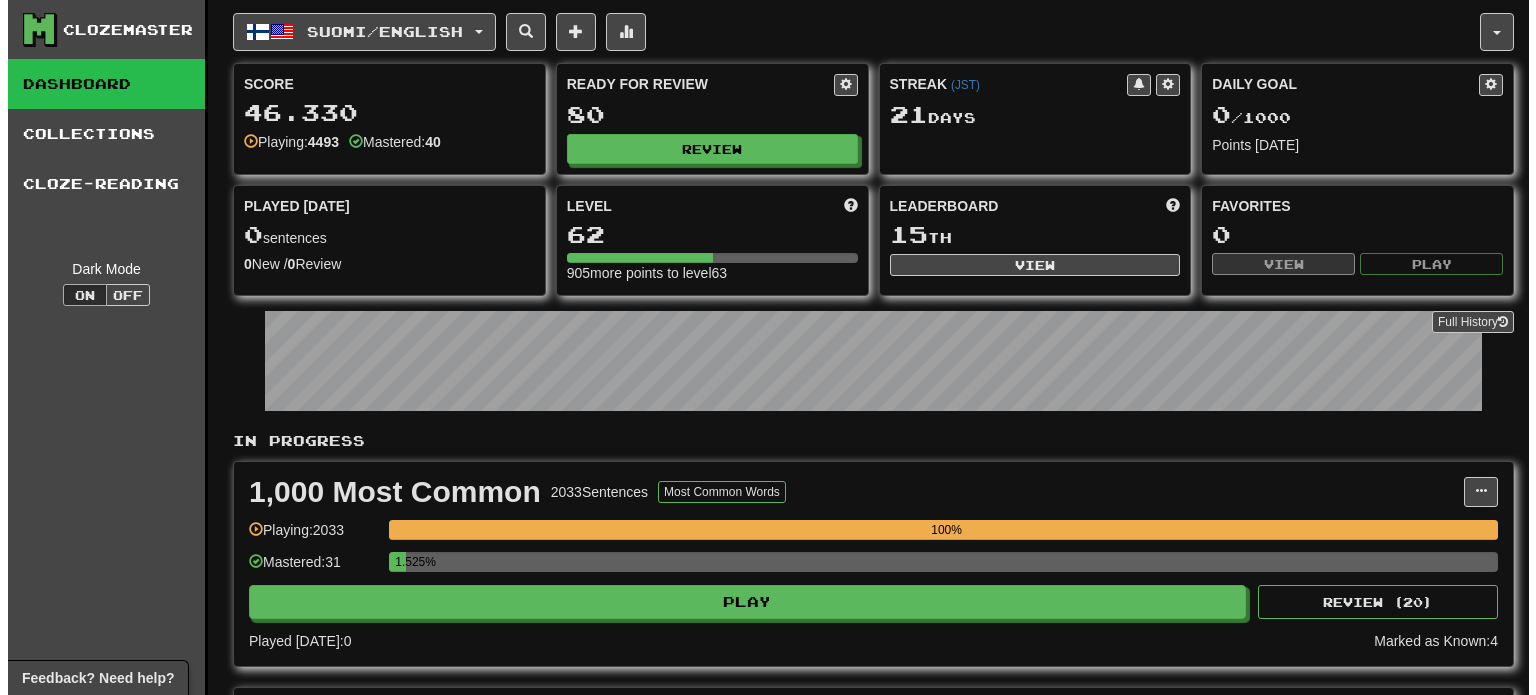 scroll, scrollTop: 0, scrollLeft: 0, axis: both 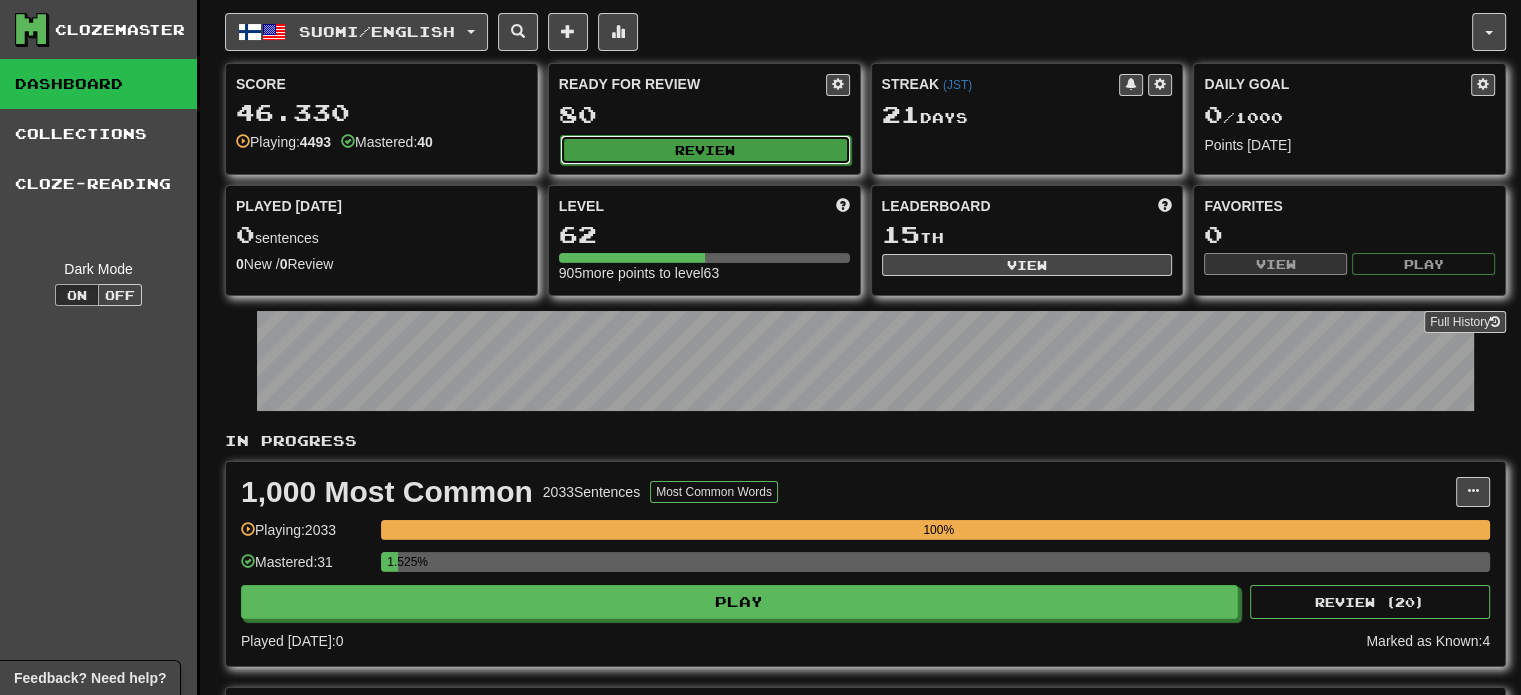 click on "Review" at bounding box center (705, 150) 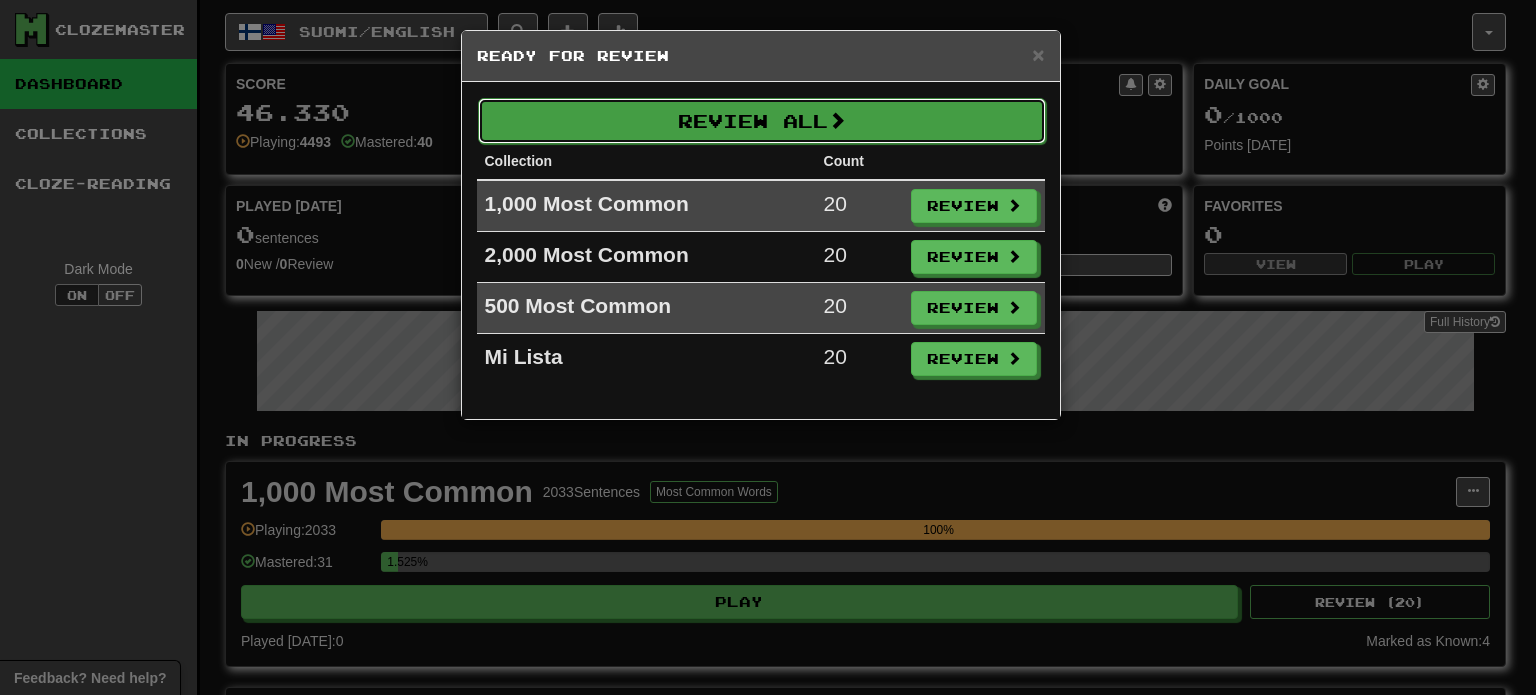 click on "Review All" at bounding box center (762, 121) 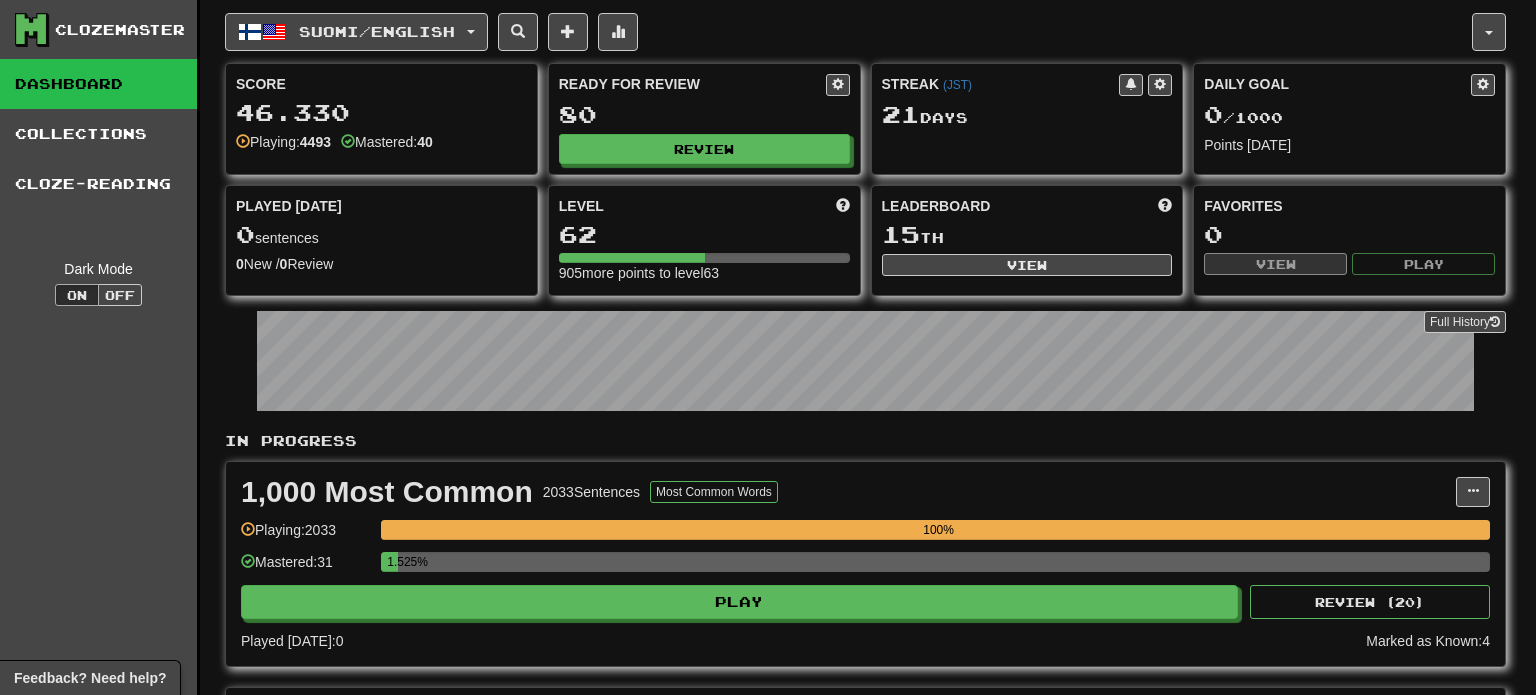 select on "**" 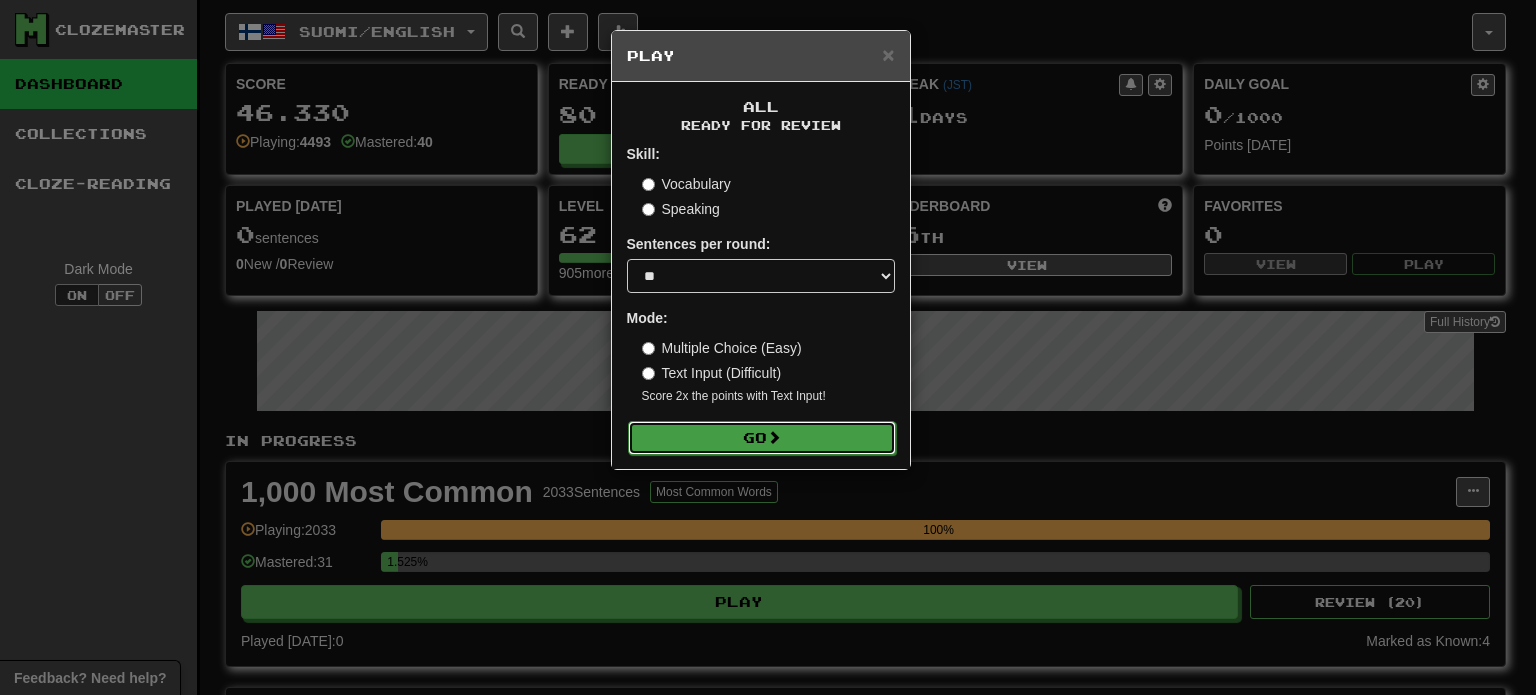 click on "Go" at bounding box center (762, 438) 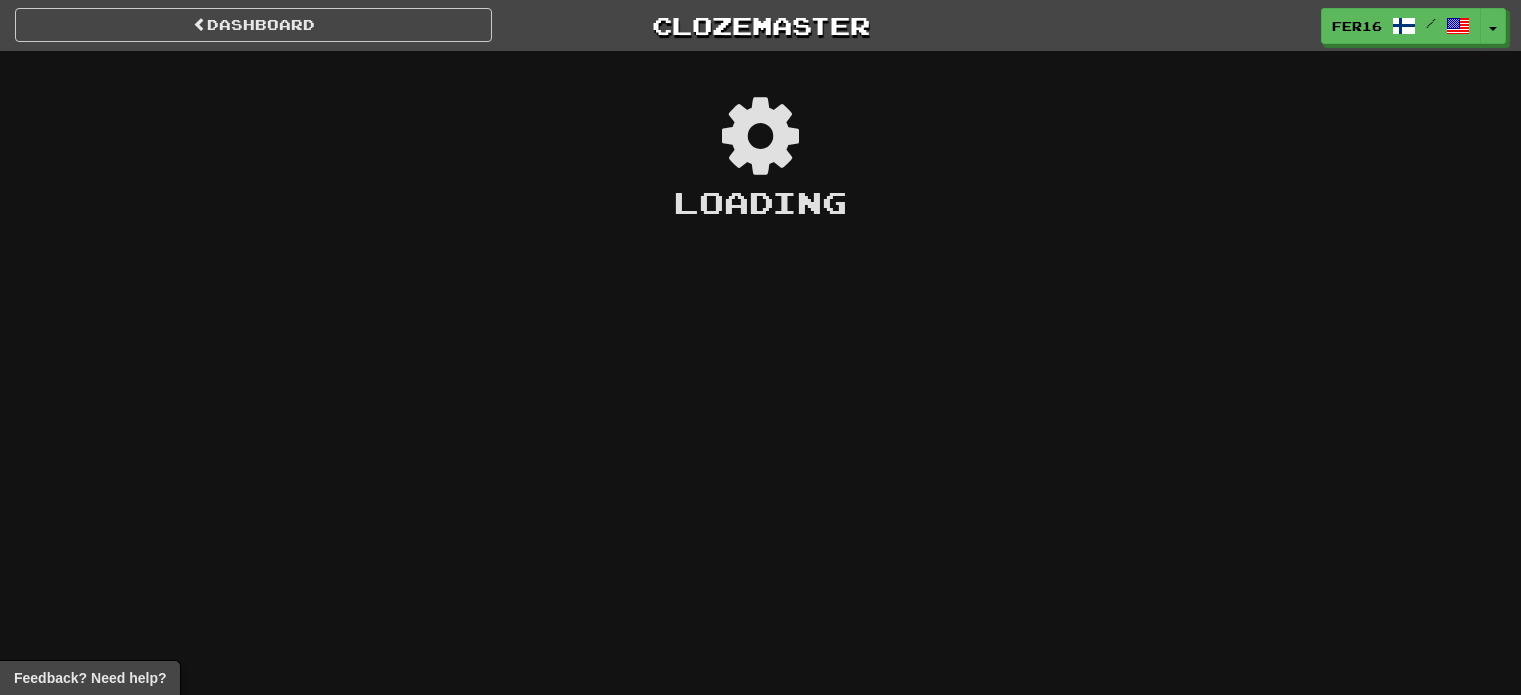 scroll, scrollTop: 0, scrollLeft: 0, axis: both 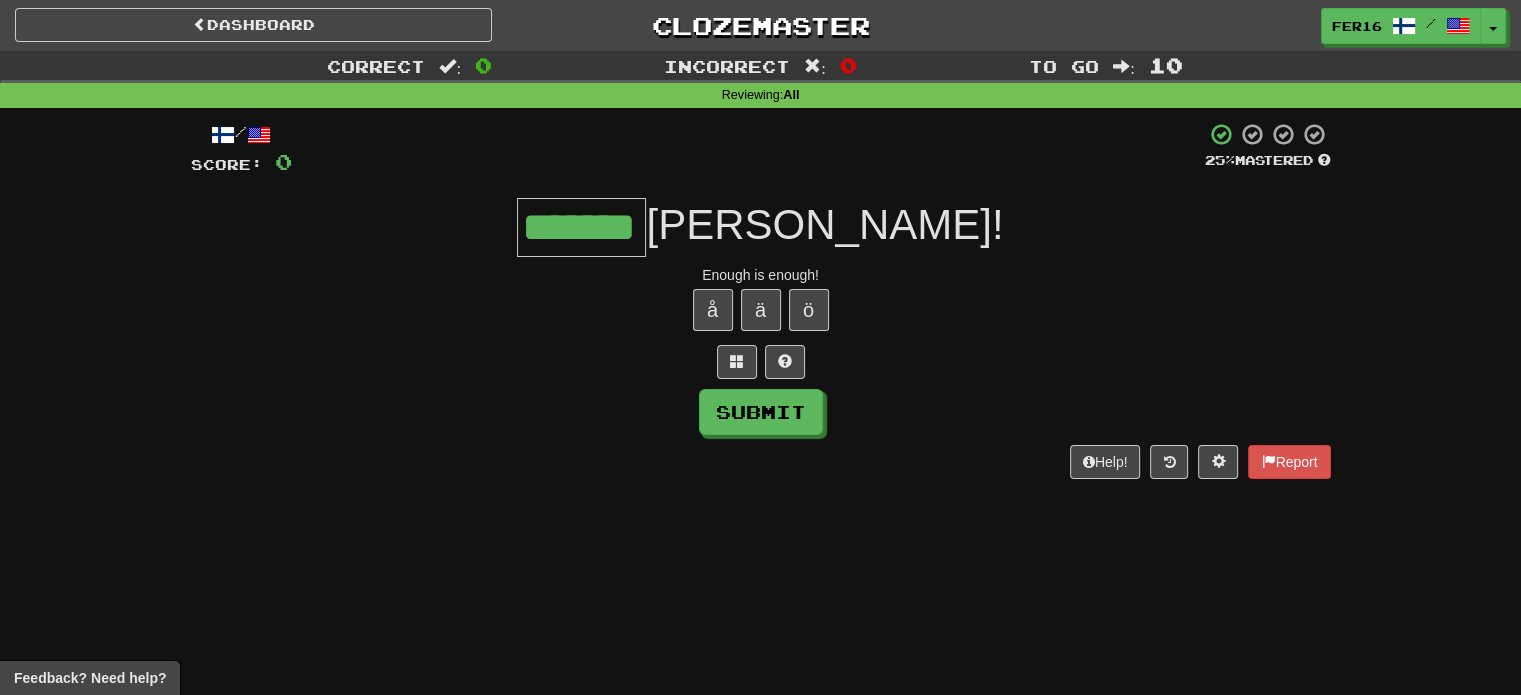 type on "*******" 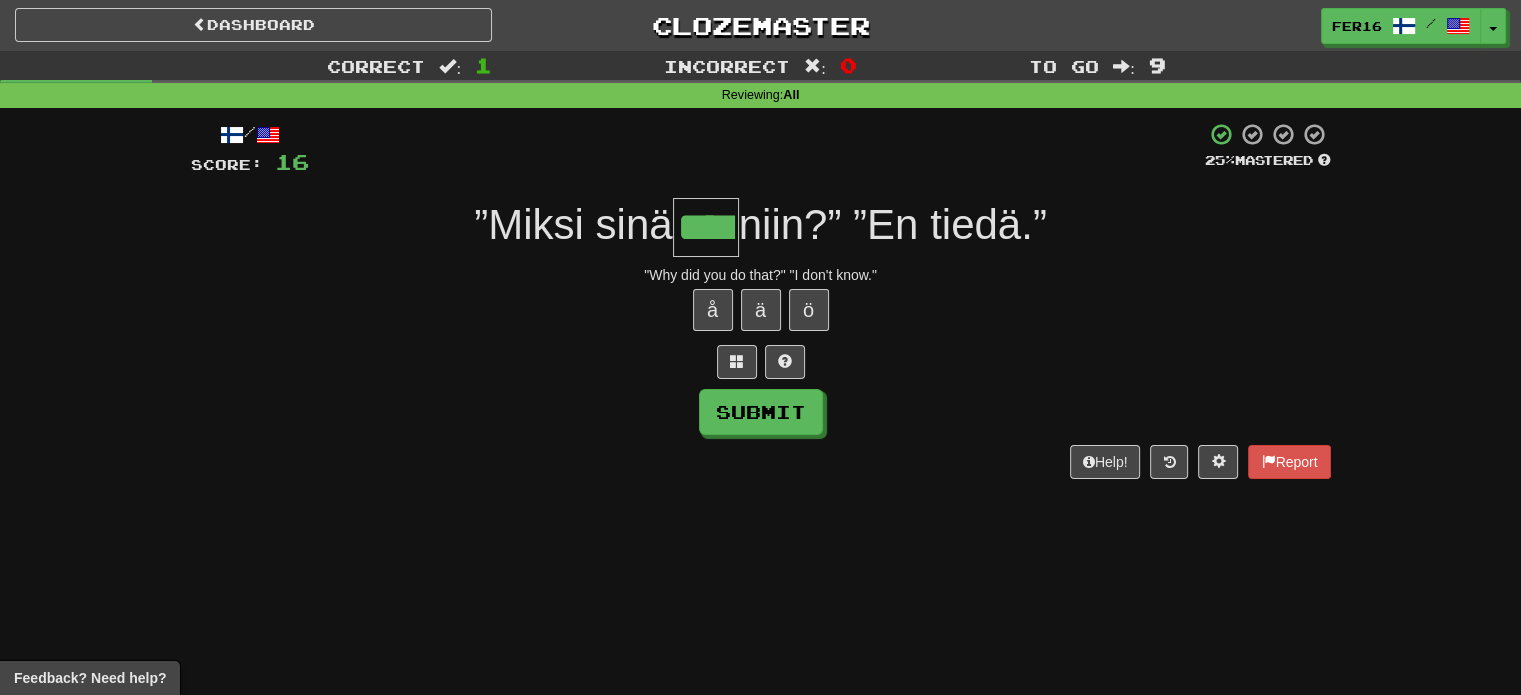 type on "****" 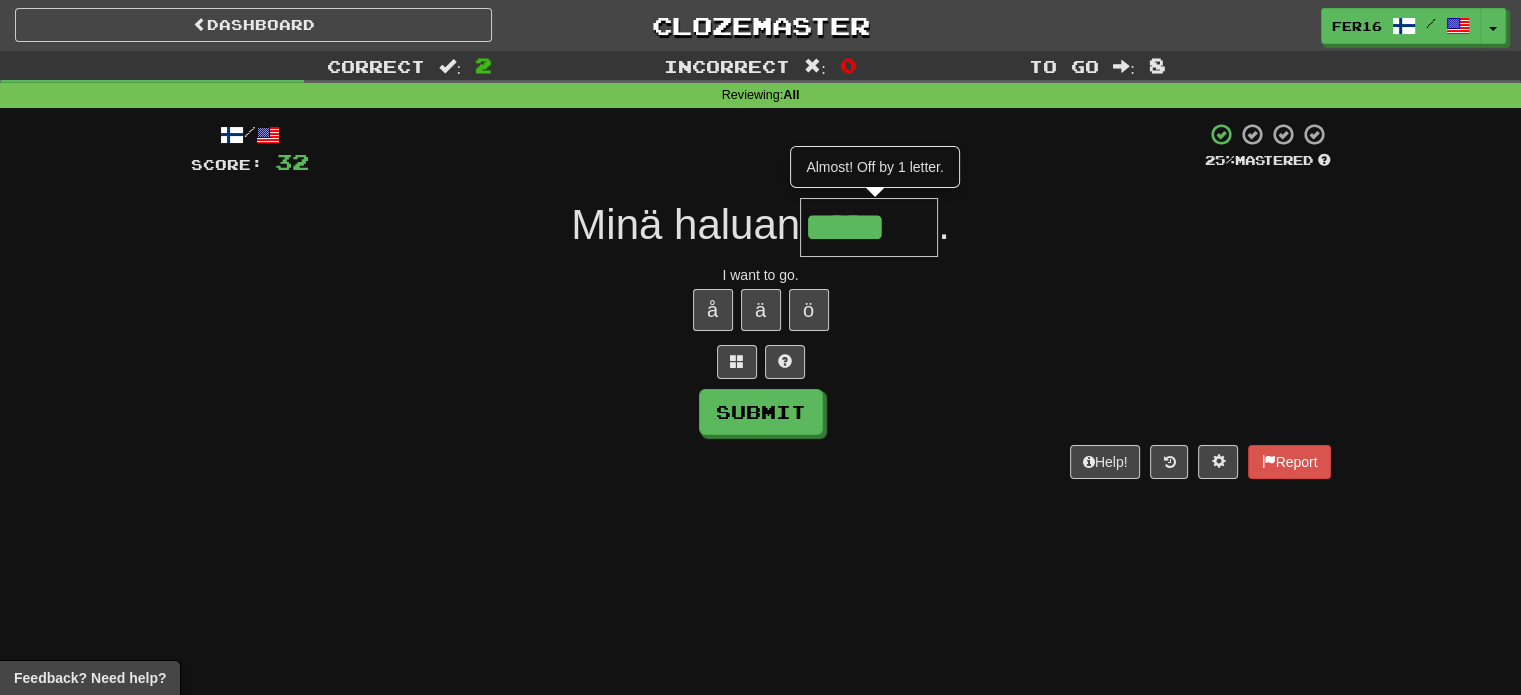 type on "*****" 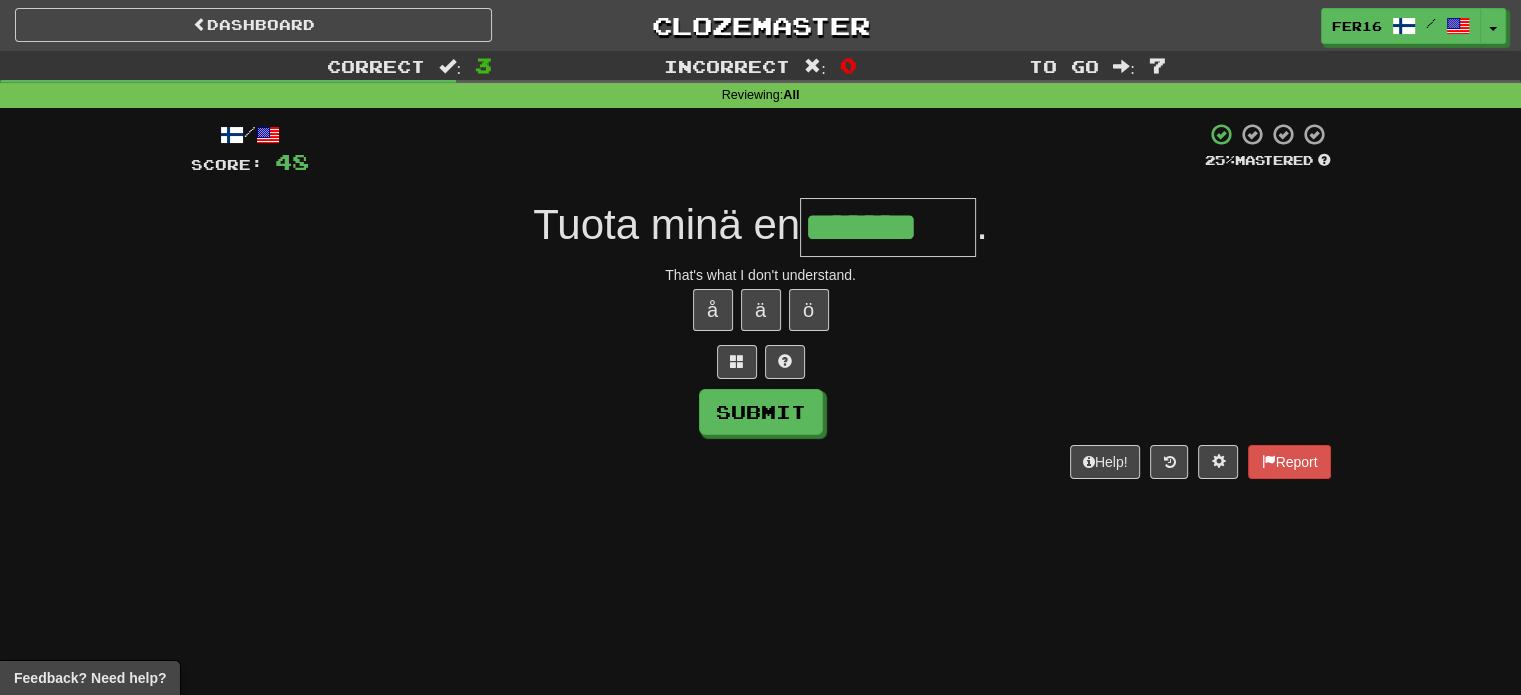 type on "*******" 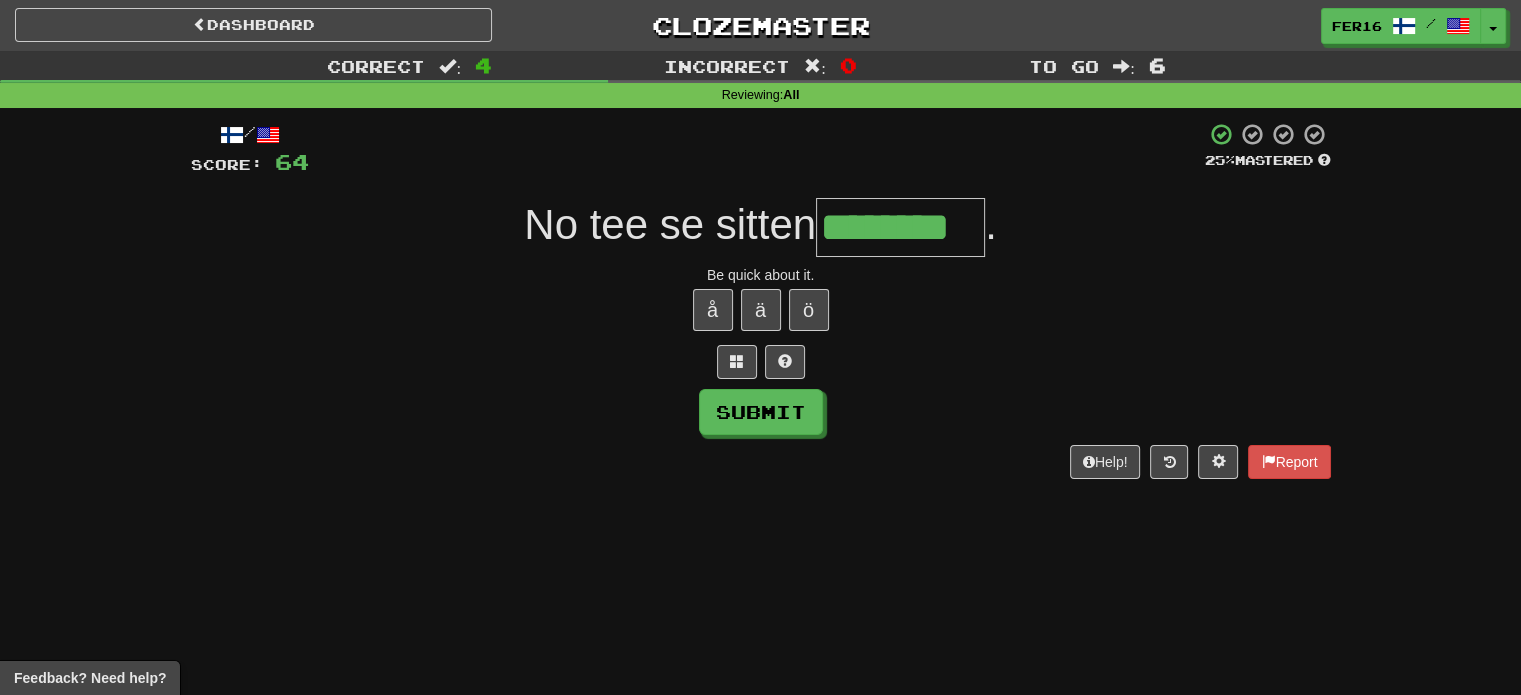 type on "********" 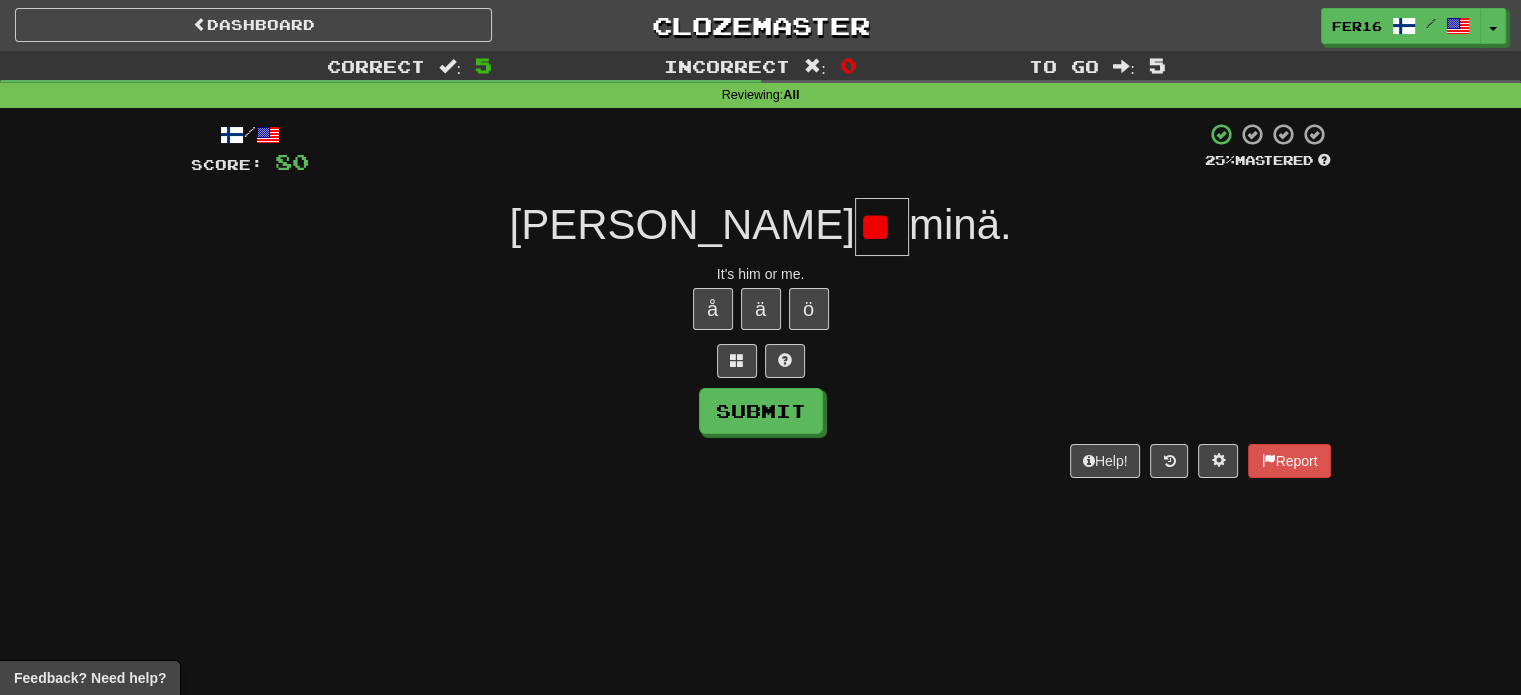 scroll, scrollTop: 0, scrollLeft: 0, axis: both 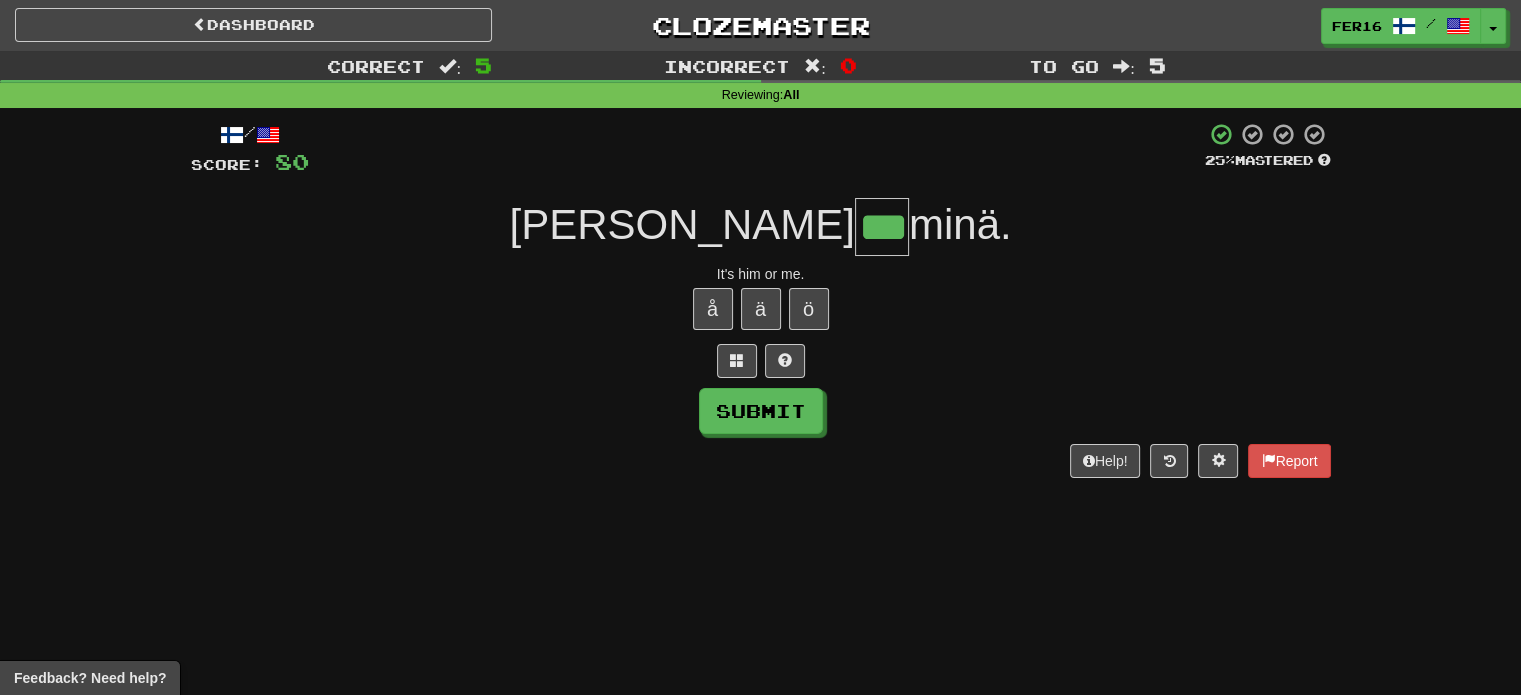type on "***" 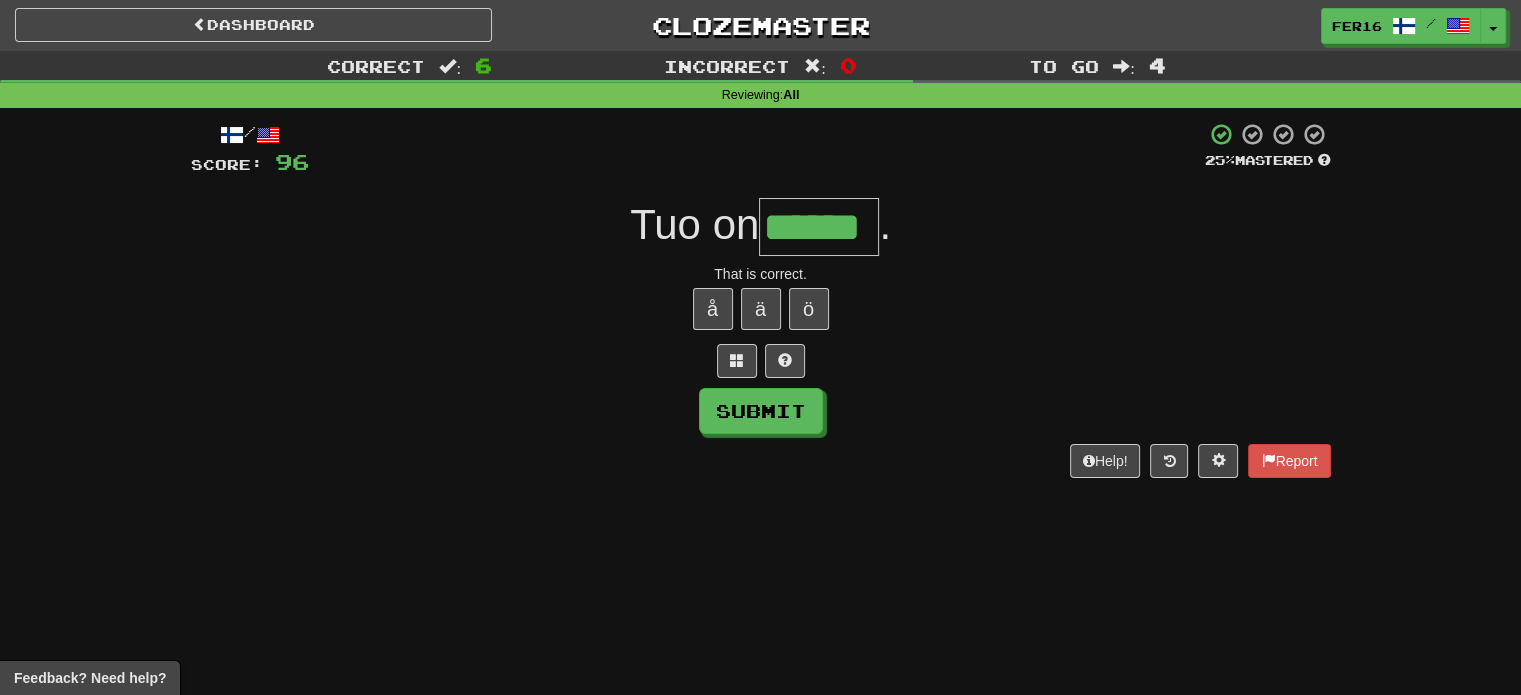 type on "******" 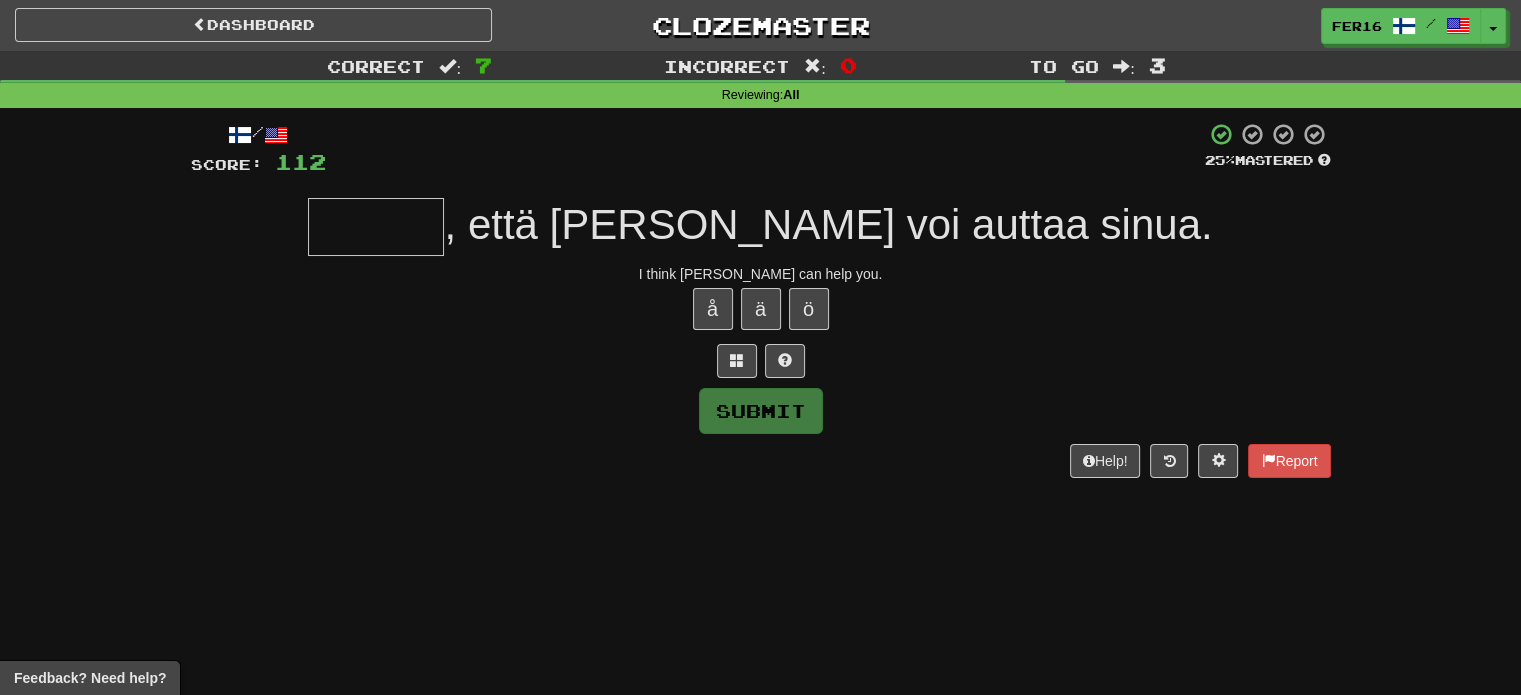 type on "*" 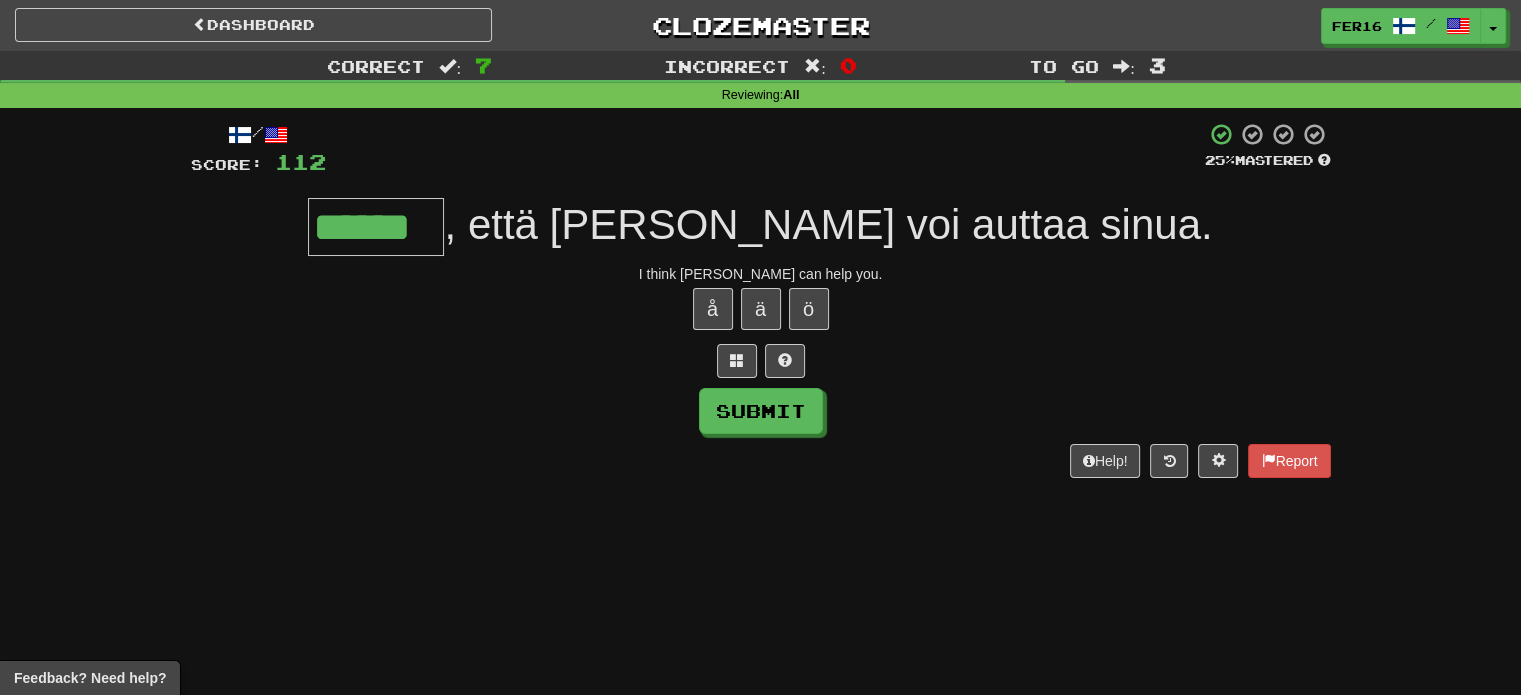 type on "******" 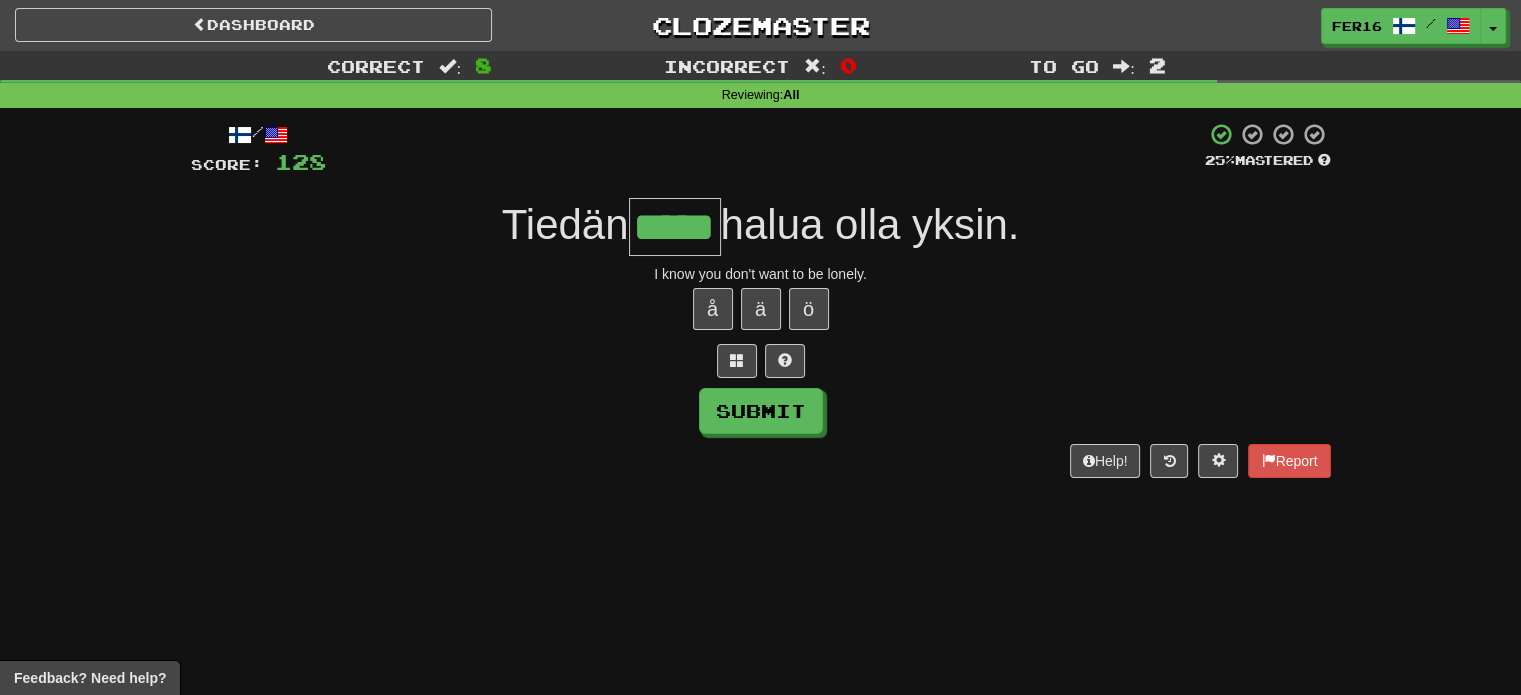type on "*****" 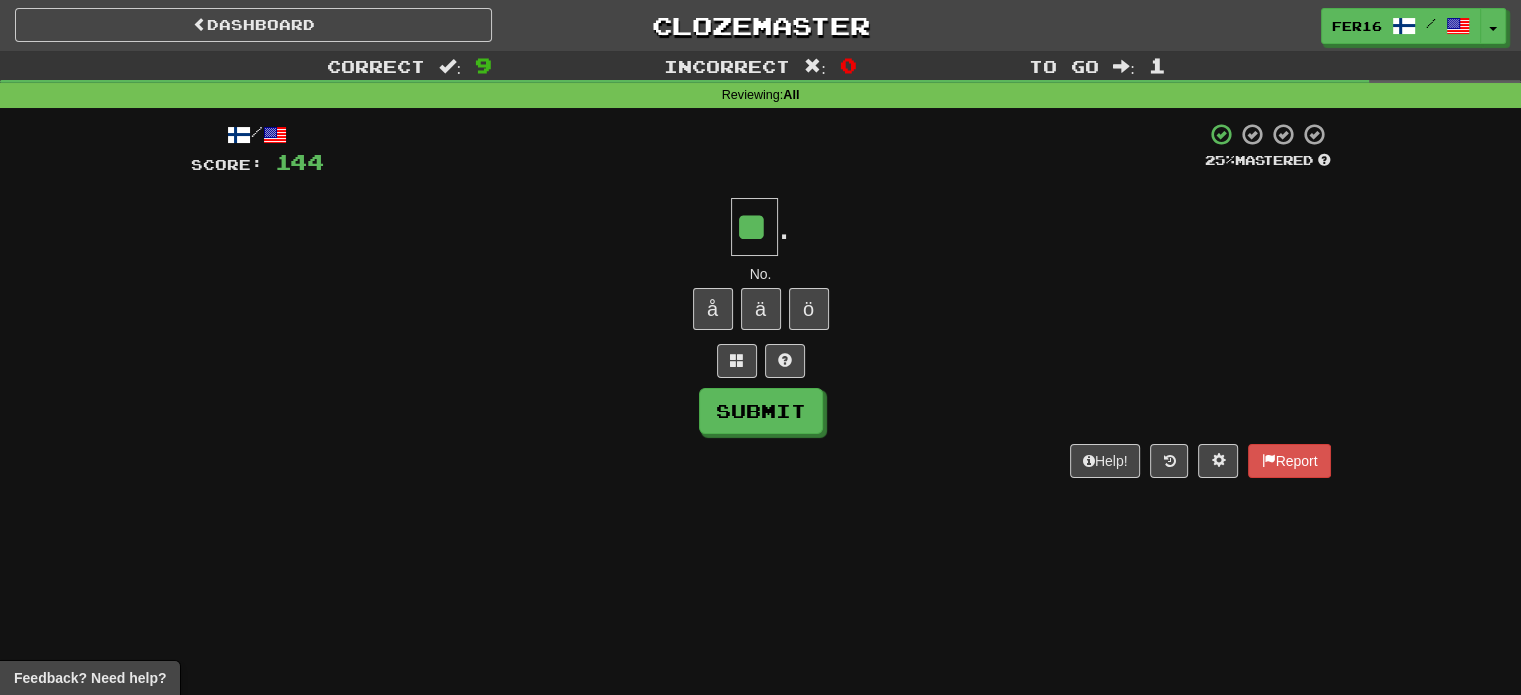 type on "**" 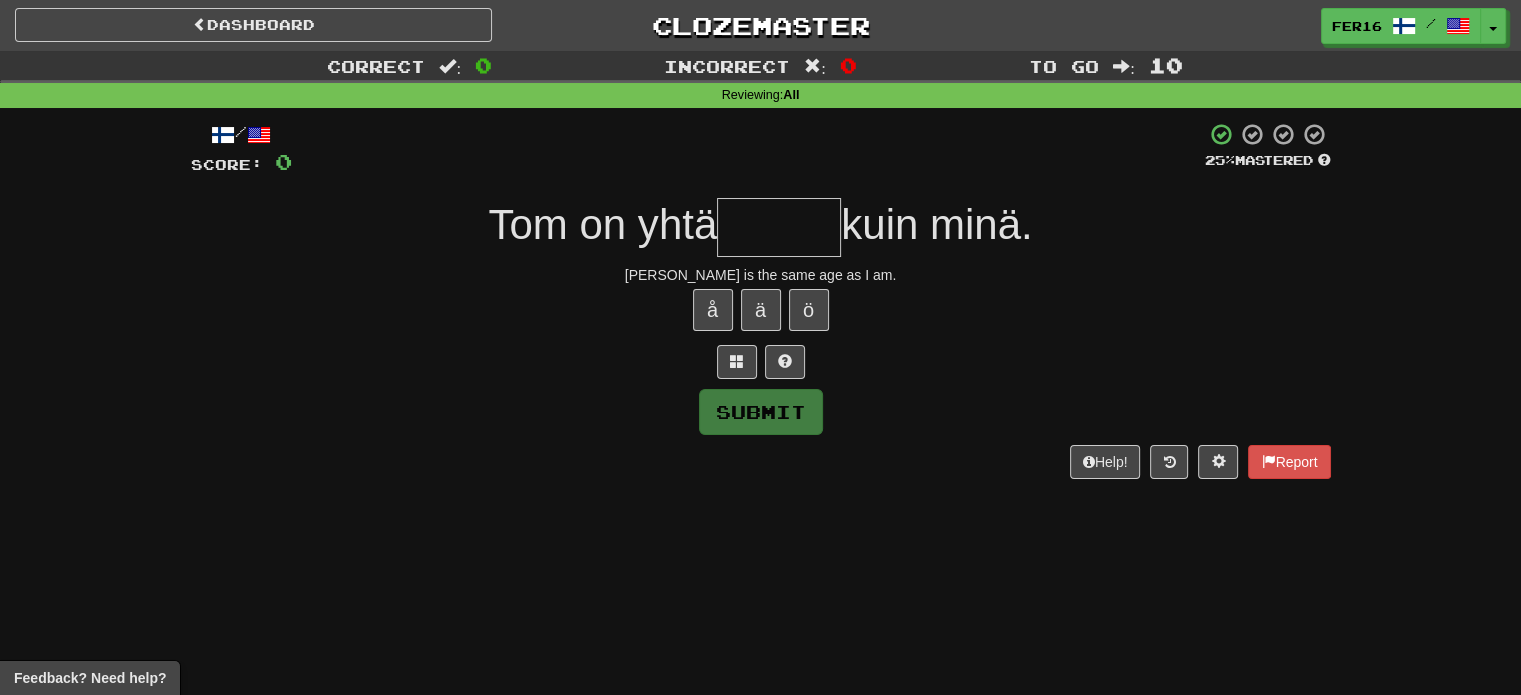 type on "*****" 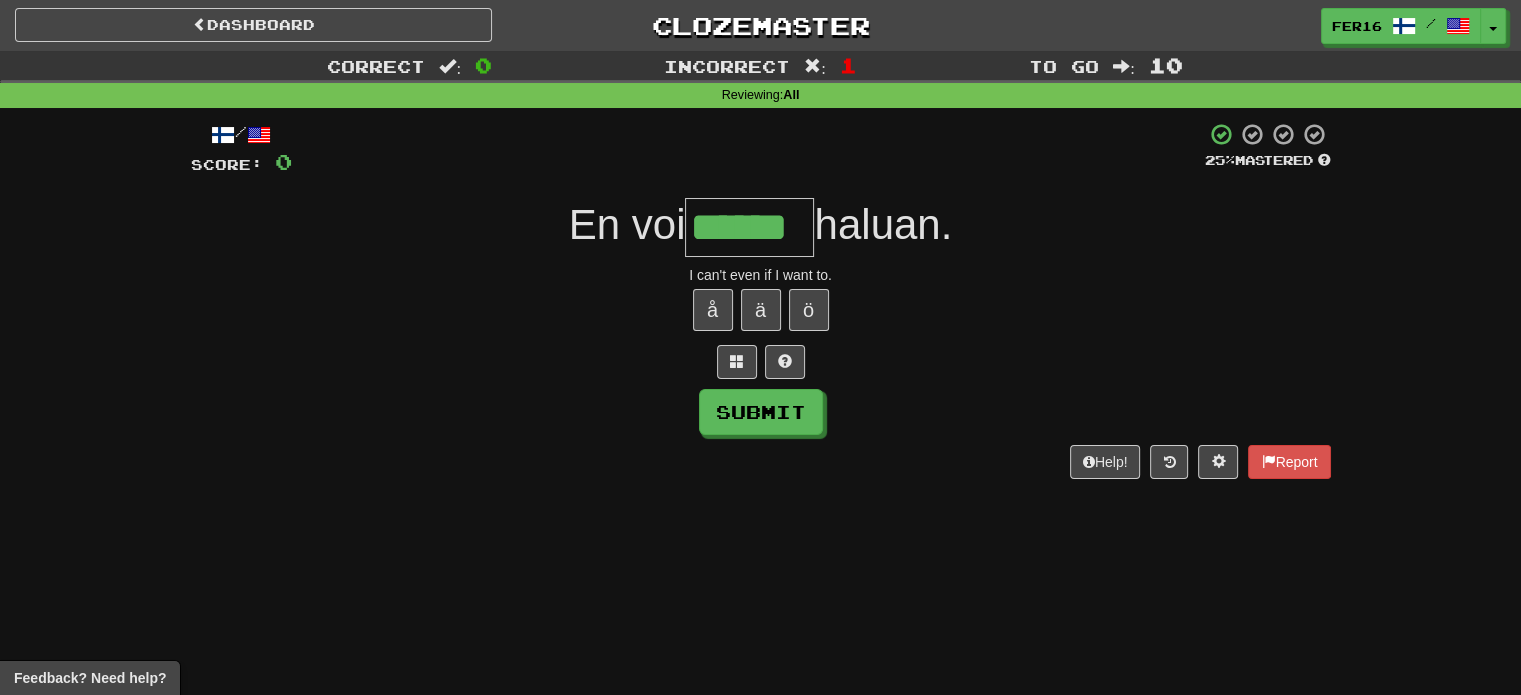 type on "******" 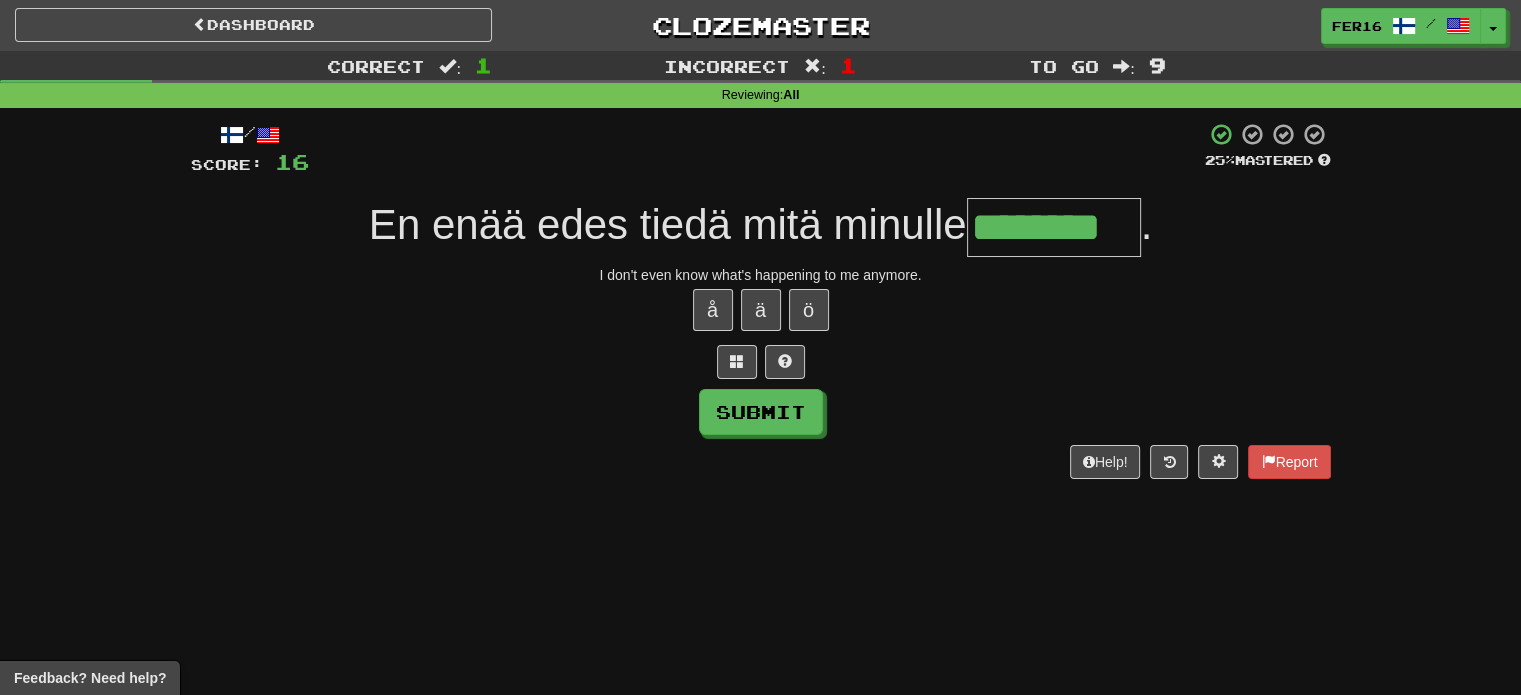 type on "********" 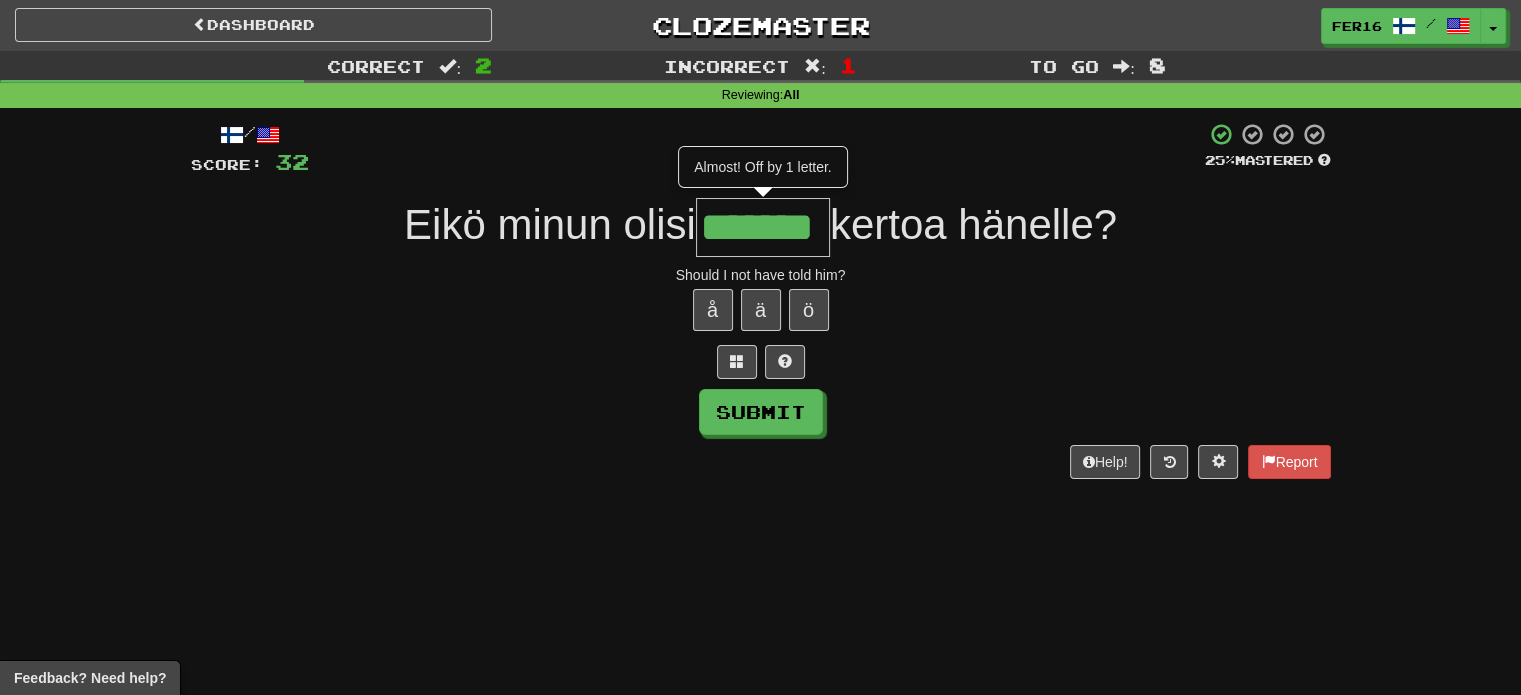 type on "*******" 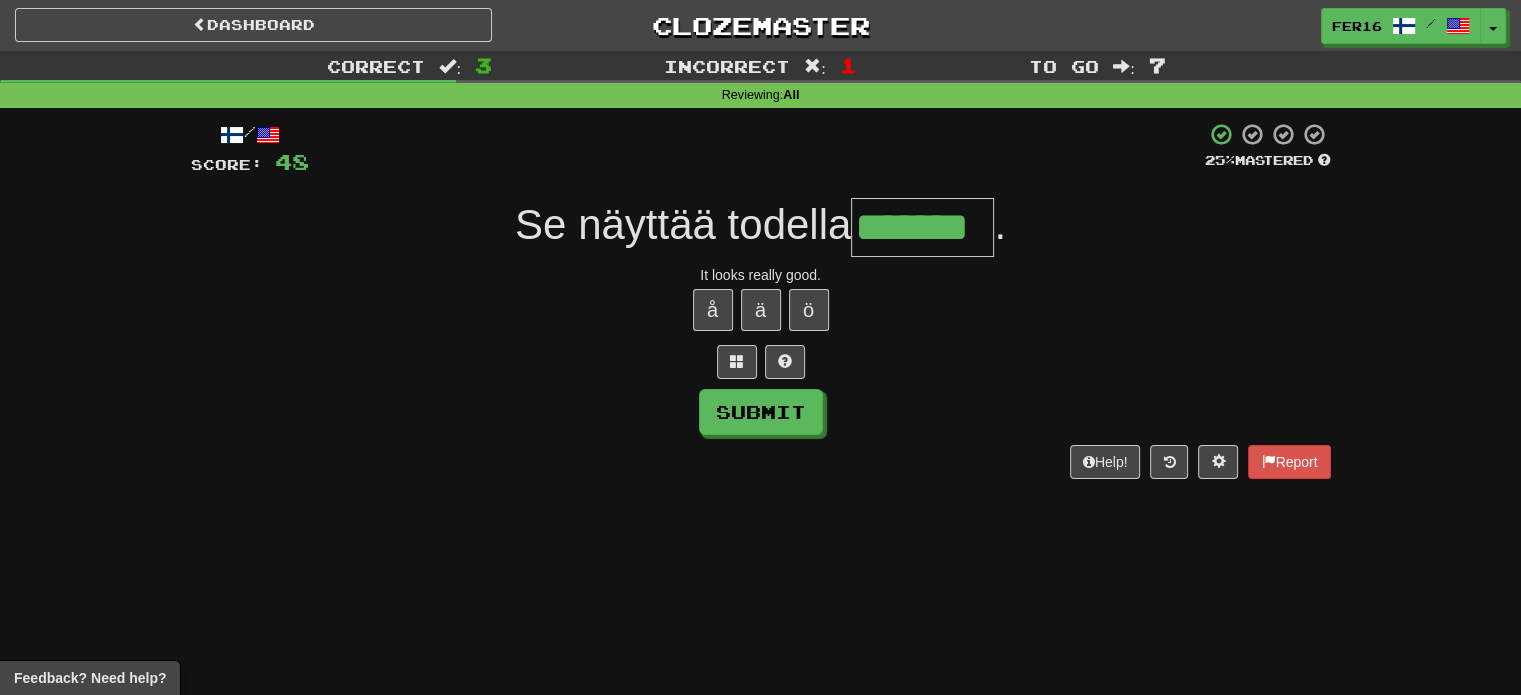 type on "*******" 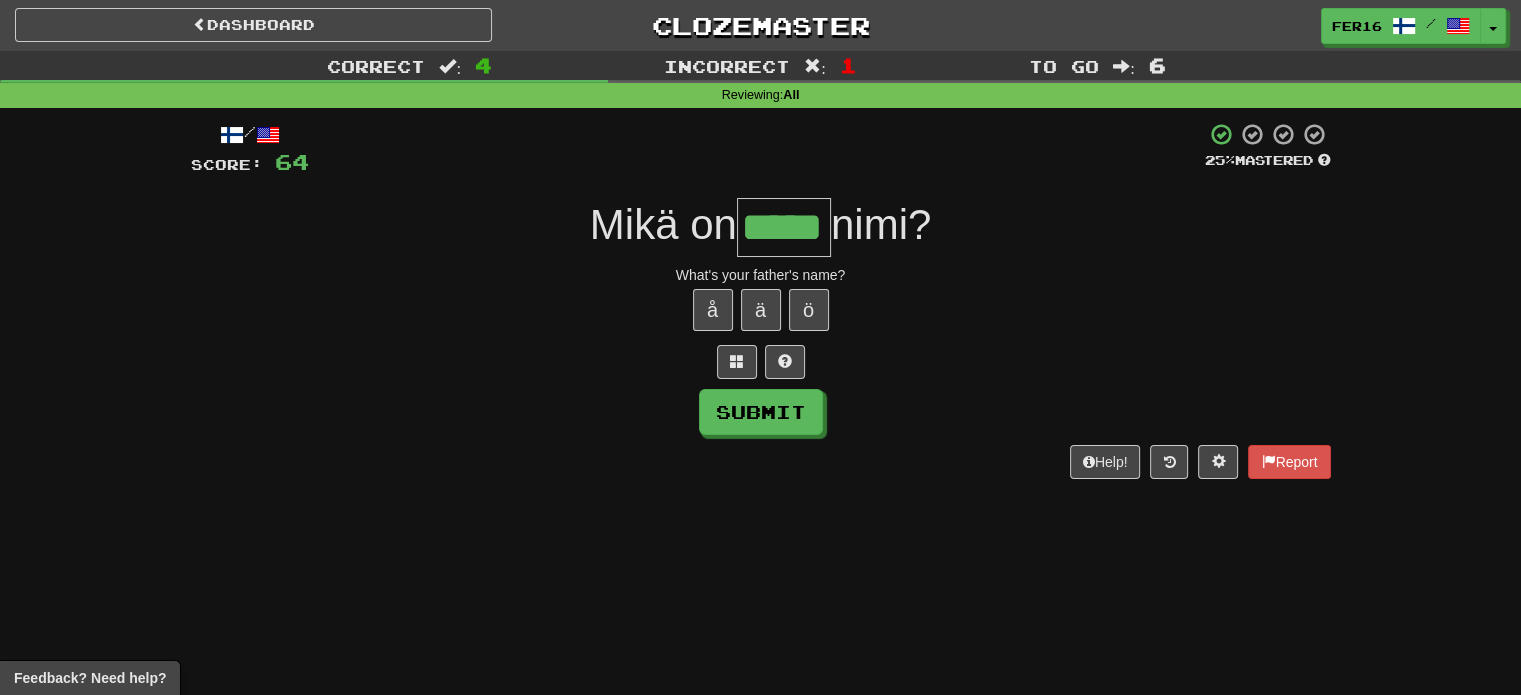 type on "*****" 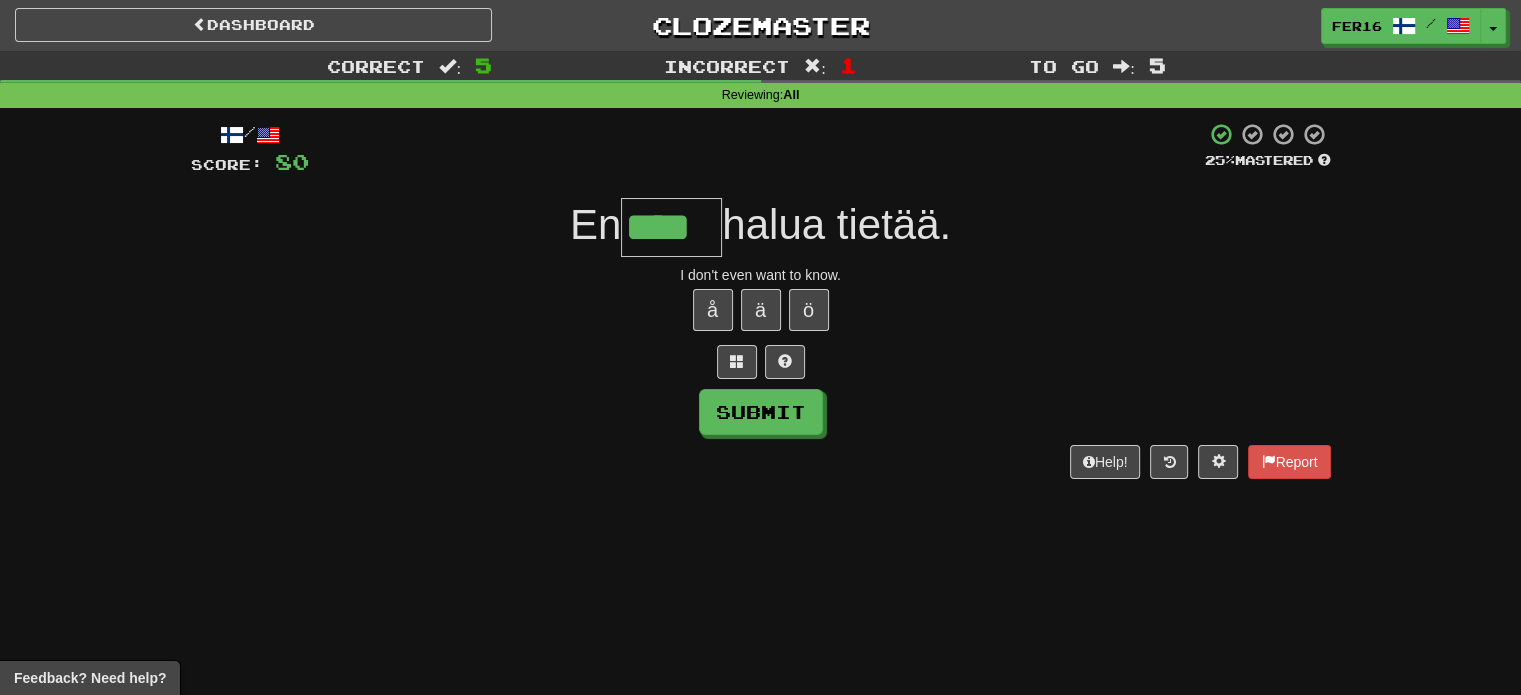 type on "****" 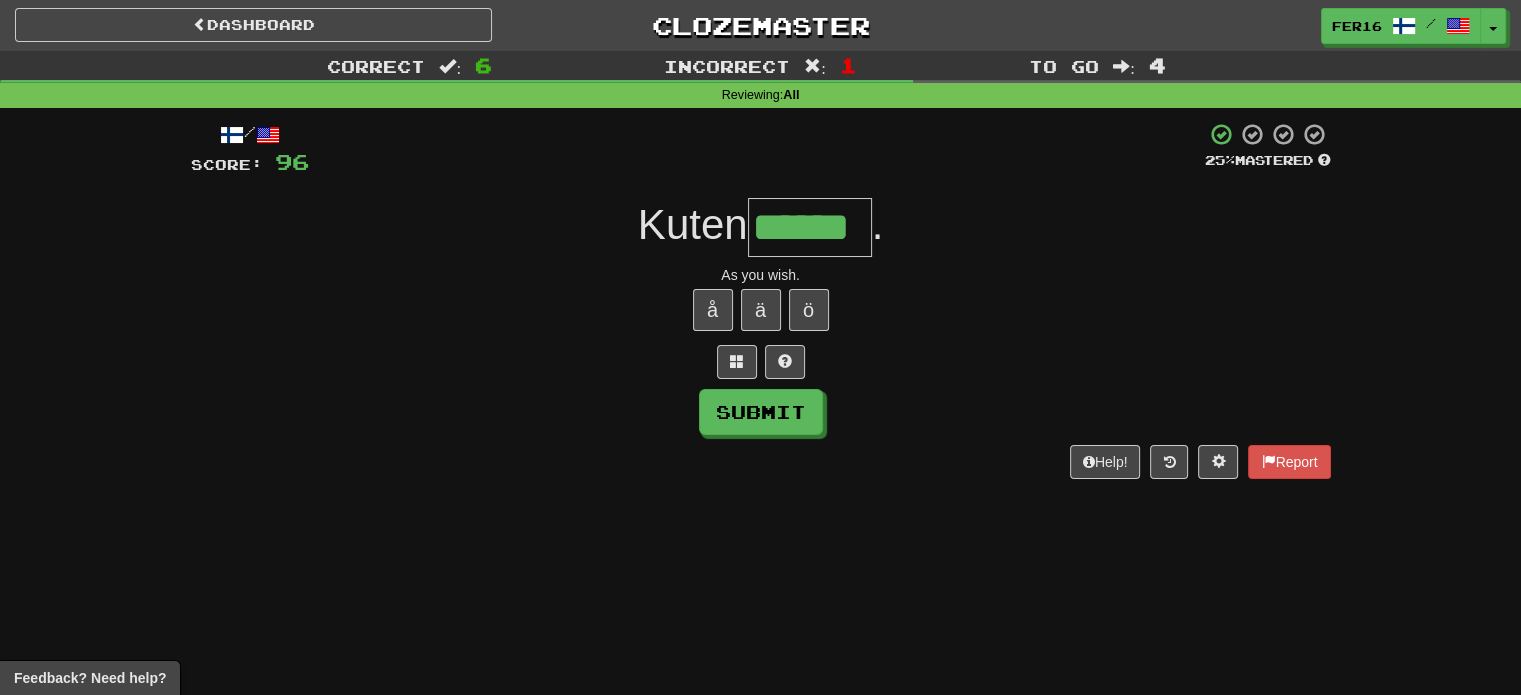 type on "******" 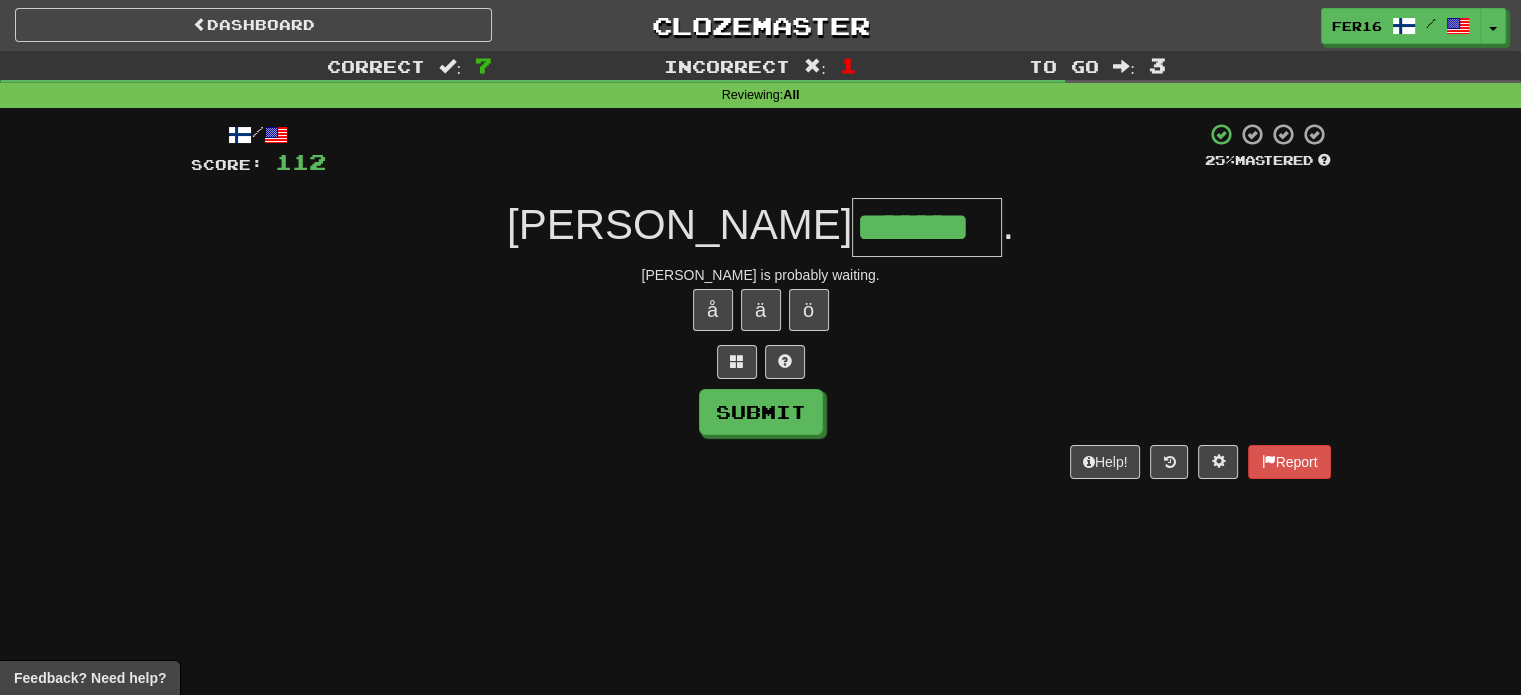 type on "*******" 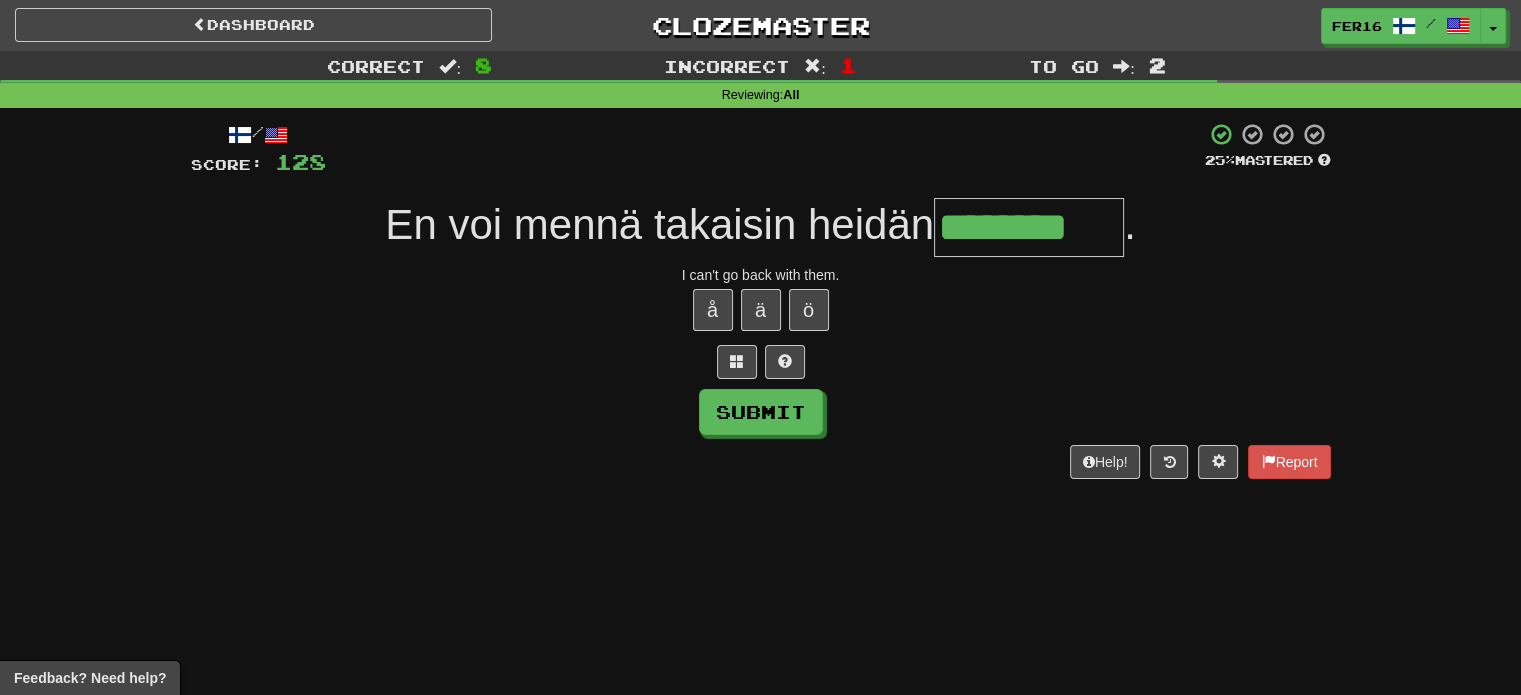 type on "********" 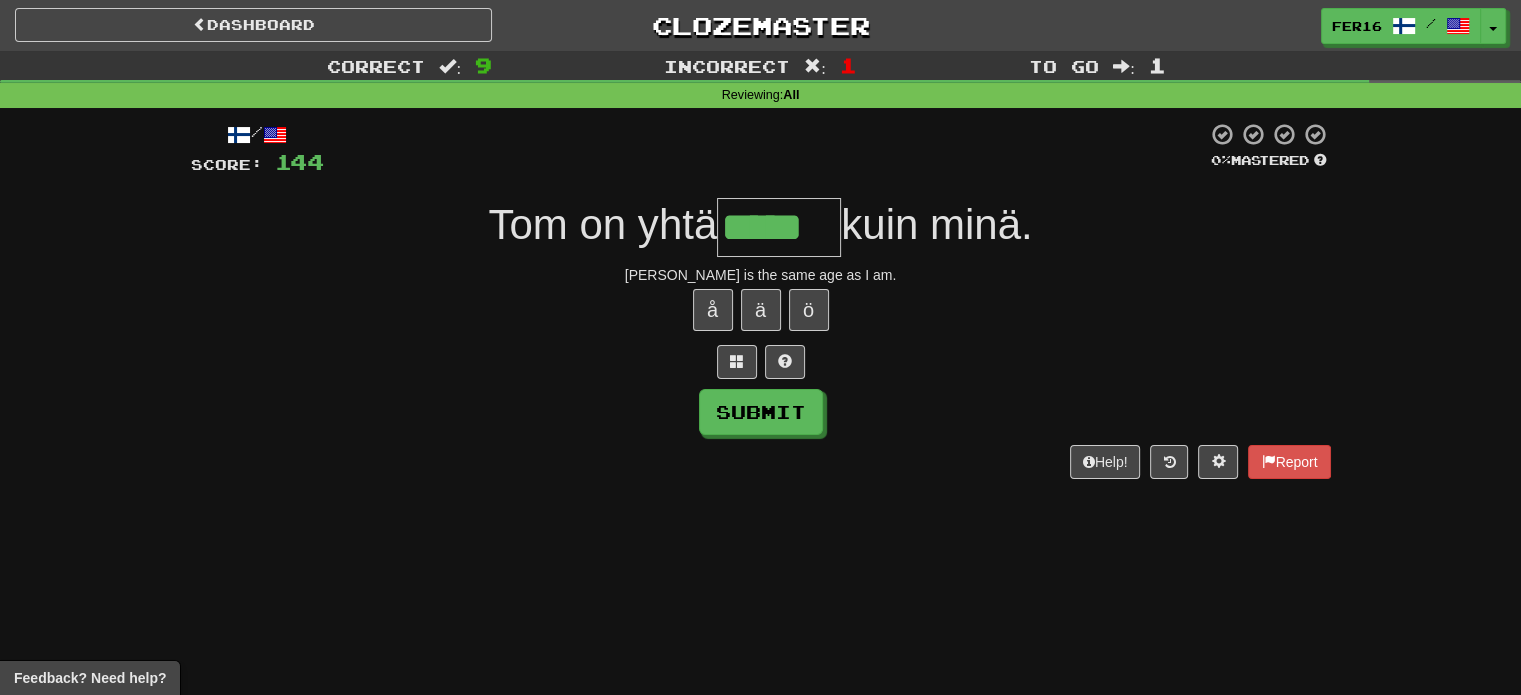 type on "*****" 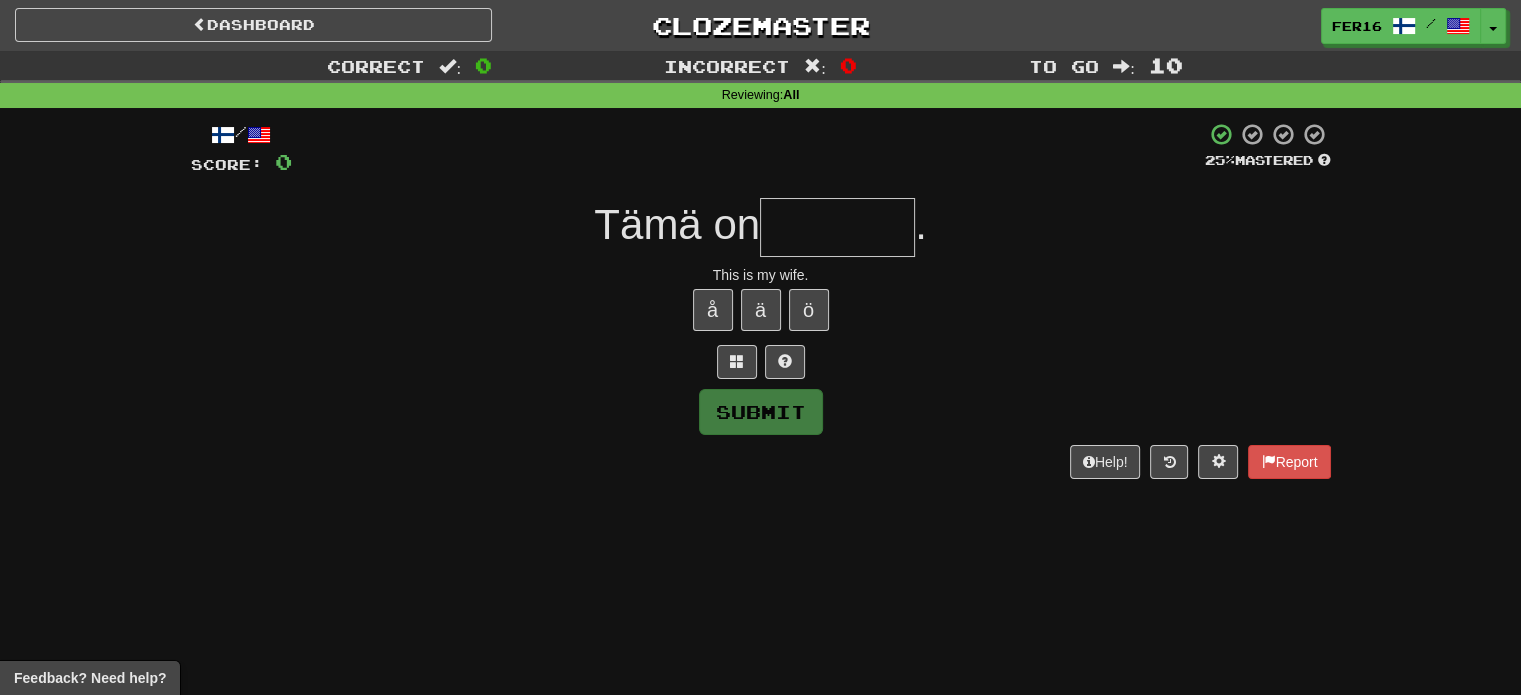 type on "*******" 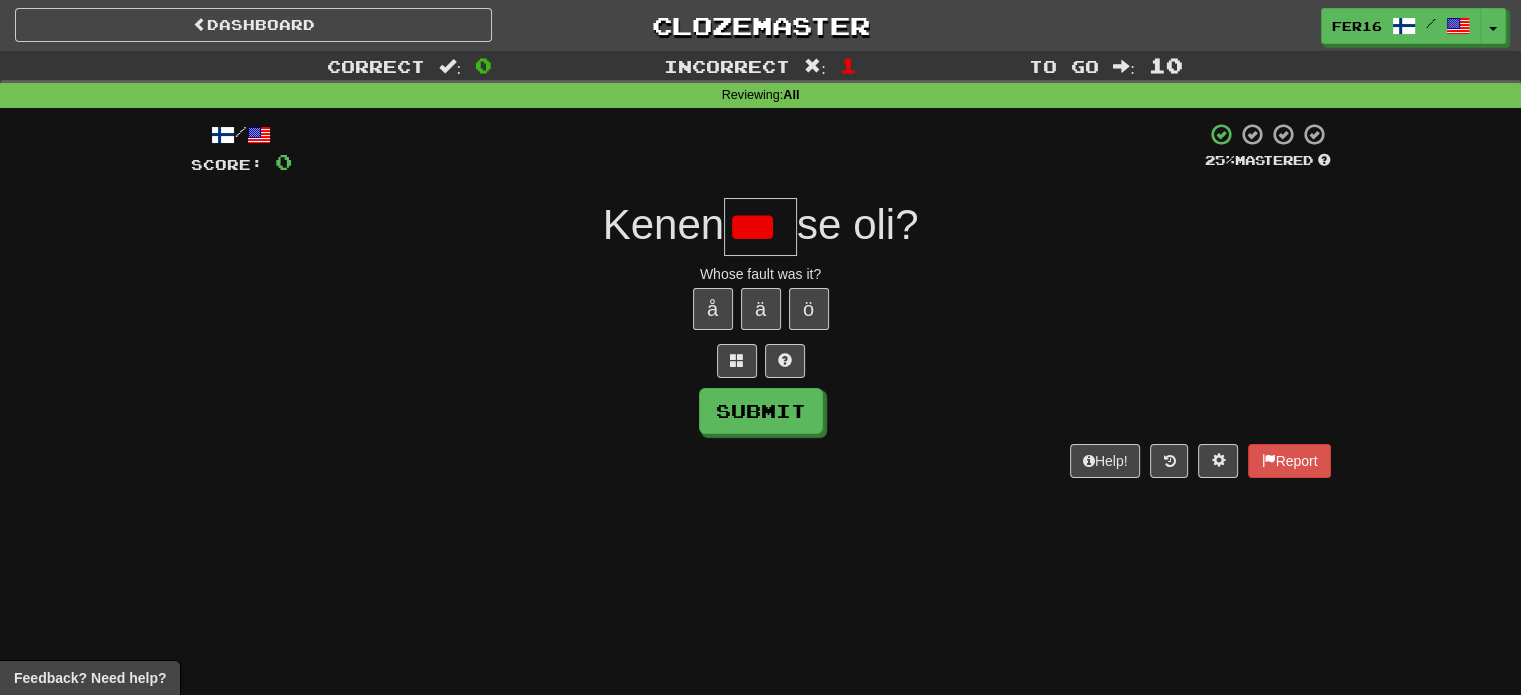 scroll, scrollTop: 0, scrollLeft: 0, axis: both 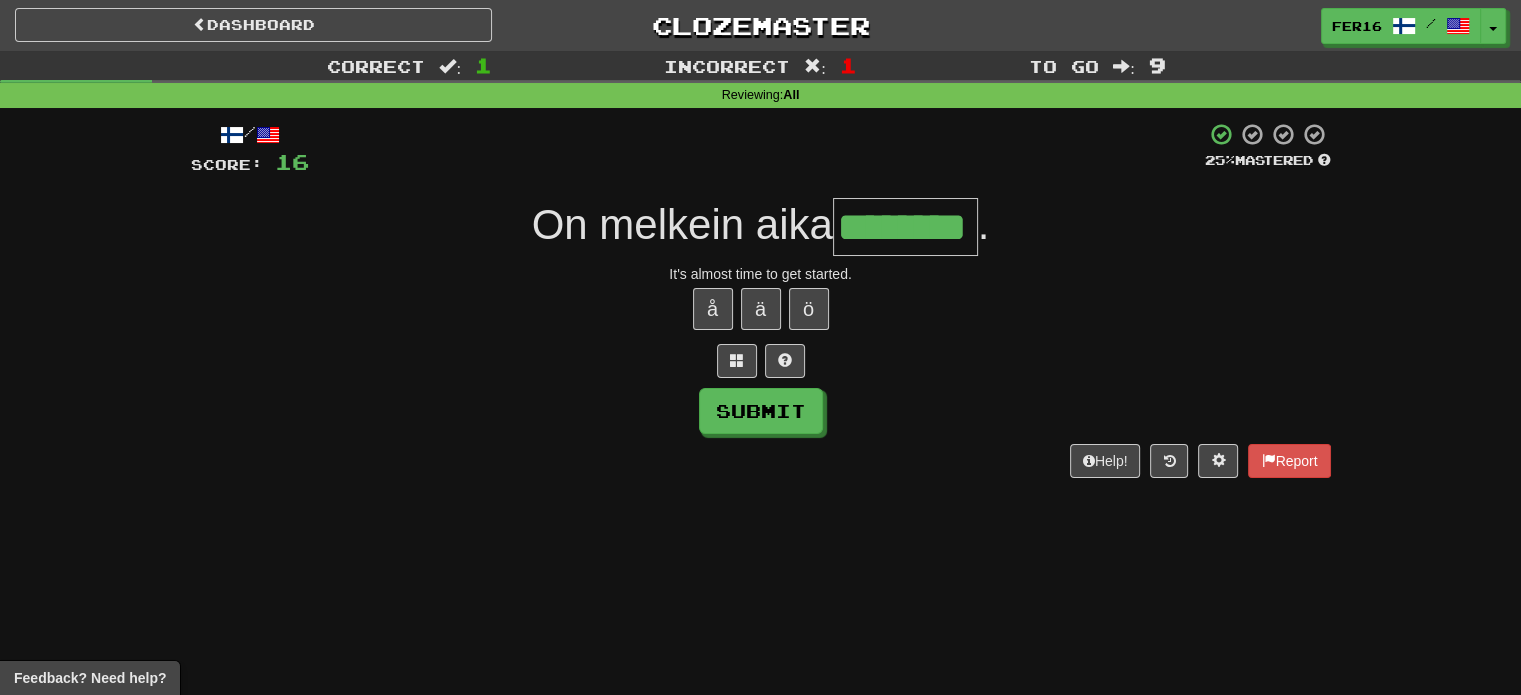 type on "********" 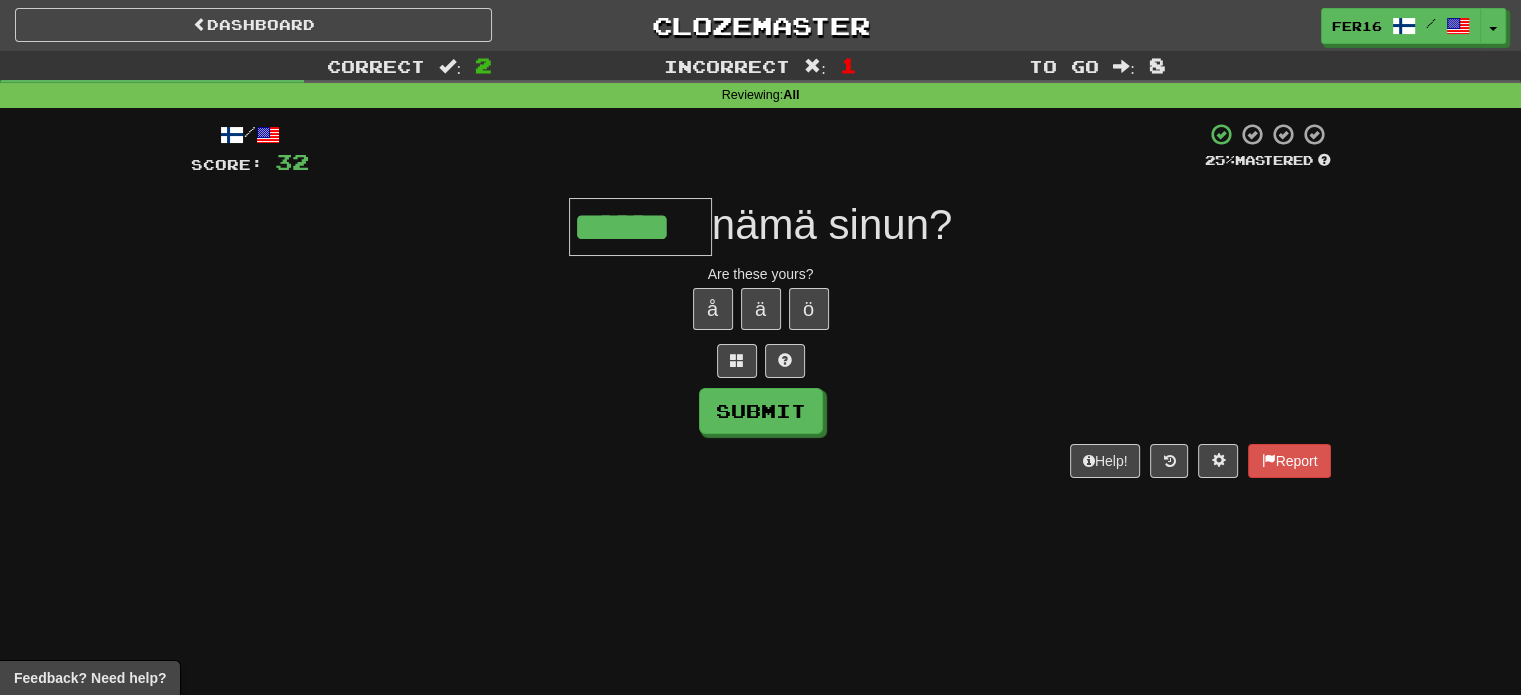 type on "******" 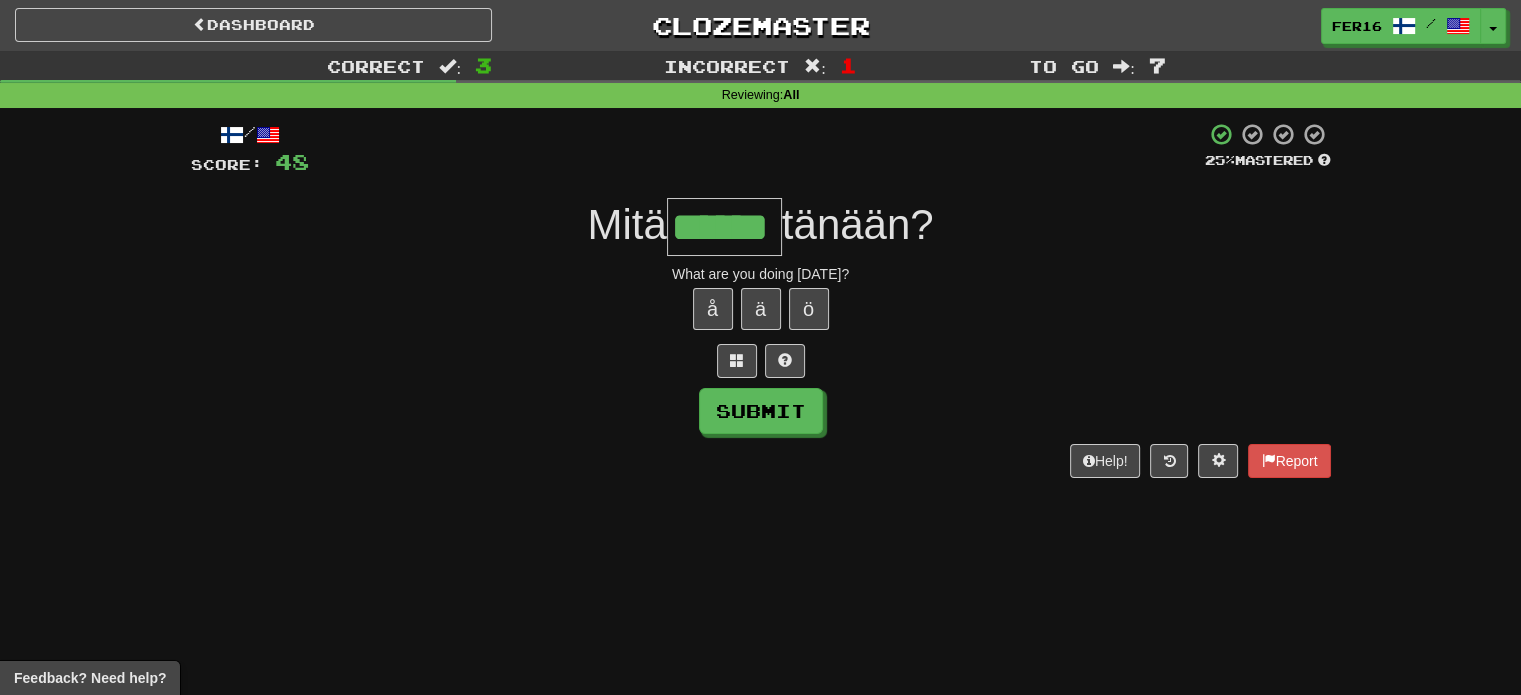 type on "******" 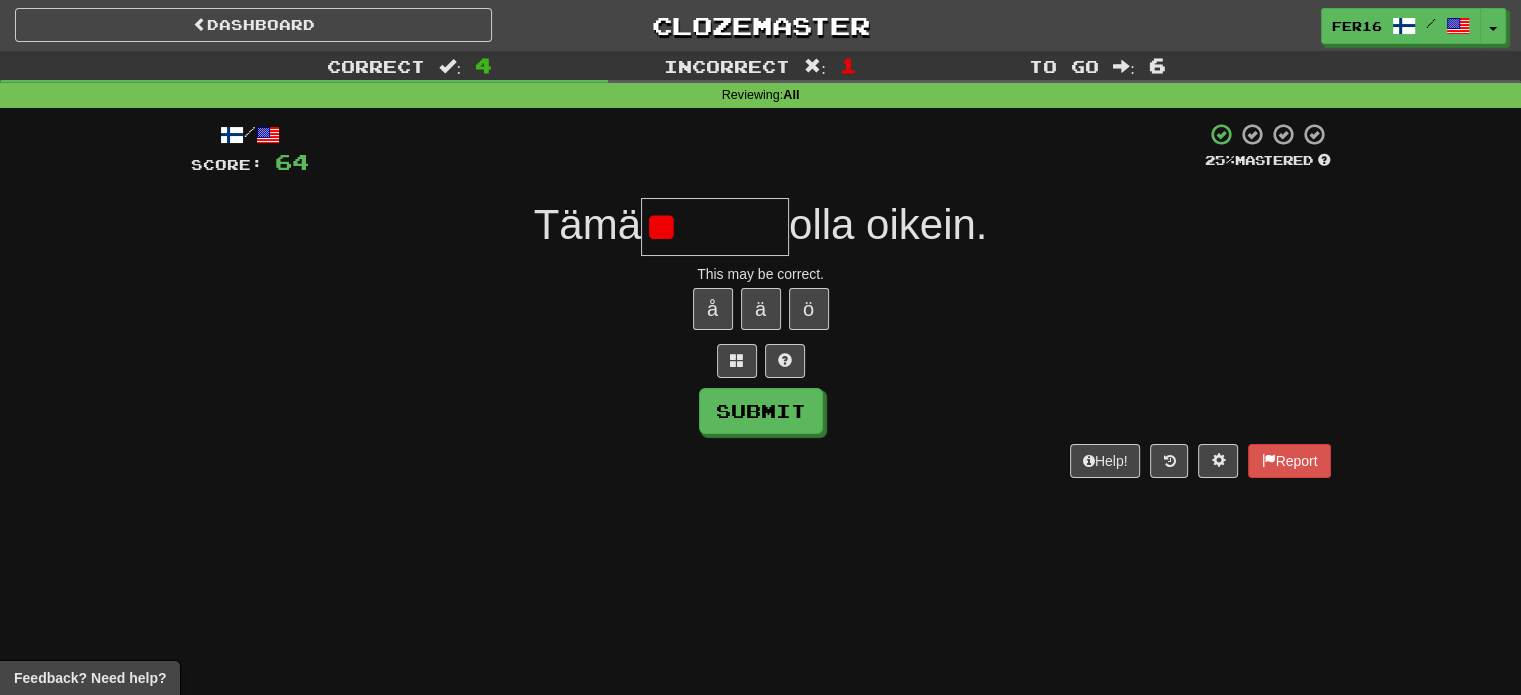 type on "*" 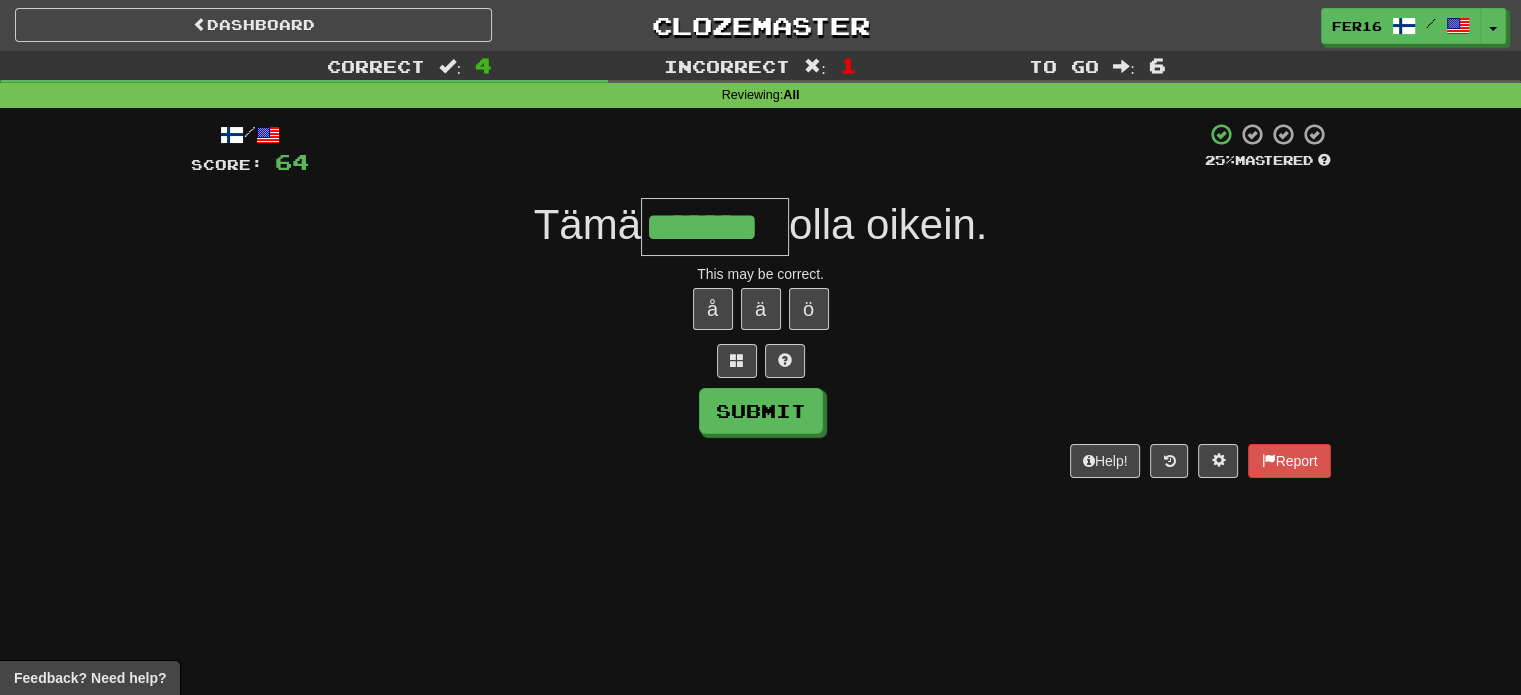 type on "*******" 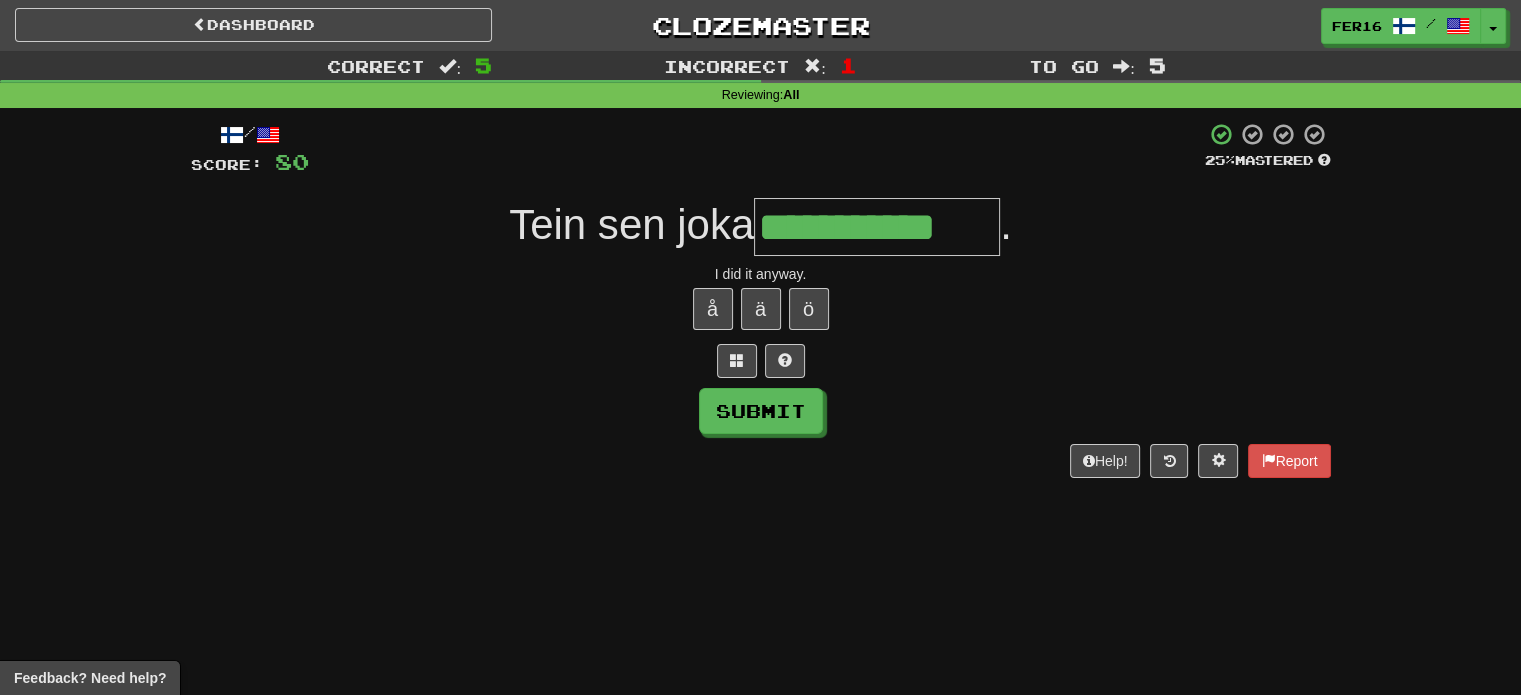 type on "**********" 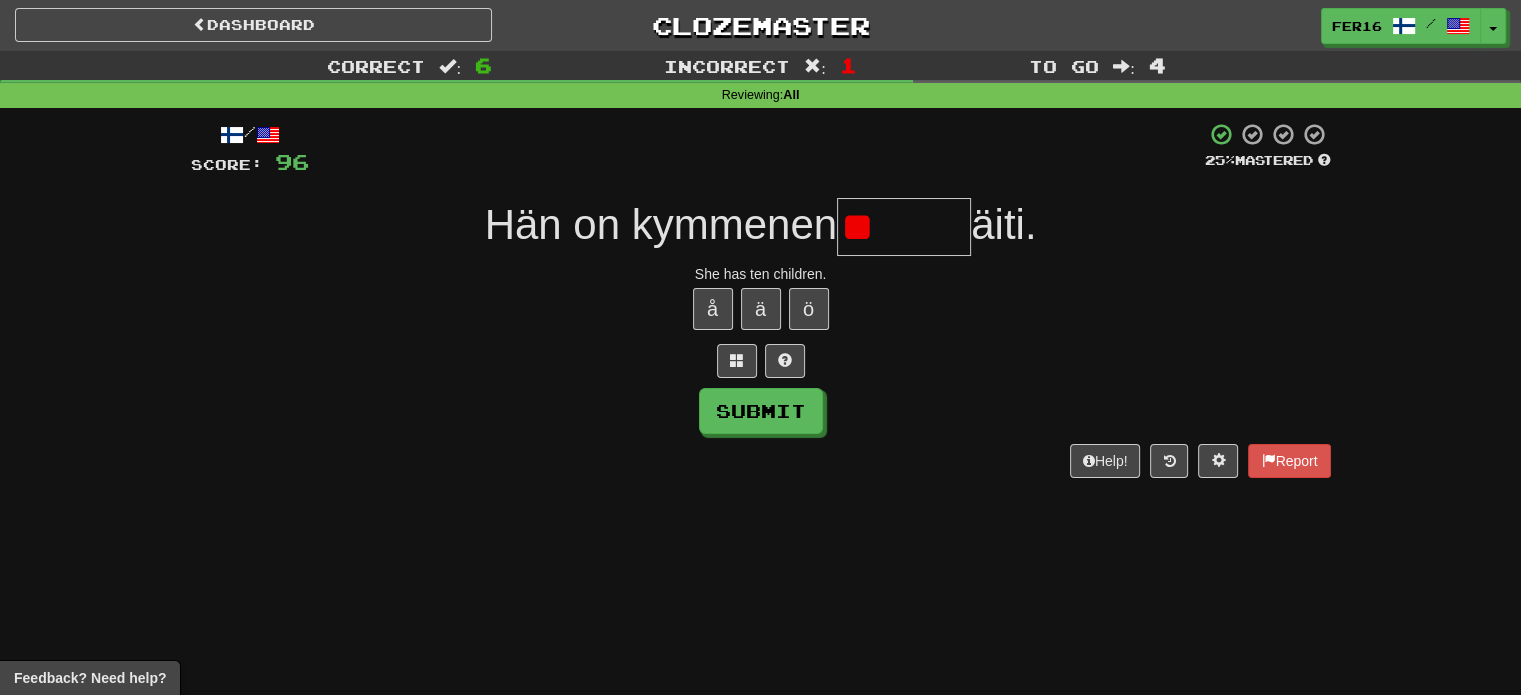 type on "*" 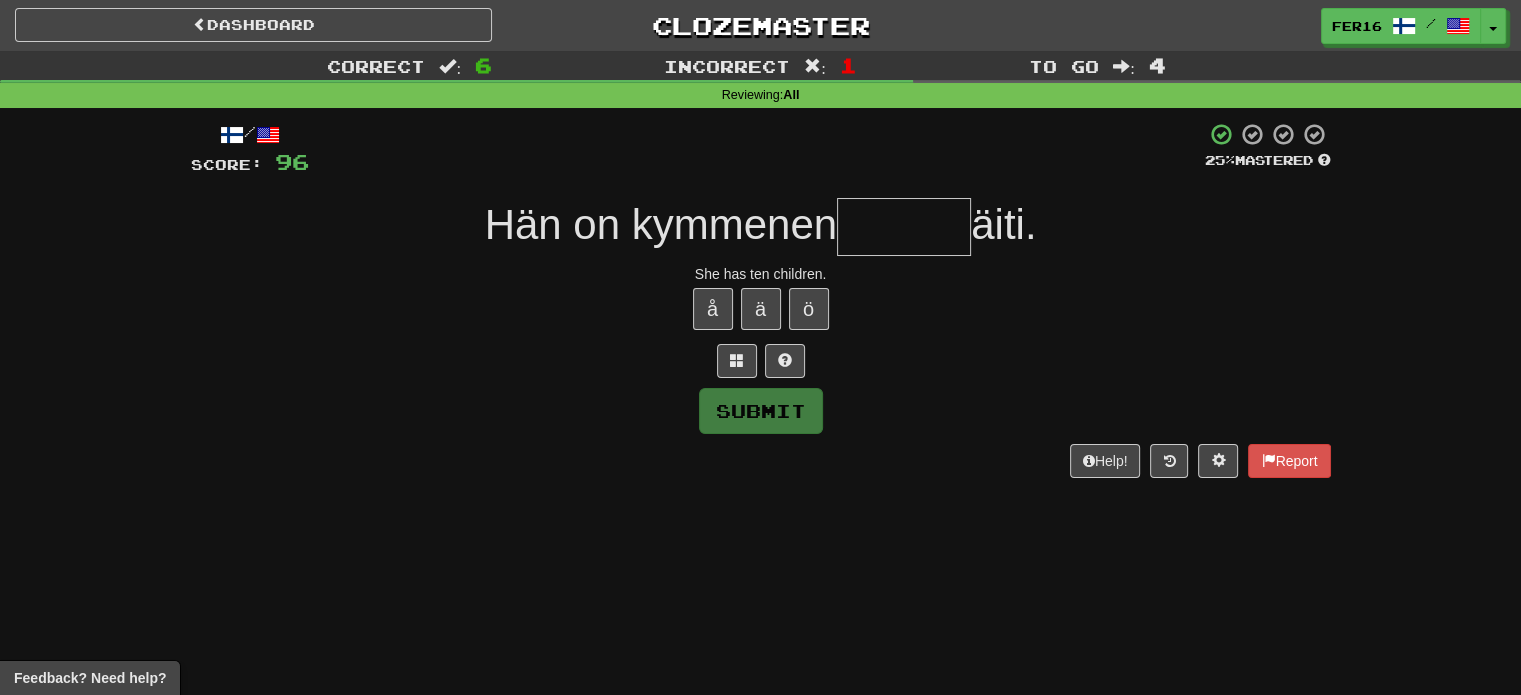 type on "*" 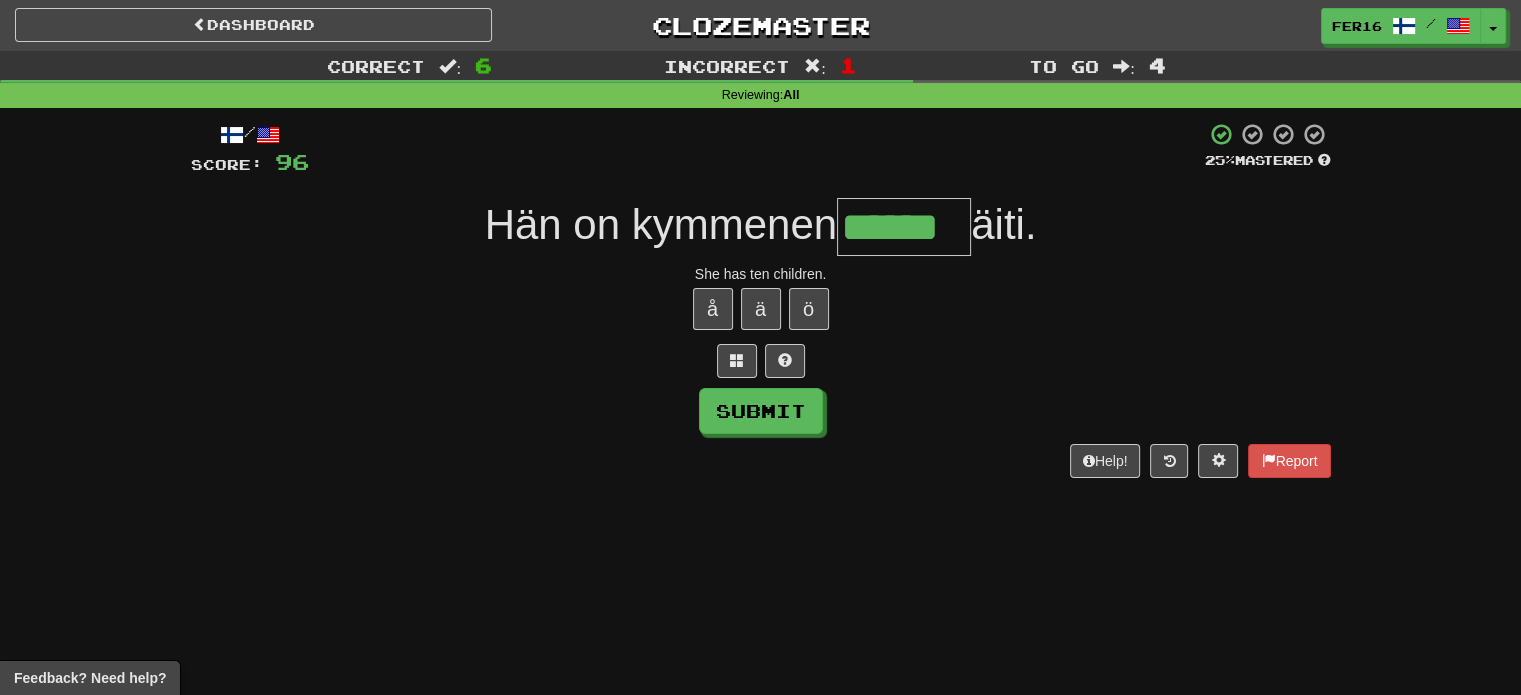 type on "******" 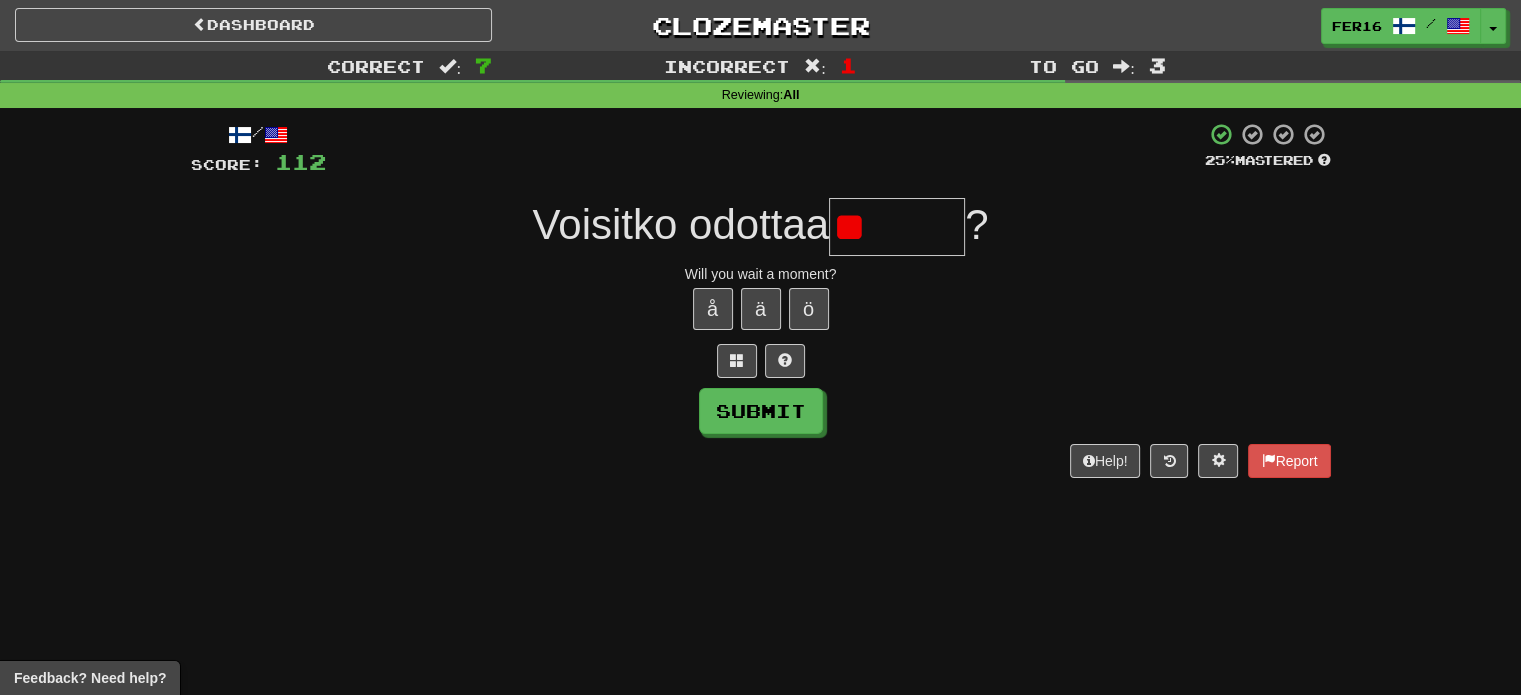 type on "*" 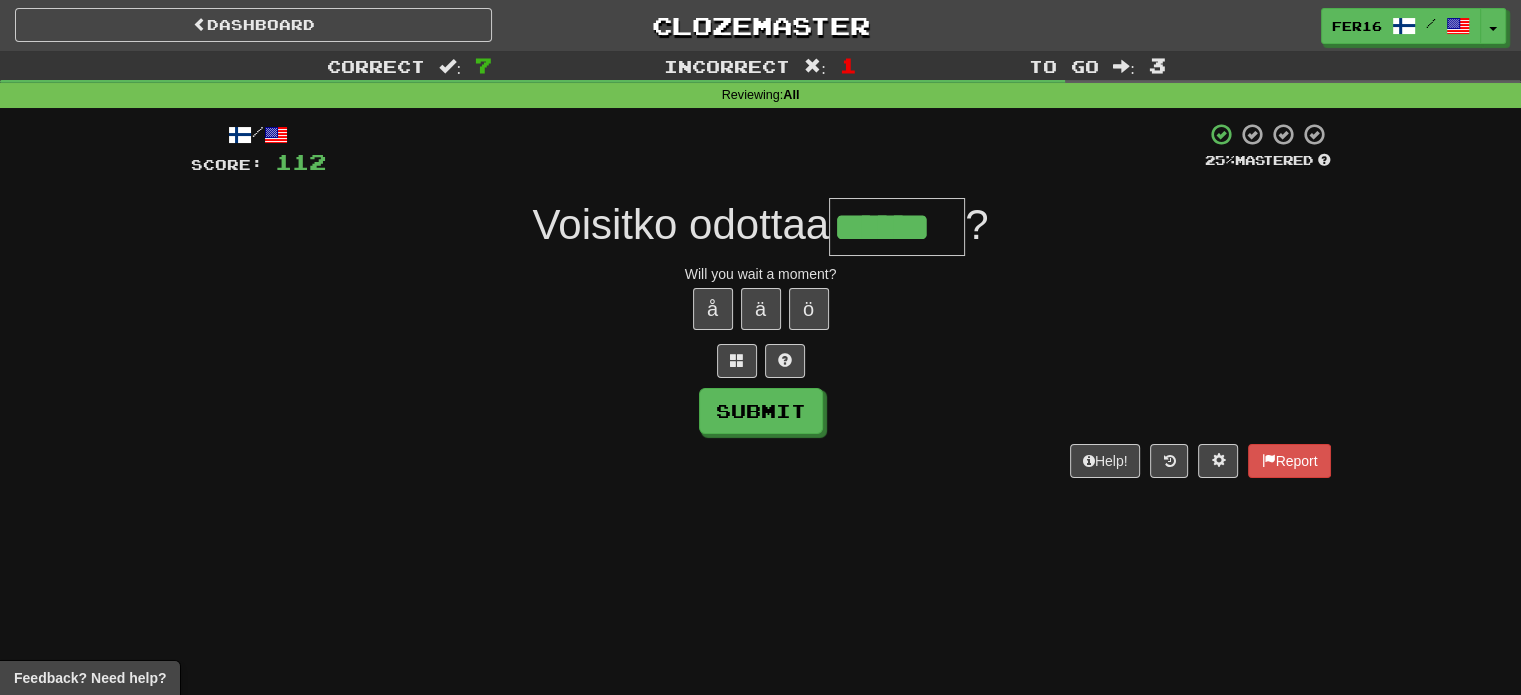 type on "******" 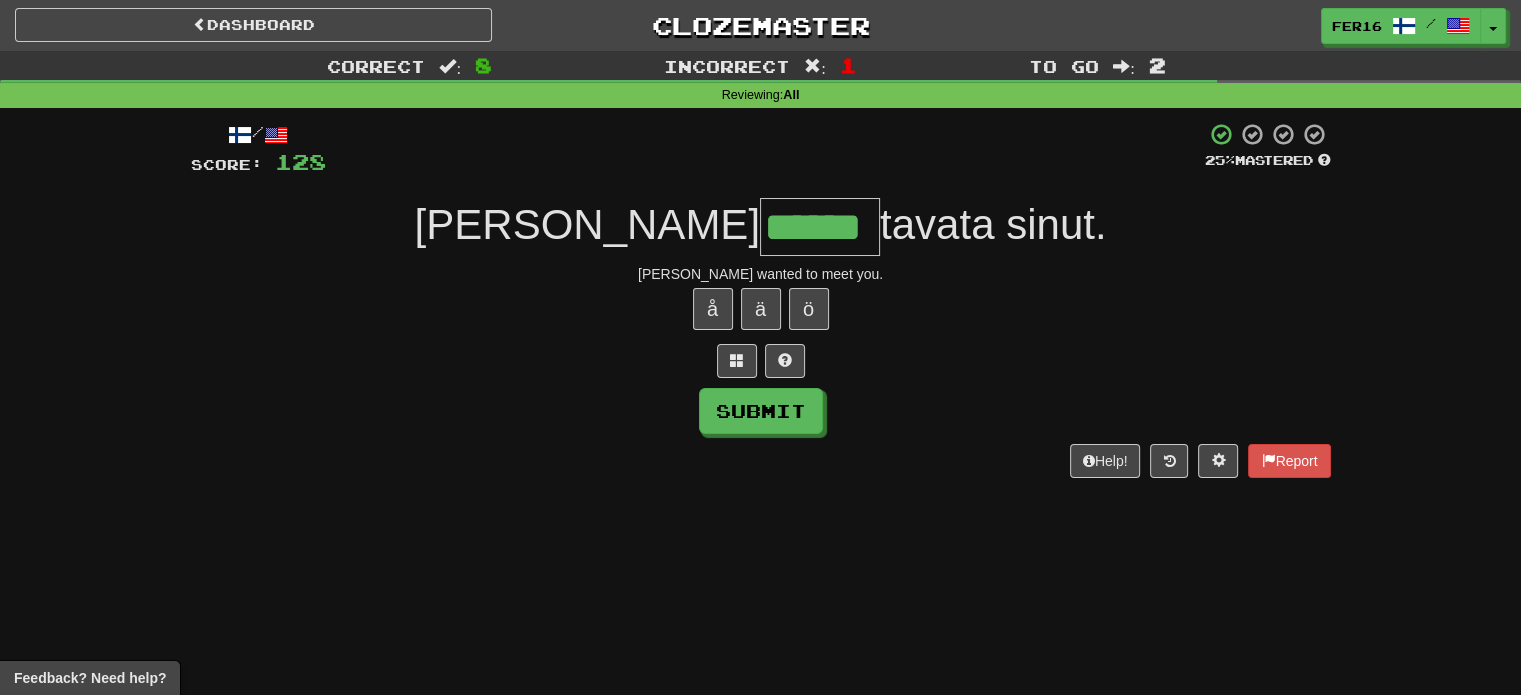 type on "******" 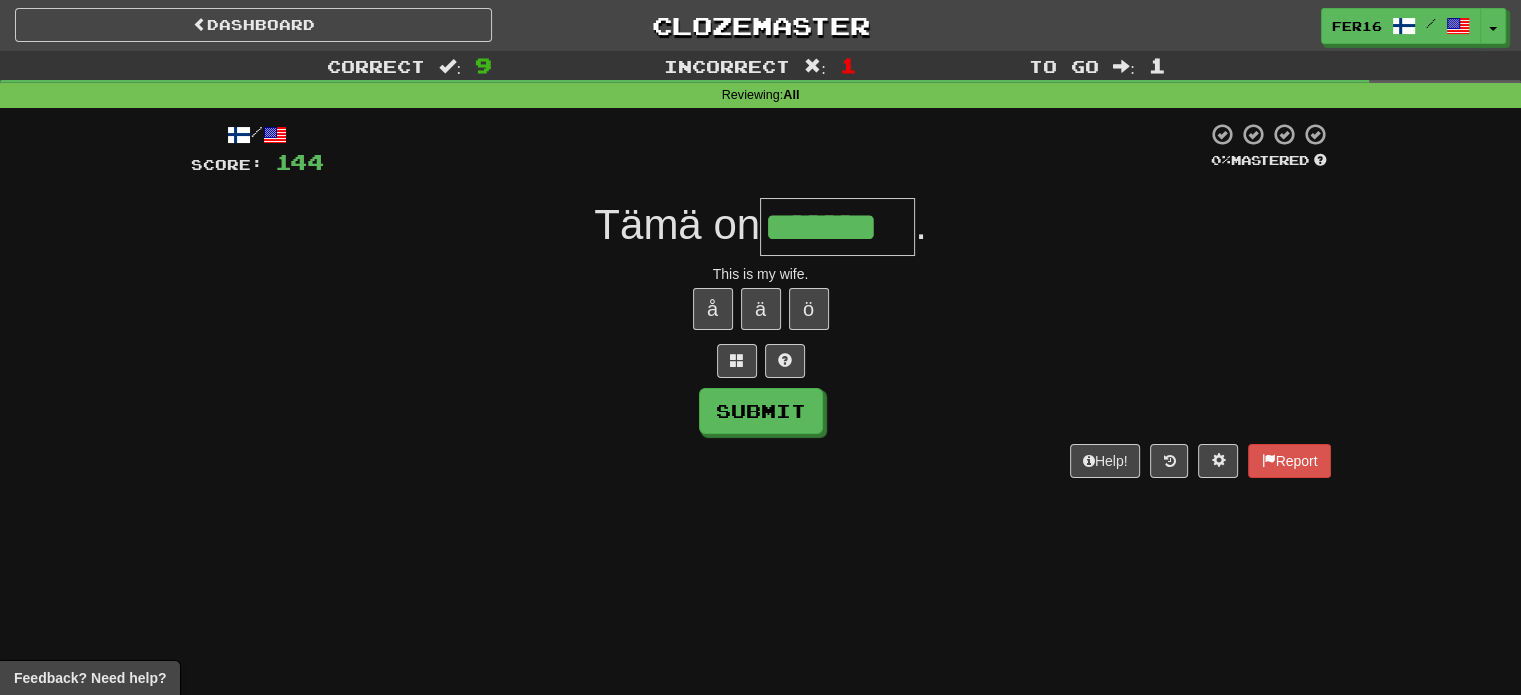type on "*******" 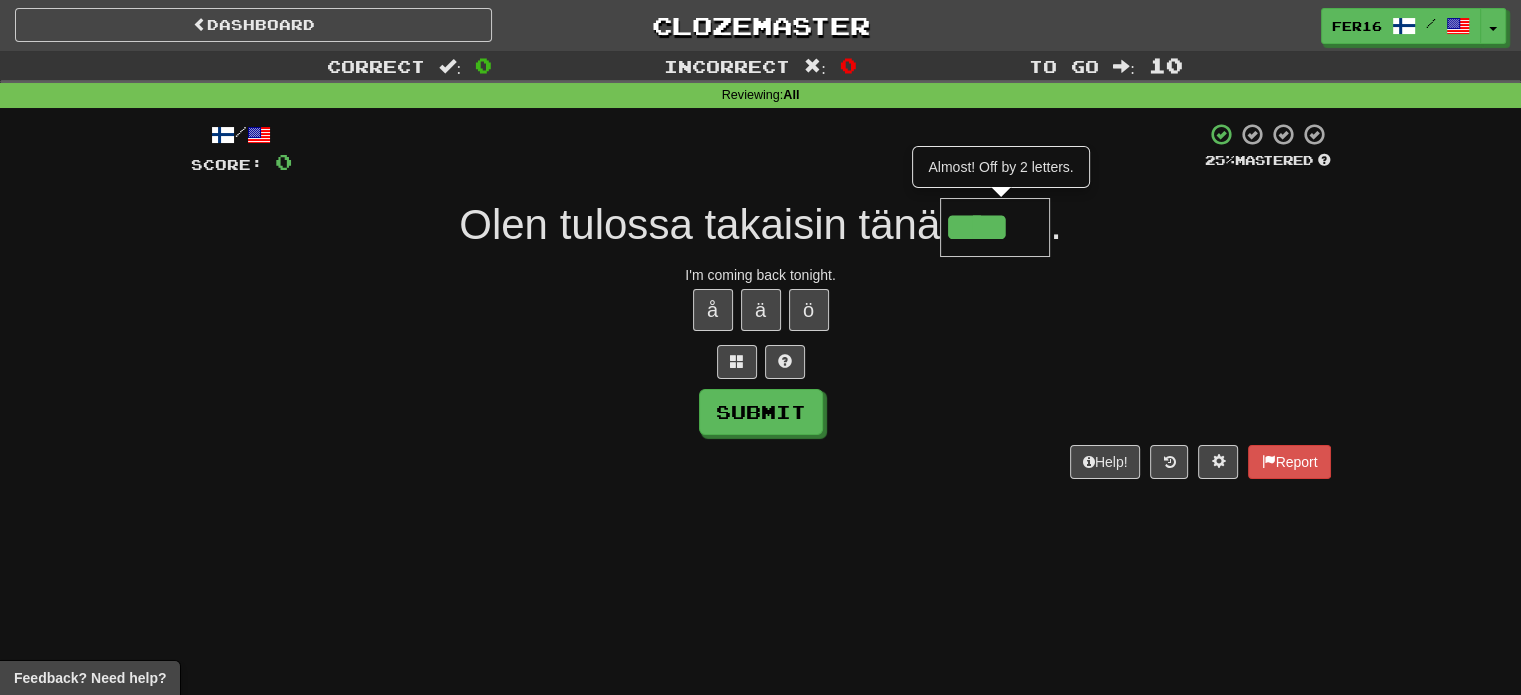 type on "******" 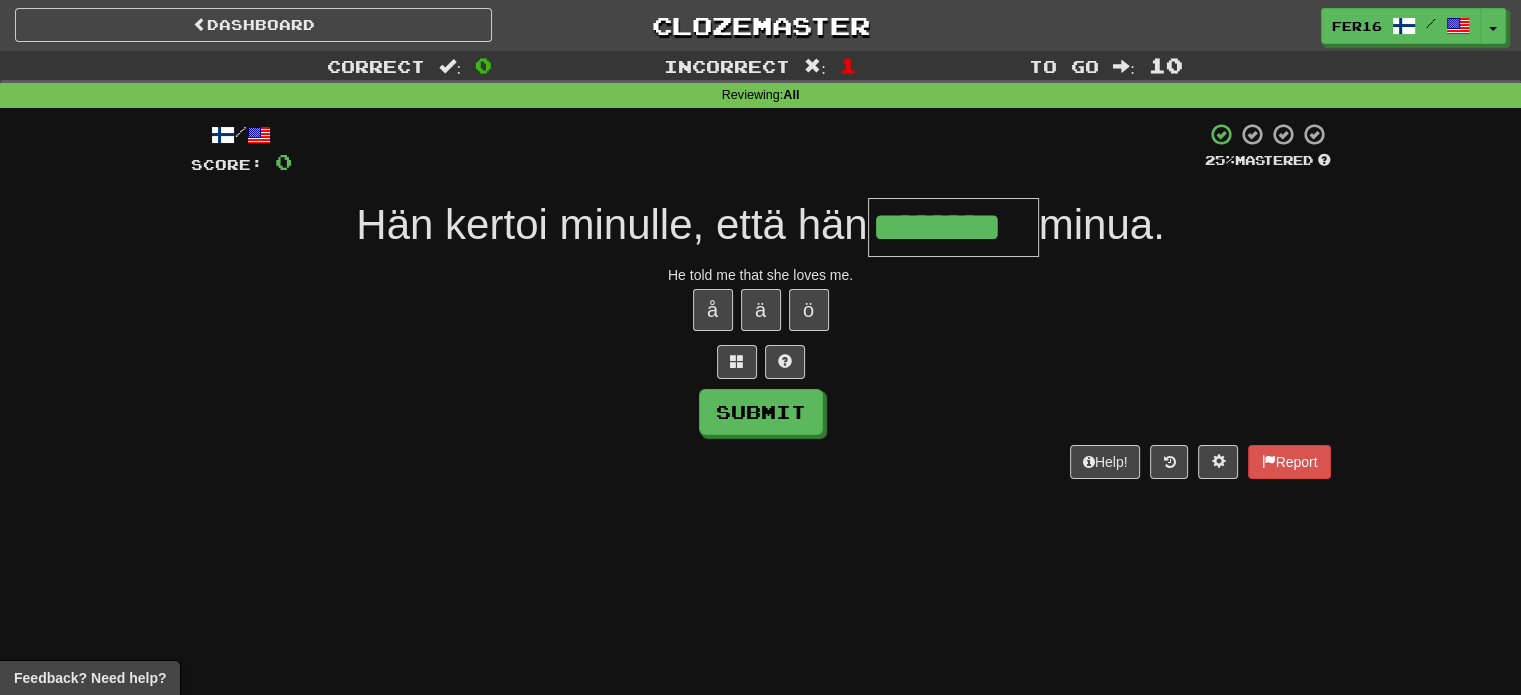 type on "********" 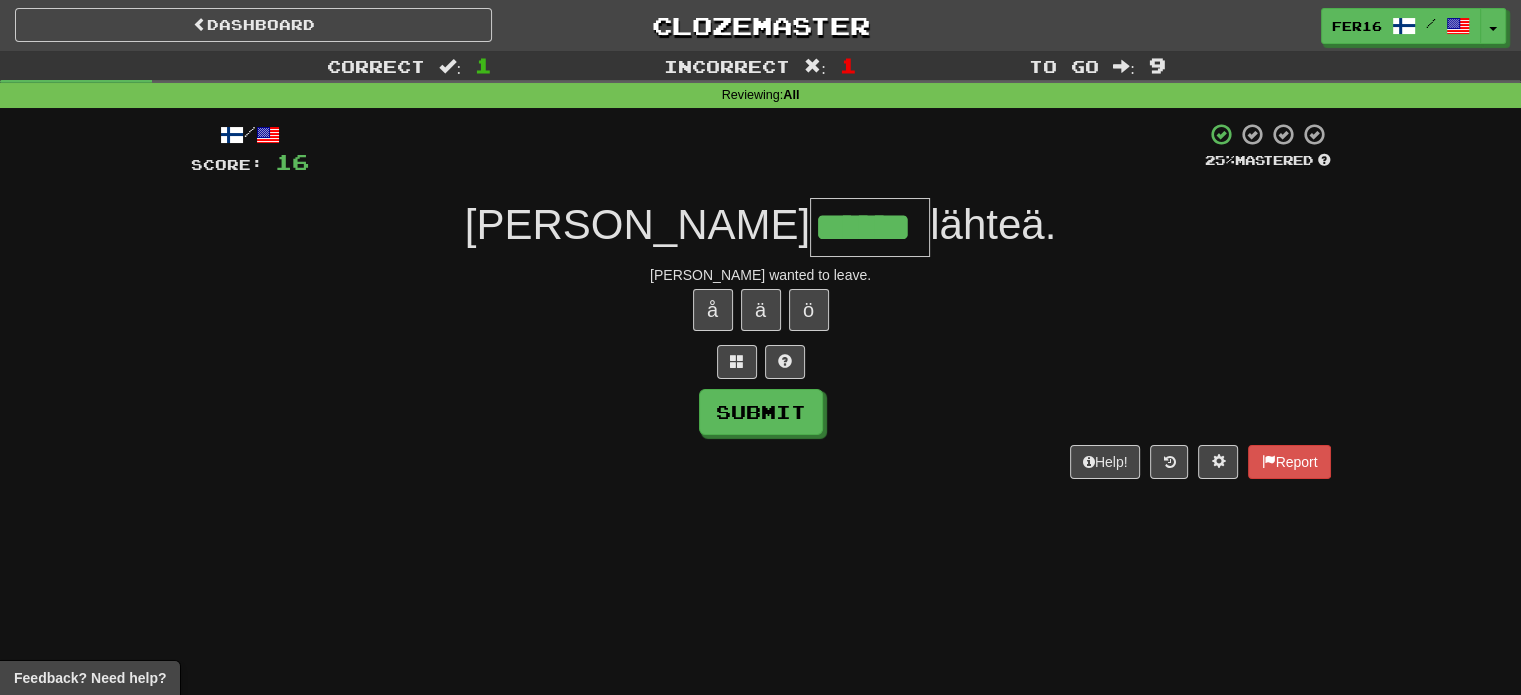 type on "******" 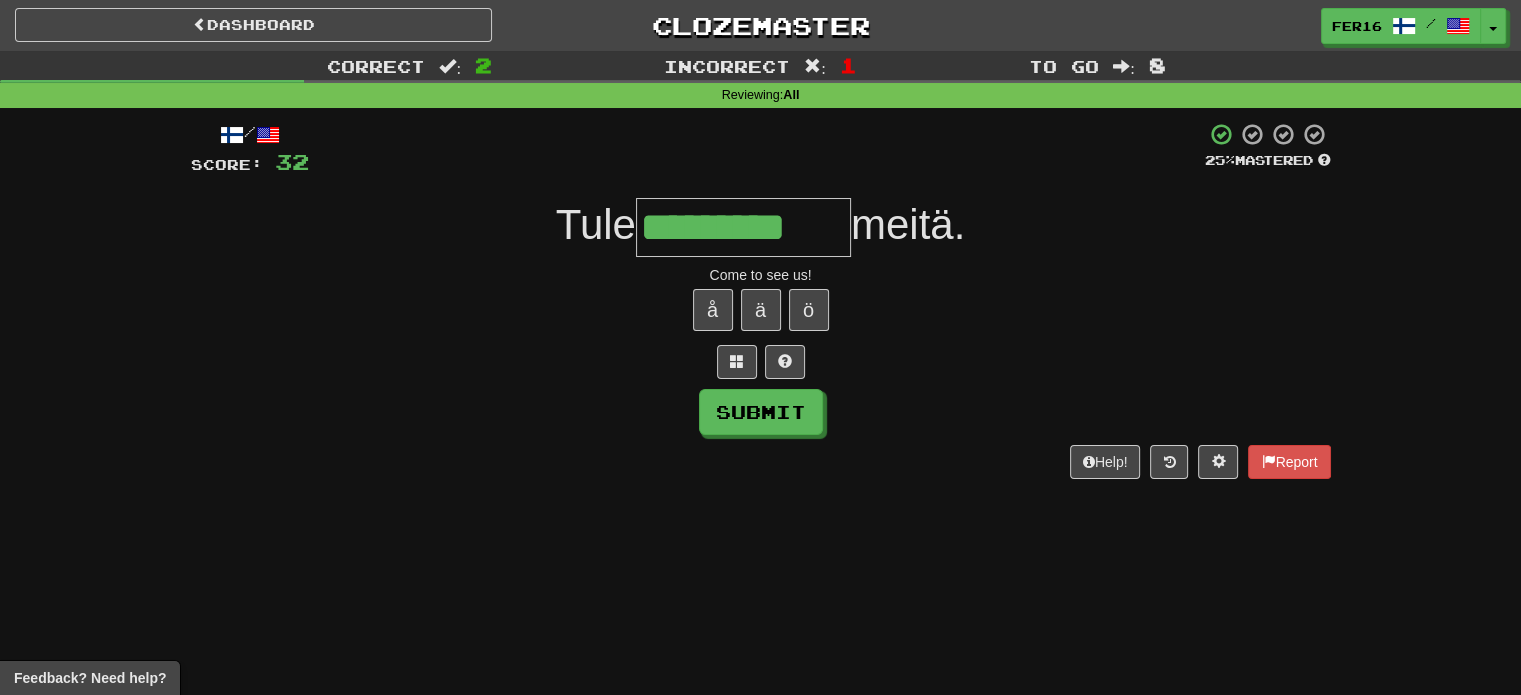 type on "*********" 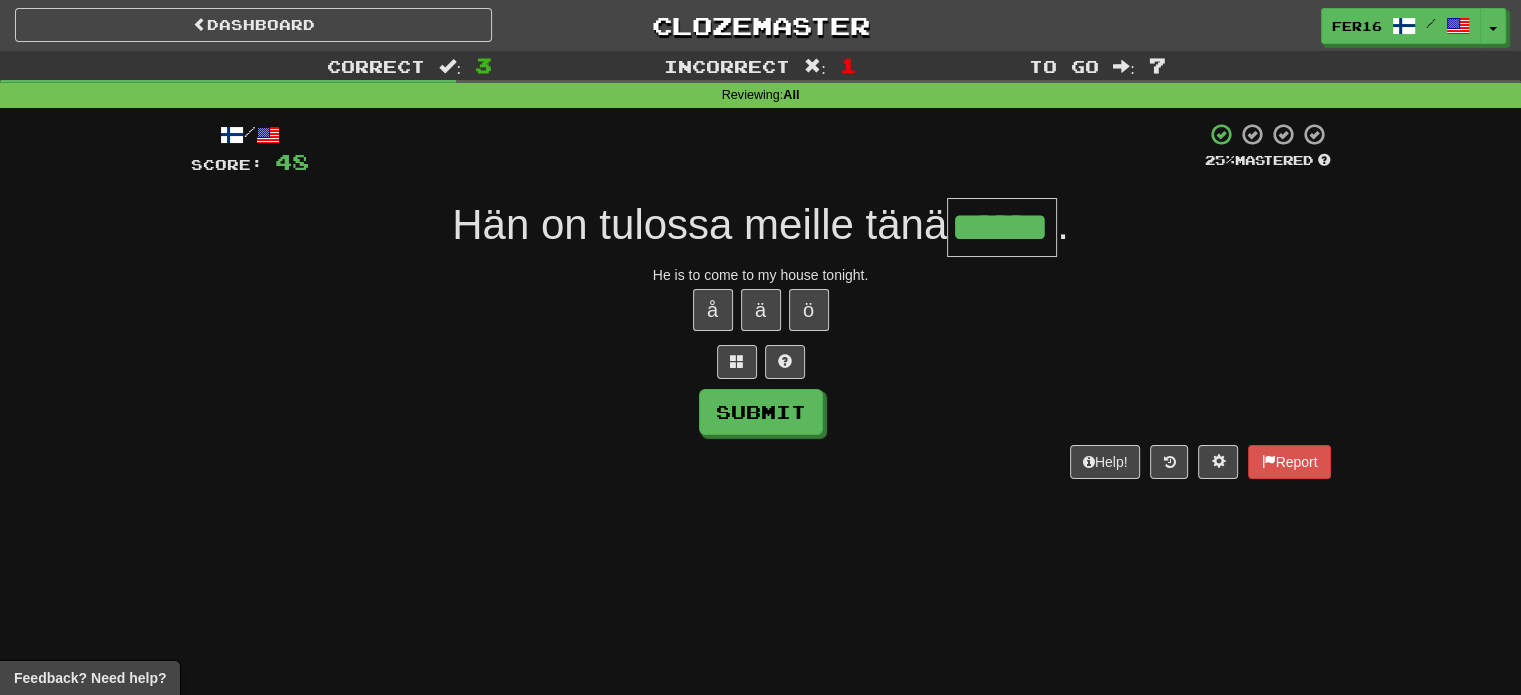 type on "******" 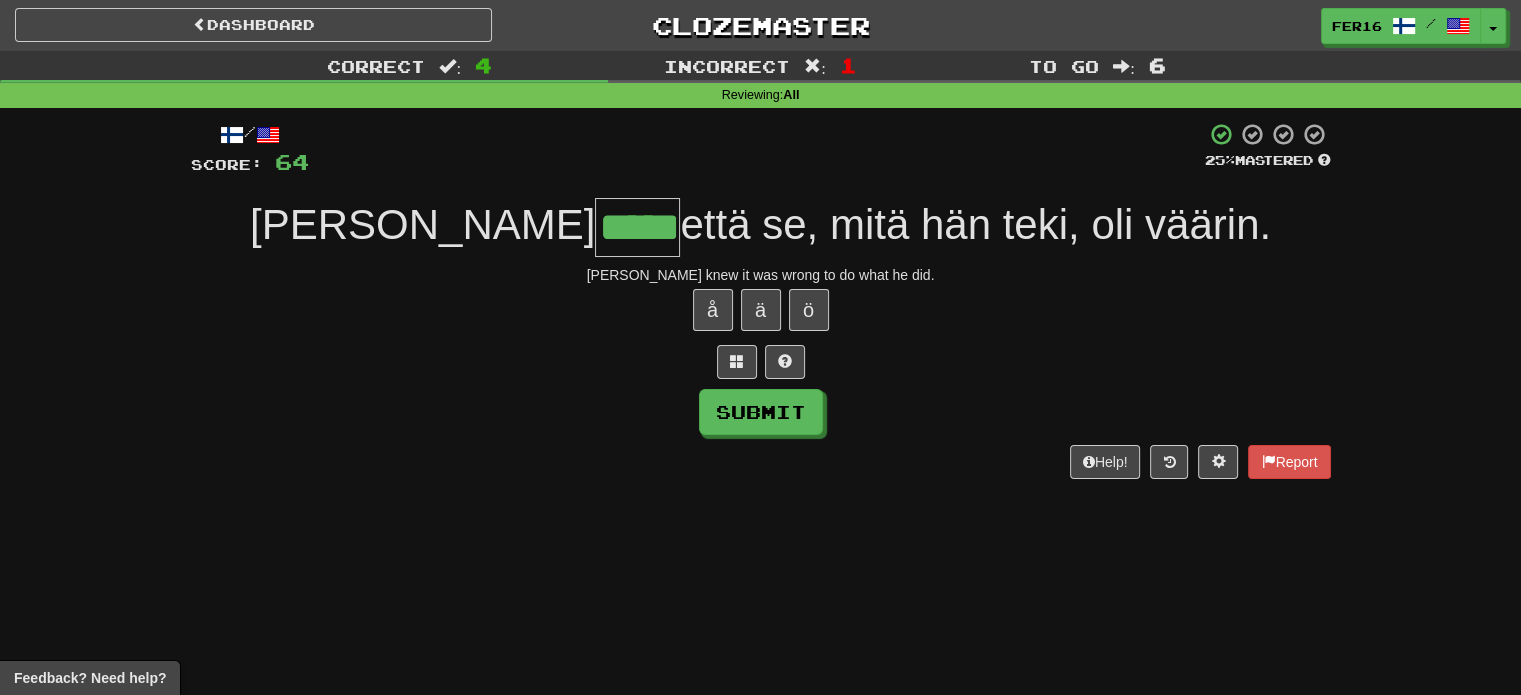 type on "*****" 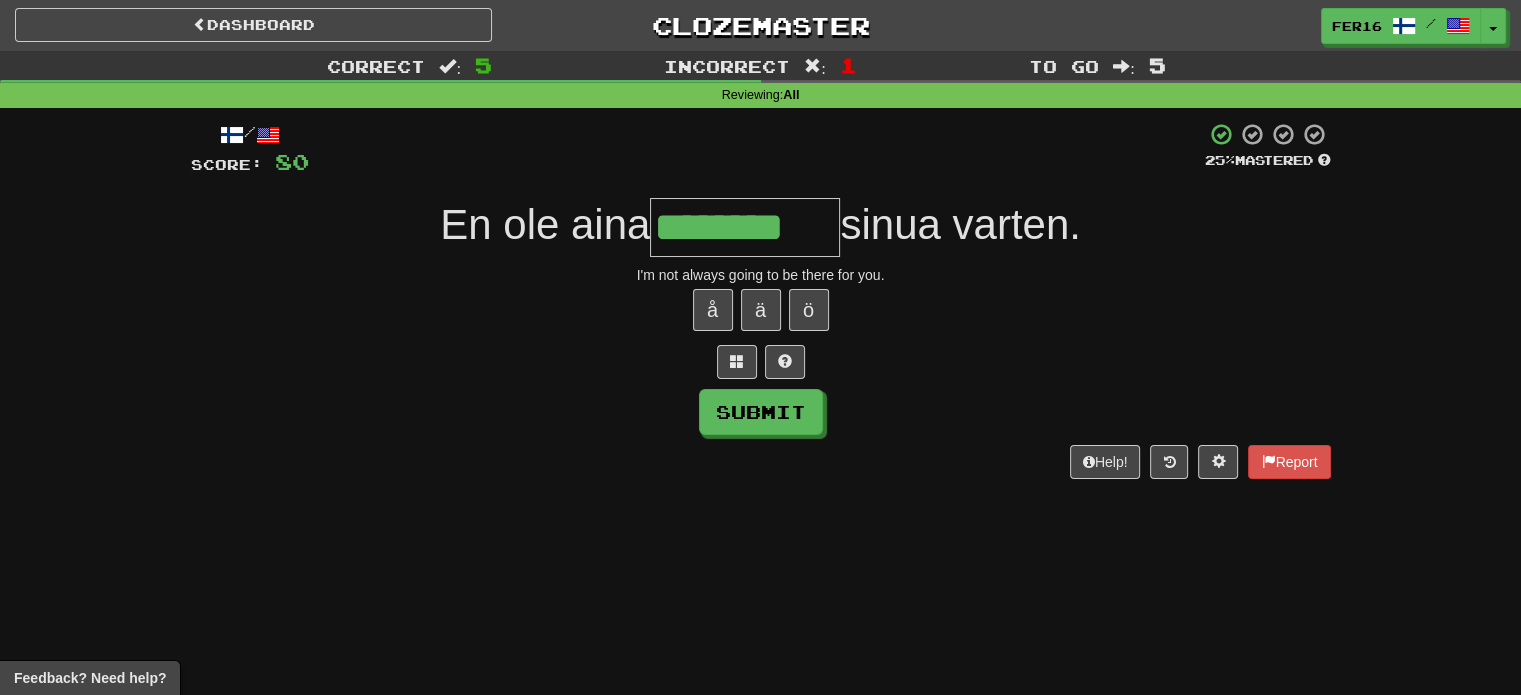 type on "********" 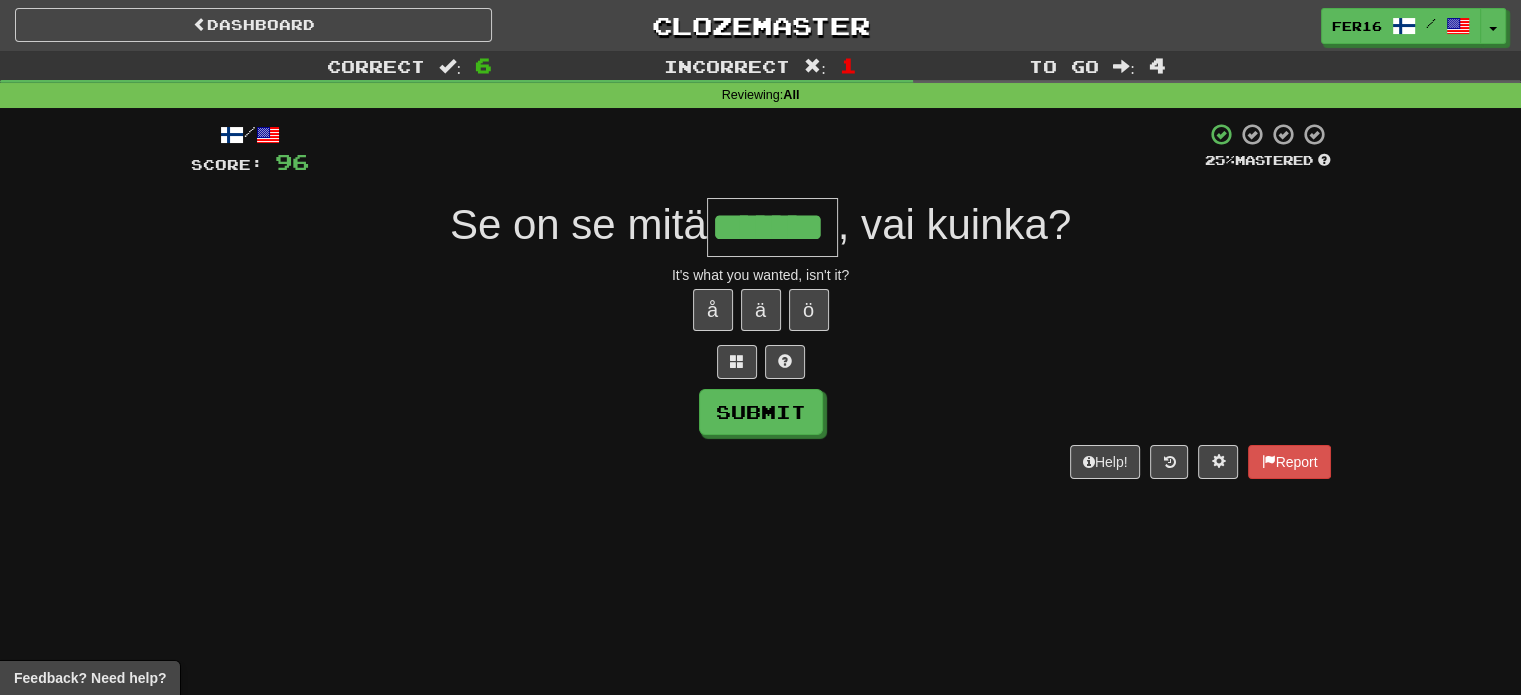 type on "*******" 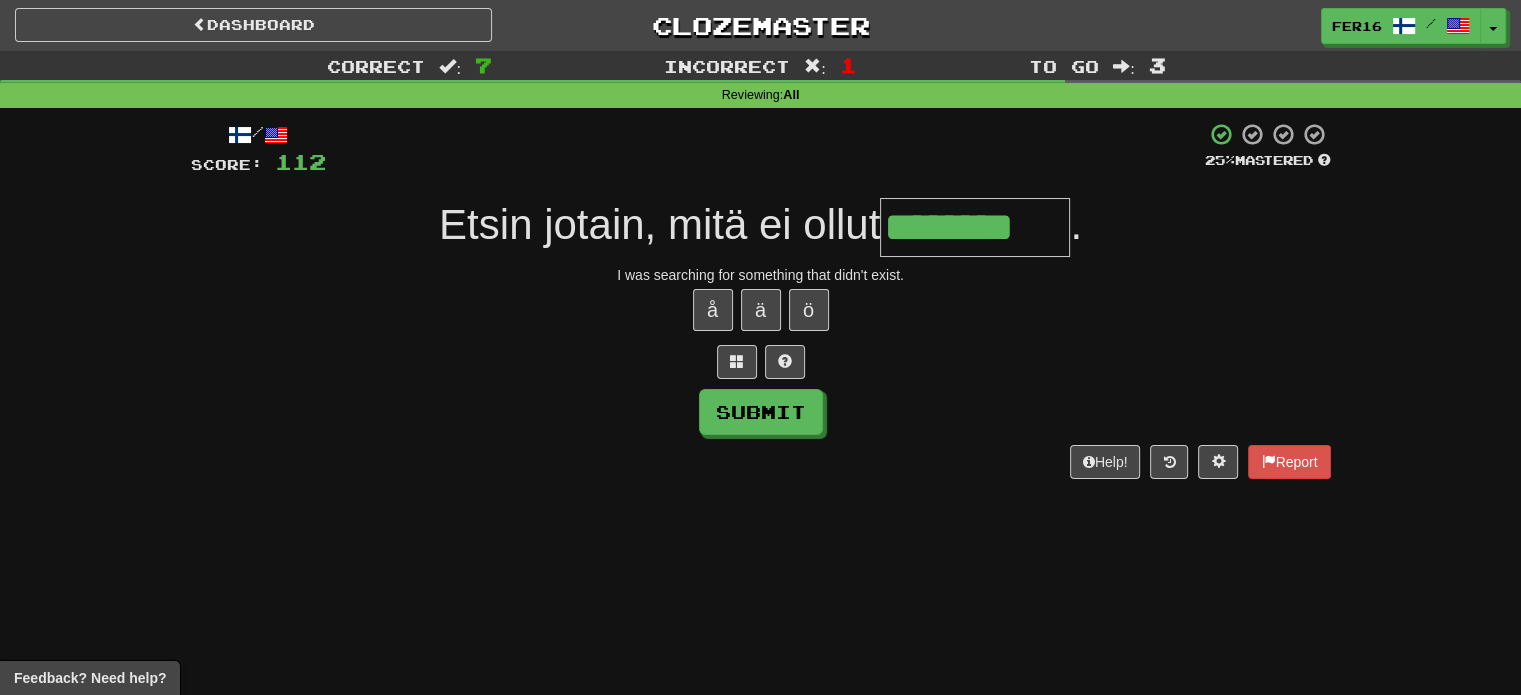 type on "********" 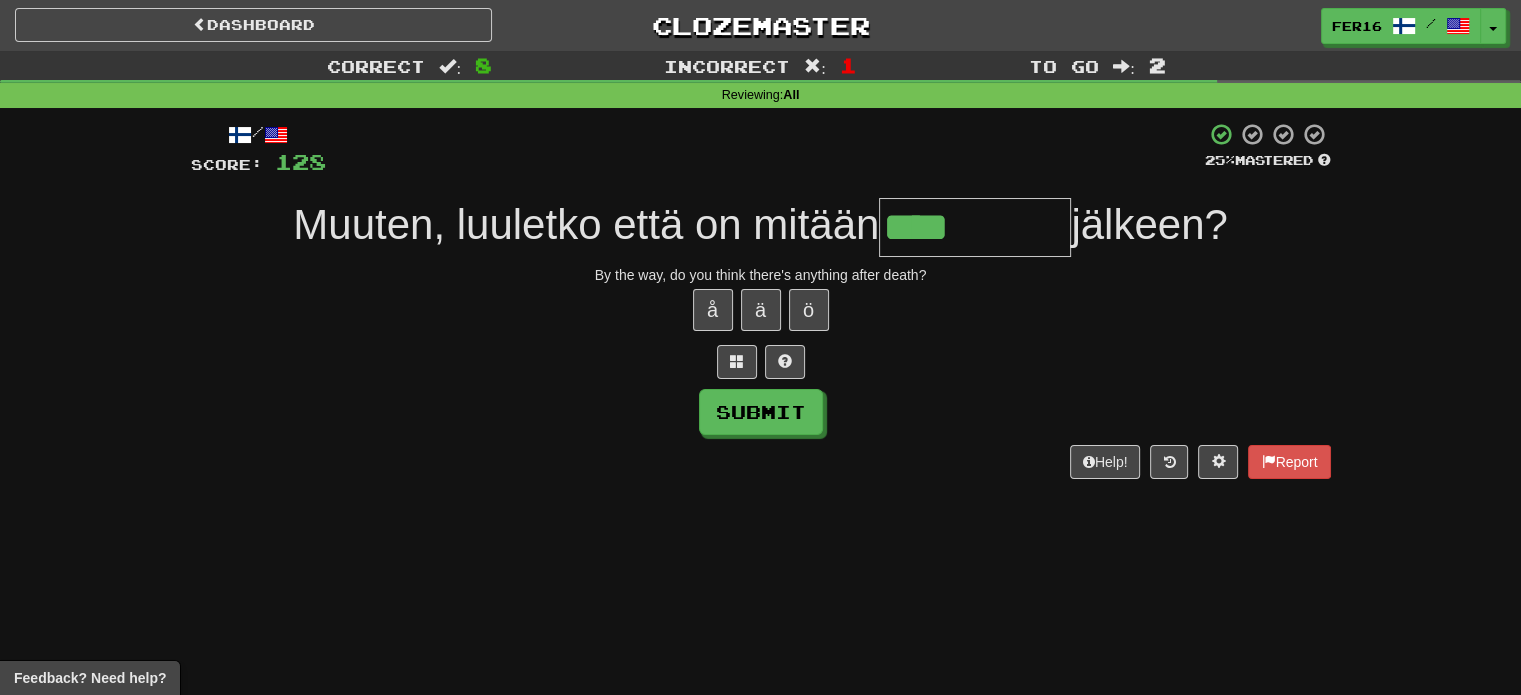 type on "********" 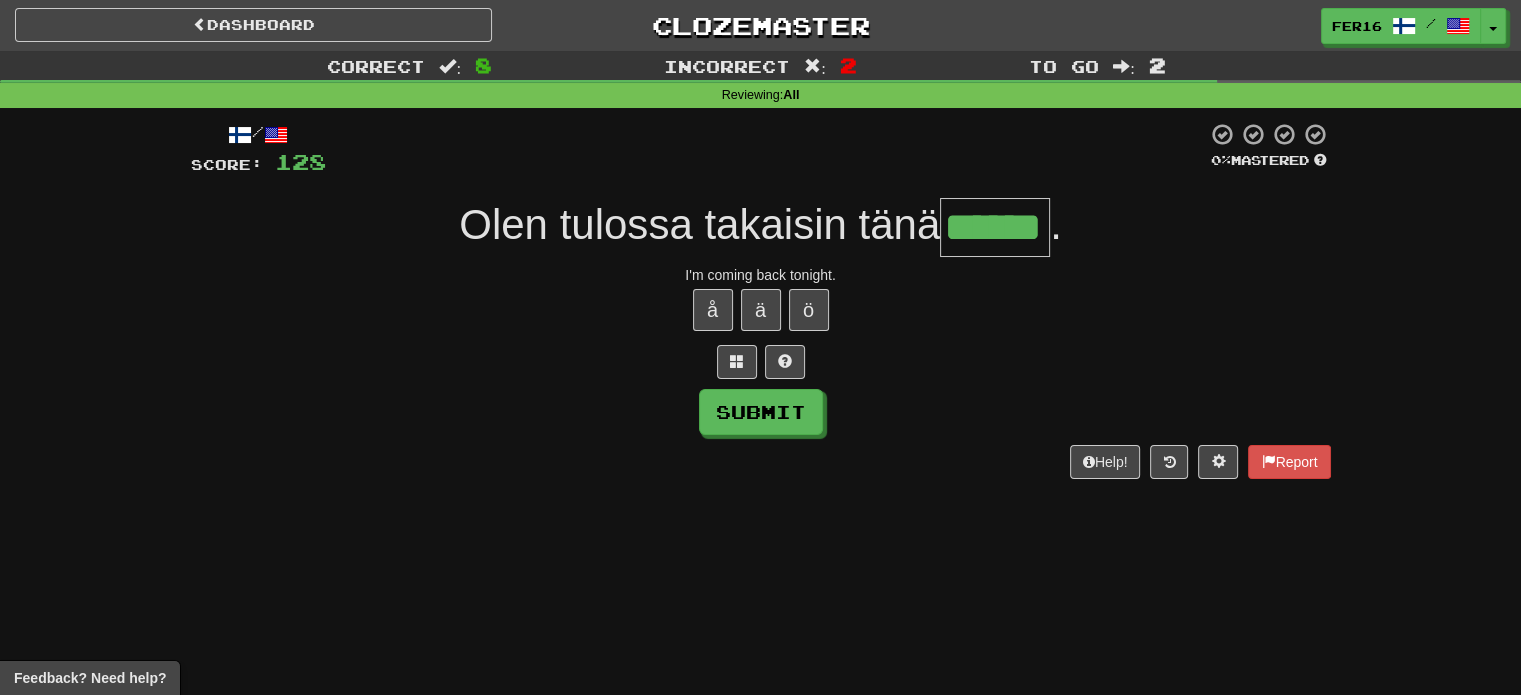 type on "******" 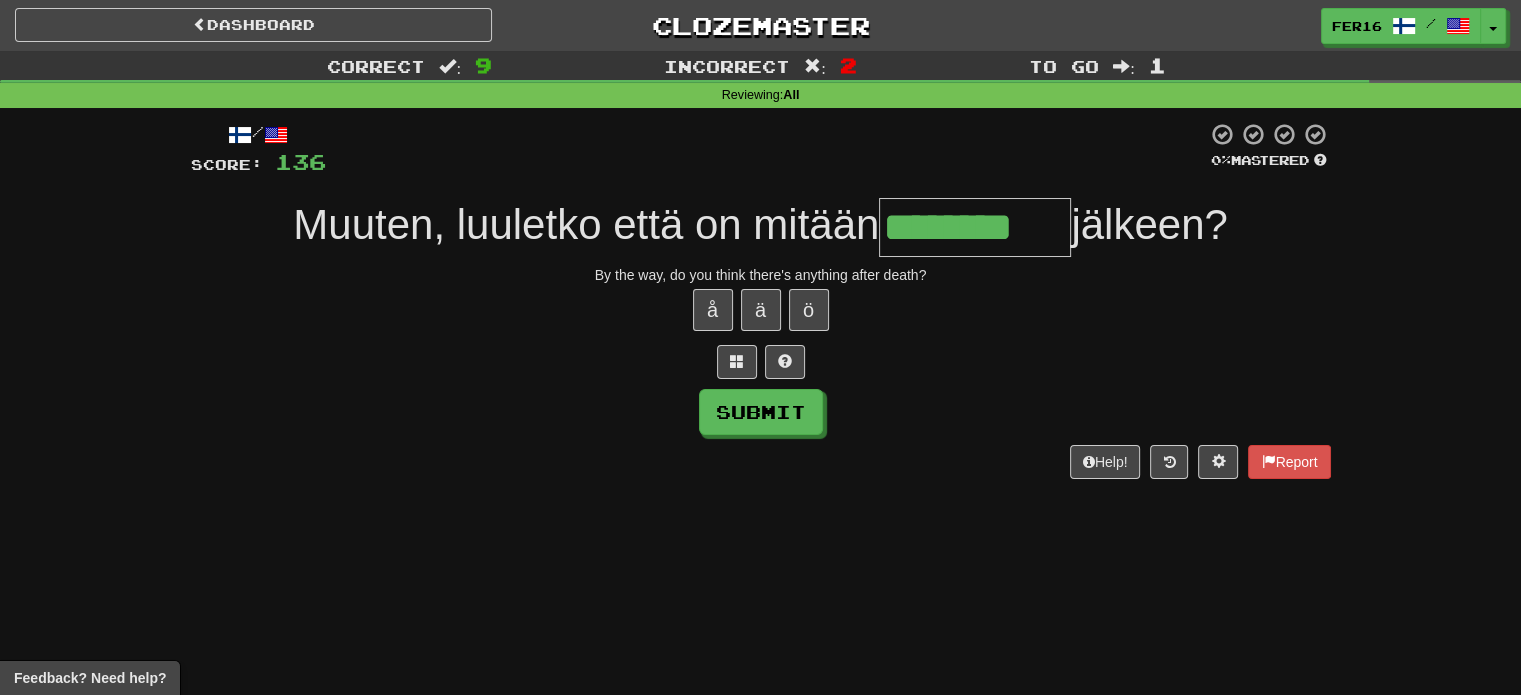 type on "********" 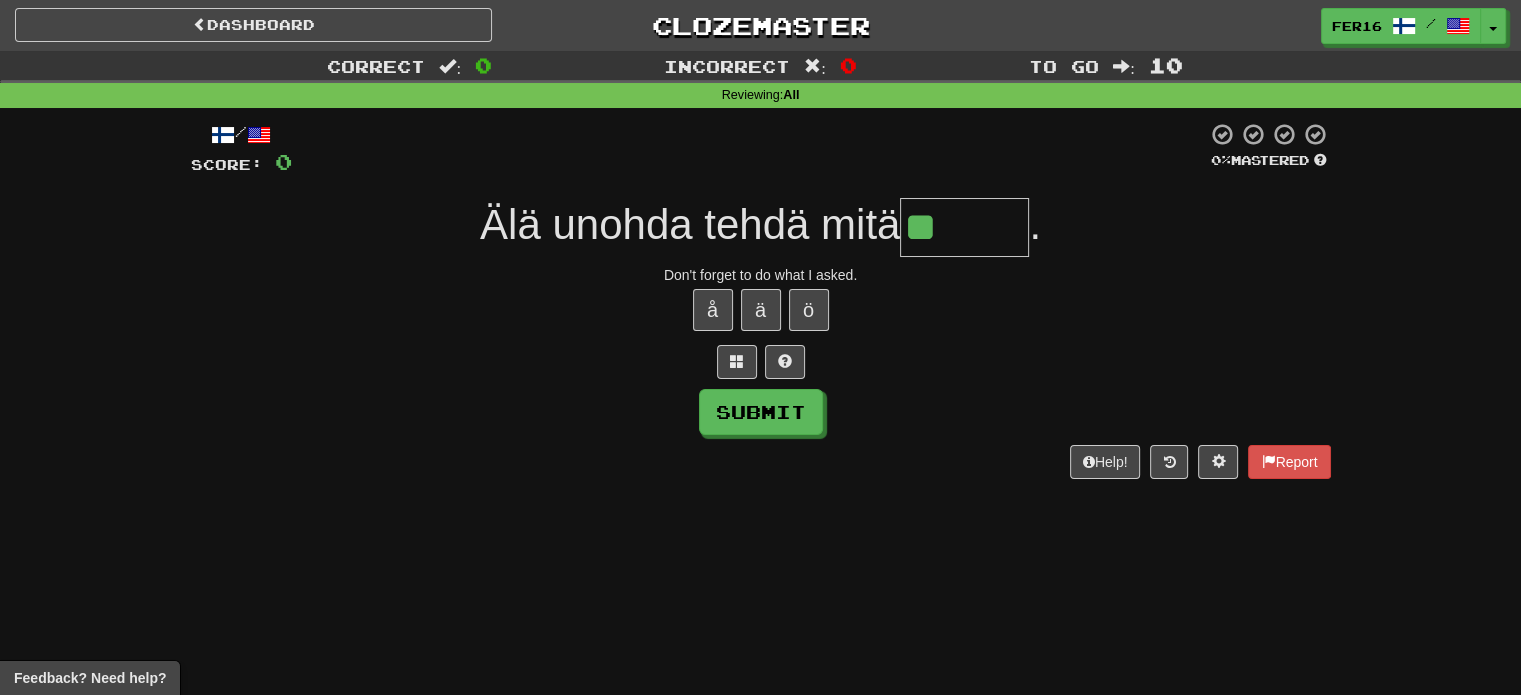 type on "******" 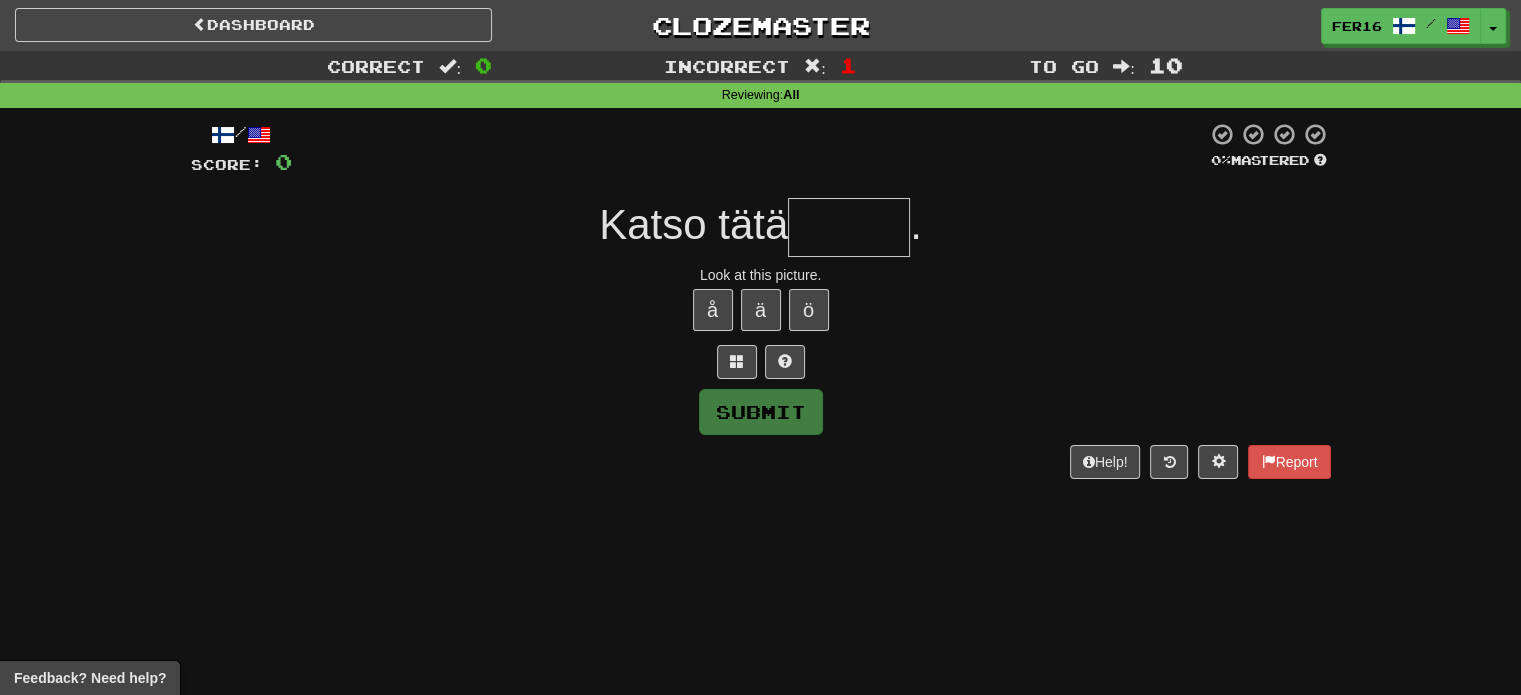 type on "*****" 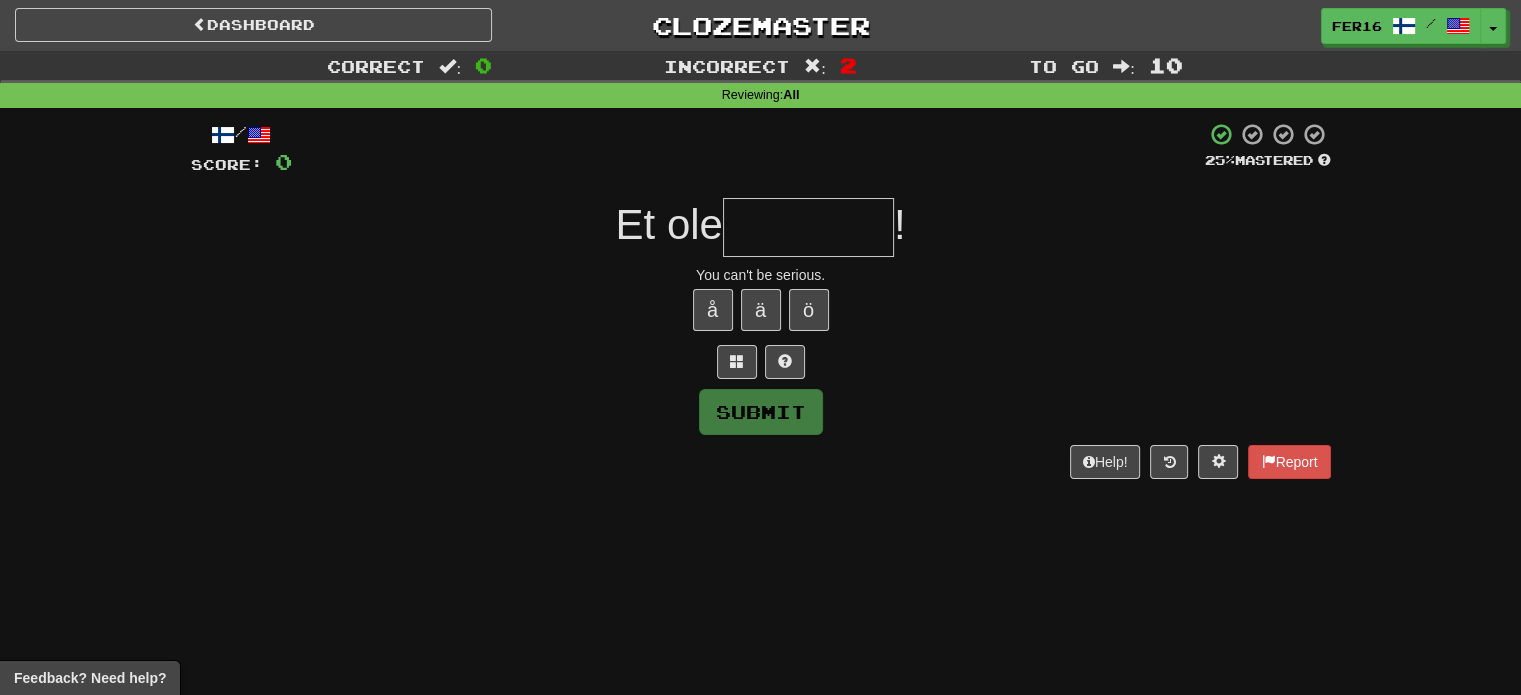 type on "*********" 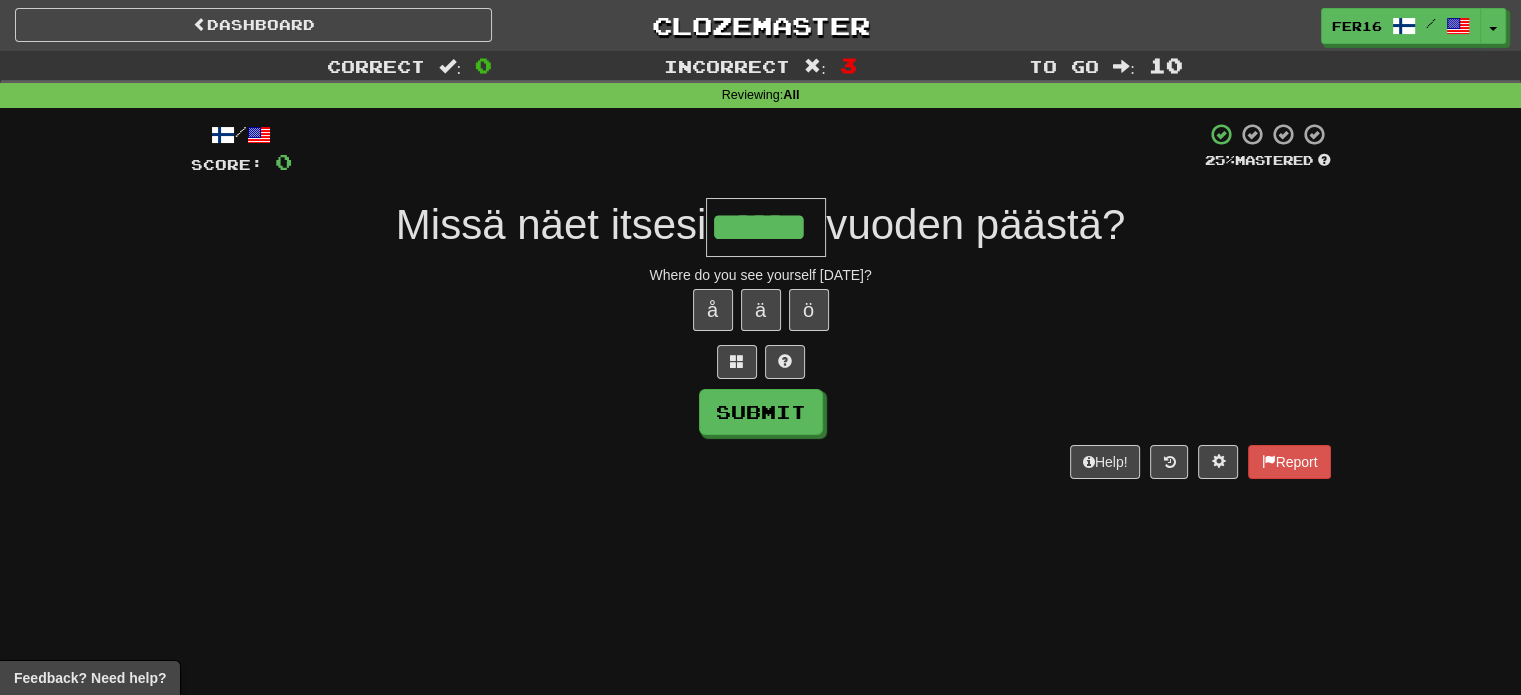 type on "******" 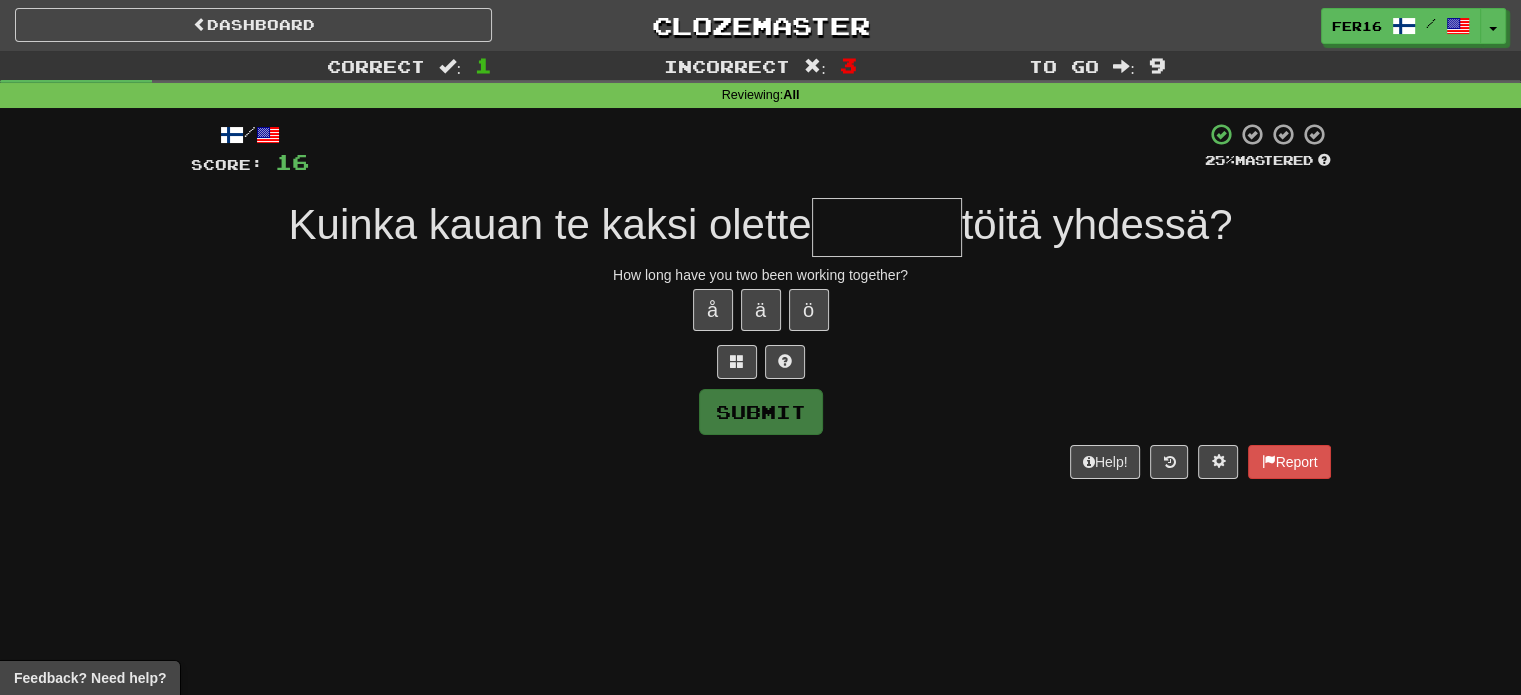 type on "*******" 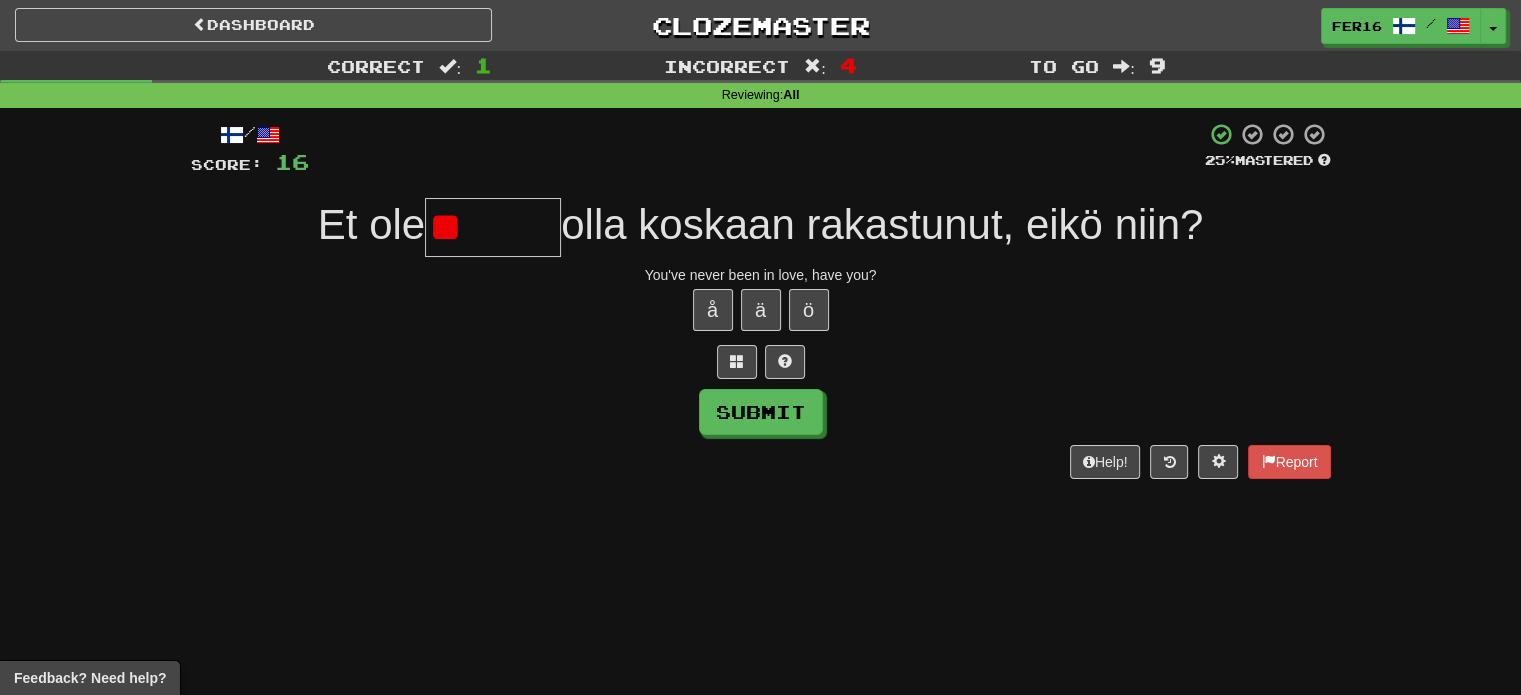 type on "*" 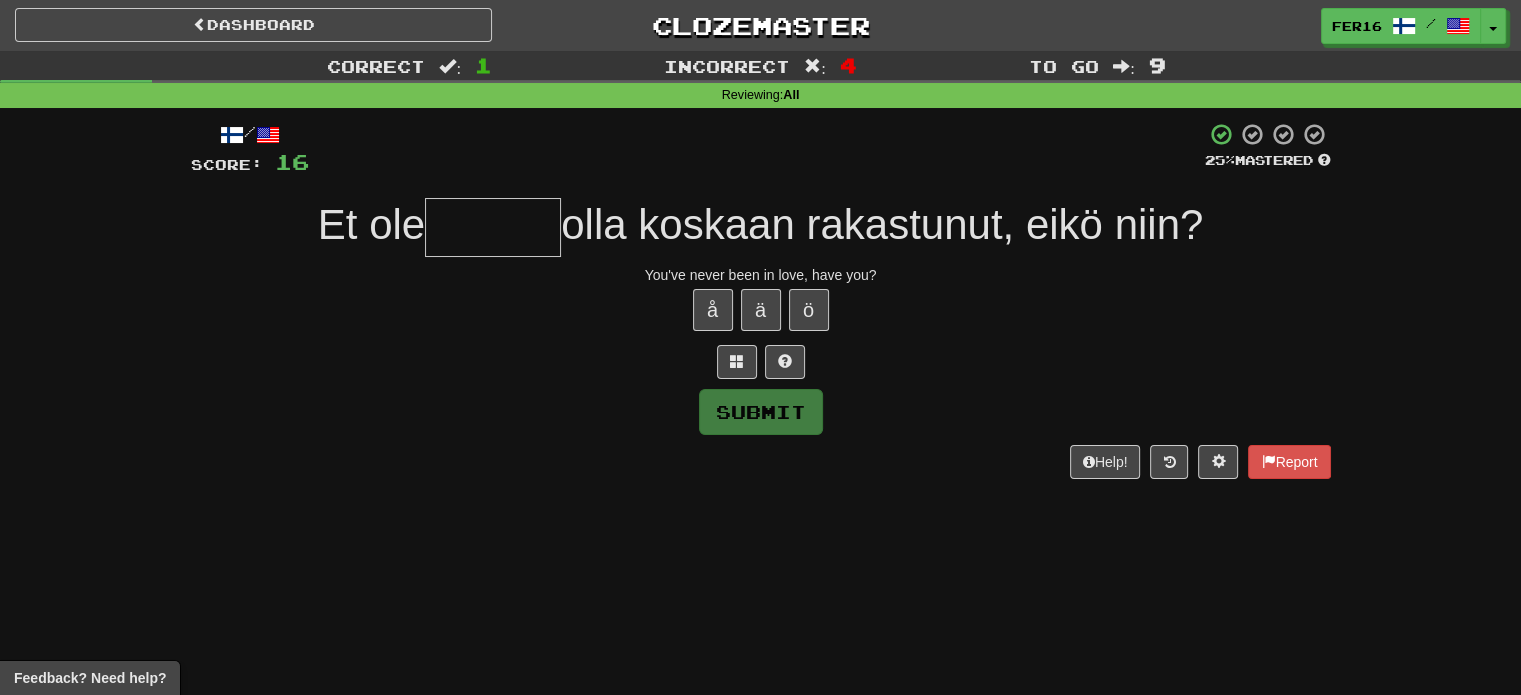 type on "*******" 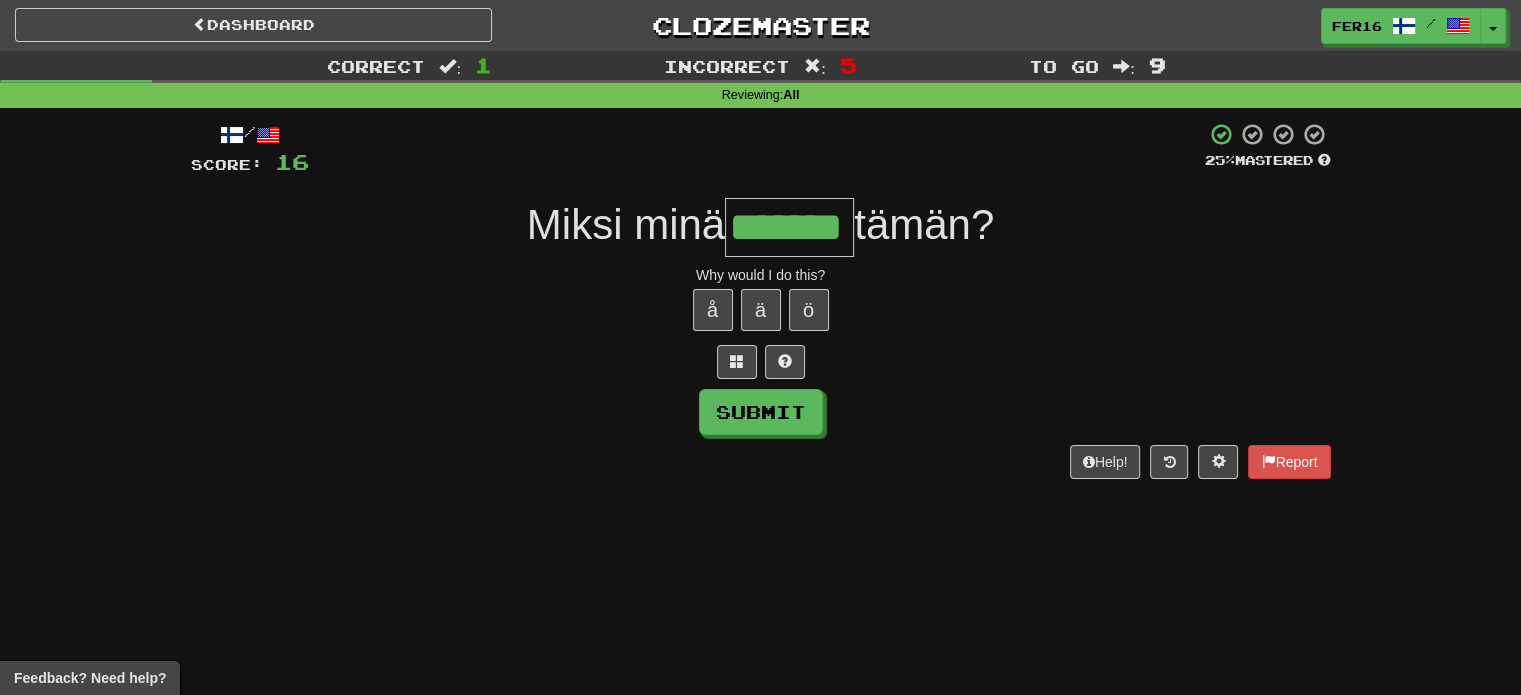 type on "*******" 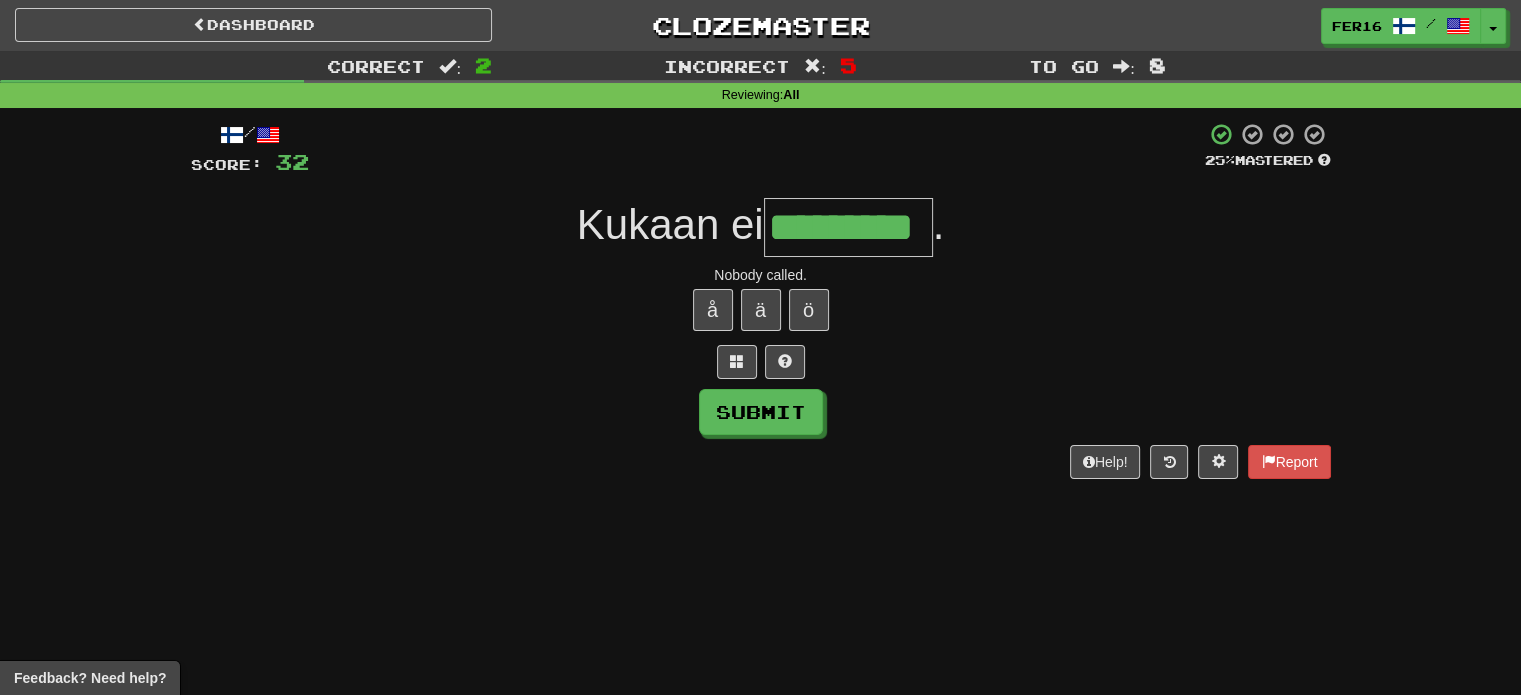type on "*********" 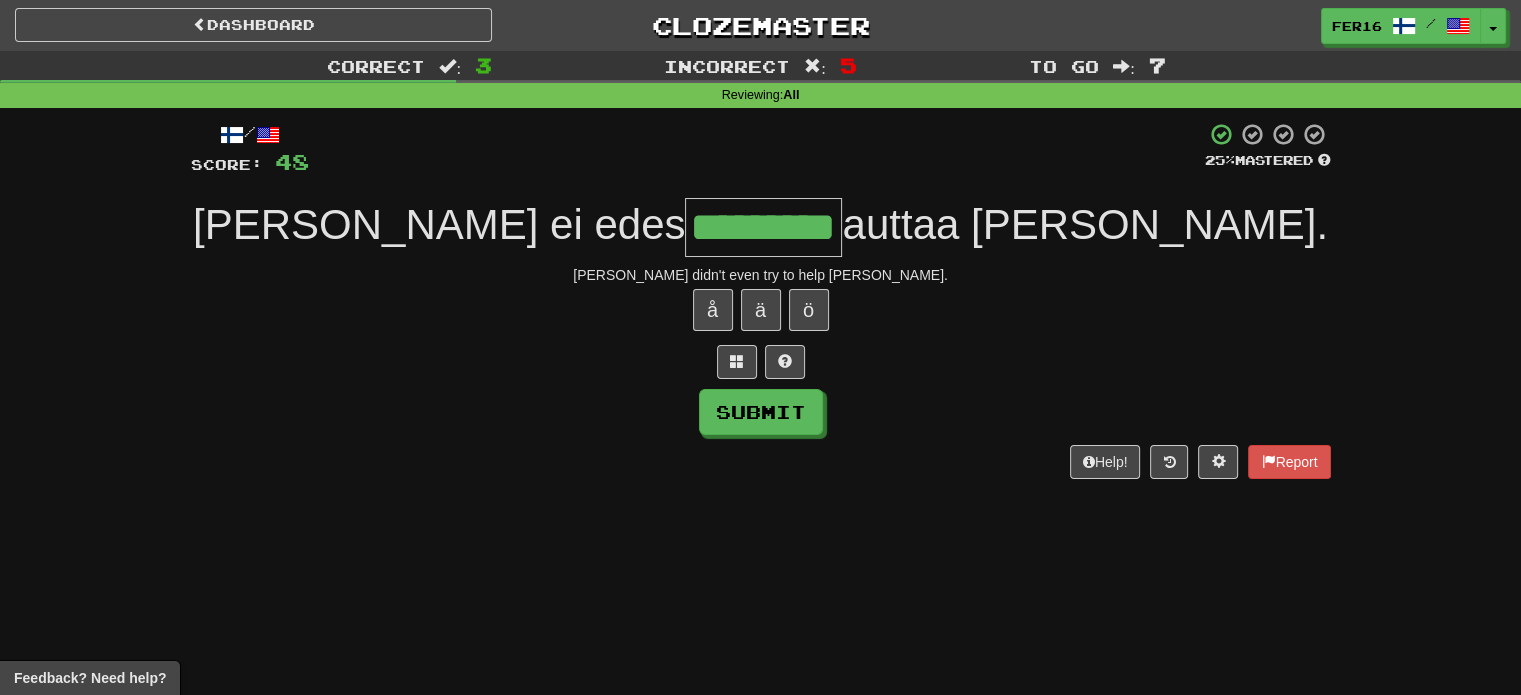 type on "*********" 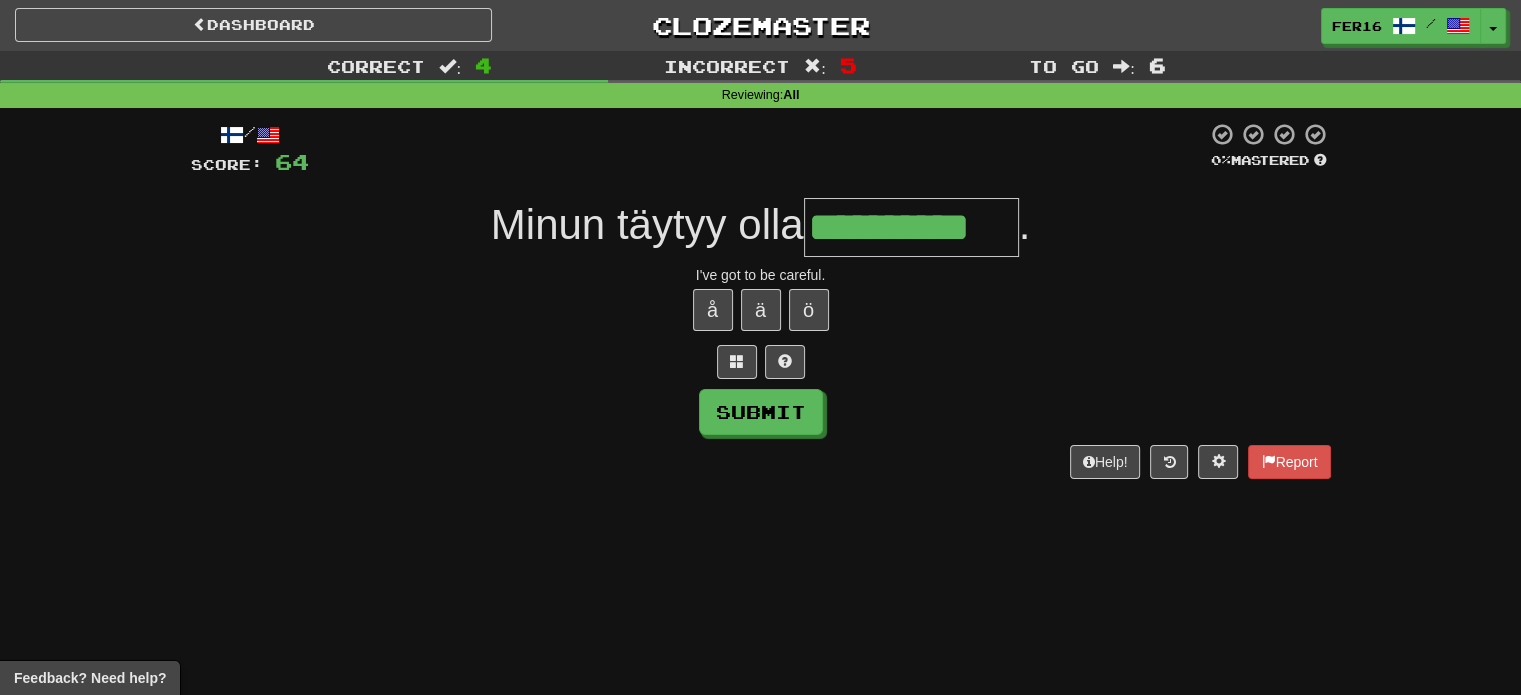 type on "**********" 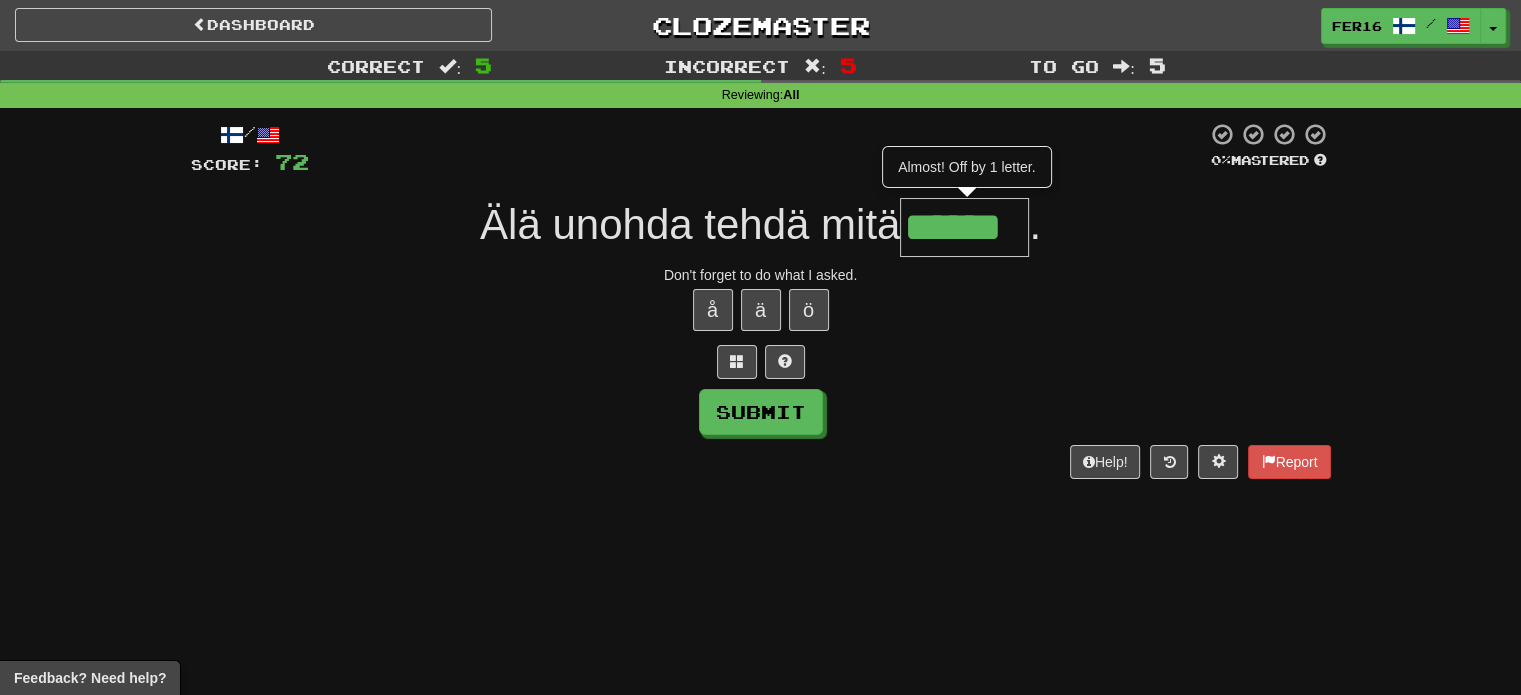 type on "******" 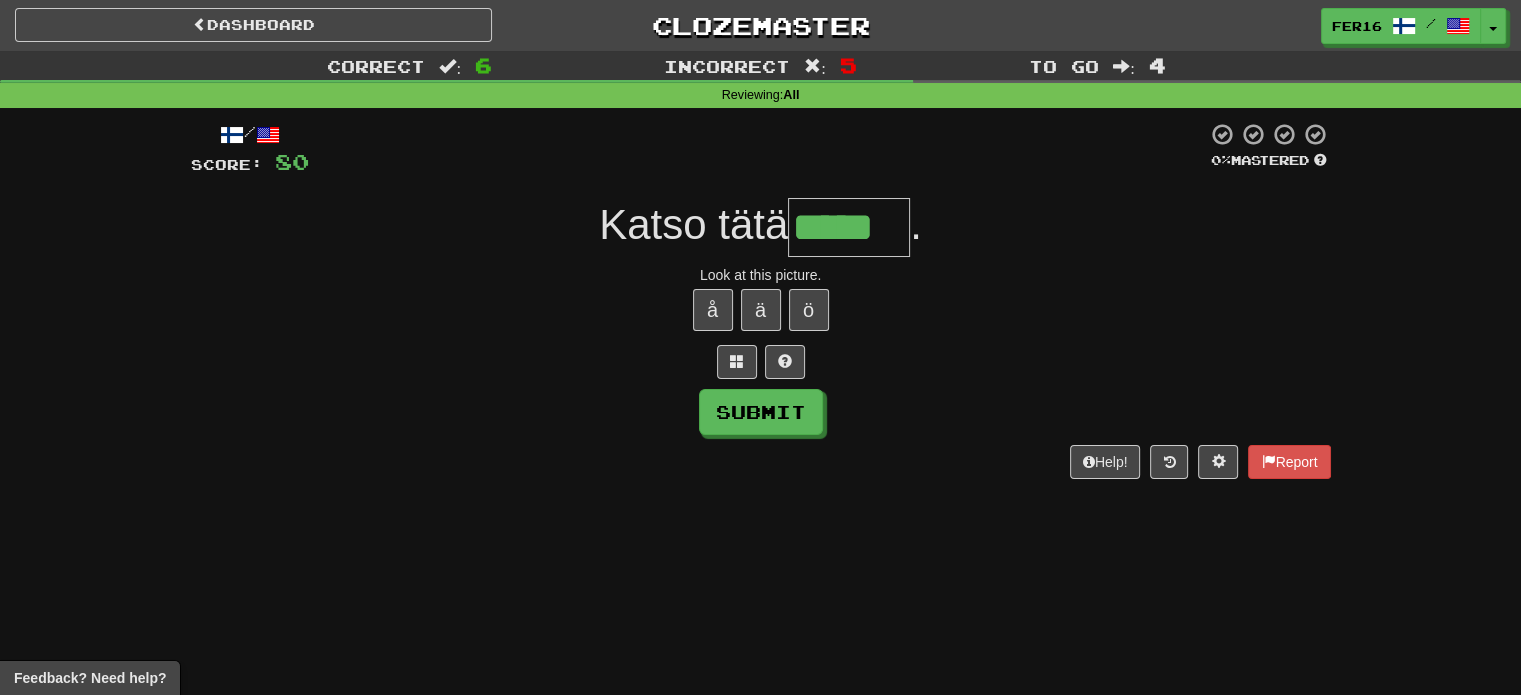 type on "*****" 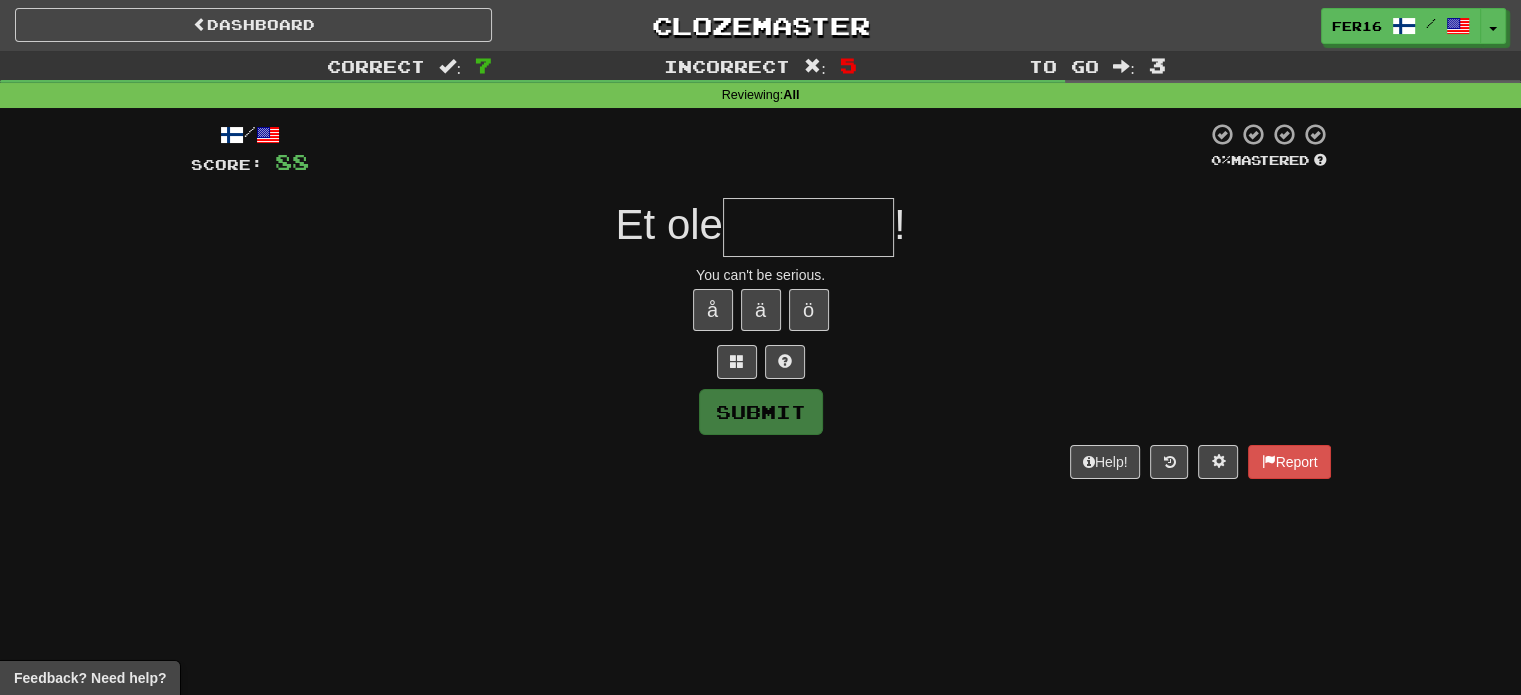 type on "*" 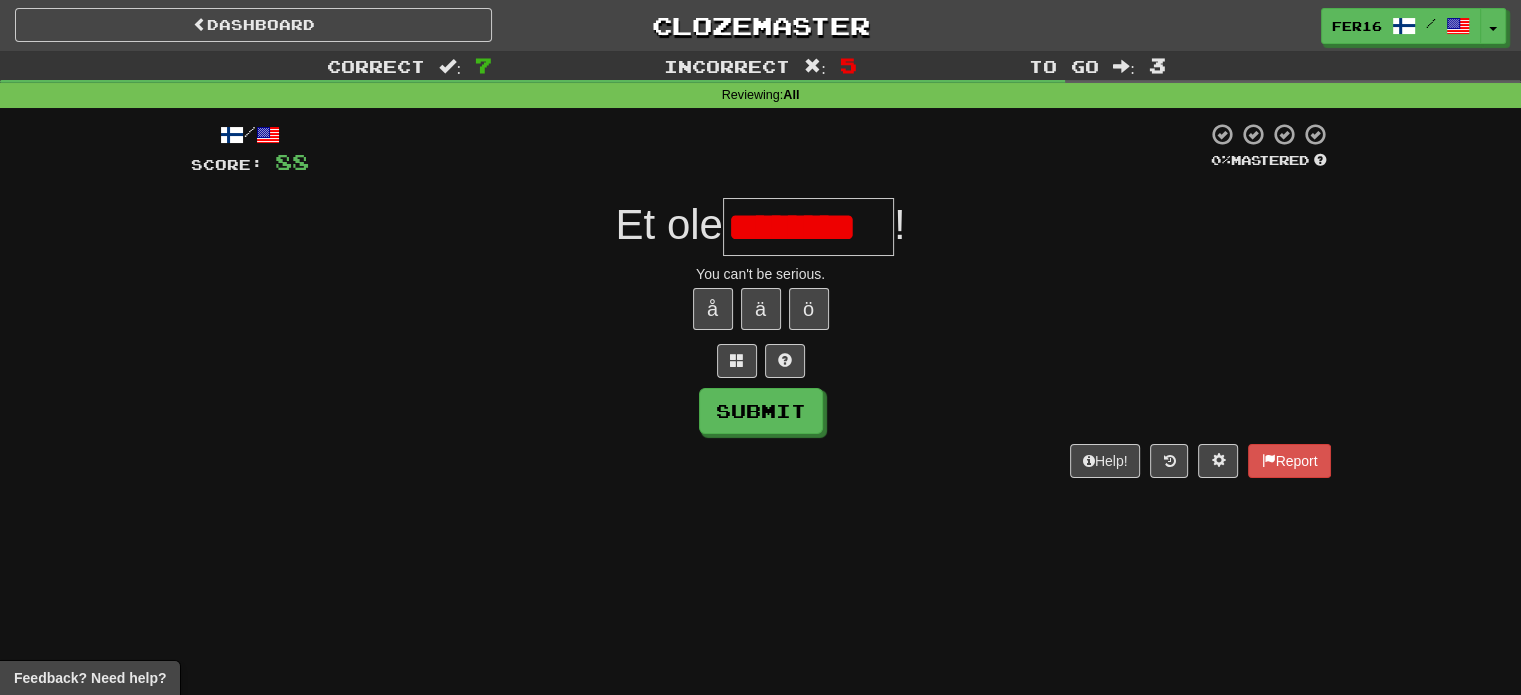 scroll, scrollTop: 0, scrollLeft: 0, axis: both 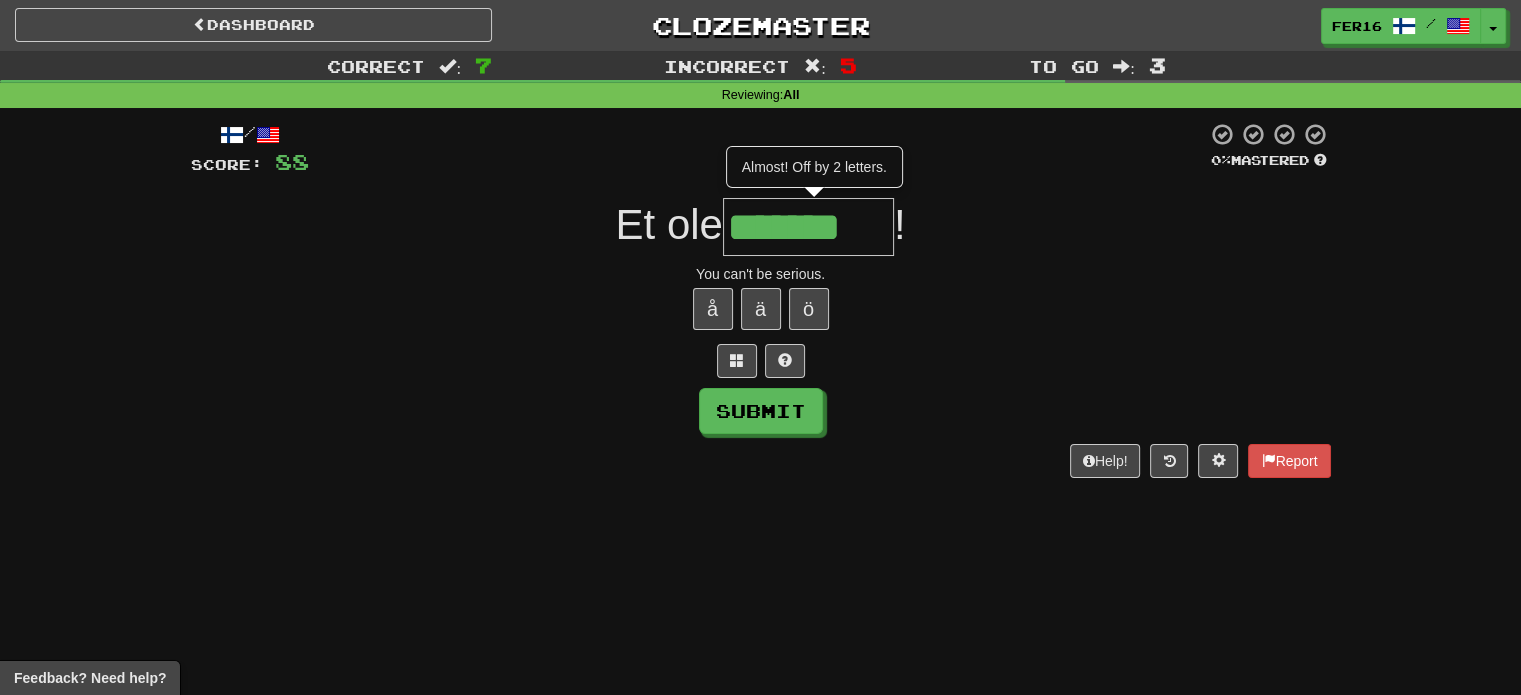 type on "*********" 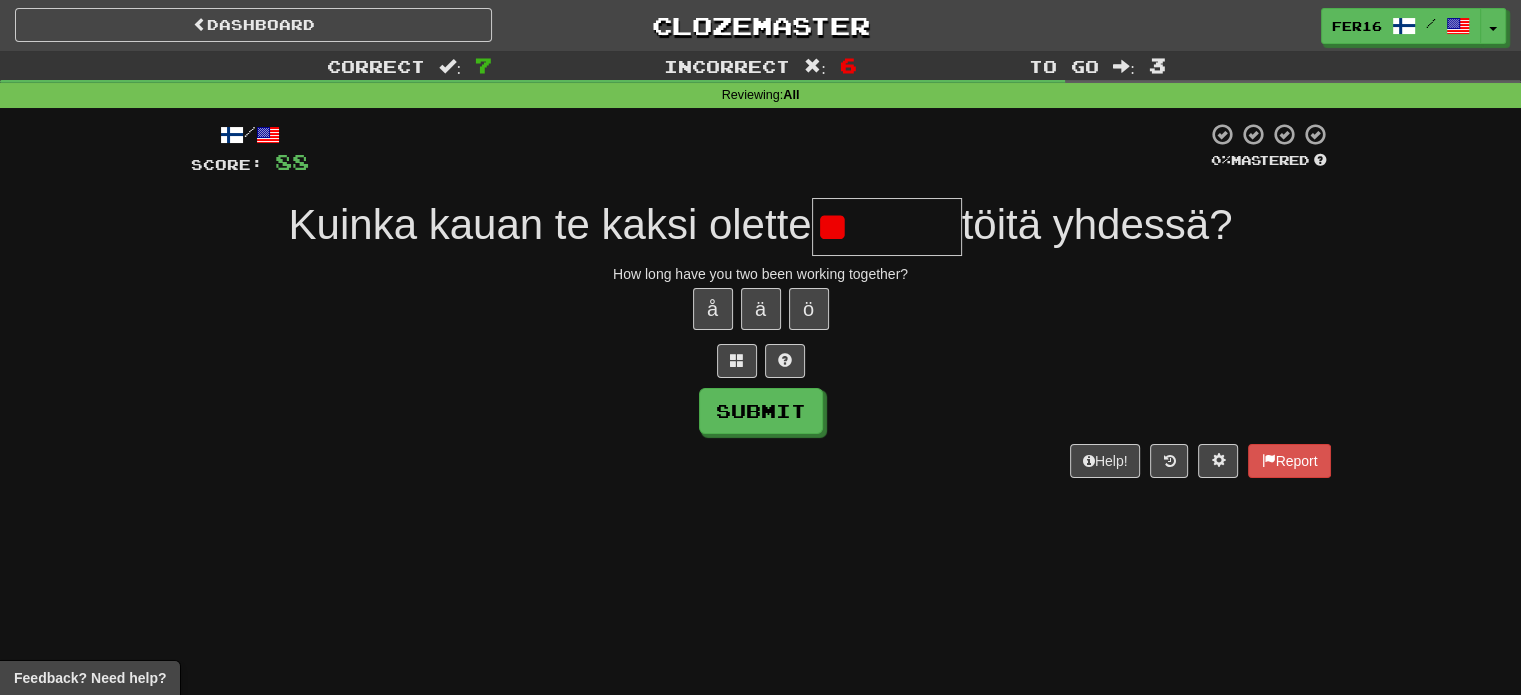 type on "*******" 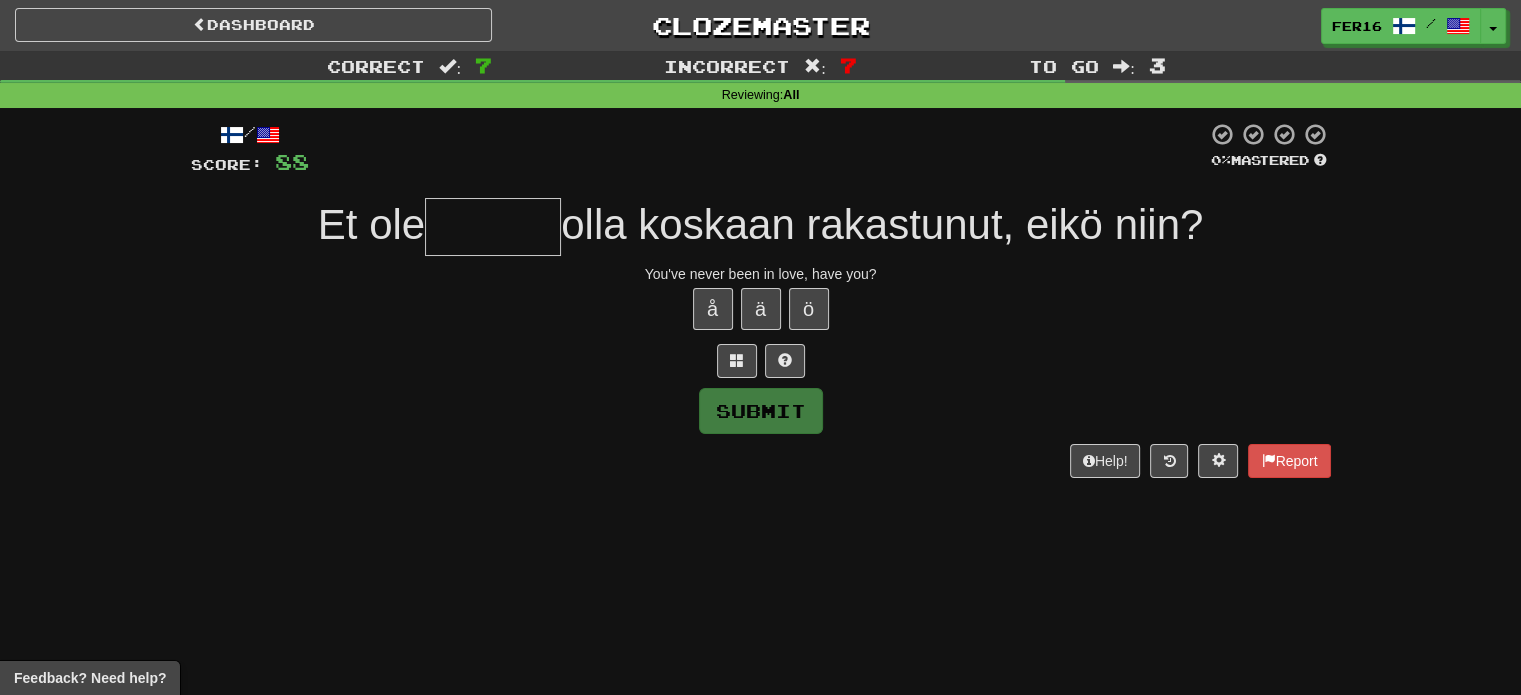 type on "*******" 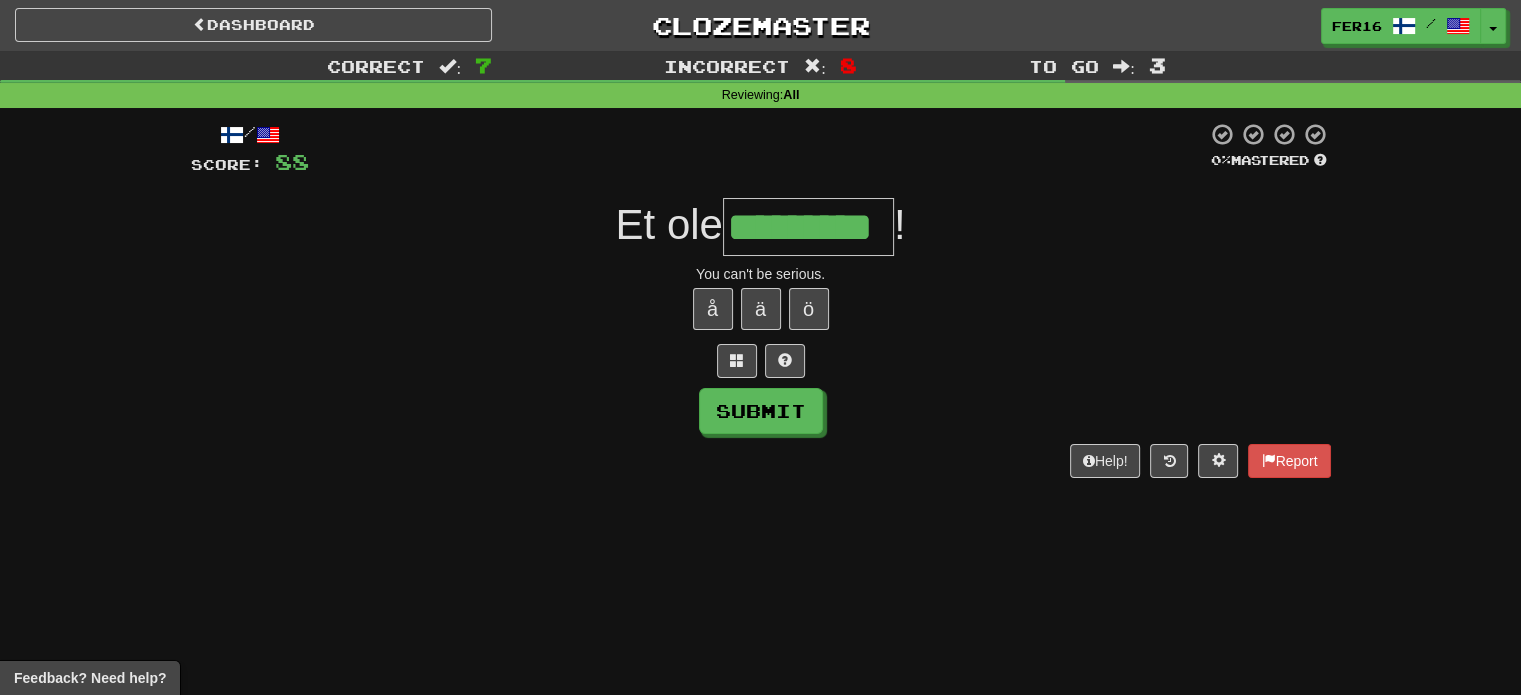 type on "*********" 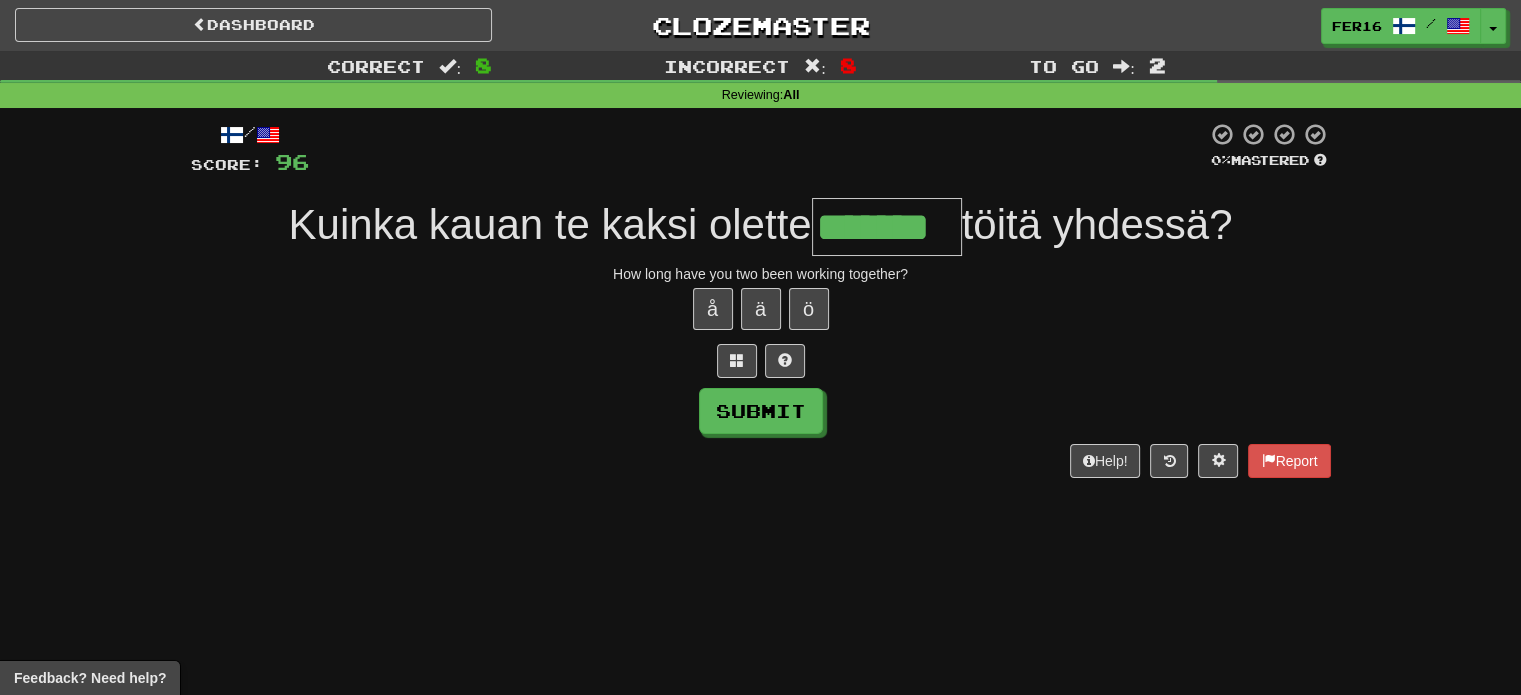 type on "*******" 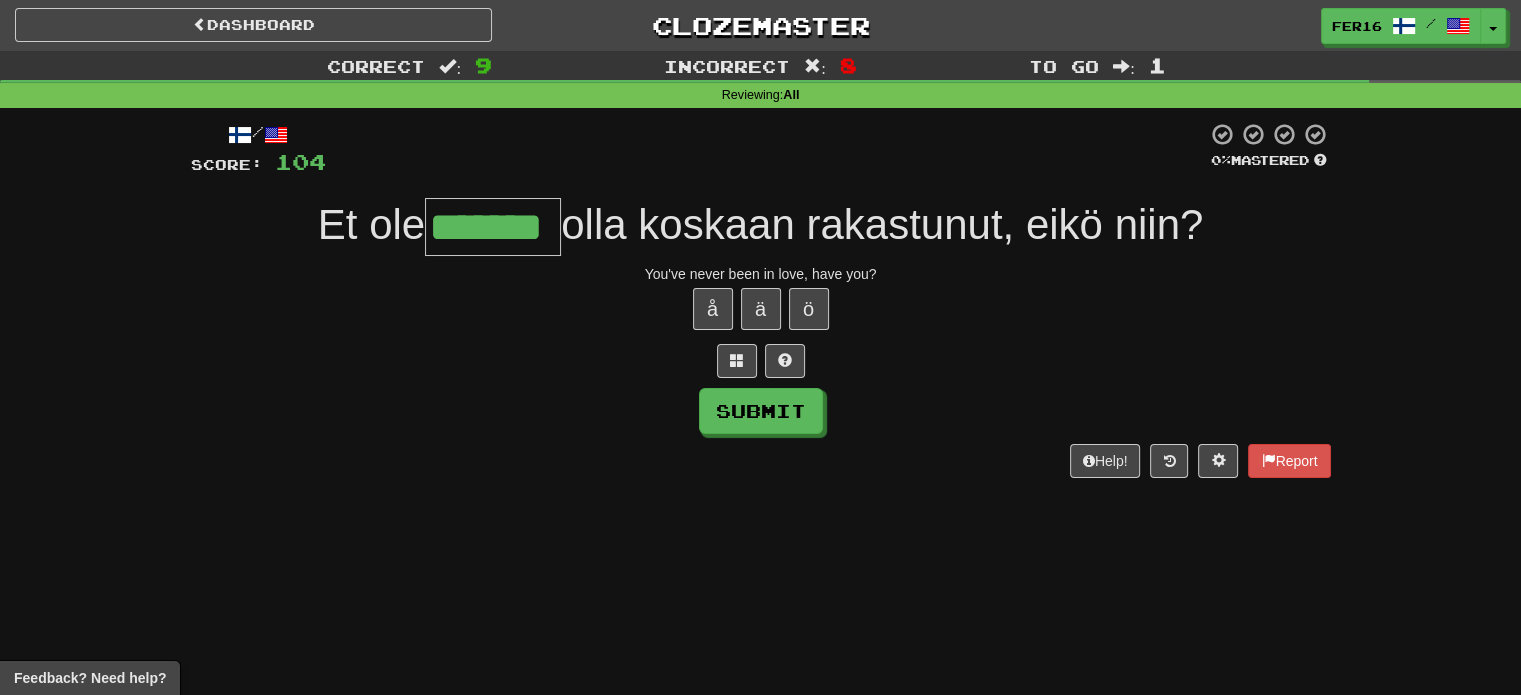 type on "*******" 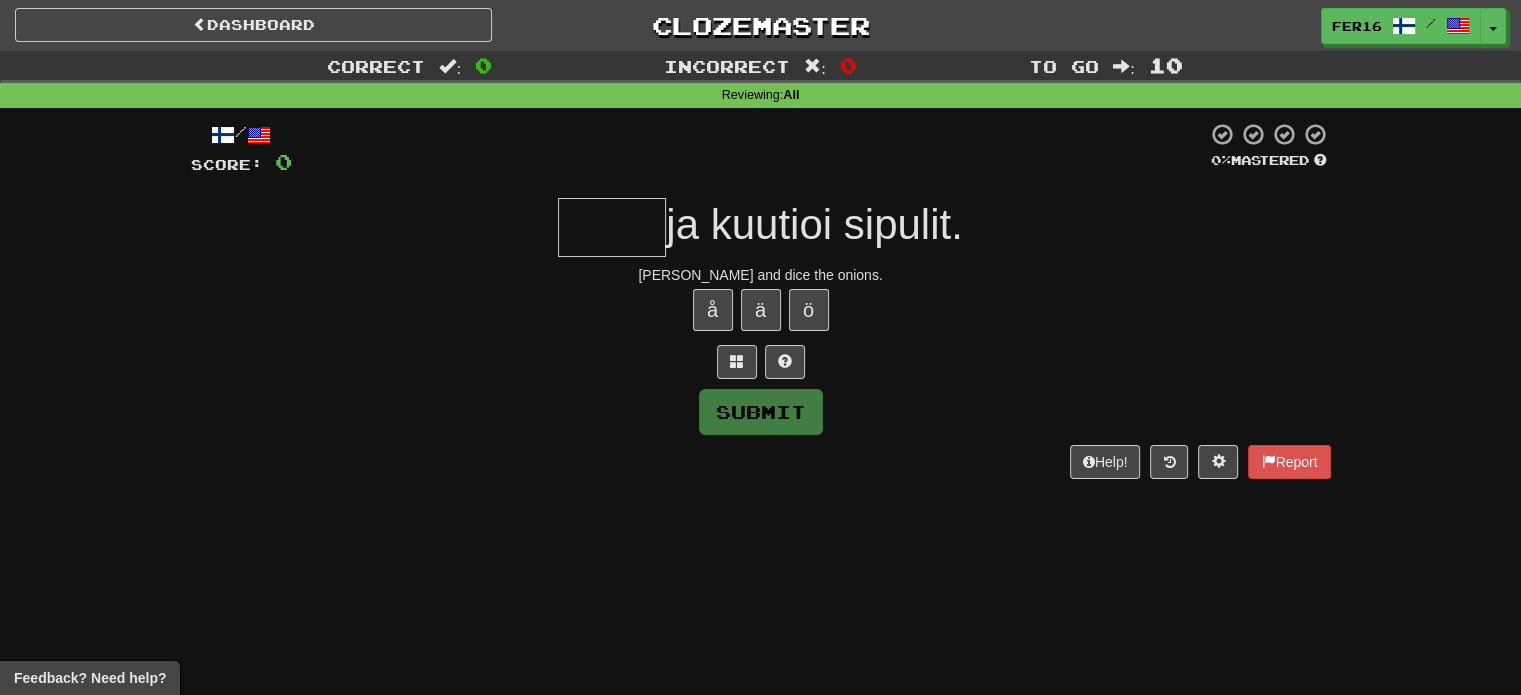 type on "*****" 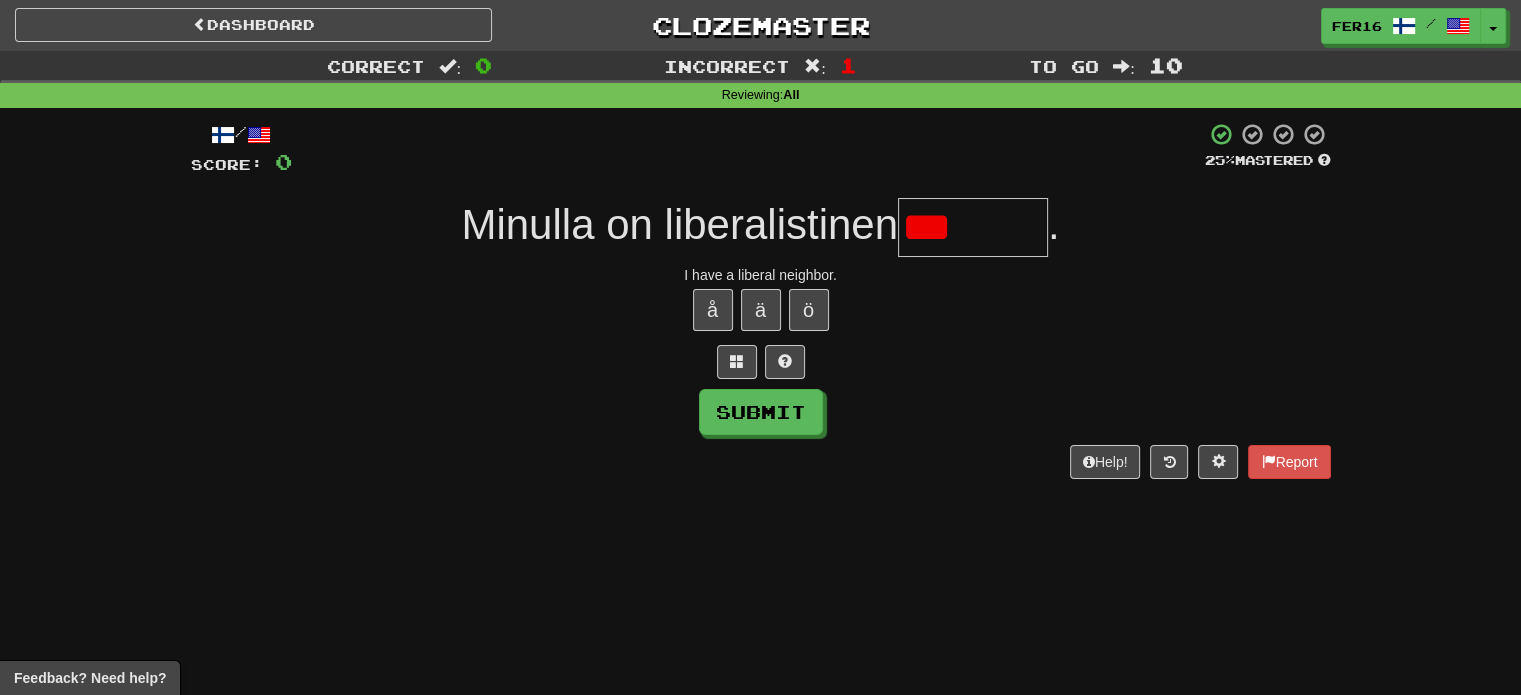 type on "*******" 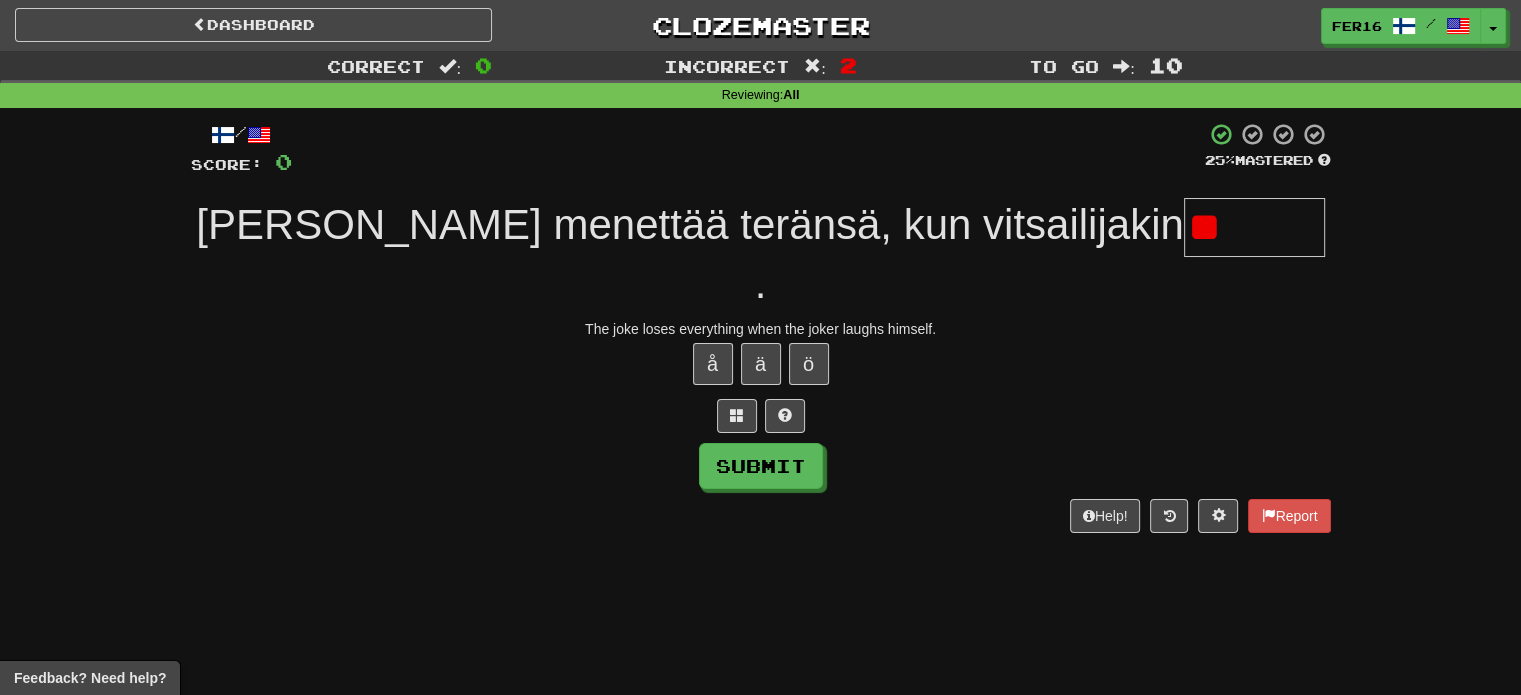 type on "*" 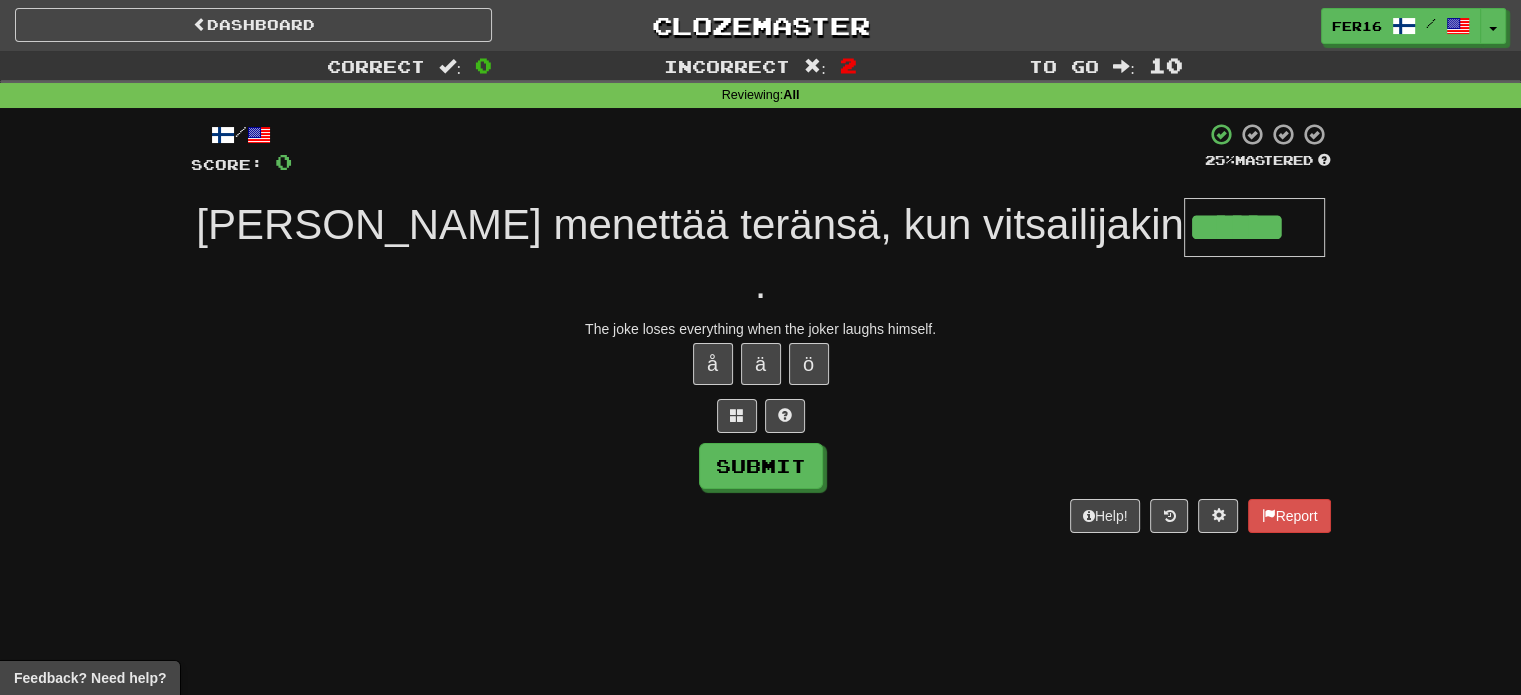 type on "******" 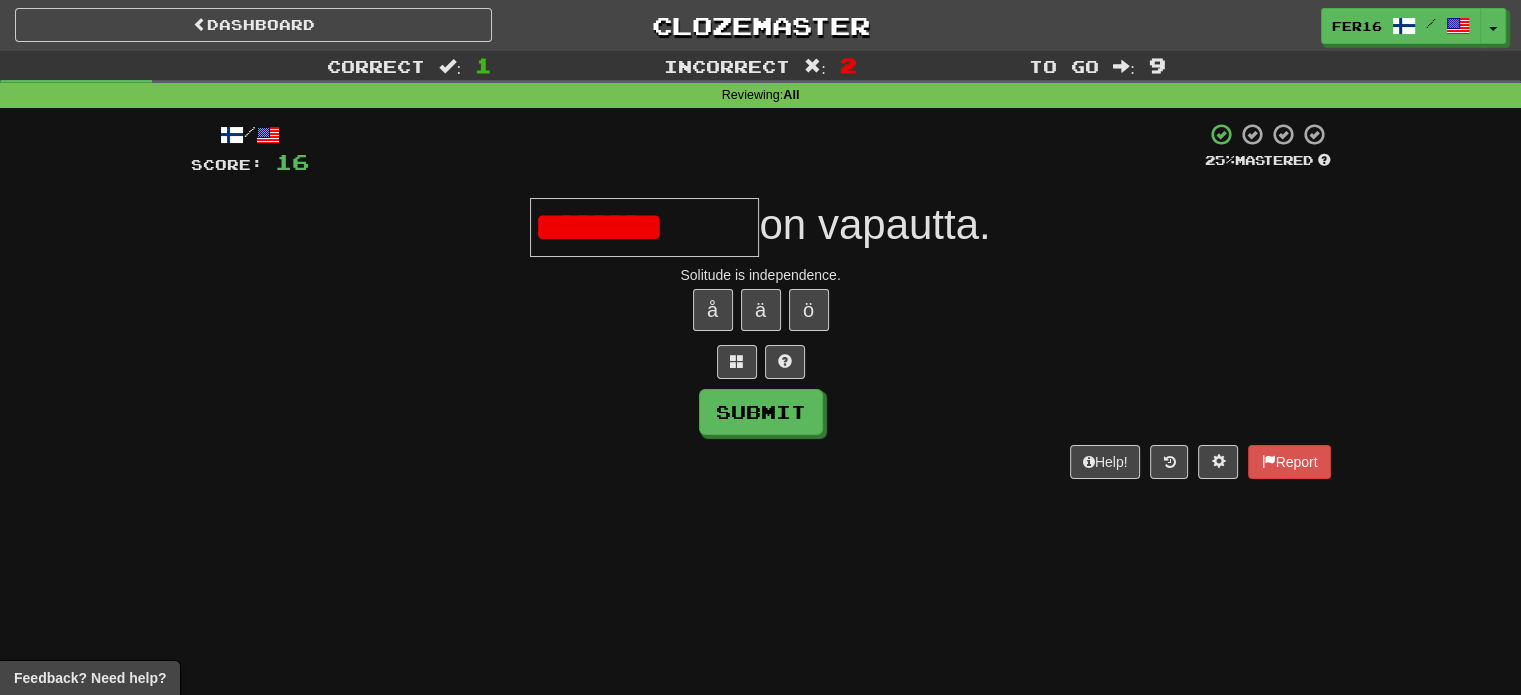 type on "**********" 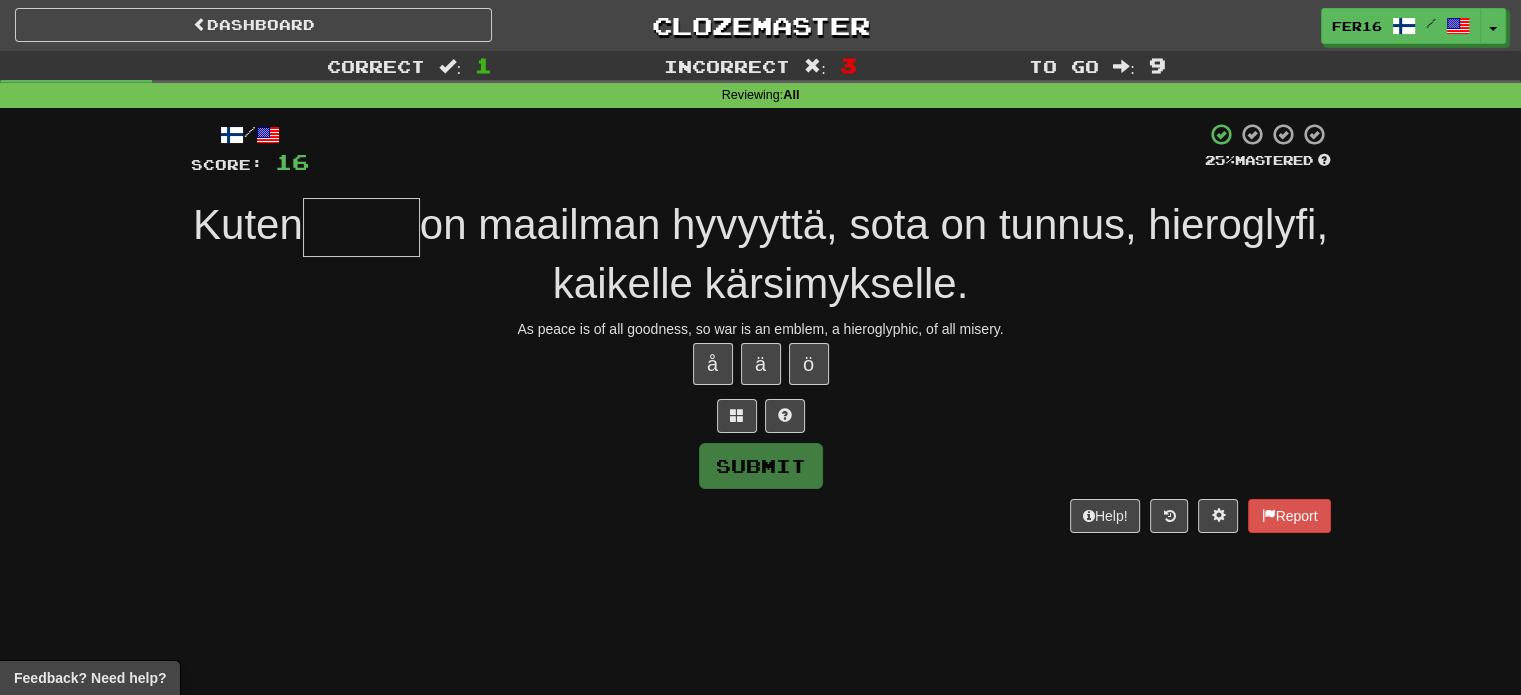 type on "*****" 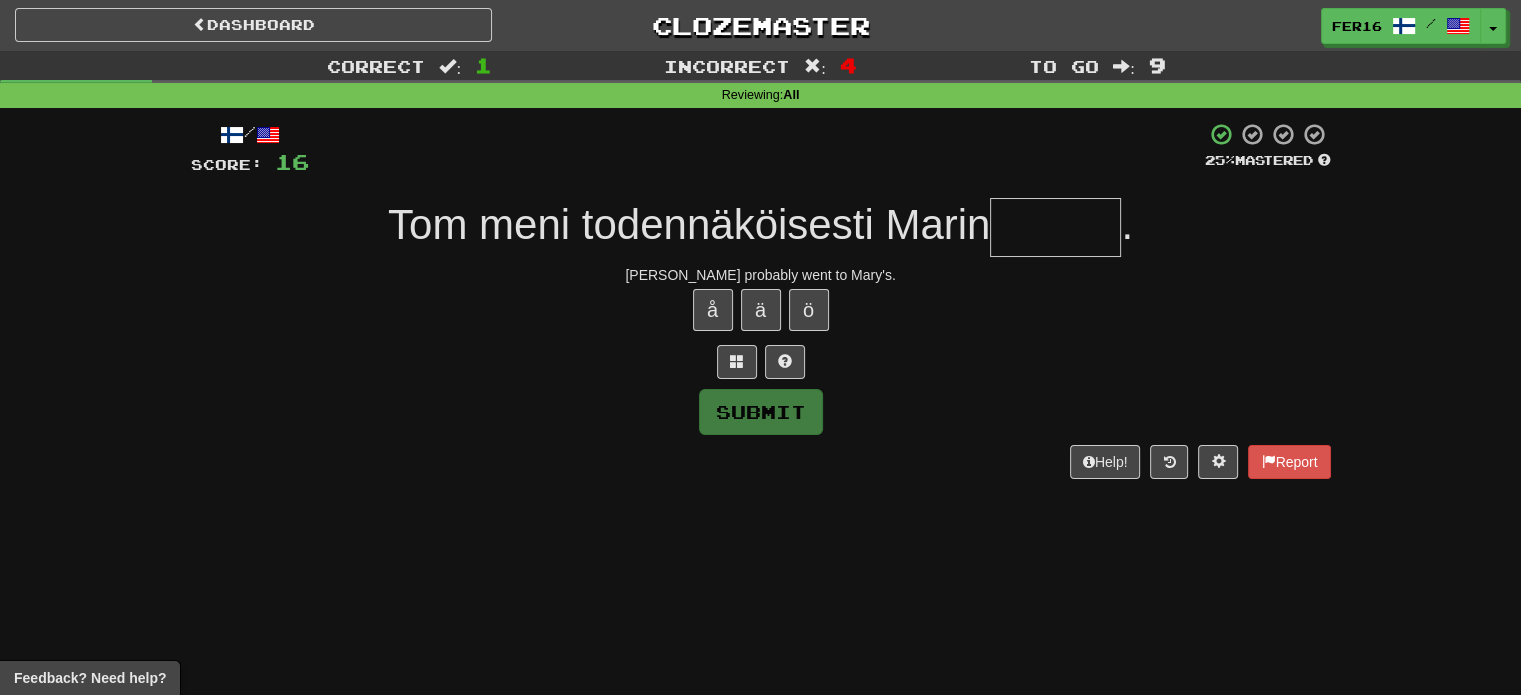 type on "******" 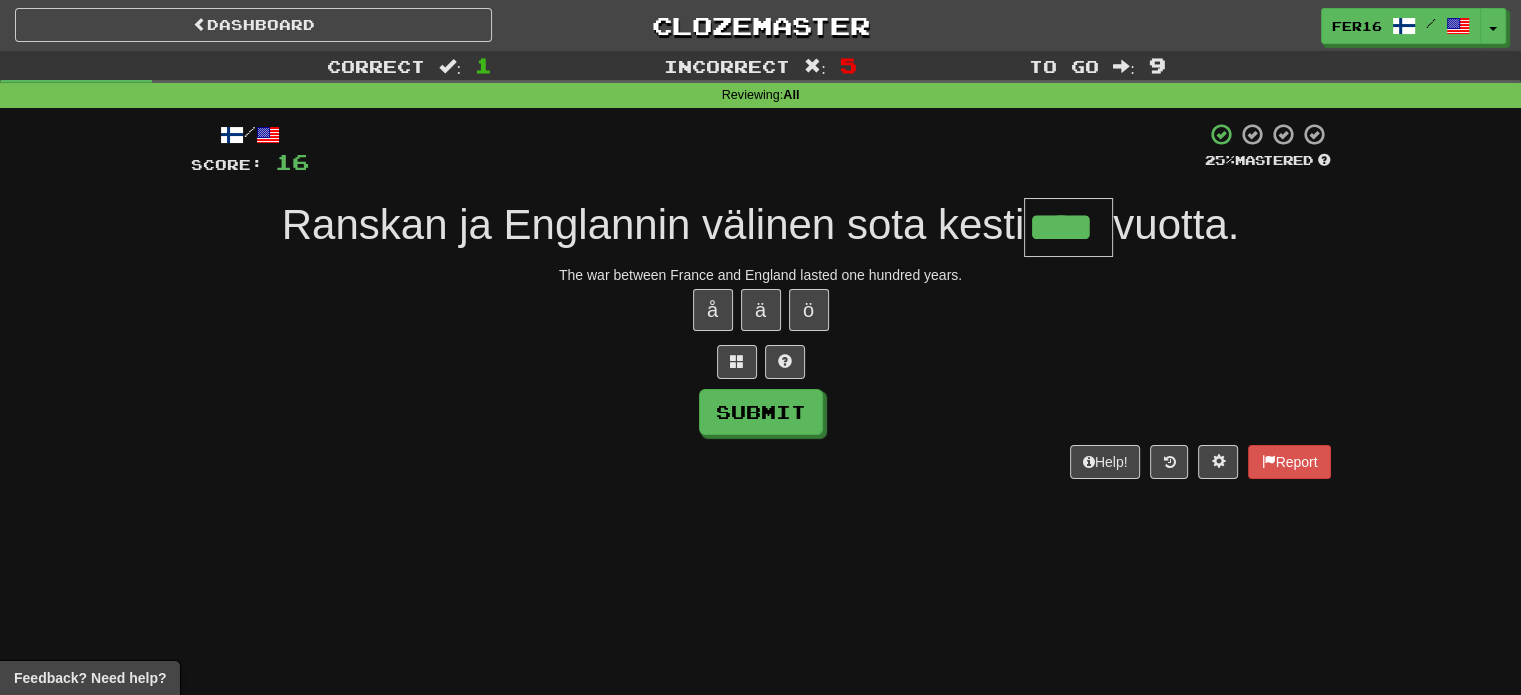 type on "****" 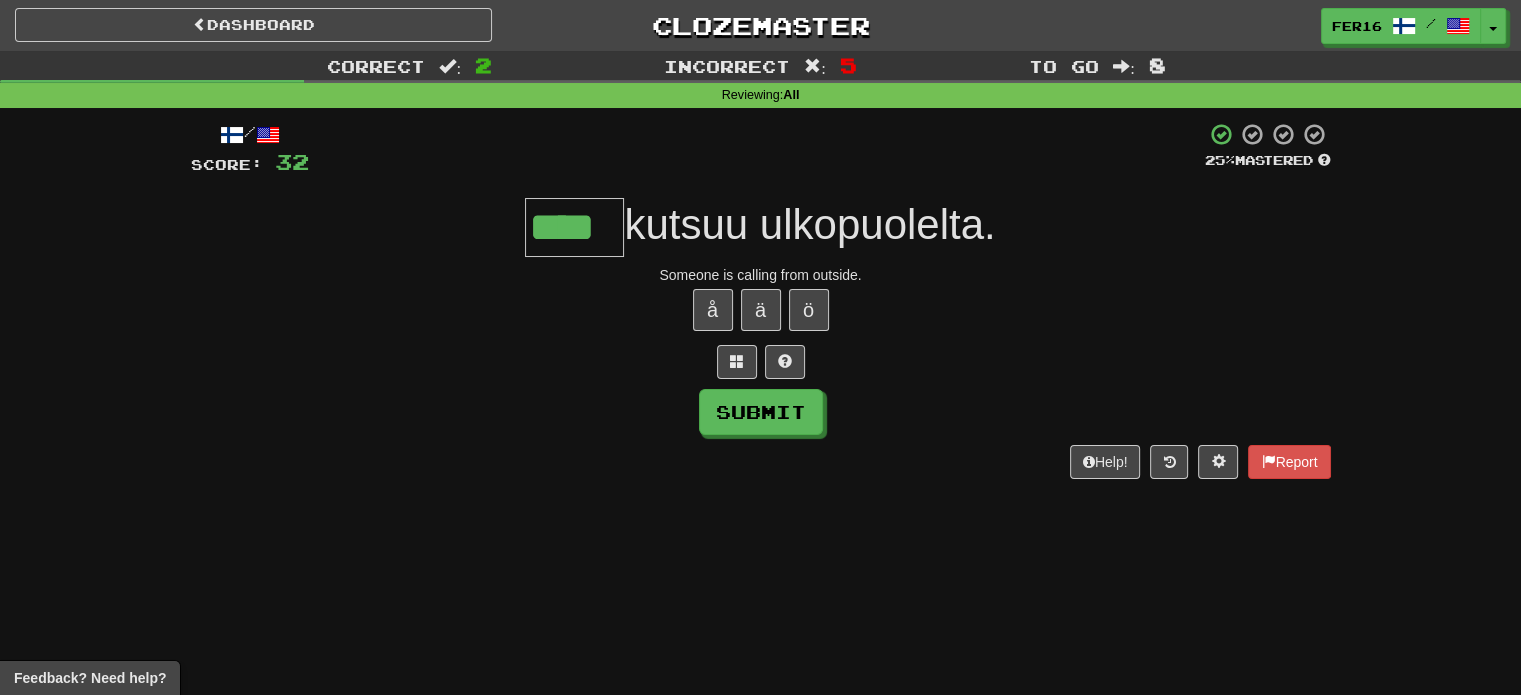 type on "****" 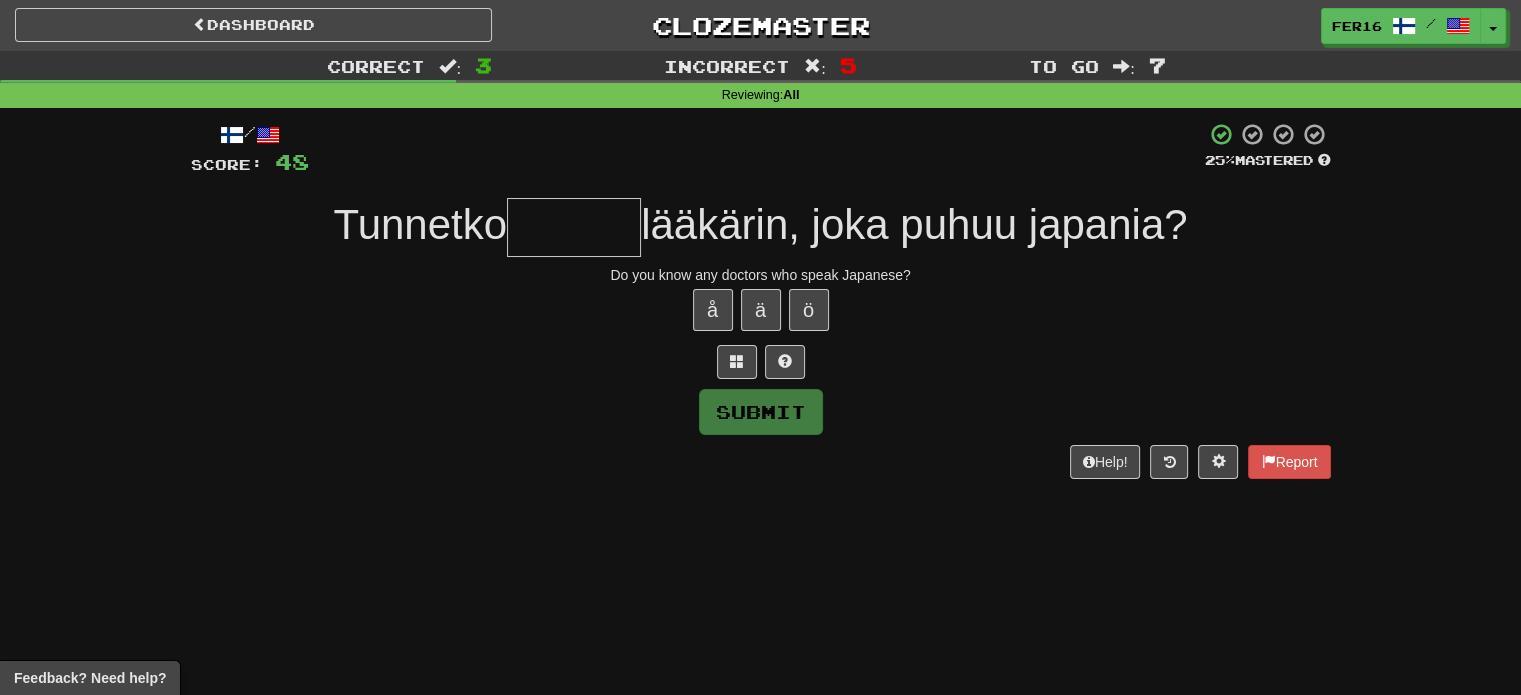 type on "*" 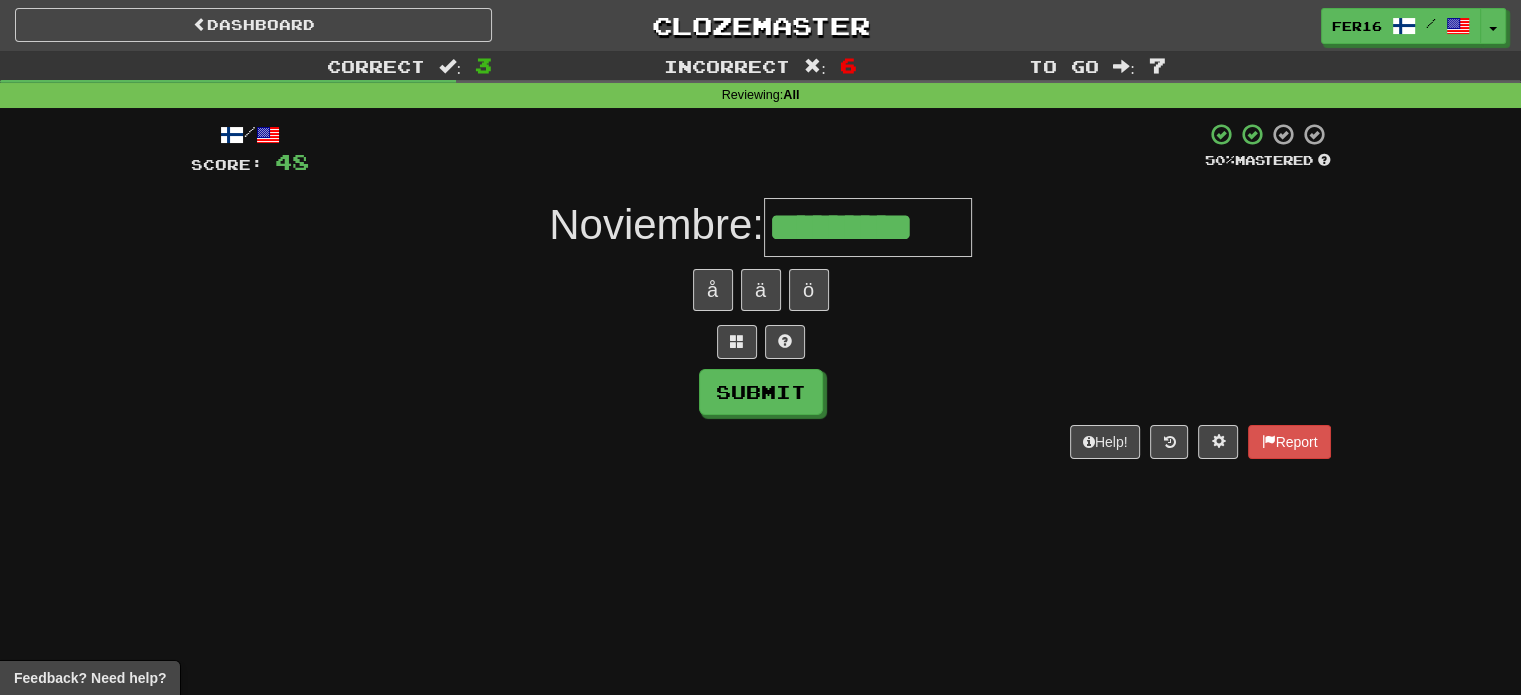 type on "*********" 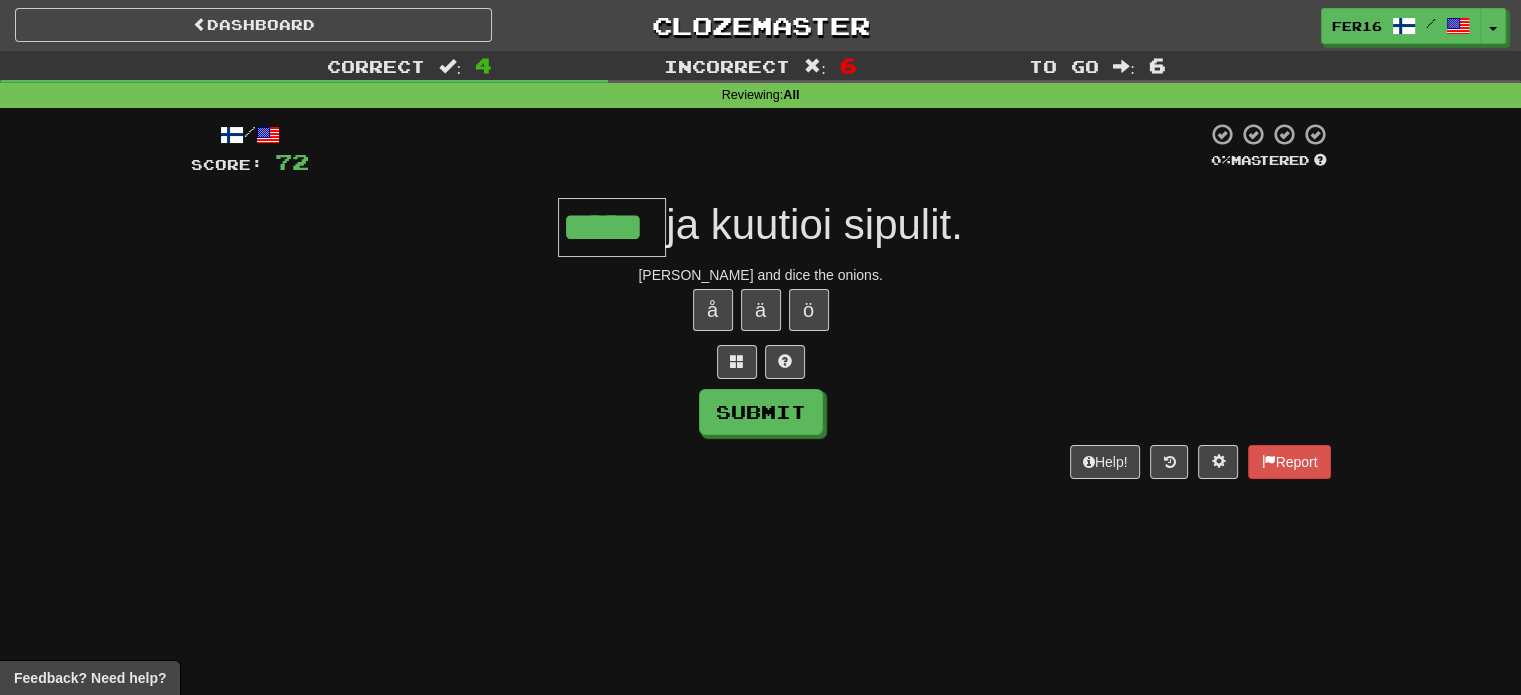 type on "*****" 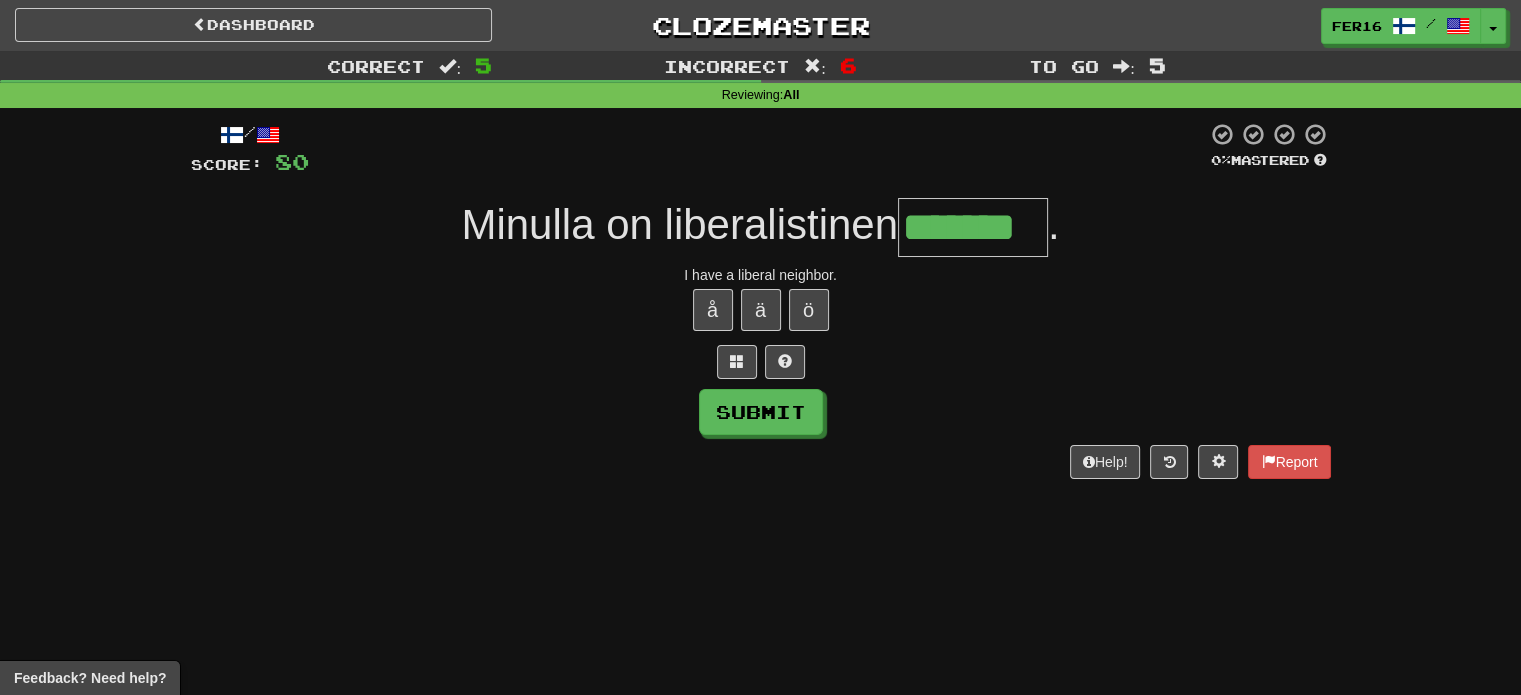 type on "*******" 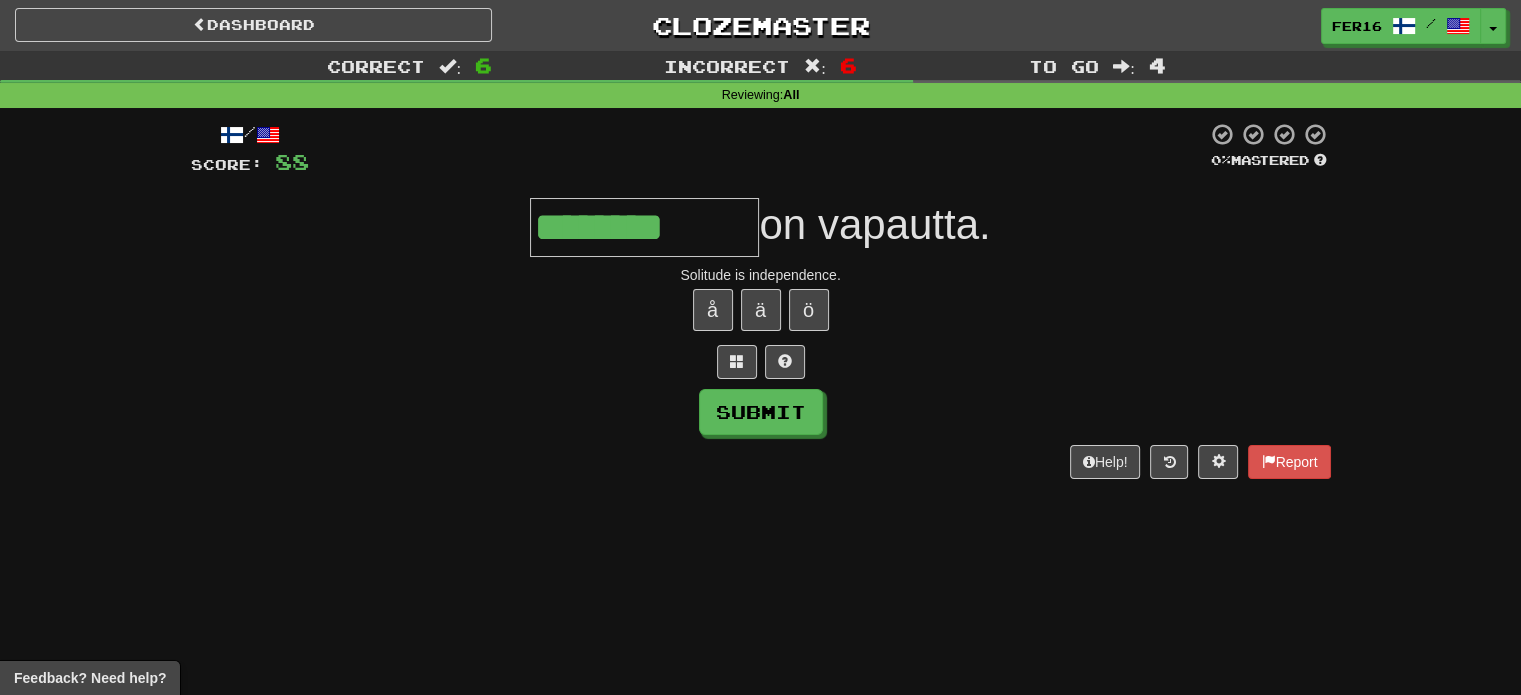type on "**********" 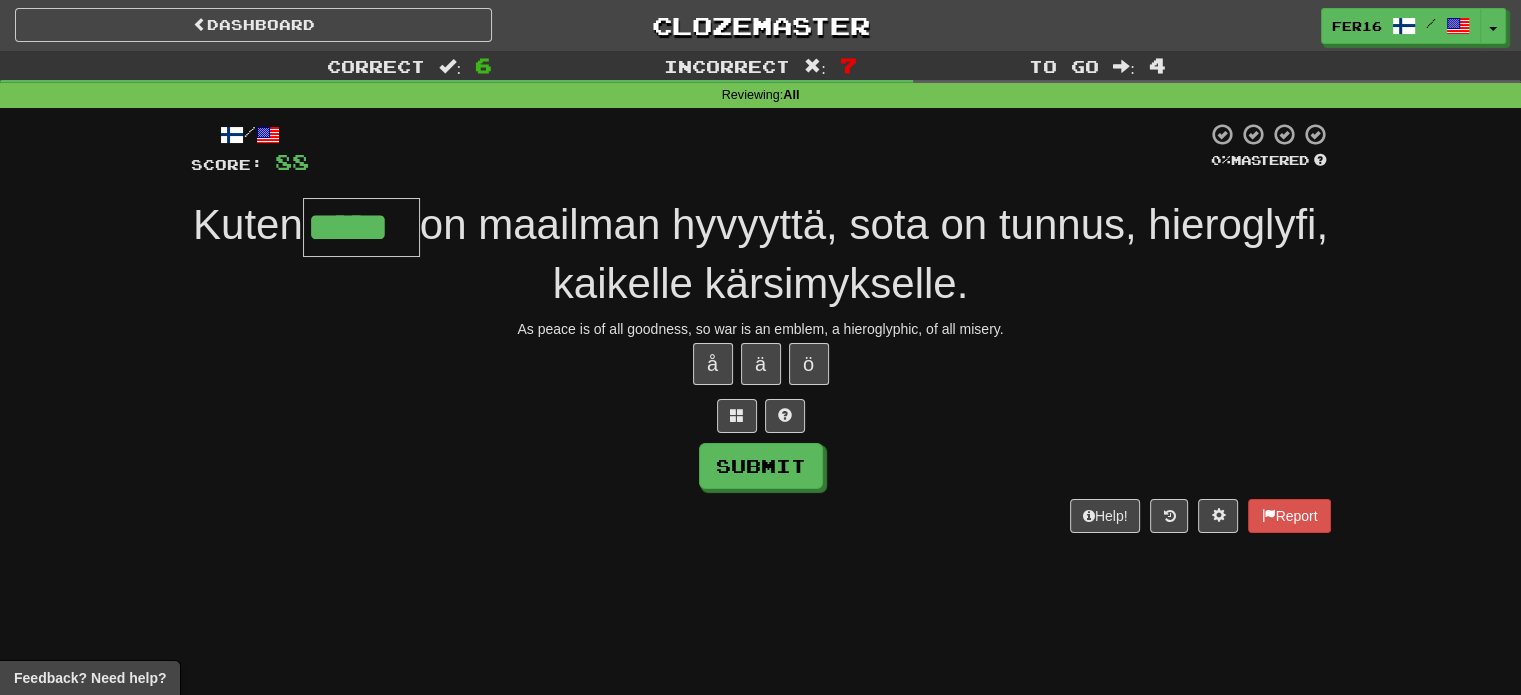 type on "*****" 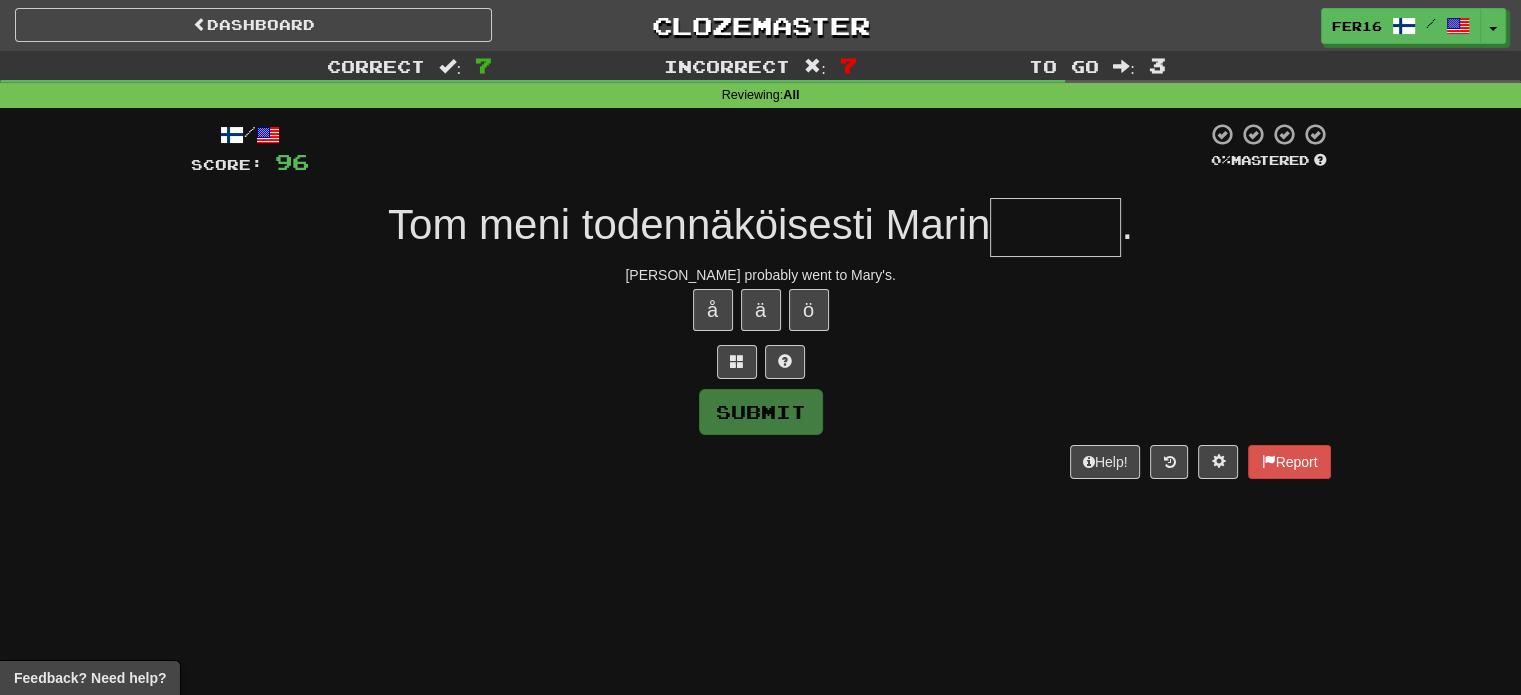 type on "*" 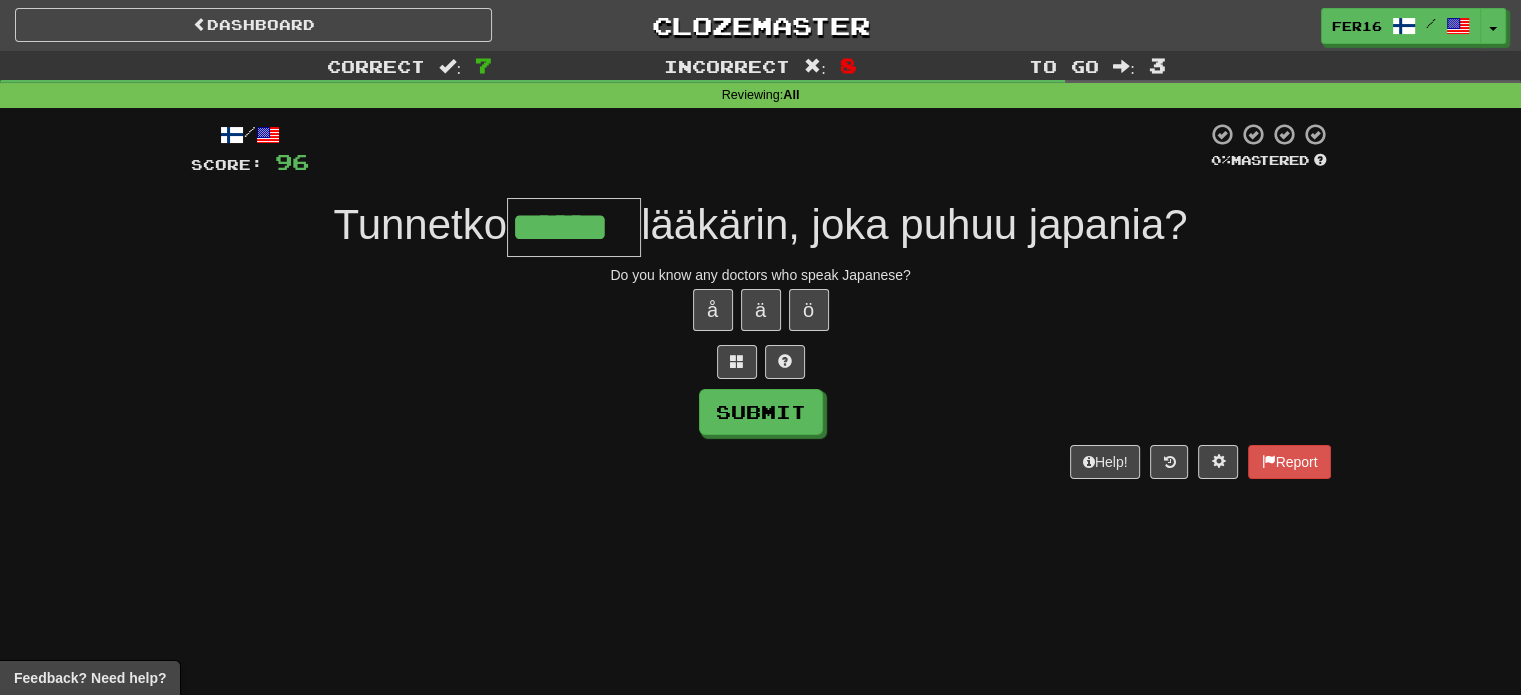 type on "******" 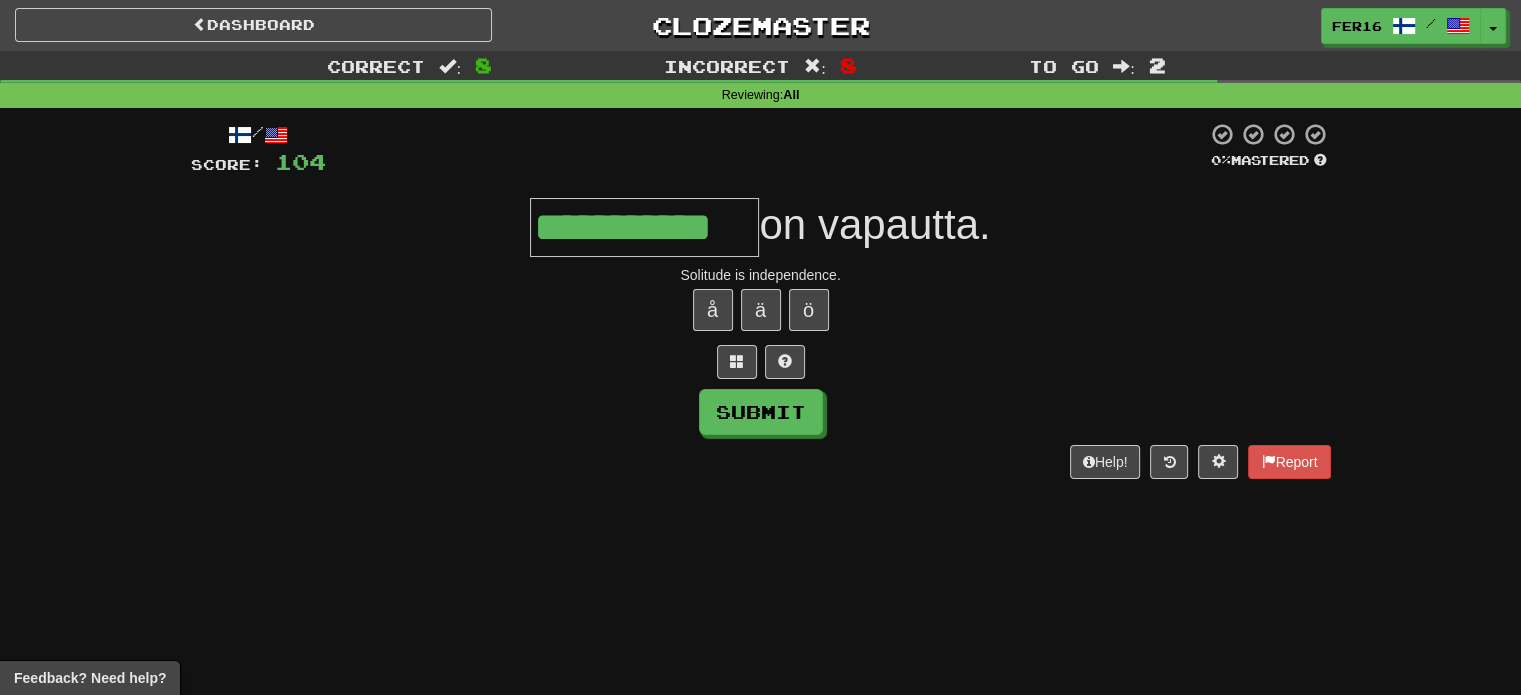 type on "**********" 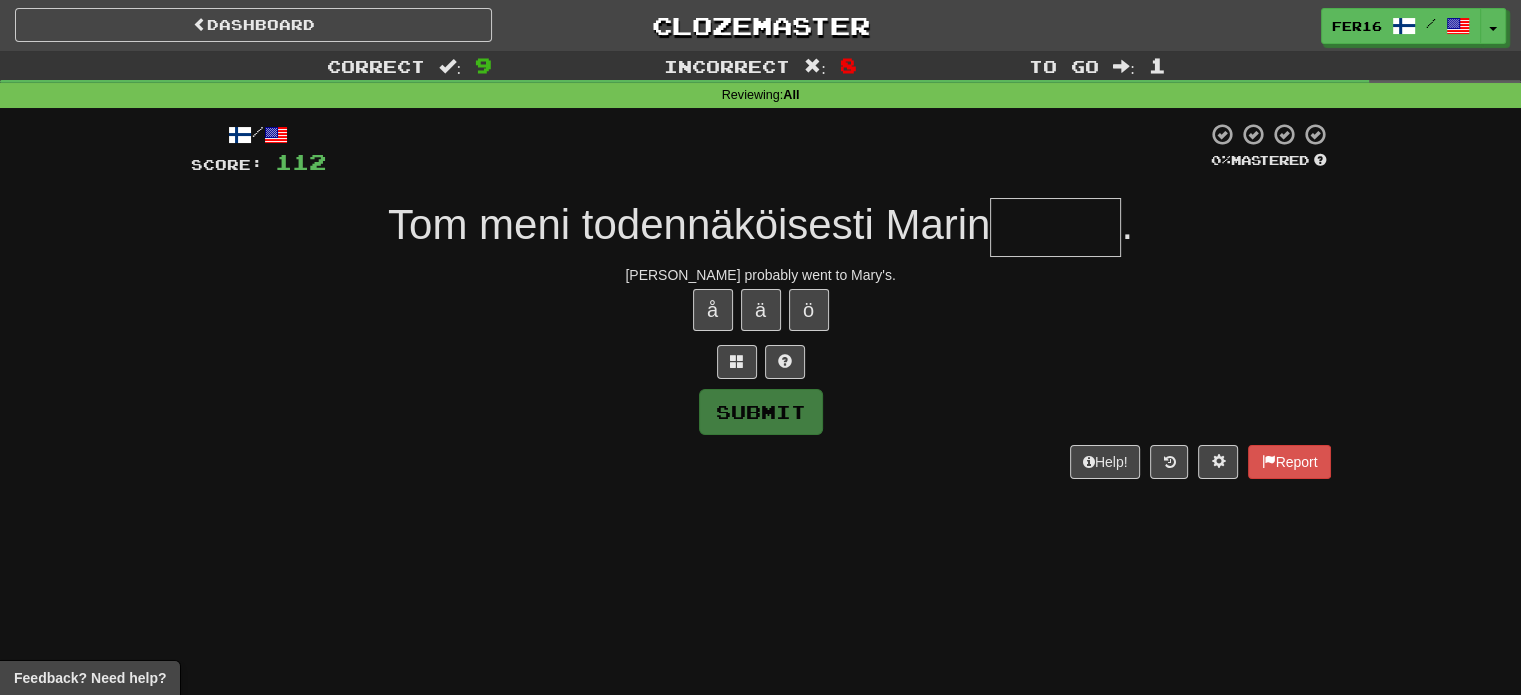 type on "******" 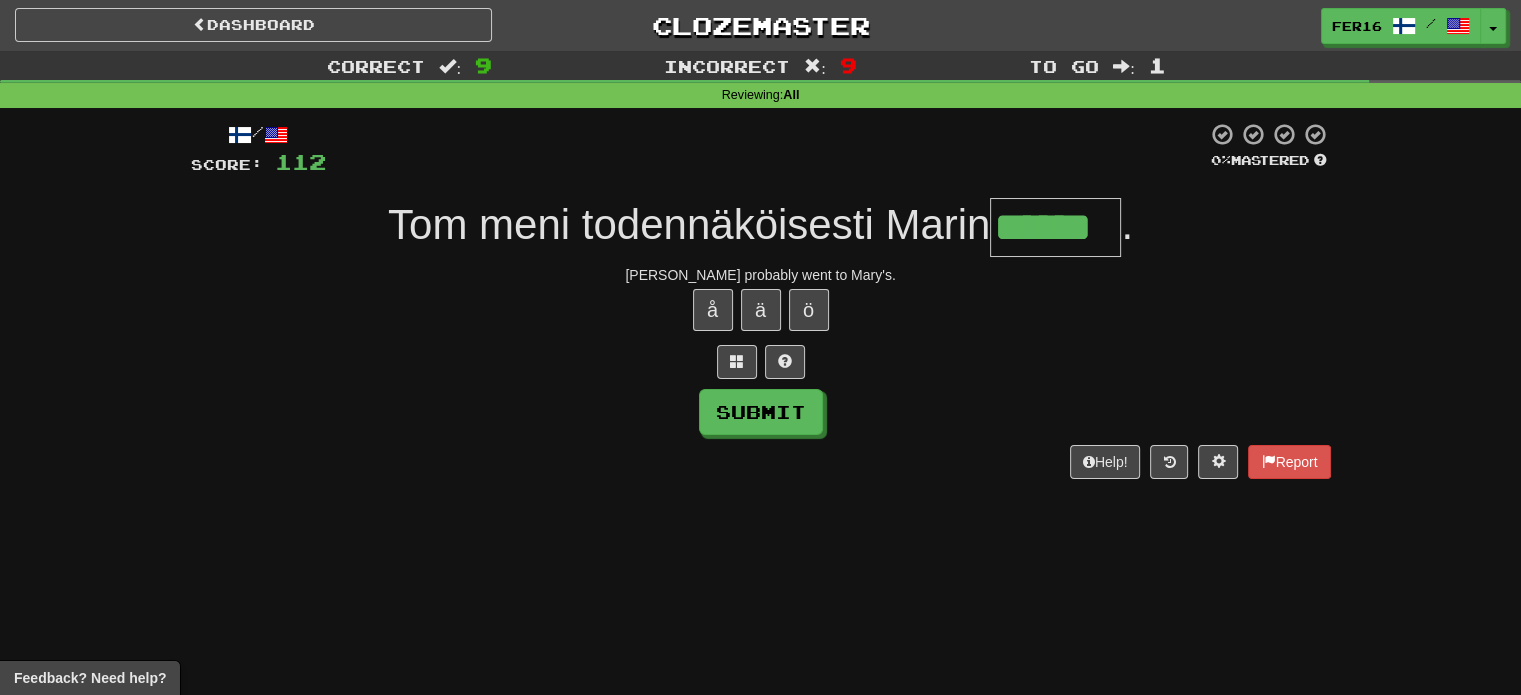 type on "******" 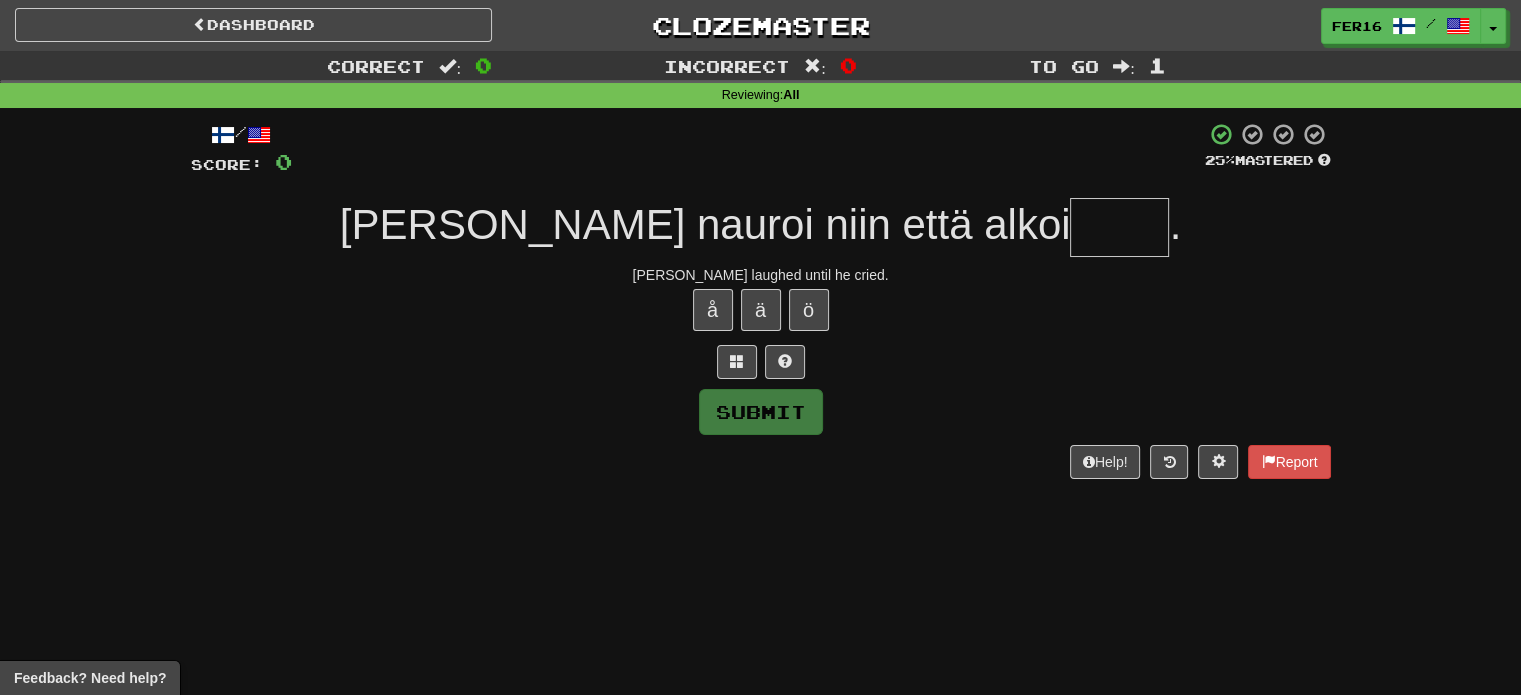 type on "*****" 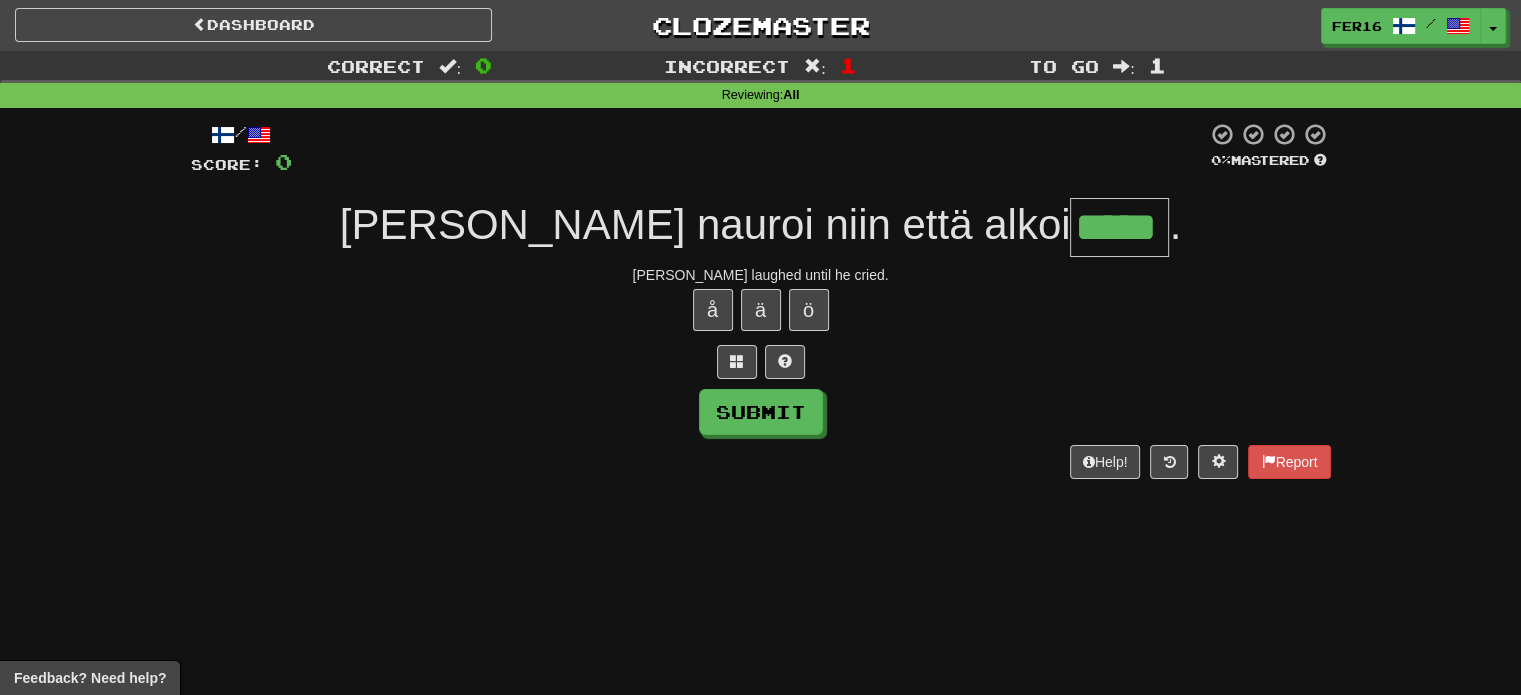 type on "*****" 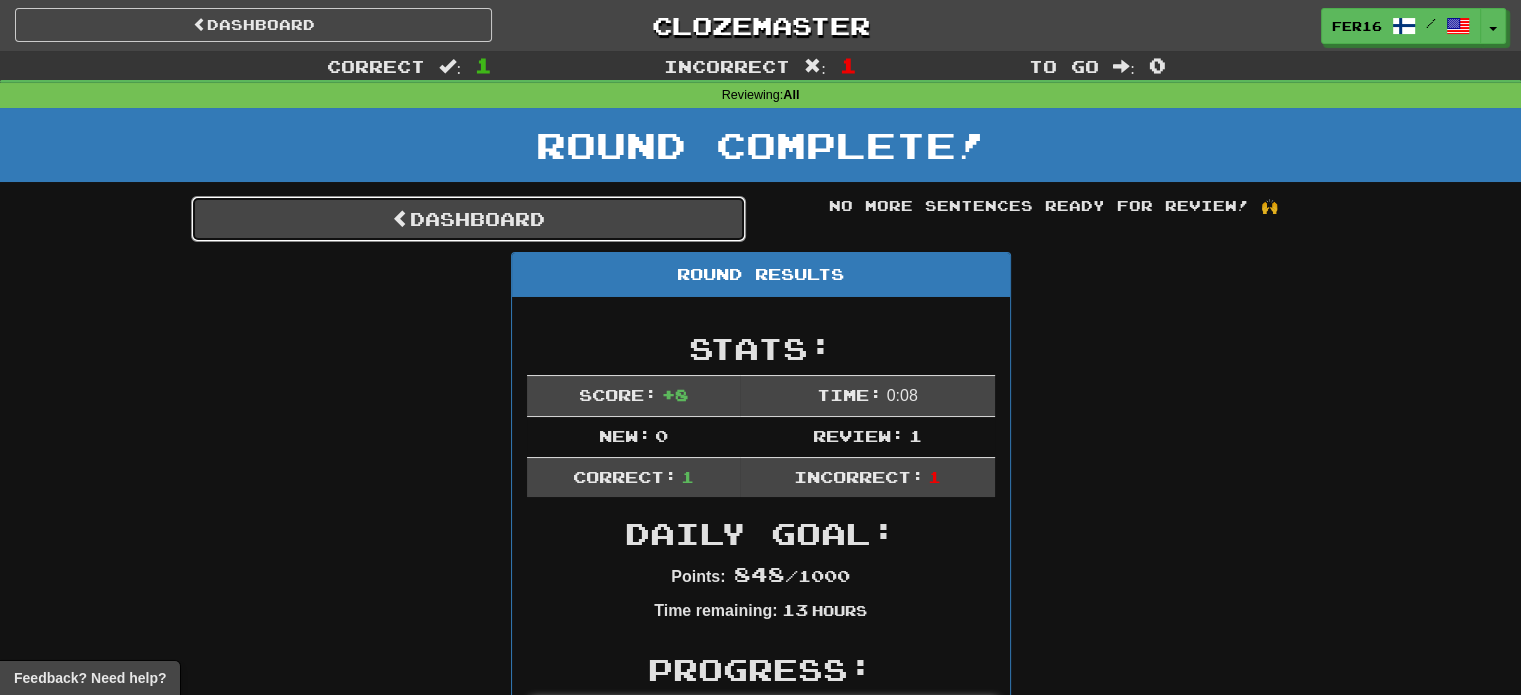 click on "Dashboard" at bounding box center (468, 219) 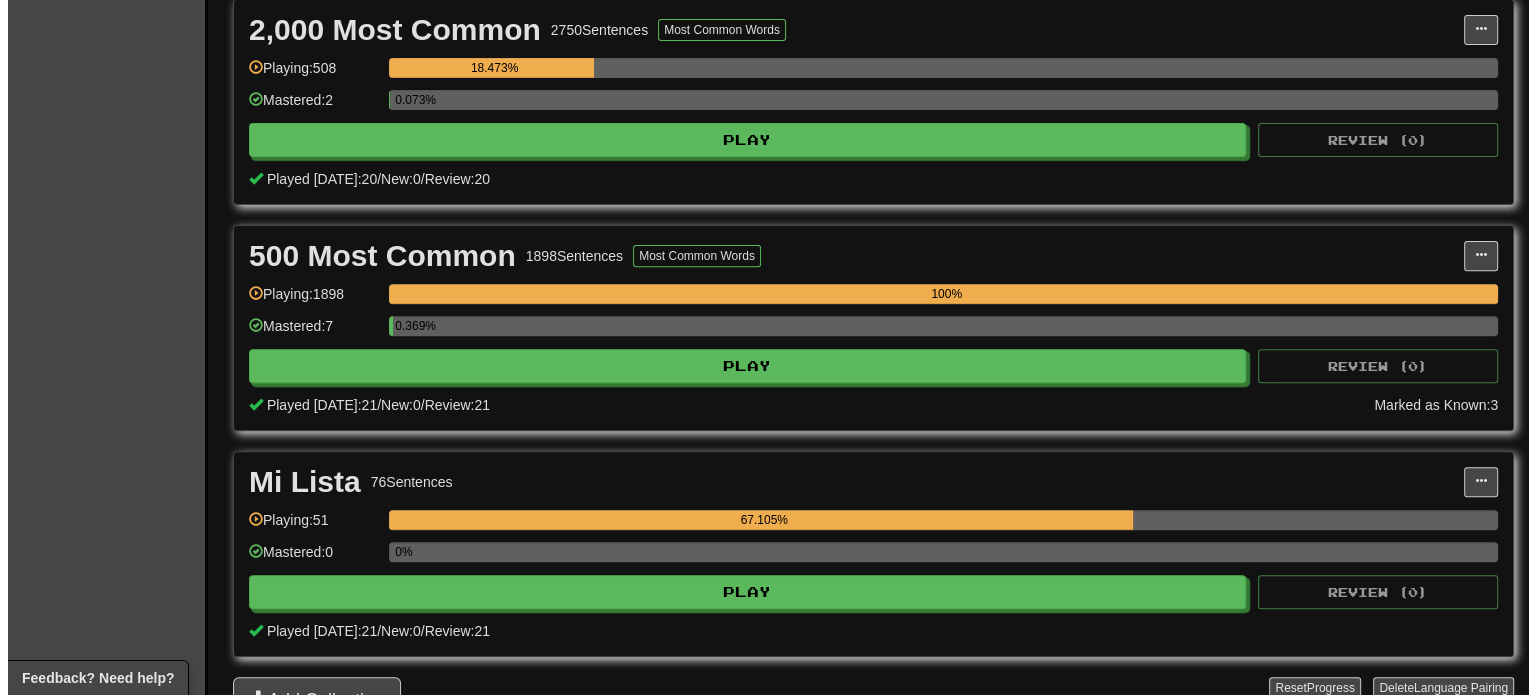 scroll, scrollTop: 686, scrollLeft: 0, axis: vertical 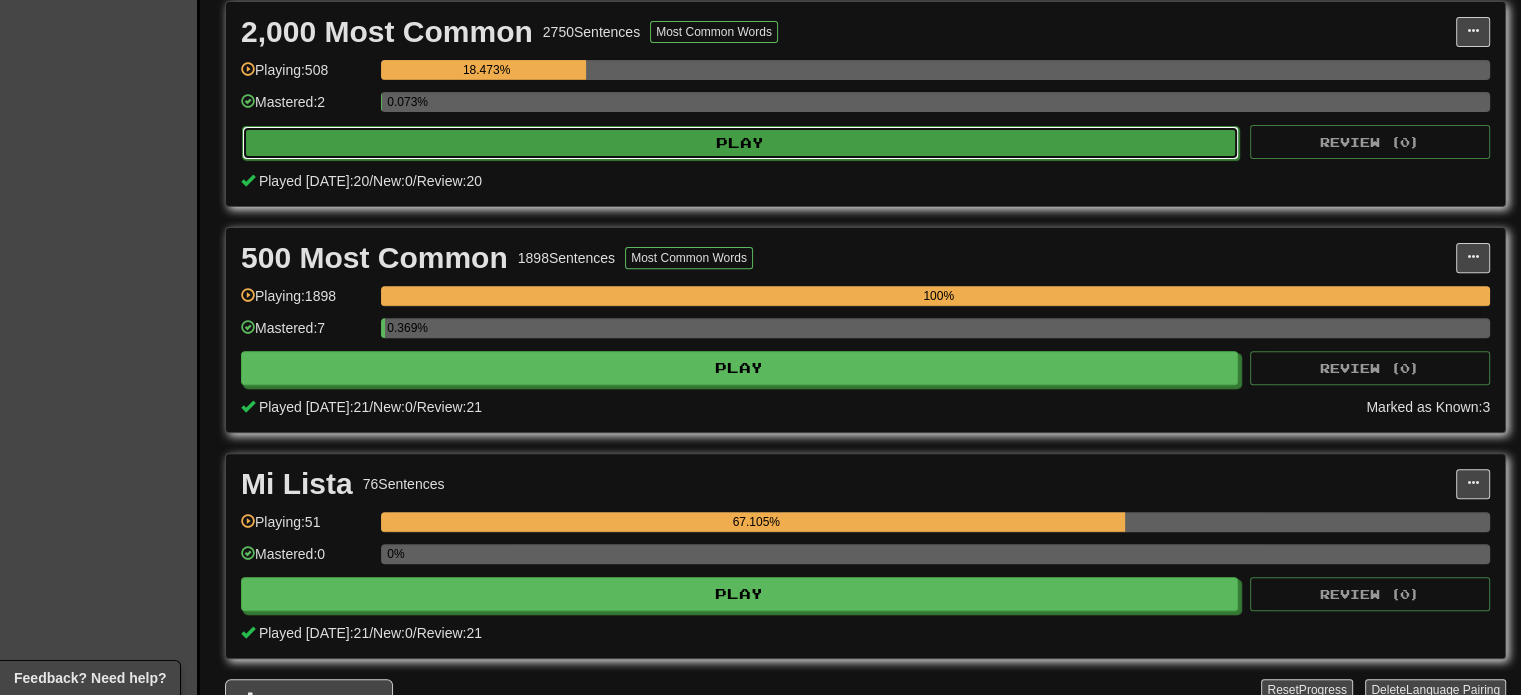 click on "Play" at bounding box center [740, 143] 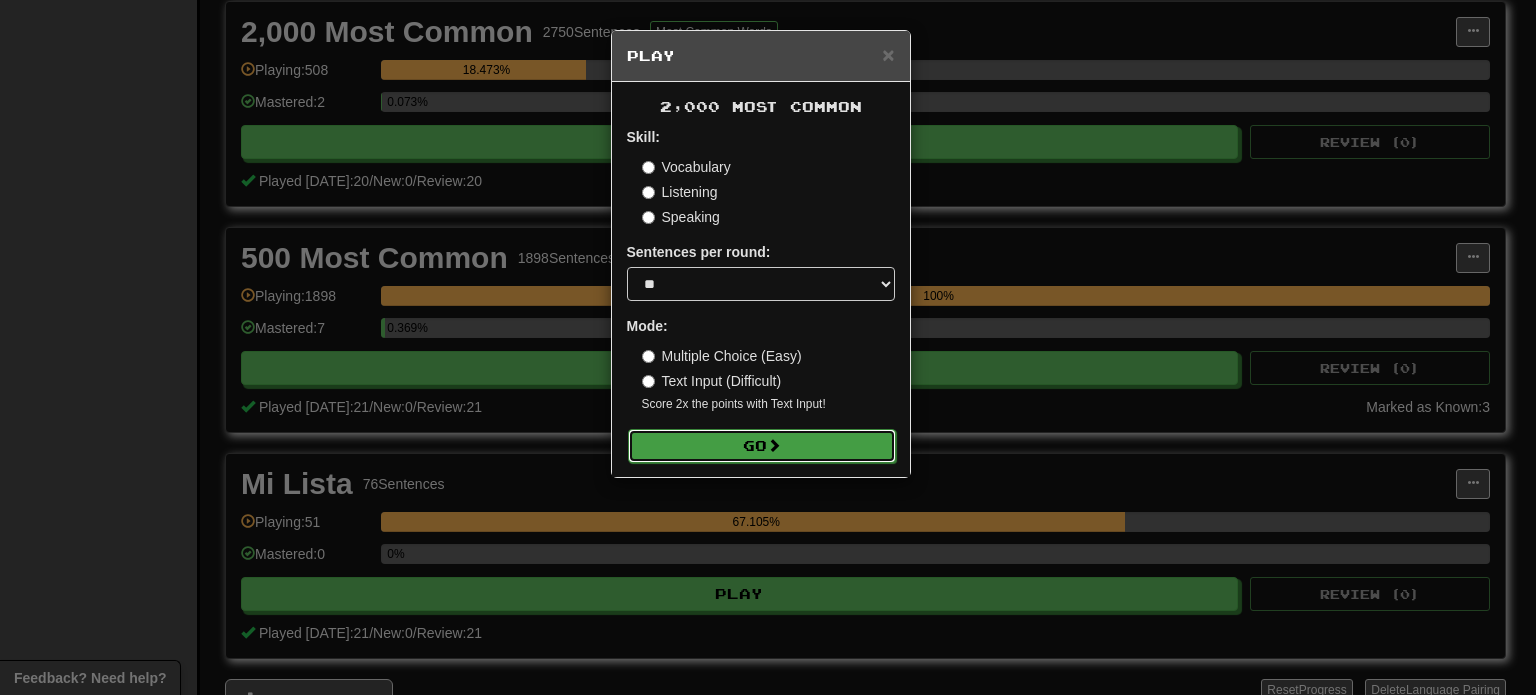 click on "Go" at bounding box center (762, 446) 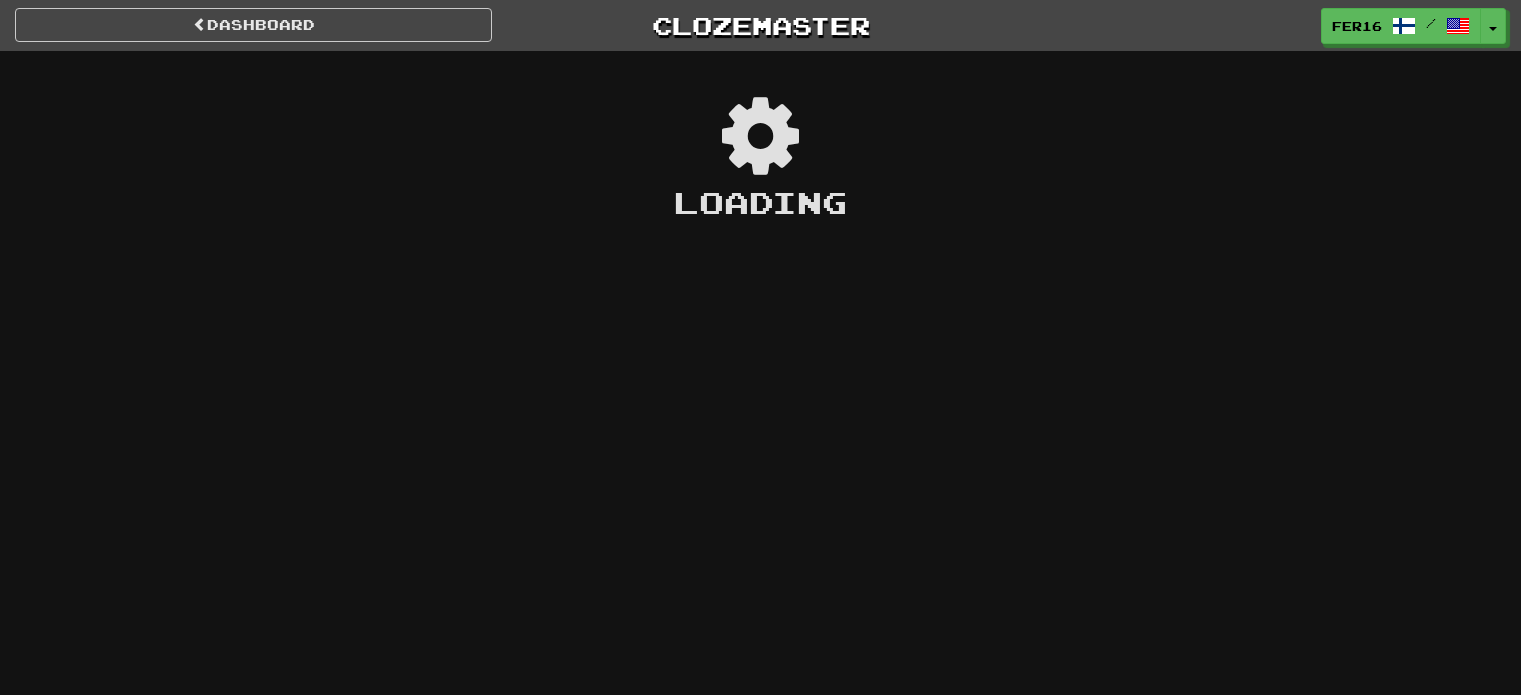 scroll, scrollTop: 0, scrollLeft: 0, axis: both 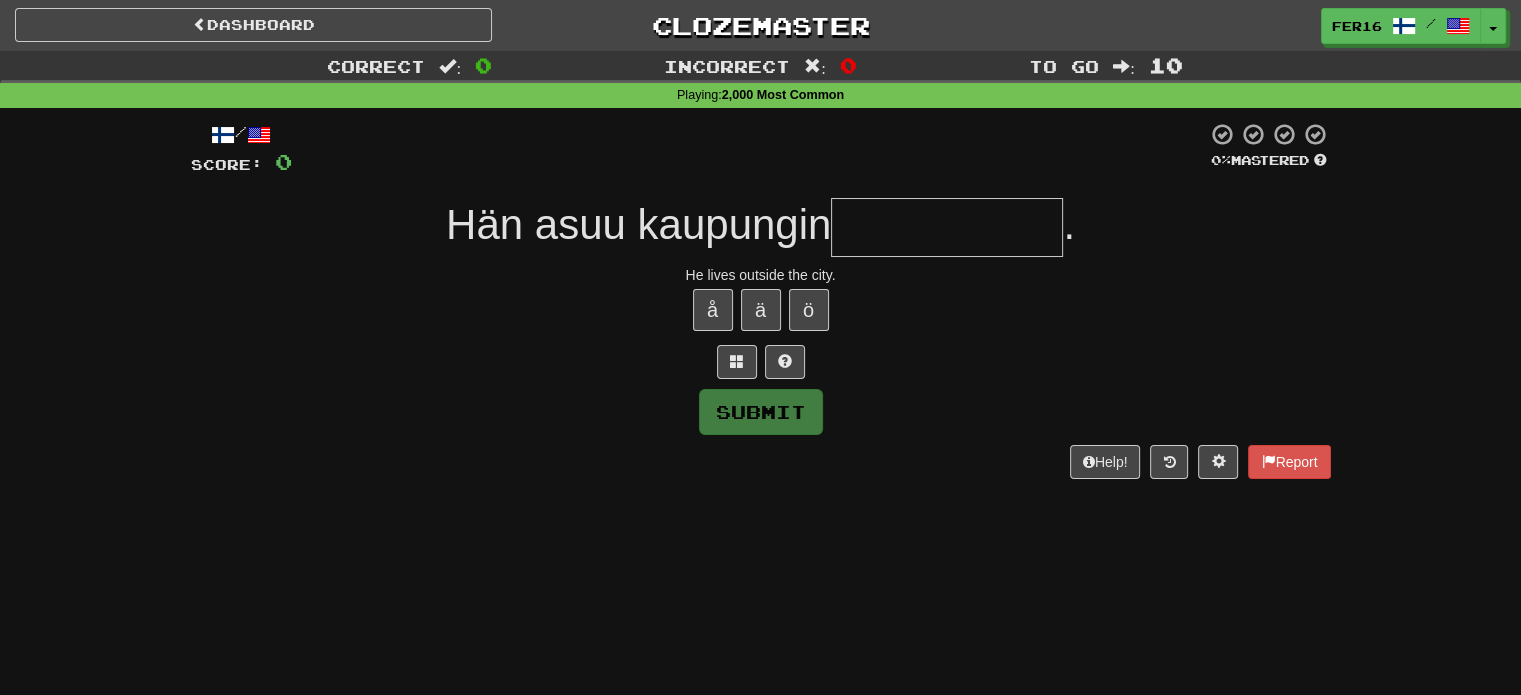 click at bounding box center [947, 227] 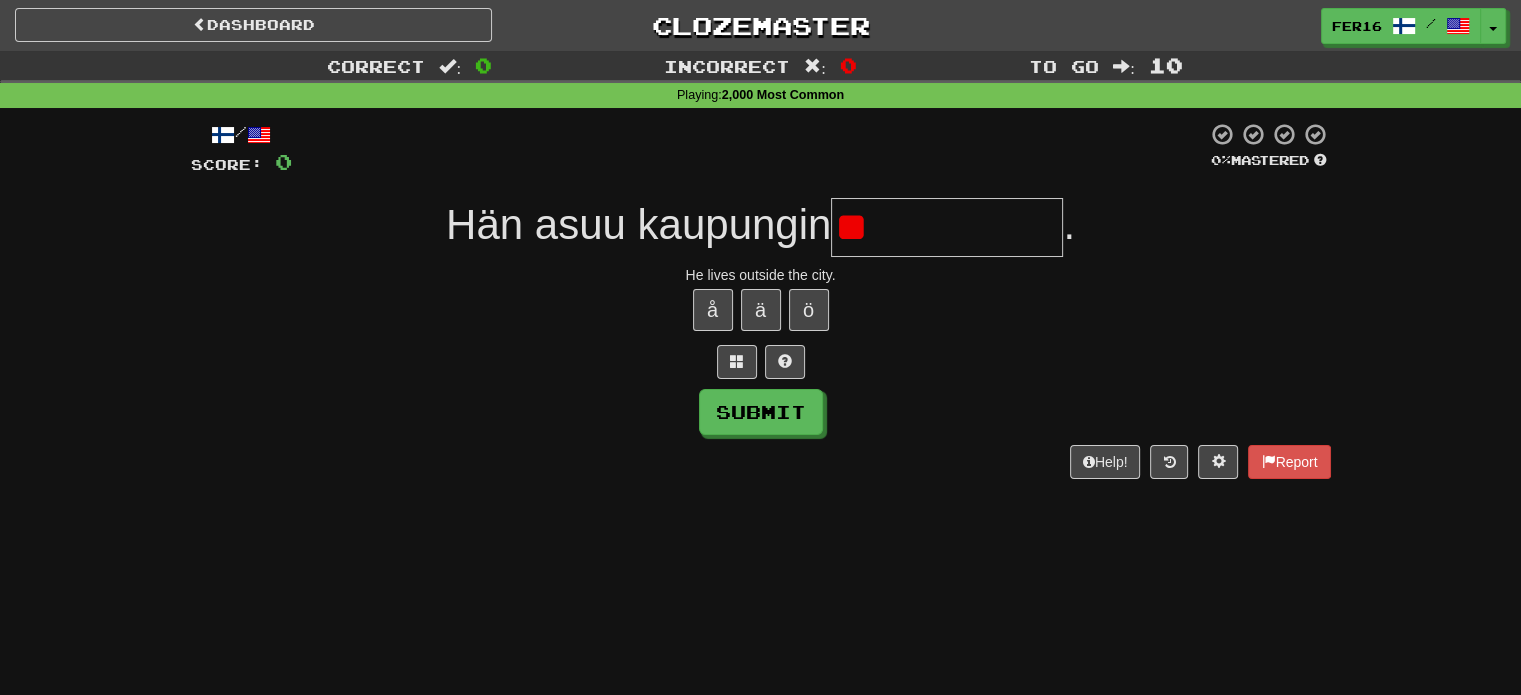 type on "*" 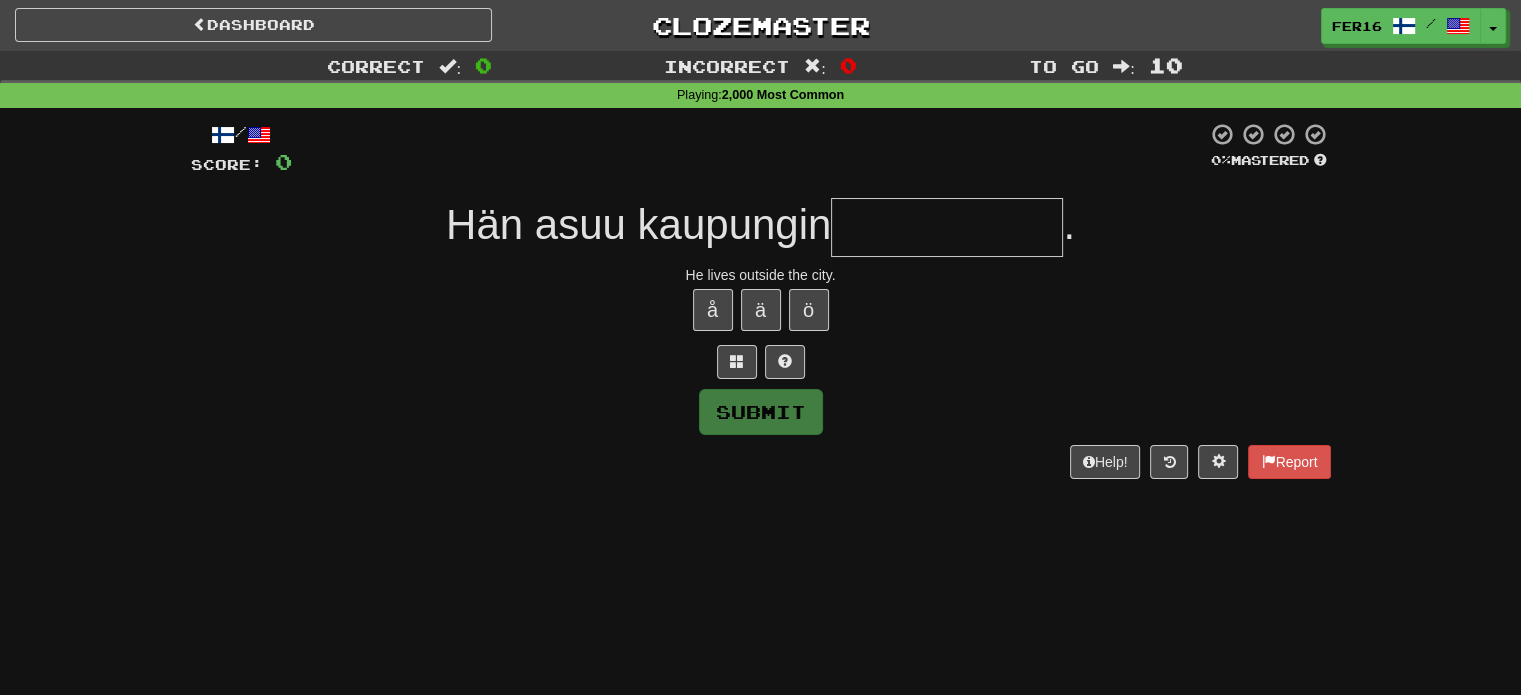 type on "*" 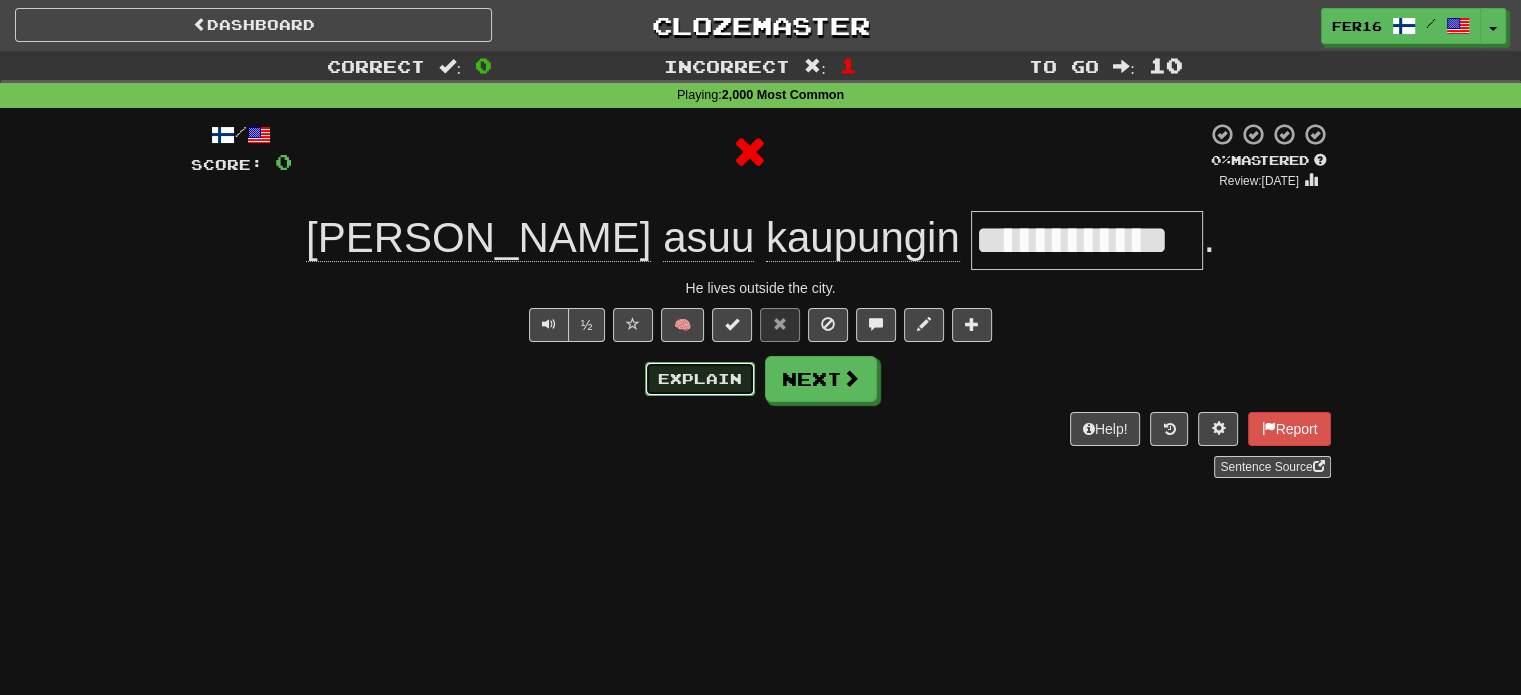 click on "Explain" at bounding box center (700, 379) 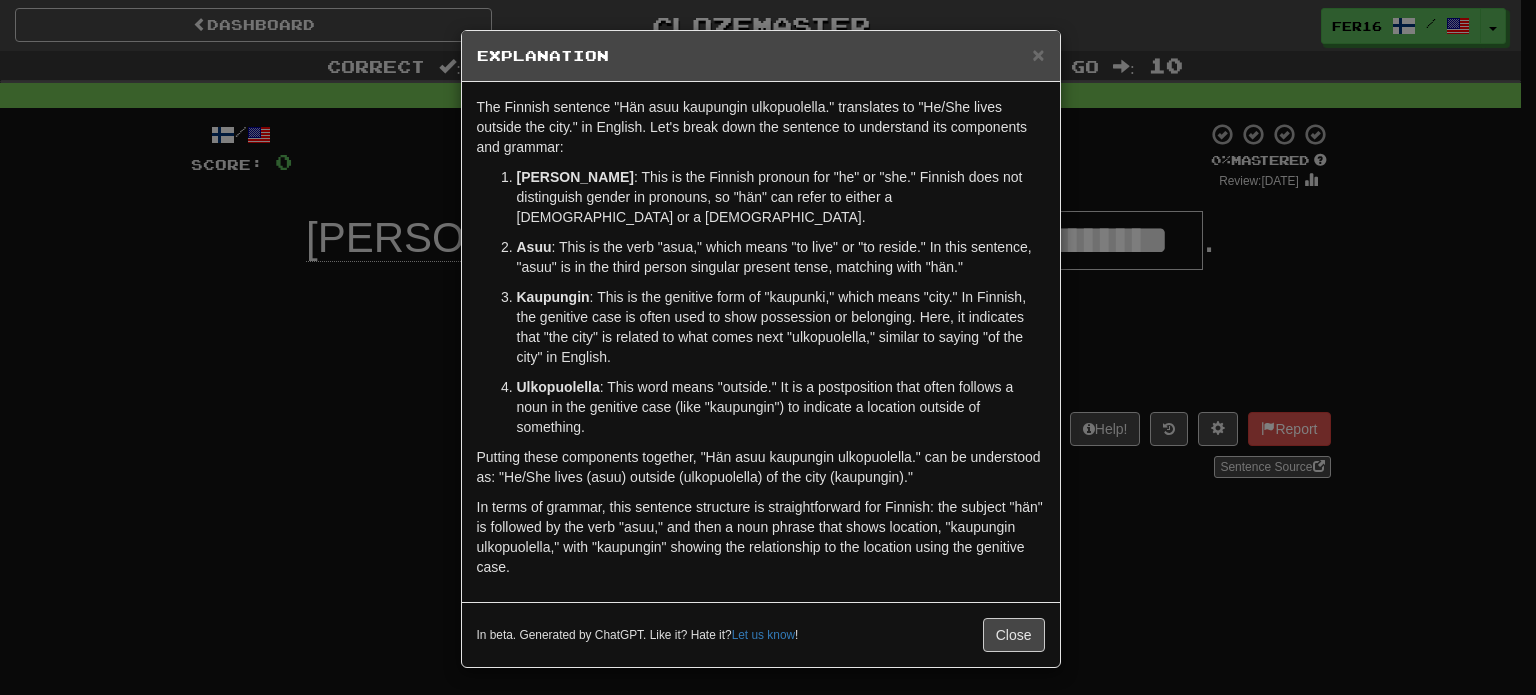 click on "Ulkopuolella : This word means "outside." It is a postposition that often follows a noun in the genitive case (like "kaupungin") to indicate a location outside of something." at bounding box center [781, 407] 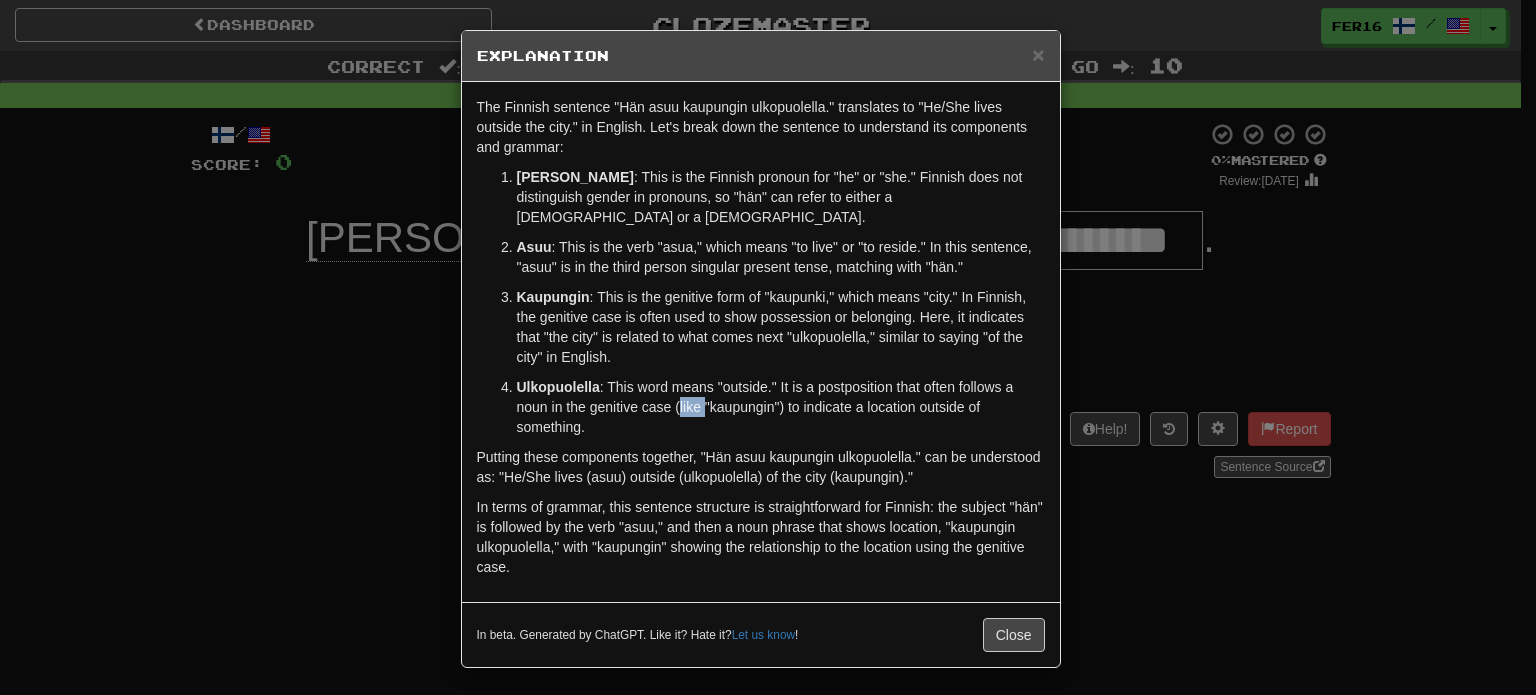 click on "Ulkopuolella : This word means "outside." It is a postposition that often follows a noun in the genitive case (like "kaupungin") to indicate a location outside of something." at bounding box center (781, 407) 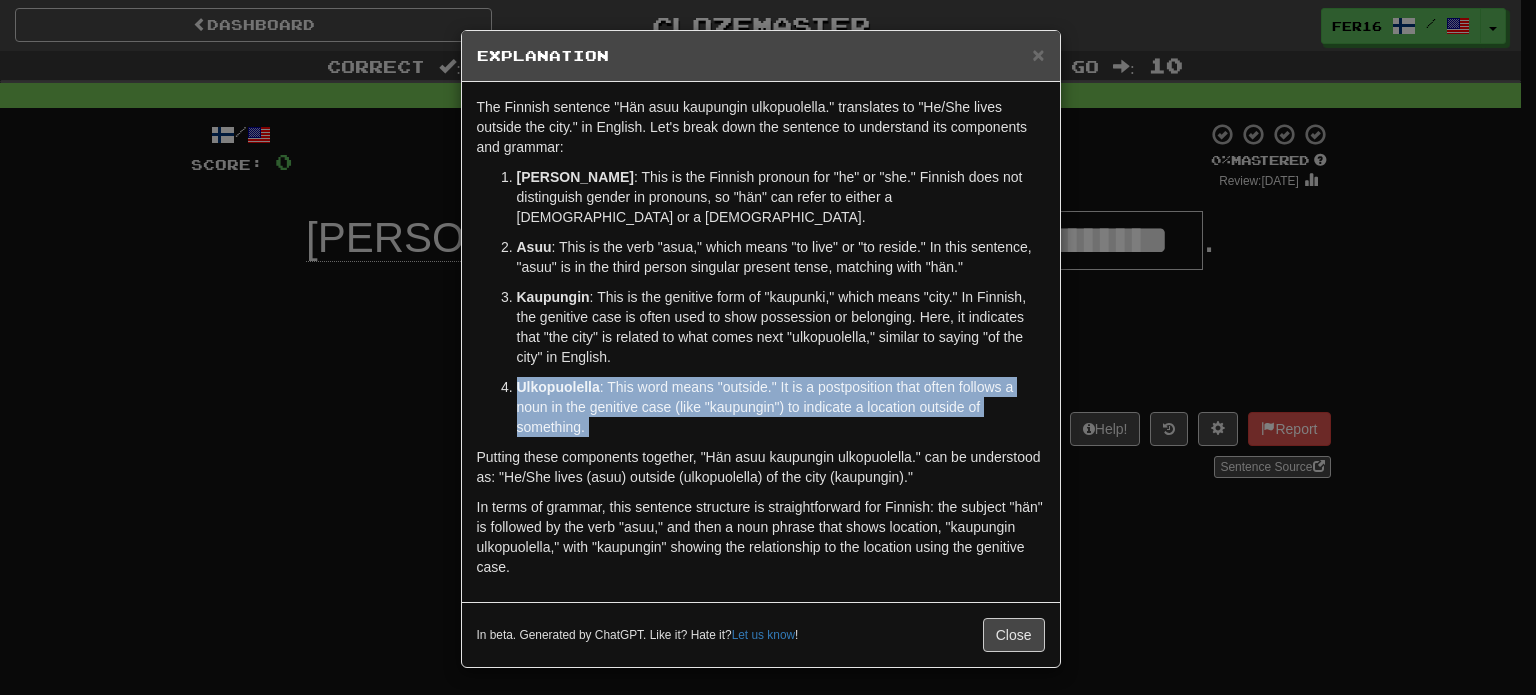 click on "Ulkopuolella : This word means "outside." It is a postposition that often follows a noun in the genitive case (like "kaupungin") to indicate a location outside of something." at bounding box center (781, 407) 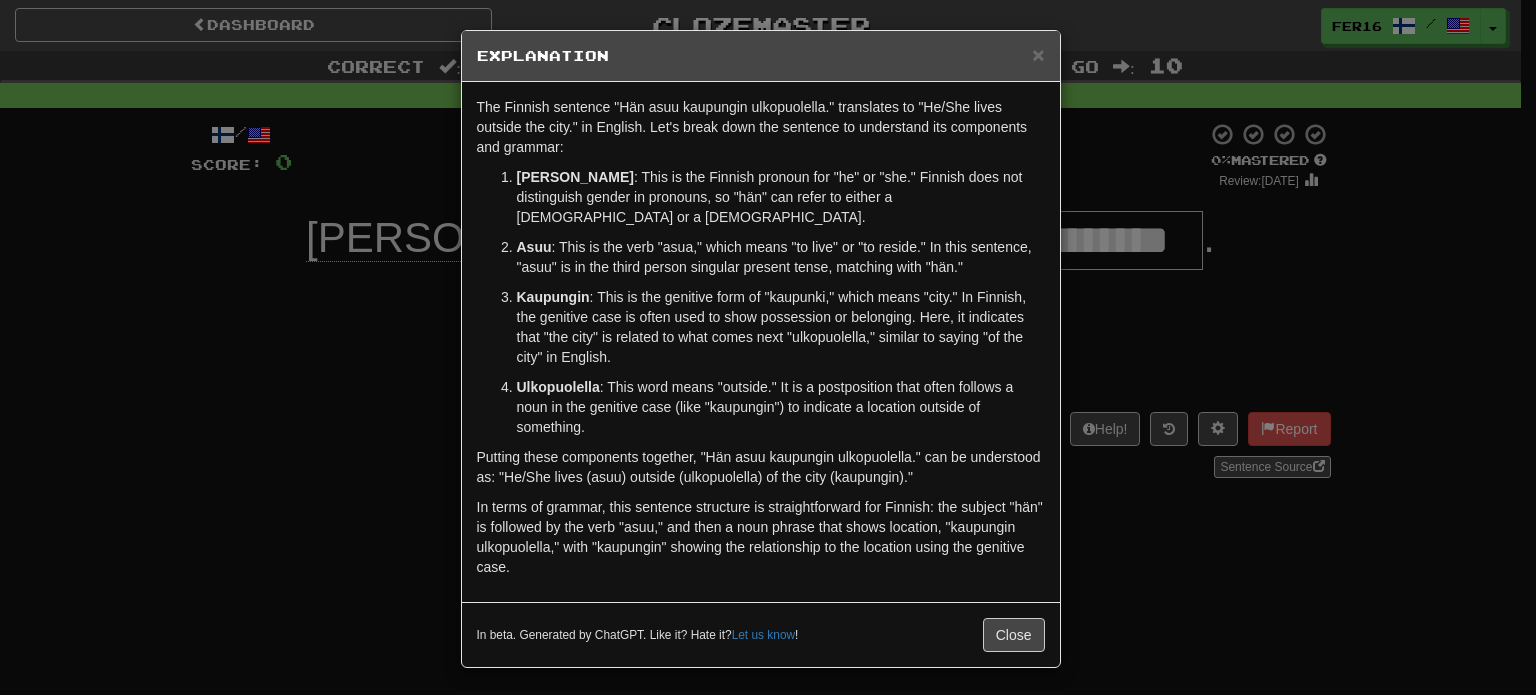 click on "Ulkopuolella : This word means "outside." It is a postposition that often follows a noun in the genitive case (like "kaupungin") to indicate a location outside of something." at bounding box center [781, 407] 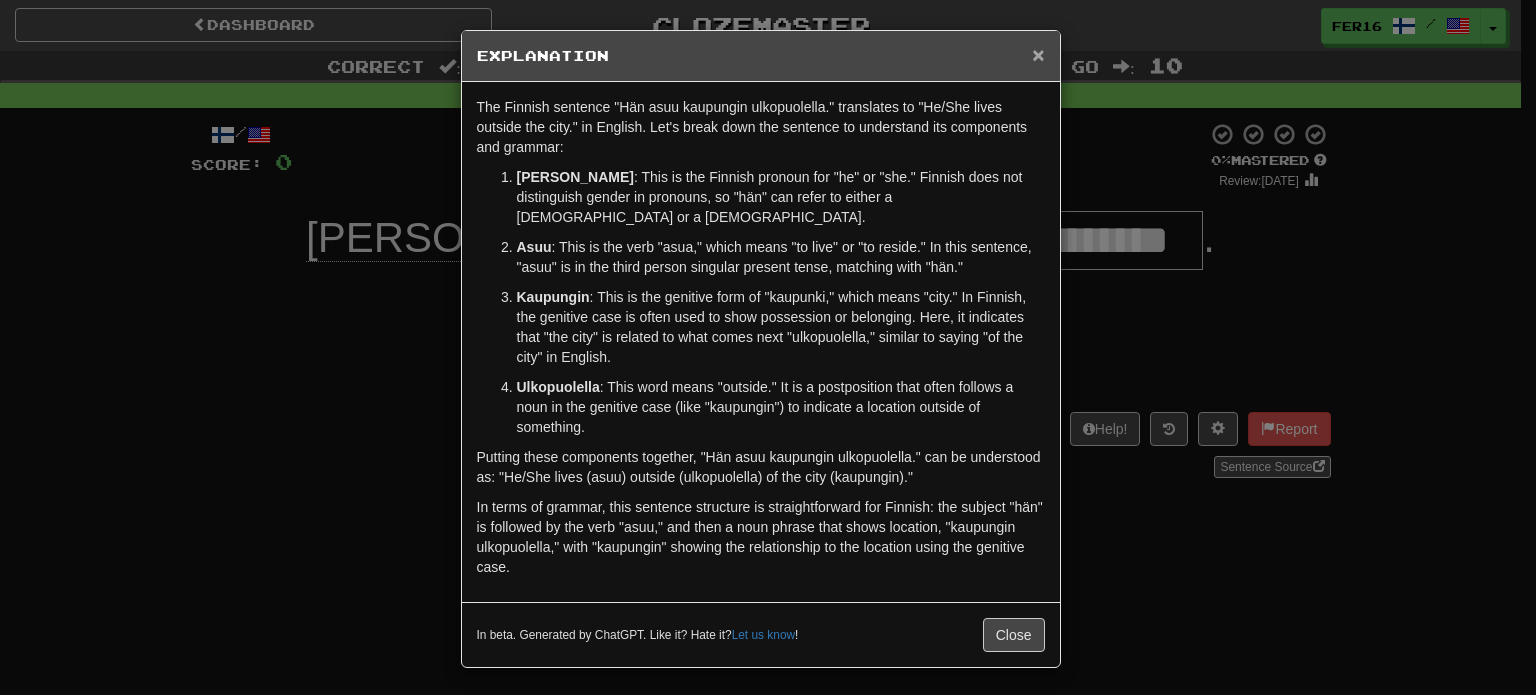 click on "×" at bounding box center [1038, 54] 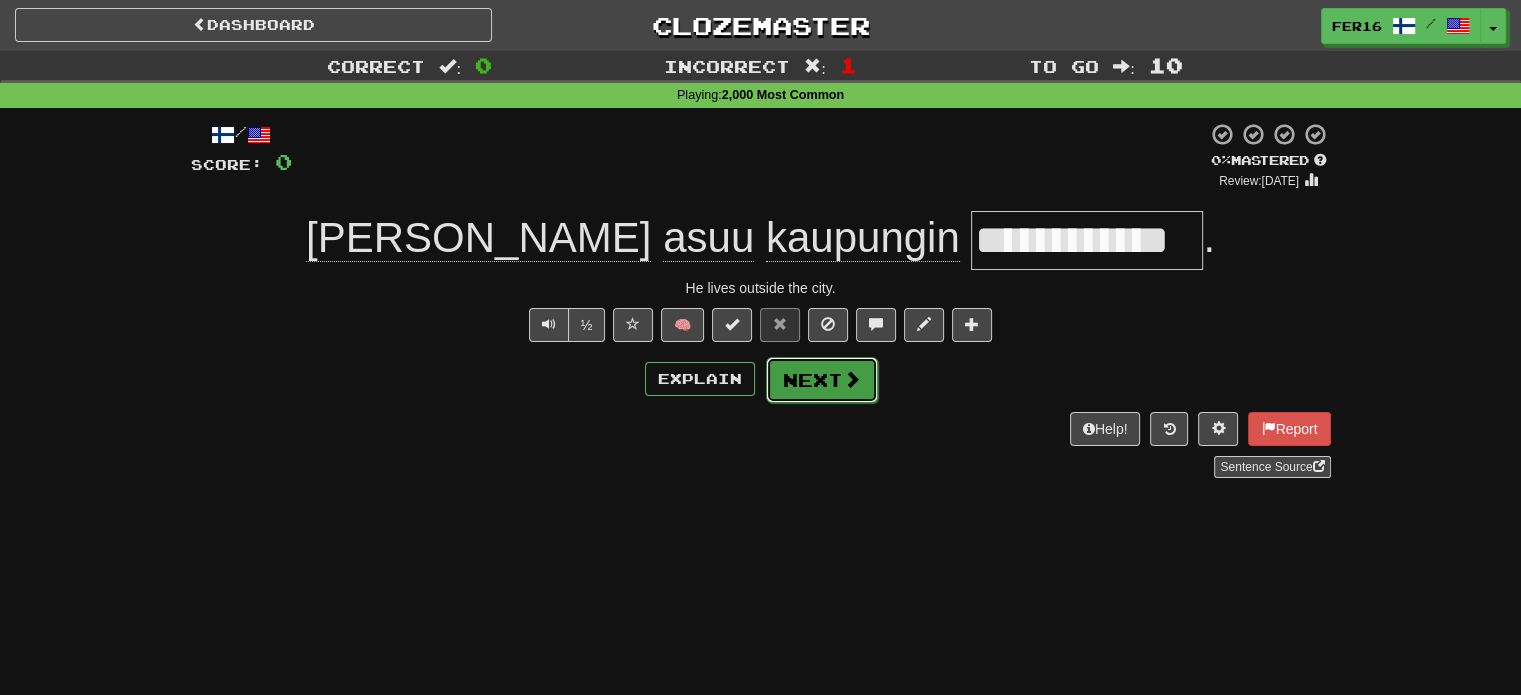 click at bounding box center [852, 379] 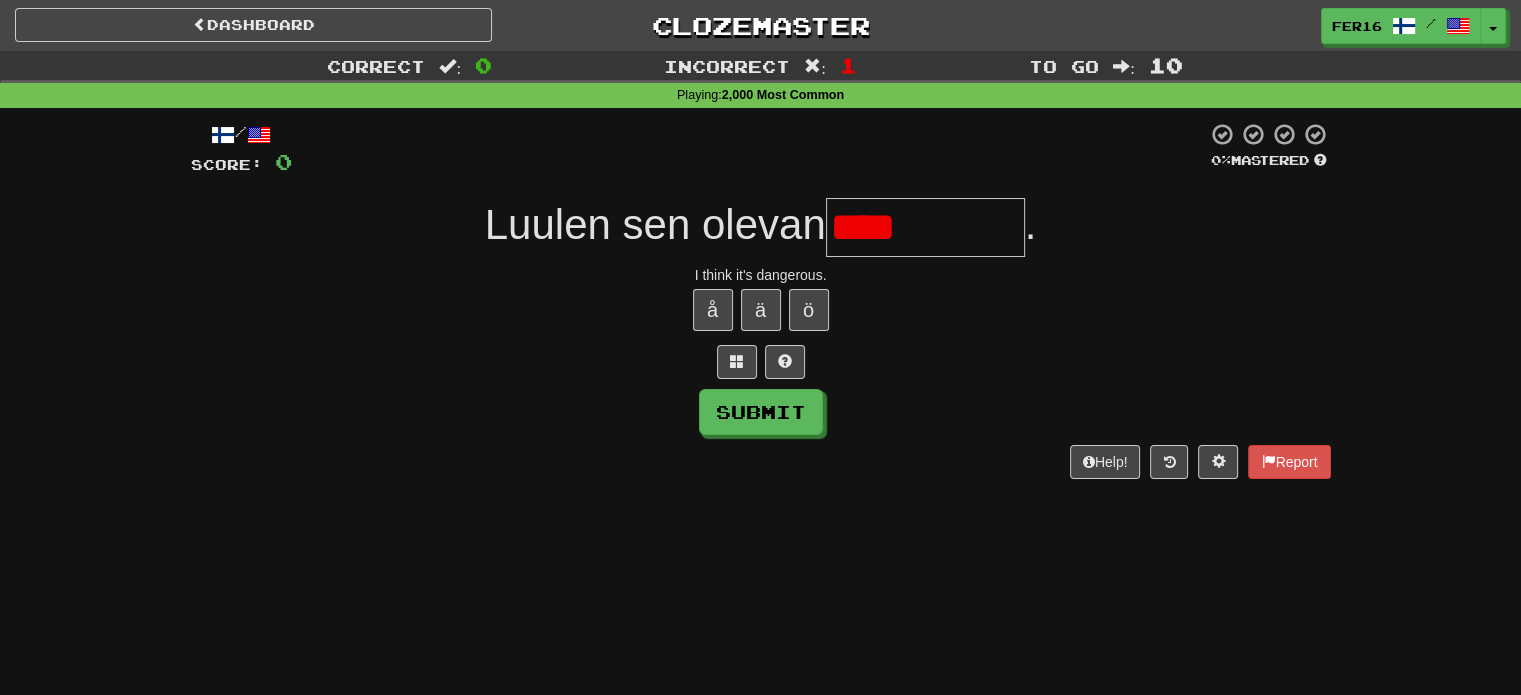 type on "**********" 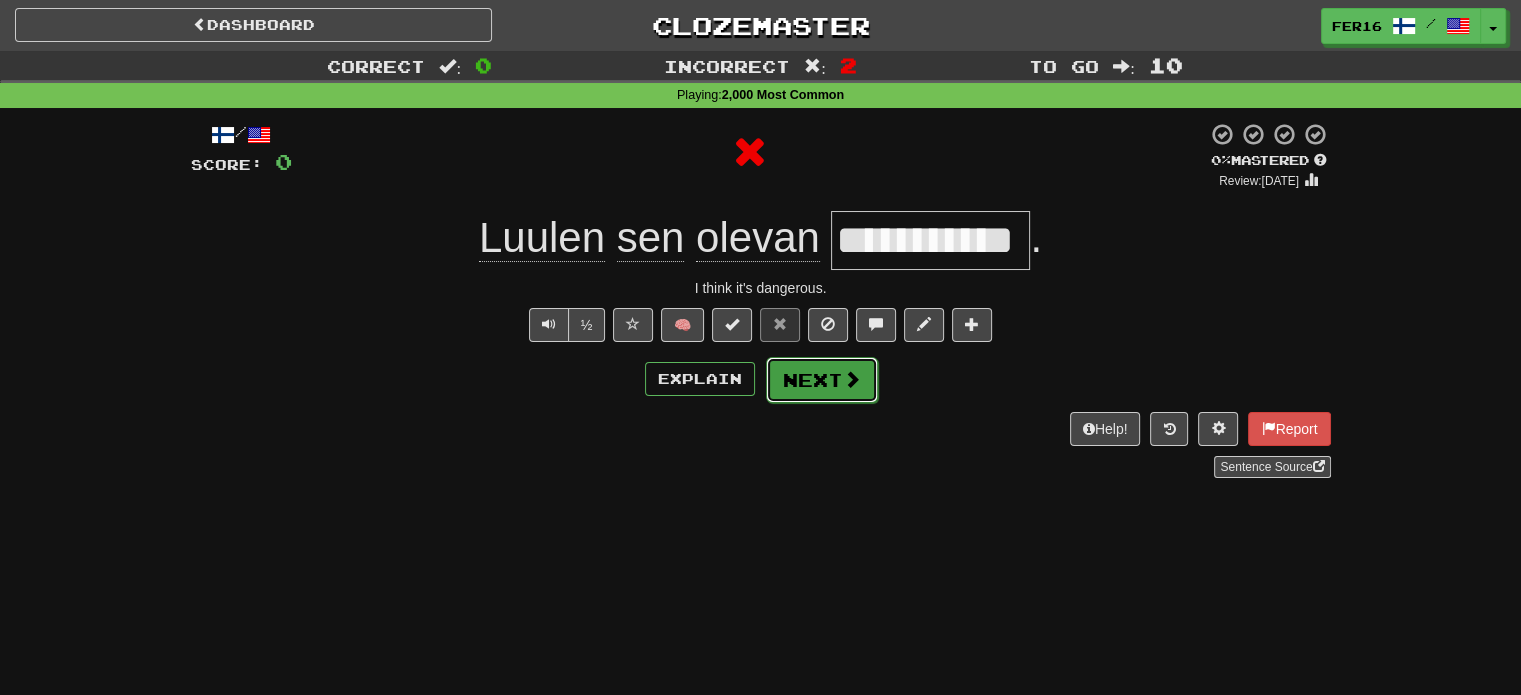 click on "Next" at bounding box center (822, 380) 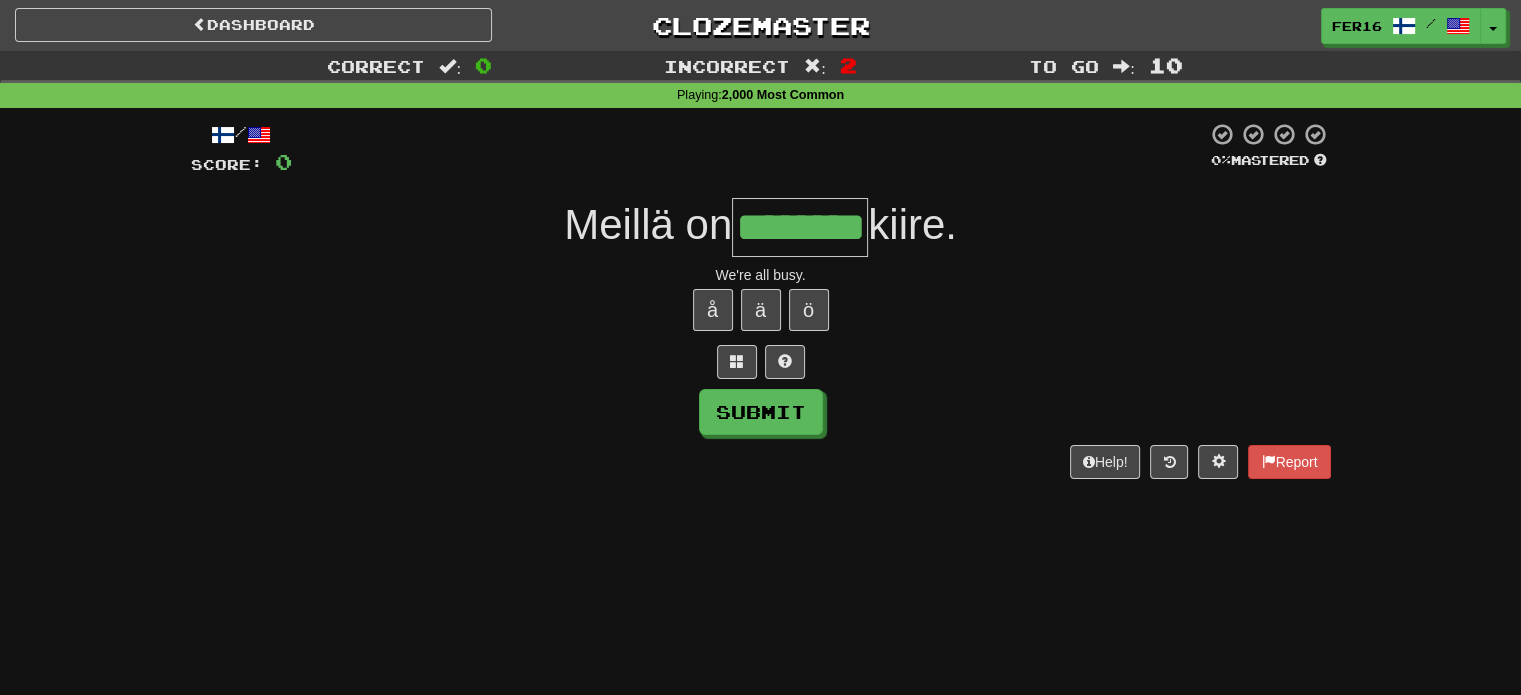 type on "********" 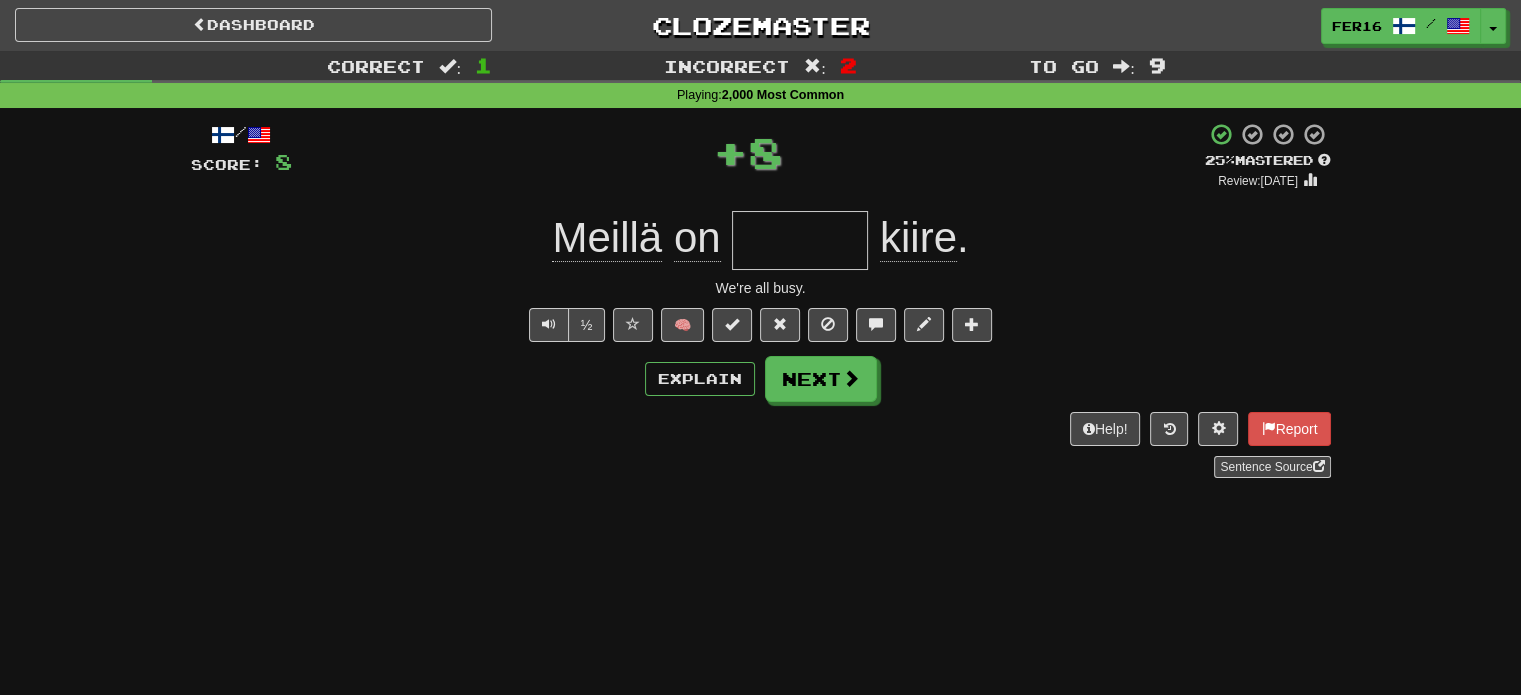 type on "*" 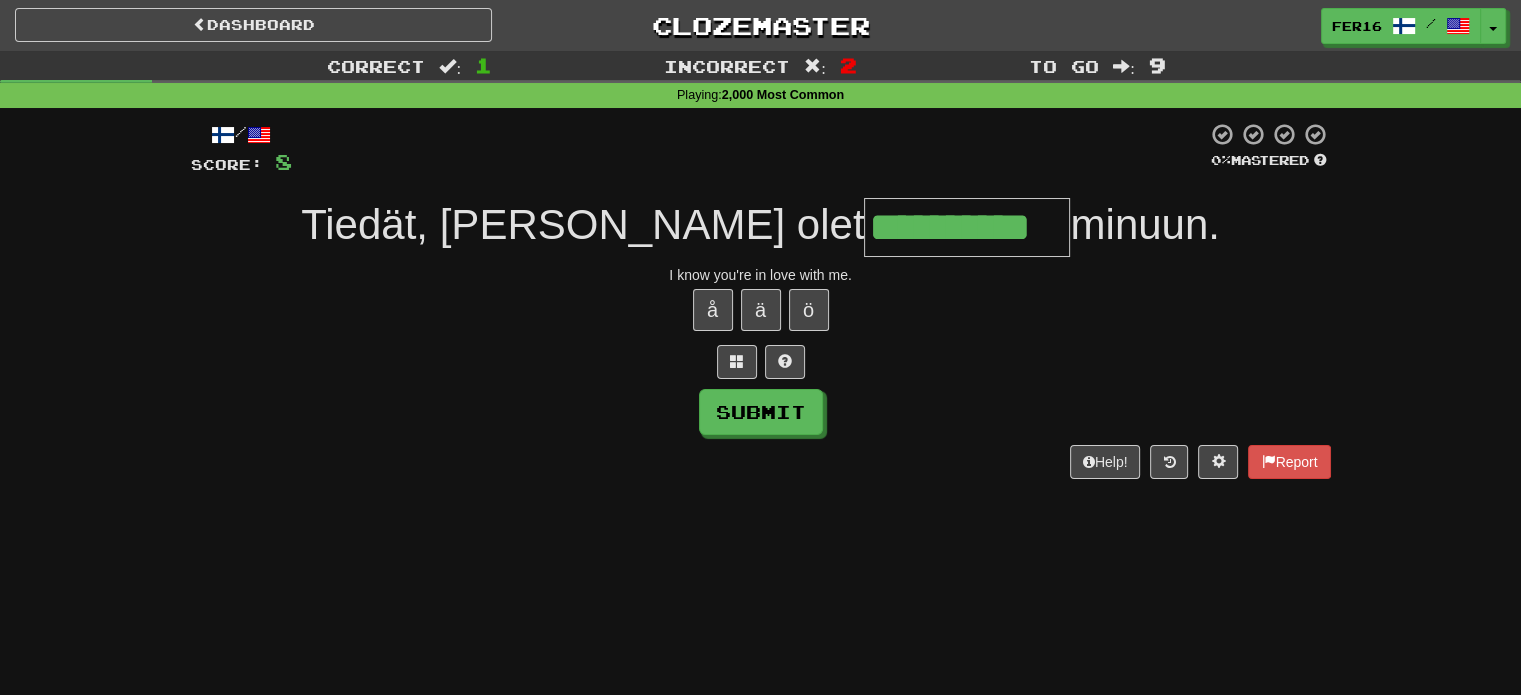 type on "**********" 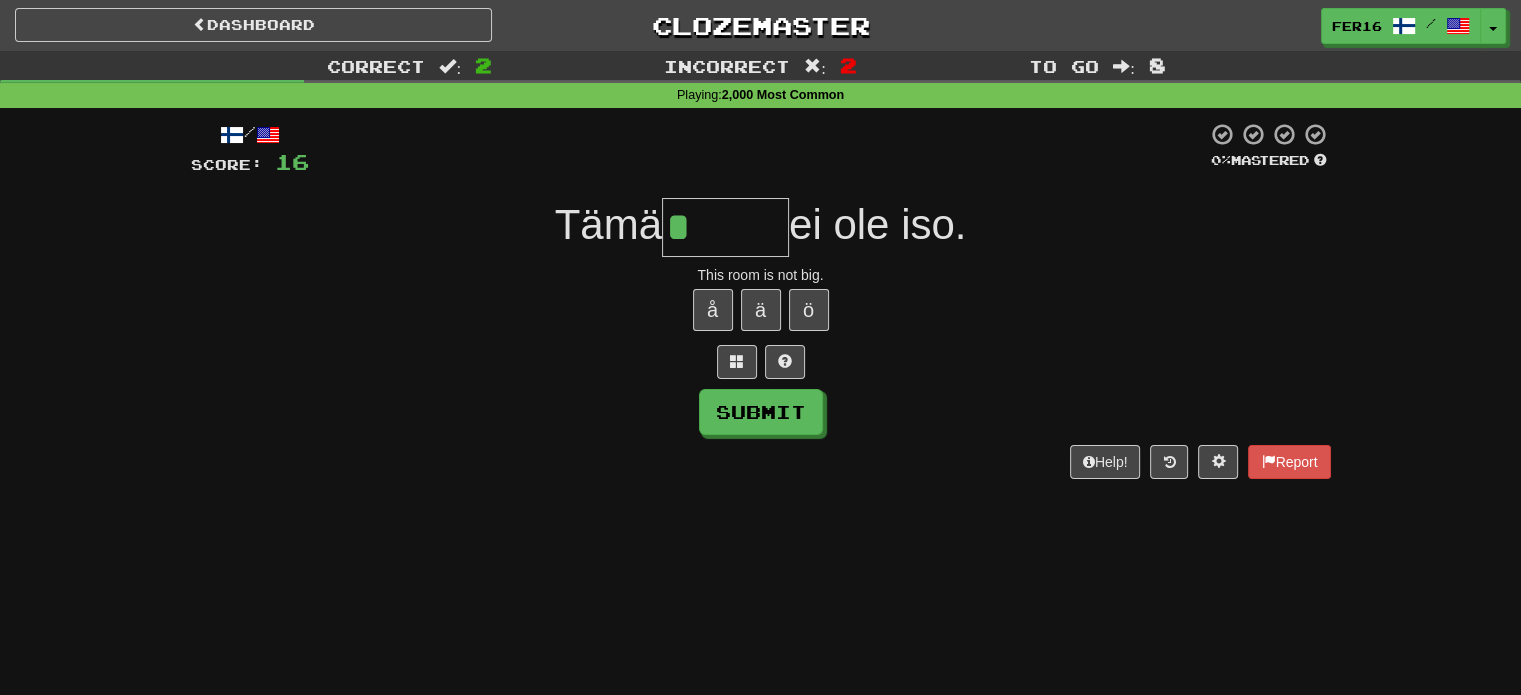 type on "*****" 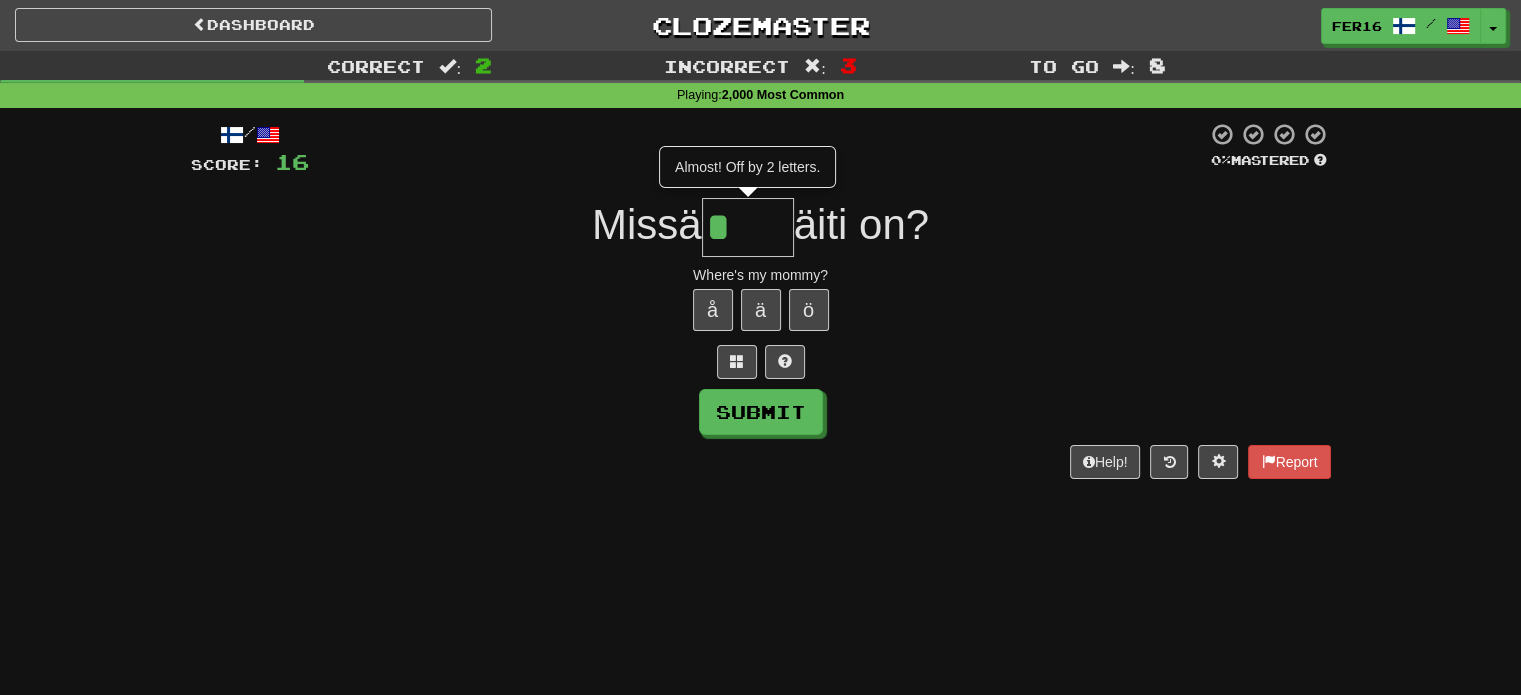 type on "***" 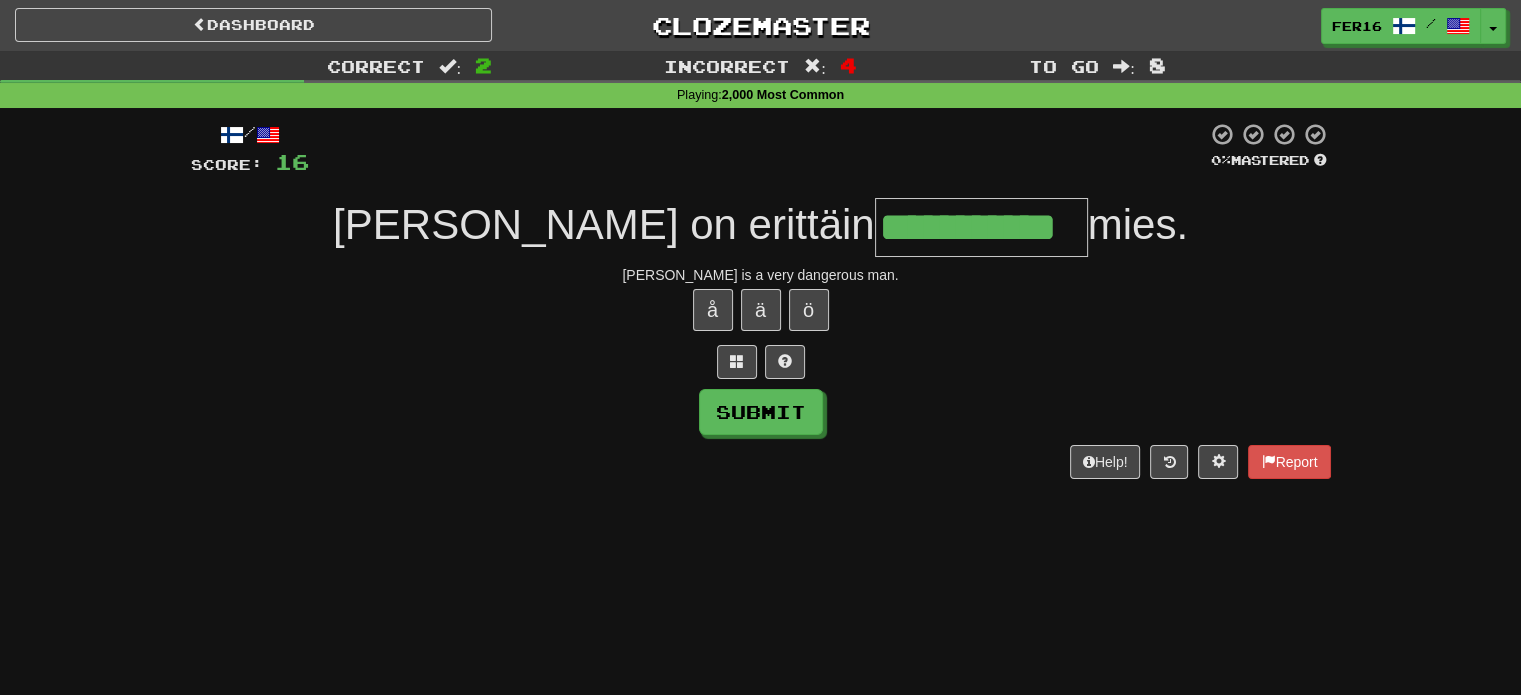 type on "**********" 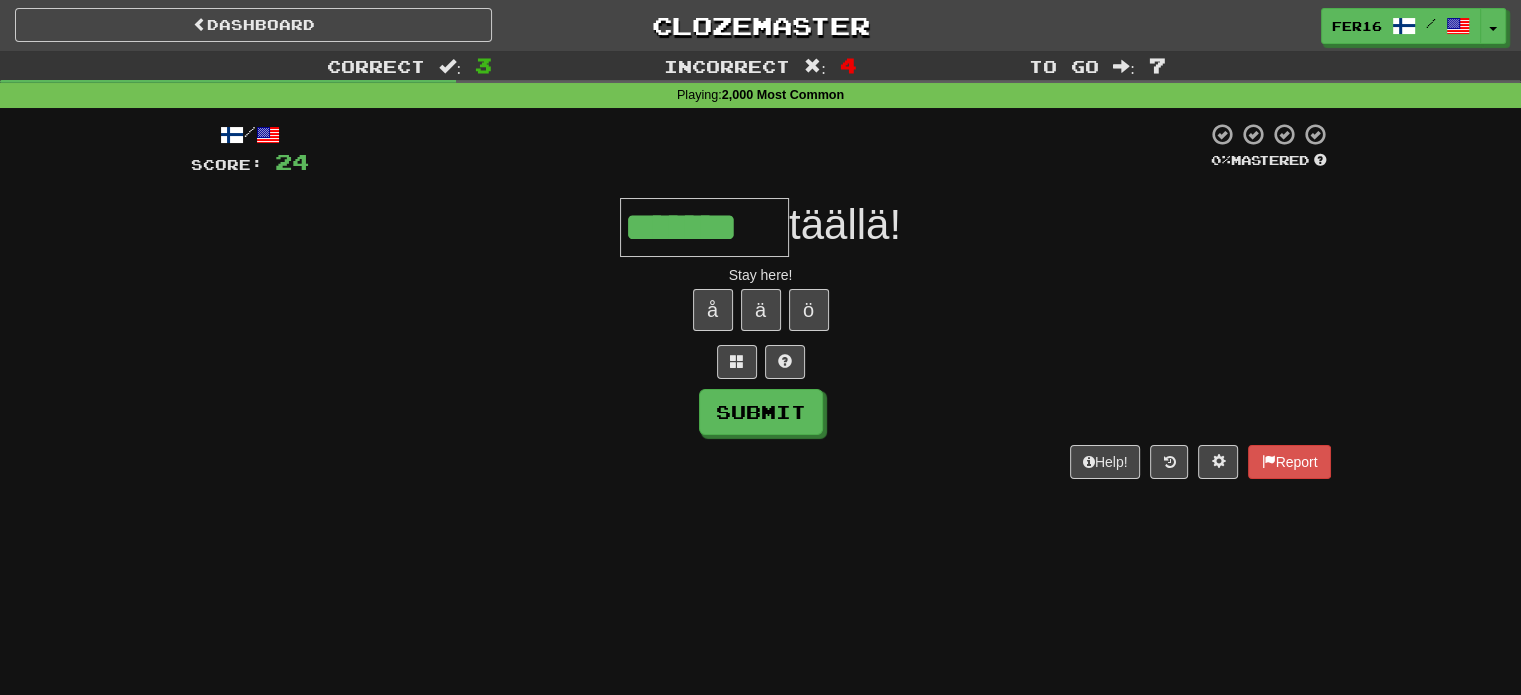 type on "*******" 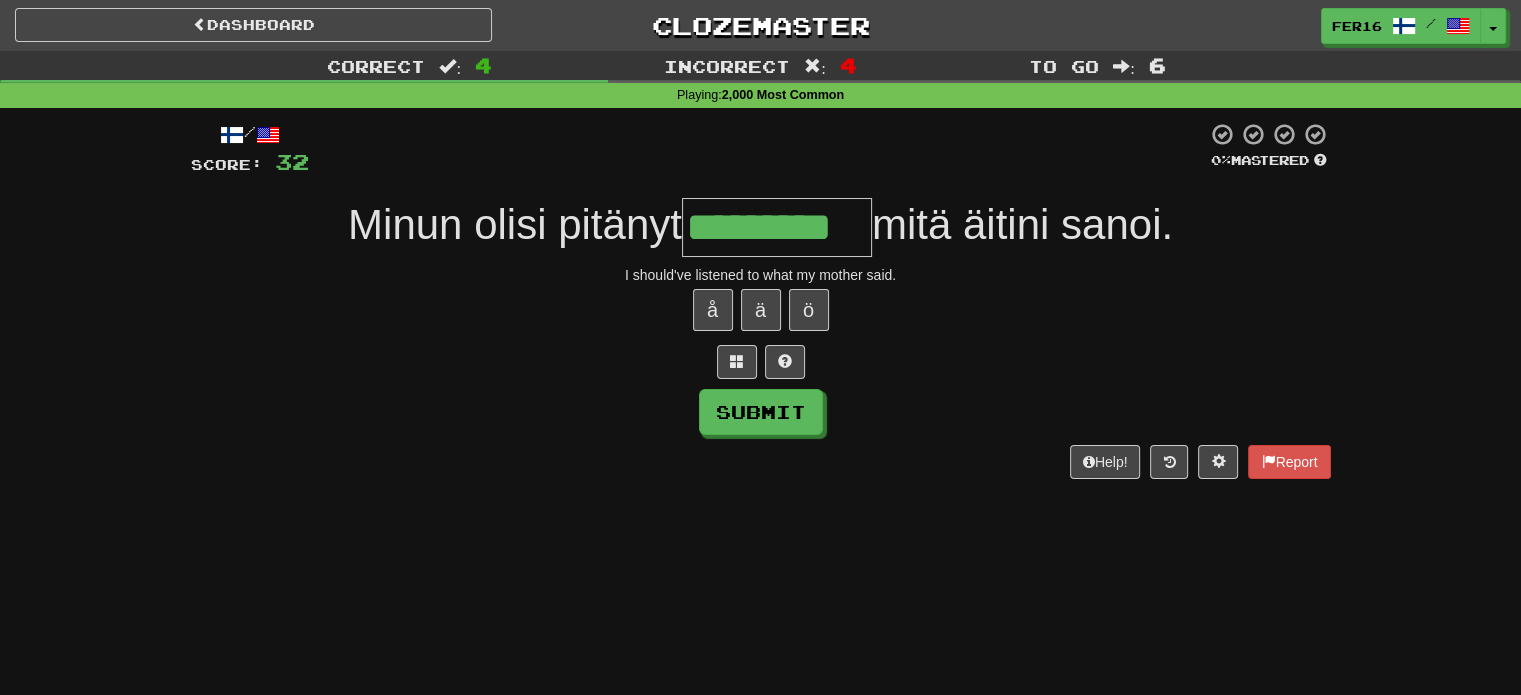 type on "*********" 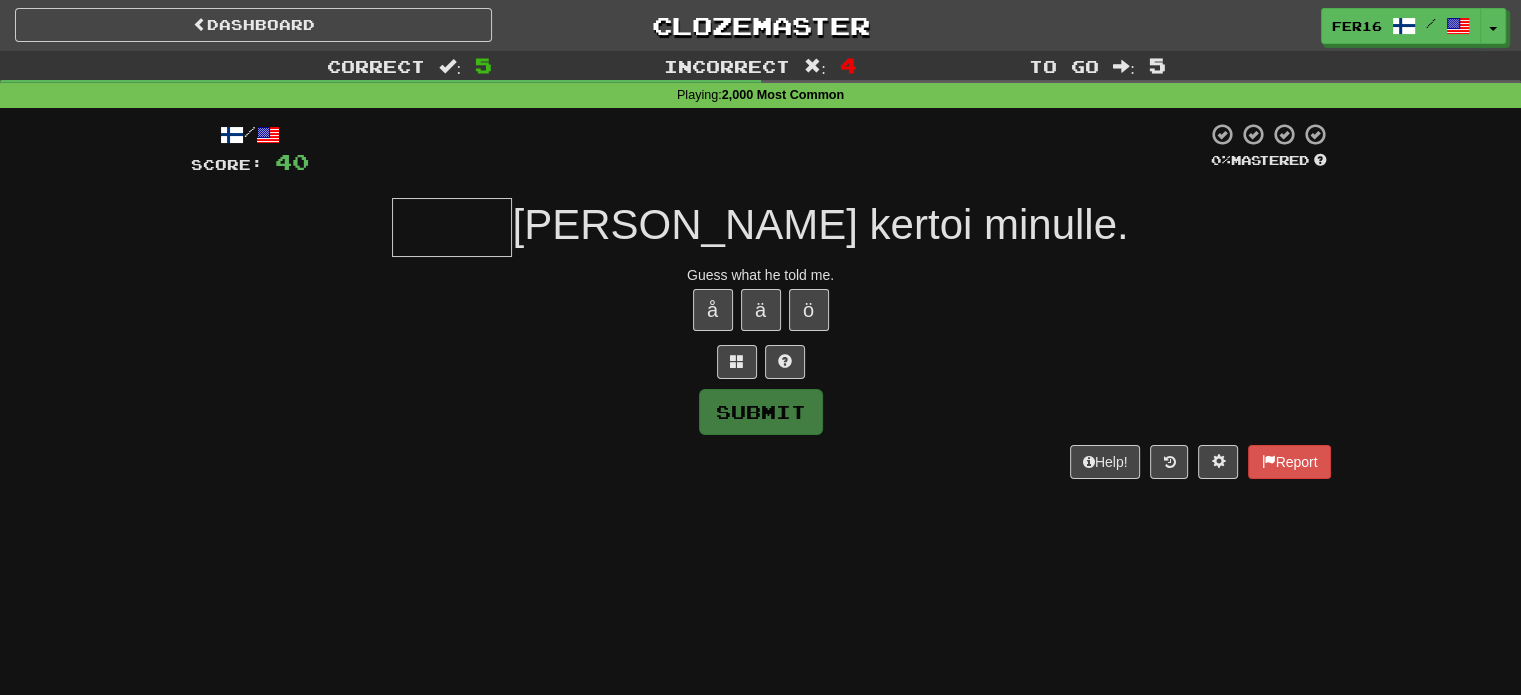 type on "*****" 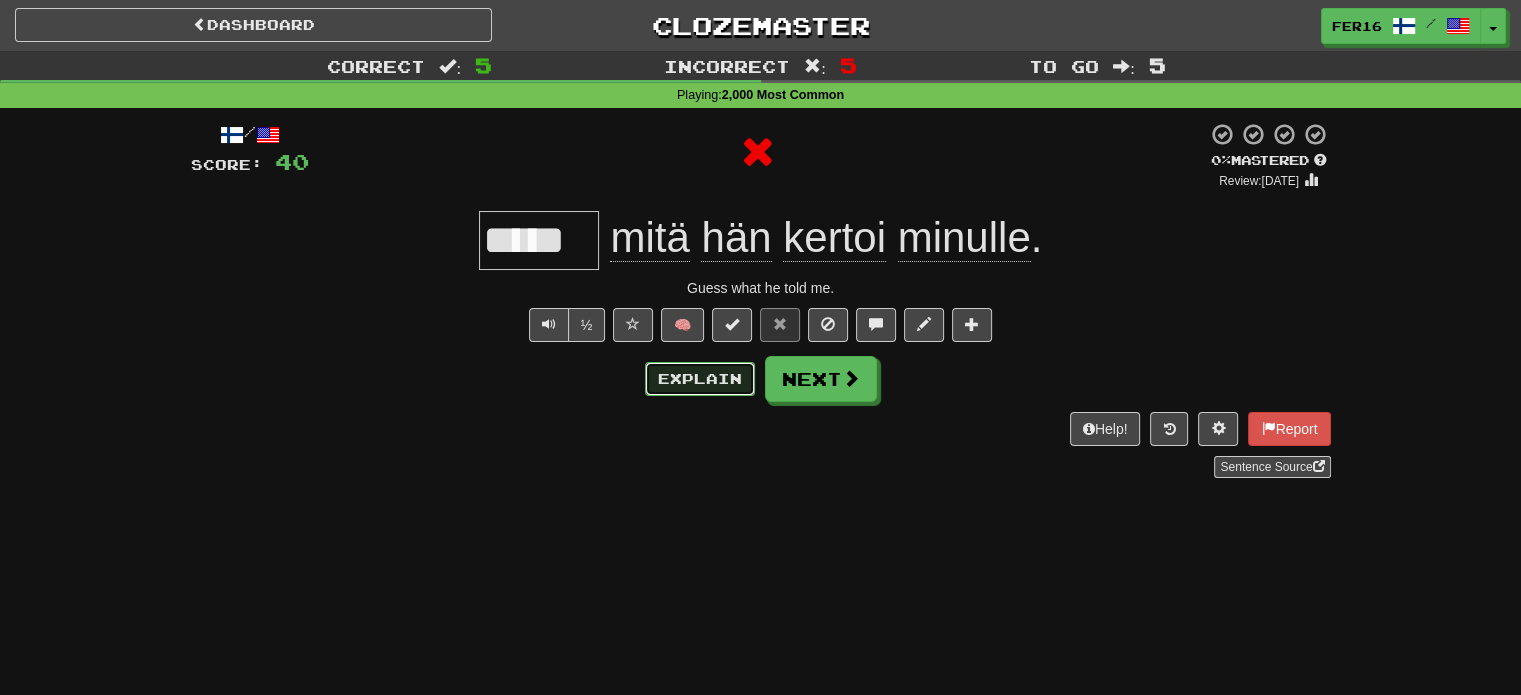 click on "Explain" at bounding box center [700, 379] 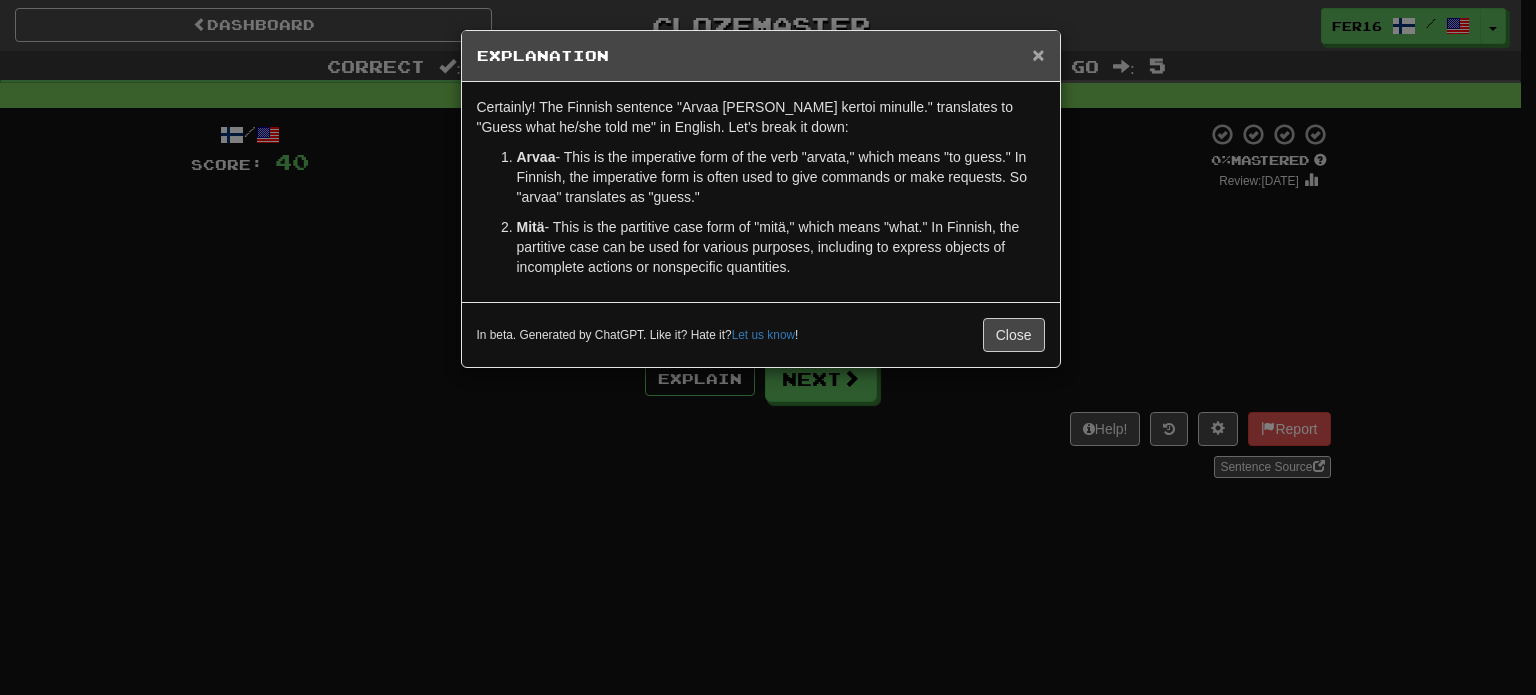 click on "×" at bounding box center [1038, 54] 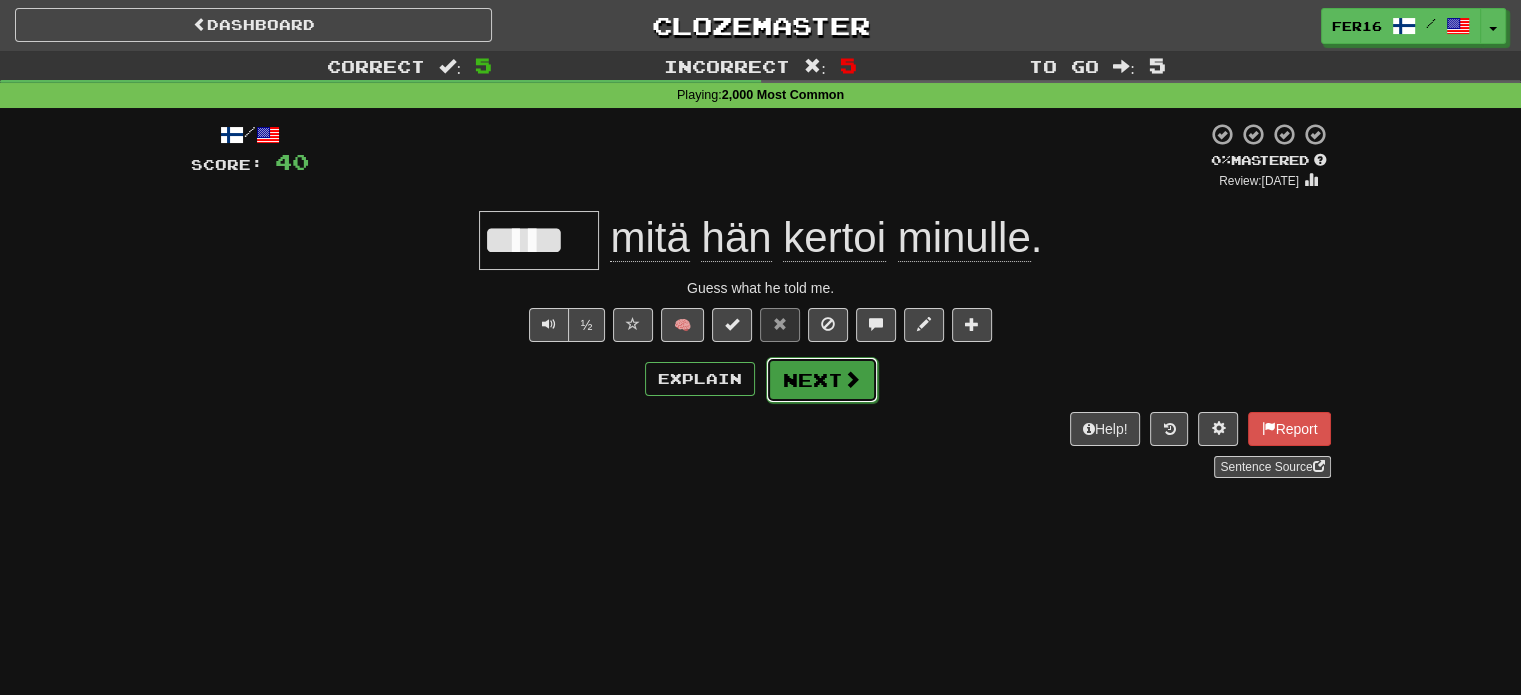click on "Next" at bounding box center (822, 380) 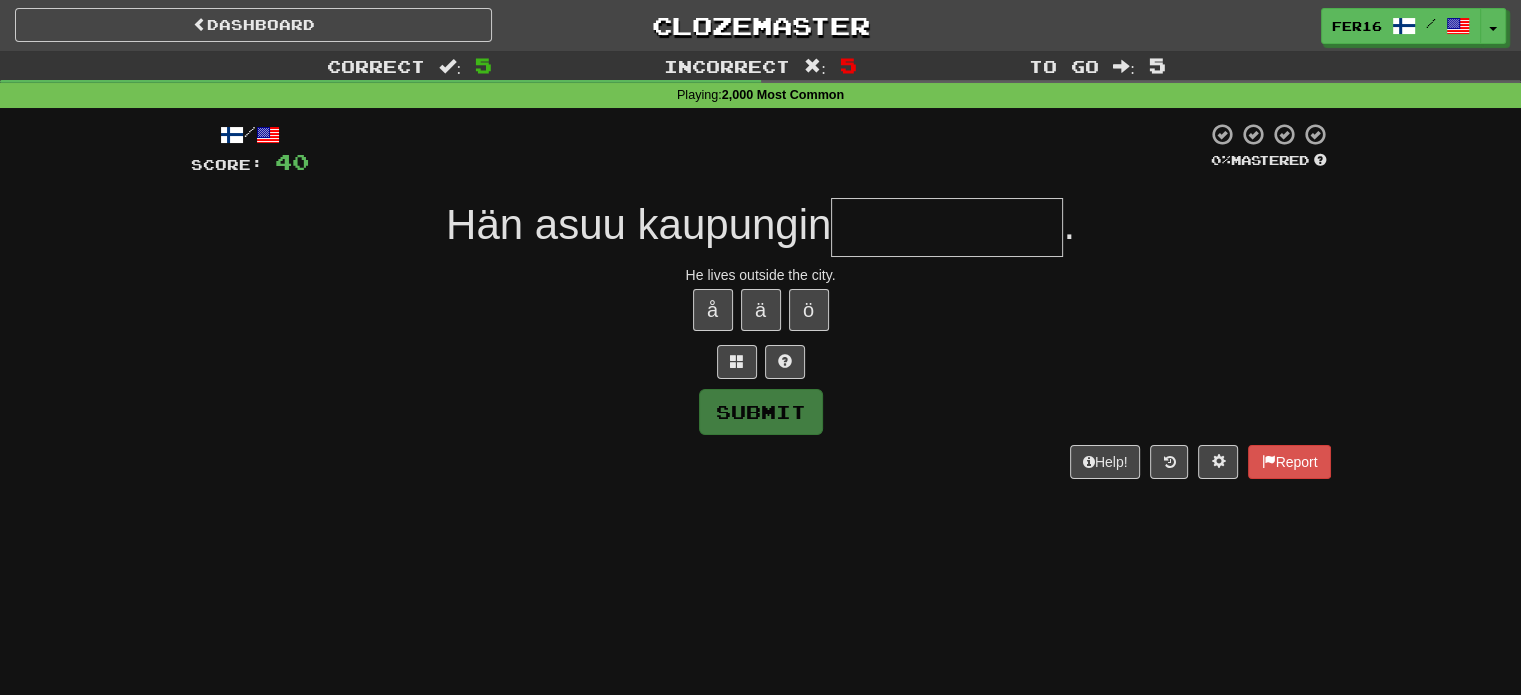 click at bounding box center [947, 227] 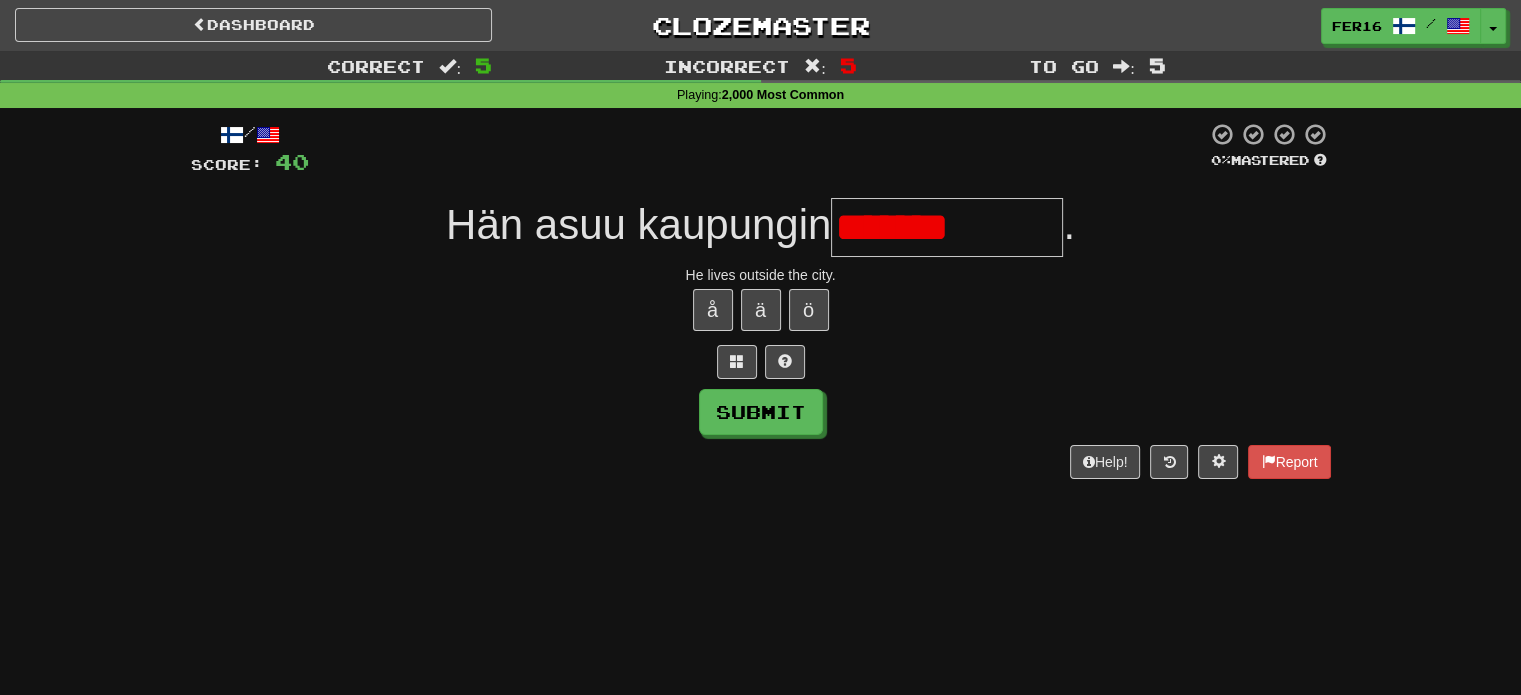 type on "**********" 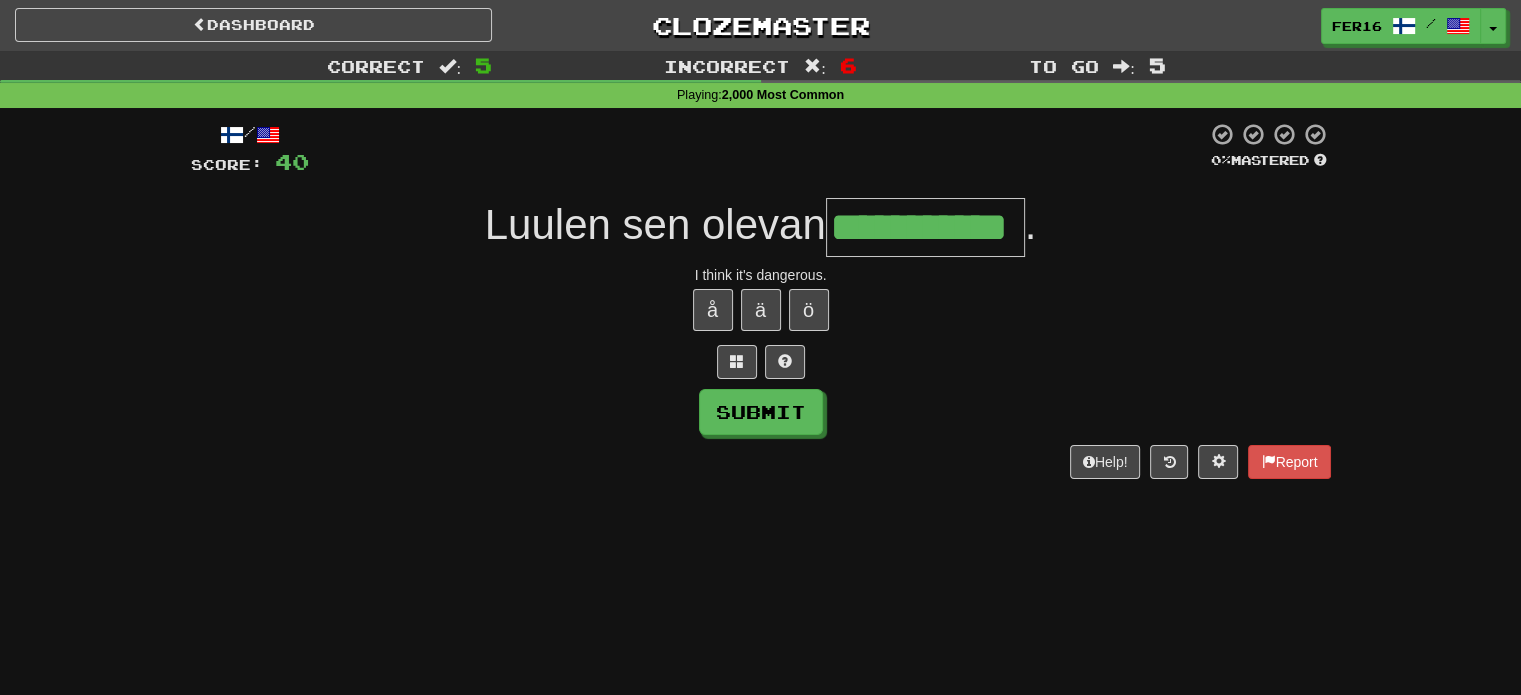 type on "**********" 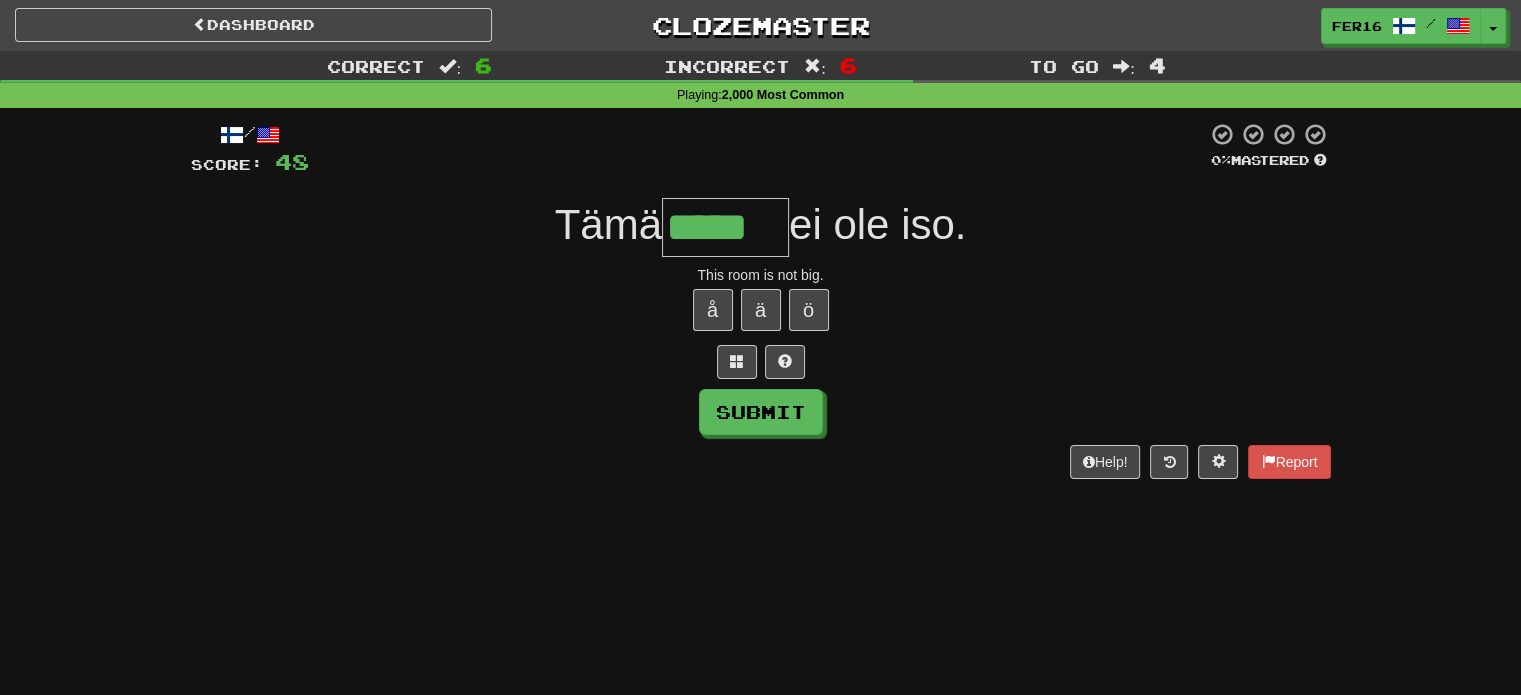 type on "*****" 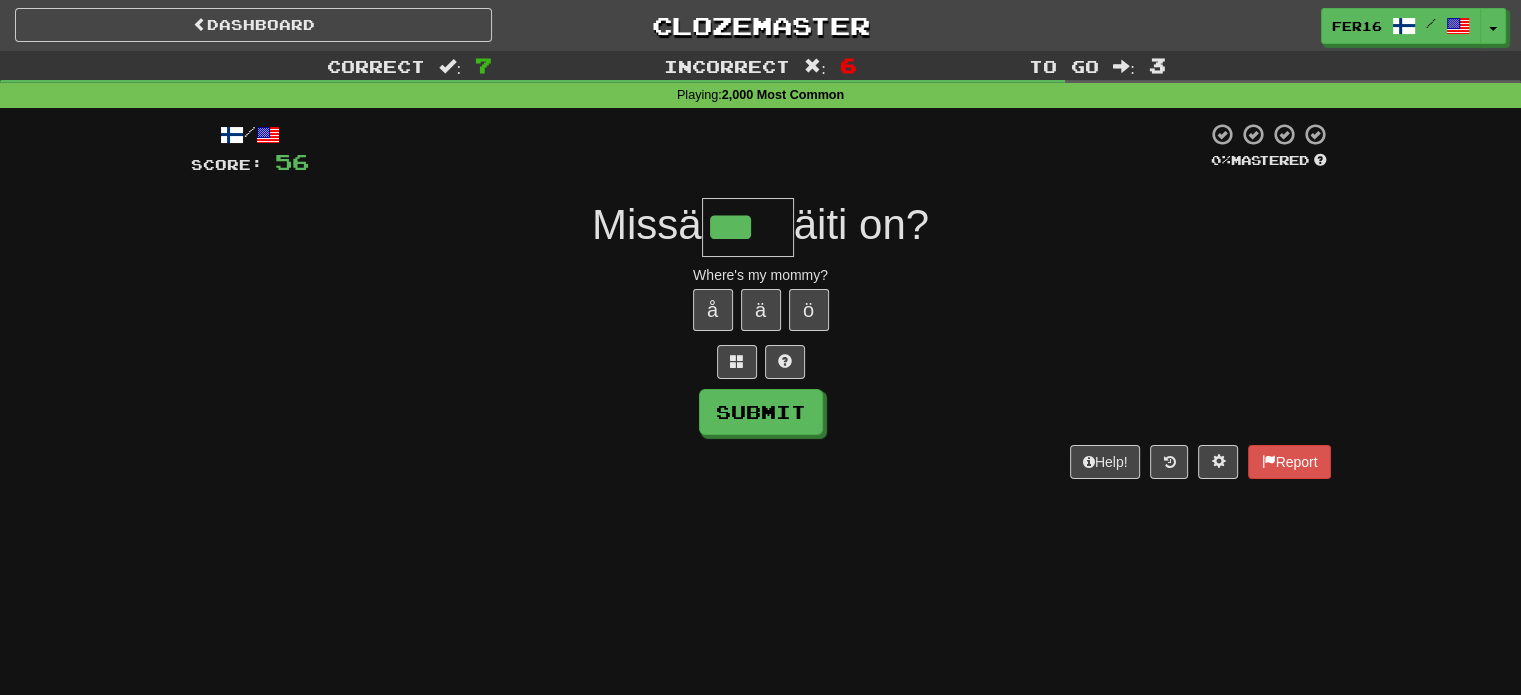 type on "***" 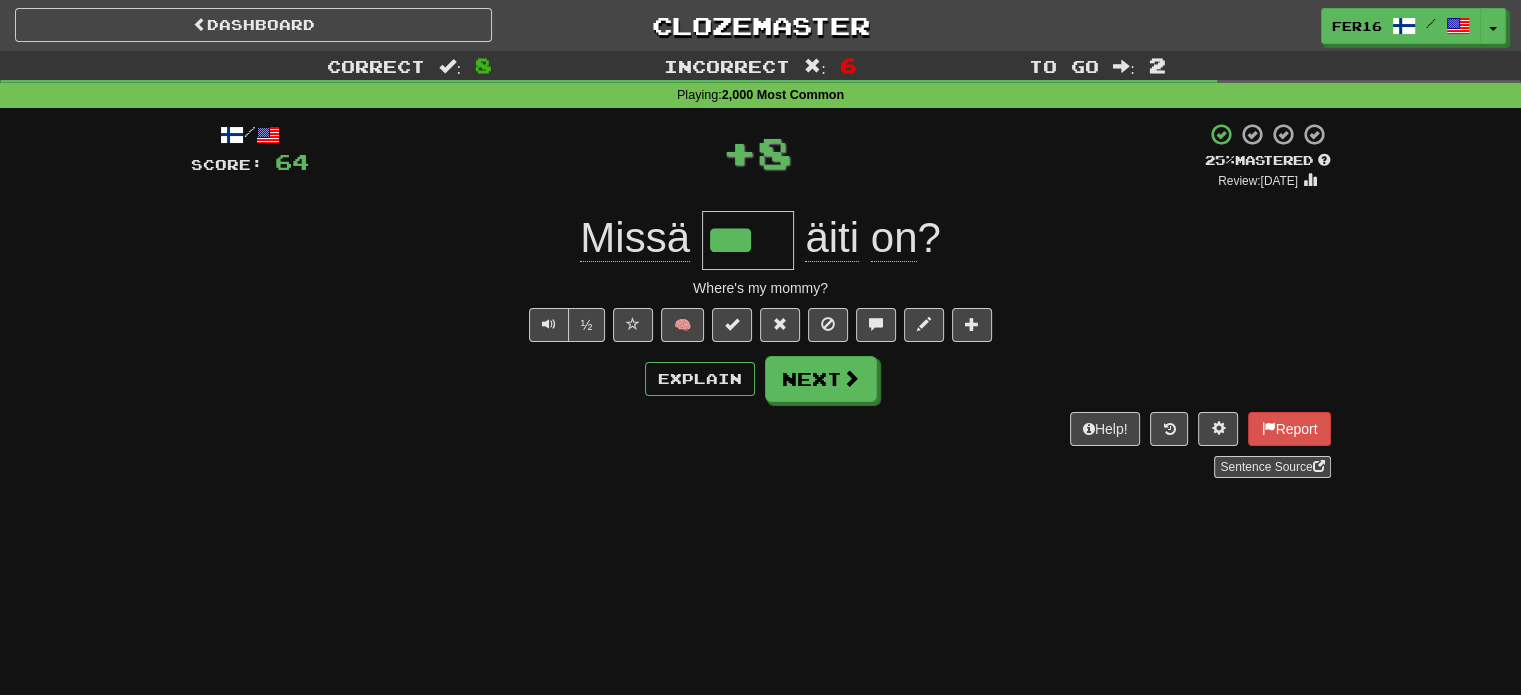 type 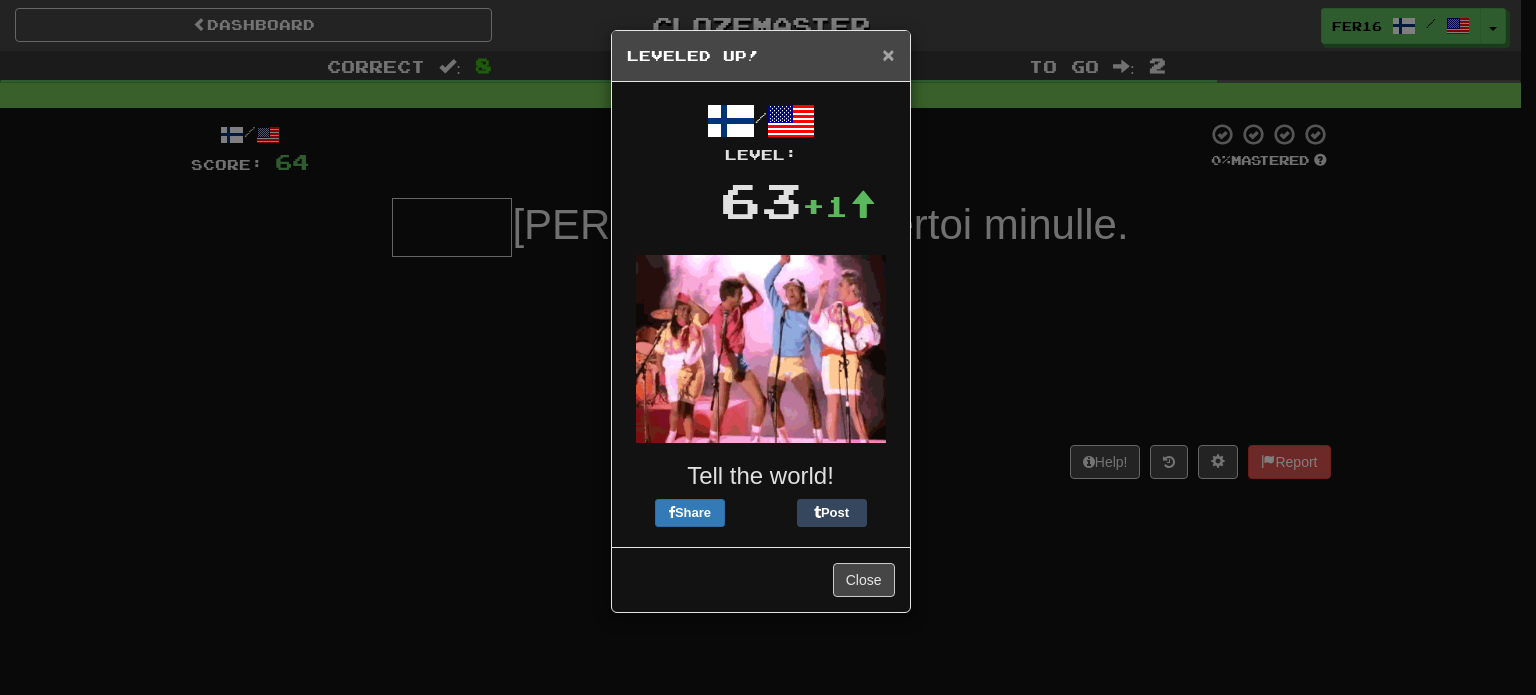 click on "×" at bounding box center (888, 54) 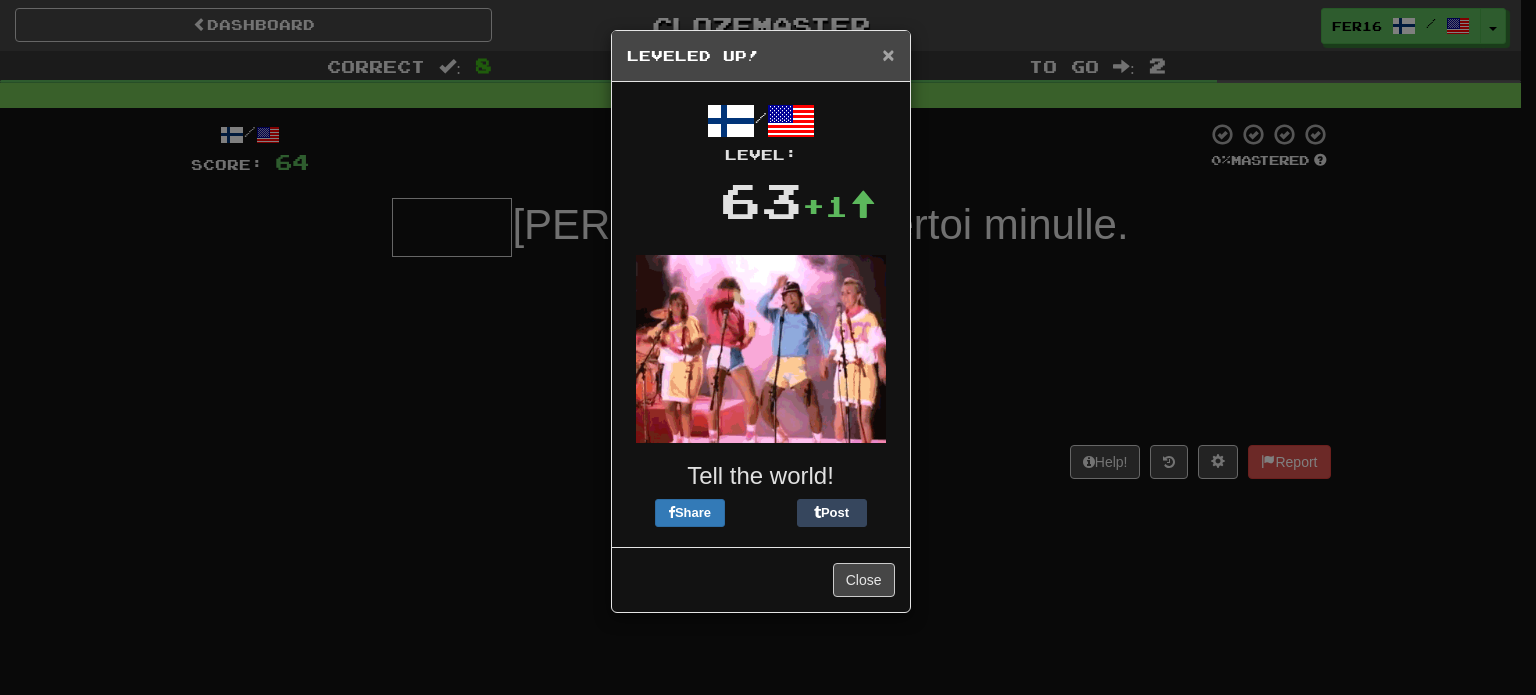 type 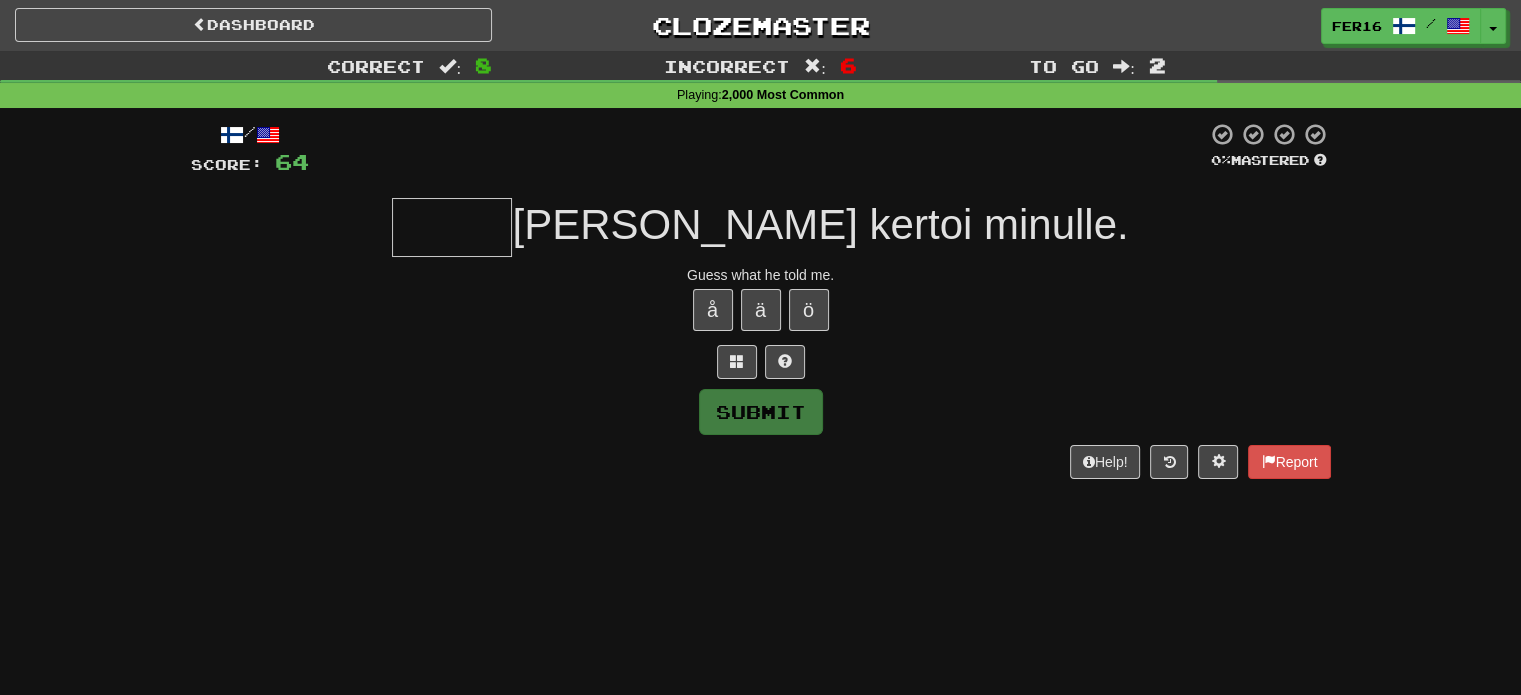 click at bounding box center [452, 227] 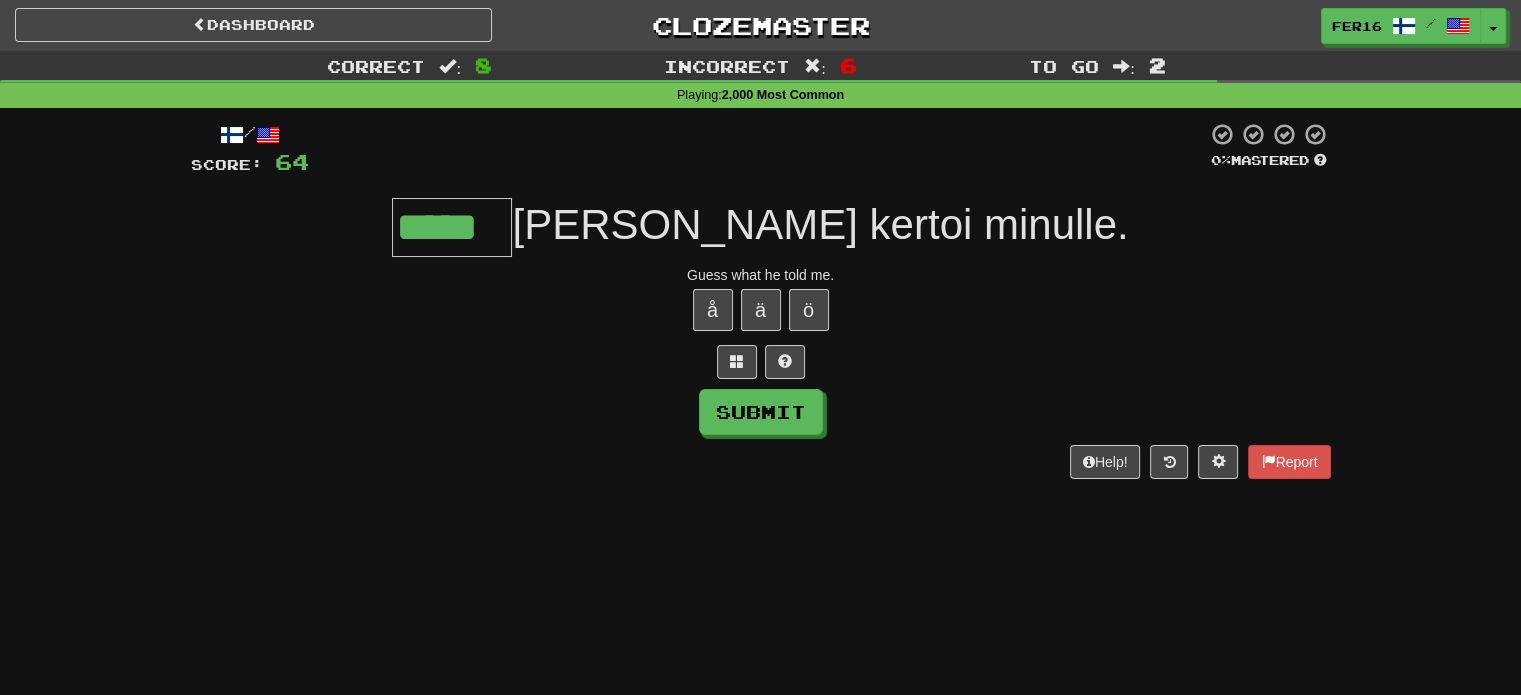 type on "*****" 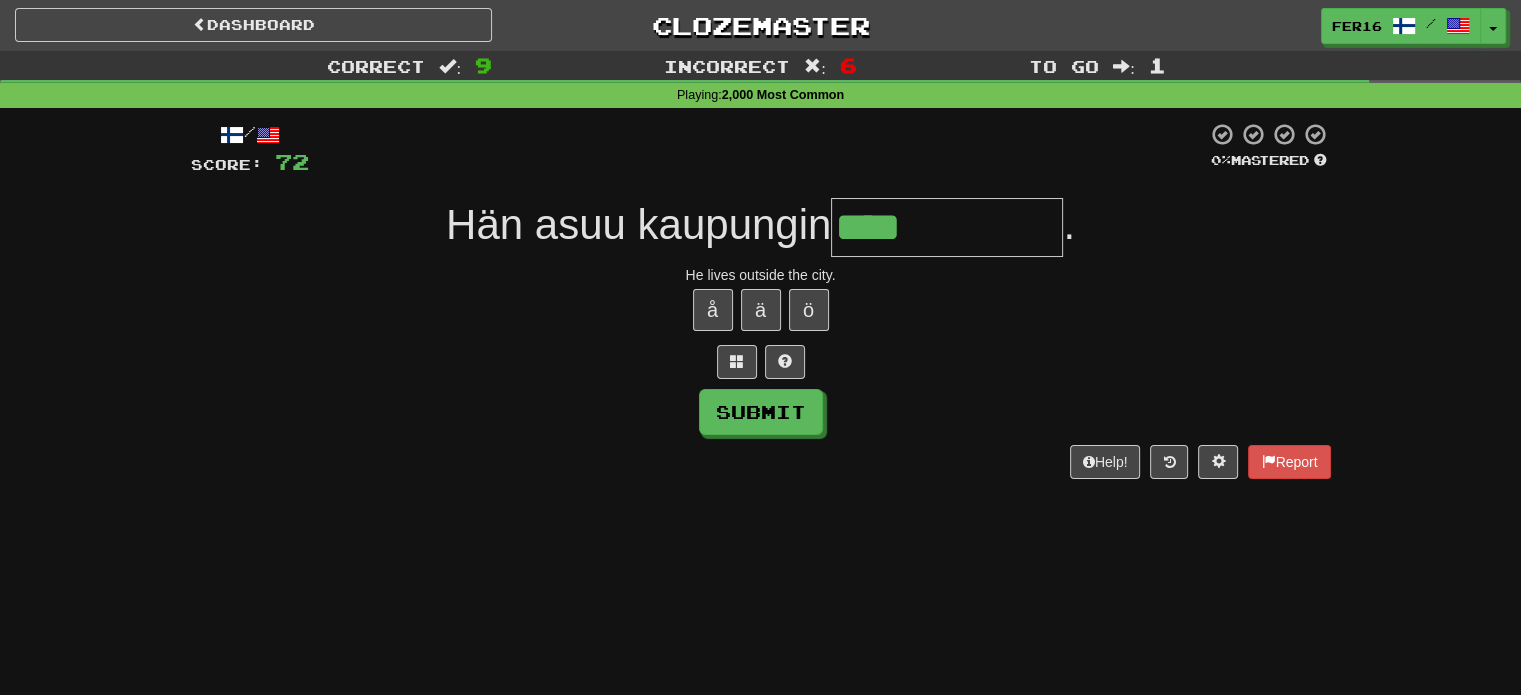 type on "**********" 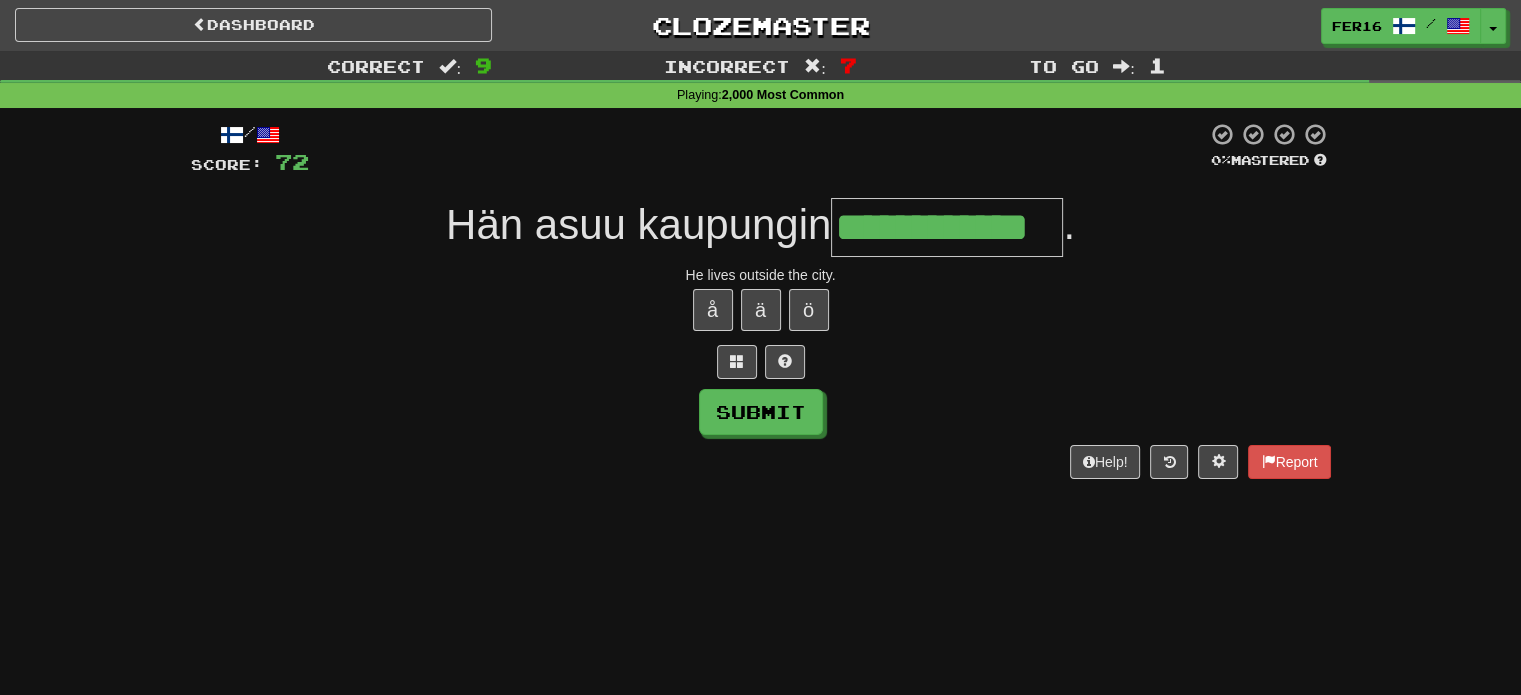 type on "**********" 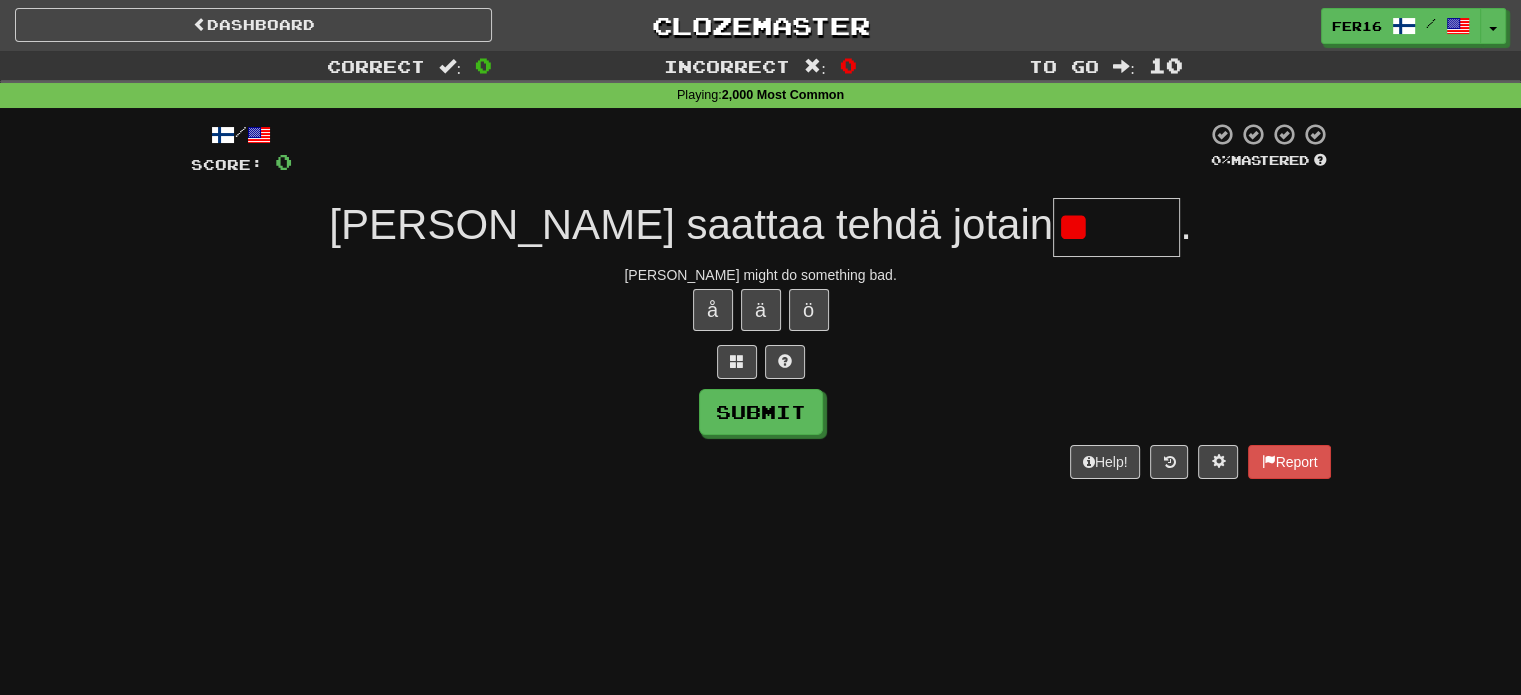 type on "*" 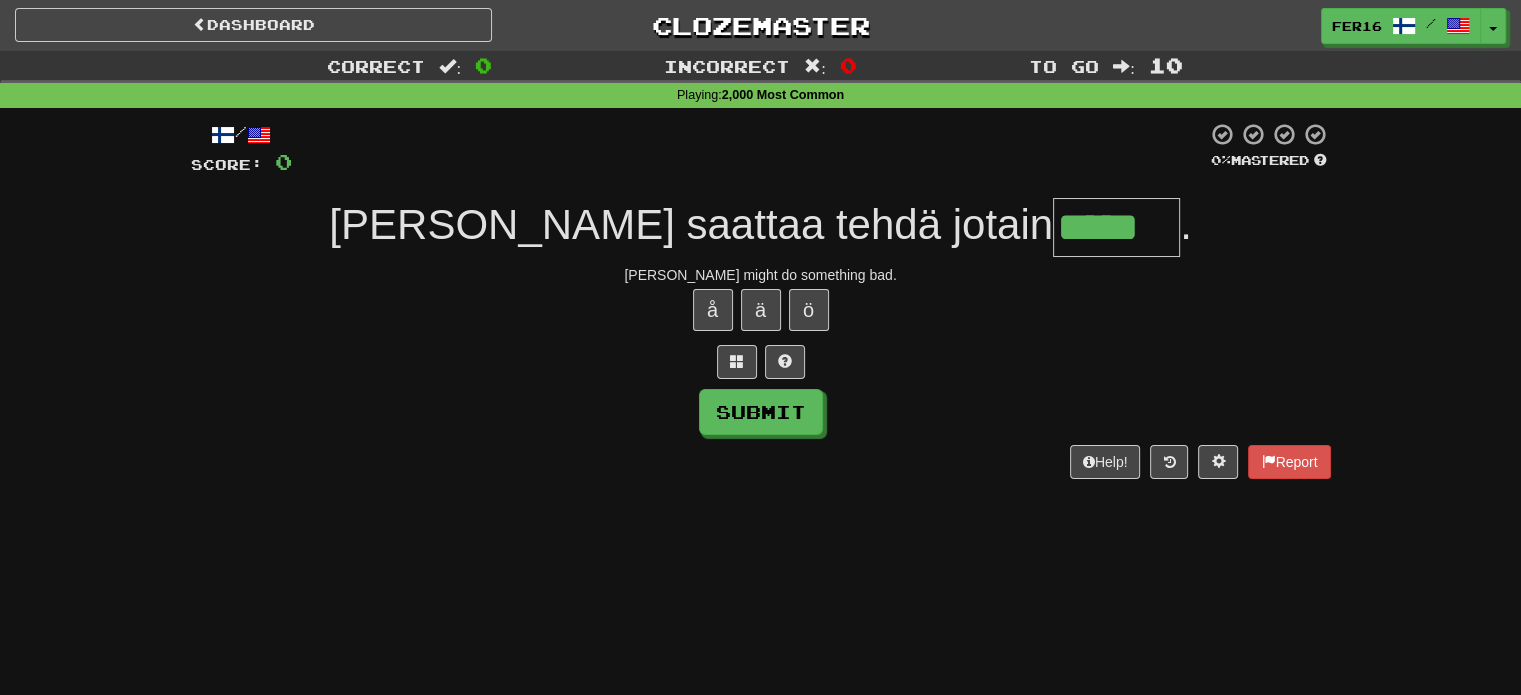 type on "*****" 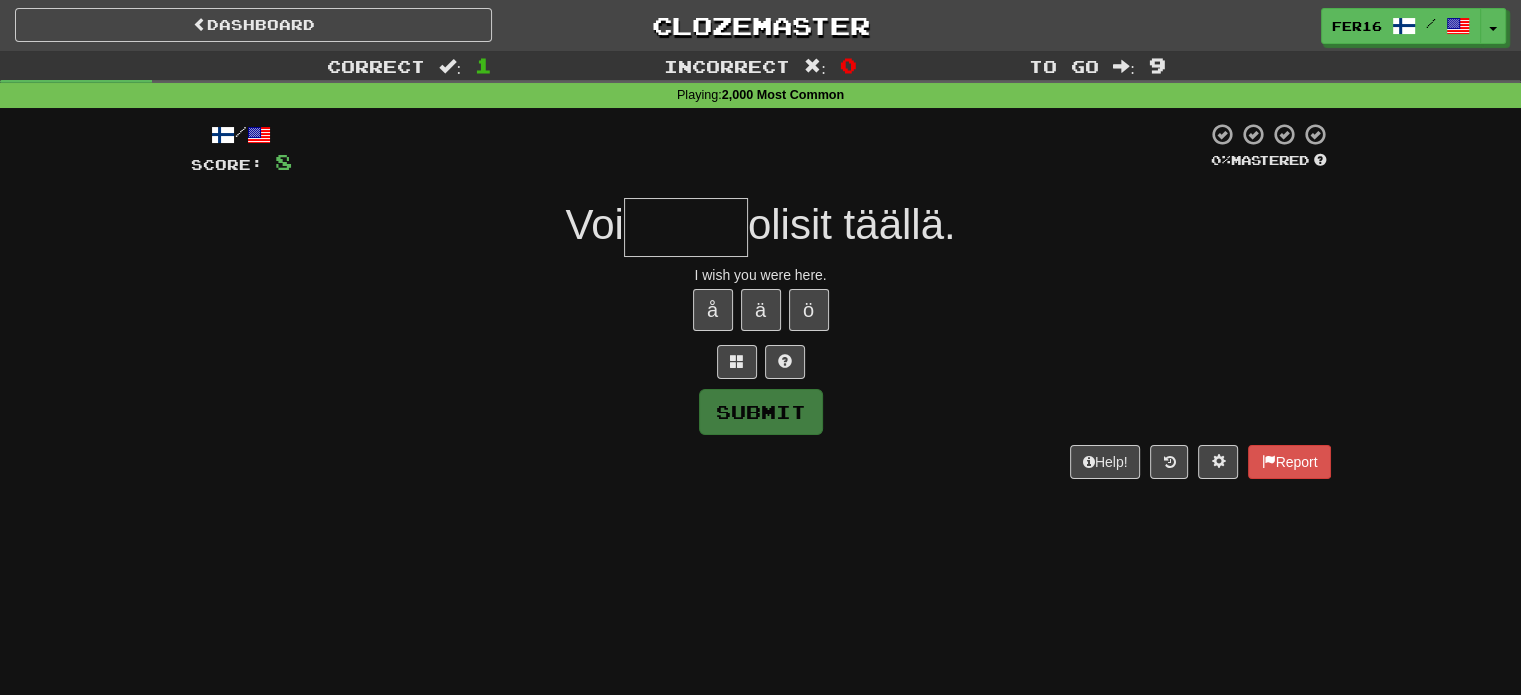 type on "*****" 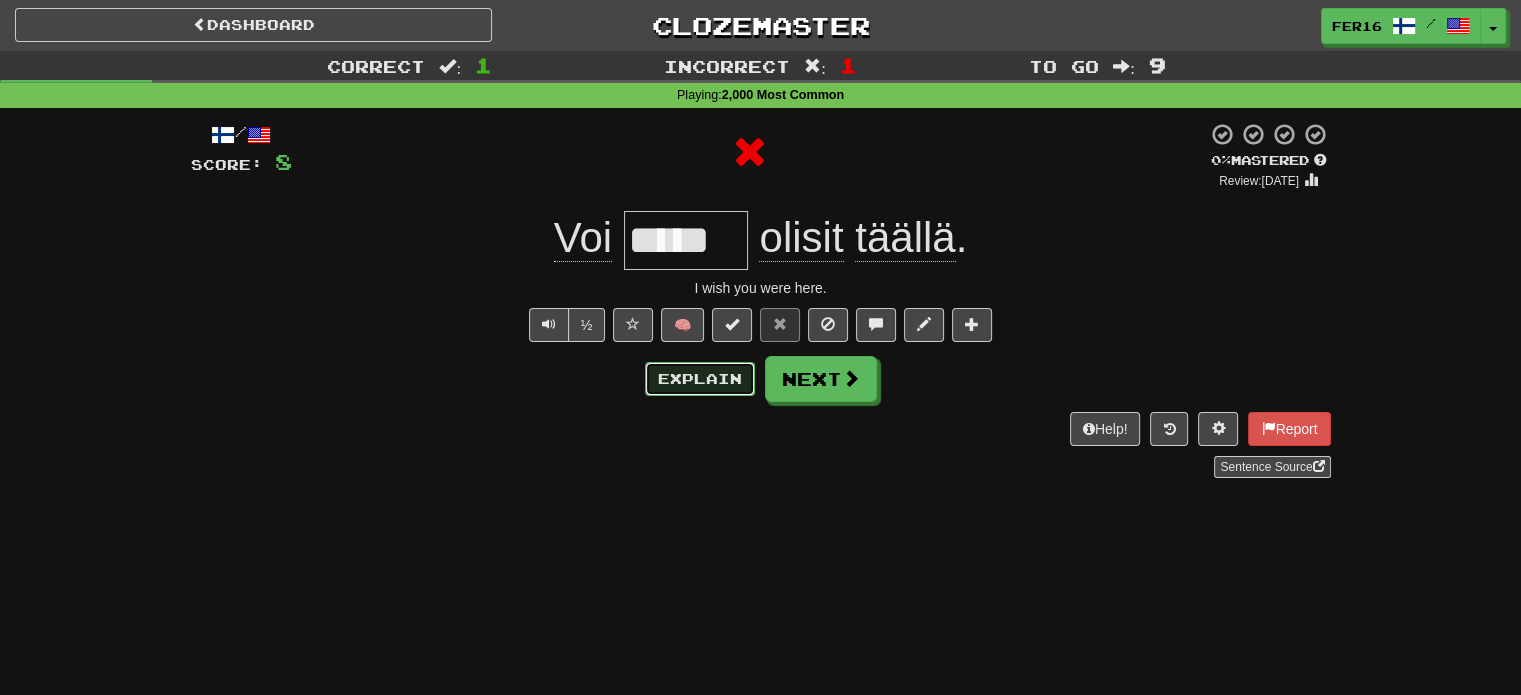 click on "Explain" at bounding box center [700, 379] 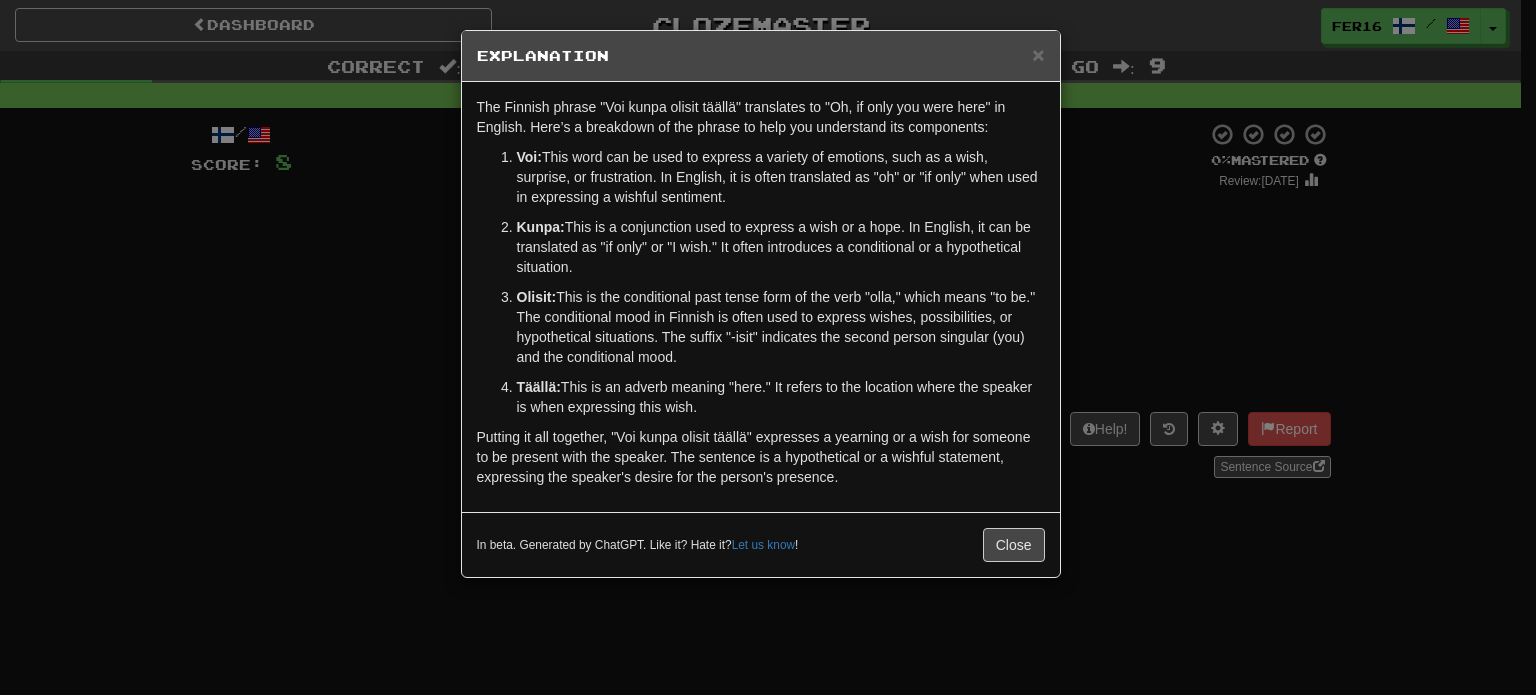 click on "Voi:  This word can be used to express a variety of emotions, such as a wish, surprise, or frustration. In English, it is often translated as "oh" or "if only" when used in expressing a wishful sentiment.
Kunpa:  This is a conjunction used to express a wish or a hope. In English, it can be translated as "if only" or "I wish." It often introduces a conditional or a hypothetical situation.
Olisit:  This is the conditional past tense form of the verb "olla," which means "to be." The conditional mood in Finnish is often used to express wishes, possibilities, or hypothetical situations. The suffix "-isit" indicates the second person singular (you) and the conditional mood.
Täällä:  This is an adverb meaning "here." It refers to the location where the speaker is when expressing this wish." at bounding box center [761, 282] 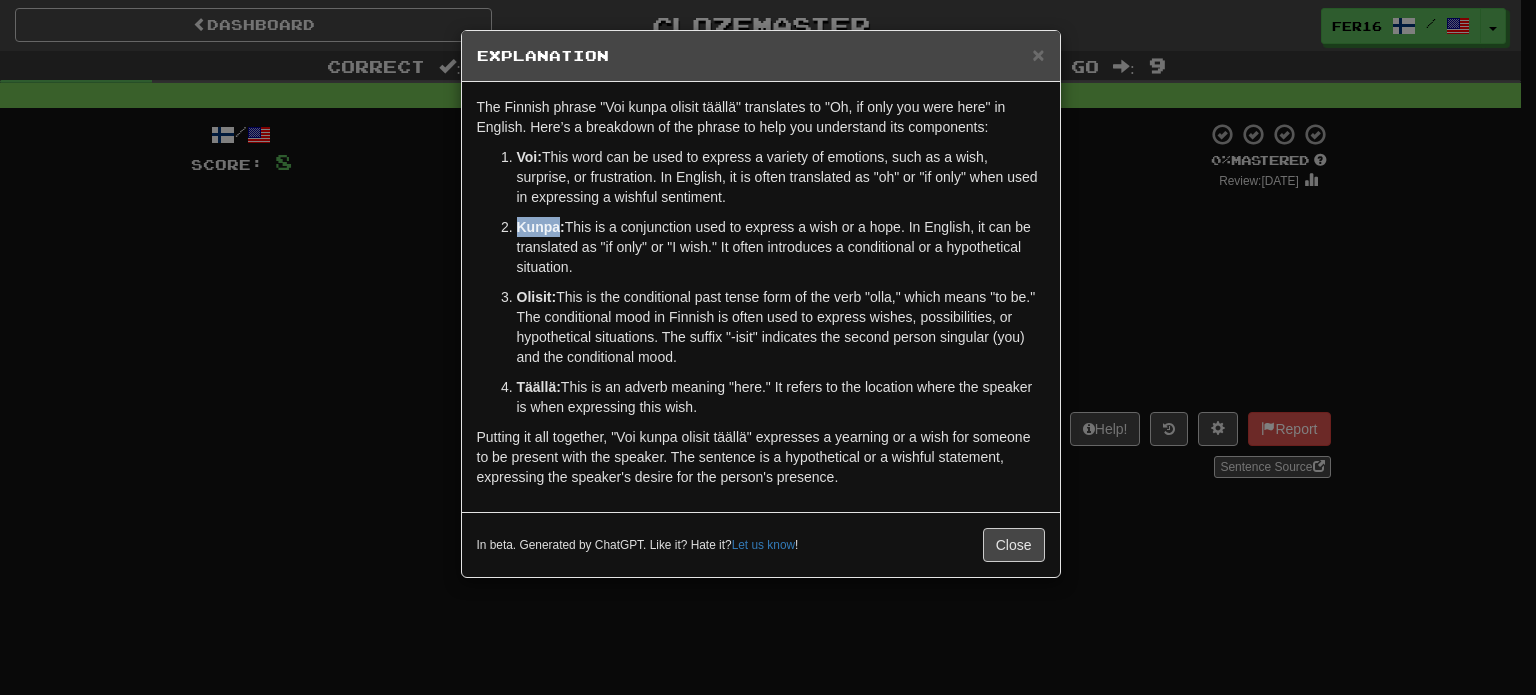 click on "Voi:  This word can be used to express a variety of emotions, such as a wish, surprise, or frustration. In English, it is often translated as "oh" or "if only" when used in expressing a wishful sentiment.
Kunpa:  This is a conjunction used to express a wish or a hope. In English, it can be translated as "if only" or "I wish." It often introduces a conditional or a hypothetical situation.
Olisit:  This is the conditional past tense form of the verb "olla," which means "to be." The conditional mood in Finnish is often used to express wishes, possibilities, or hypothetical situations. The suffix "-isit" indicates the second person singular (you) and the conditional mood.
Täällä:  This is an adverb meaning "here." It refers to the location where the speaker is when expressing this wish." at bounding box center (761, 282) 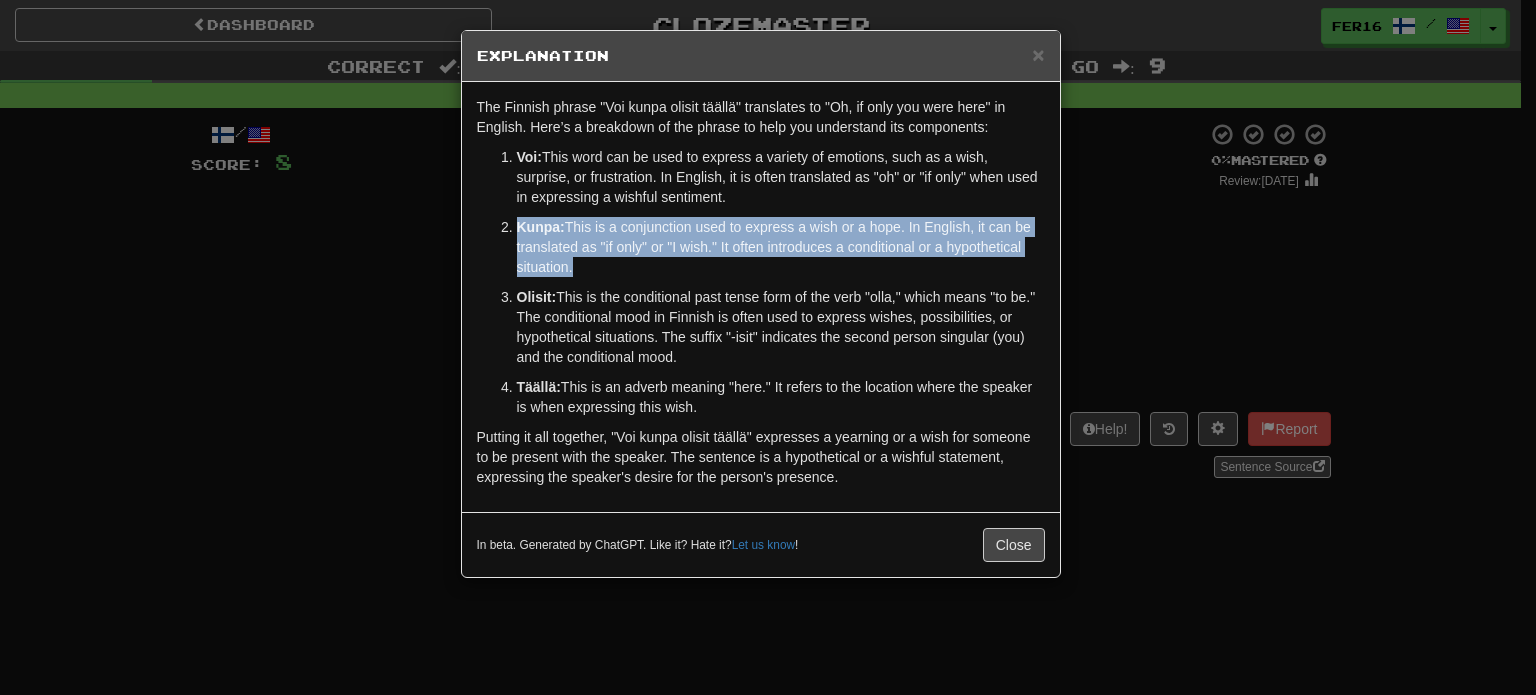 click on "Voi:  This word can be used to express a variety of emotions, such as a wish, surprise, or frustration. In English, it is often translated as "oh" or "if only" when used in expressing a wishful sentiment.
Kunpa:  This is a conjunction used to express a wish or a hope. In English, it can be translated as "if only" or "I wish." It often introduces a conditional or a hypothetical situation.
Olisit:  This is the conditional past tense form of the verb "olla," which means "to be." The conditional mood in Finnish is often used to express wishes, possibilities, or hypothetical situations. The suffix "-isit" indicates the second person singular (you) and the conditional mood.
Täällä:  This is an adverb meaning "here." It refers to the location where the speaker is when expressing this wish." at bounding box center [761, 282] 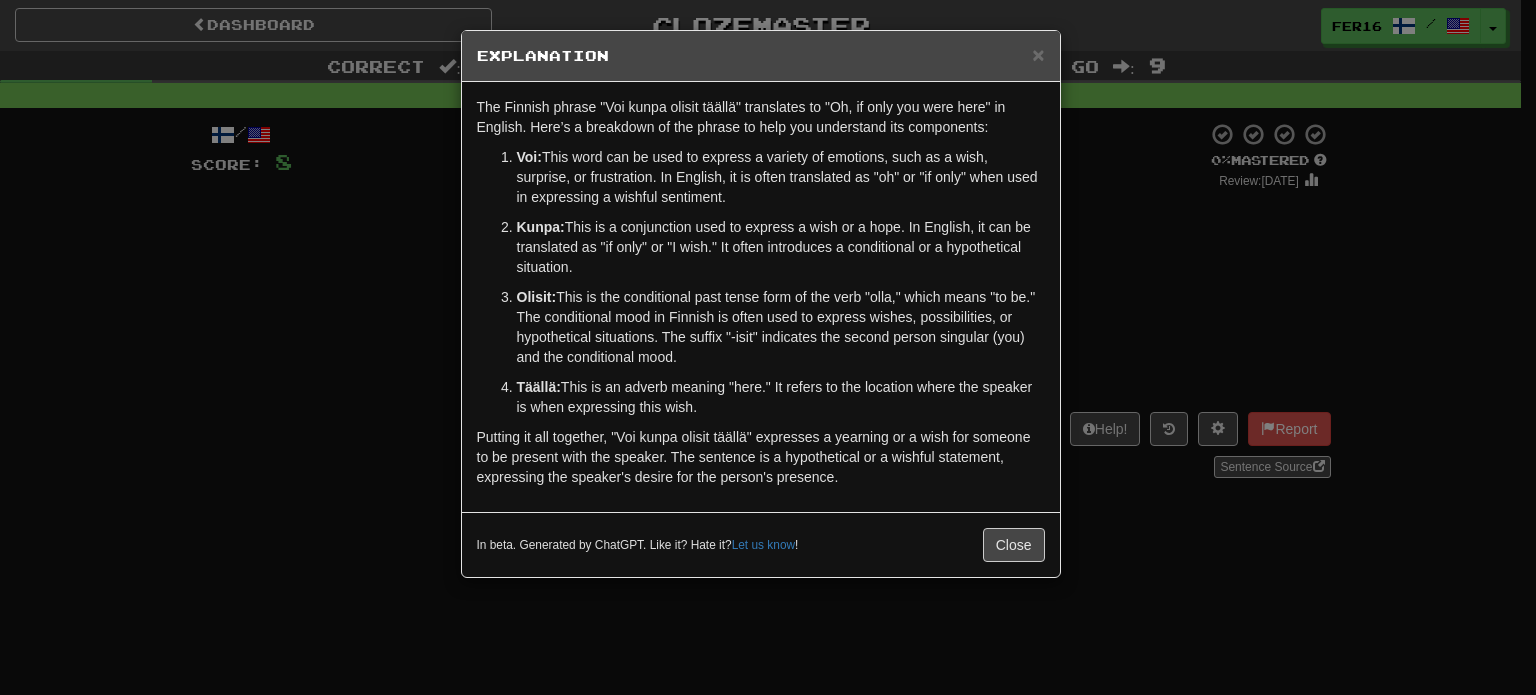 click on "Voi:  This word can be used to express a variety of emotions, such as a wish, surprise, or frustration. In English, it is often translated as "oh" or "if only" when used in expressing a wishful sentiment." at bounding box center (781, 177) 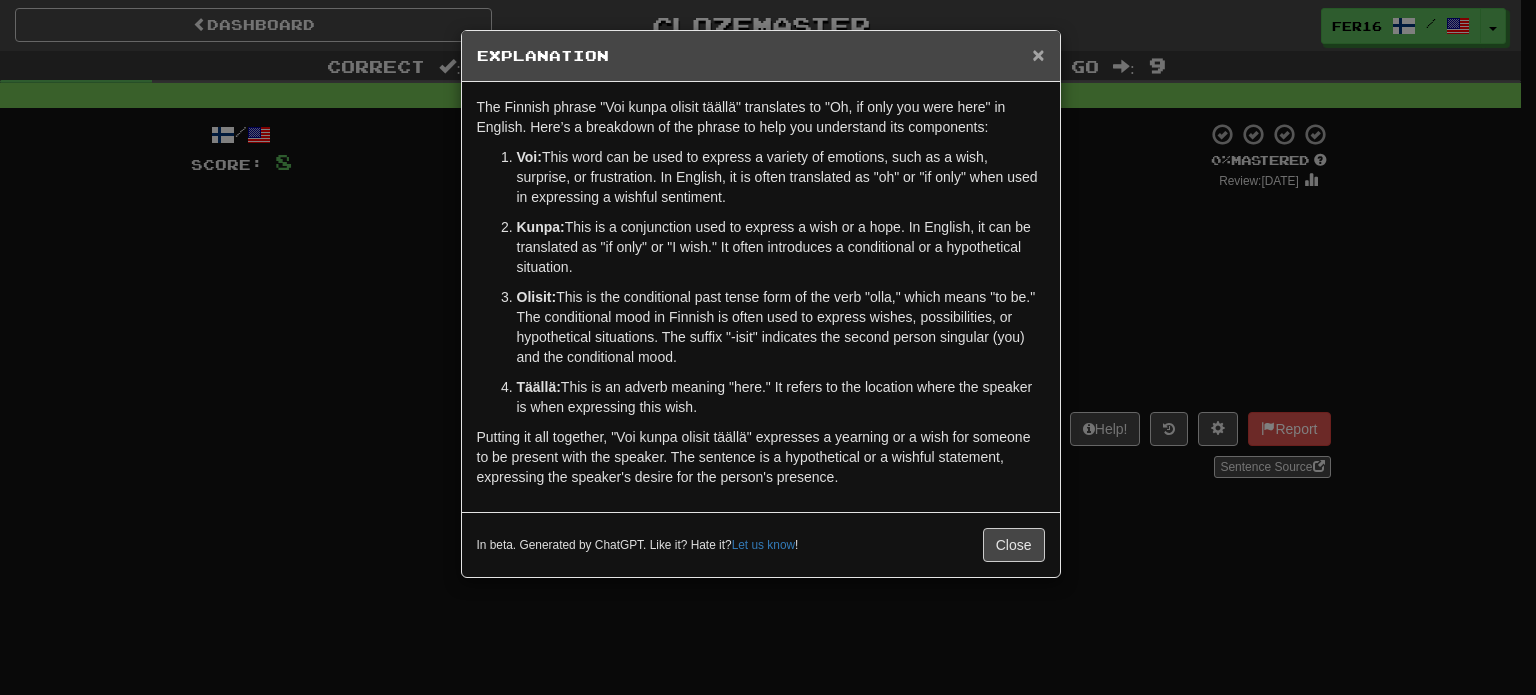 click on "×" at bounding box center (1038, 54) 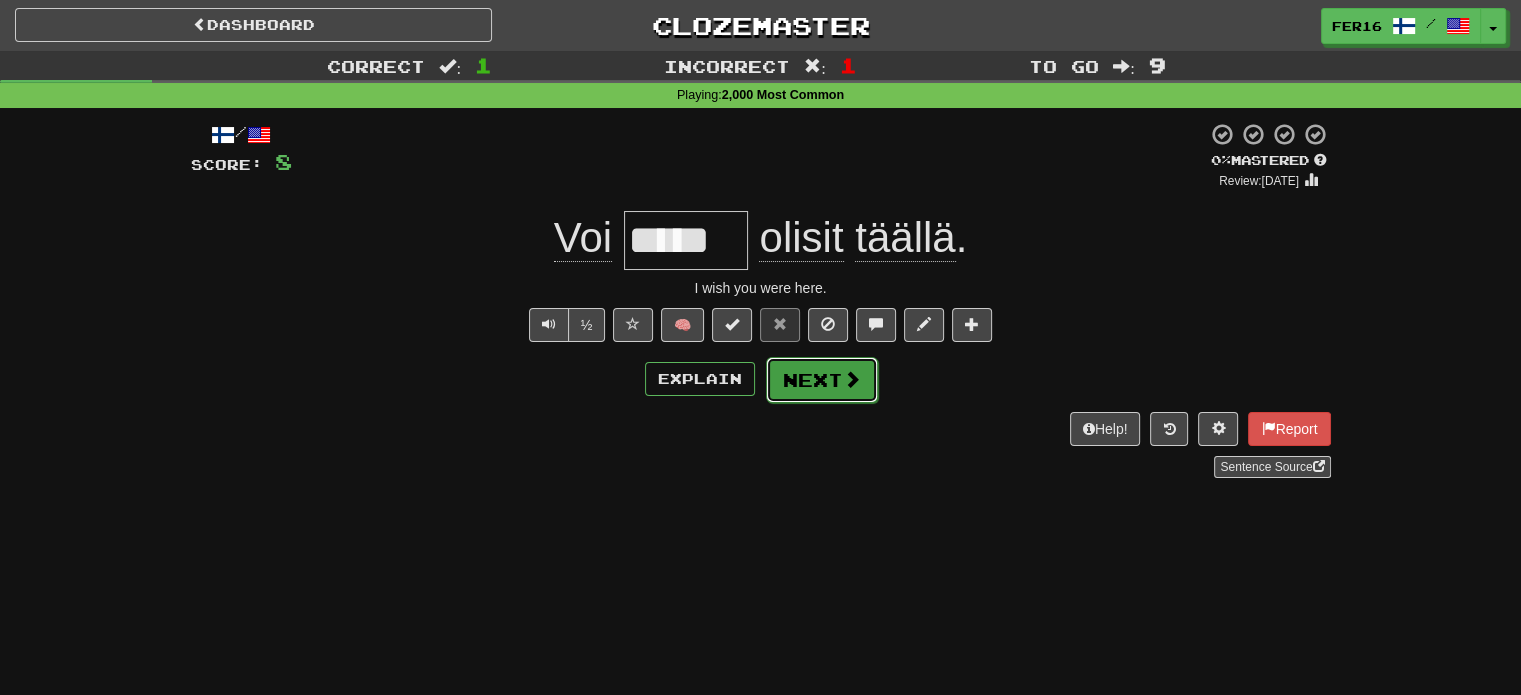 click on "Next" at bounding box center (822, 380) 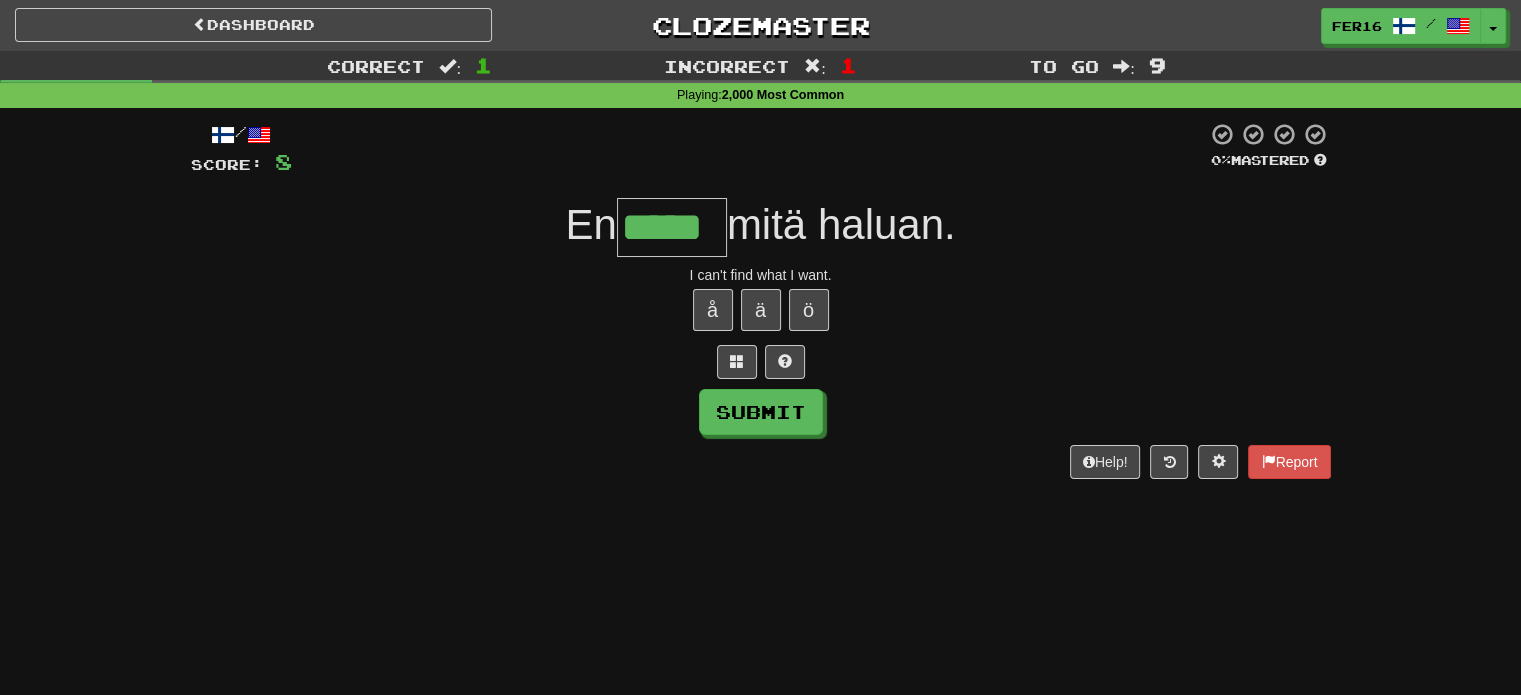type on "*****" 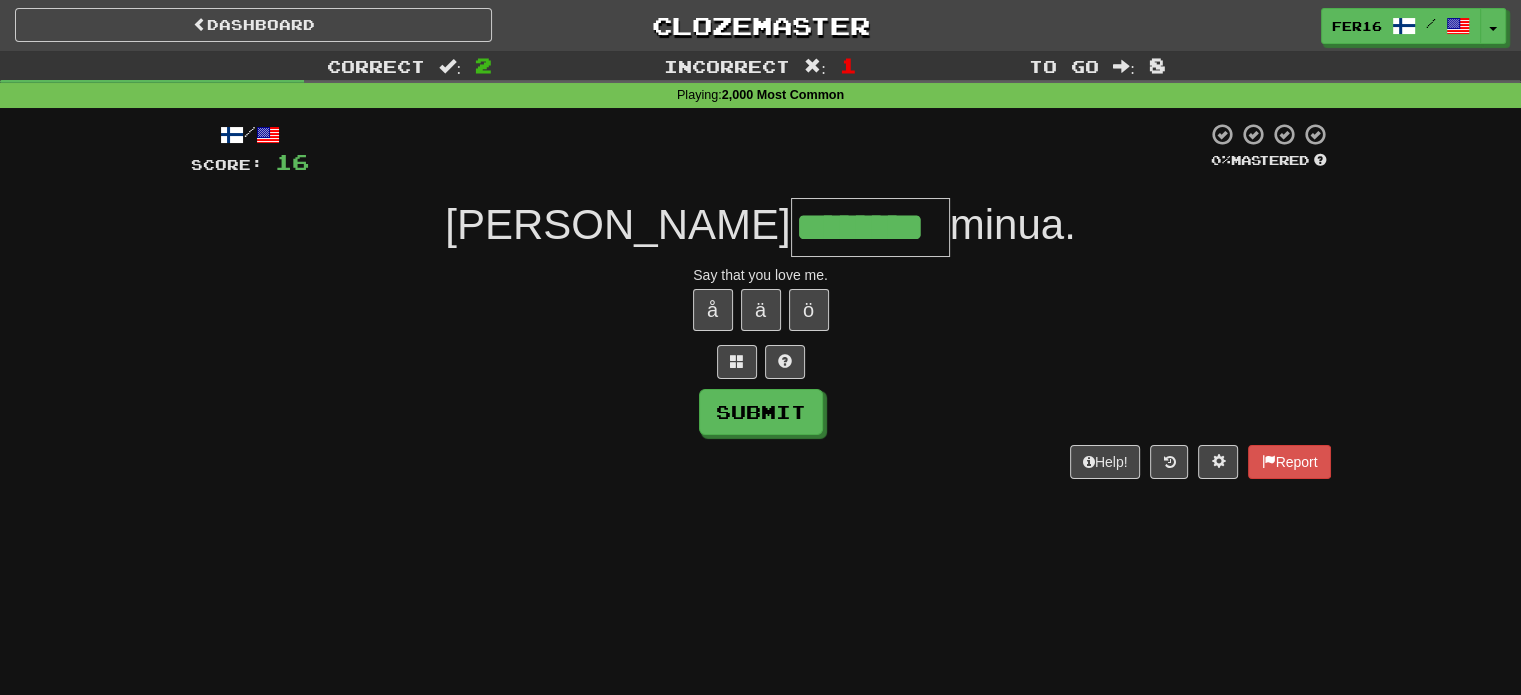 type on "********" 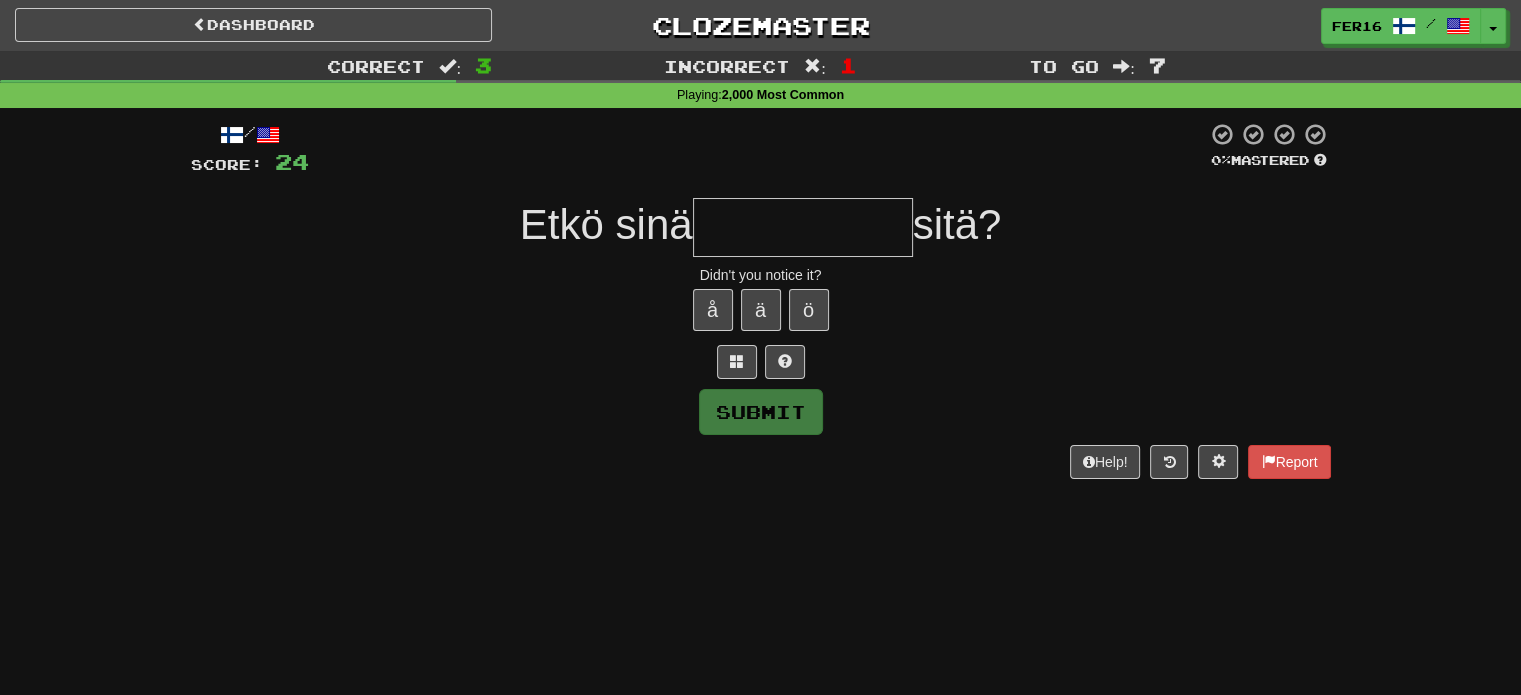 type on "*********" 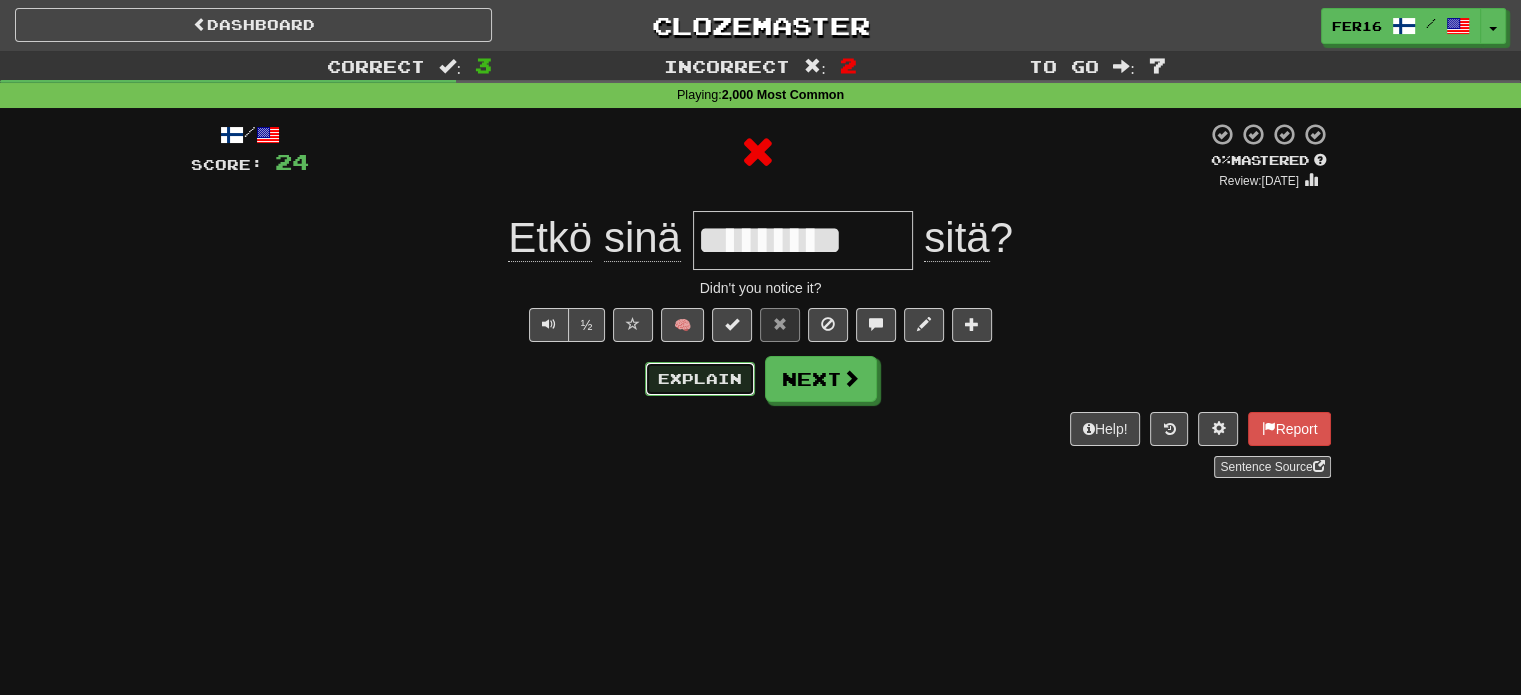 click on "Explain" at bounding box center (700, 379) 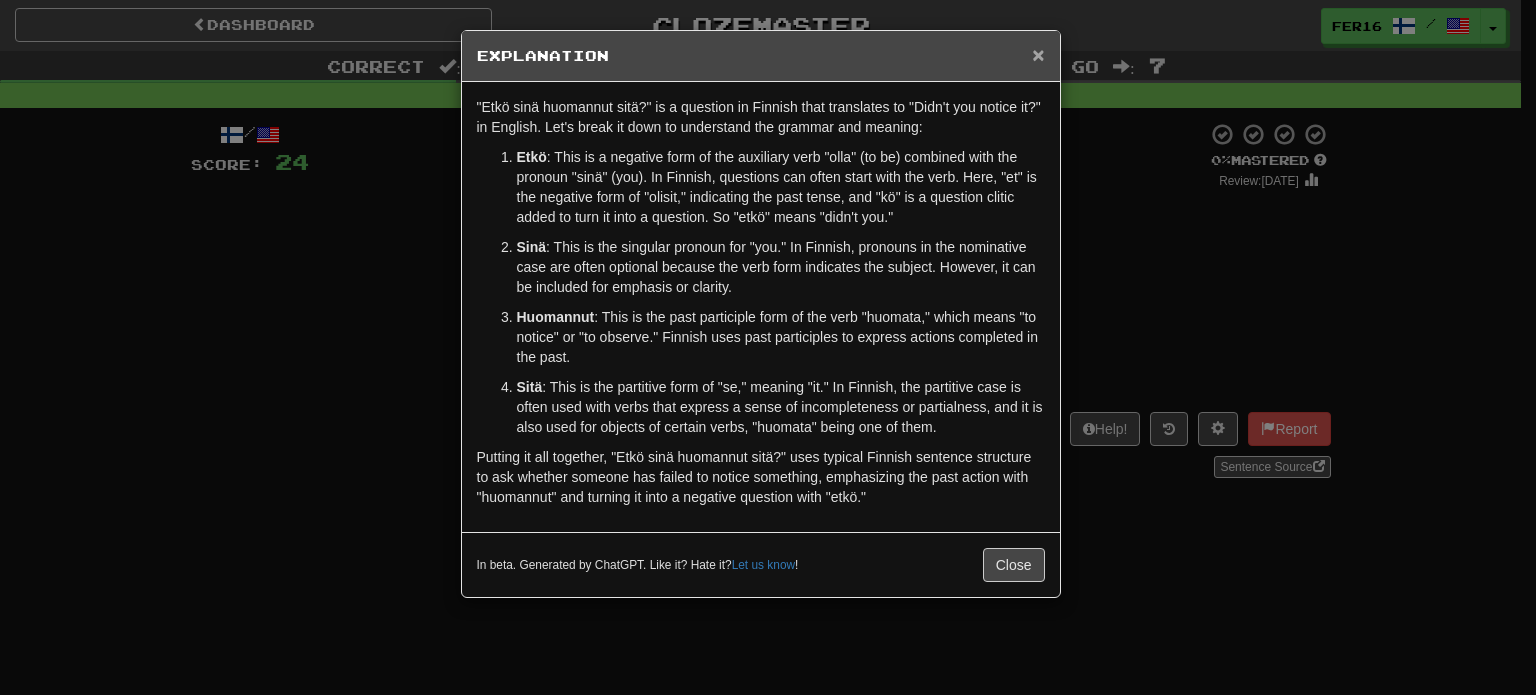 click on "×" at bounding box center [1038, 54] 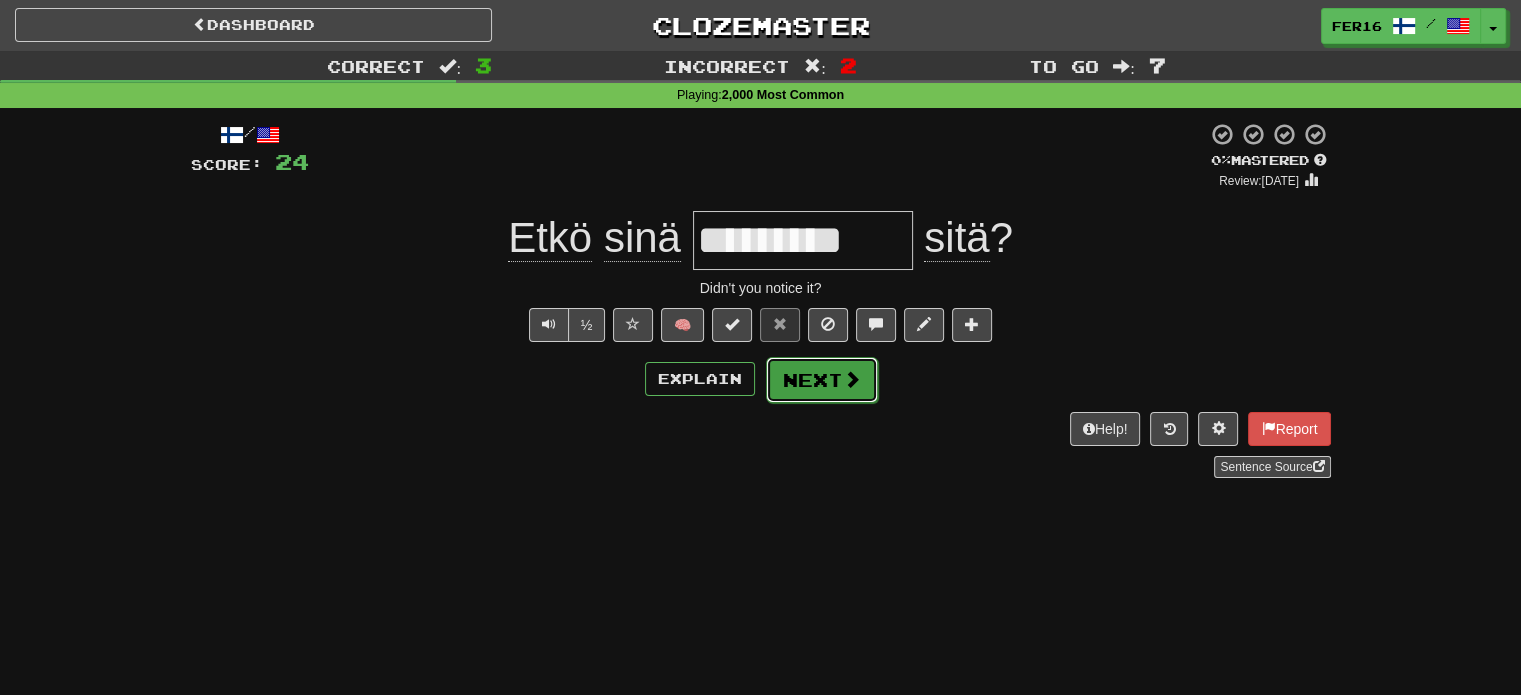 click at bounding box center [852, 379] 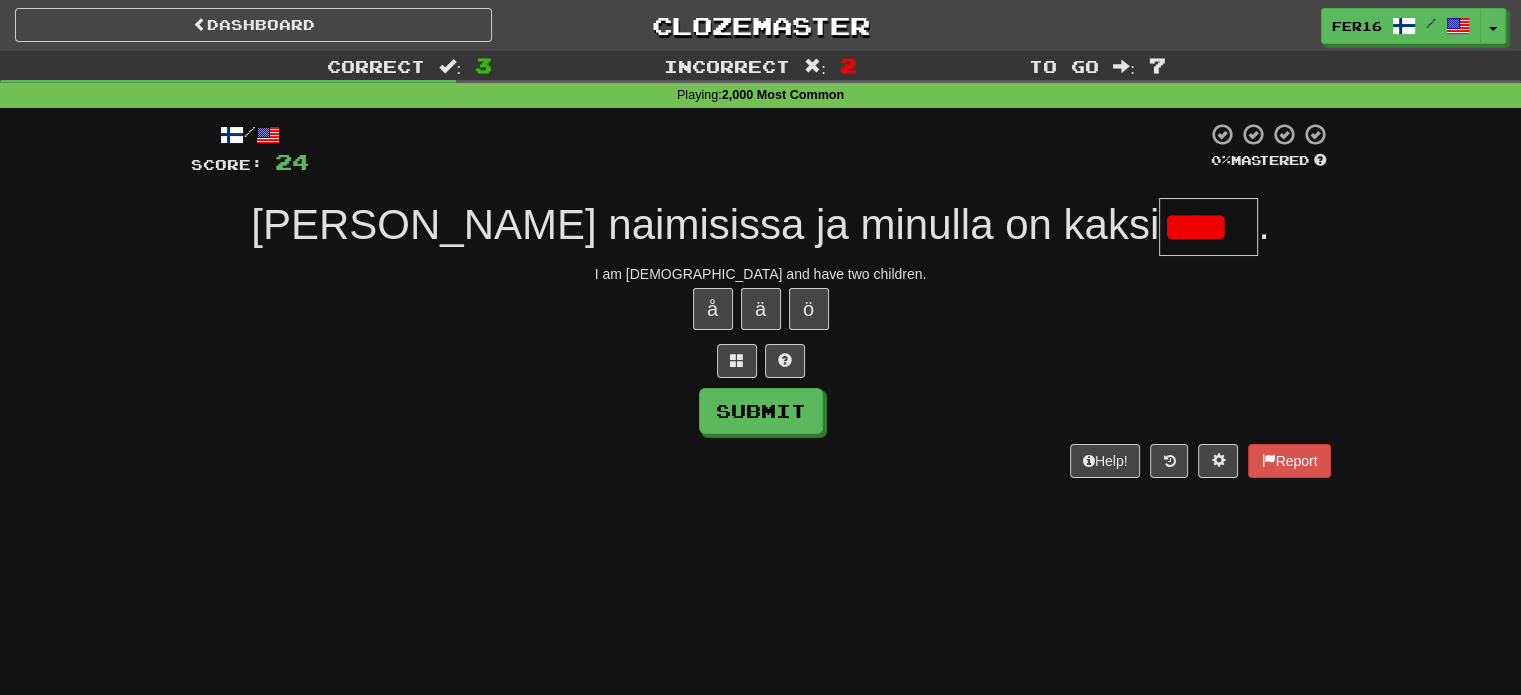 scroll, scrollTop: 0, scrollLeft: 0, axis: both 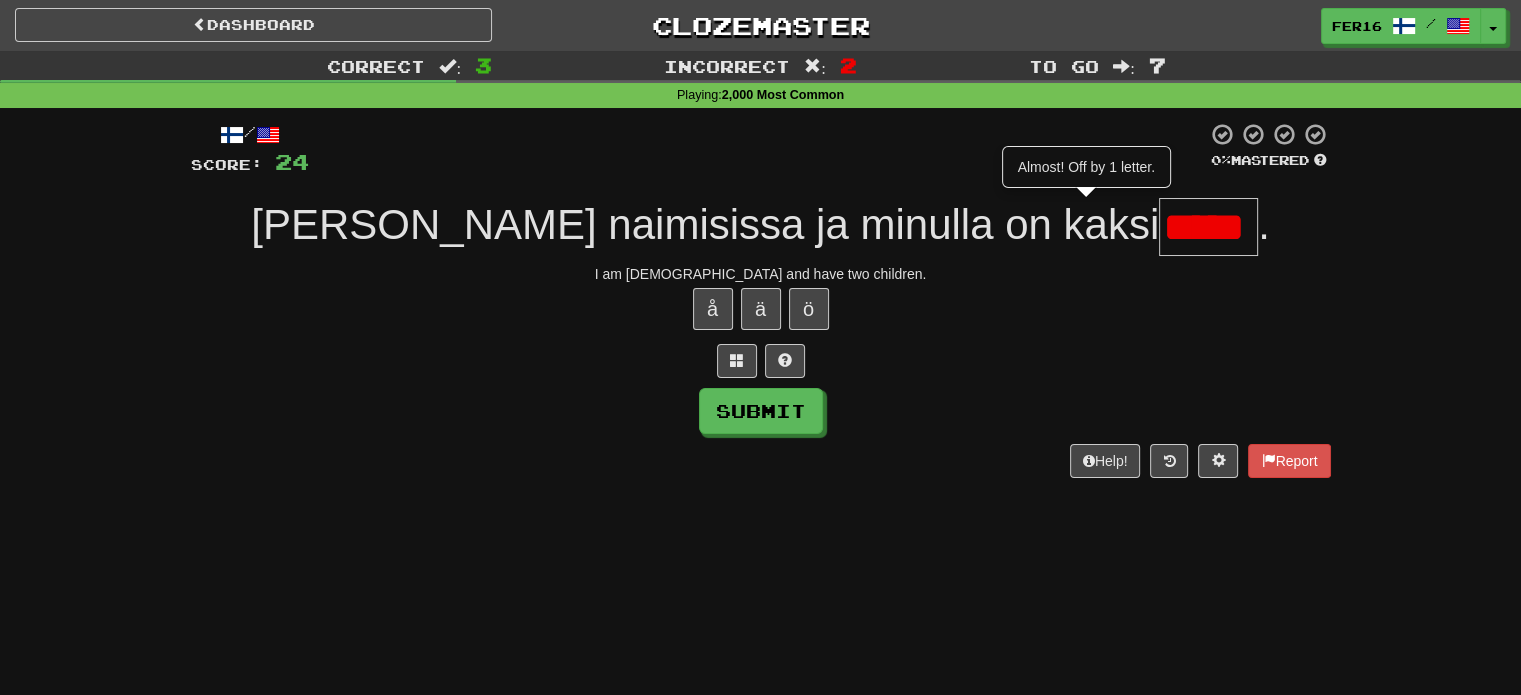 type on "*****" 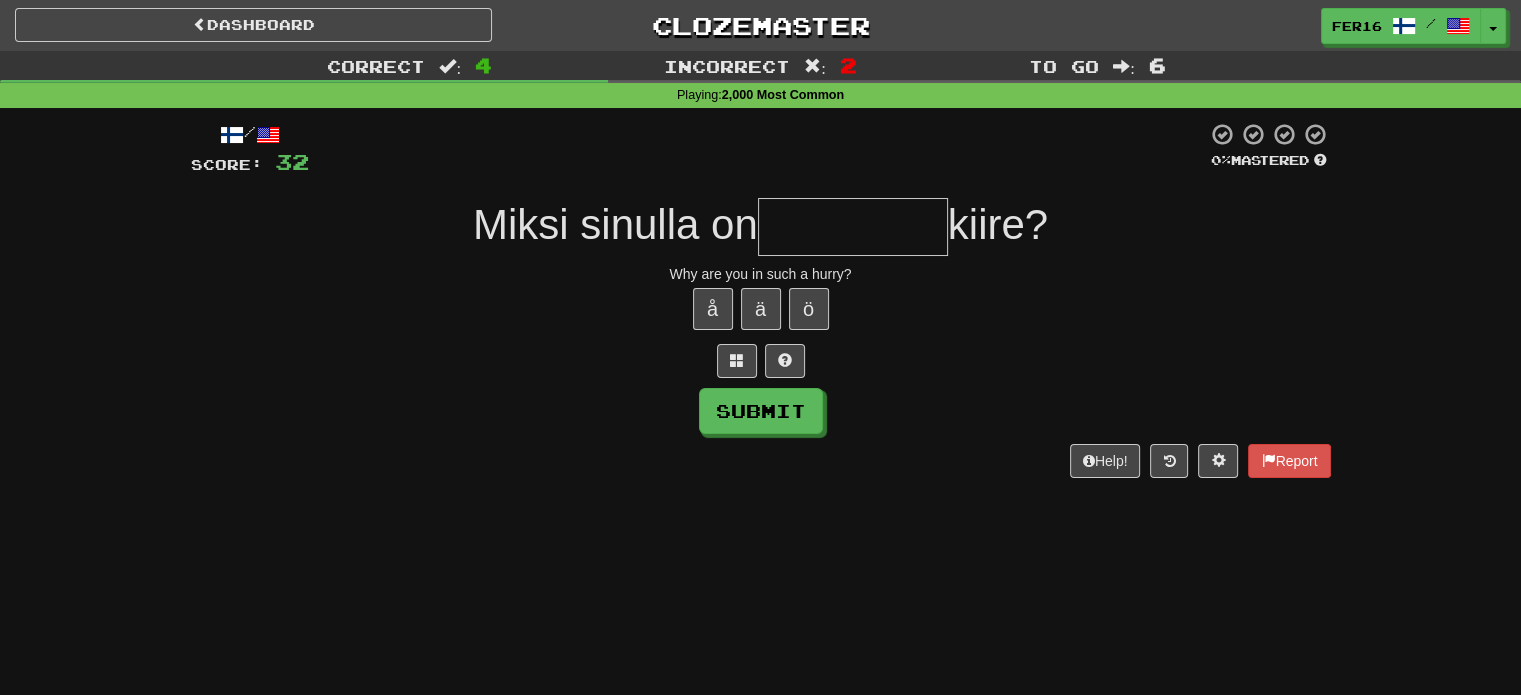 type on "*" 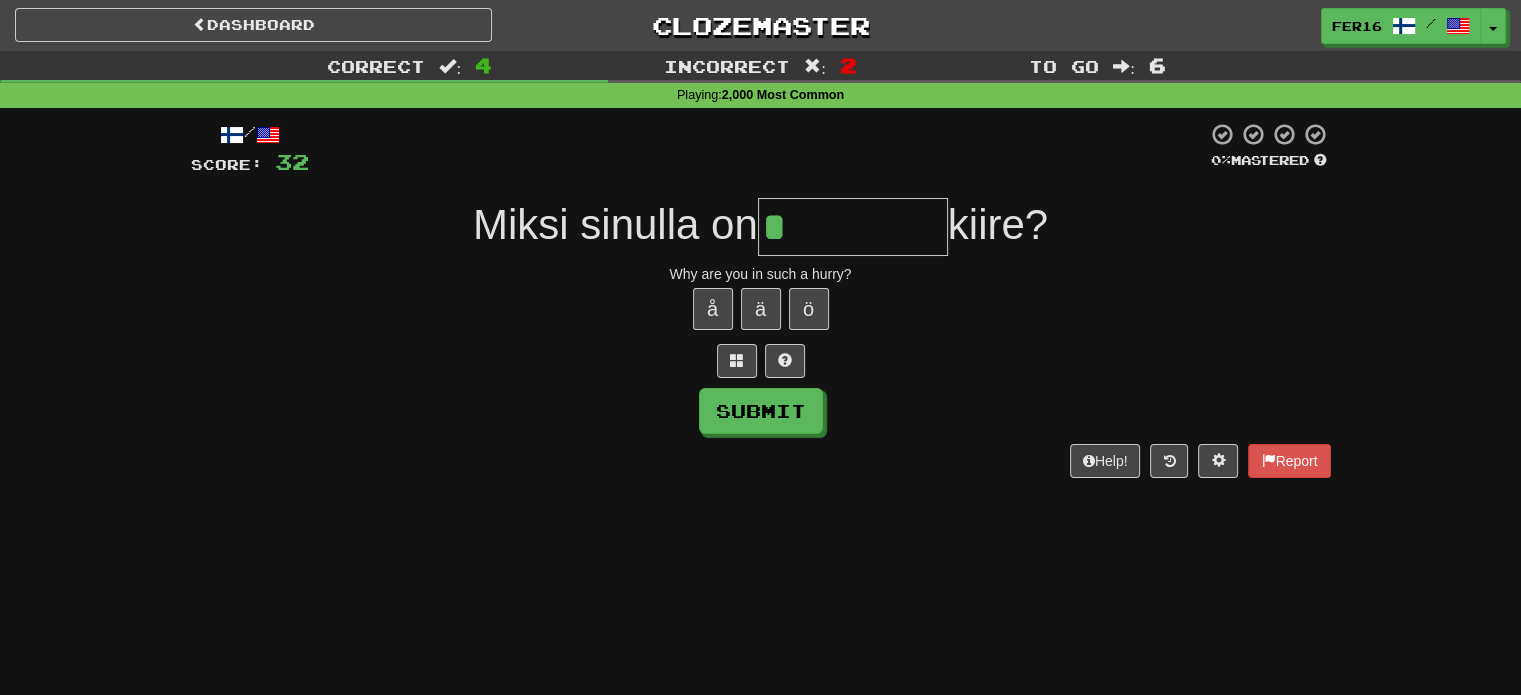 type on "**********" 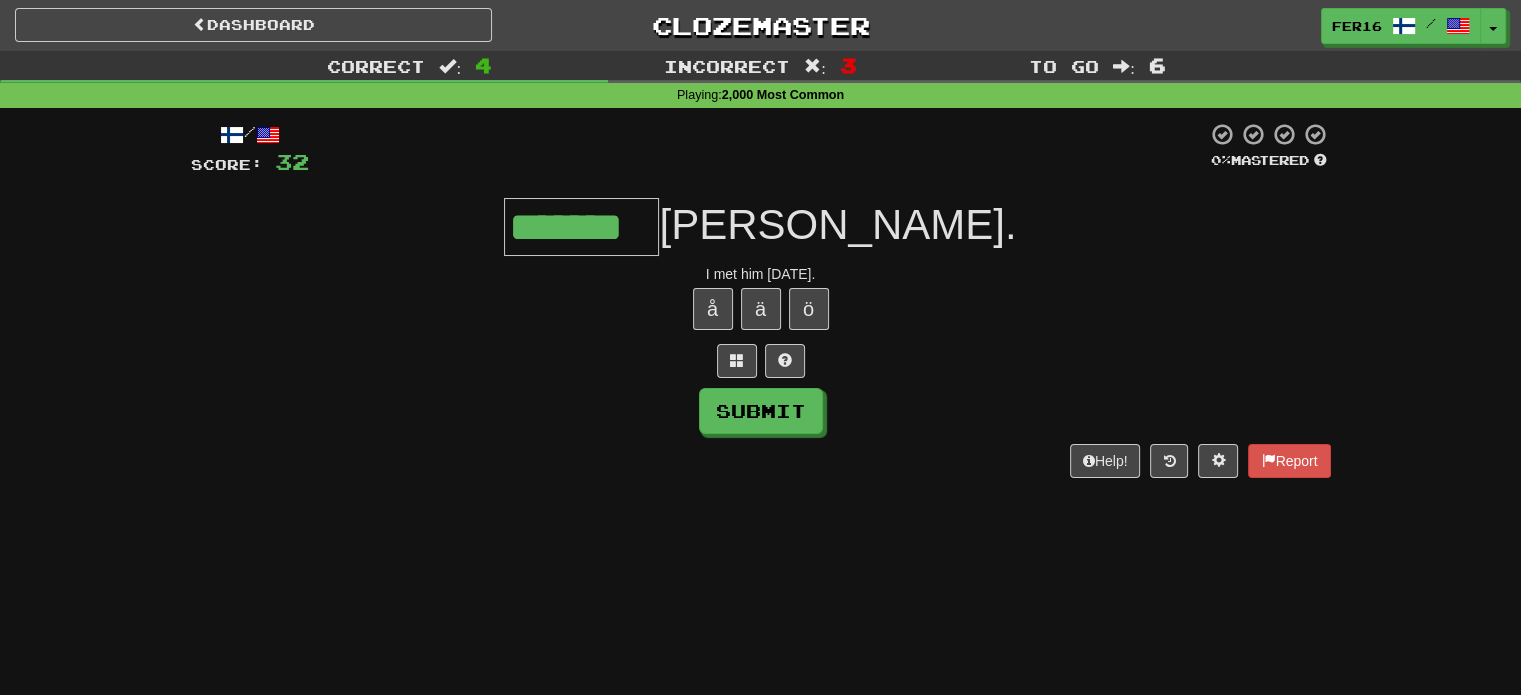 type on "*******" 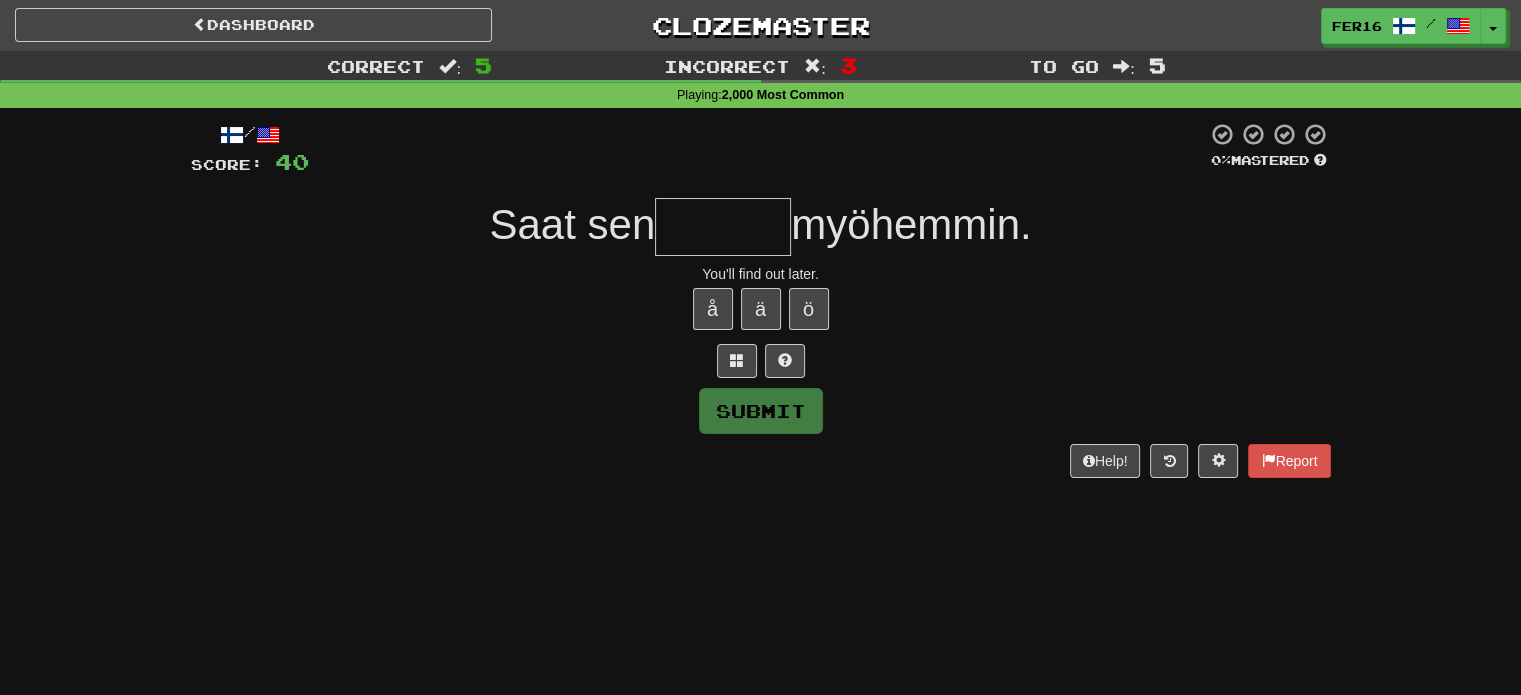 type on "*" 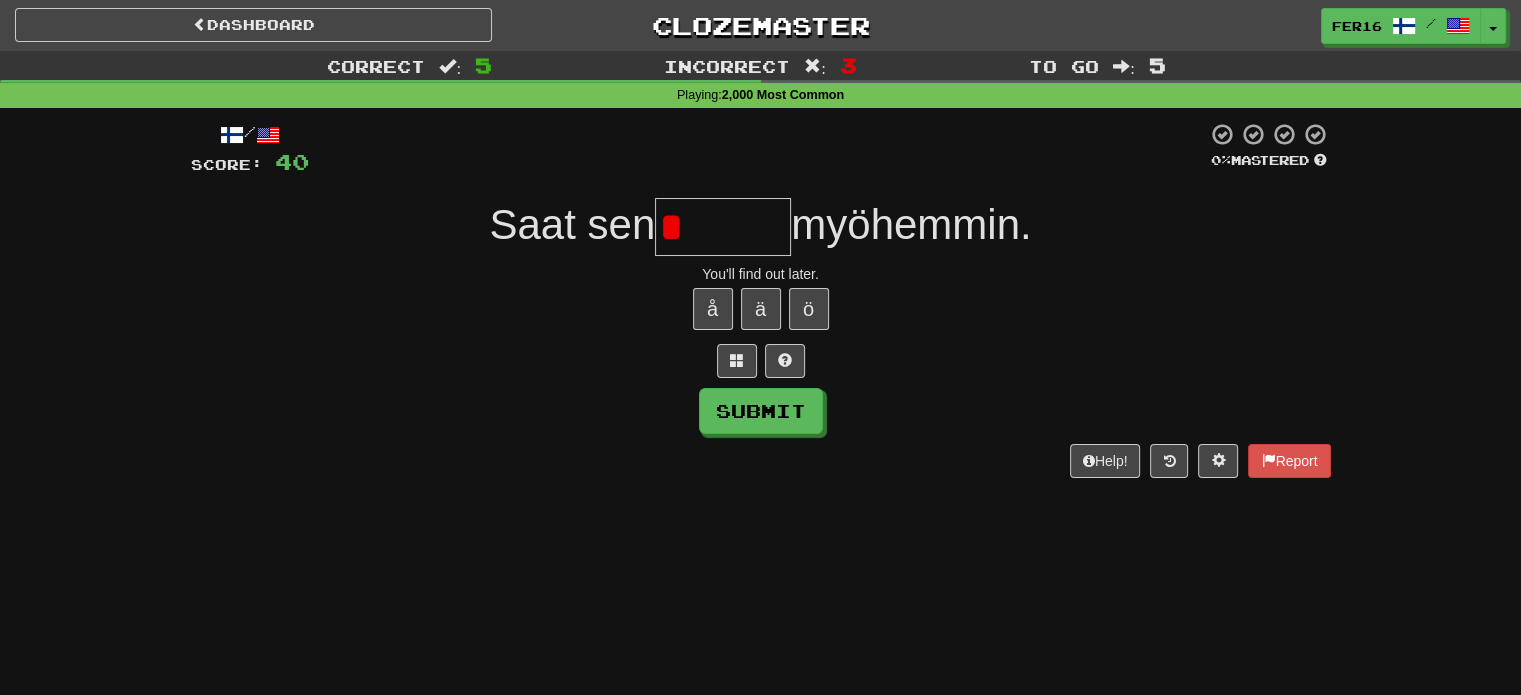 type on "********" 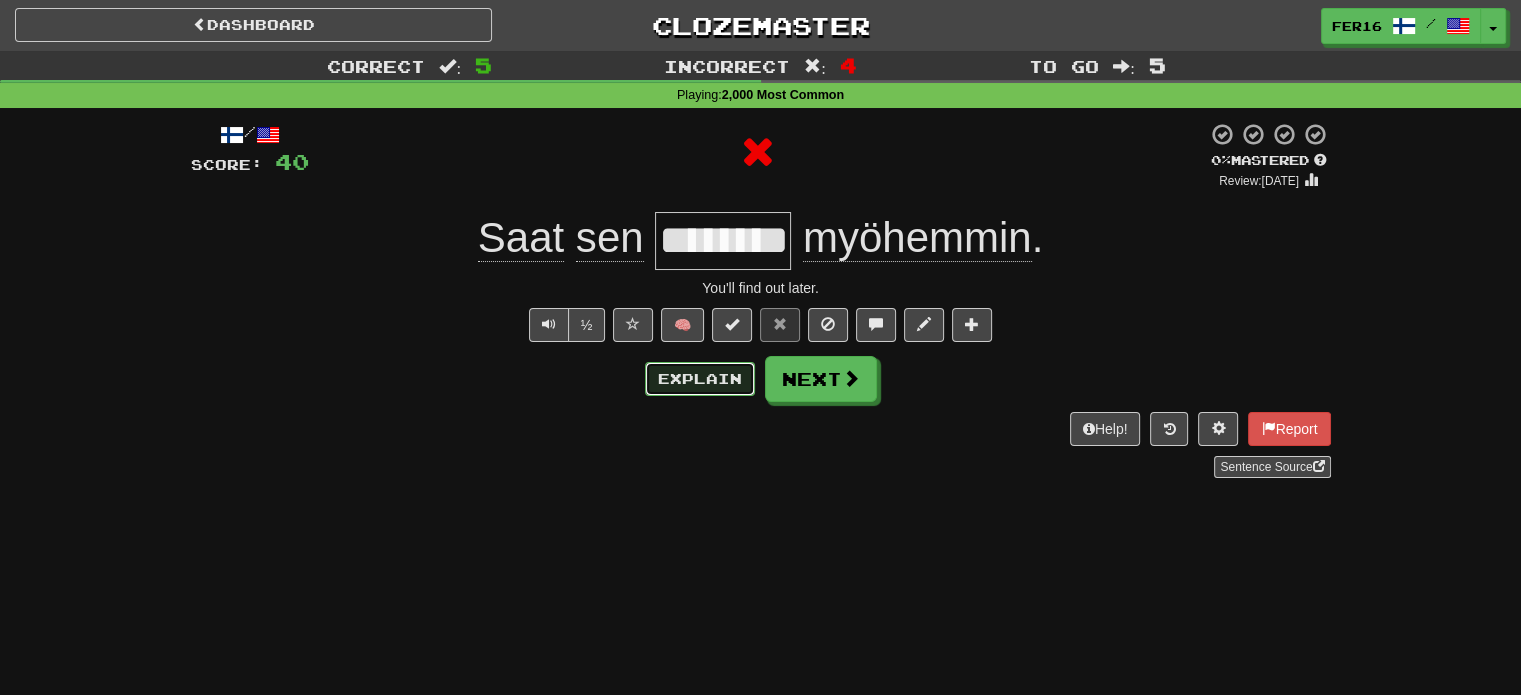 click on "Explain" at bounding box center [700, 379] 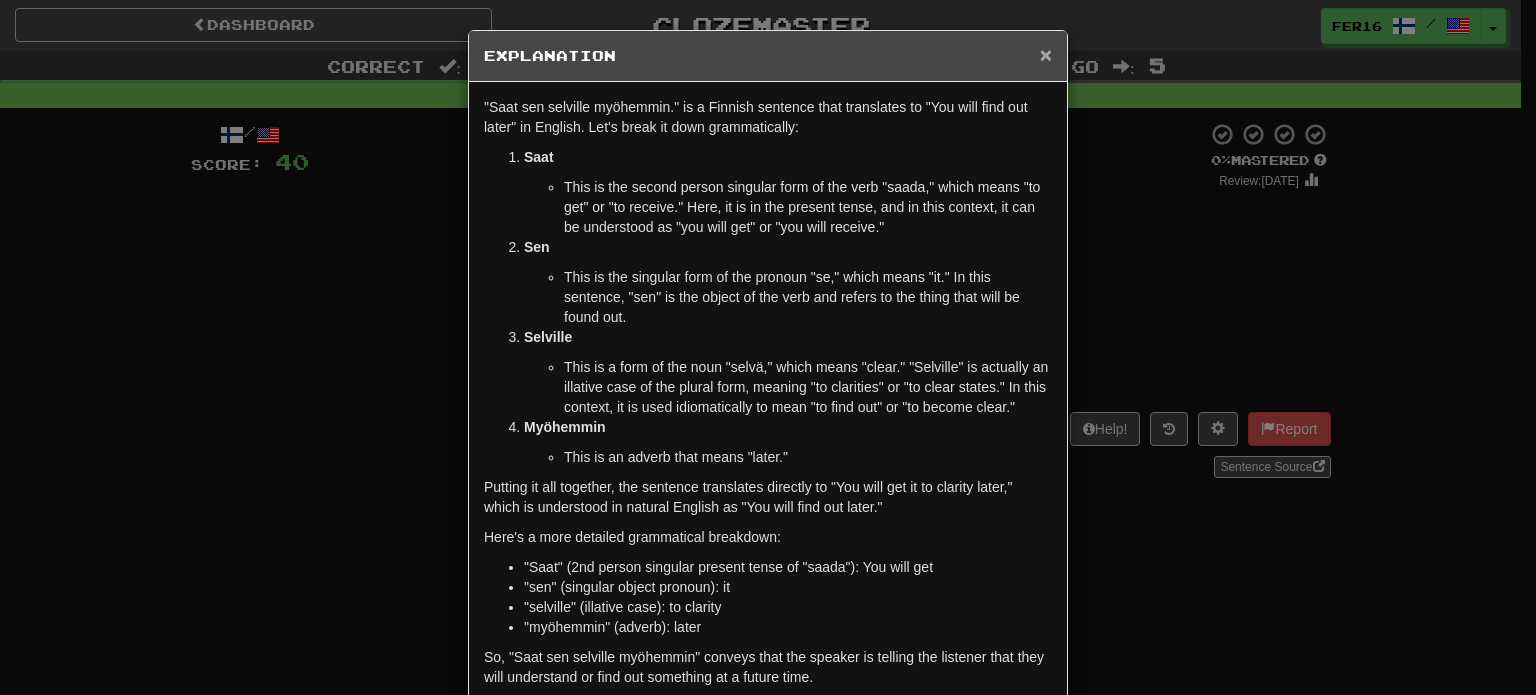 click on "×" at bounding box center [1046, 54] 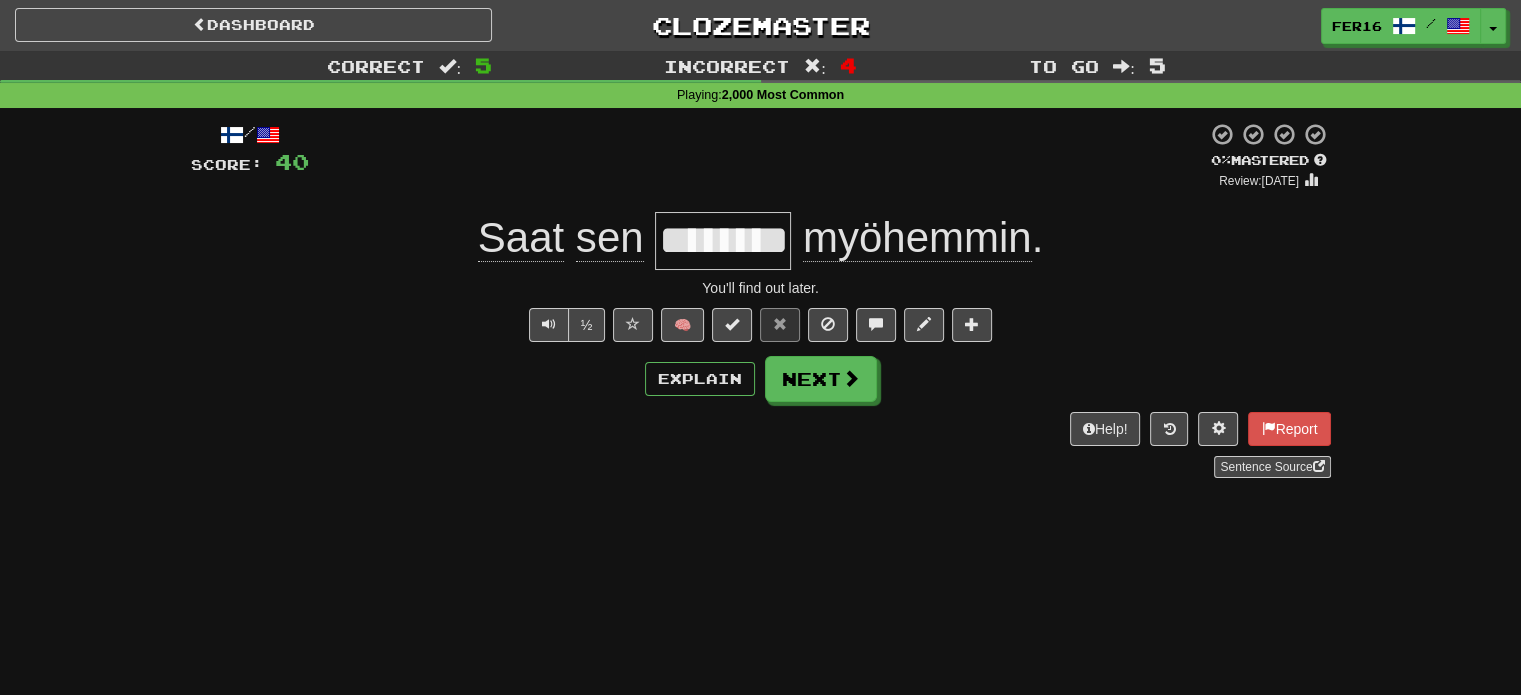 click on "/  Score:   40 0 %  Mastered Review:  2025-07-10 Saat   sen   ********   myöhemmin . You'll find out later. ½ 🧠 Explain Next  Help!  Report Sentence Source" at bounding box center (761, 300) 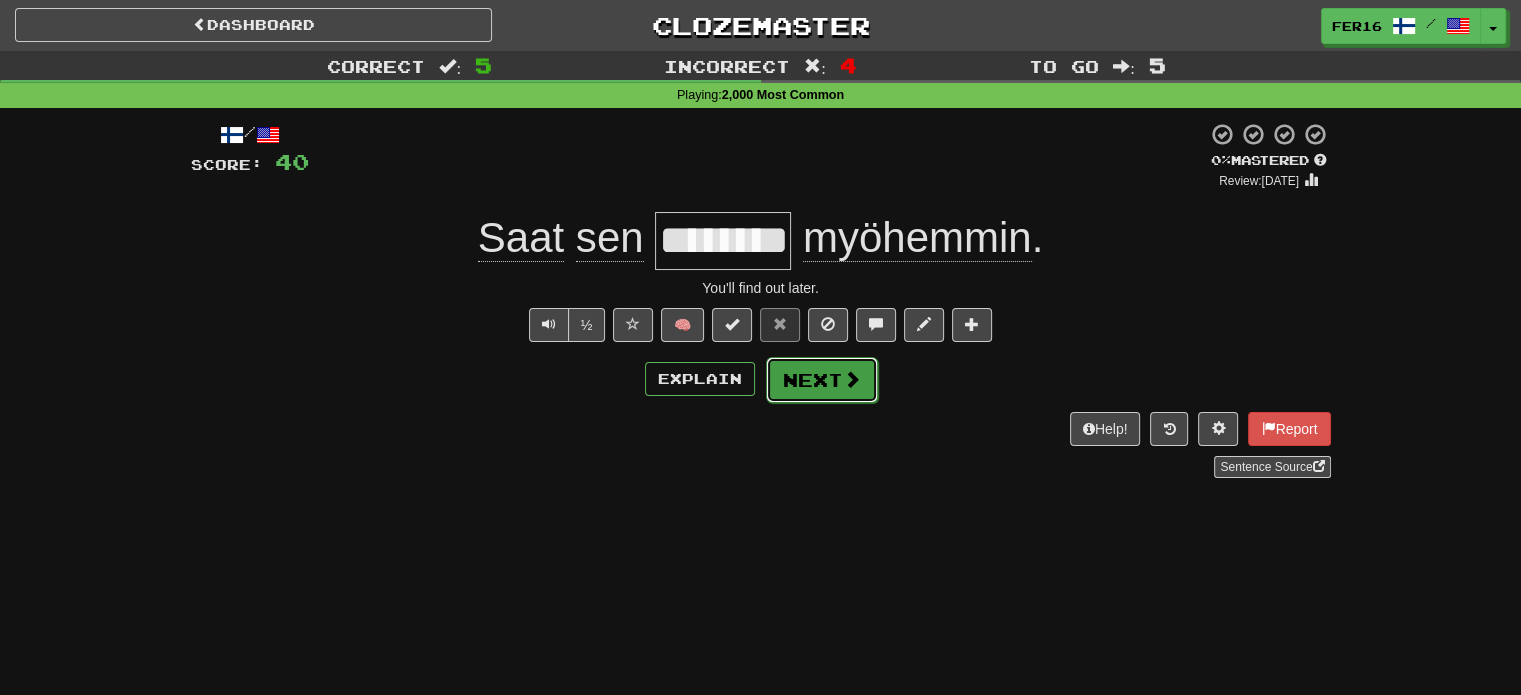 click on "Next" at bounding box center (822, 380) 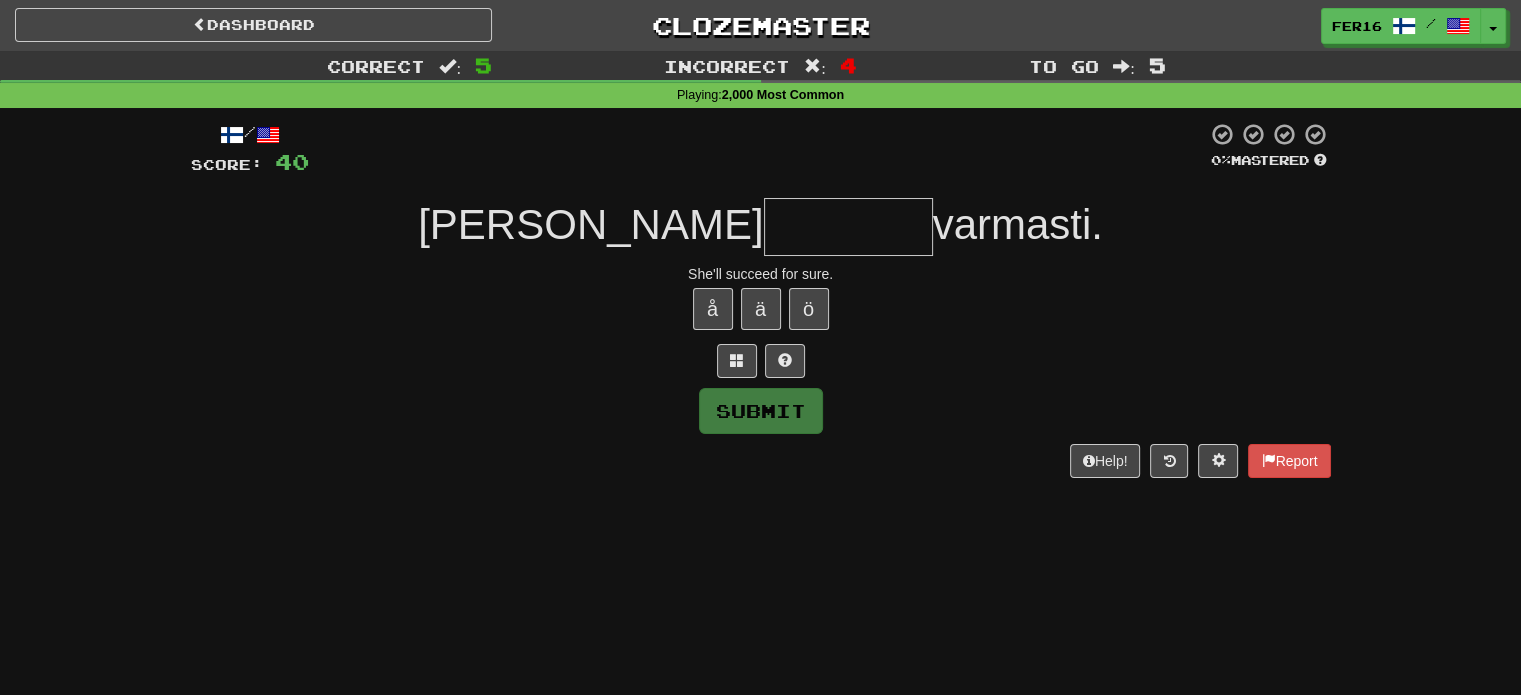type on "********" 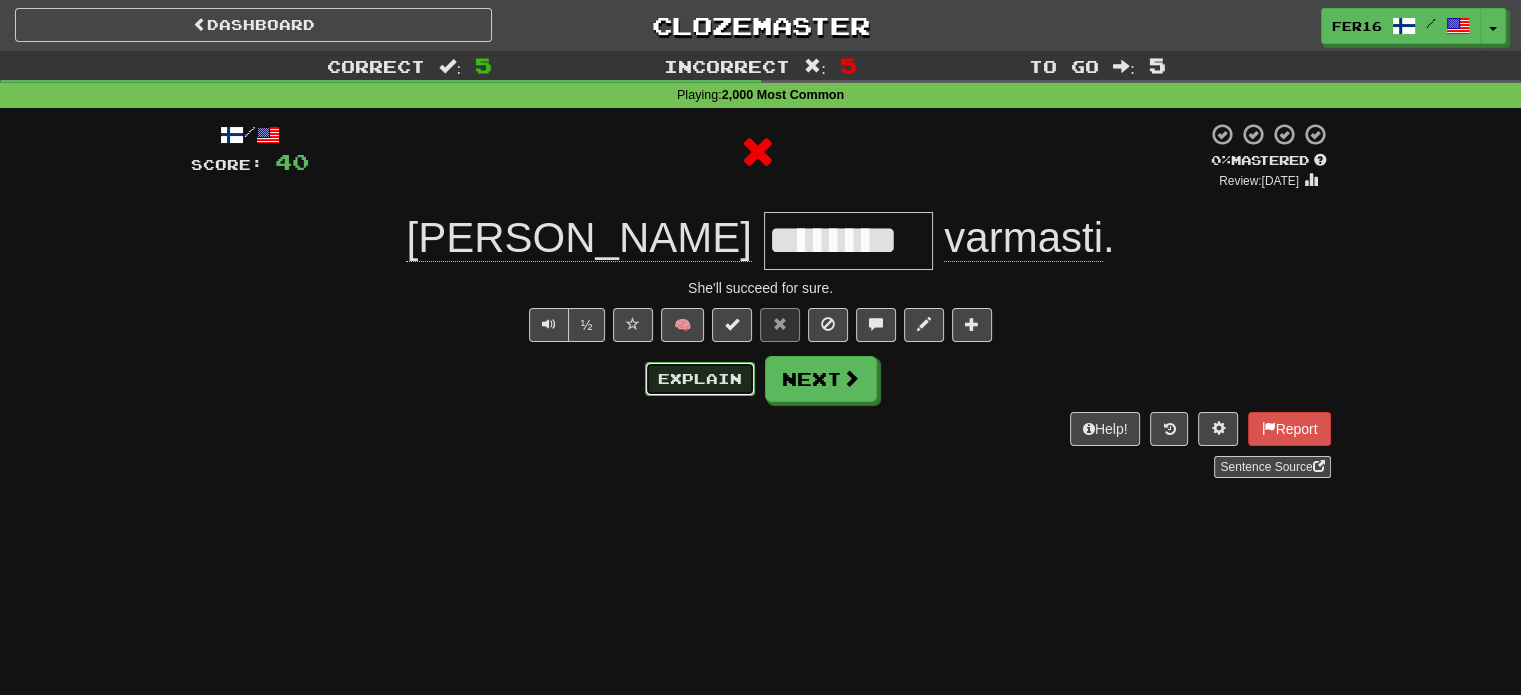 click on "Explain" at bounding box center [700, 379] 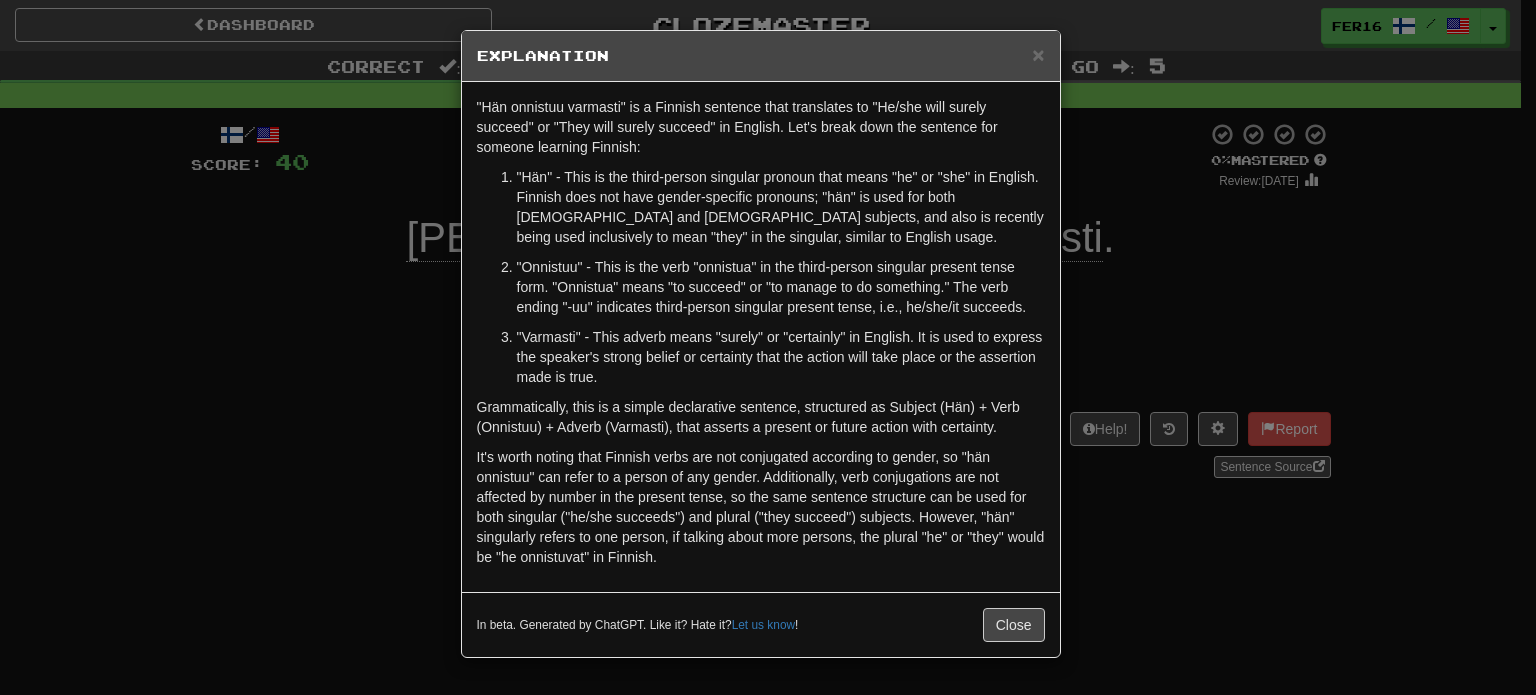 click on "Explanation" at bounding box center [761, 56] 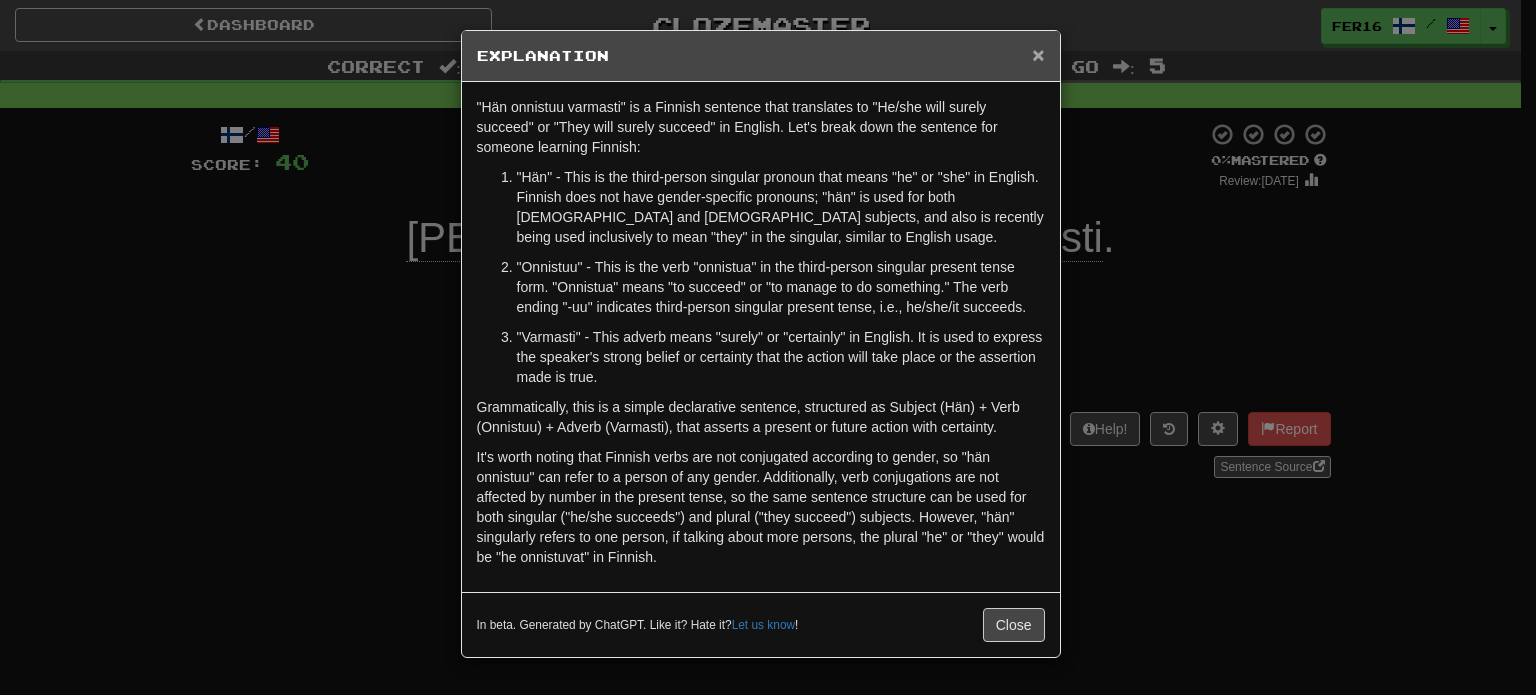 click on "×" at bounding box center [1038, 54] 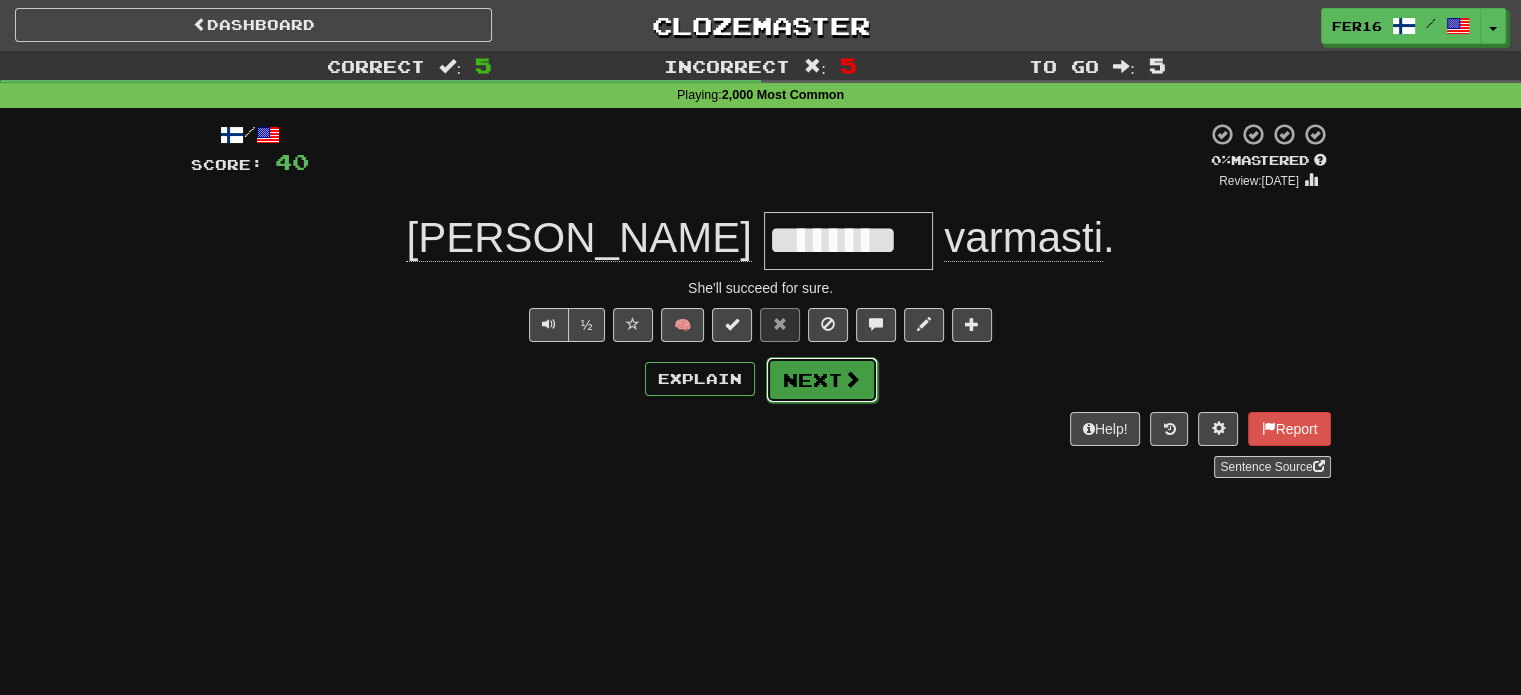 click on "Next" at bounding box center (822, 380) 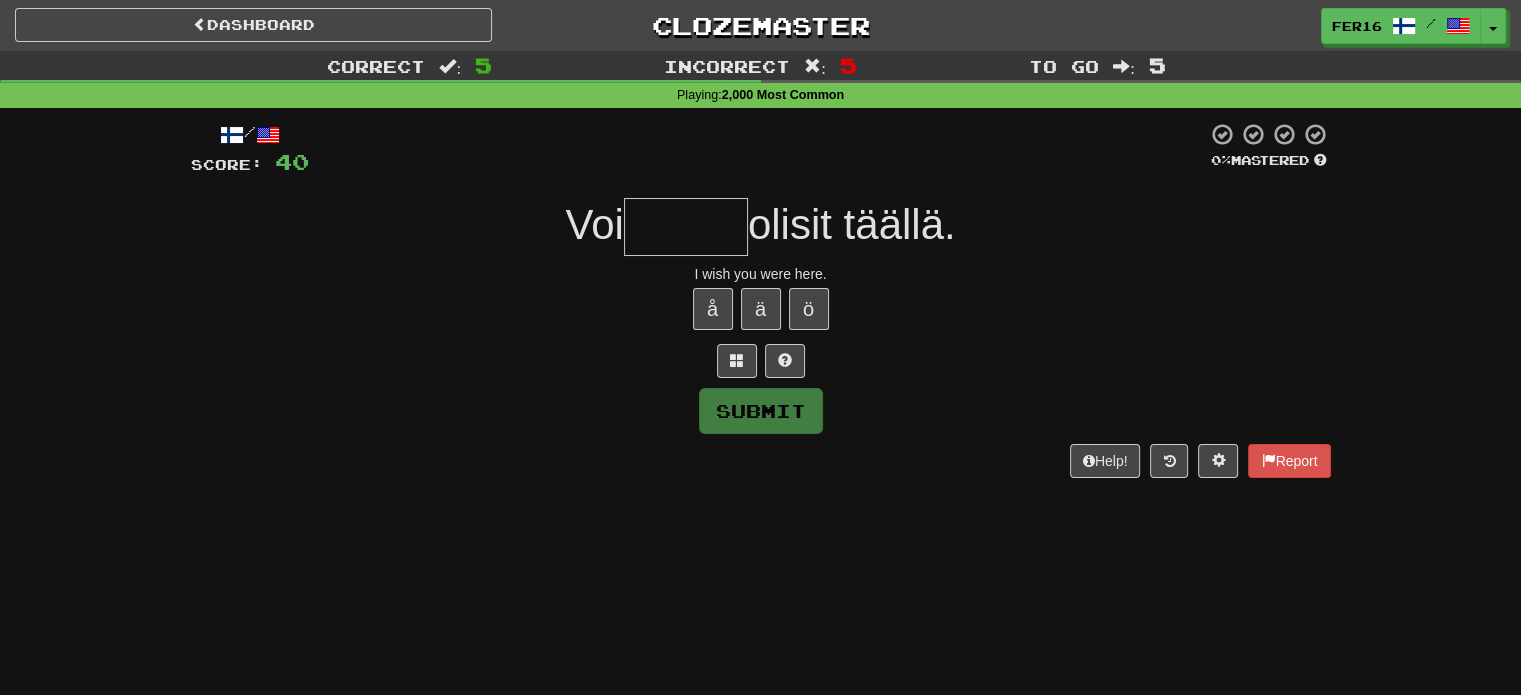 type on "*****" 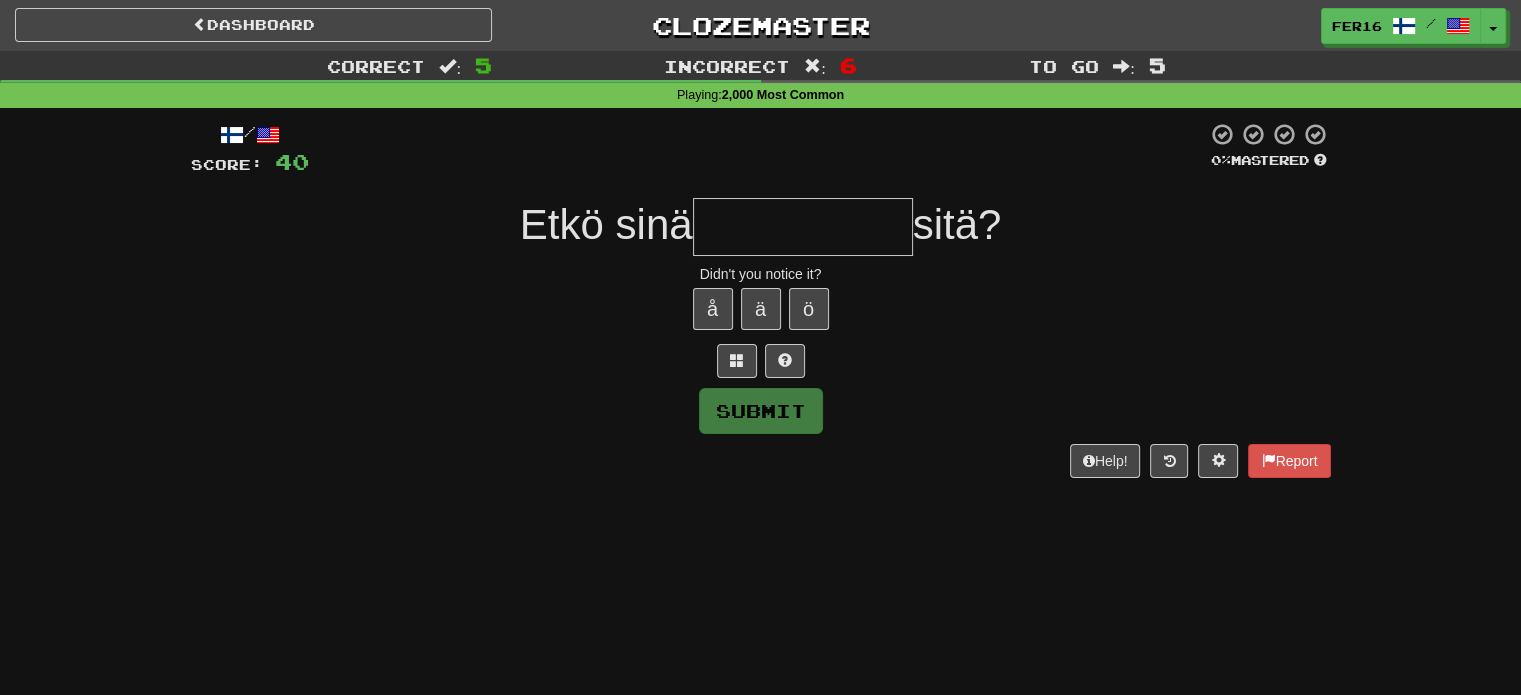 type on "*********" 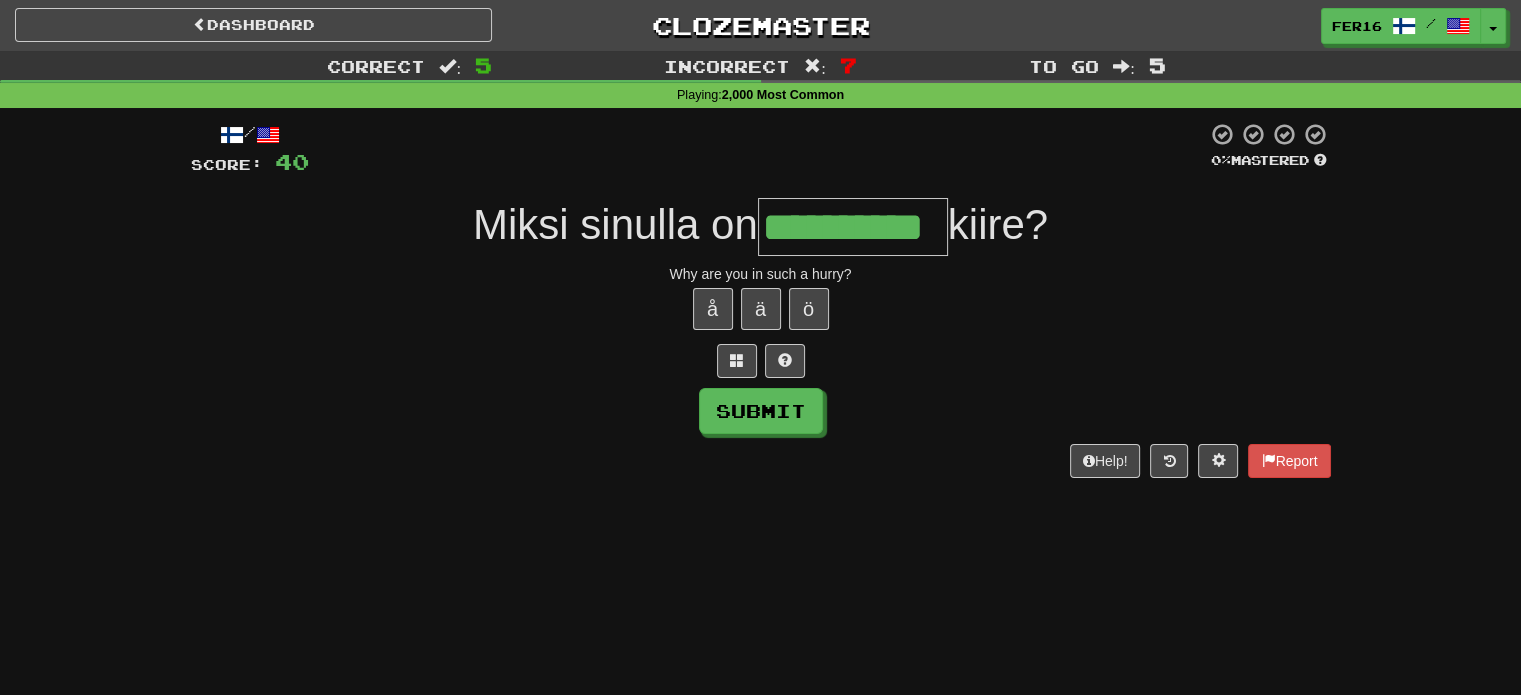 type on "**********" 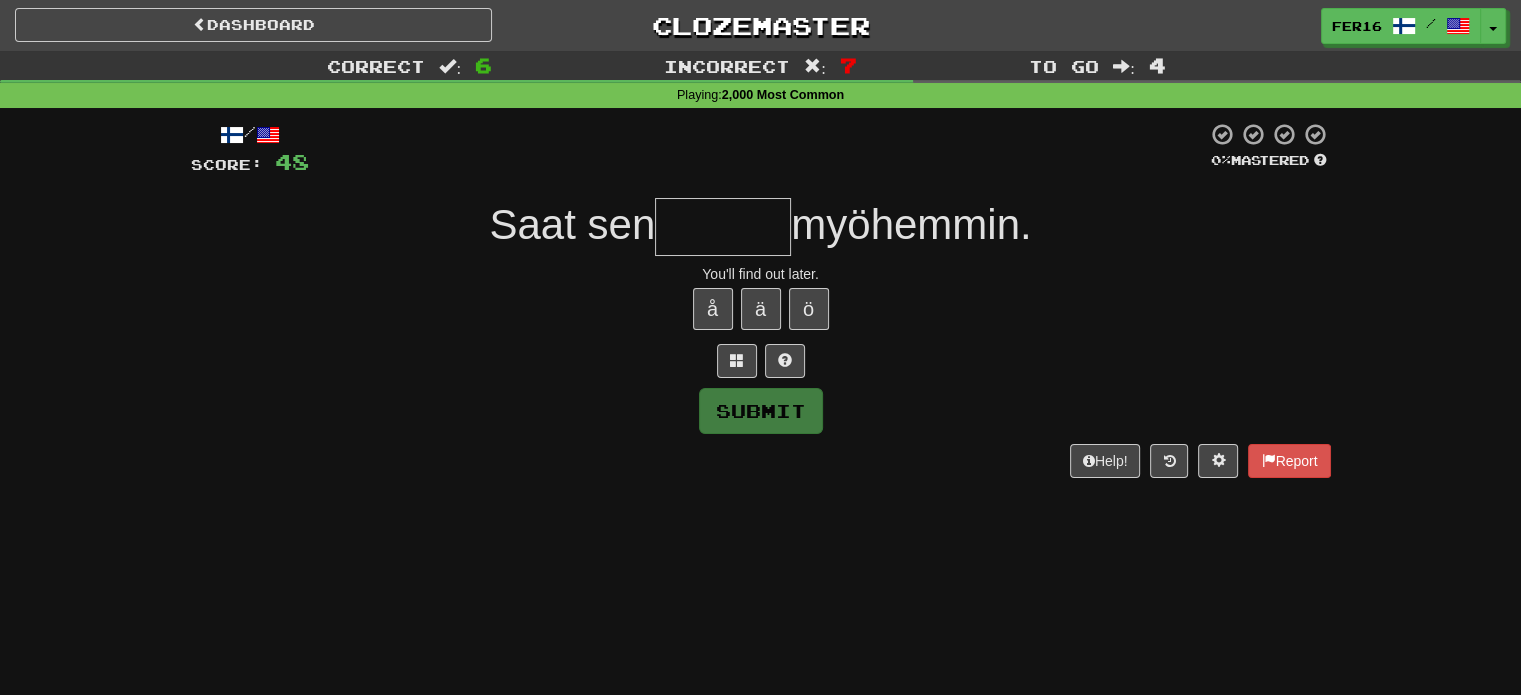type on "*" 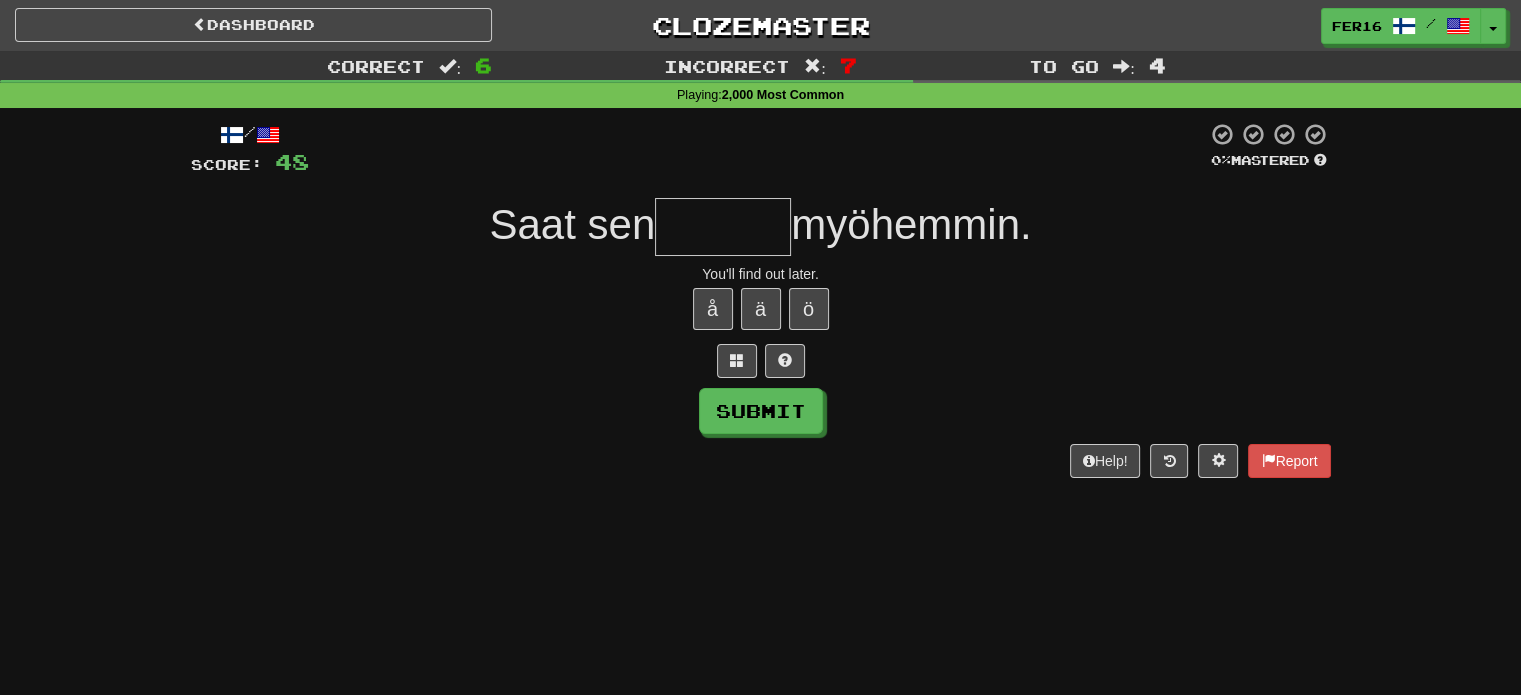 type on "********" 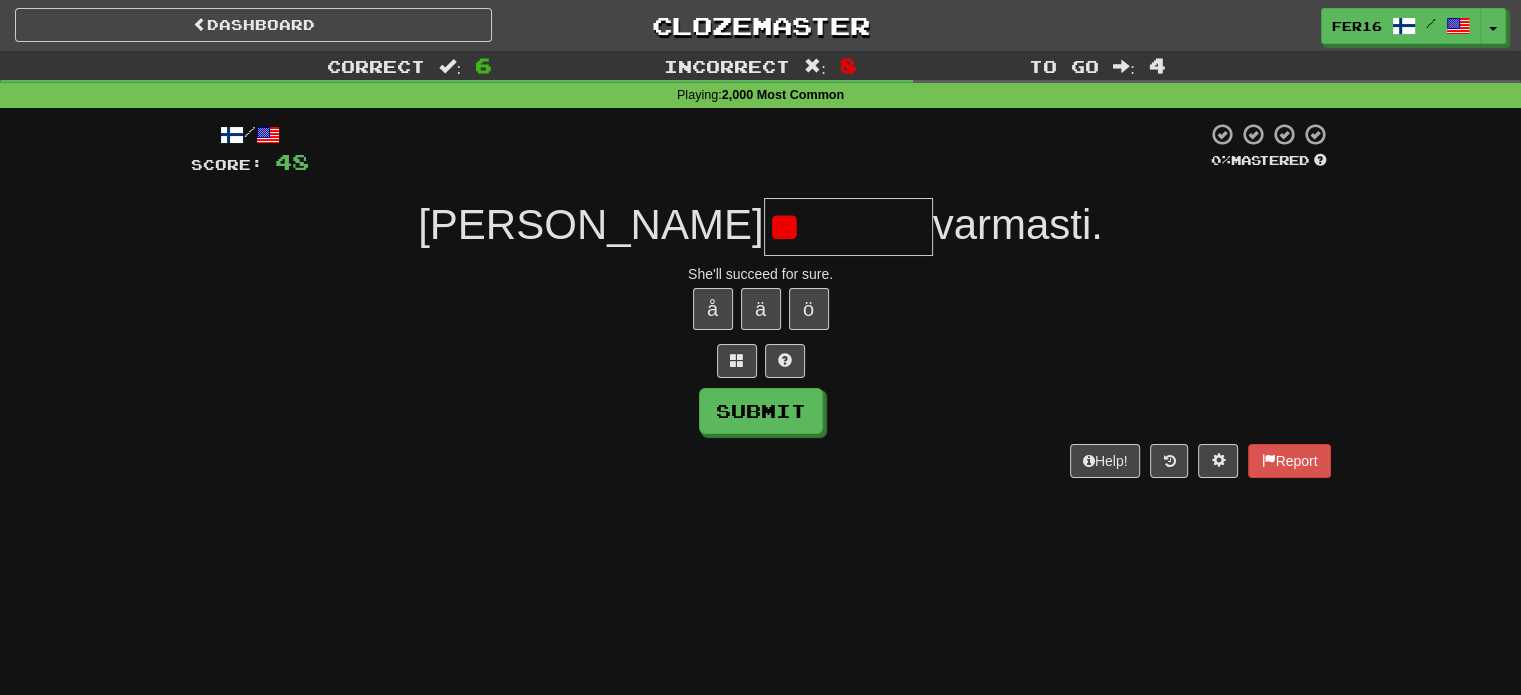 type on "*" 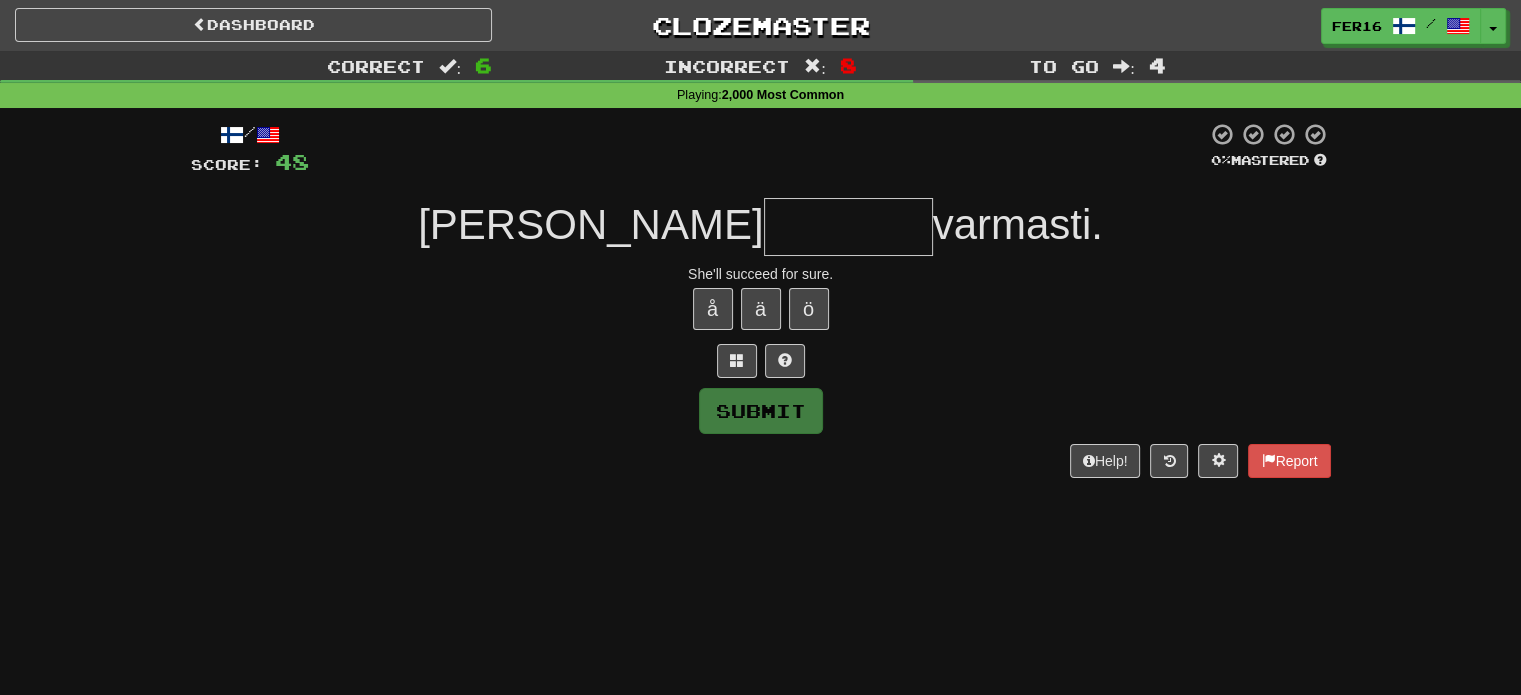 type on "********" 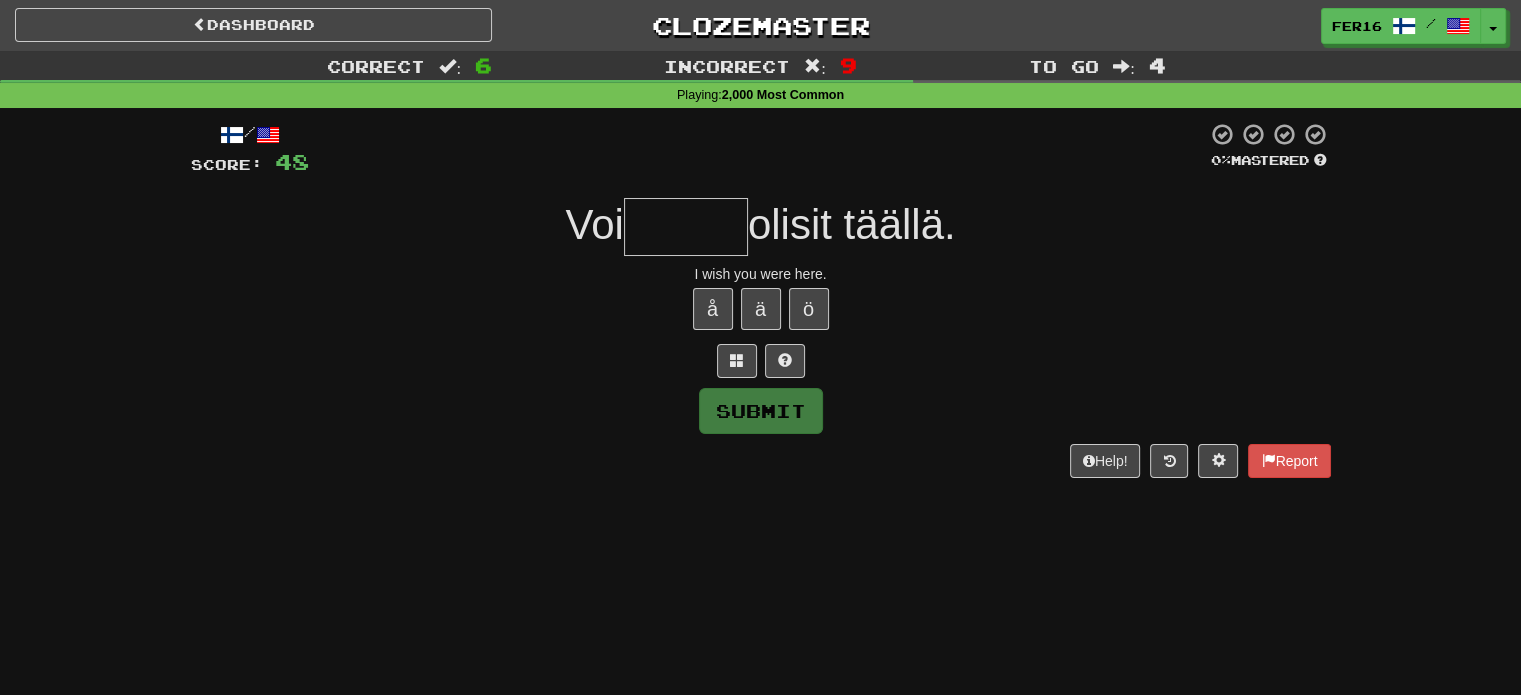 type on "*****" 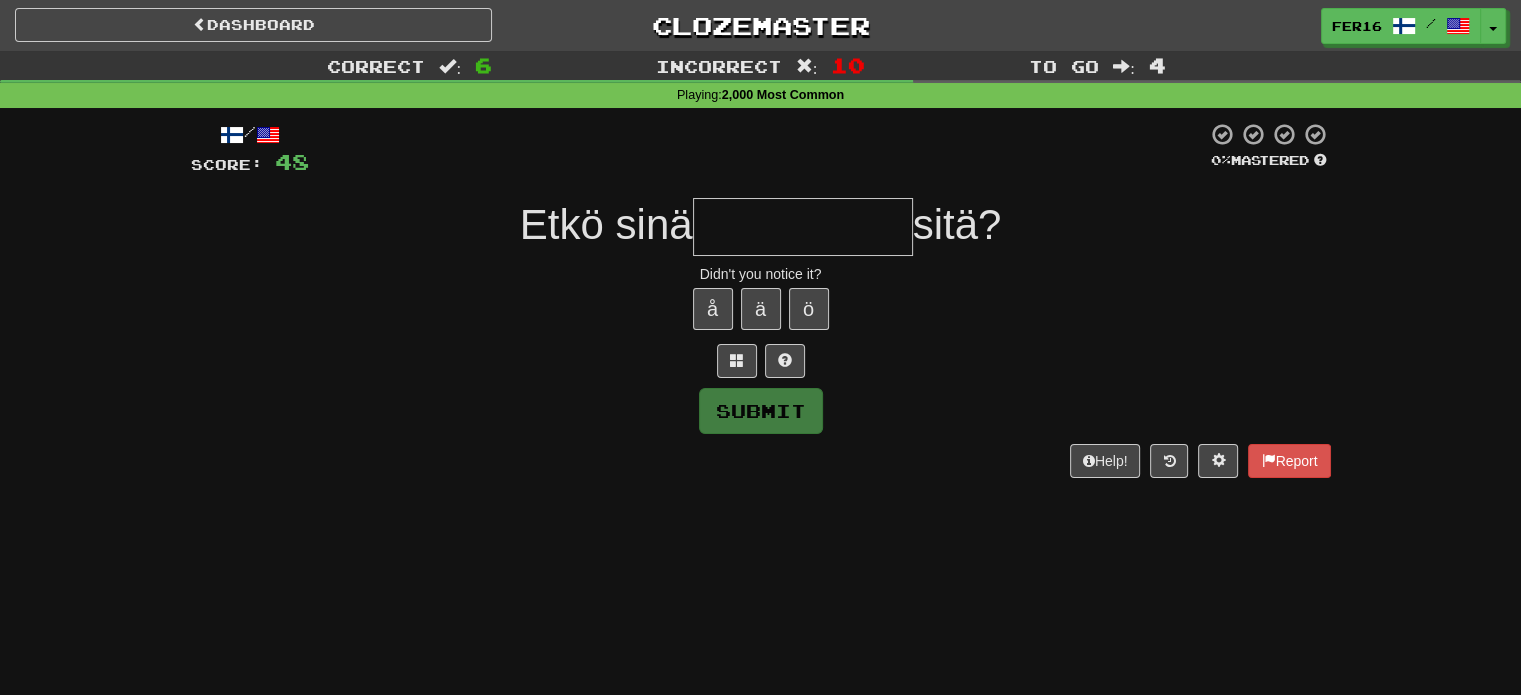 type on "*********" 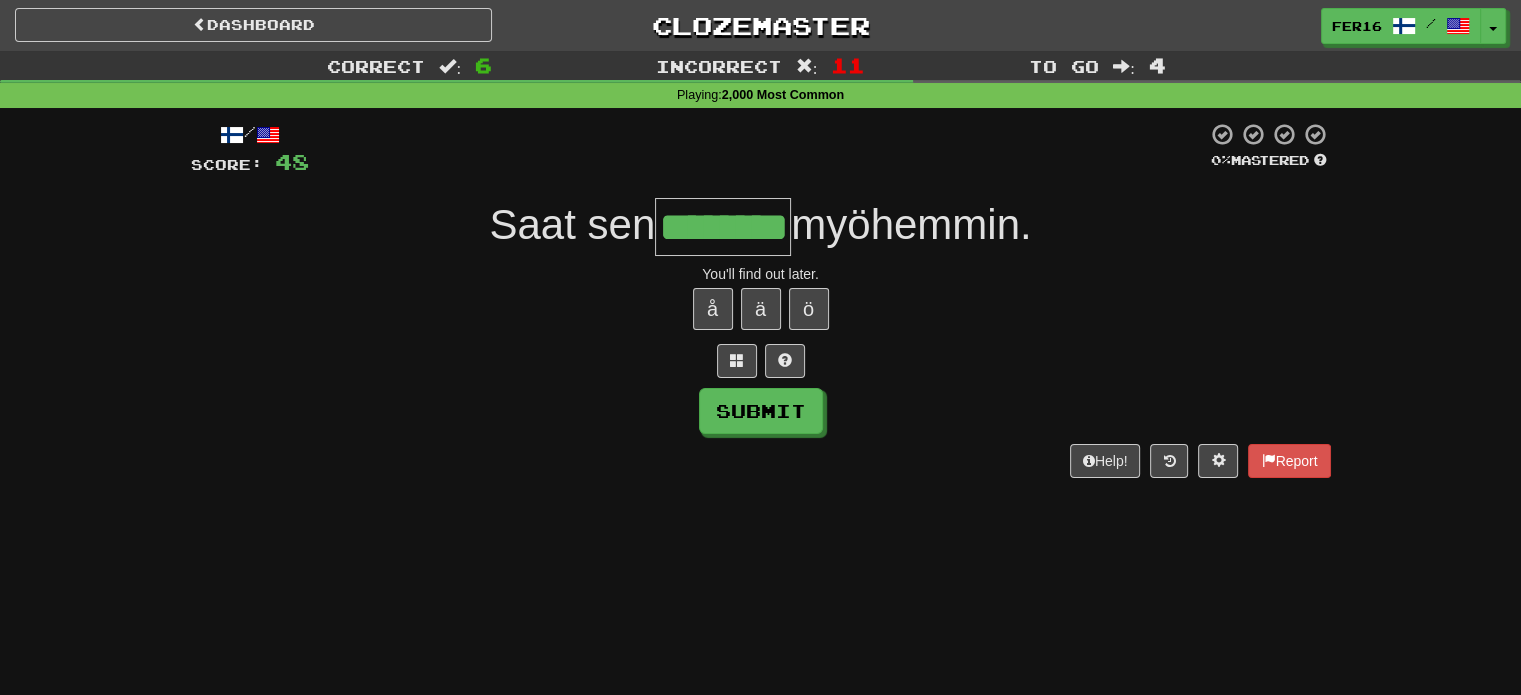 type on "********" 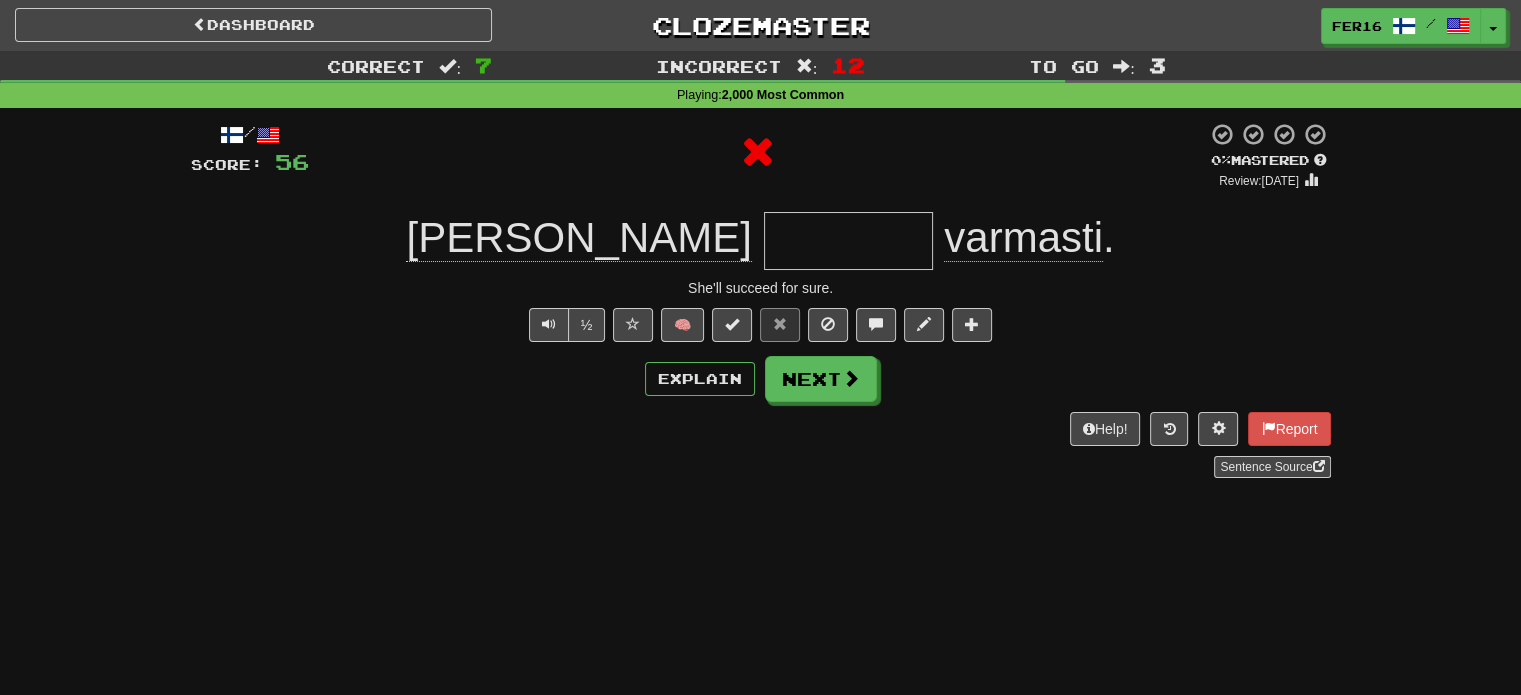 type on "********" 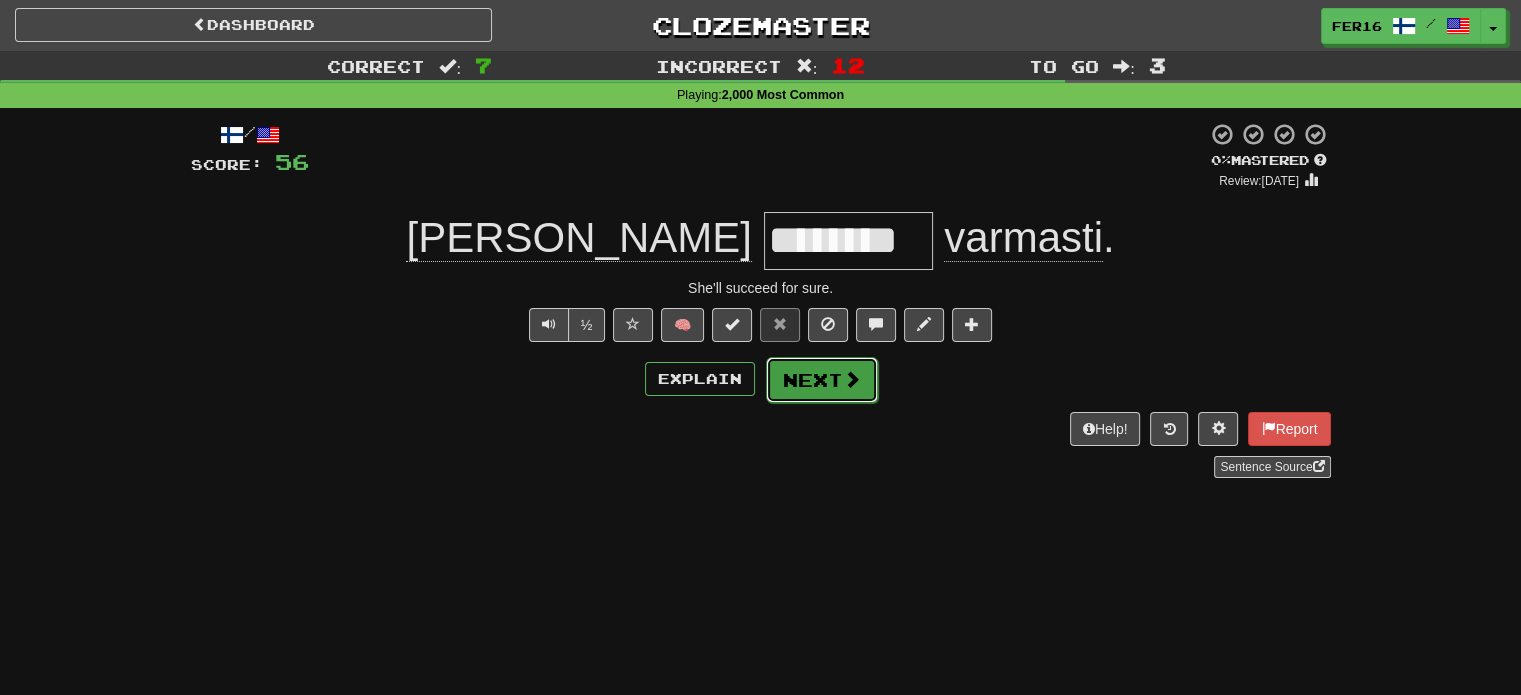 click at bounding box center [852, 379] 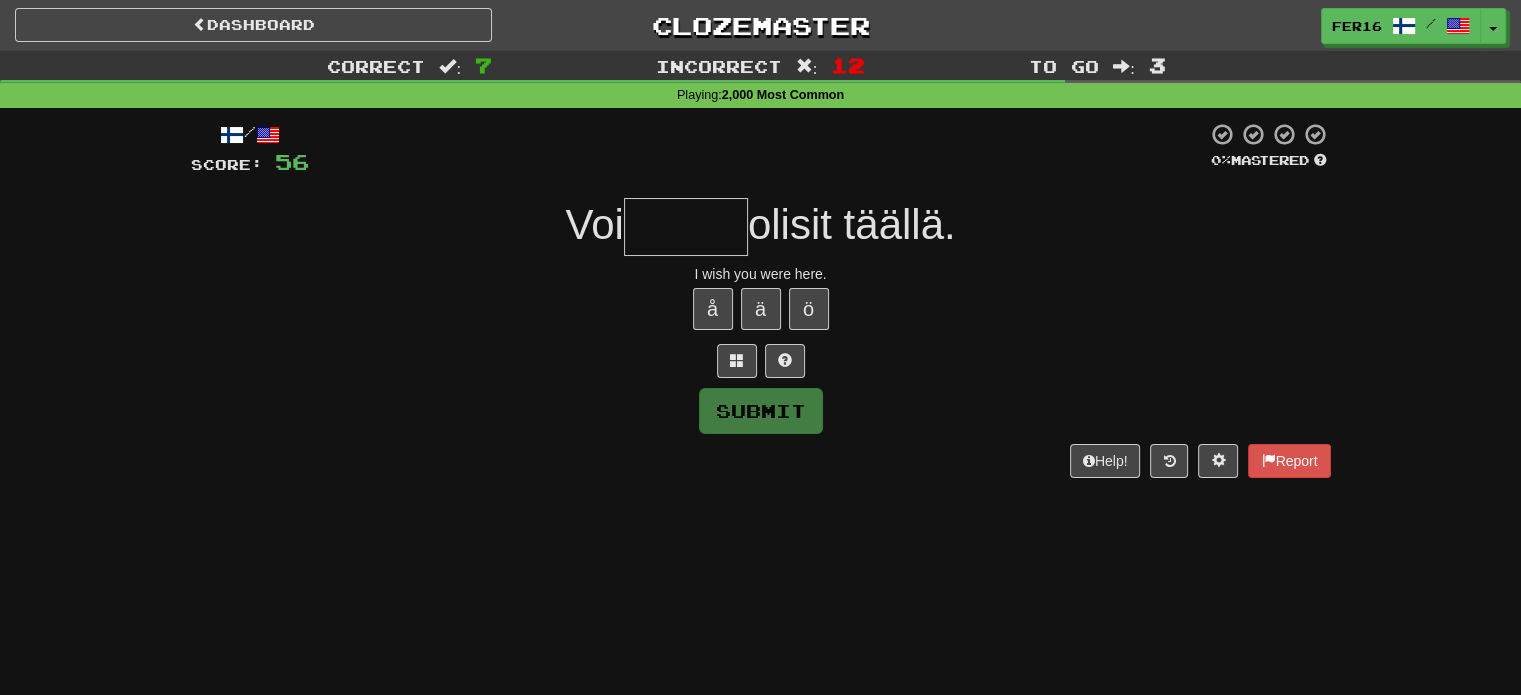 type on "*****" 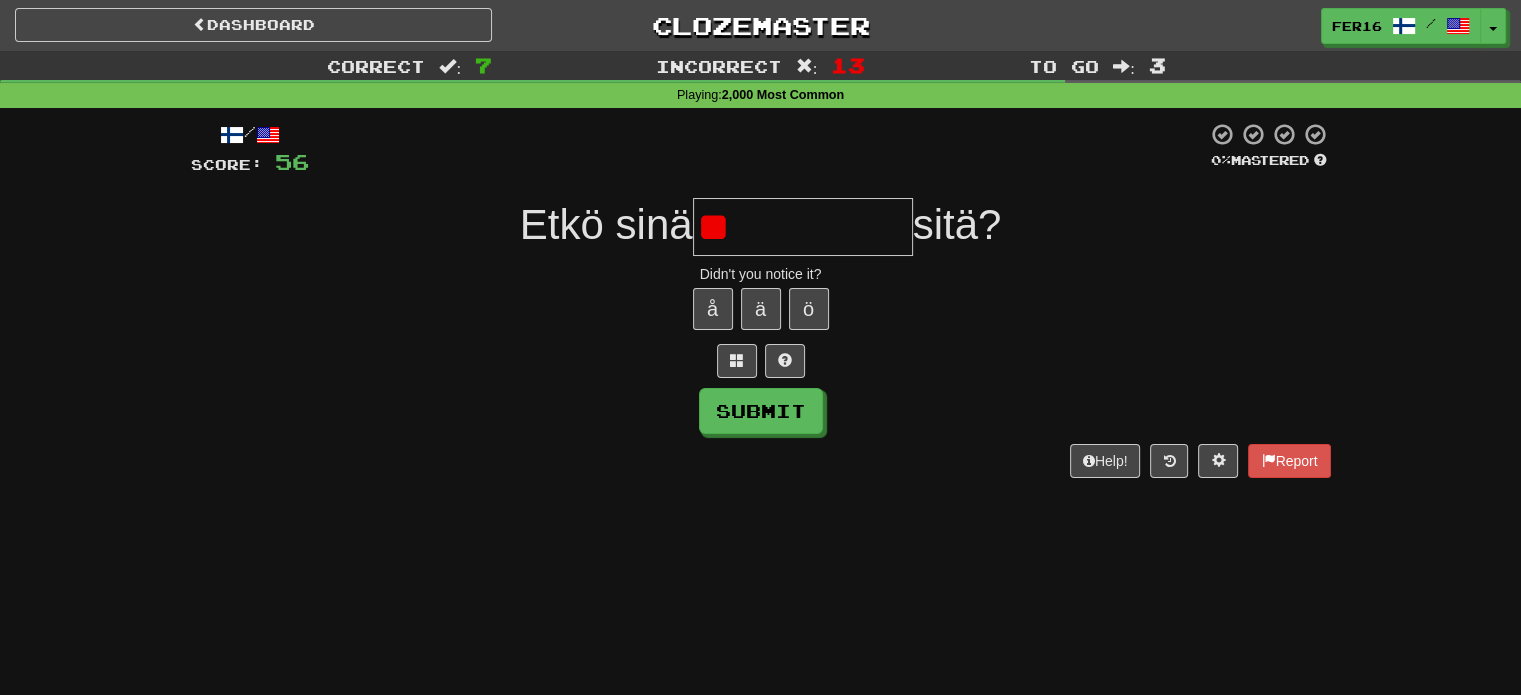 type on "*" 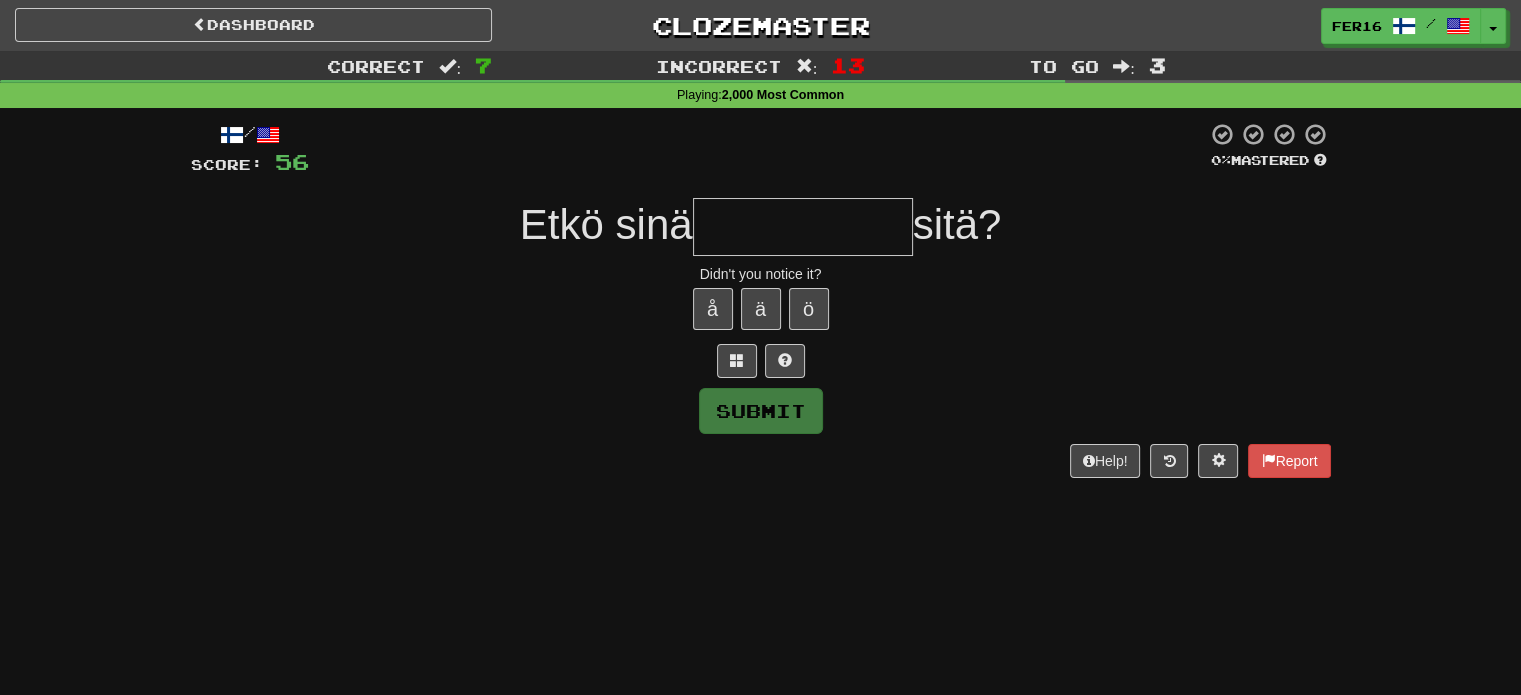 type on "*********" 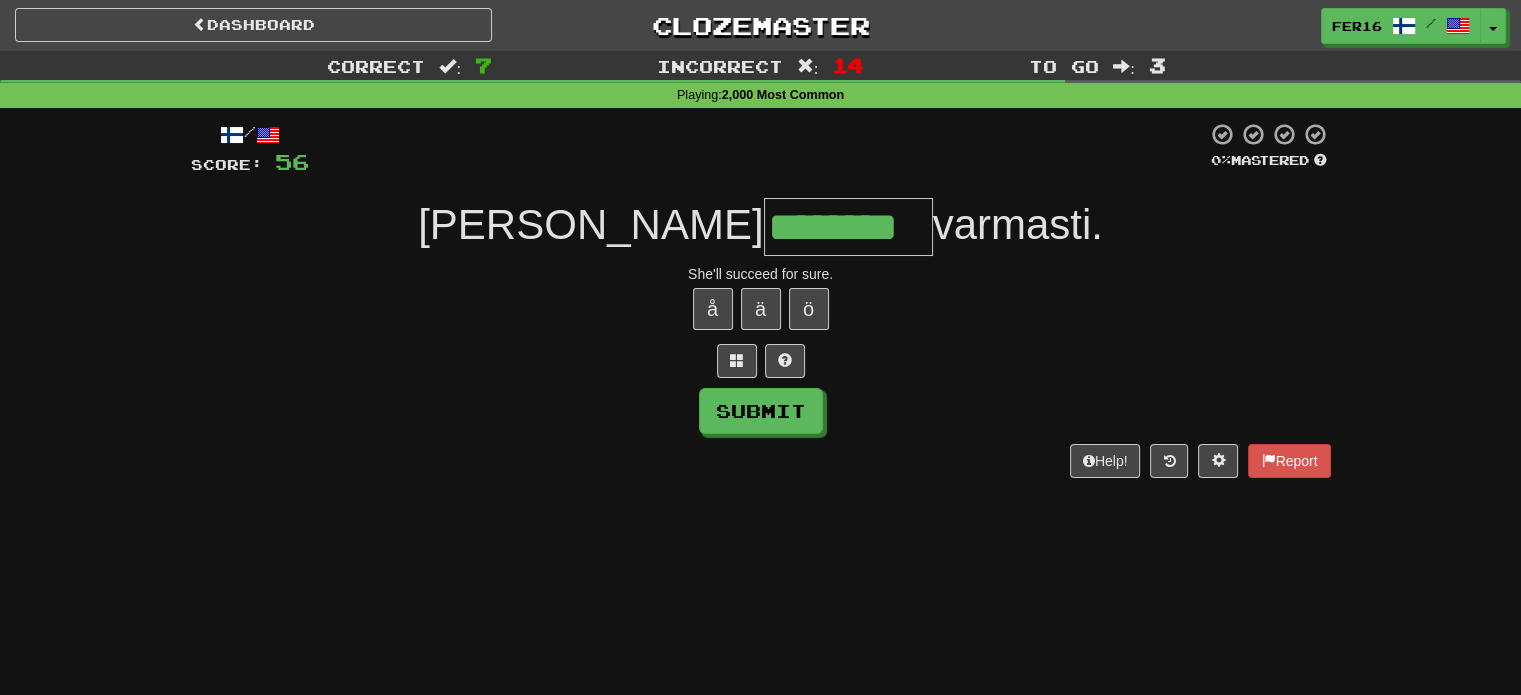 type on "********" 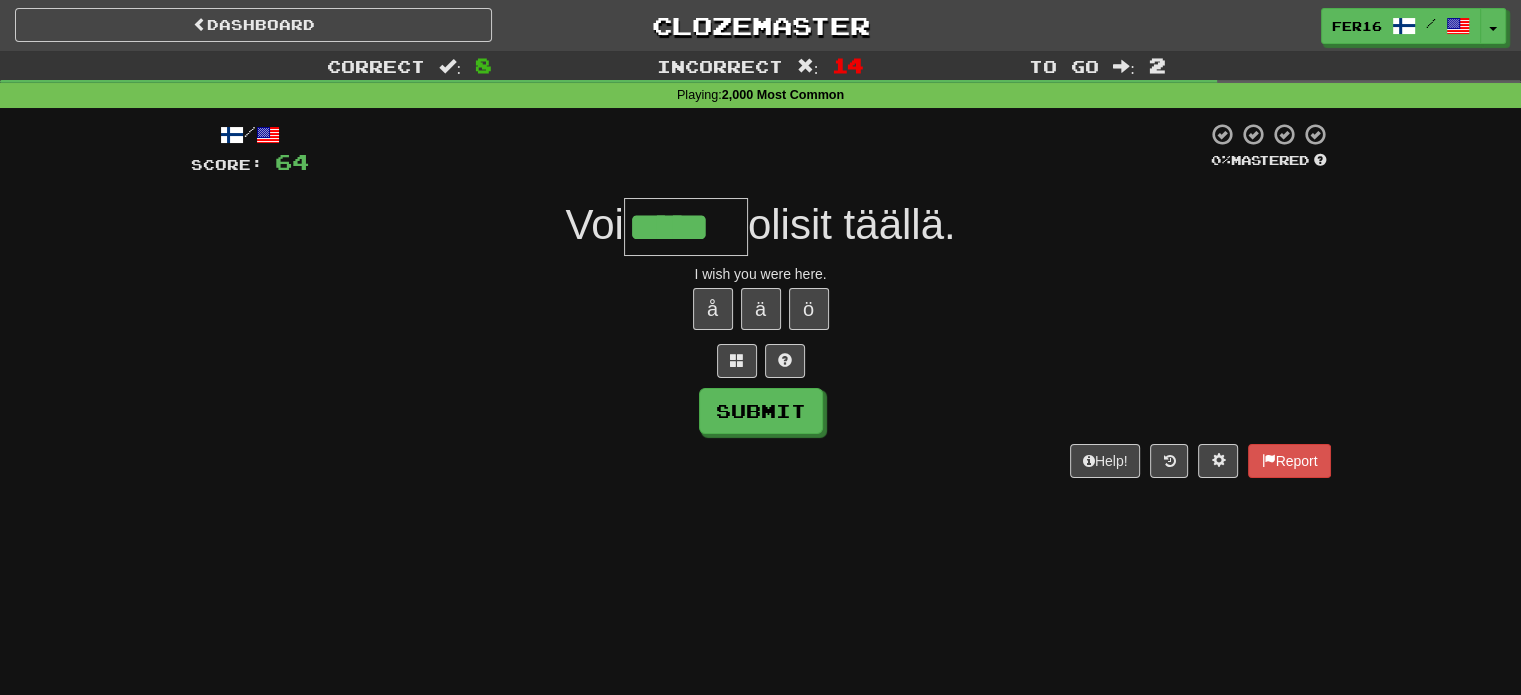 type on "*****" 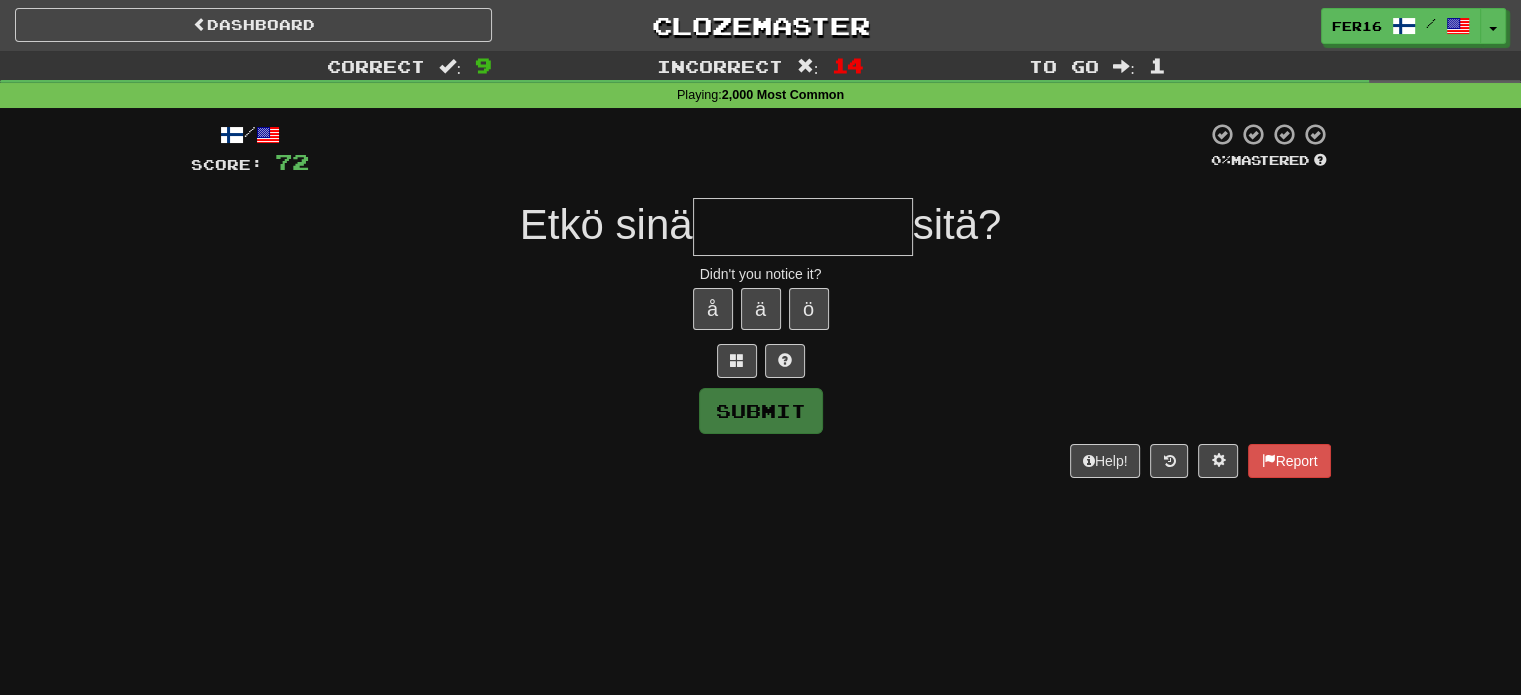 type on "*********" 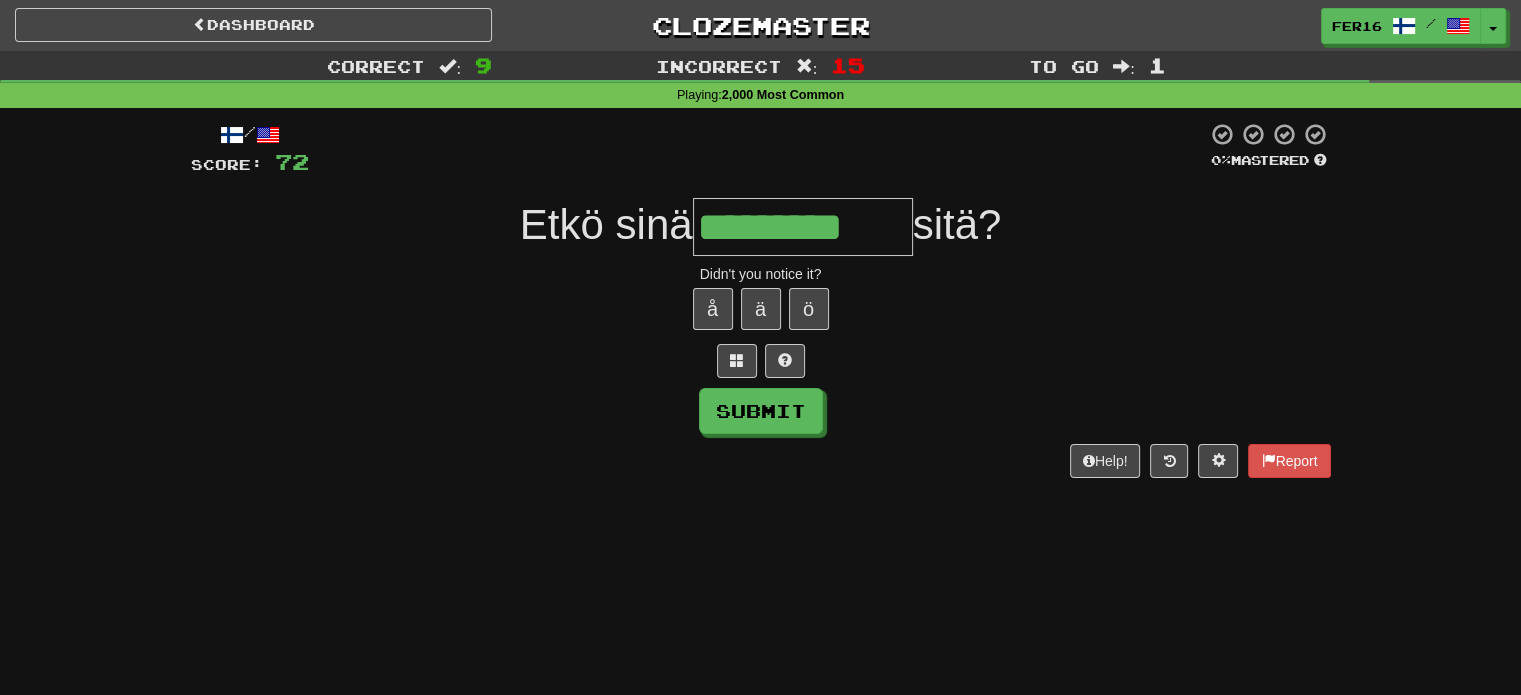 type on "*********" 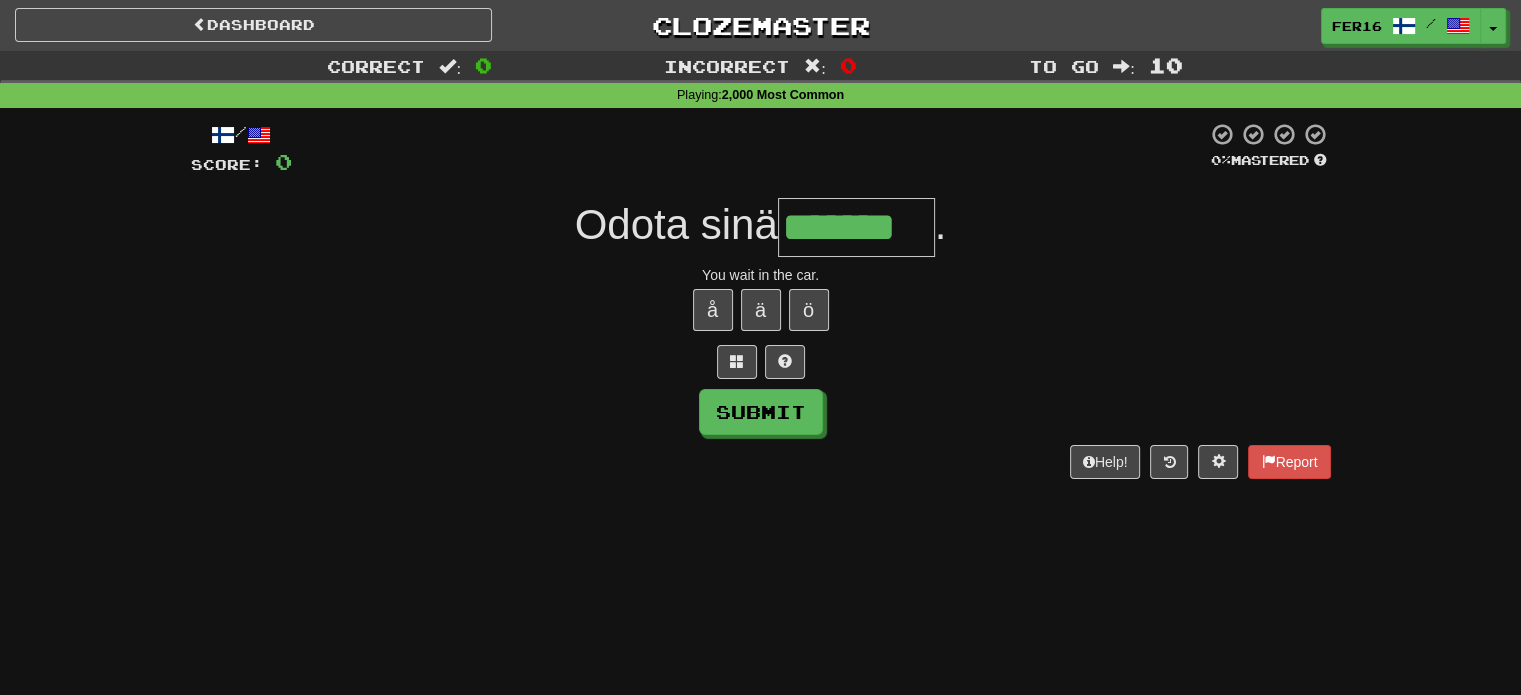 type on "*******" 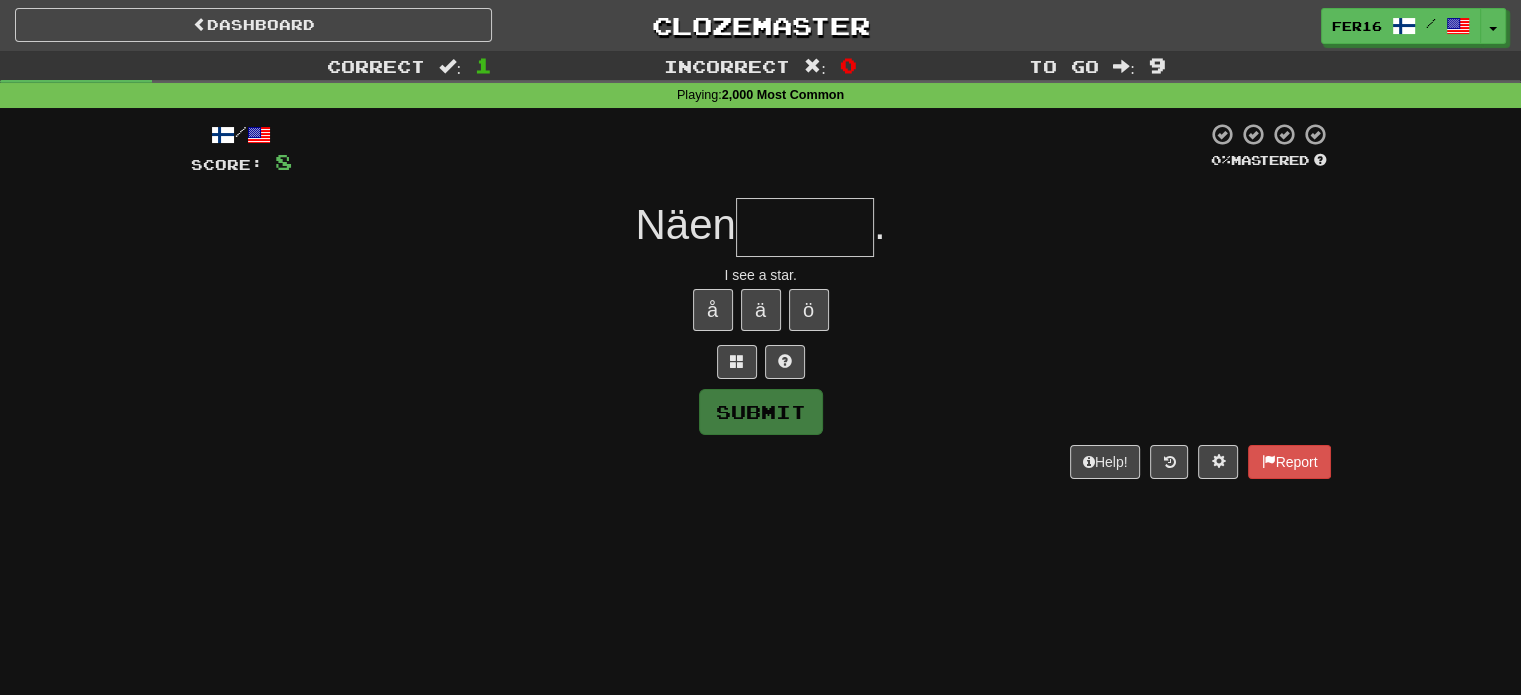 type on "******" 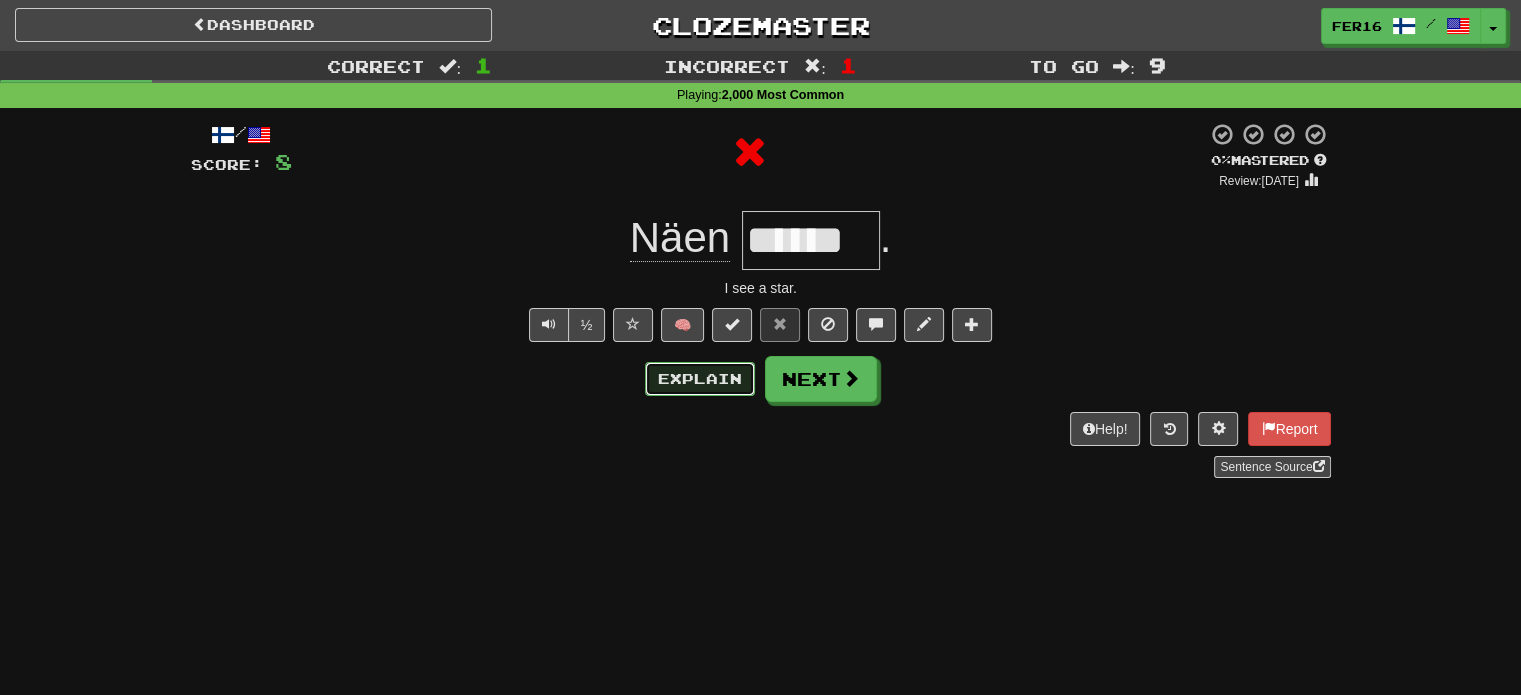 click on "Explain" at bounding box center (700, 379) 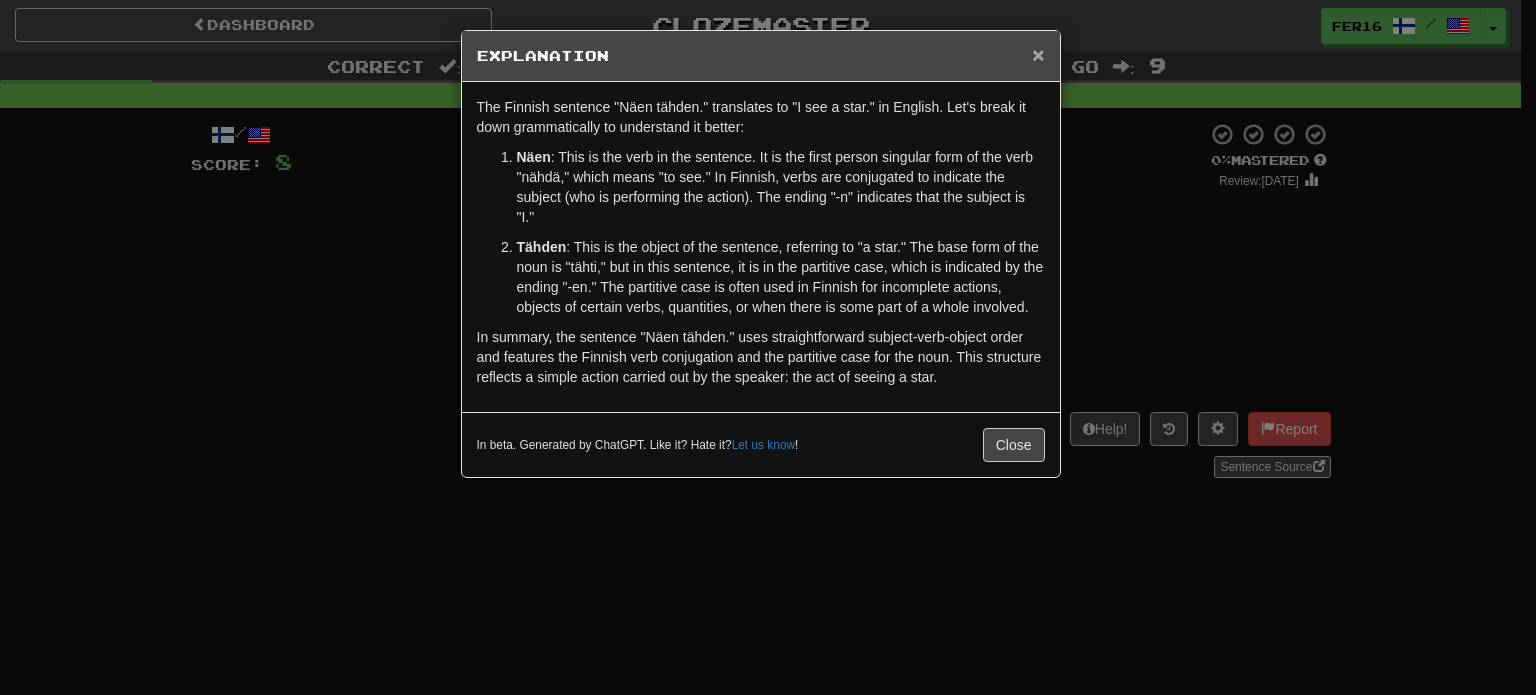 click on "×" at bounding box center [1038, 54] 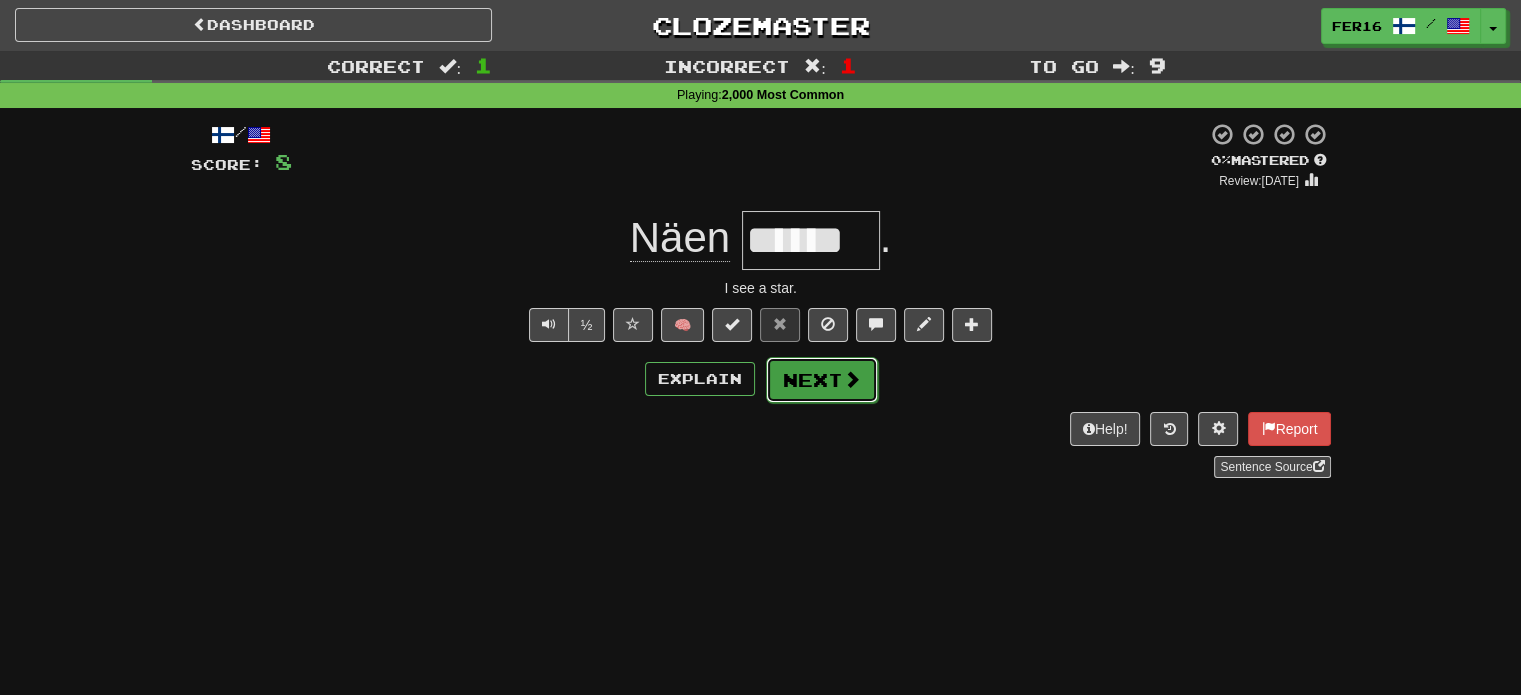 click on "Next" at bounding box center (822, 380) 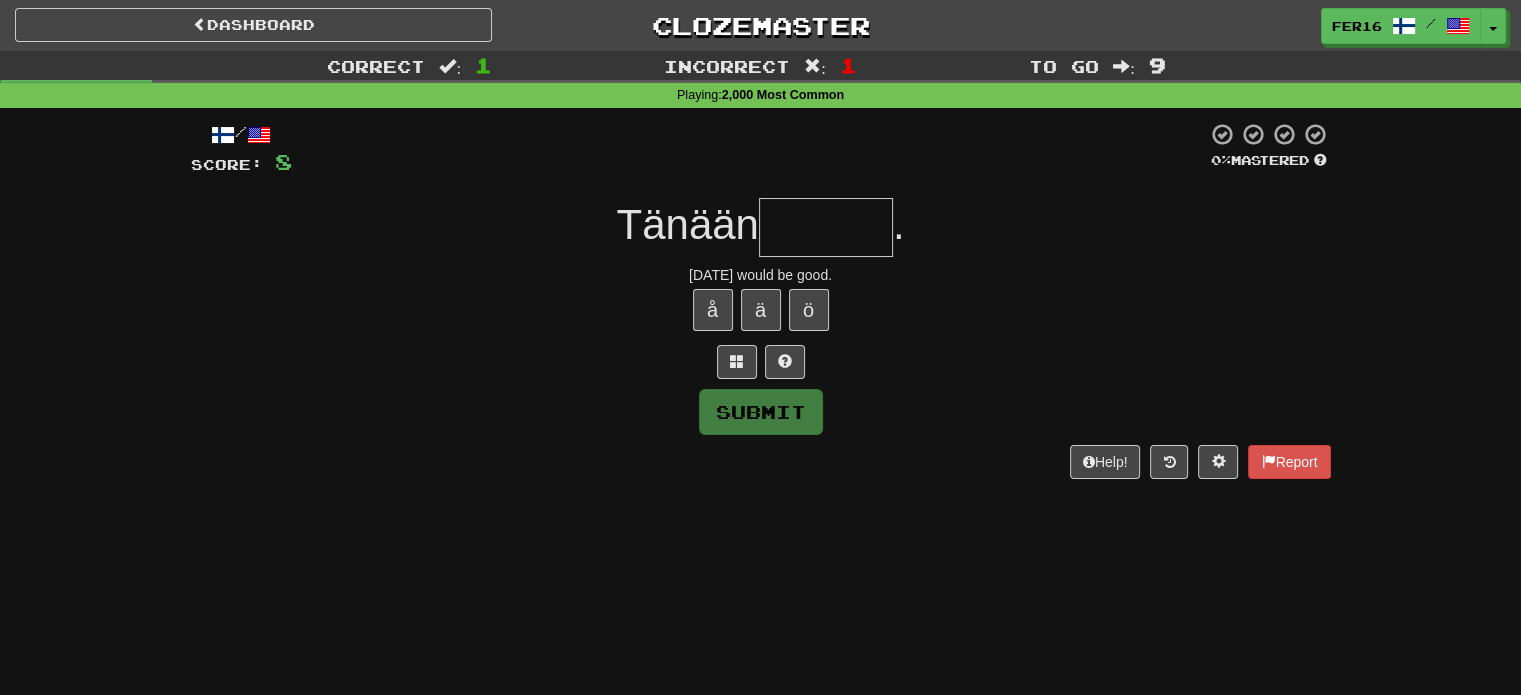 type on "*" 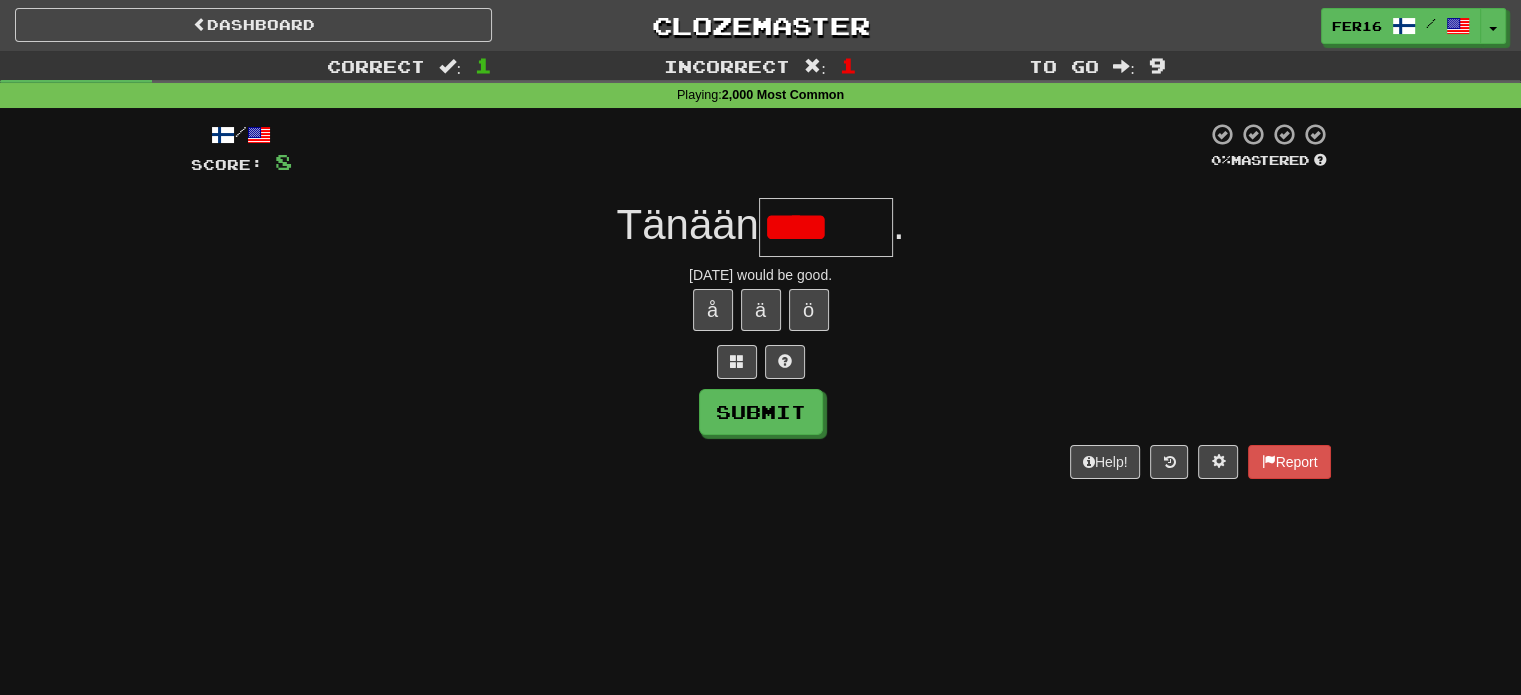 type on "******" 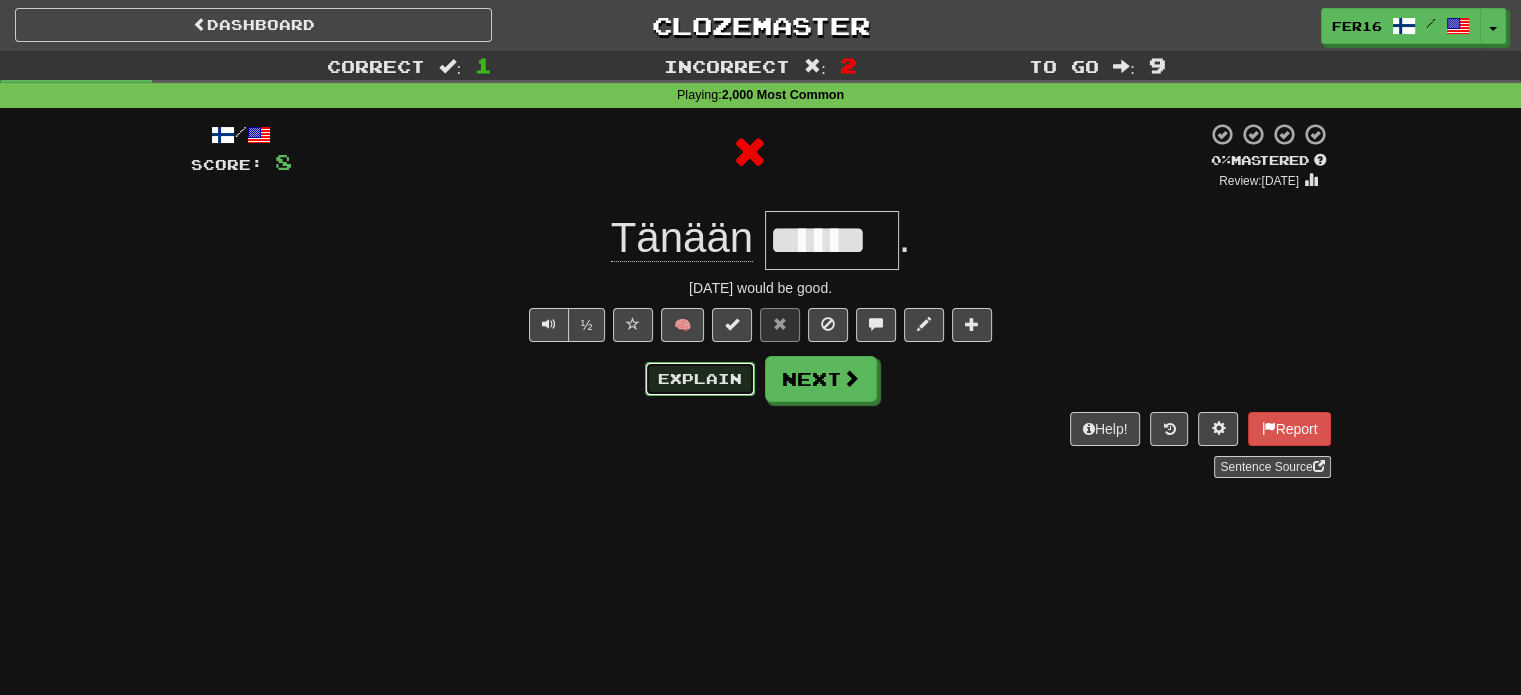 click on "Explain" at bounding box center [700, 379] 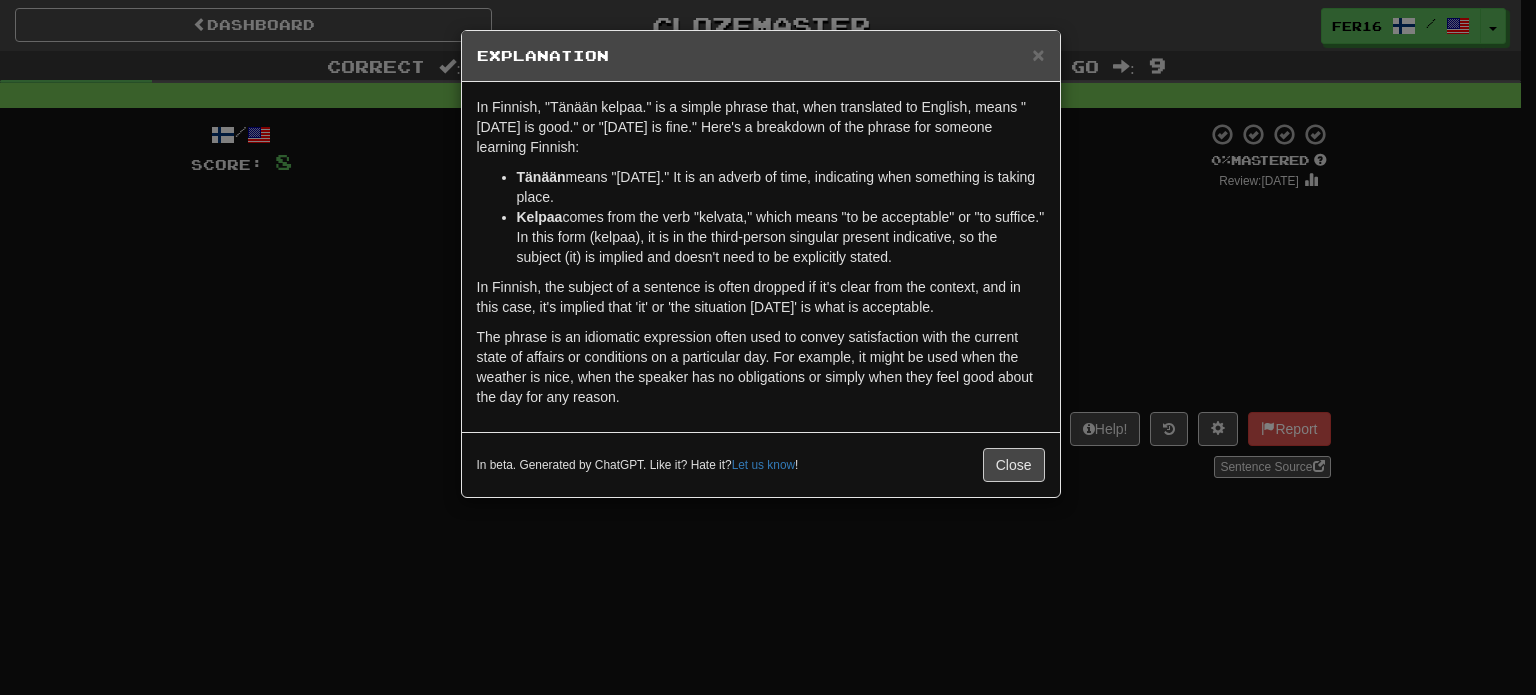 click on "Kelpaa  comes from the verb "kelvata," which means "to be acceptable" or "to suffice." In this form (kelpaa), it is in the third-person singular present indicative, so the subject (it) is implied and doesn't need to be explicitly stated." at bounding box center (781, 237) 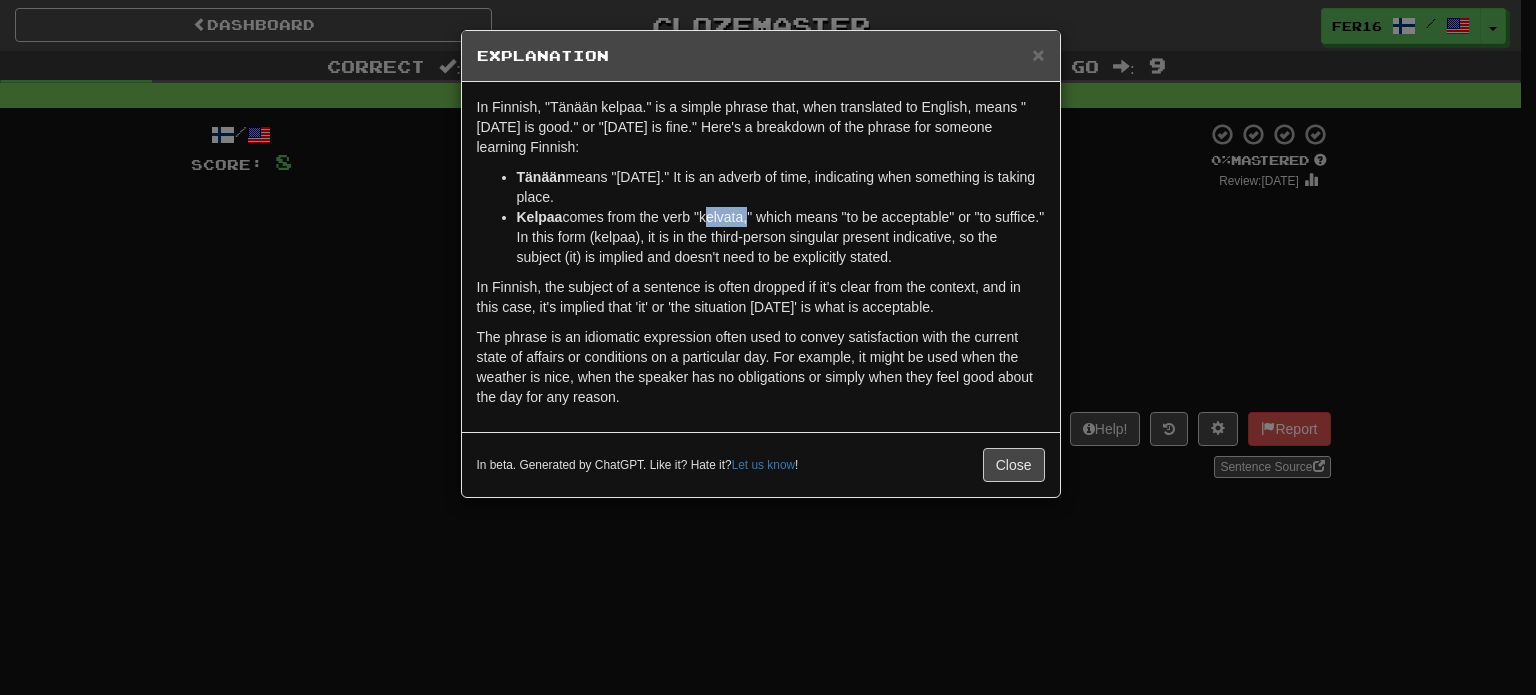 click on "Kelpaa  comes from the verb "kelvata," which means "to be acceptable" or "to suffice." In this form (kelpaa), it is in the third-person singular present indicative, so the subject (it) is implied and doesn't need to be explicitly stated." at bounding box center (781, 237) 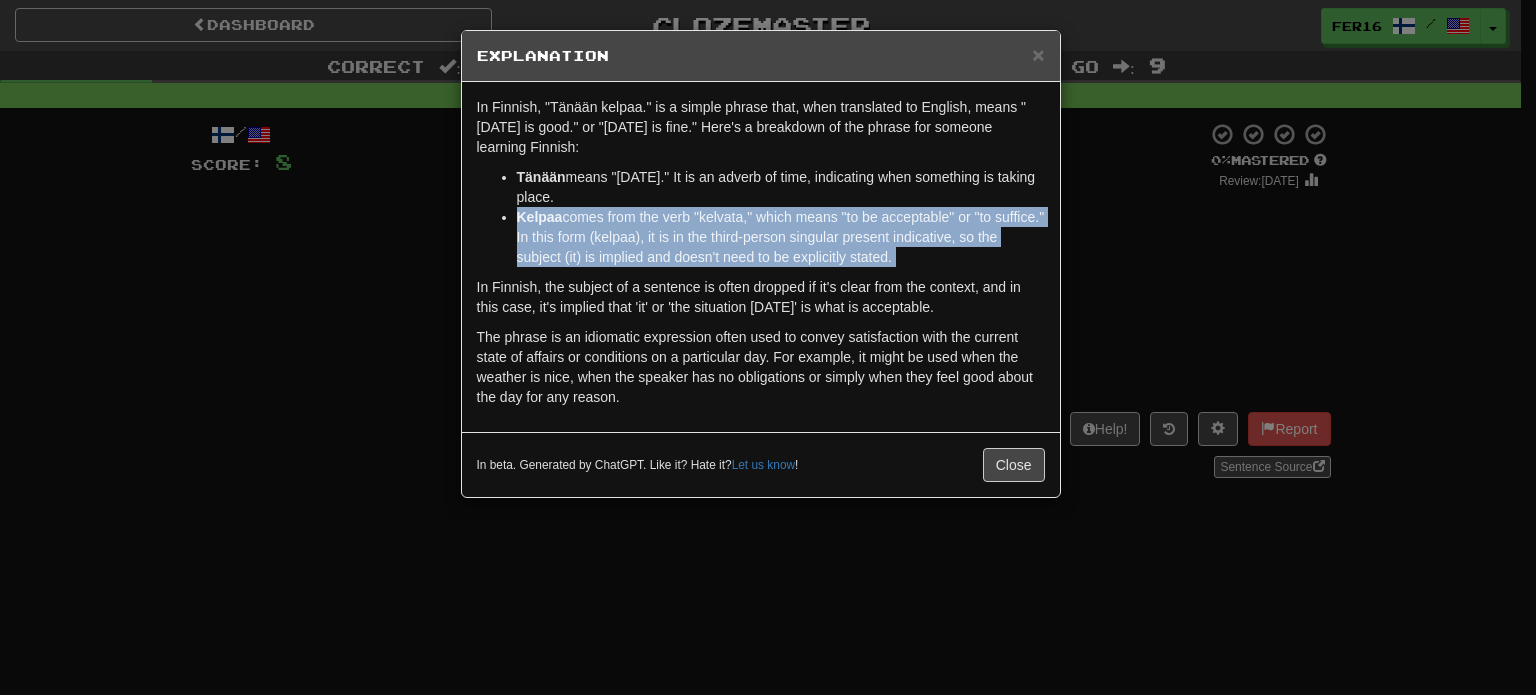 click on "Kelpaa  comes from the verb "kelvata," which means "to be acceptable" or "to suffice." In this form (kelpaa), it is in the third-person singular present indicative, so the subject (it) is implied and doesn't need to be explicitly stated." at bounding box center (781, 237) 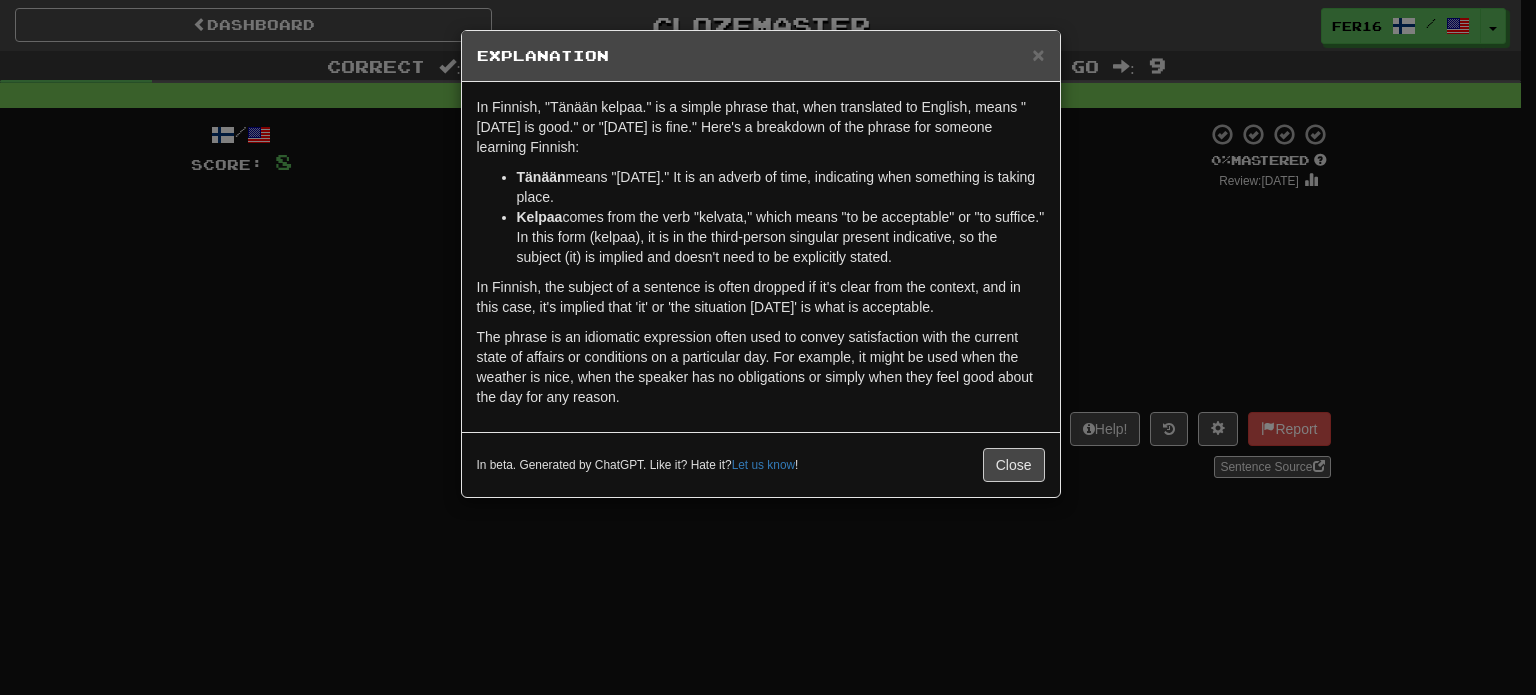 click on "Kelpaa  comes from the verb "kelvata," which means "to be acceptable" or "to suffice." In this form (kelpaa), it is in the third-person singular present indicative, so the subject (it) is implied and doesn't need to be explicitly stated." at bounding box center (781, 237) 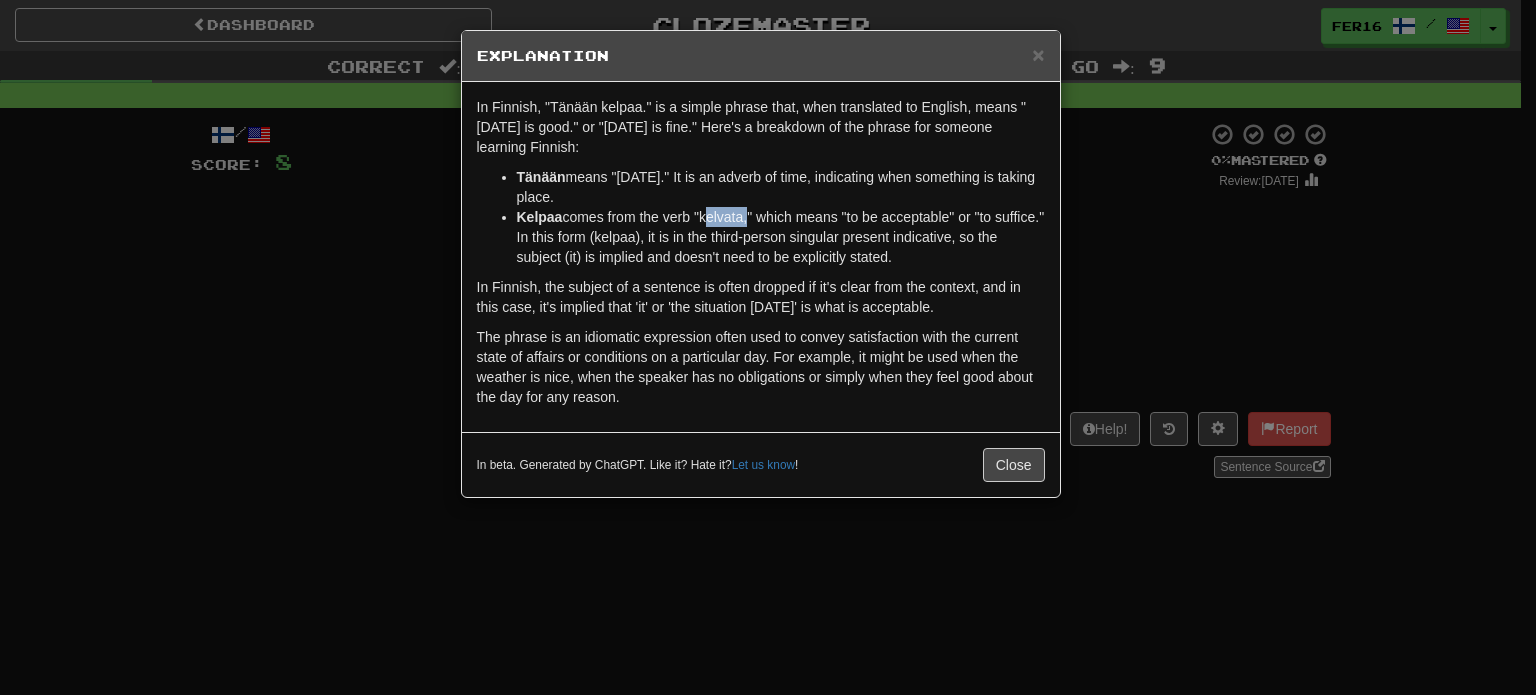 click on "Kelpaa  comes from the verb "kelvata," which means "to be acceptable" or "to suffice." In this form (kelpaa), it is in the third-person singular present indicative, so the subject (it) is implied and doesn't need to be explicitly stated." at bounding box center (781, 237) 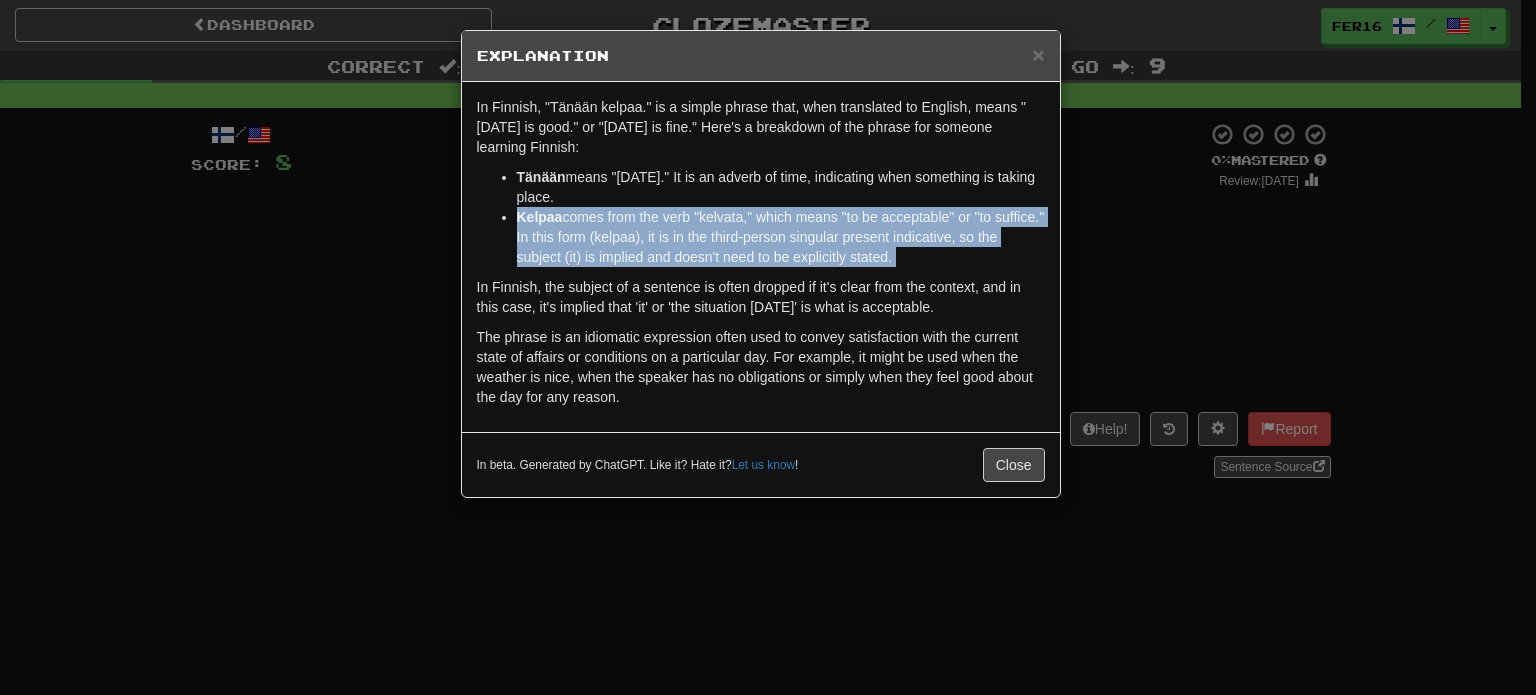 click on "Kelpaa  comes from the verb "kelvata," which means "to be acceptable" or "to suffice." In this form (kelpaa), it is in the third-person singular present indicative, so the subject (it) is implied and doesn't need to be explicitly stated." at bounding box center [781, 237] 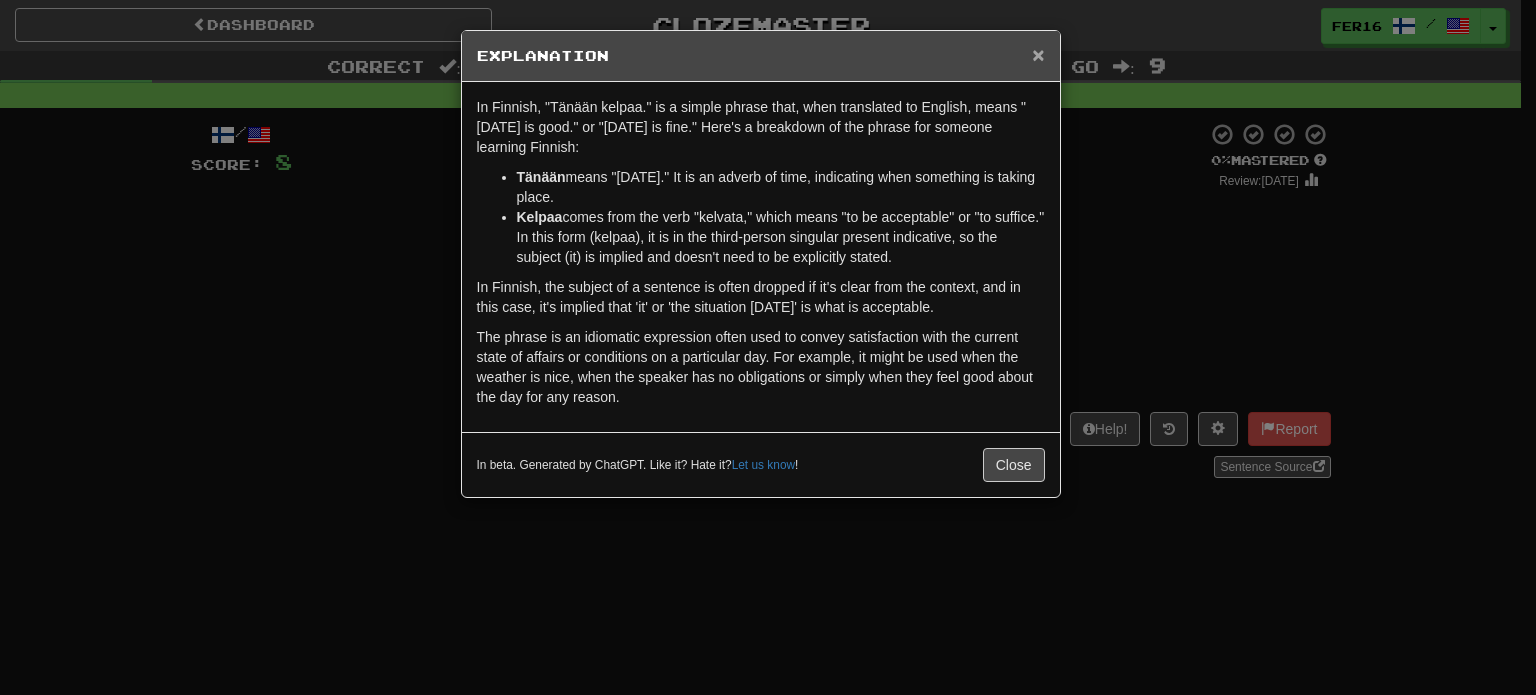 click on "×" at bounding box center [1038, 54] 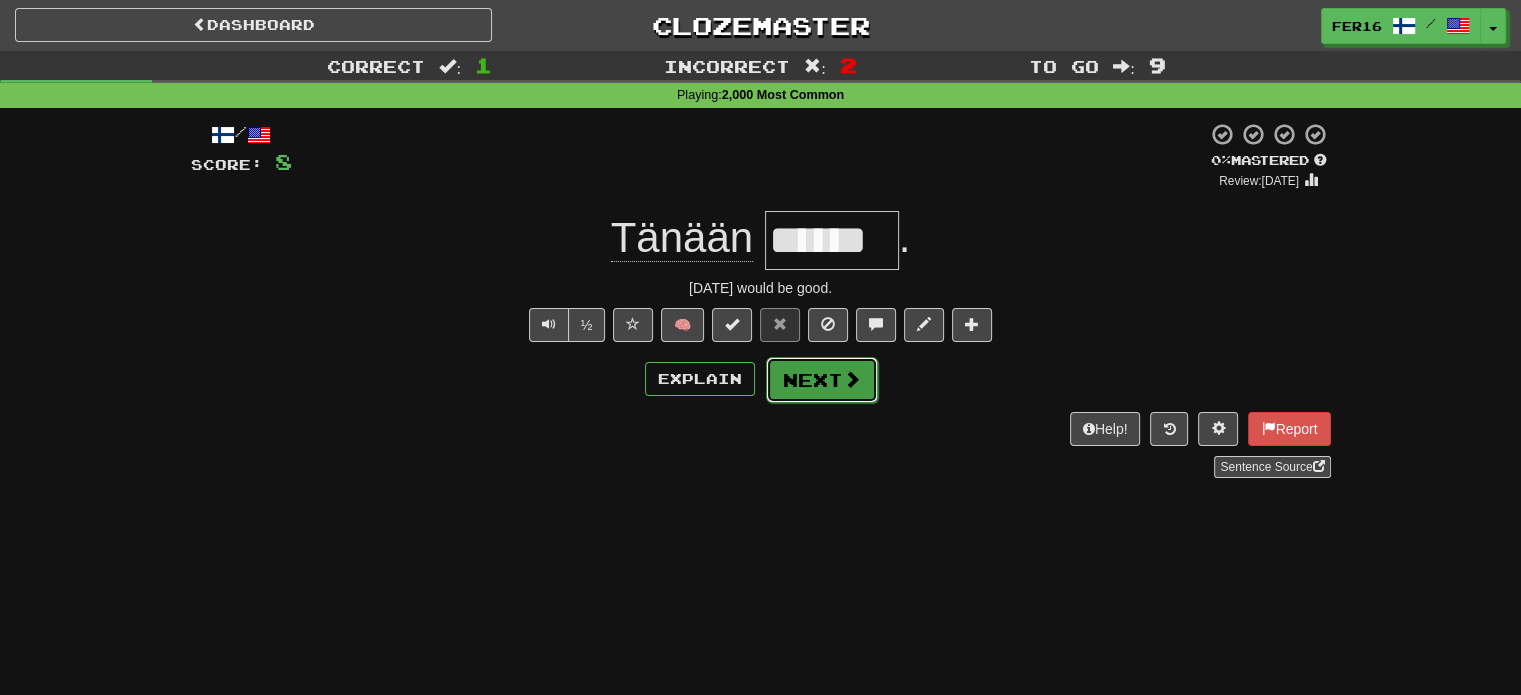 click on "Next" at bounding box center (822, 380) 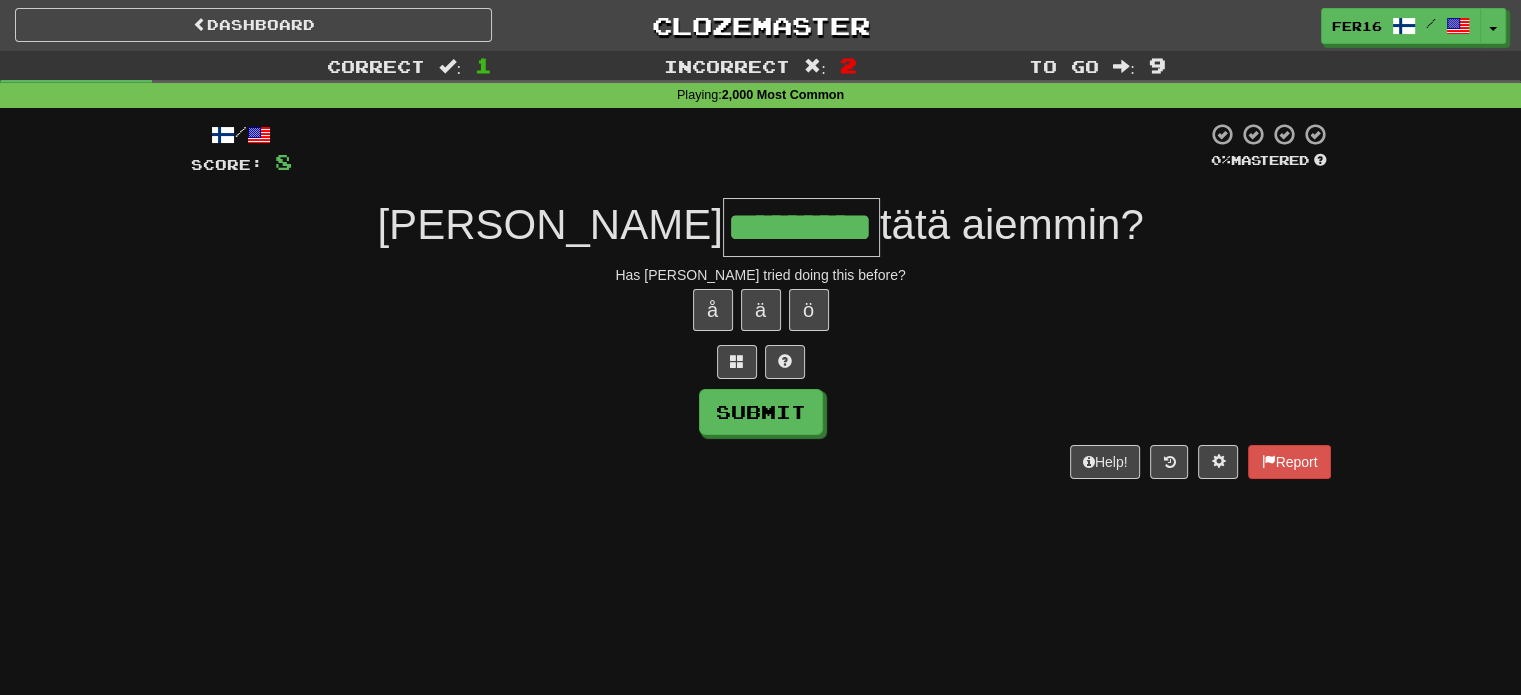 type on "*********" 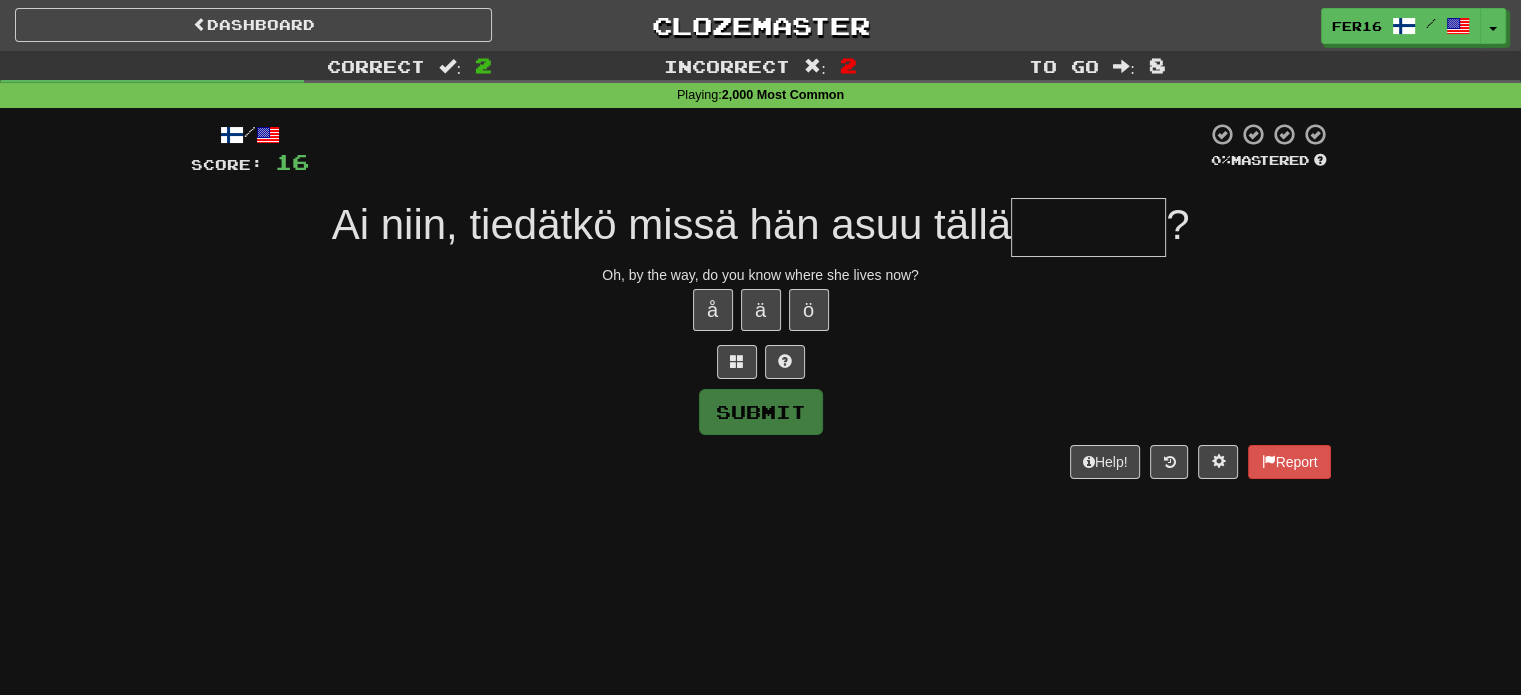 type on "********" 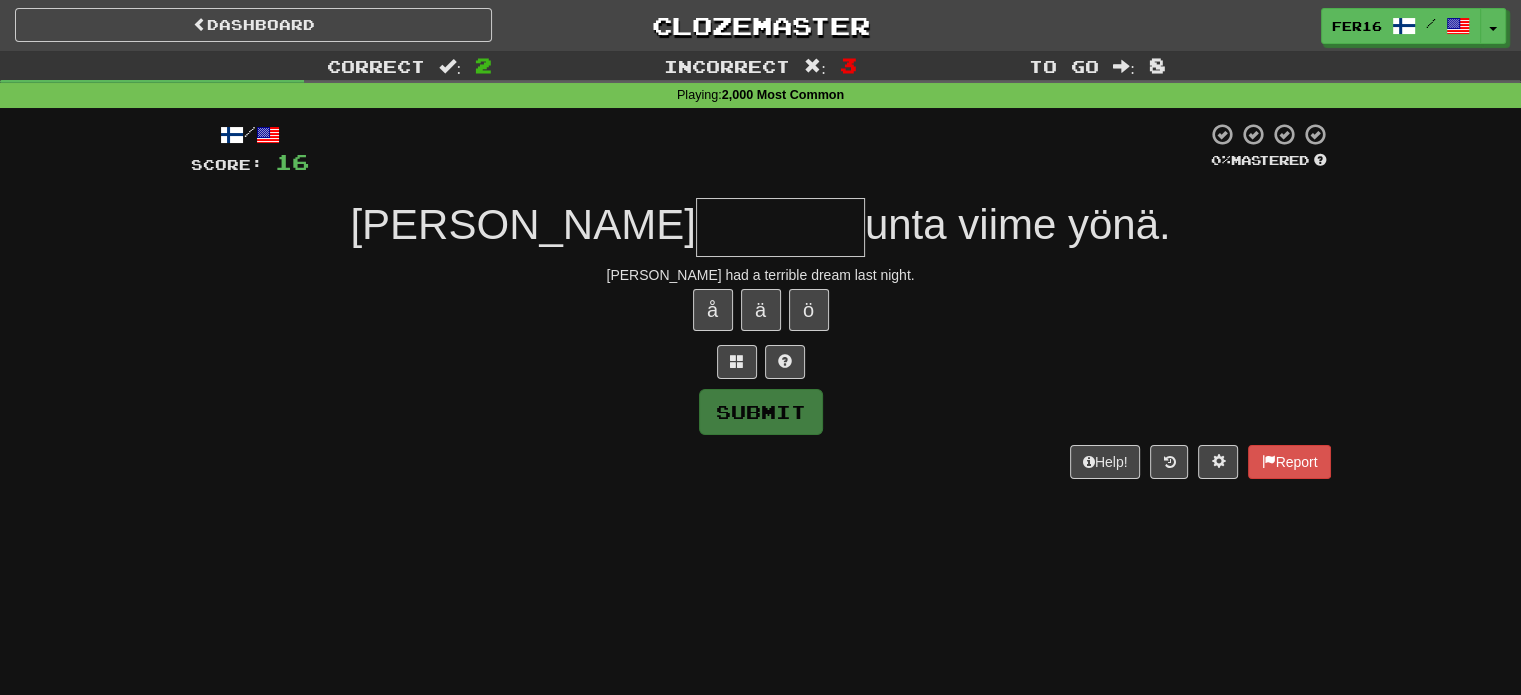 type on "*******" 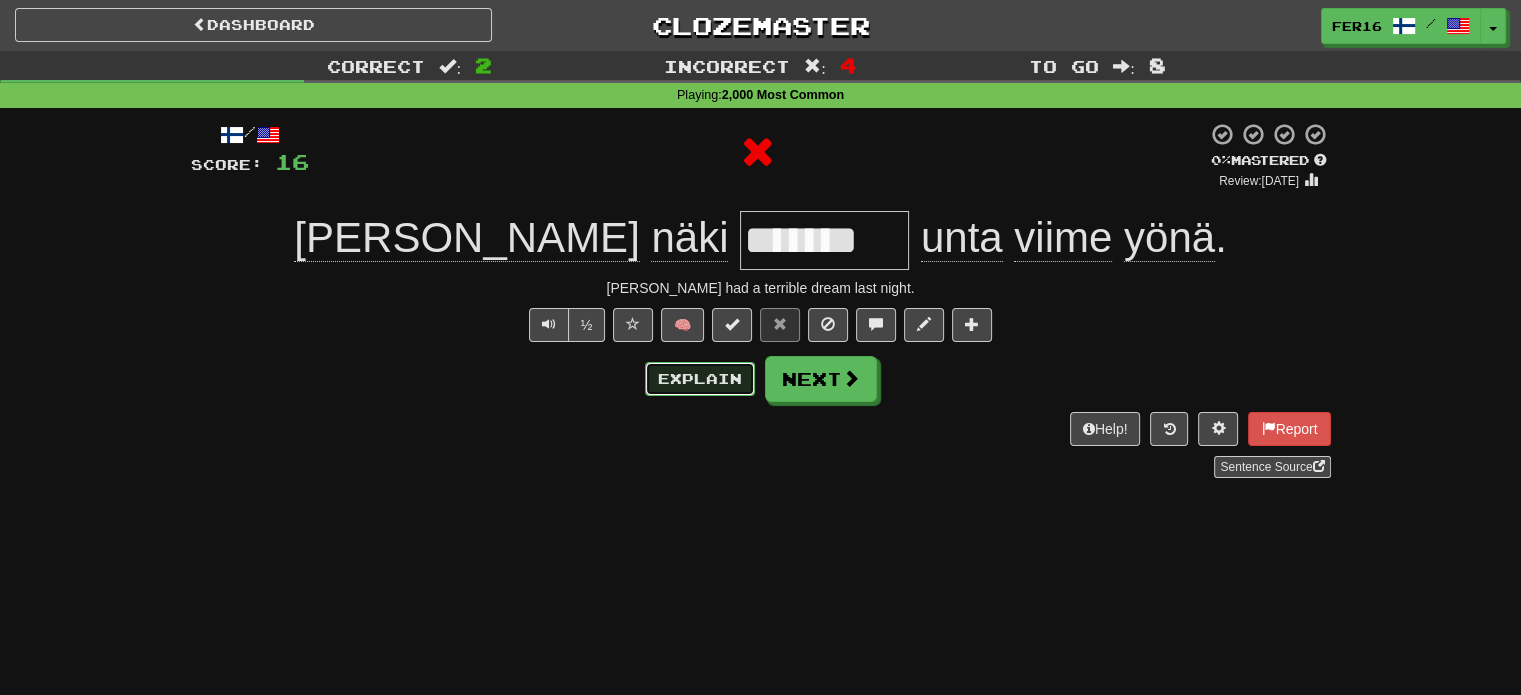 click on "Explain" at bounding box center (700, 379) 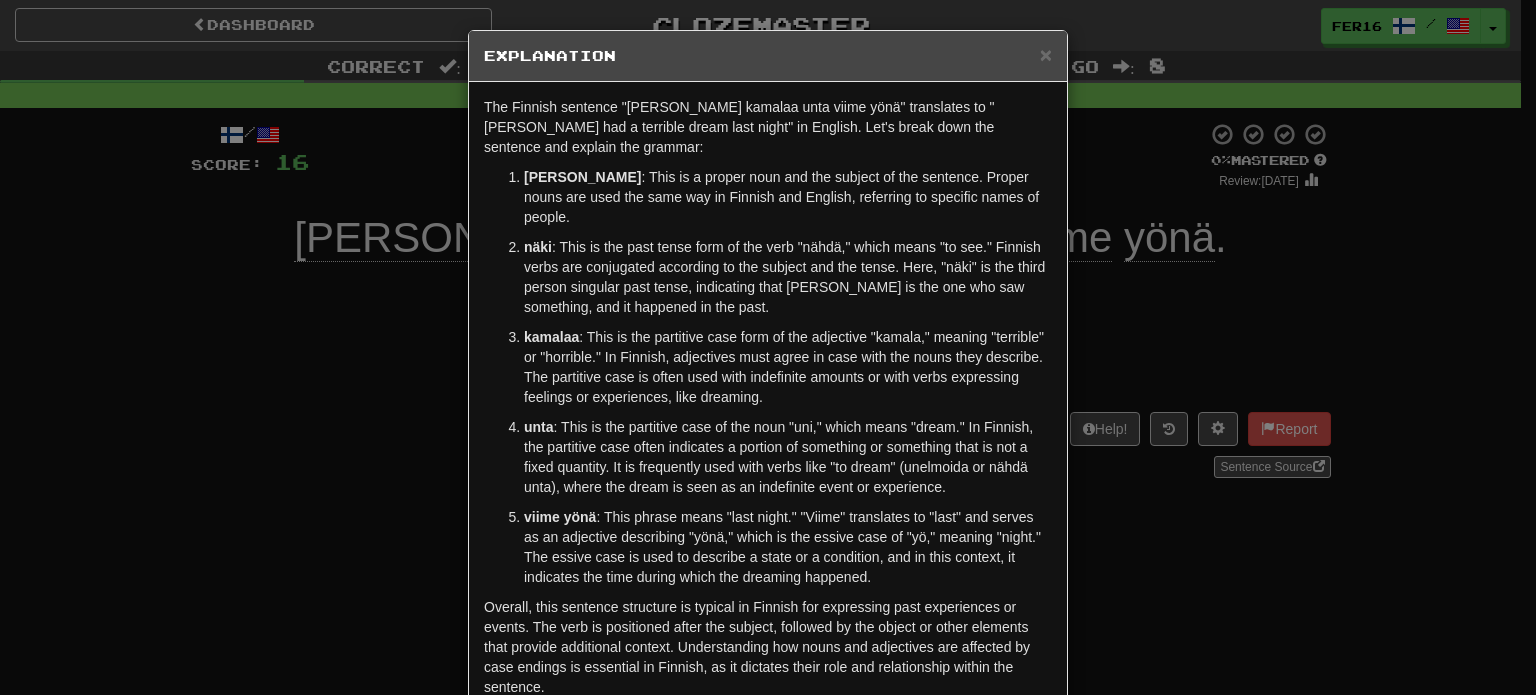 click on "kamalaa : This is the partitive case form of the adjective "kamala," meaning "terrible" or "horrible." In Finnish, adjectives must agree in case with the nouns they describe. The partitive case is often used with indefinite amounts or with verbs expressing feelings or experiences, like dreaming." at bounding box center [788, 367] 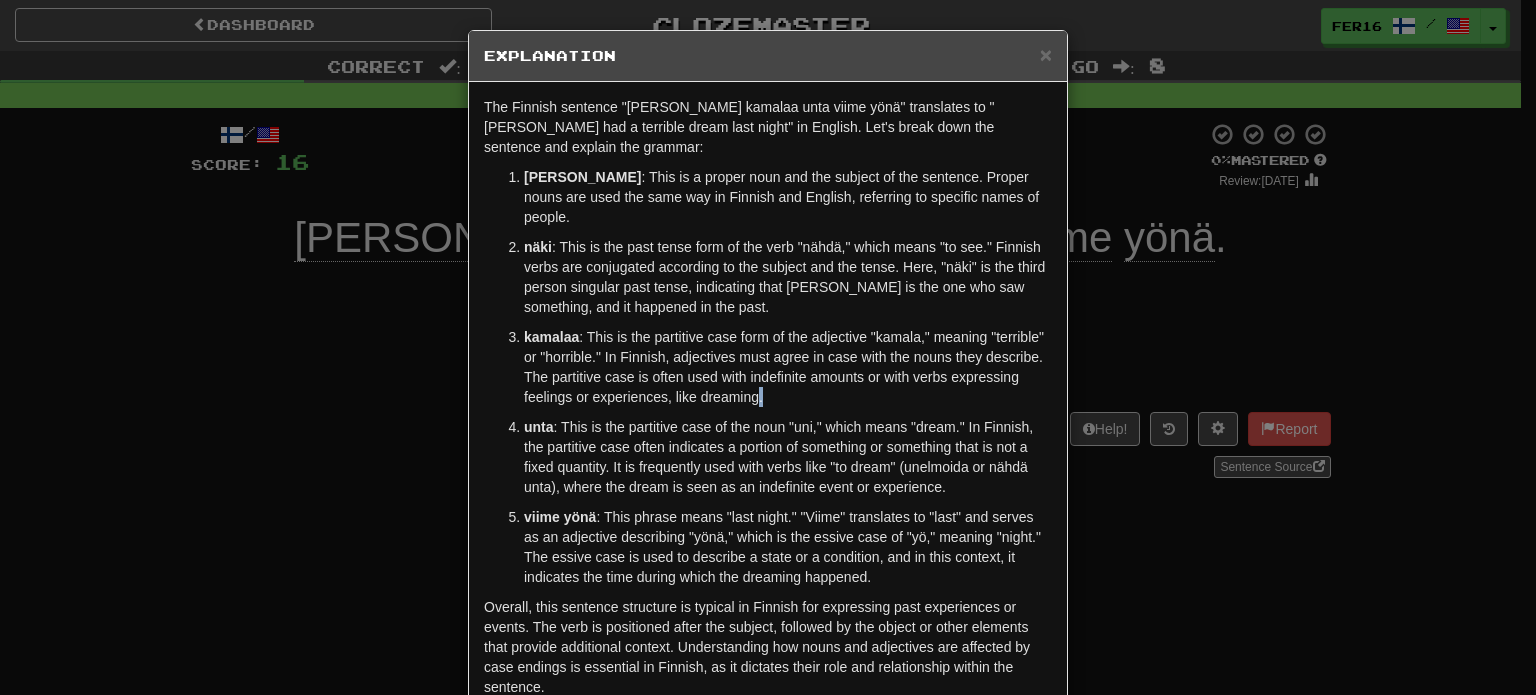 click on "kamalaa : This is the partitive case form of the adjective "kamala," meaning "terrible" or "horrible." In Finnish, adjectives must agree in case with the nouns they describe. The partitive case is often used with indefinite amounts or with verbs expressing feelings or experiences, like dreaming." at bounding box center (788, 367) 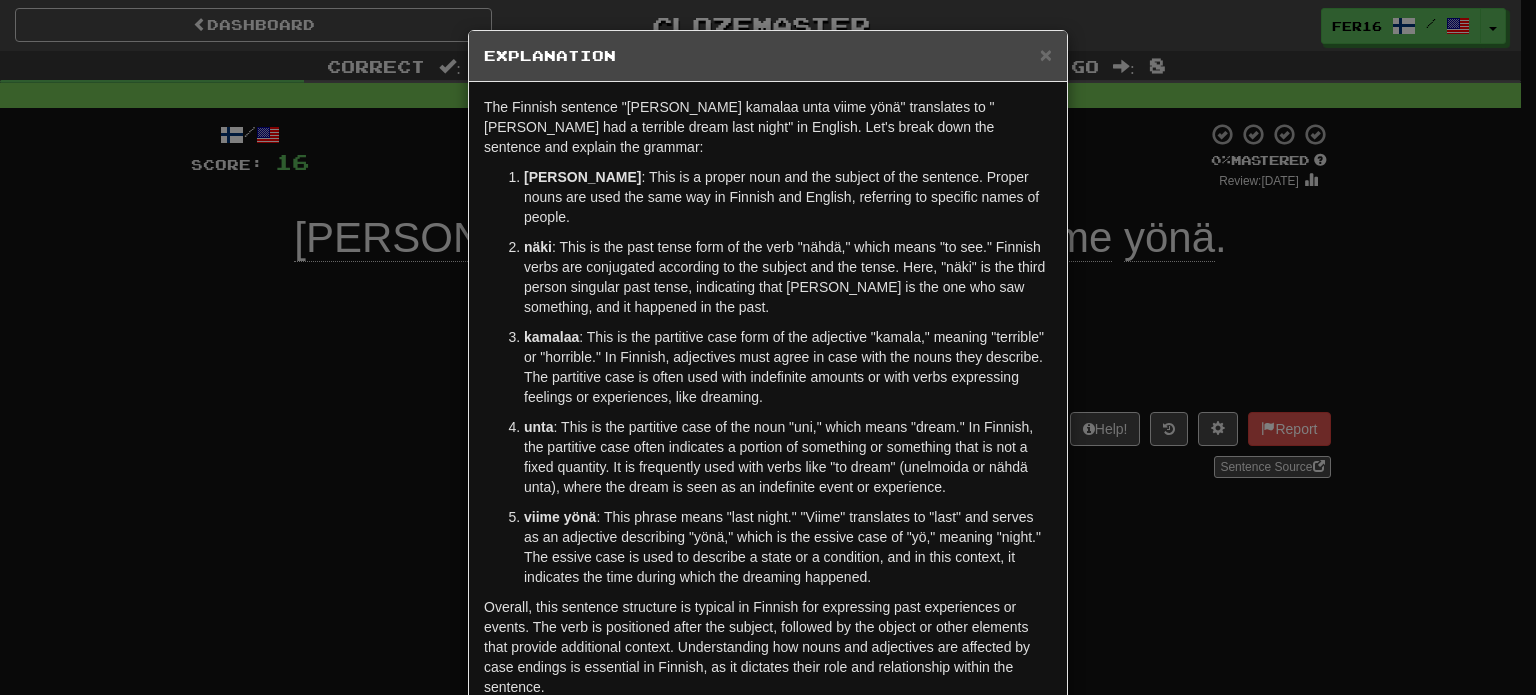 click on "kamalaa : This is the partitive case form of the adjective "kamala," meaning "terrible" or "horrible." In Finnish, adjectives must agree in case with the nouns they describe. The partitive case is often used with indefinite amounts or with verbs expressing feelings or experiences, like dreaming." at bounding box center (788, 367) 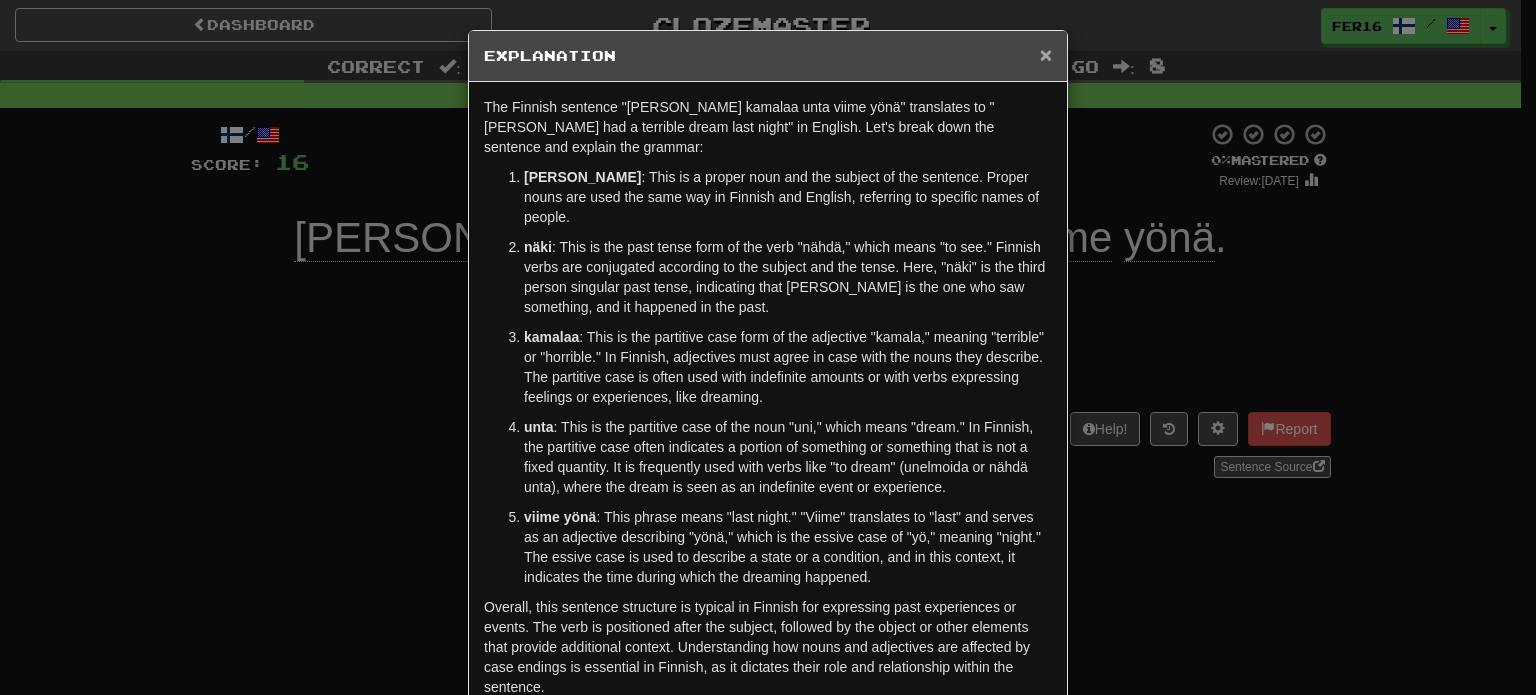 click on "×" at bounding box center (1046, 54) 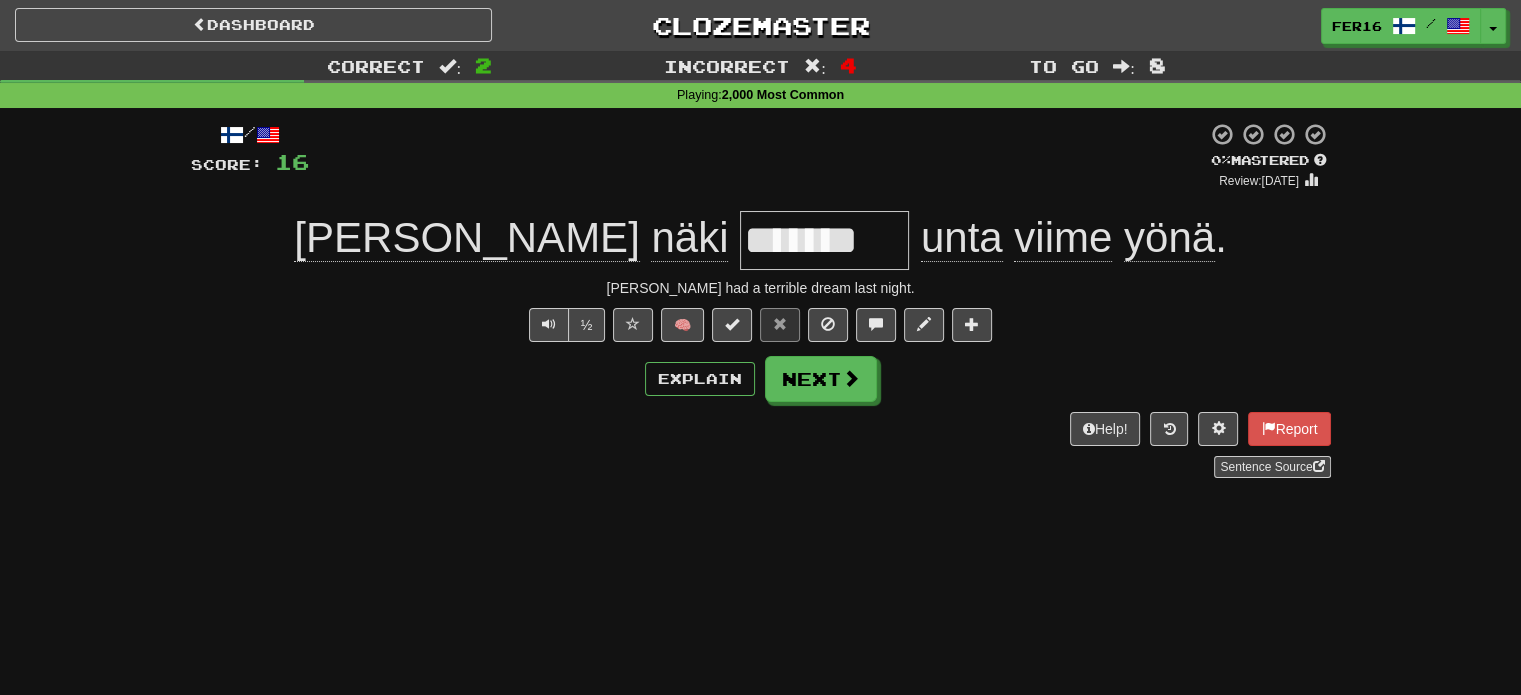 click on "Explain Next" at bounding box center [761, 379] 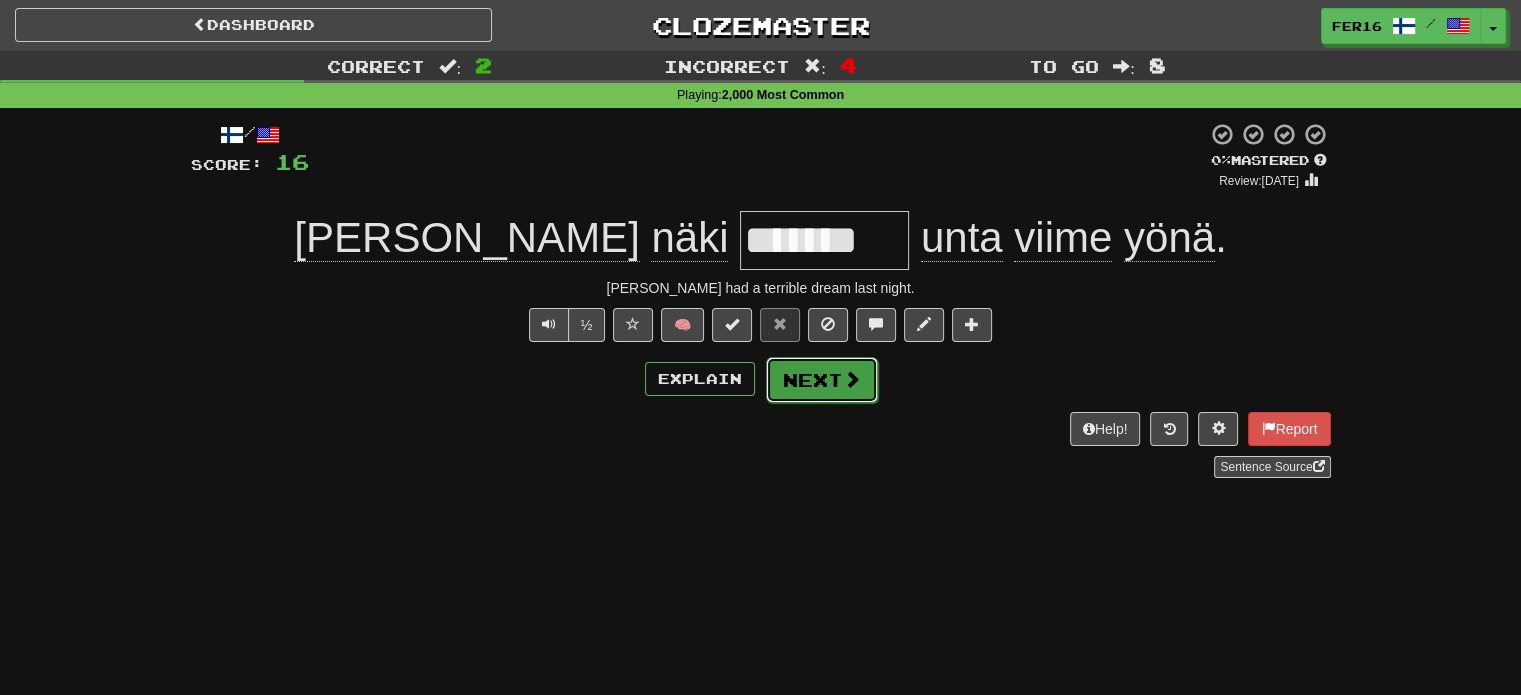 click on "Next" at bounding box center (822, 380) 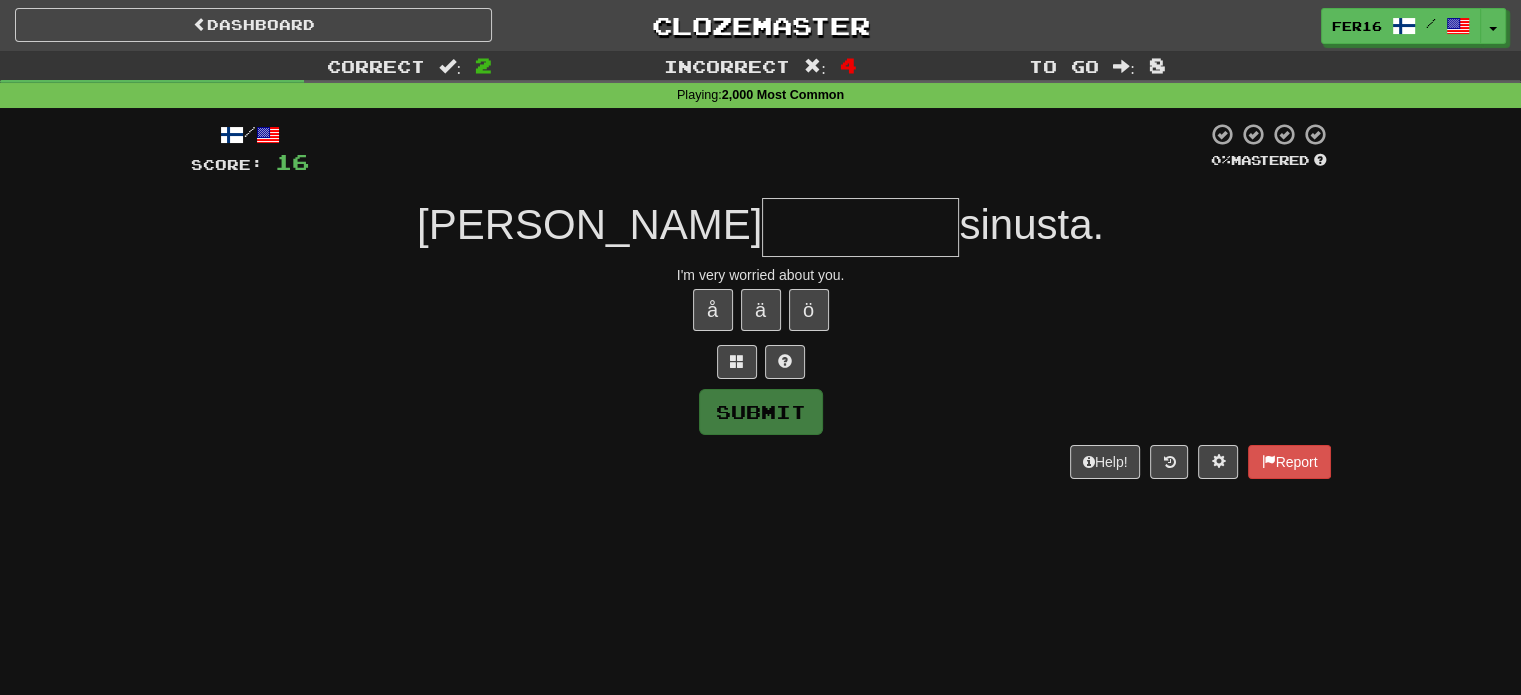 type on "**********" 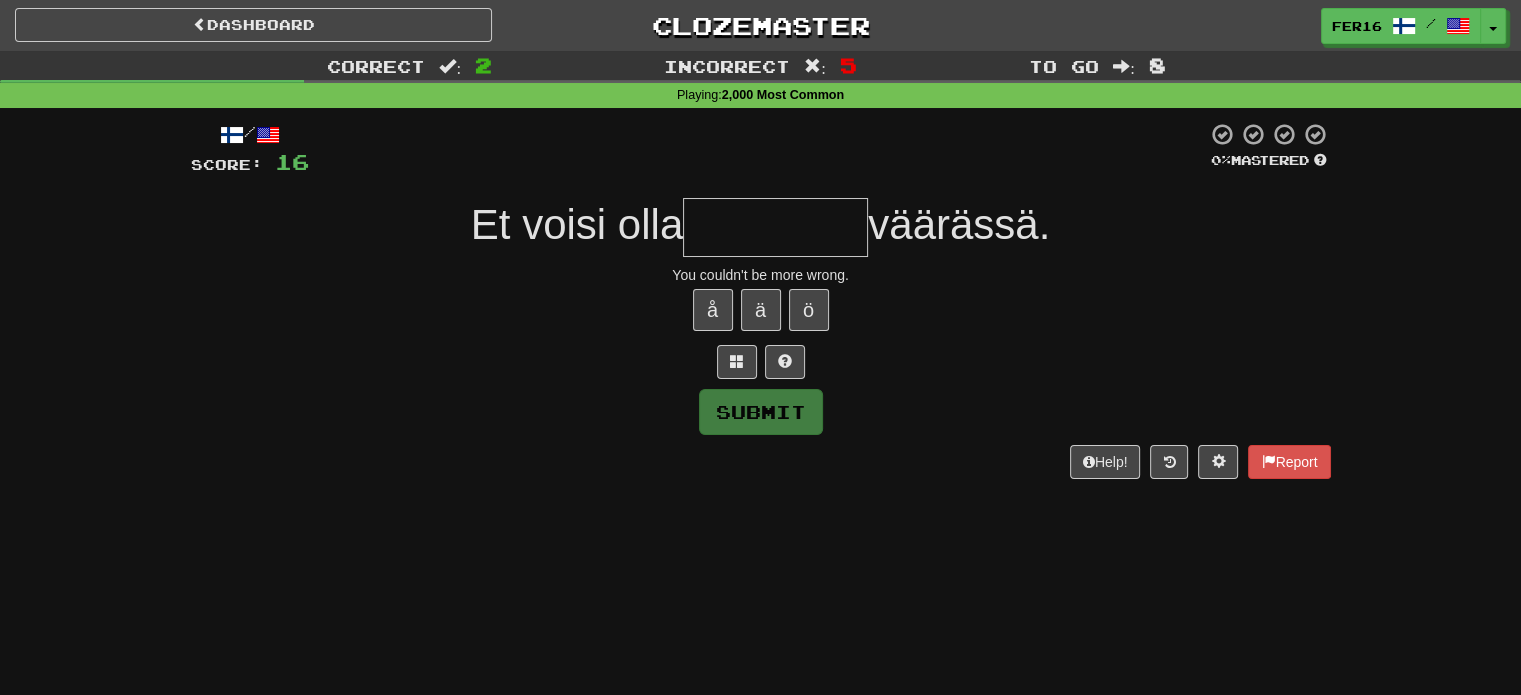 type on "*" 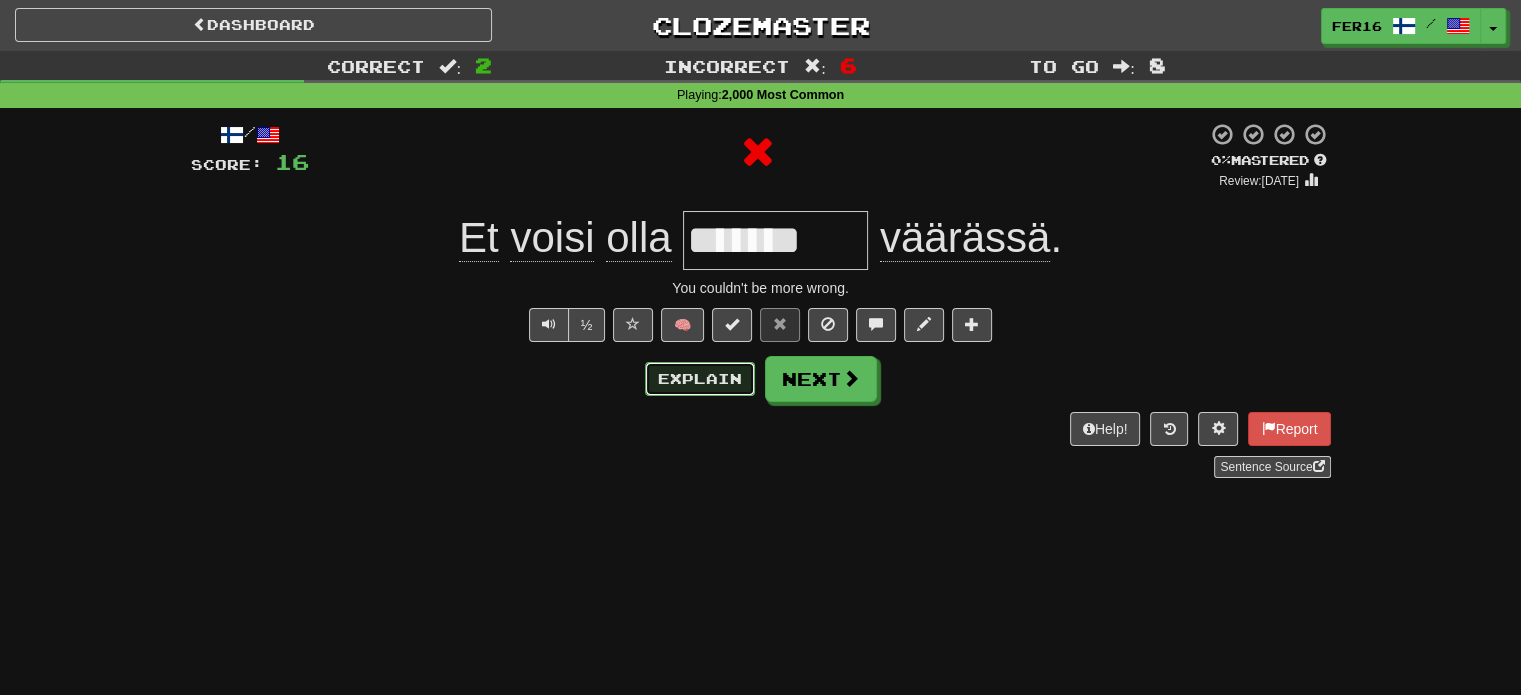 click on "Explain" at bounding box center (700, 379) 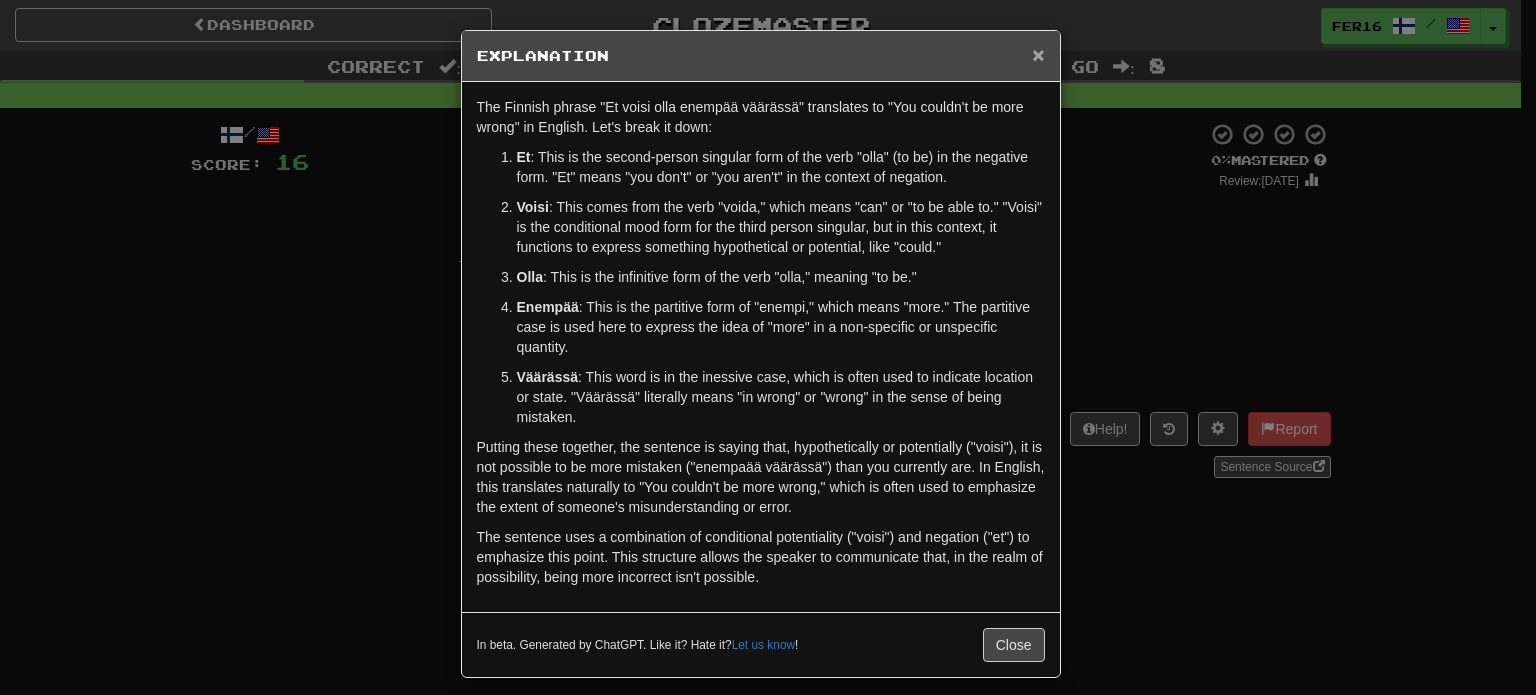 click on "×" at bounding box center [1038, 54] 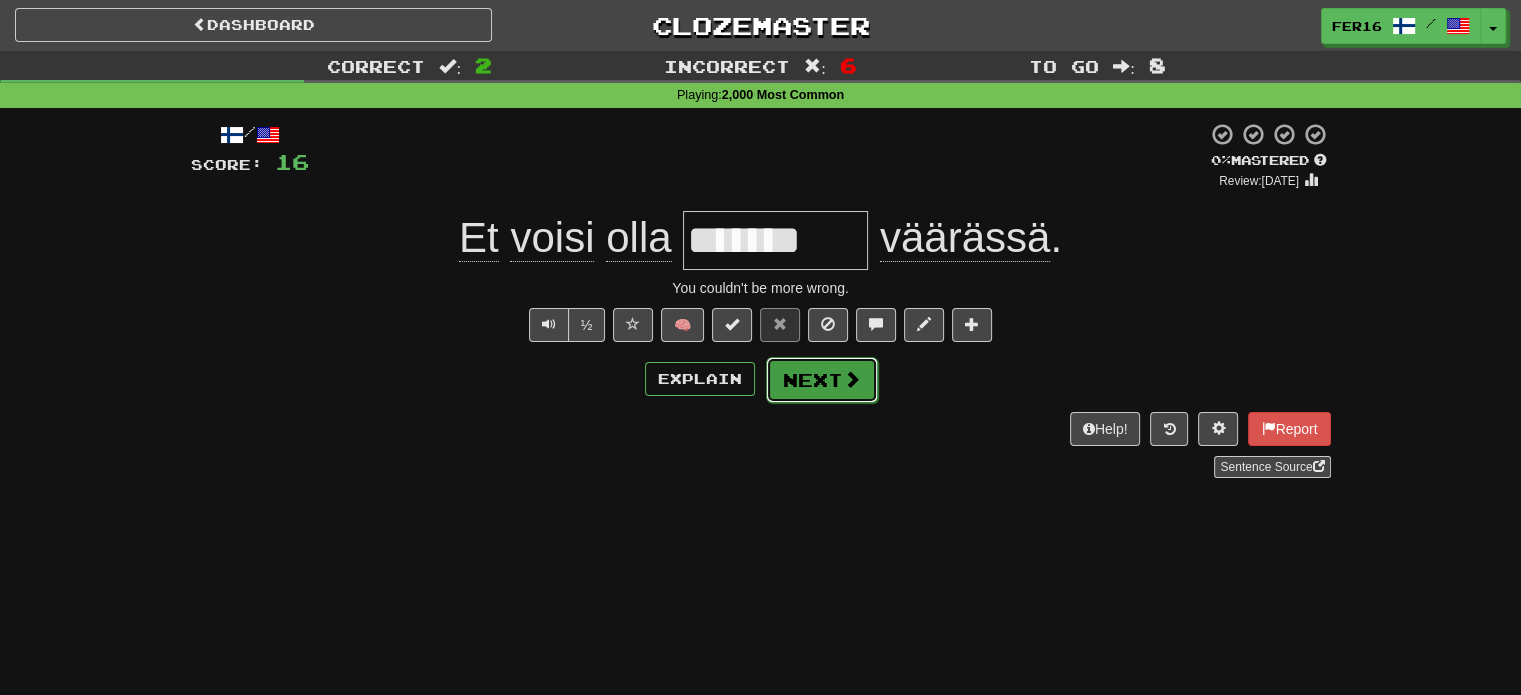 click on "Next" at bounding box center [822, 380] 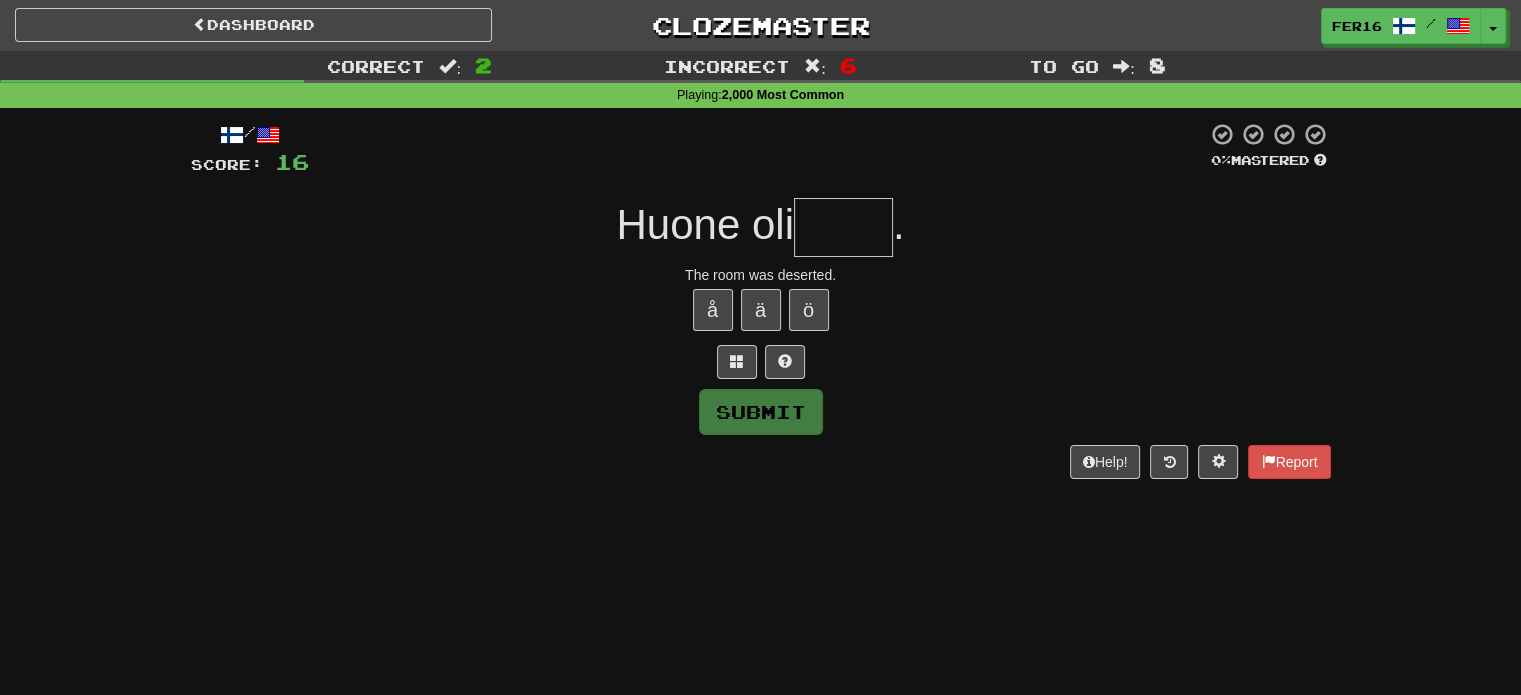 type on "*****" 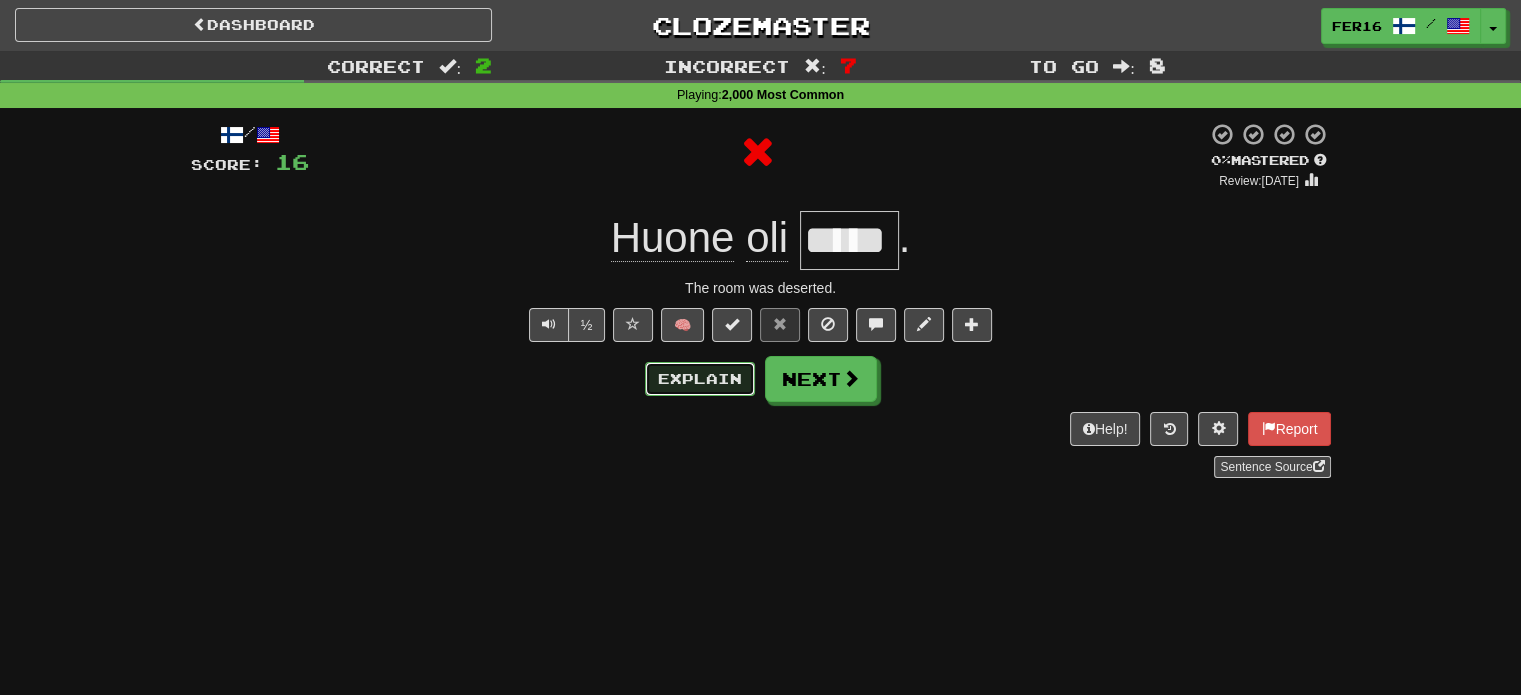click on "Explain" at bounding box center (700, 379) 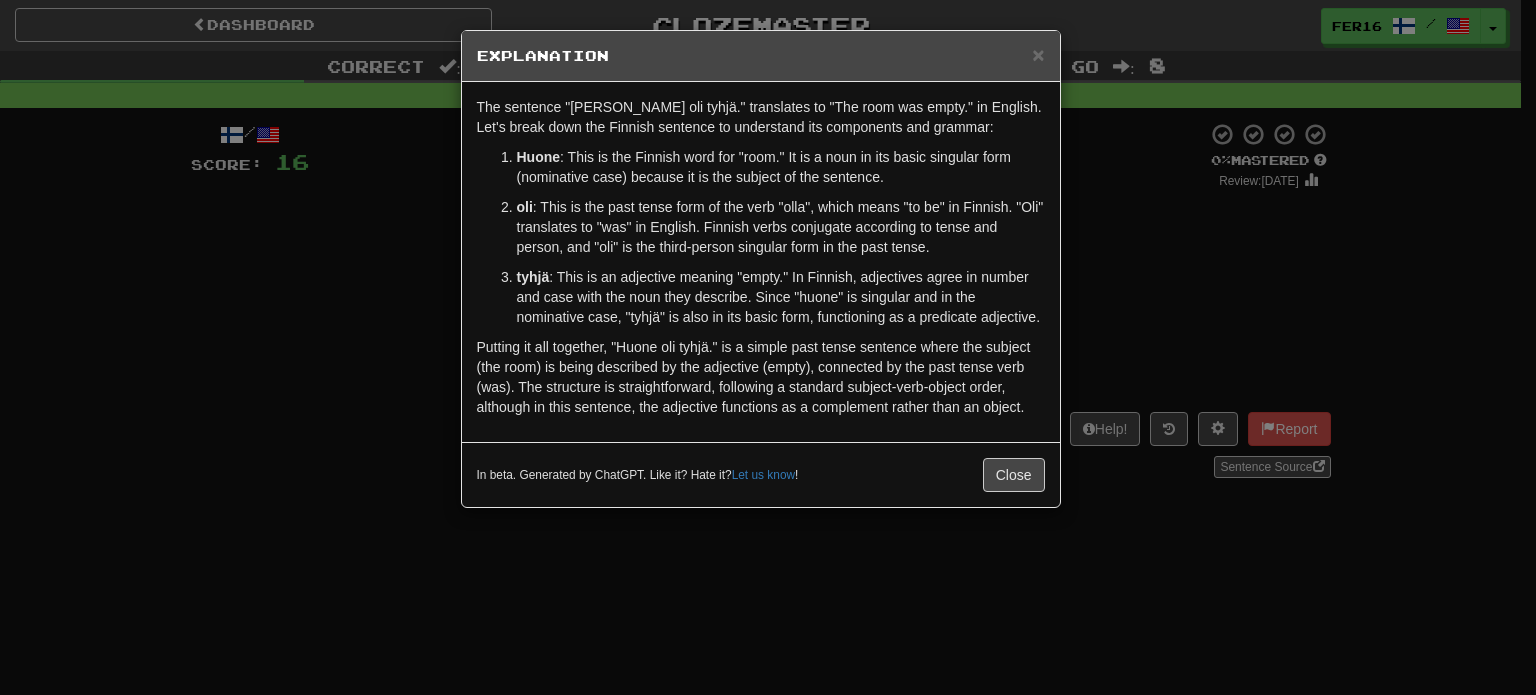 click on "tyhjä : This is an adjective meaning "empty." In Finnish, adjectives agree in number and case with the noun they describe. Since "huone" is singular and in the nominative case, "tyhjä" is also in its basic form, functioning as a predicate adjective." at bounding box center (781, 297) 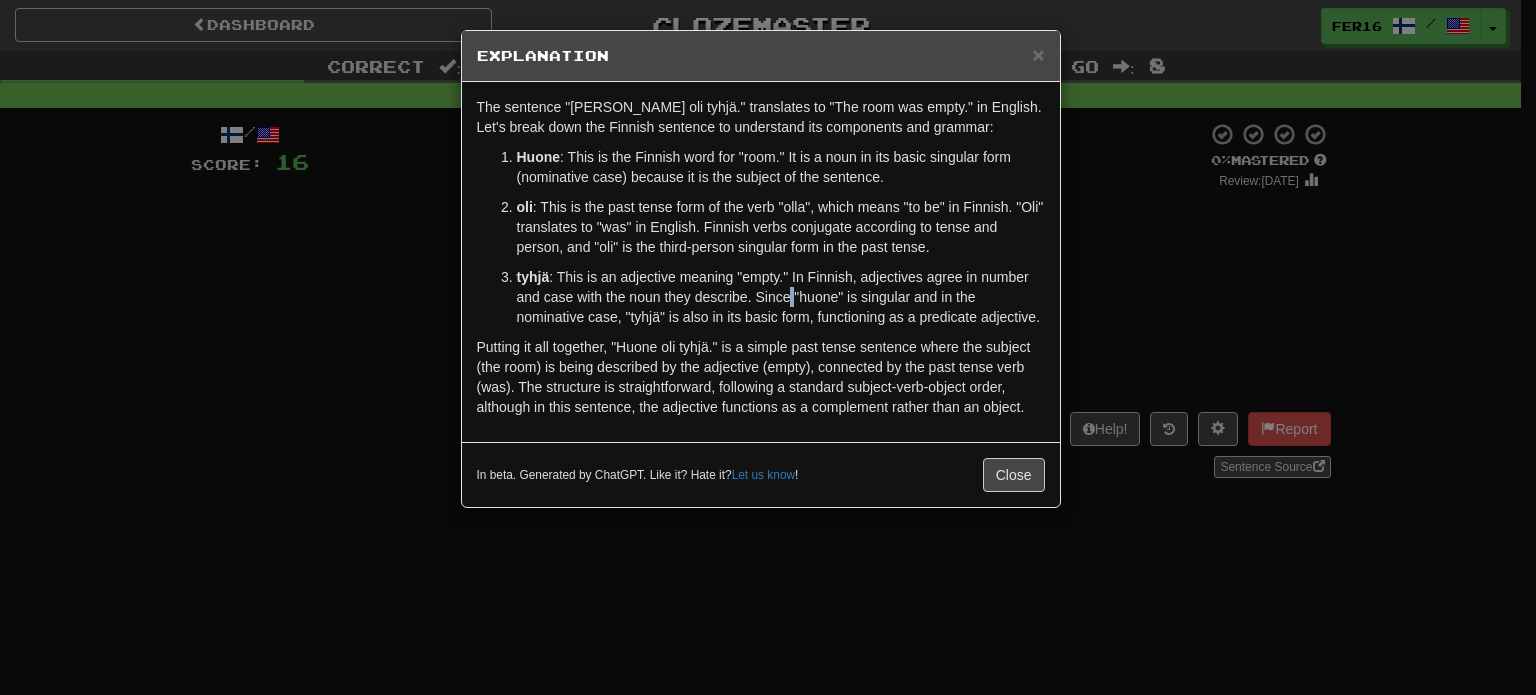 click on "tyhjä : This is an adjective meaning "empty." In Finnish, adjectives agree in number and case with the noun they describe. Since "huone" is singular and in the nominative case, "tyhjä" is also in its basic form, functioning as a predicate adjective." at bounding box center [781, 297] 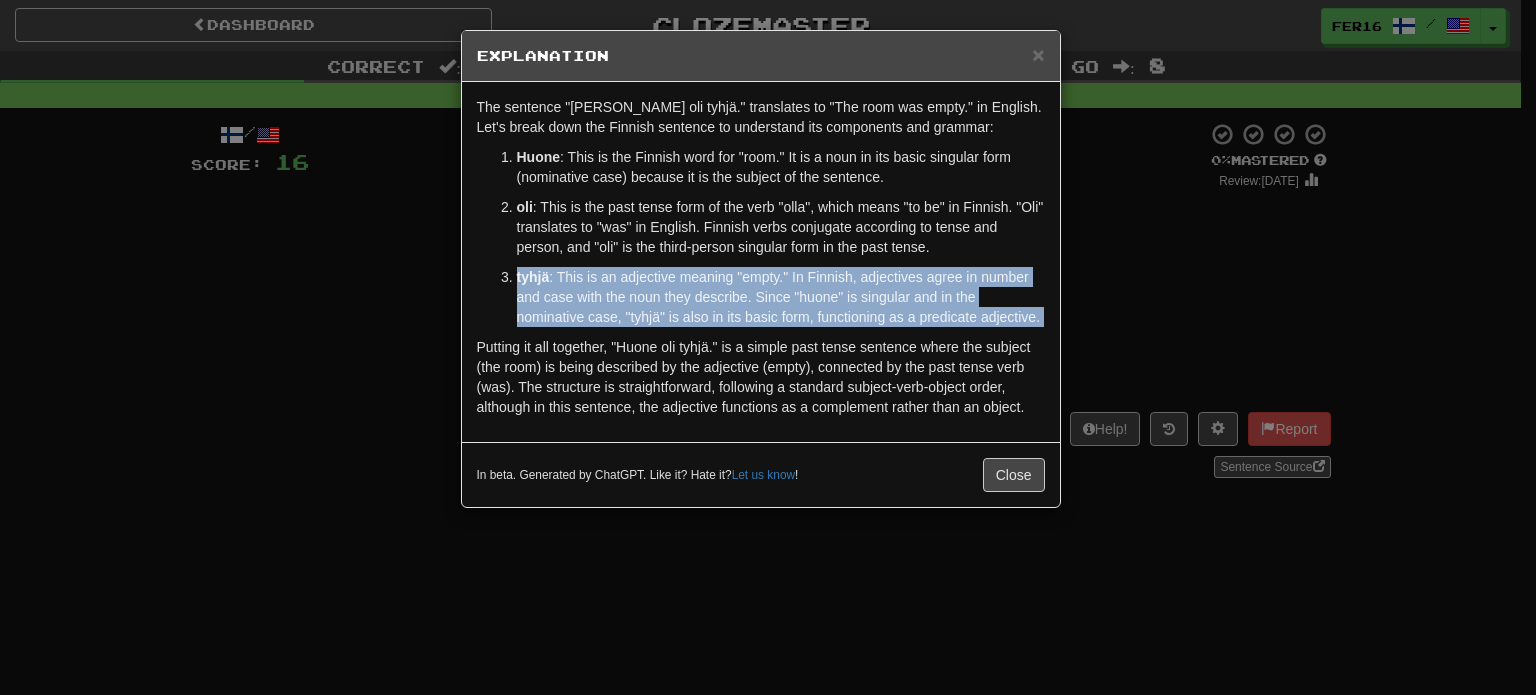 click on "tyhjä : This is an adjective meaning "empty." In Finnish, adjectives agree in number and case with the noun they describe. Since "huone" is singular and in the nominative case, "tyhjä" is also in its basic form, functioning as a predicate adjective." at bounding box center (781, 297) 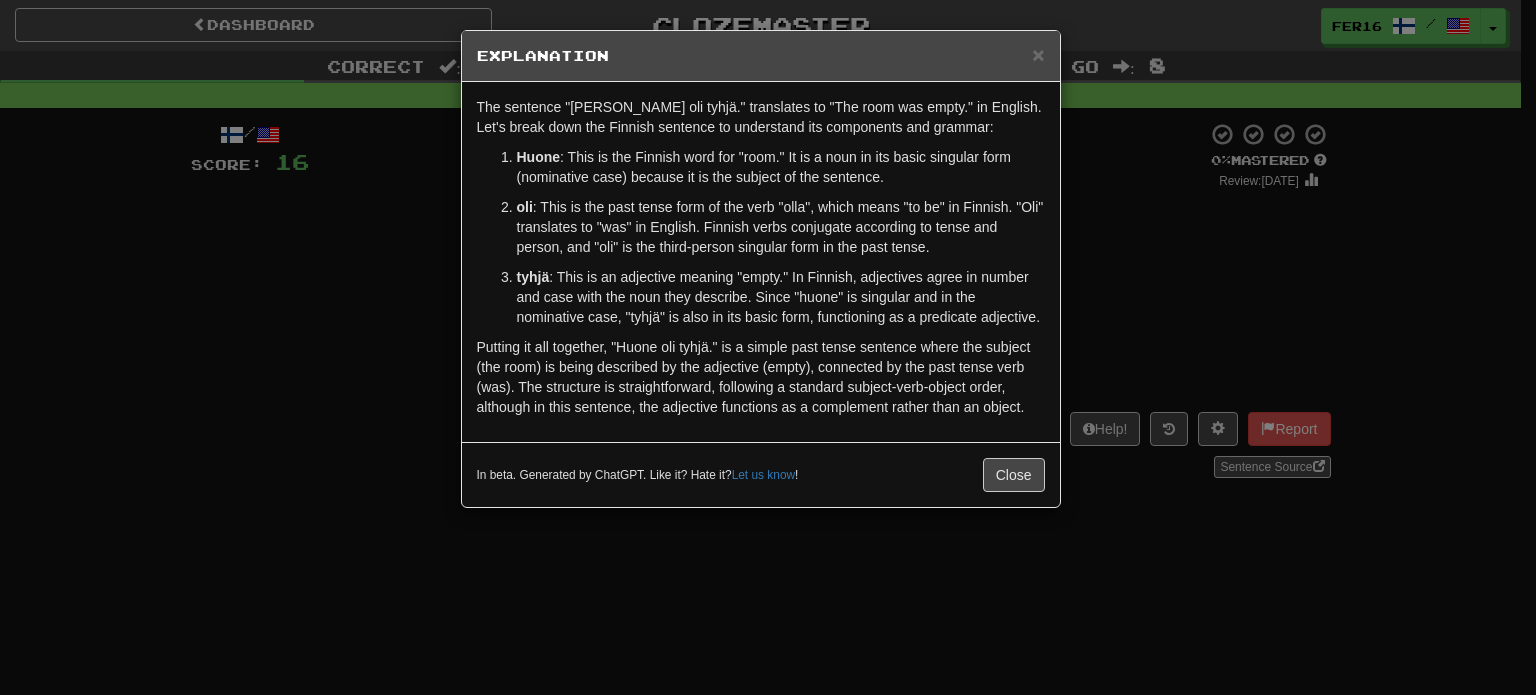 click on "tyhjä : This is an adjective meaning "empty." In Finnish, adjectives agree in number and case with the noun they describe. Since "huone" is singular and in the nominative case, "tyhjä" is also in its basic form, functioning as a predicate adjective." at bounding box center [781, 297] 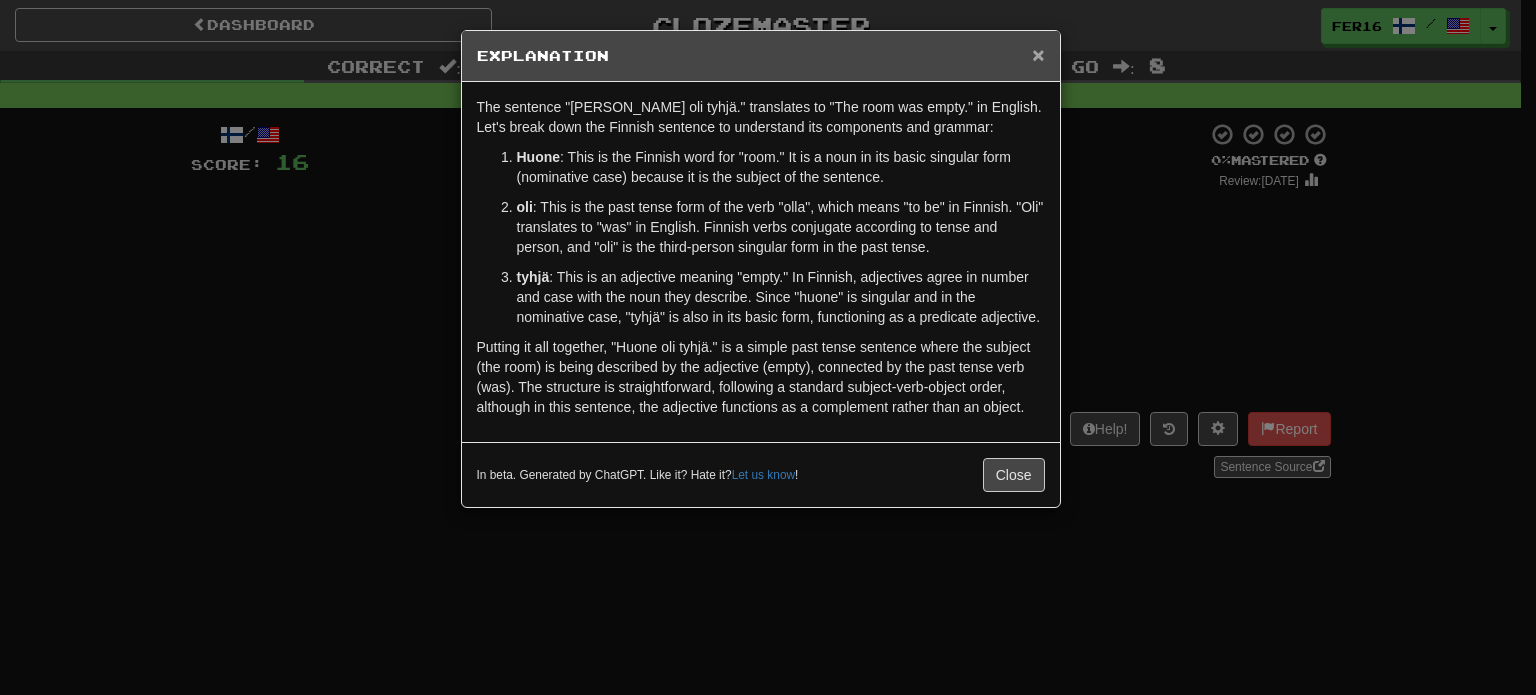 click on "×" at bounding box center (1038, 54) 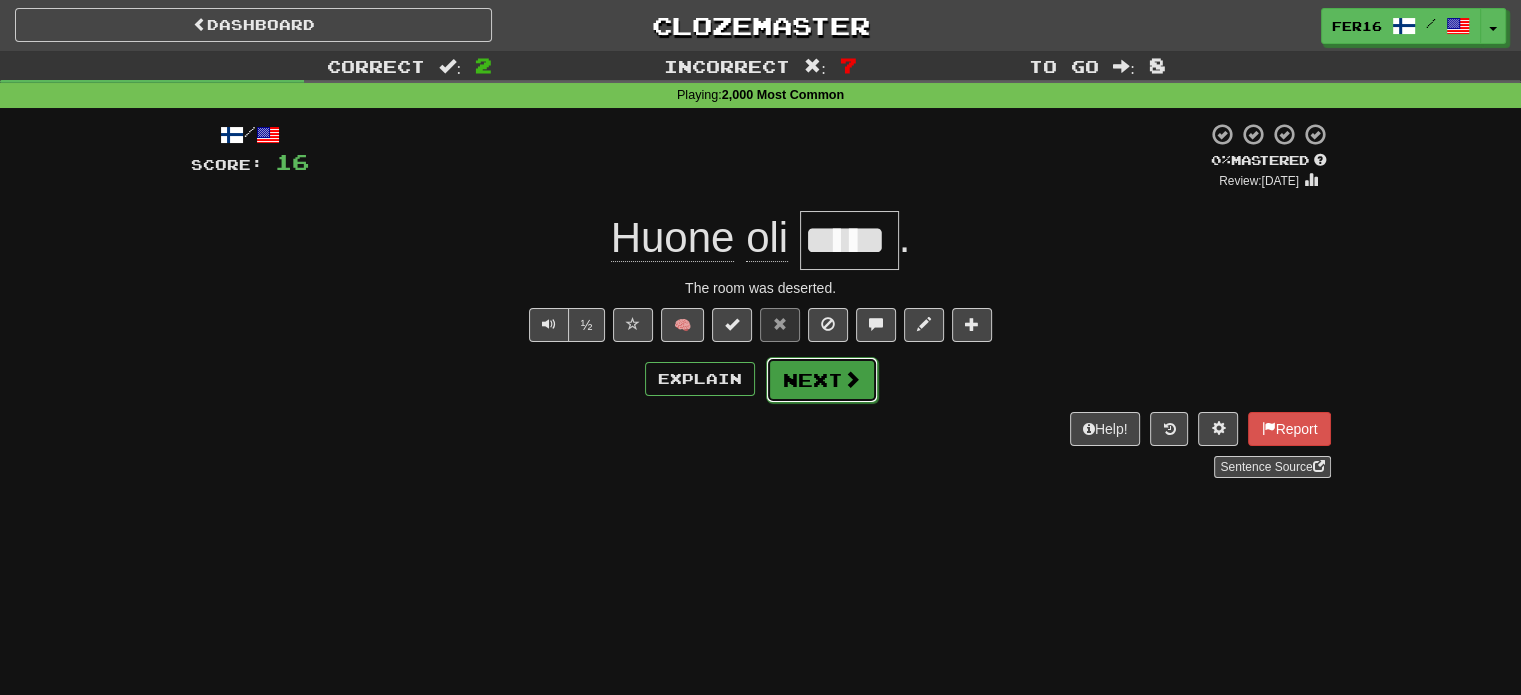 click on "Next" at bounding box center (822, 380) 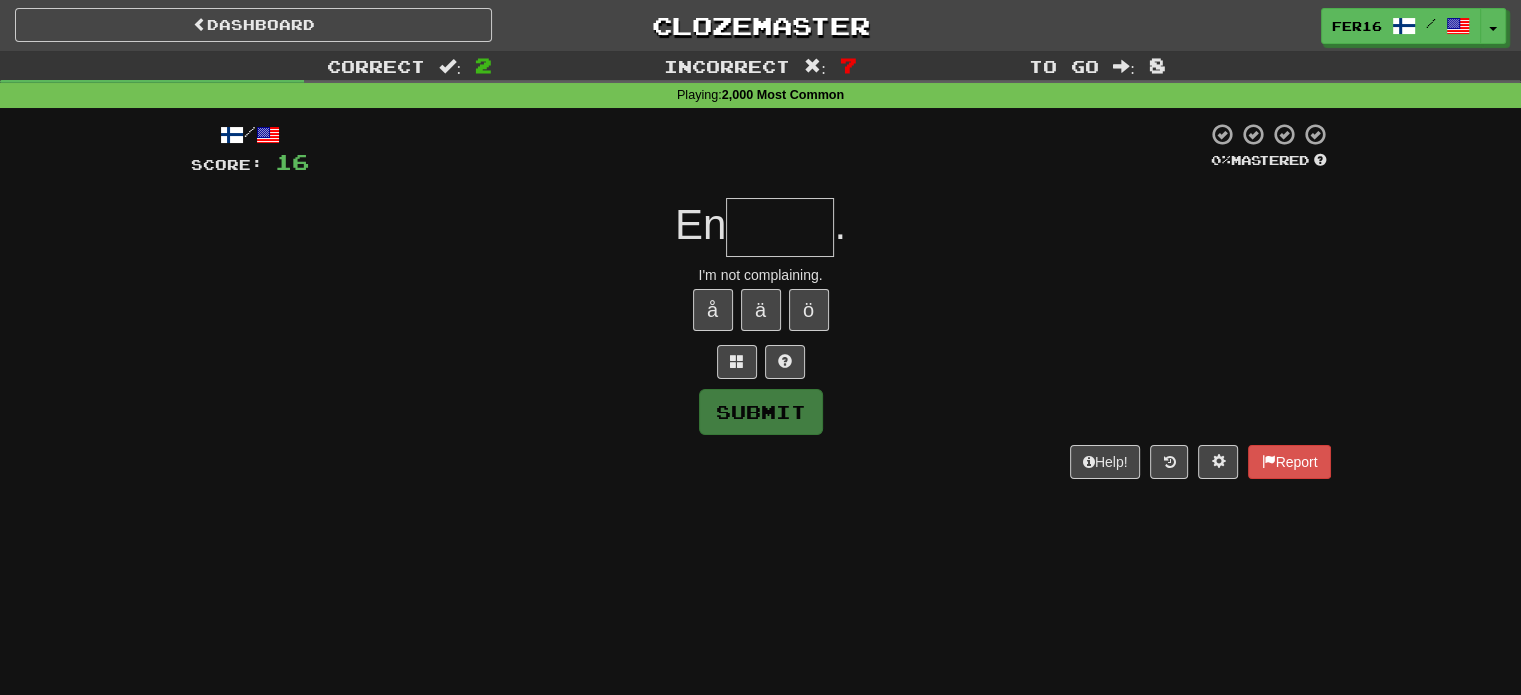 type on "******" 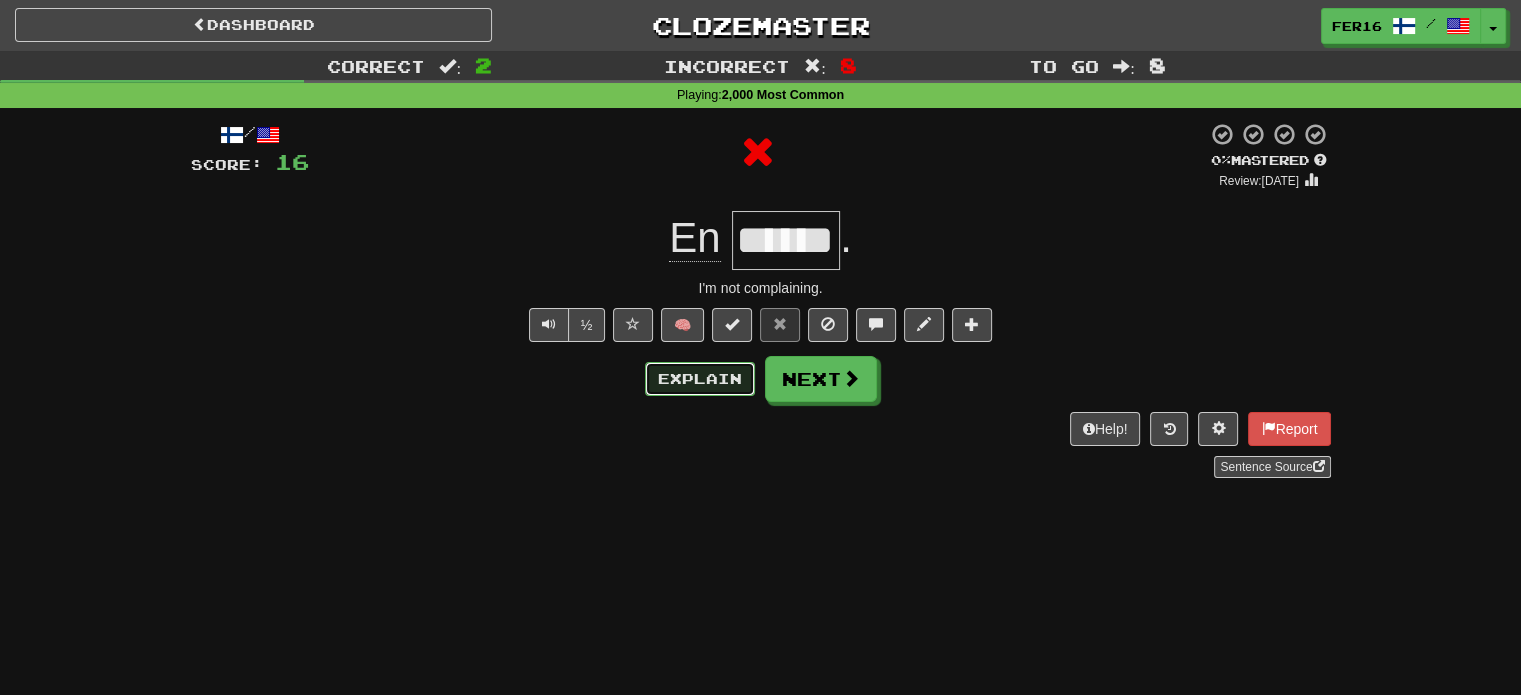 click on "Explain" at bounding box center (700, 379) 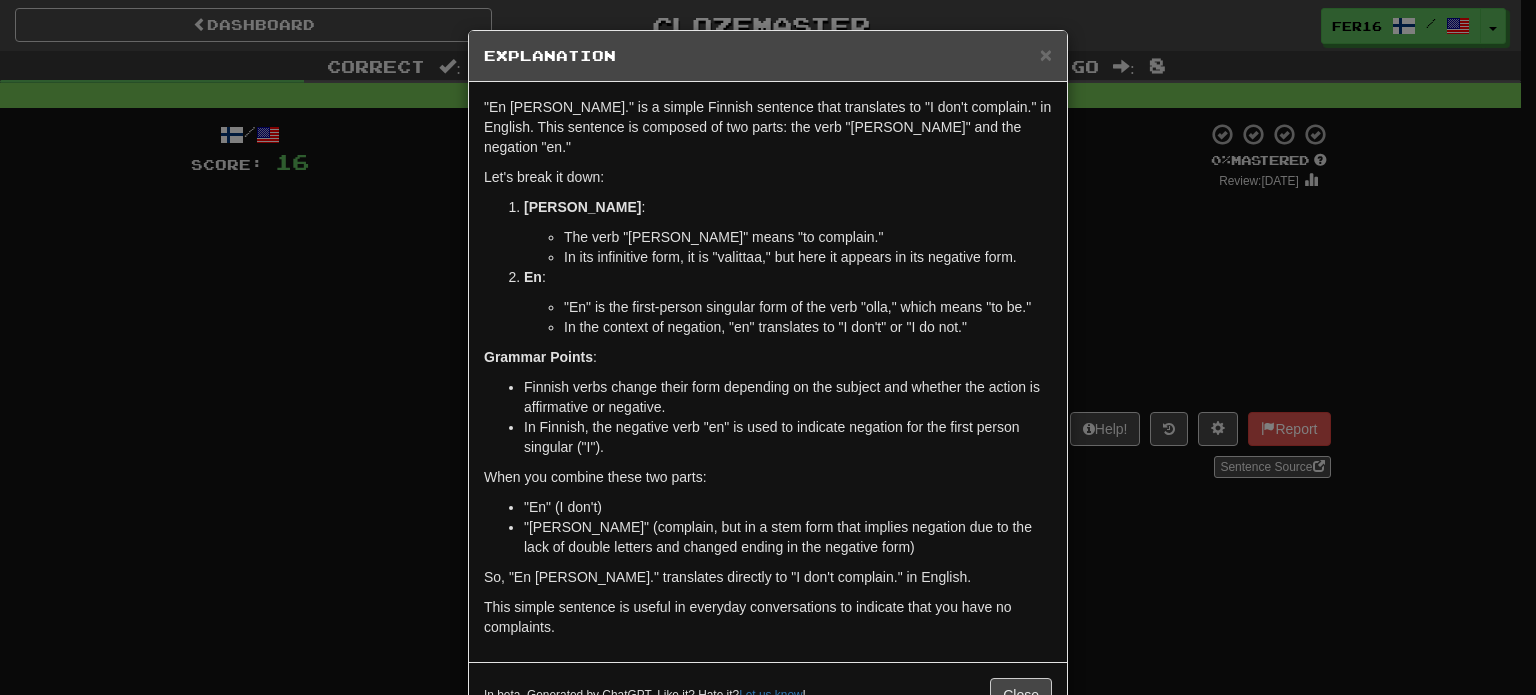 click on "Explanation" at bounding box center (768, 56) 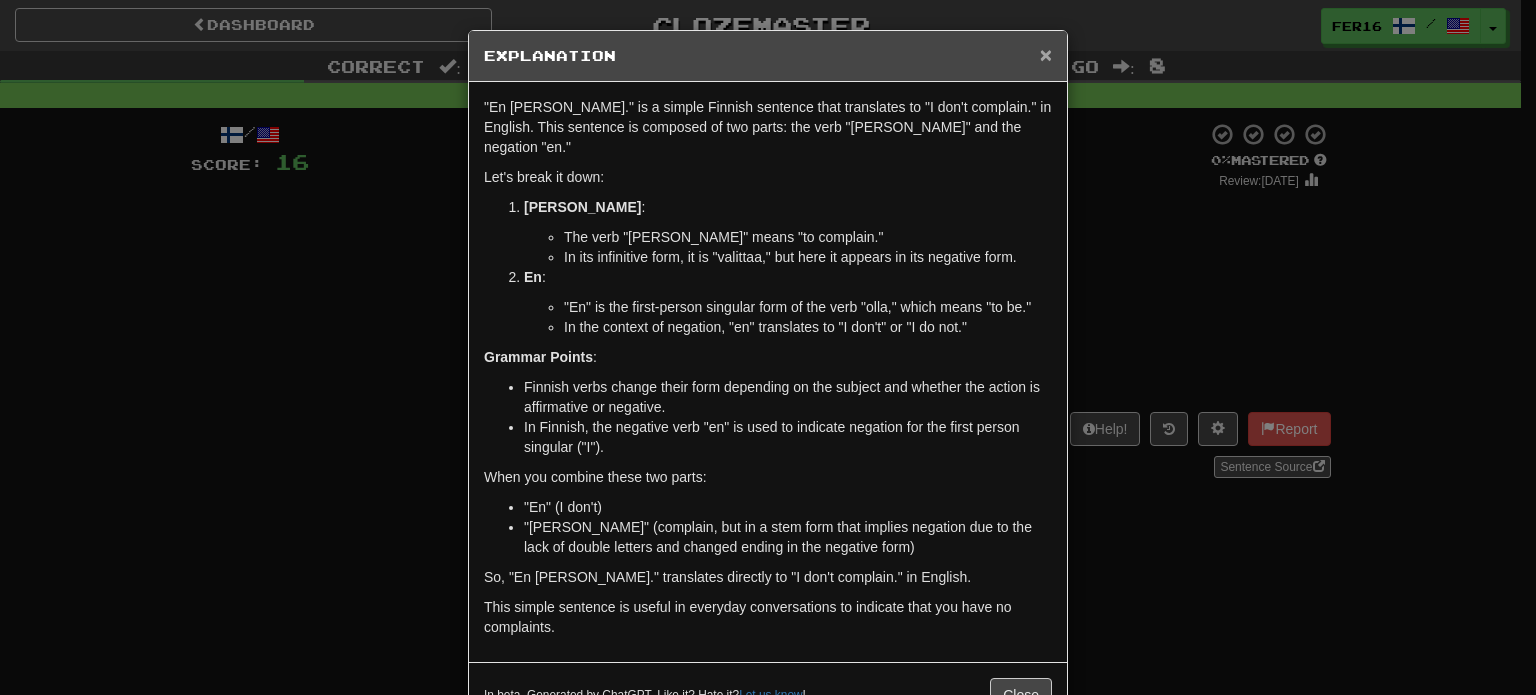 click on "×" at bounding box center (1046, 54) 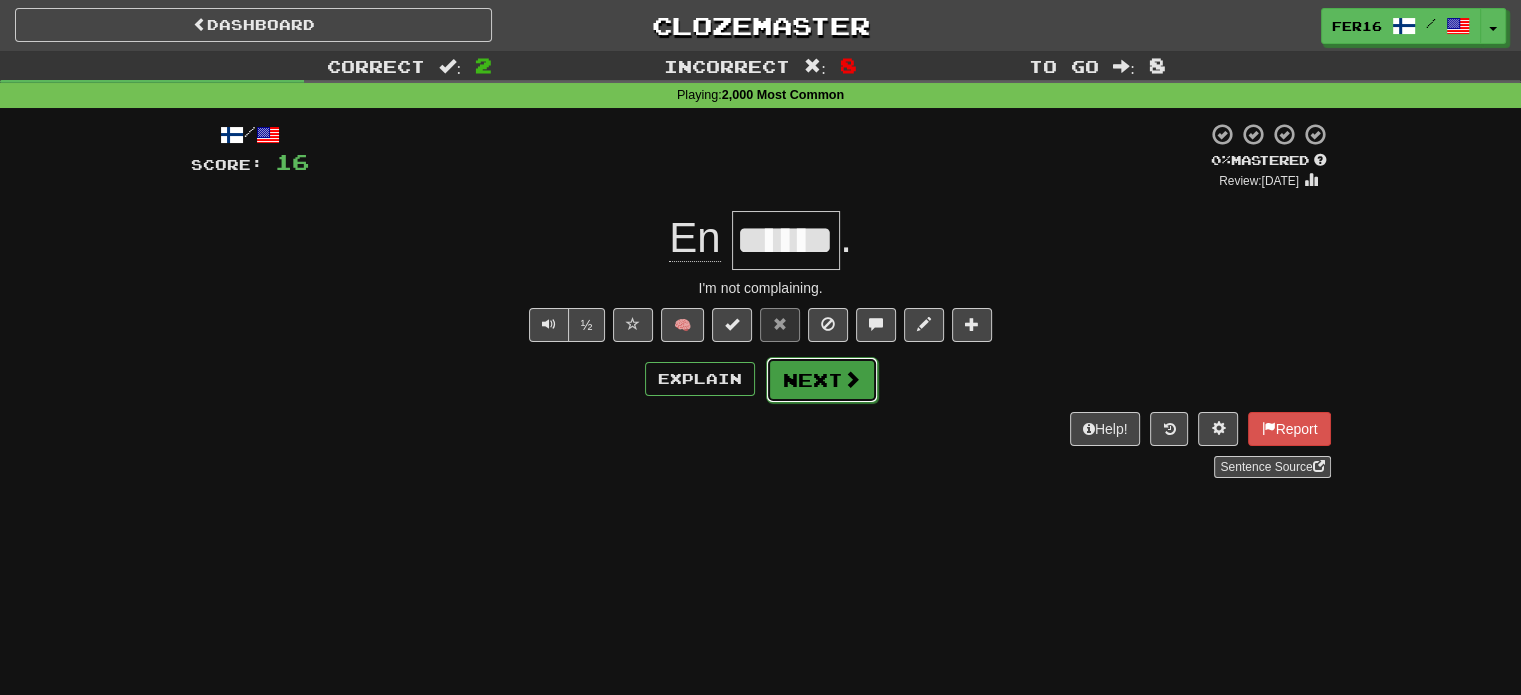 click at bounding box center (852, 379) 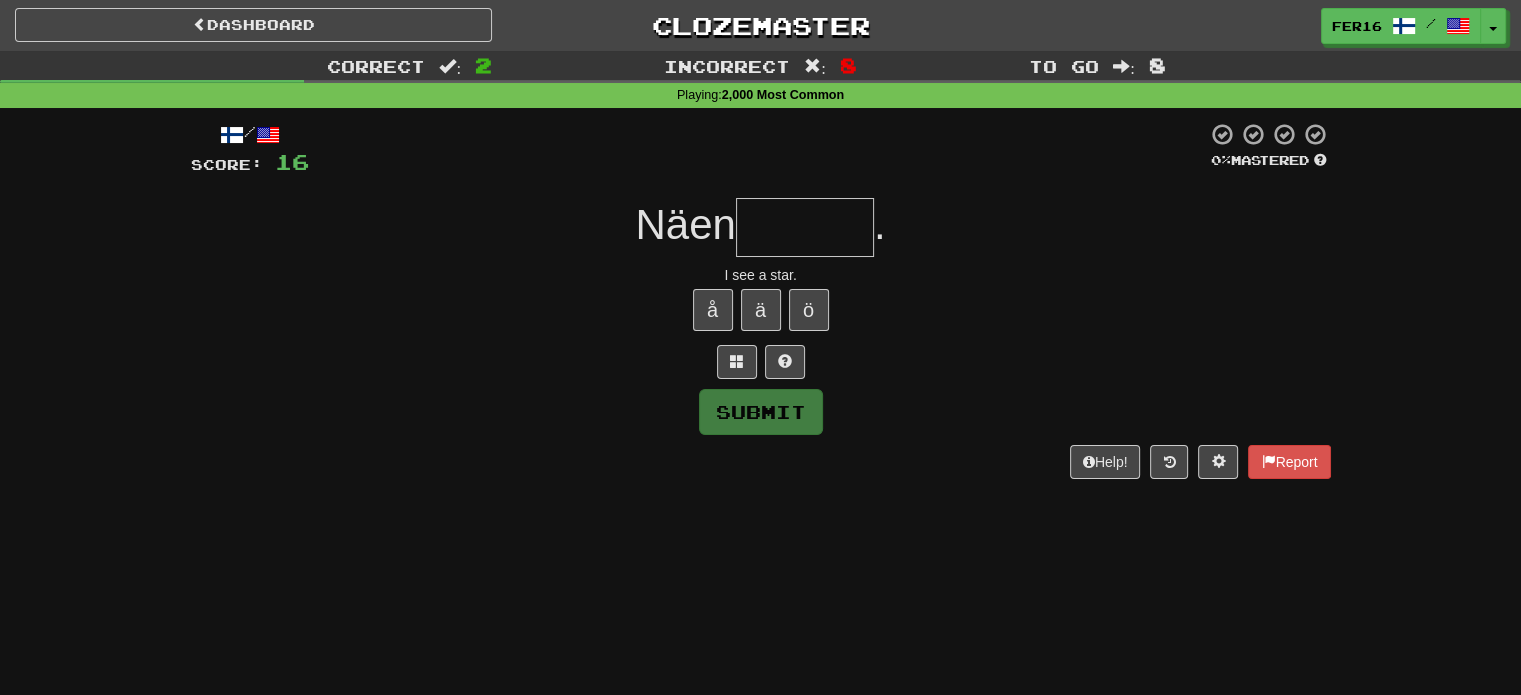 type on "******" 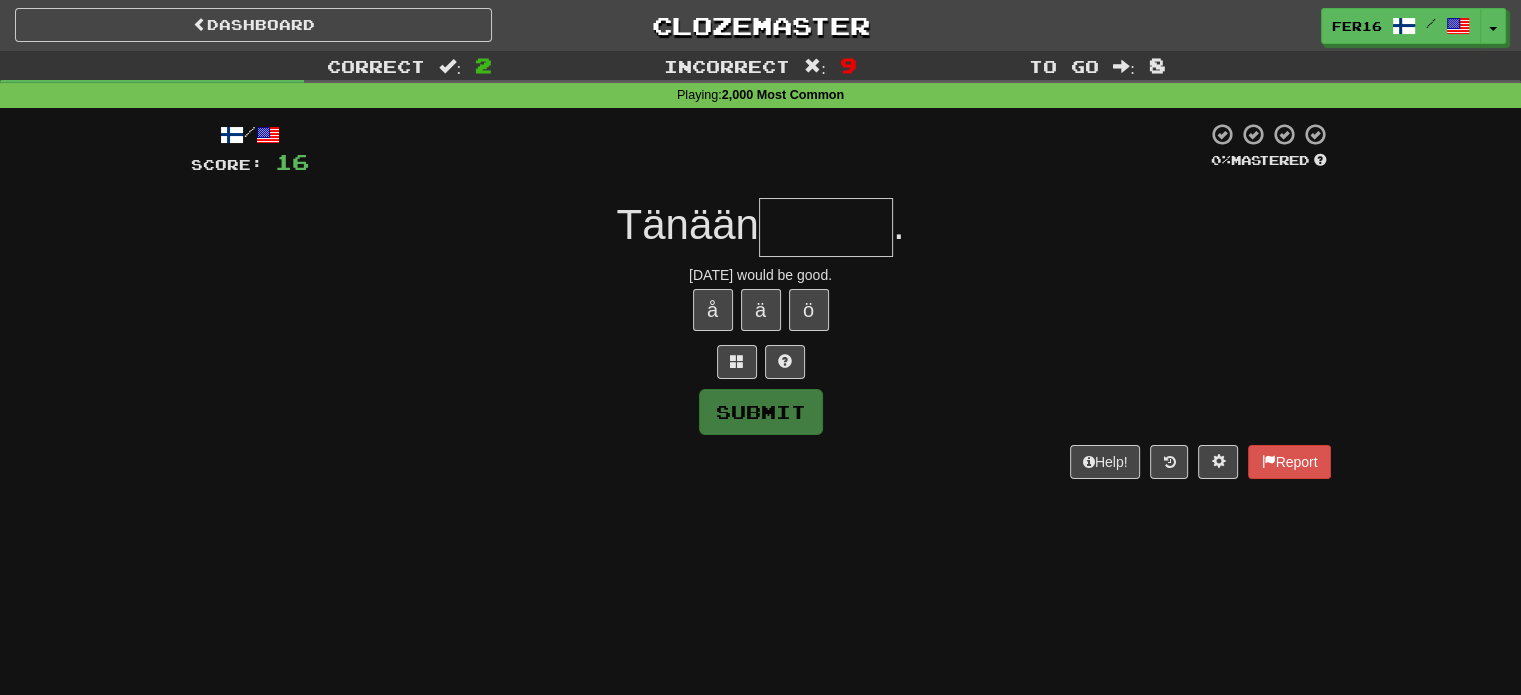 type on "******" 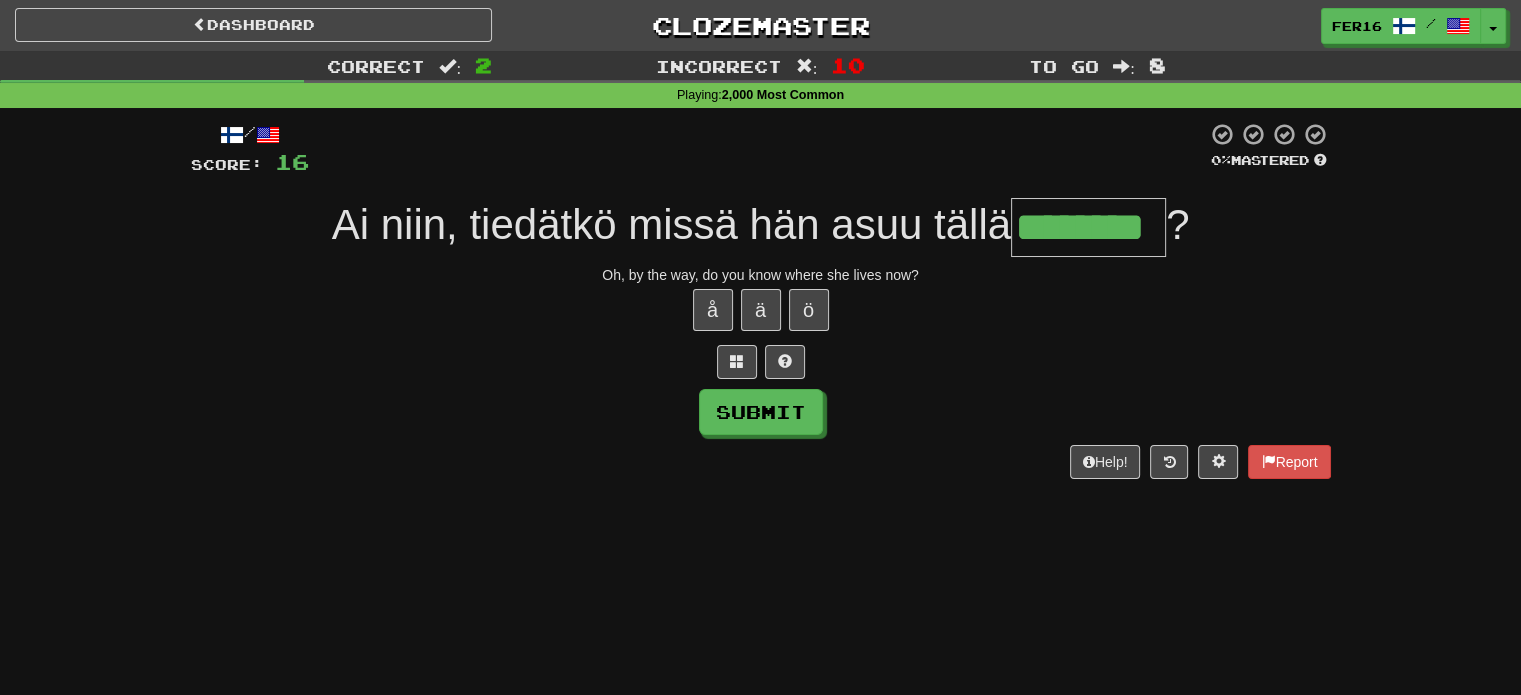 type on "********" 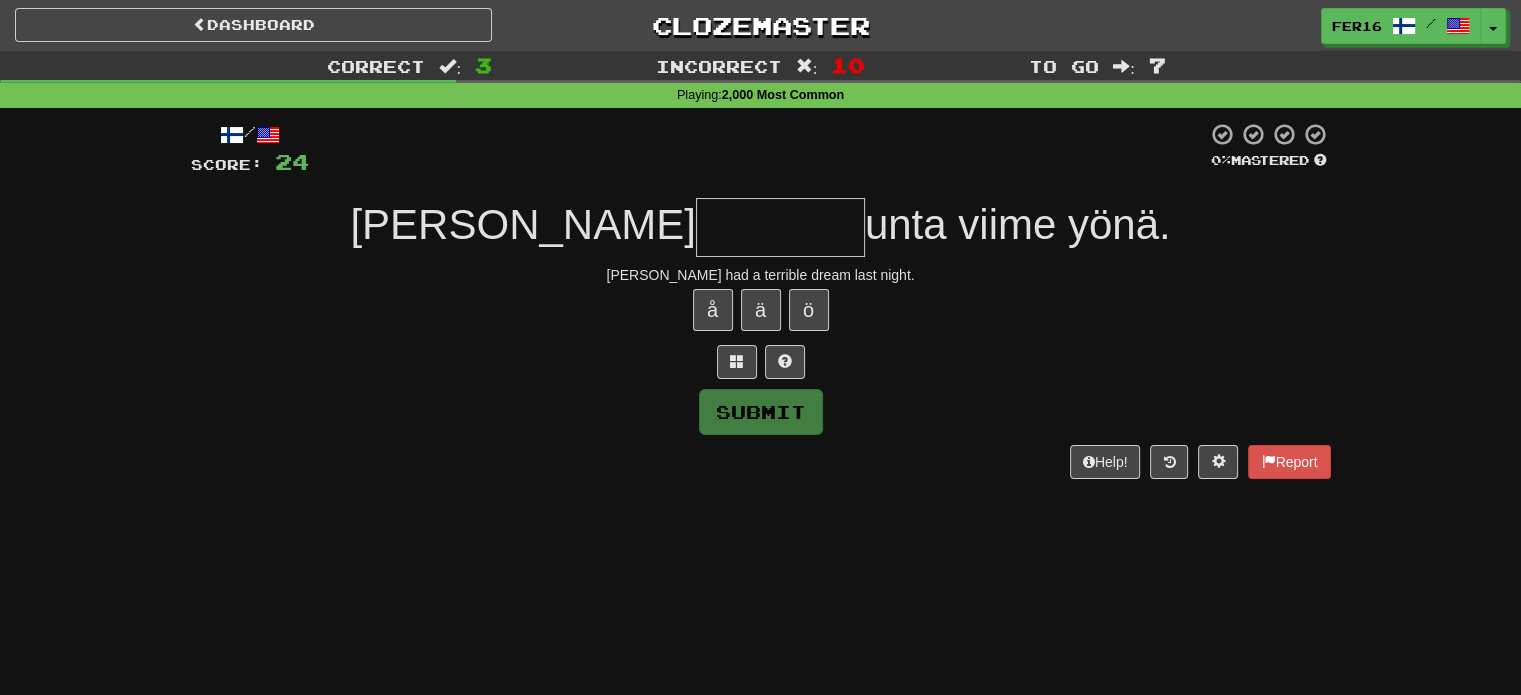 type on "*******" 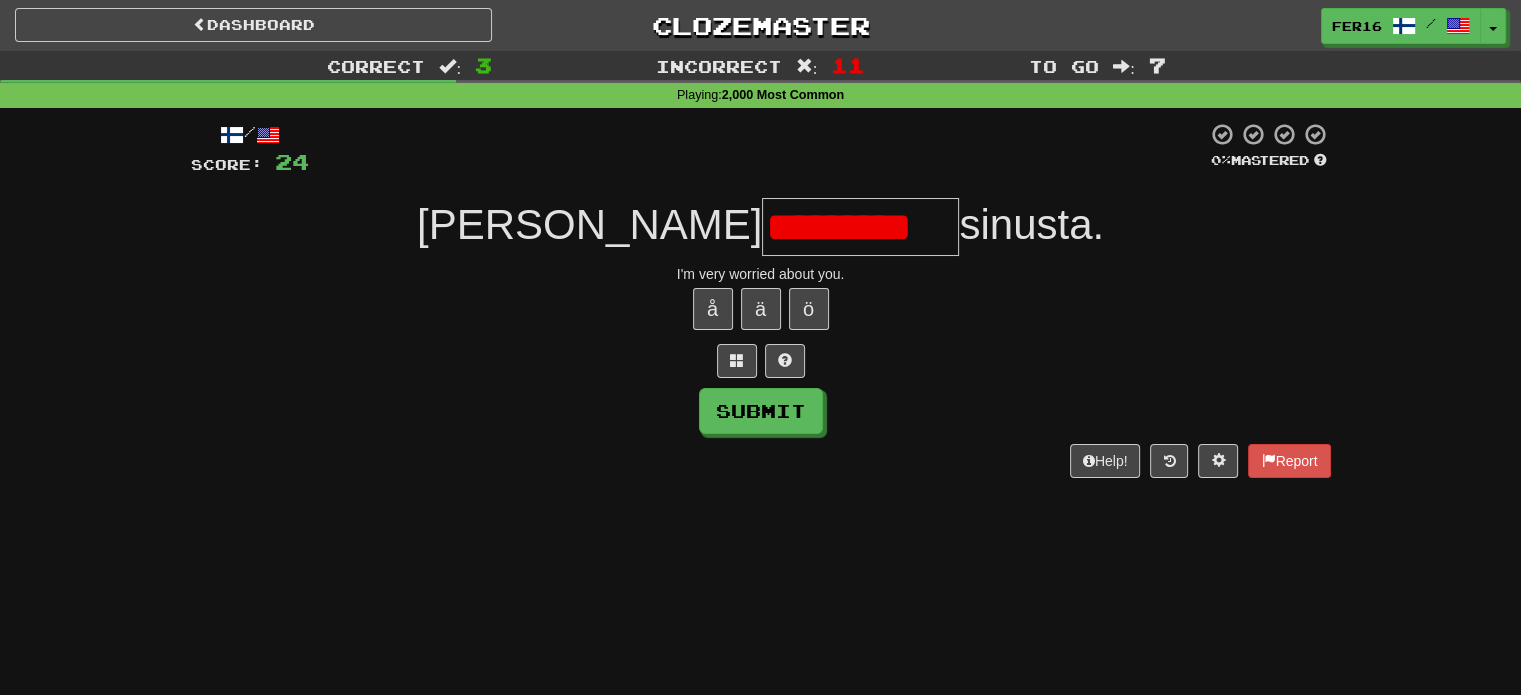 scroll, scrollTop: 0, scrollLeft: 0, axis: both 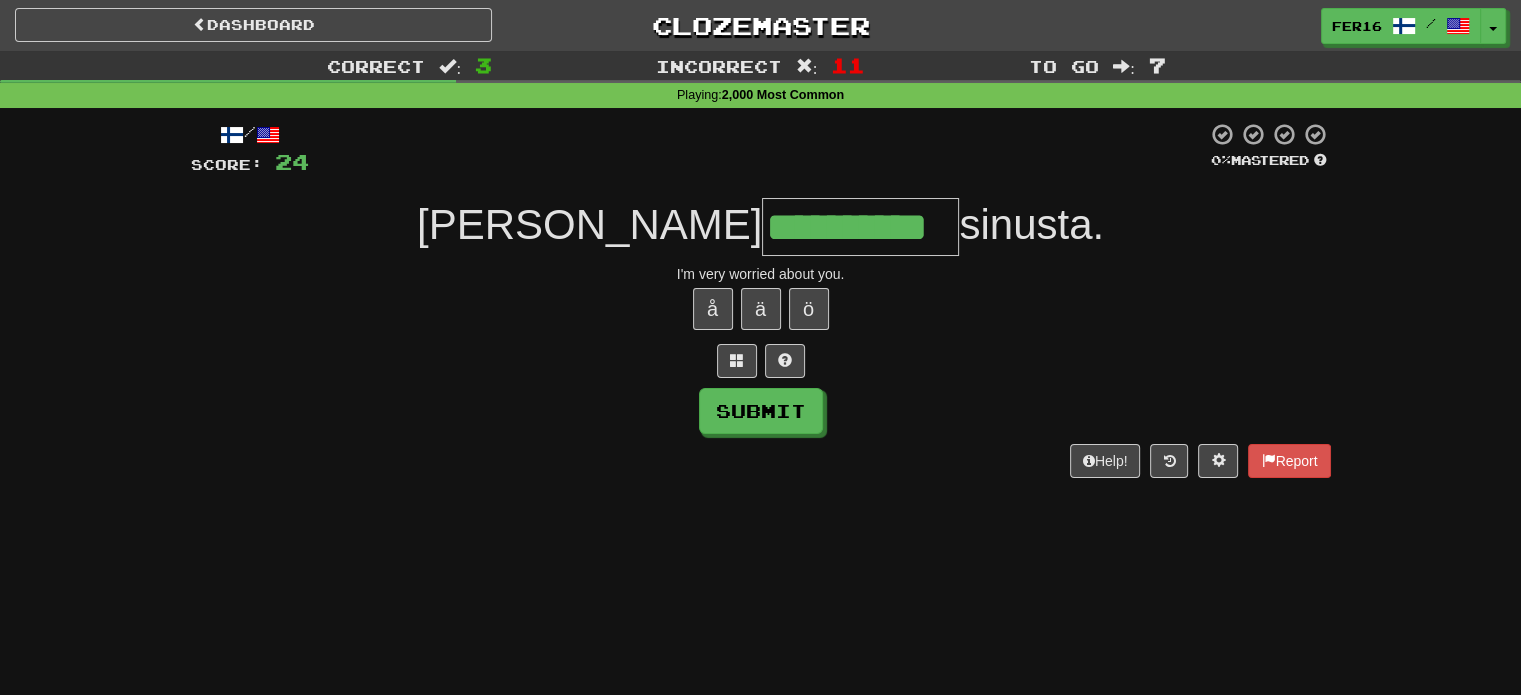 type on "**********" 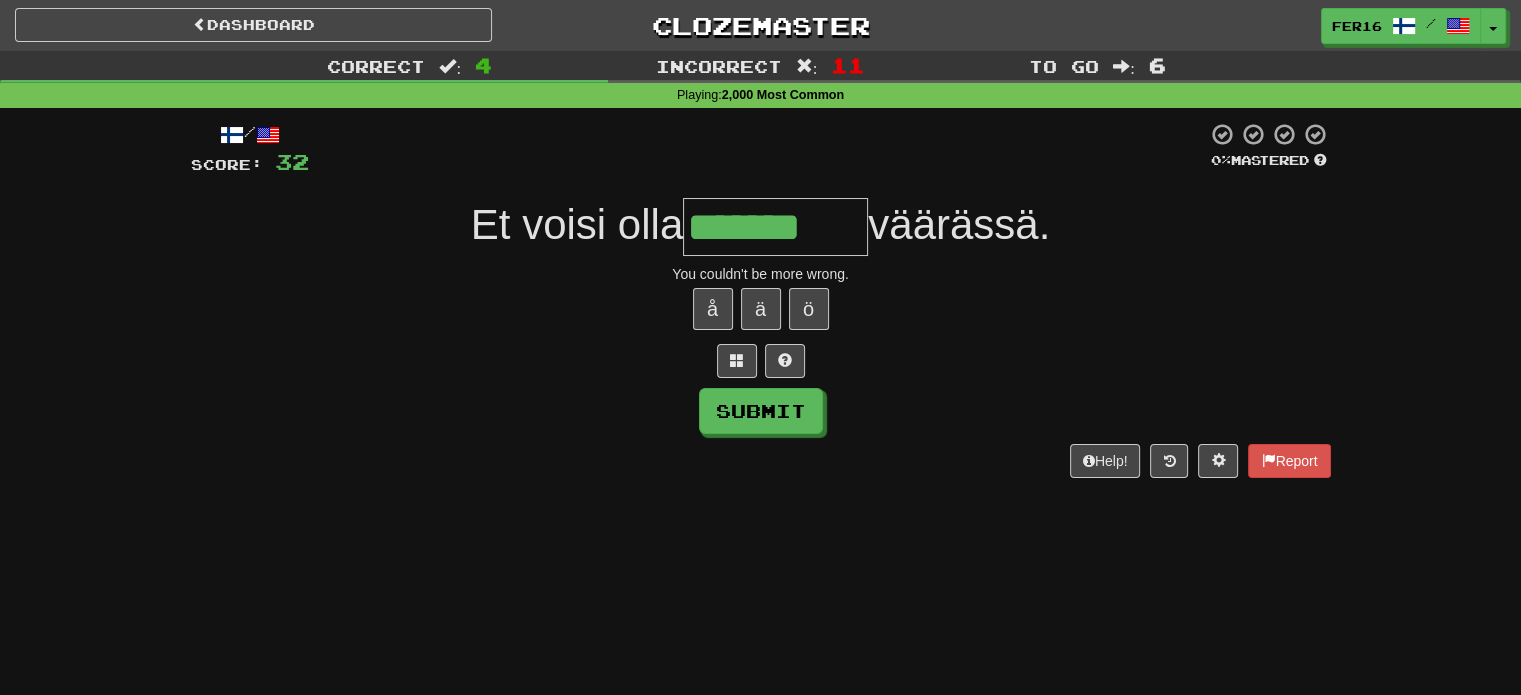 type on "*******" 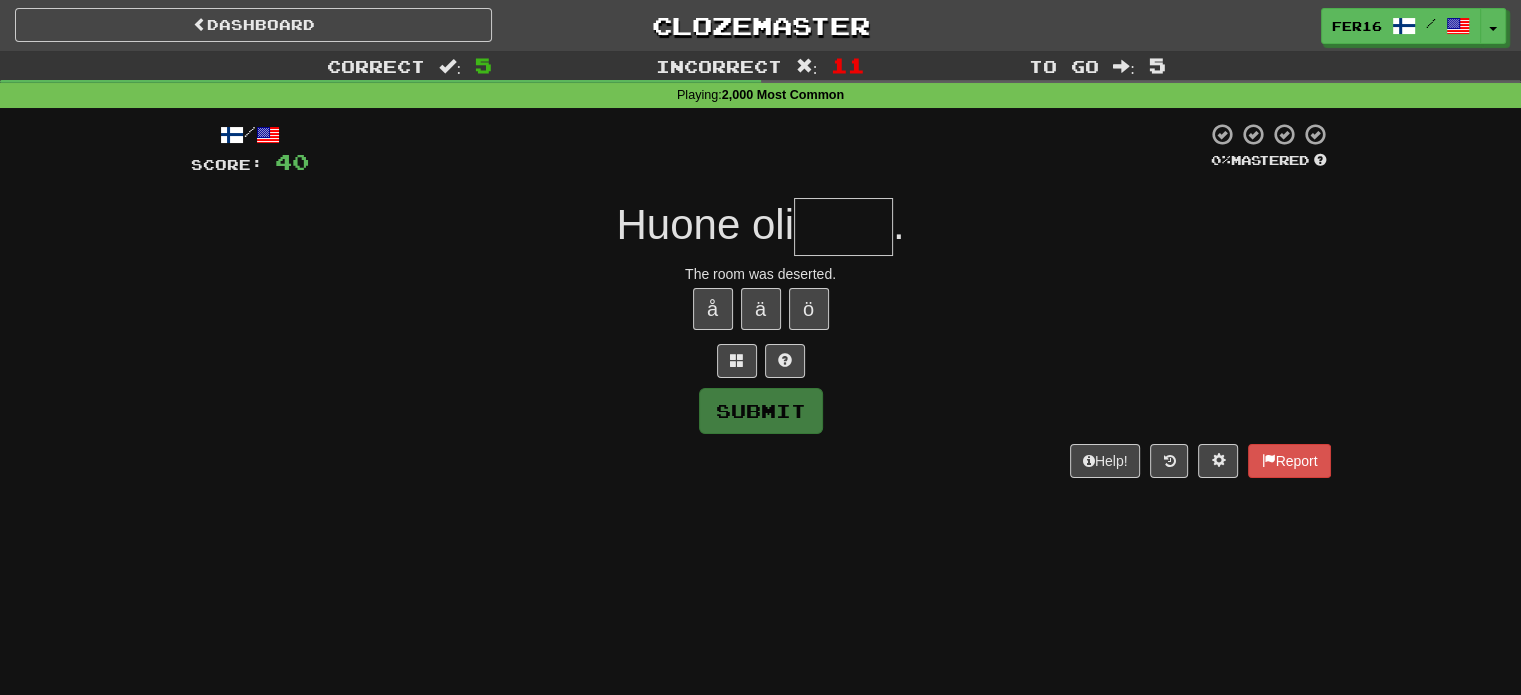 type on "*****" 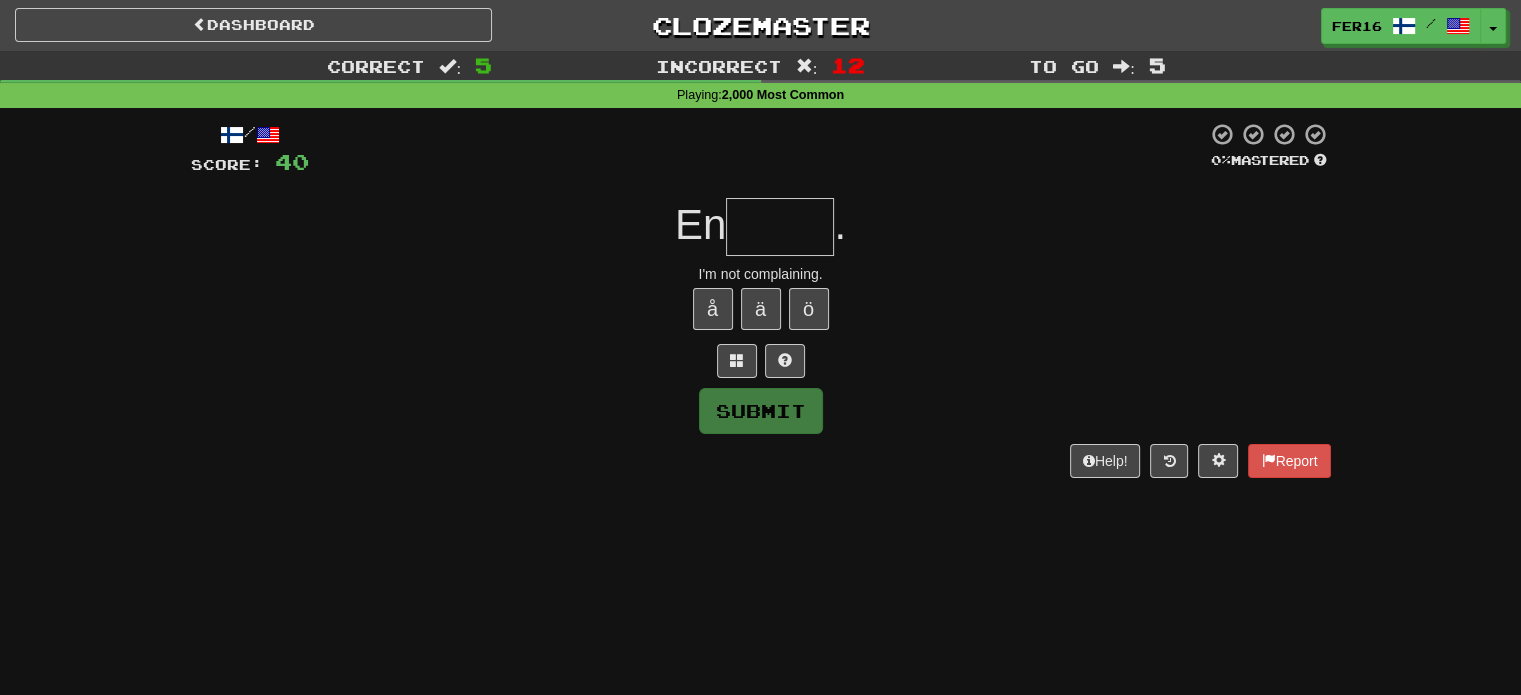type on "******" 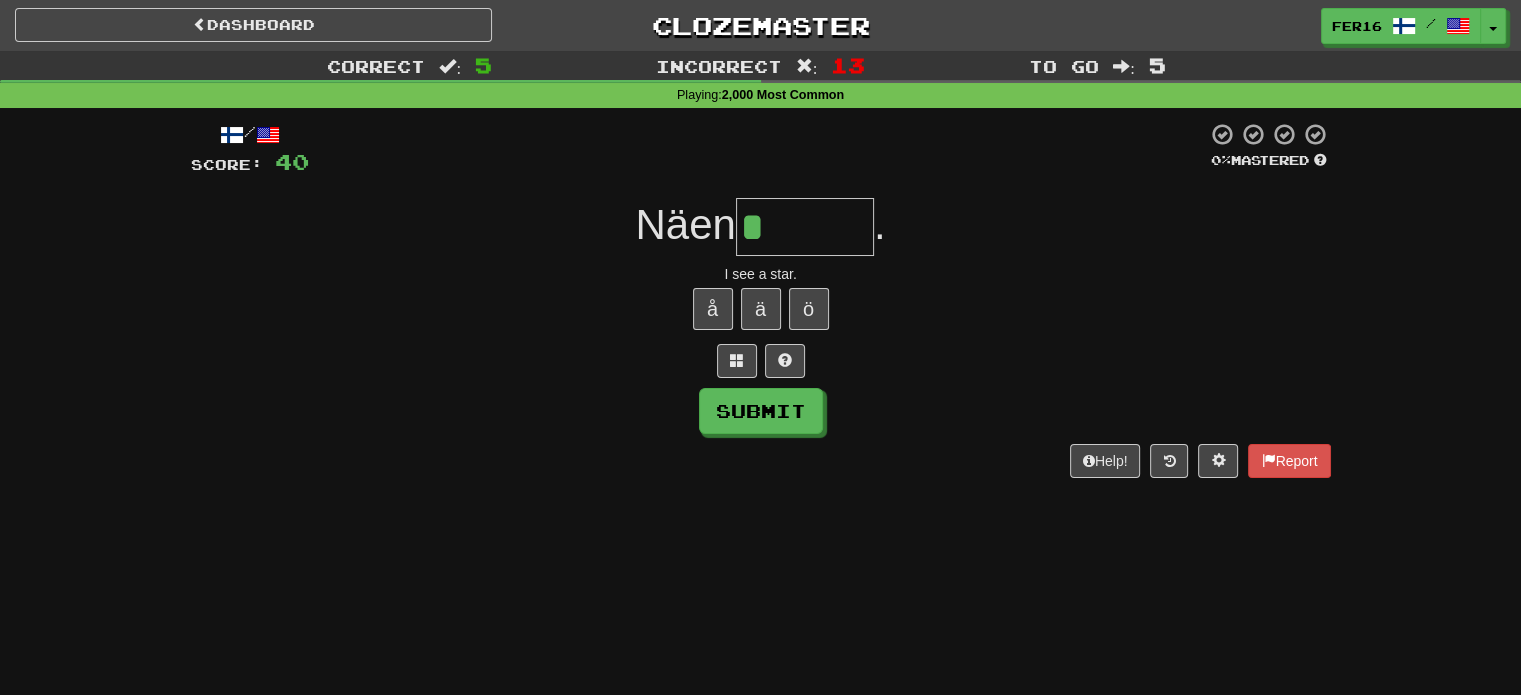 type on "******" 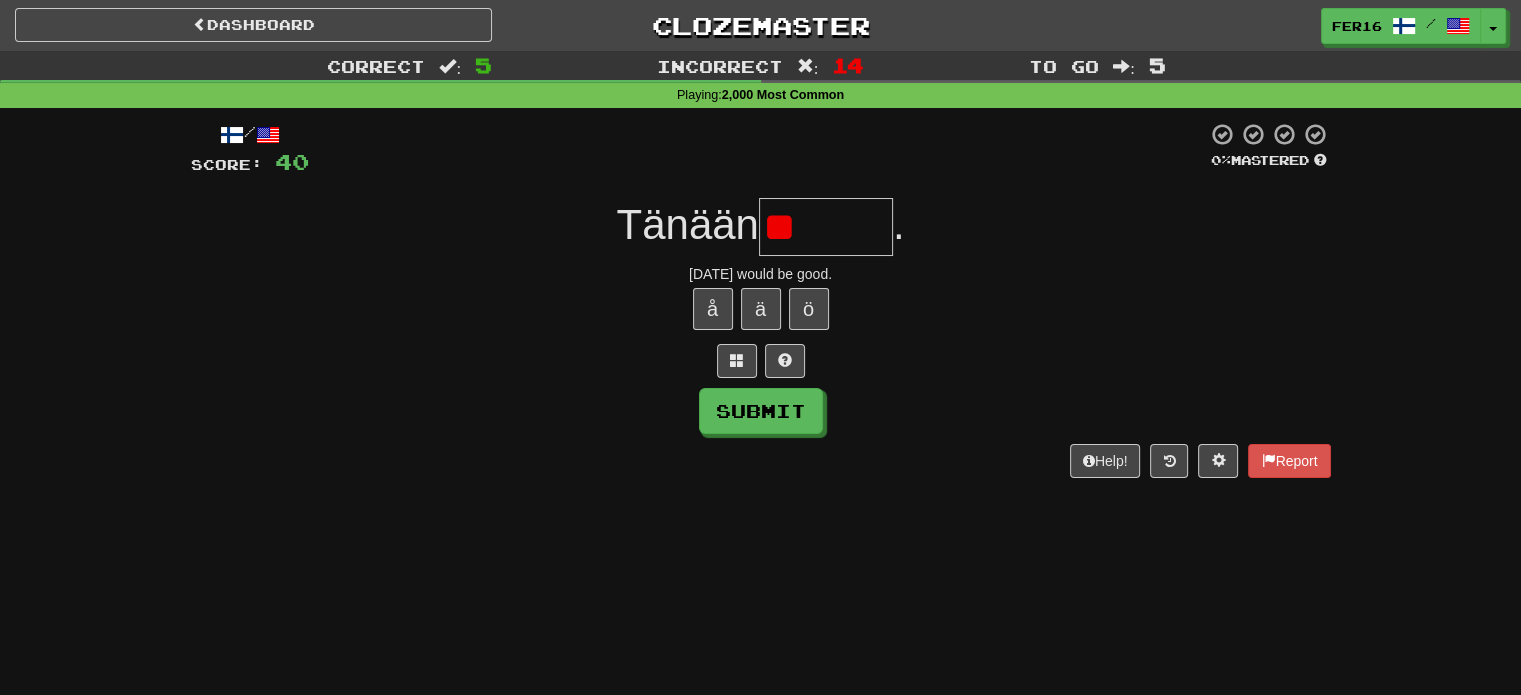 type on "*" 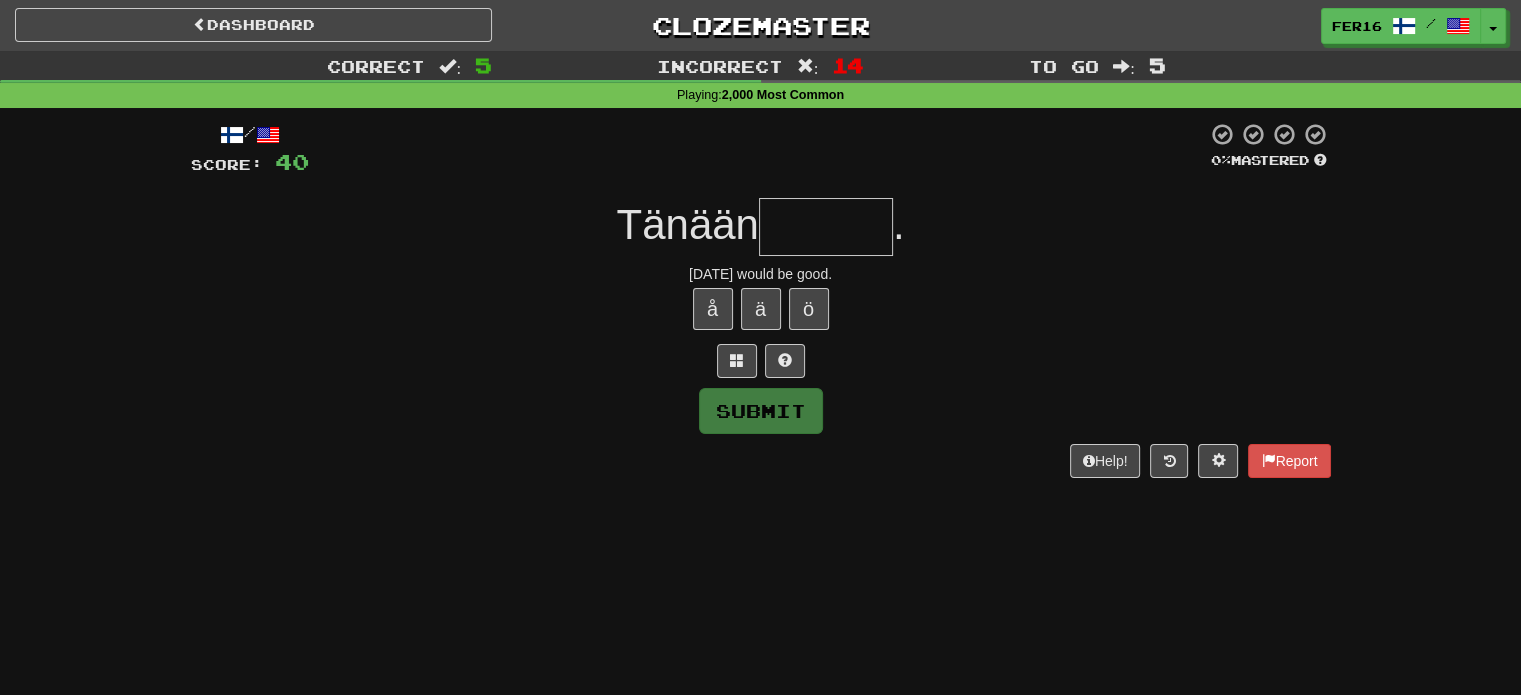 type on "******" 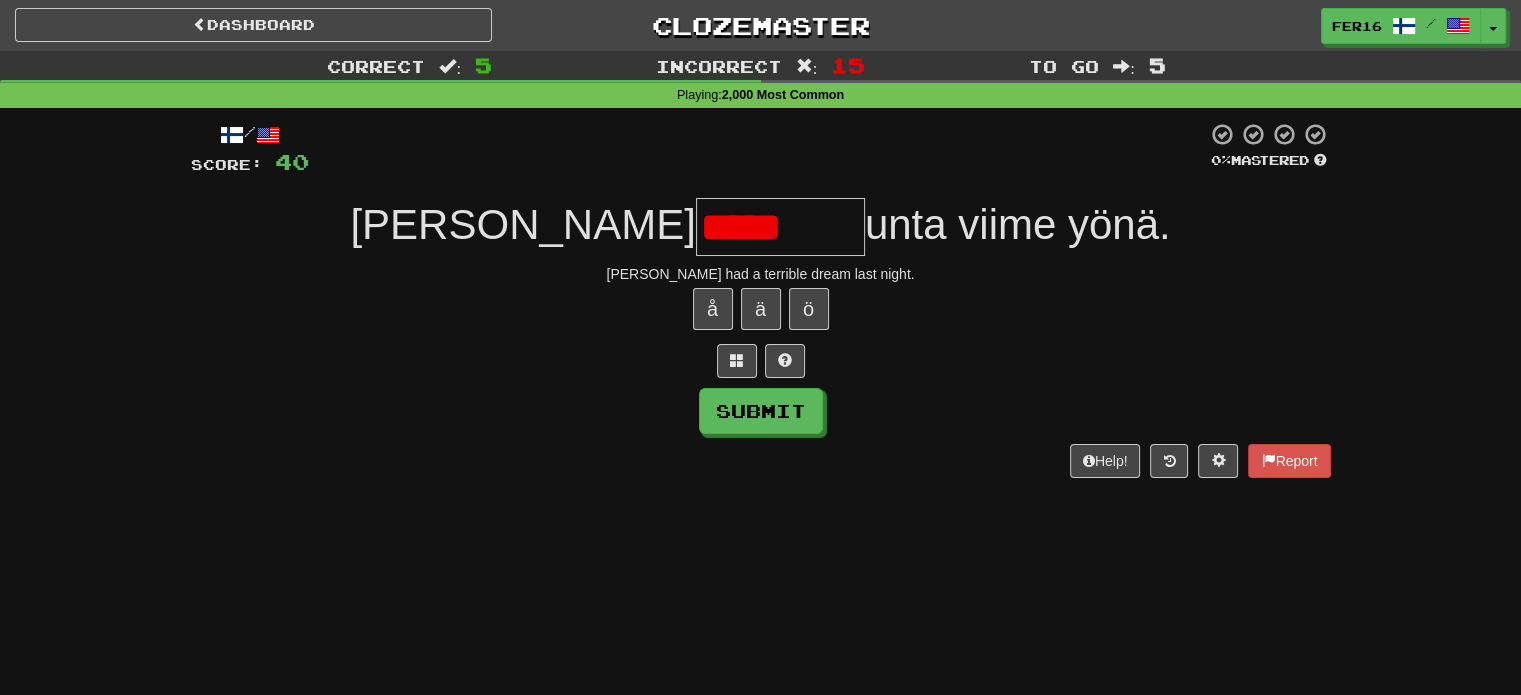 type on "*******" 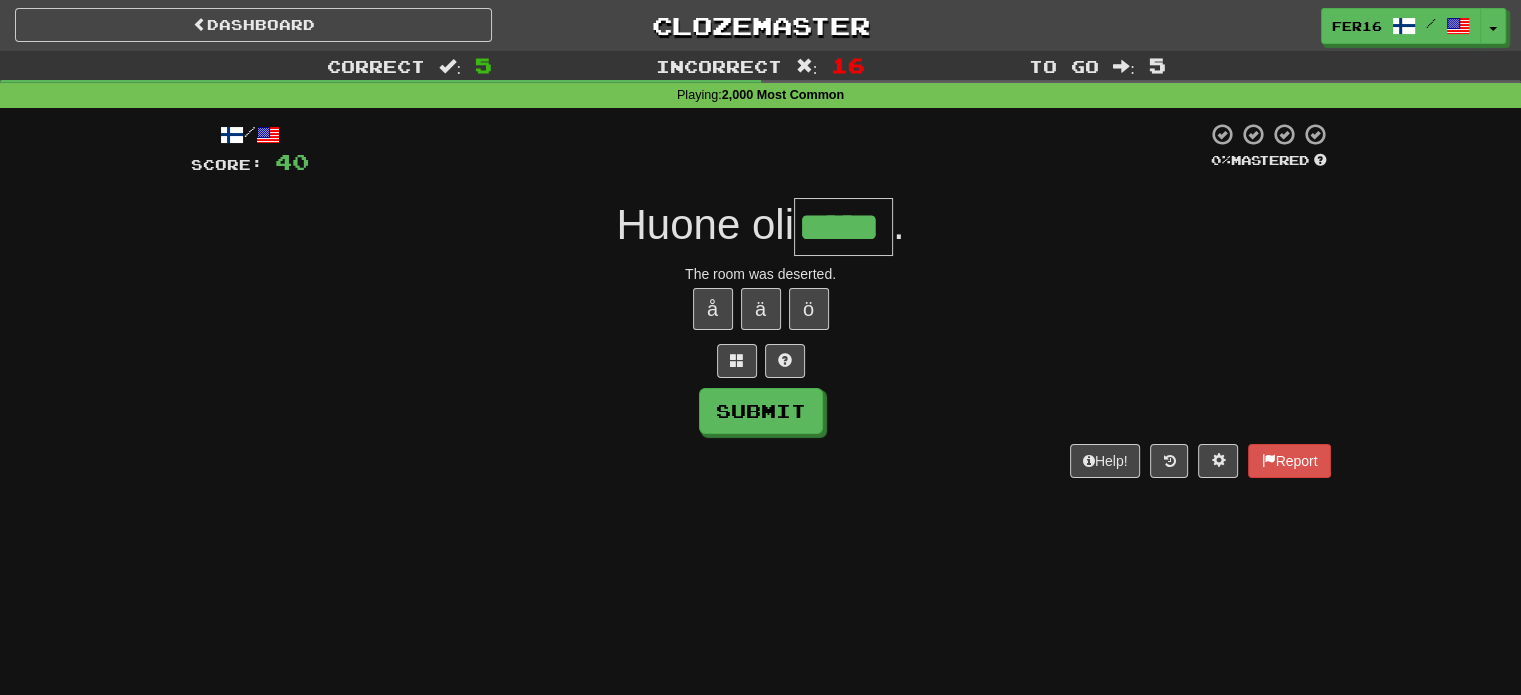 type on "*****" 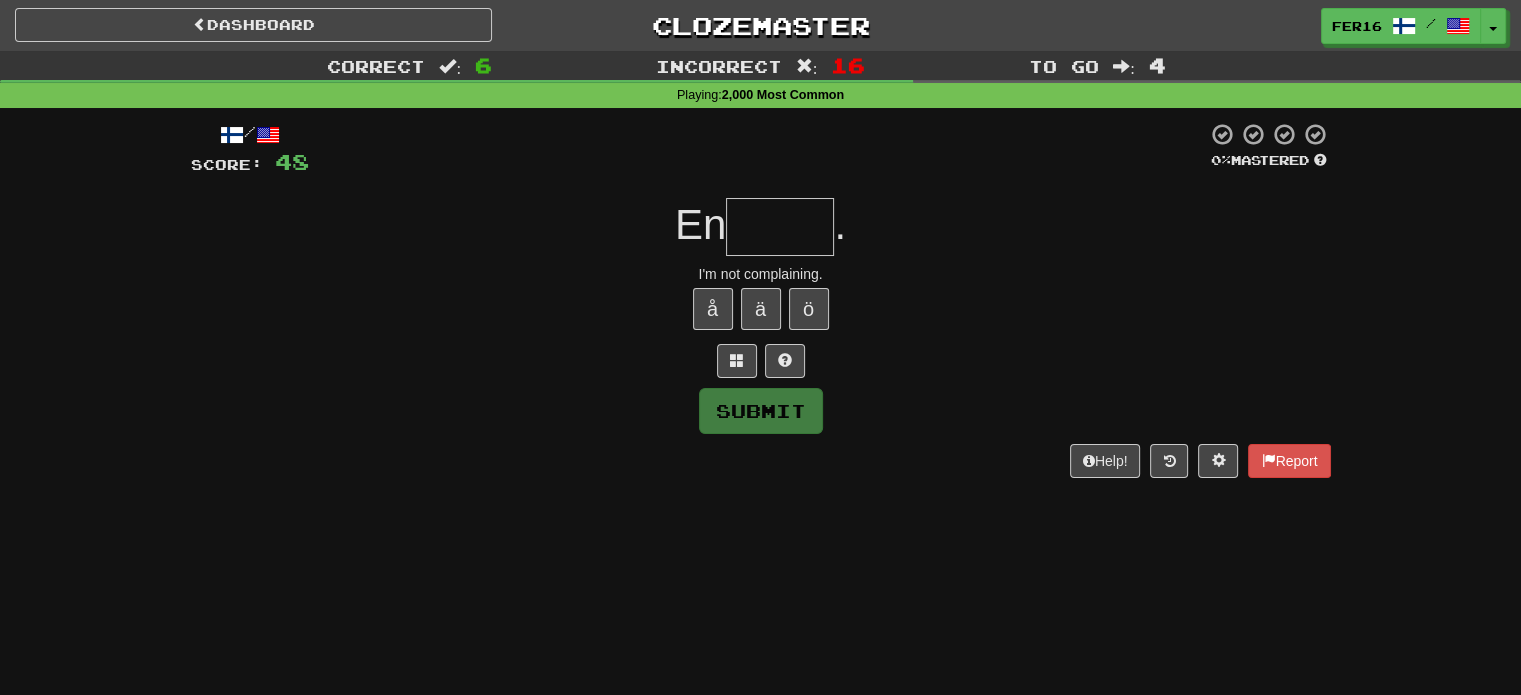 type on "******" 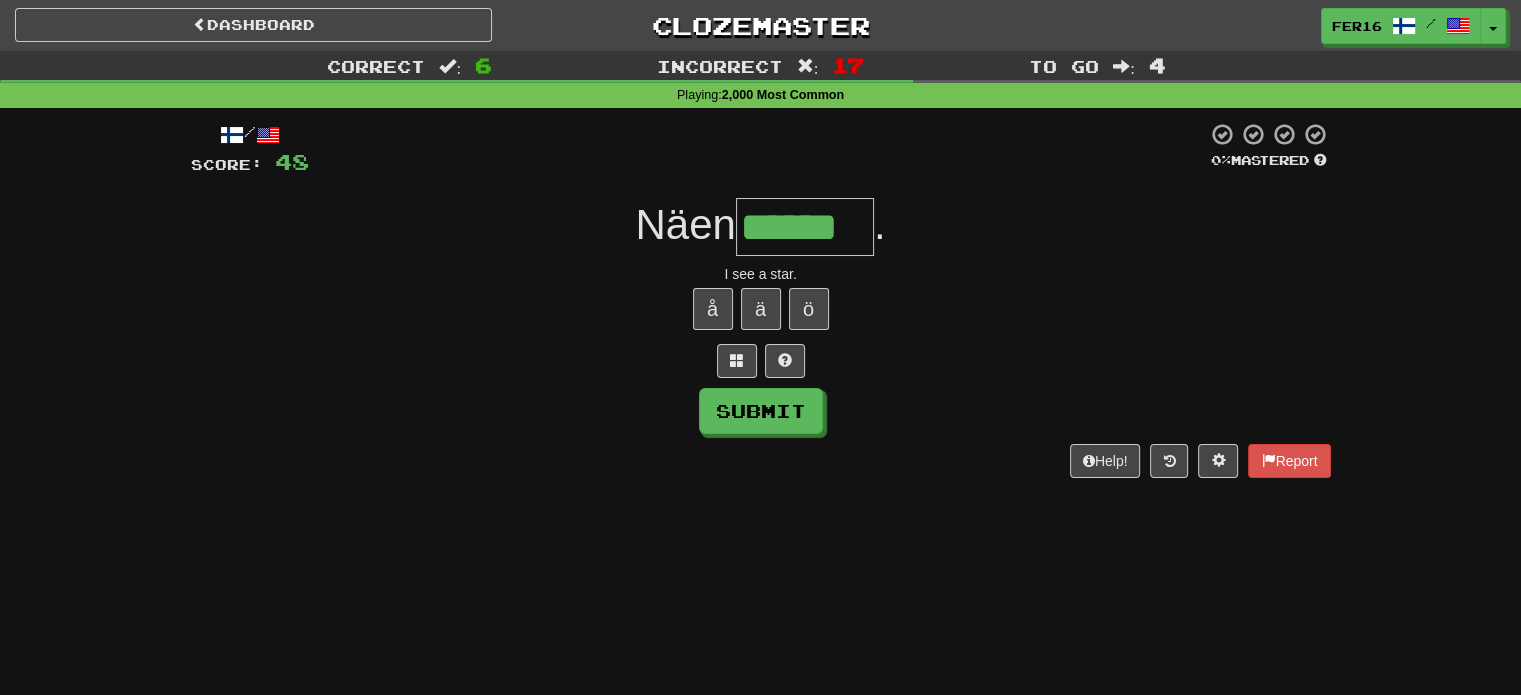 type on "******" 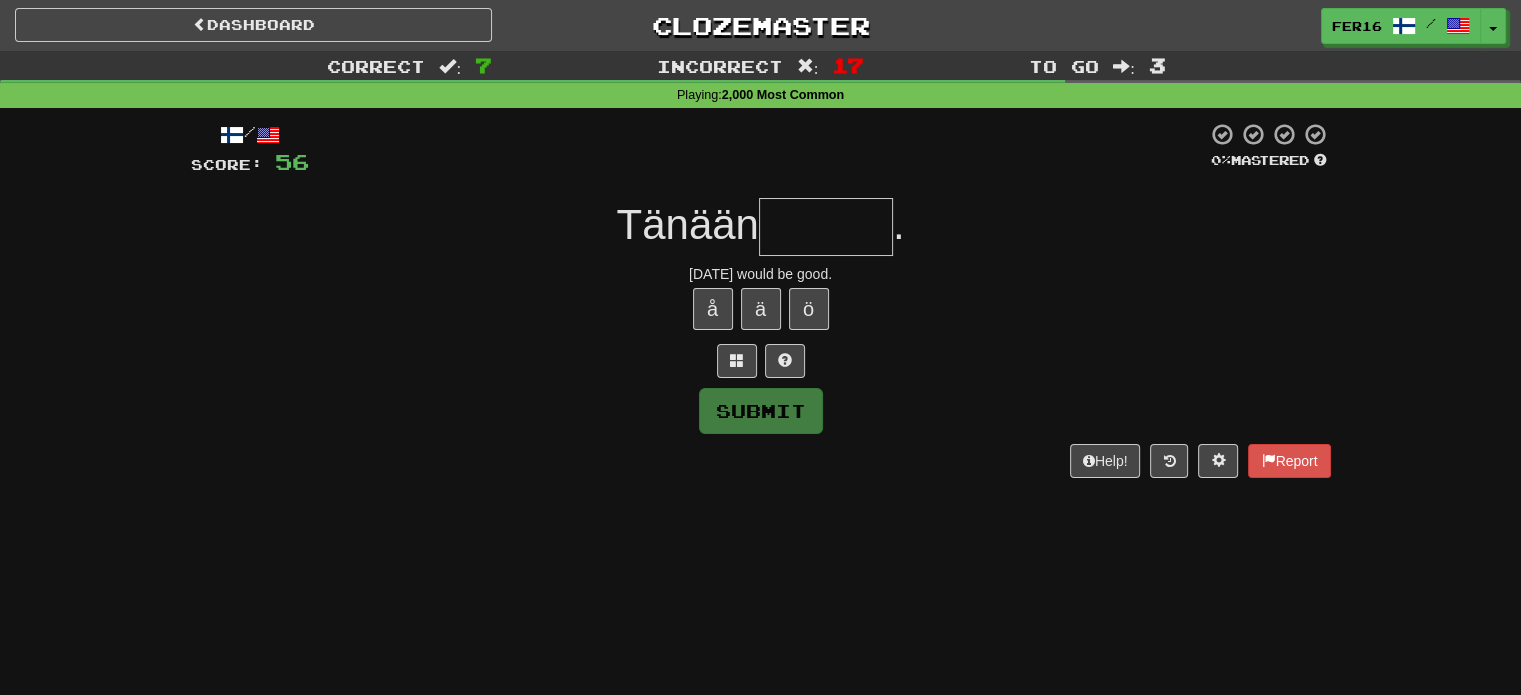 type on "******" 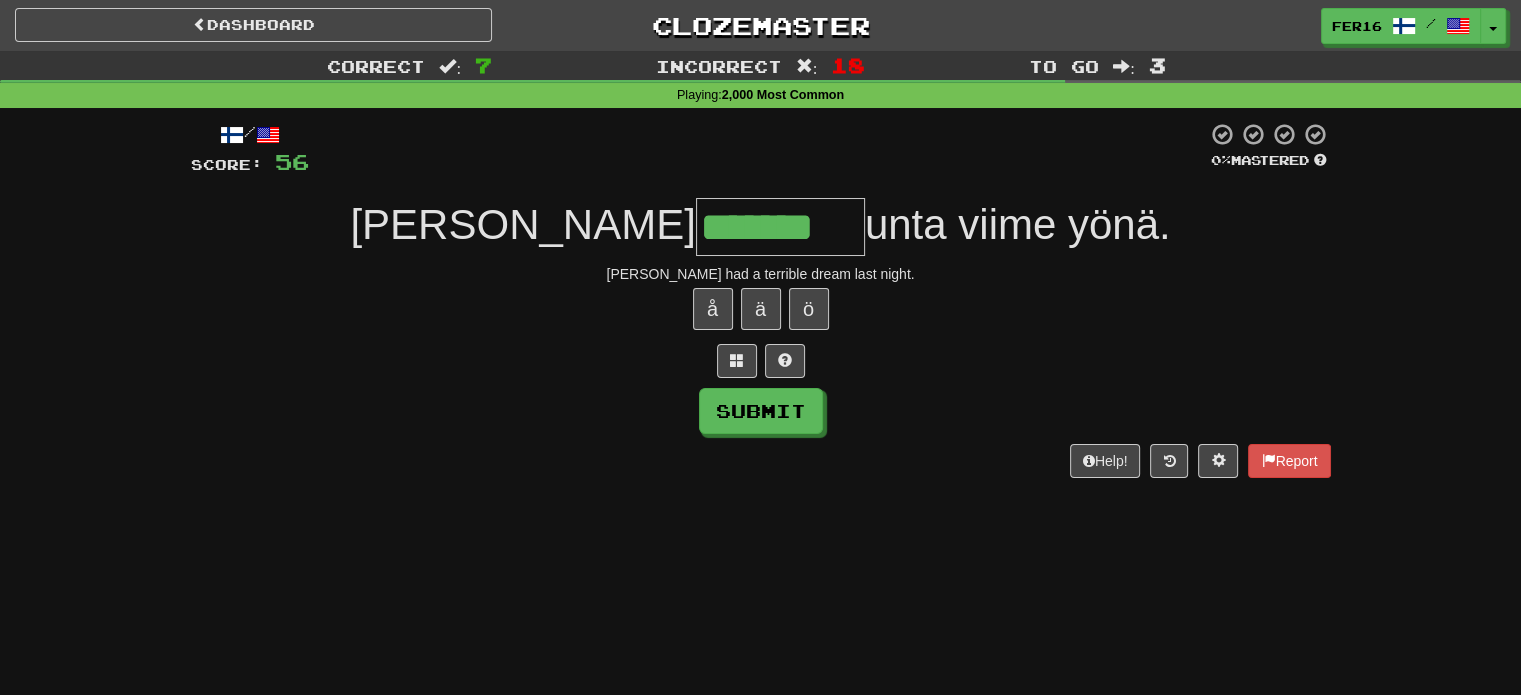 type on "*******" 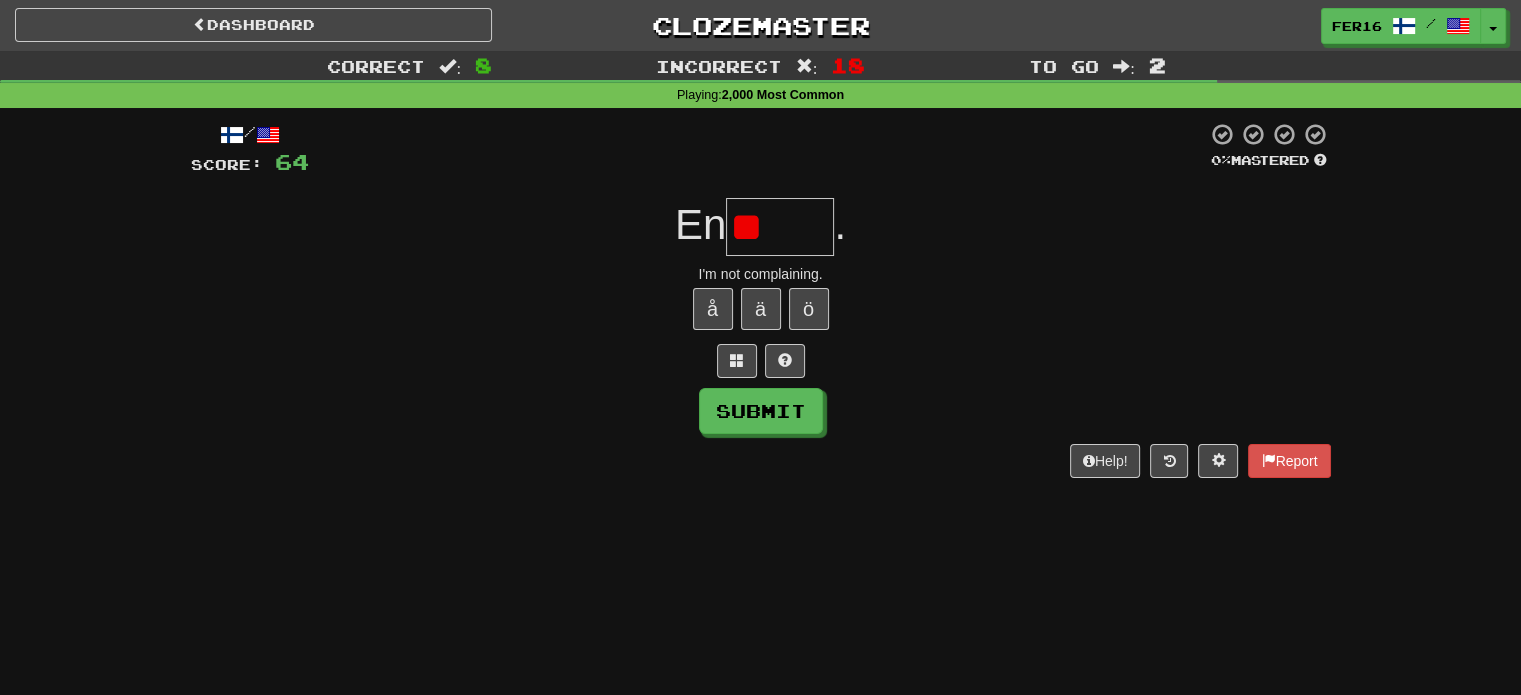 type on "*" 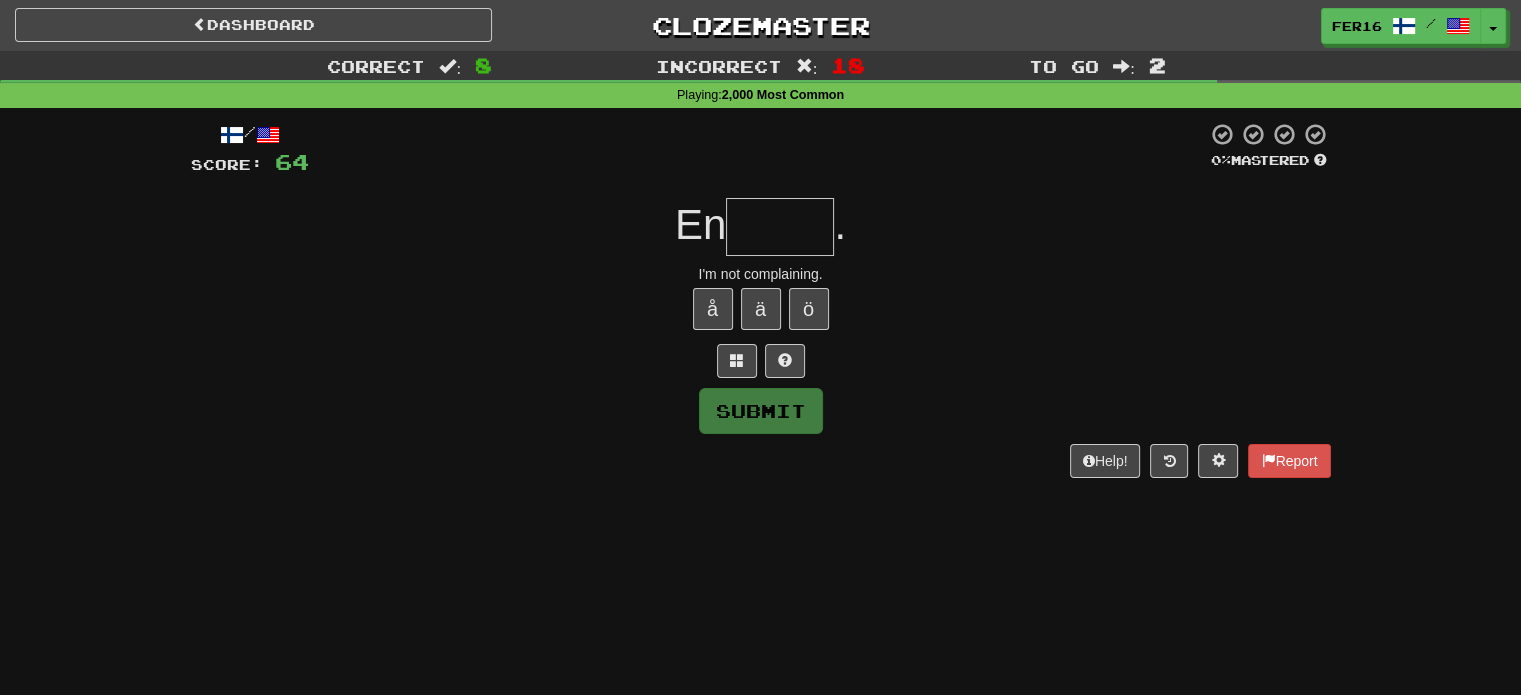 type on "*" 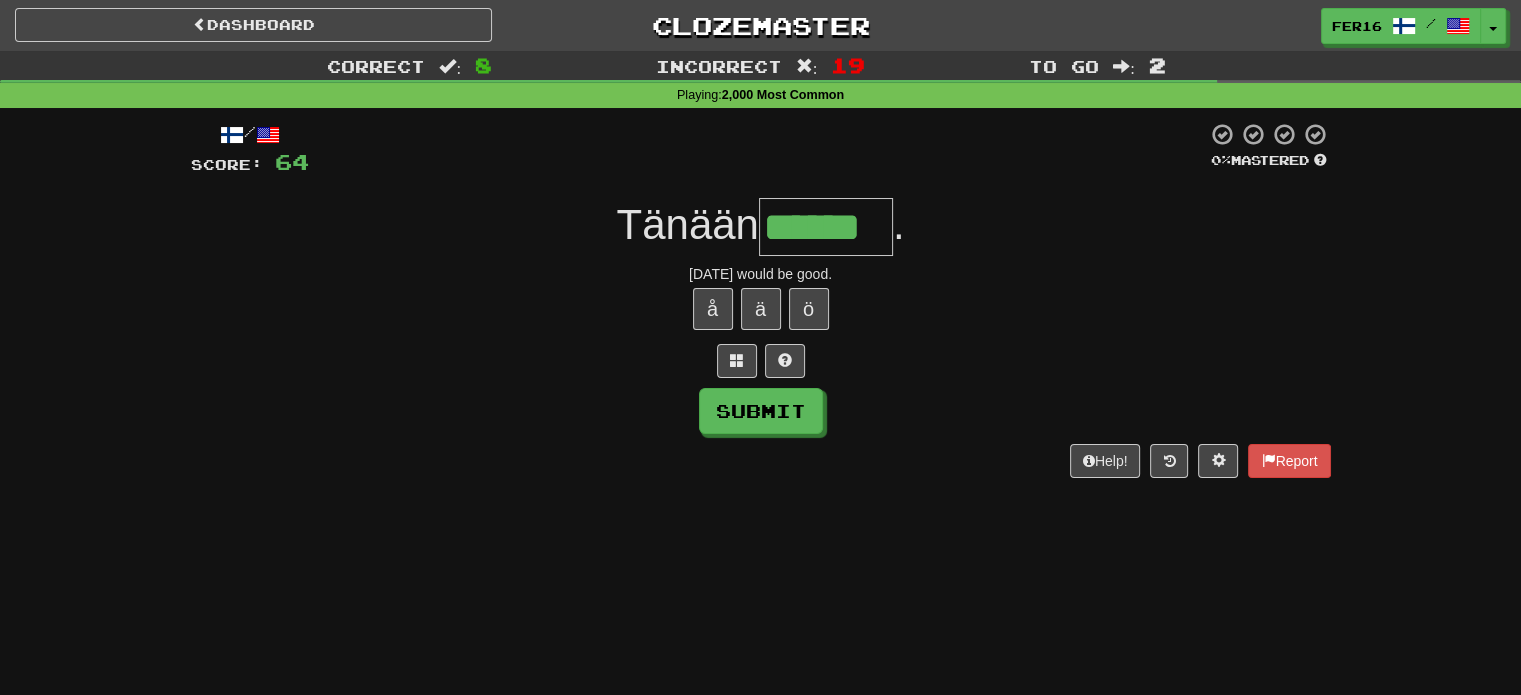 type on "******" 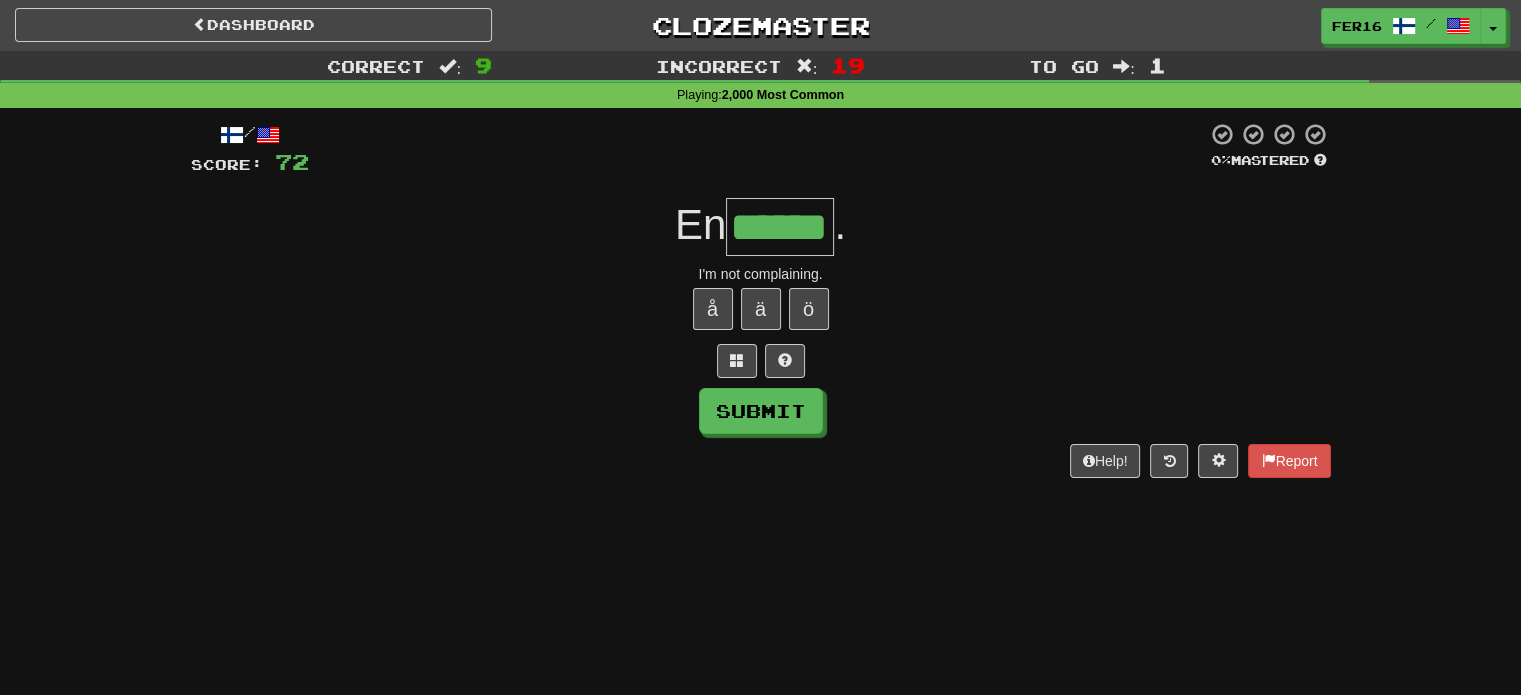 type on "******" 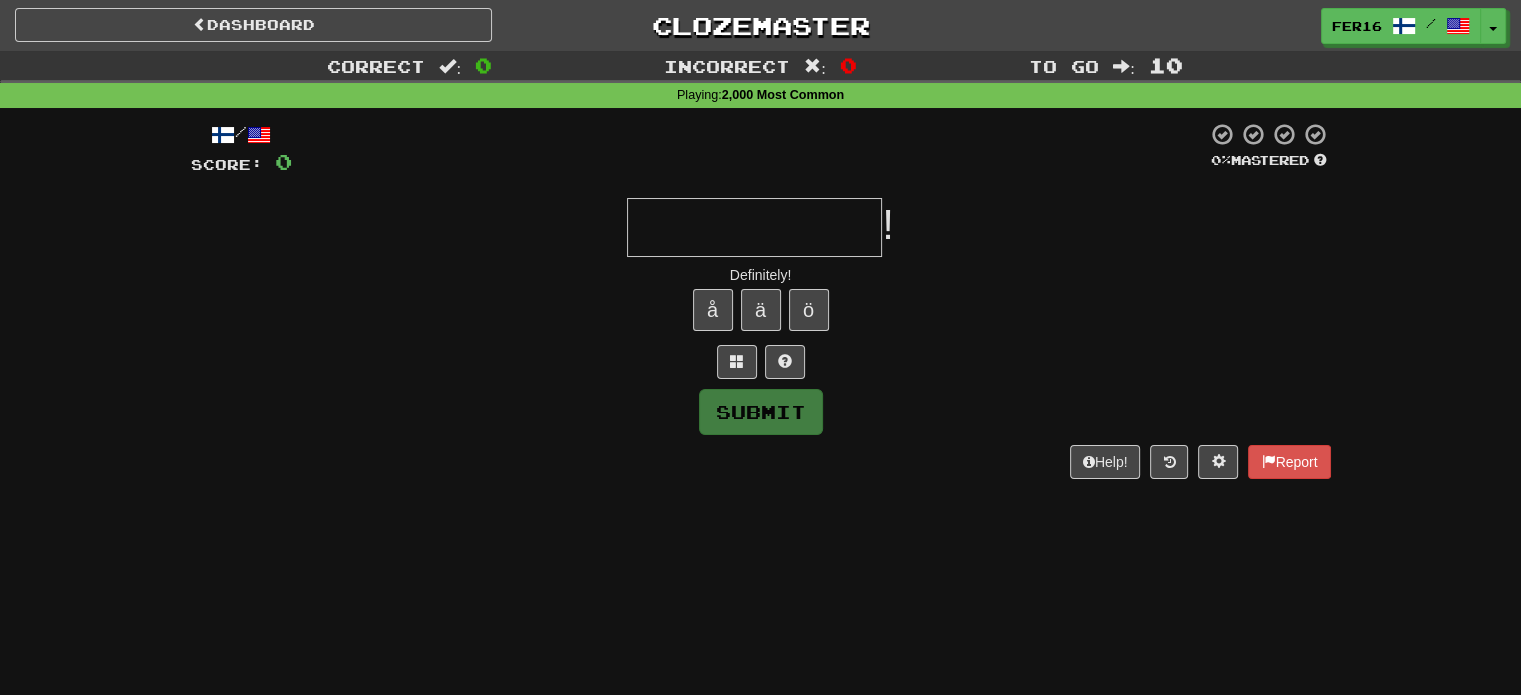 type on "**********" 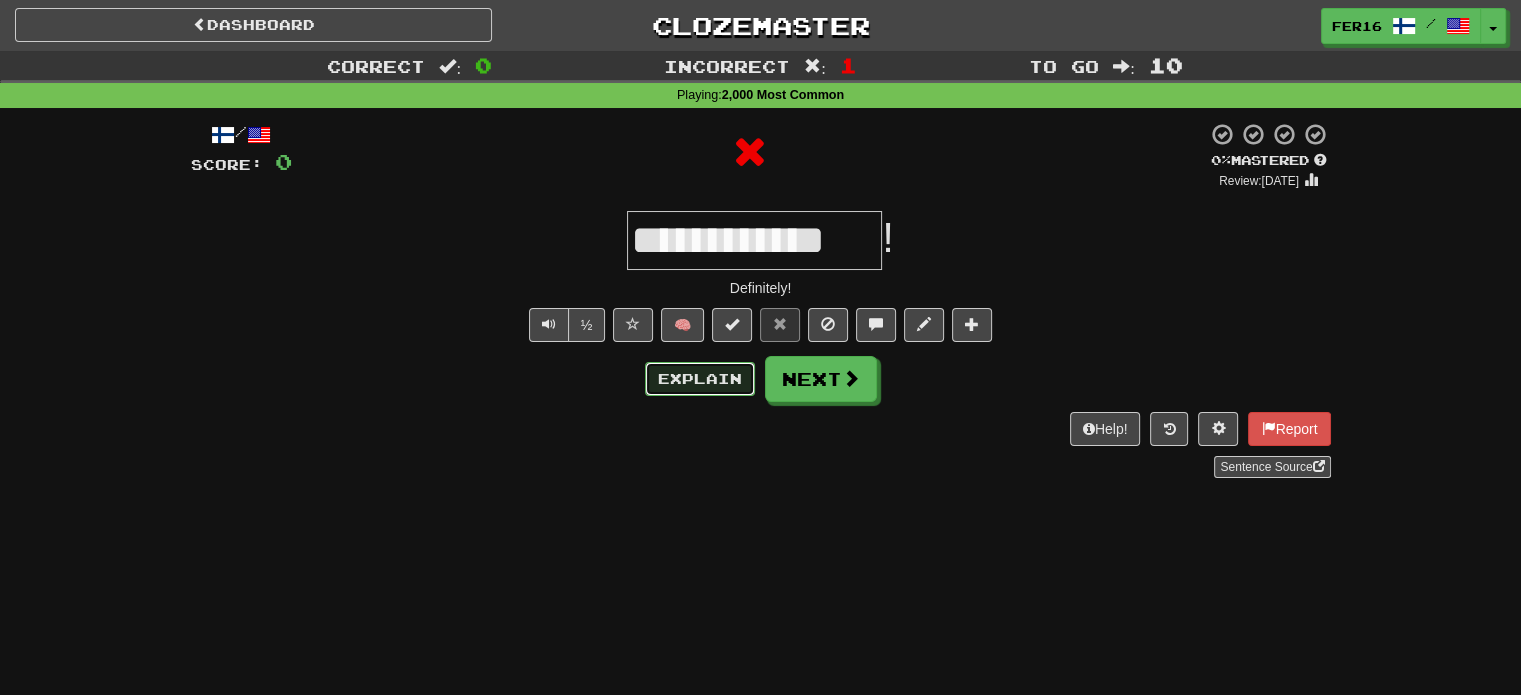 click on "Explain" at bounding box center [700, 379] 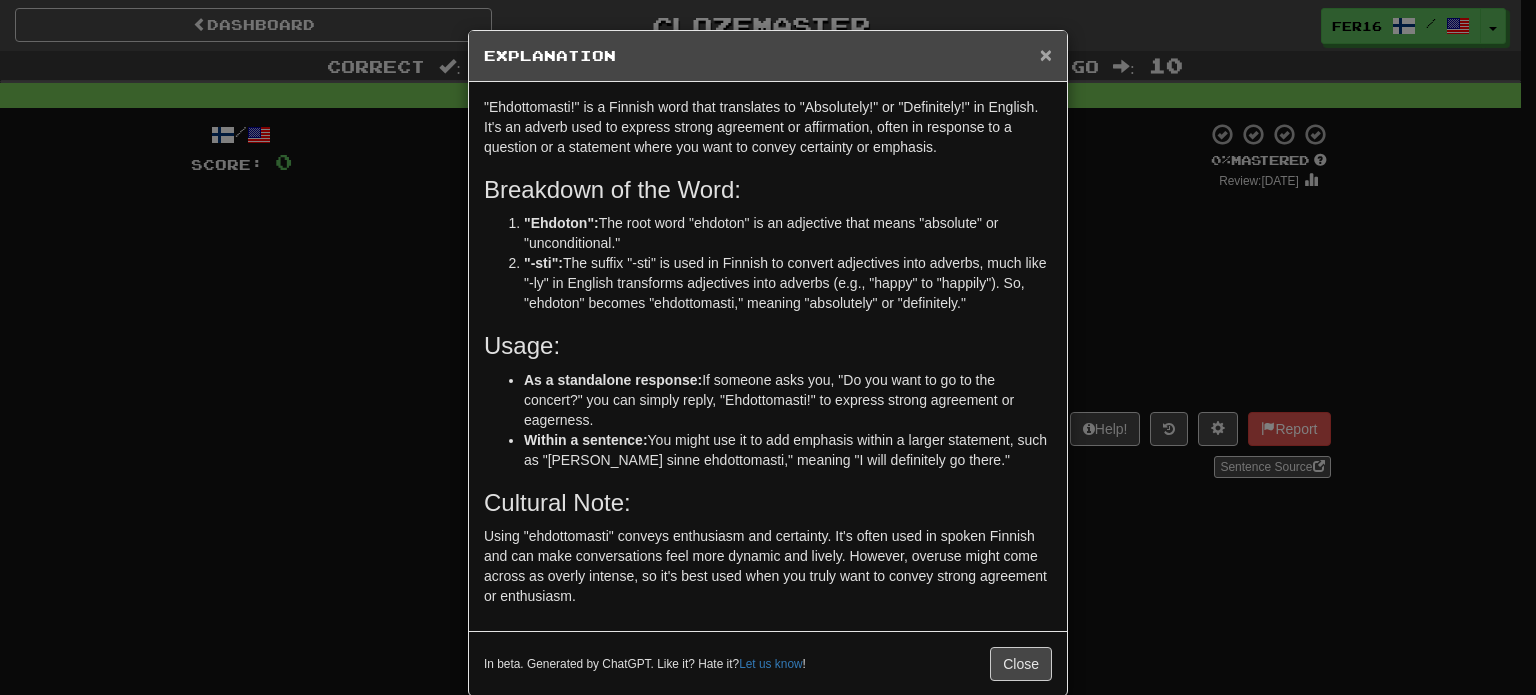 click on "×" at bounding box center (1046, 54) 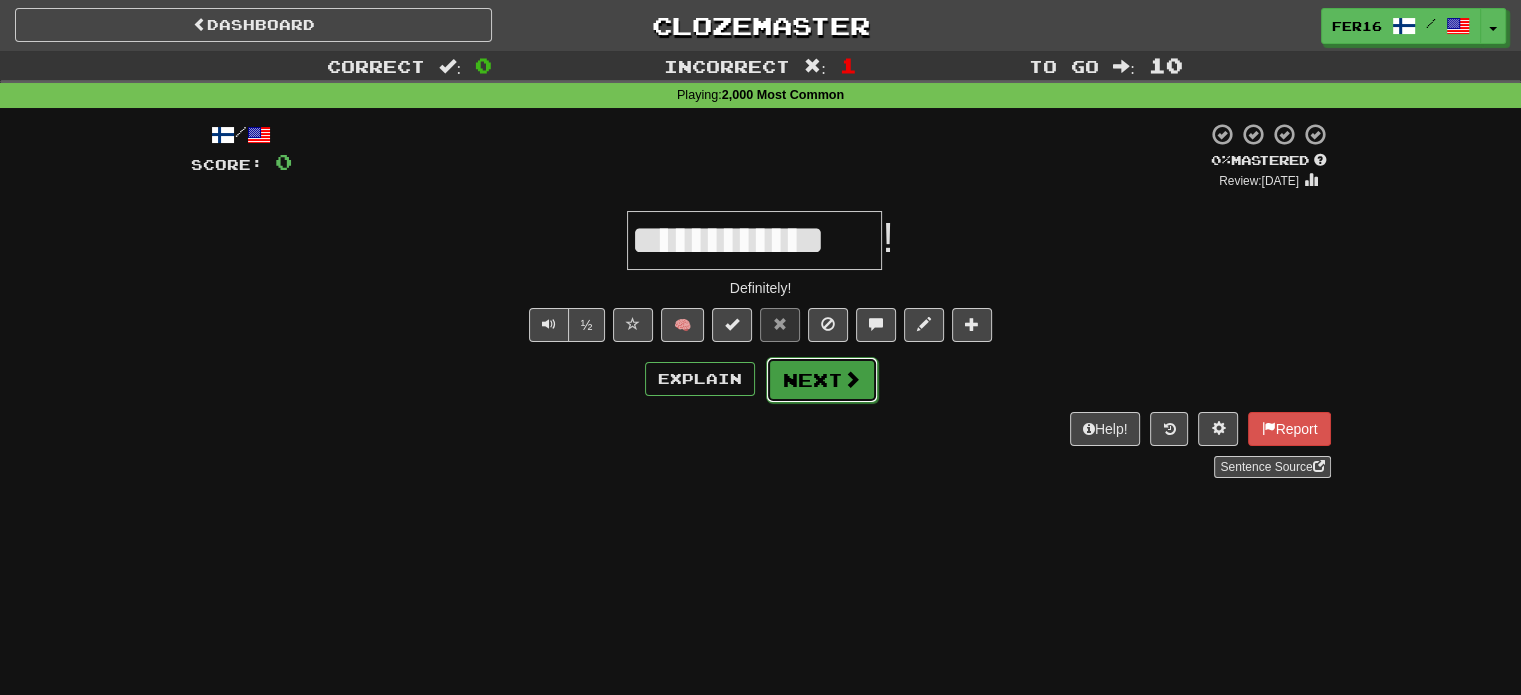 click on "Next" at bounding box center [822, 380] 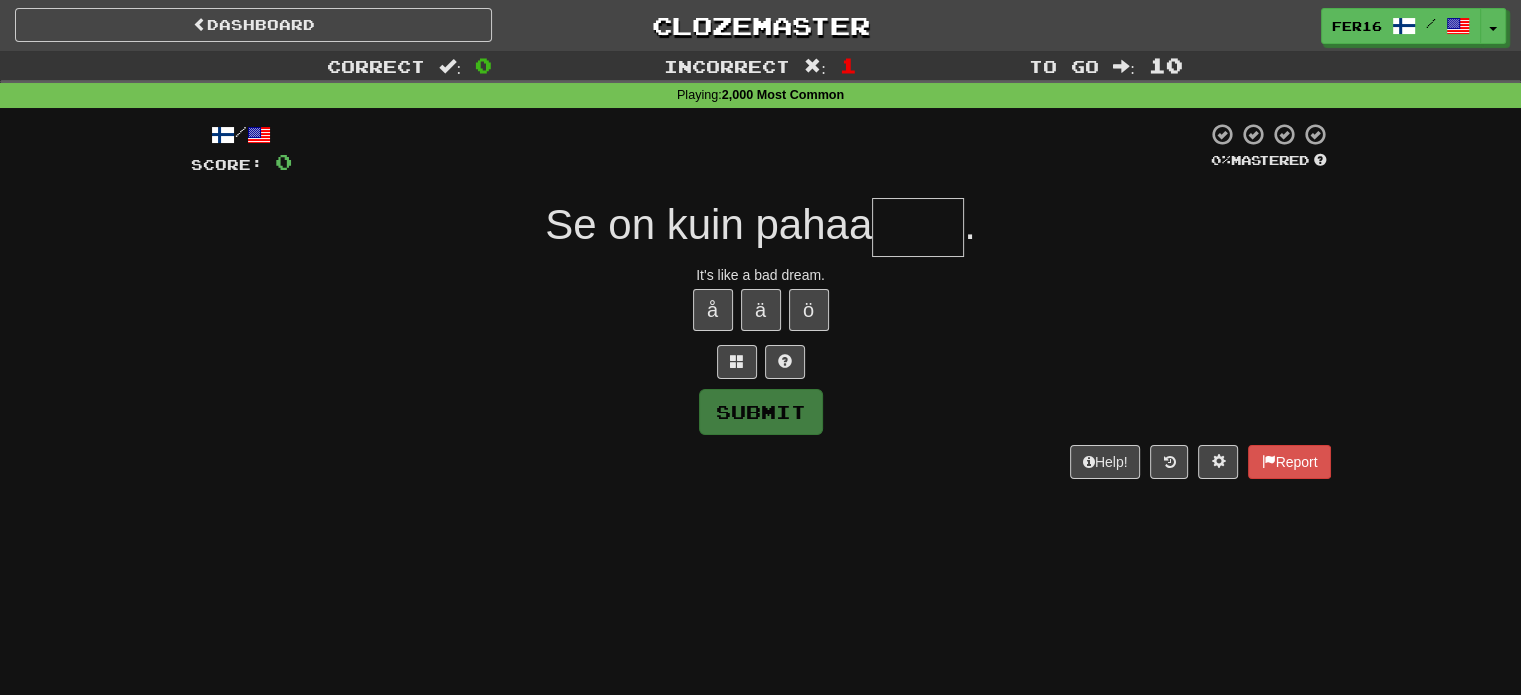 type on "****" 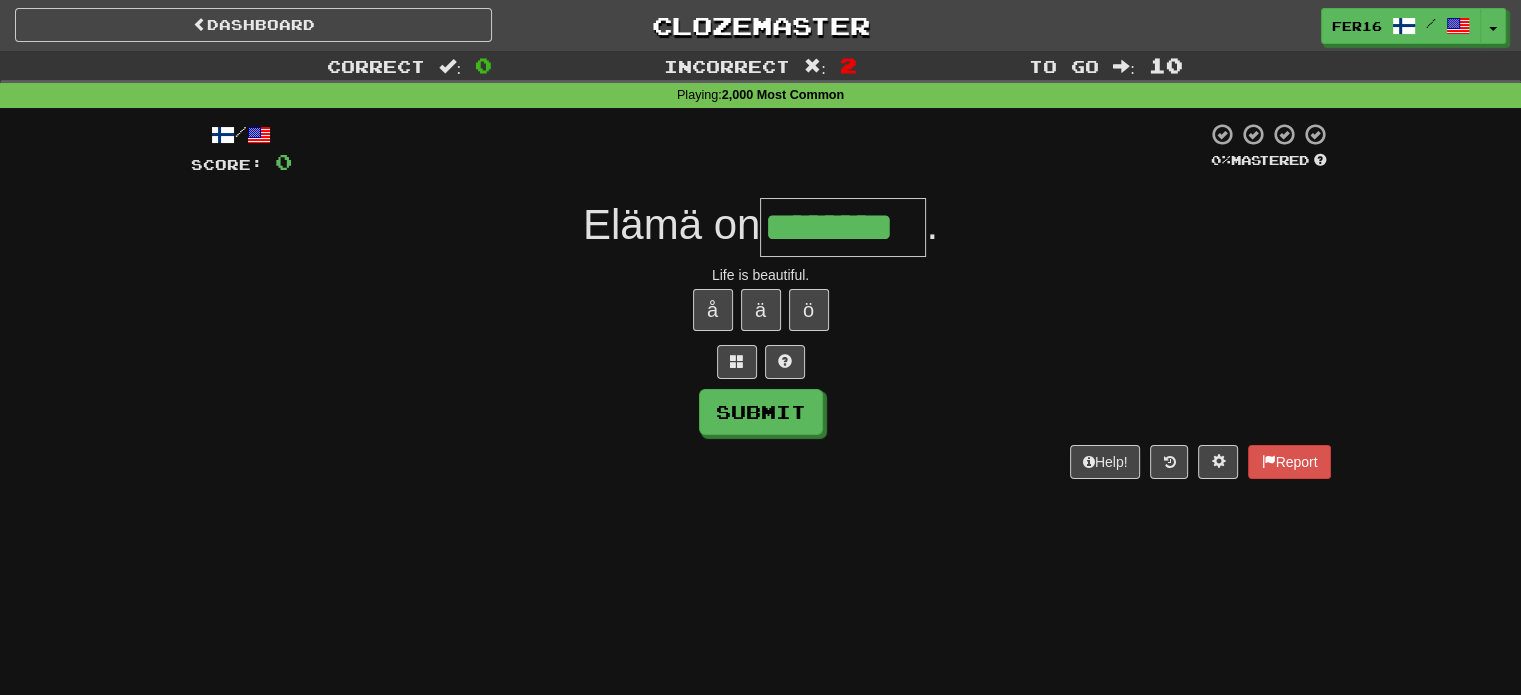 type on "********" 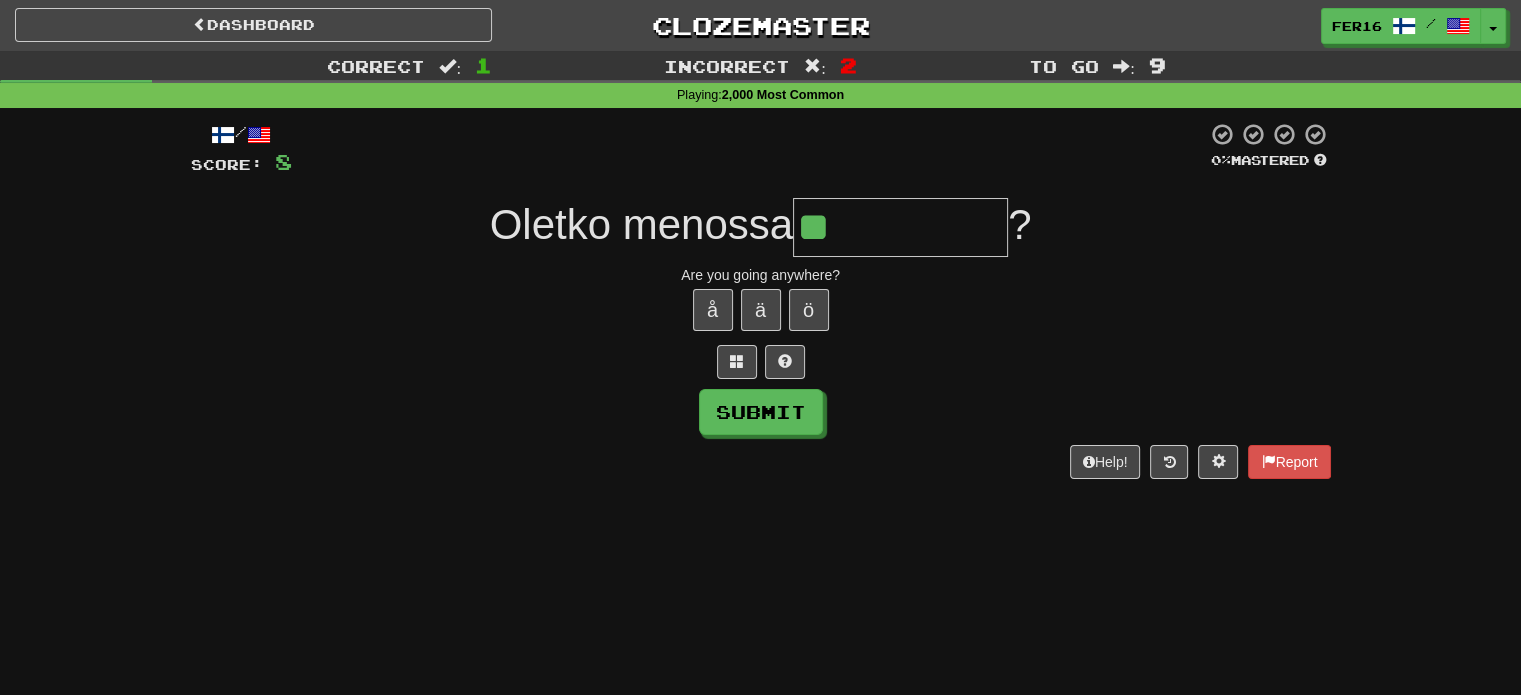 type on "*********" 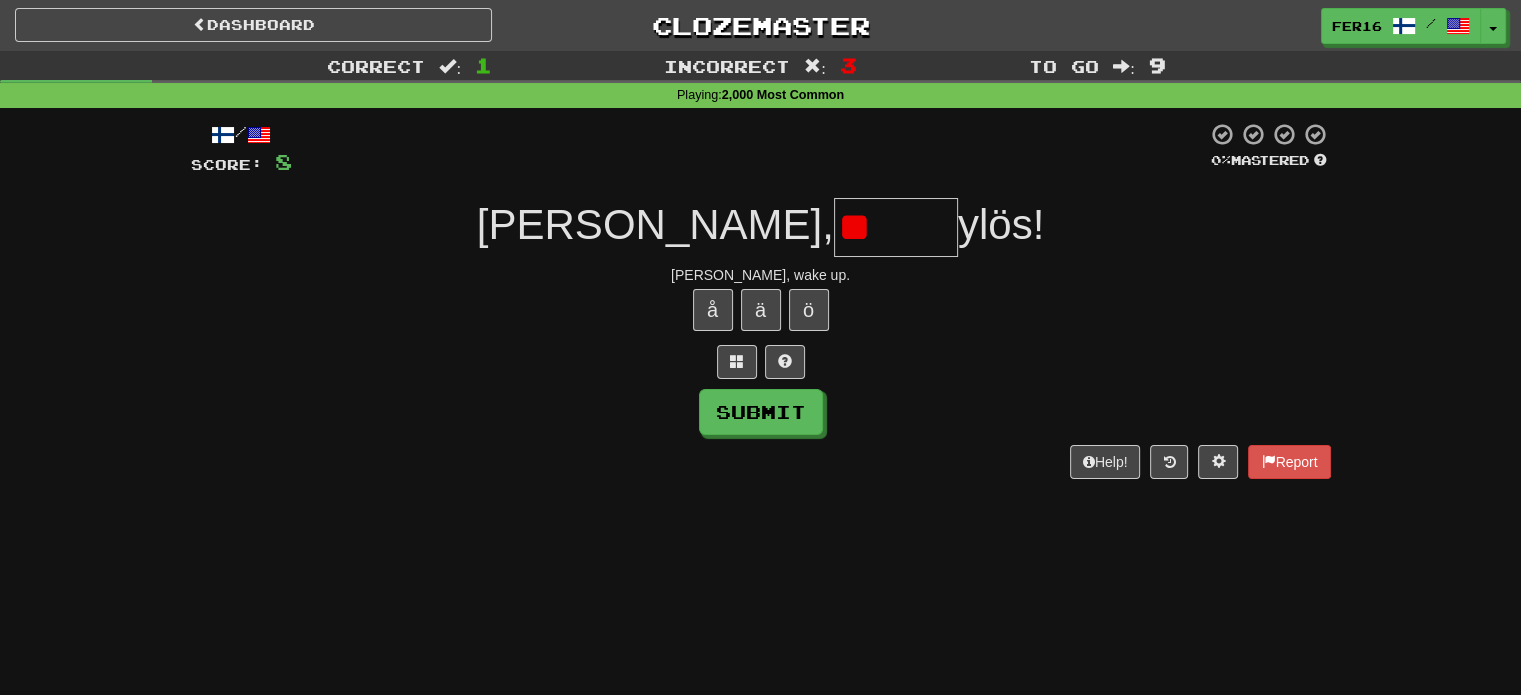 type on "*" 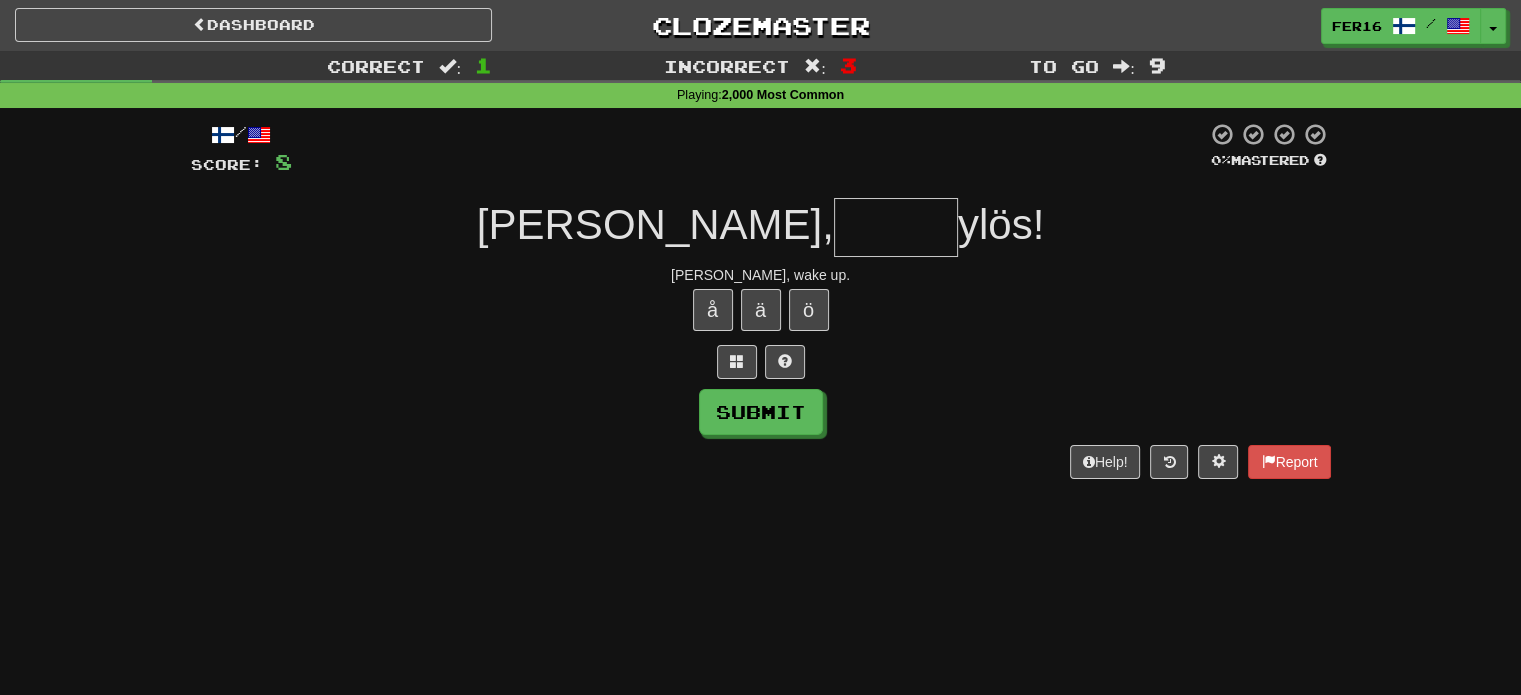 type on "*****" 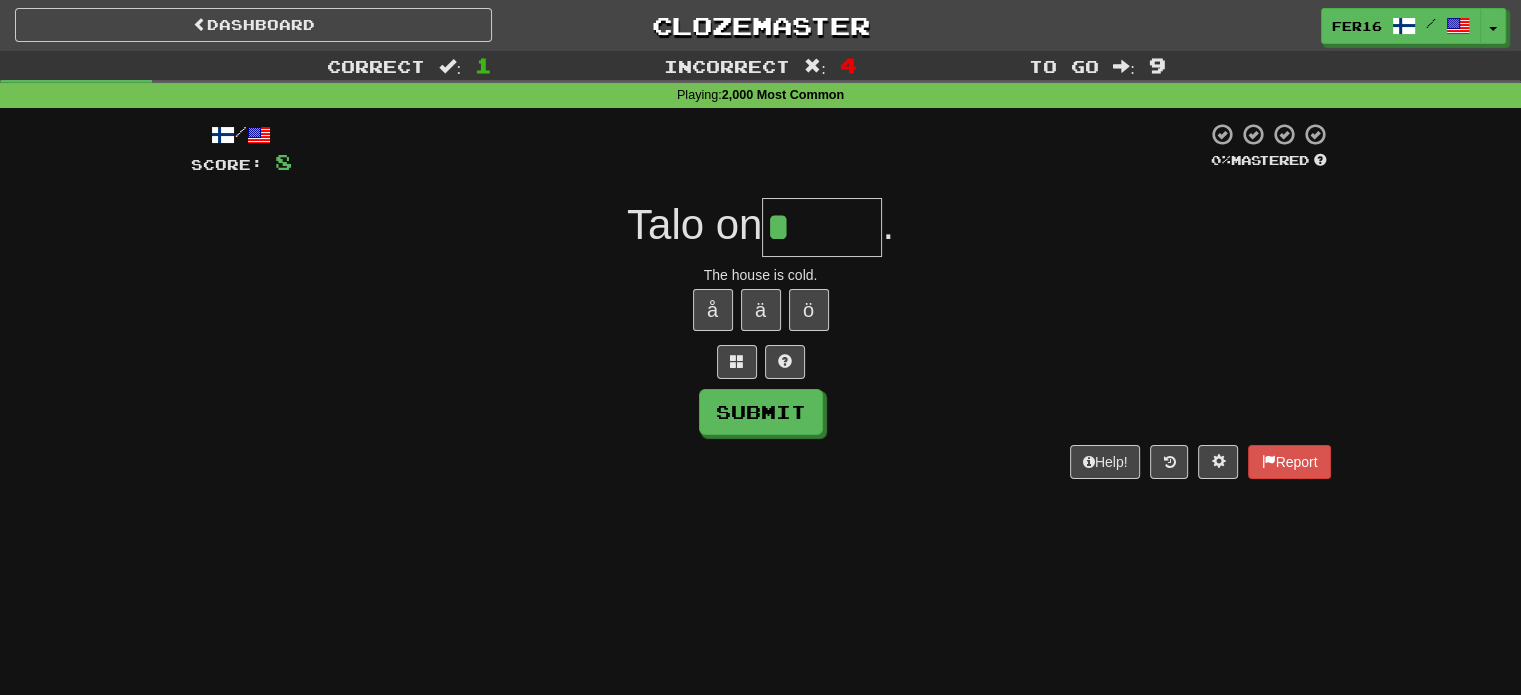 type on "*****" 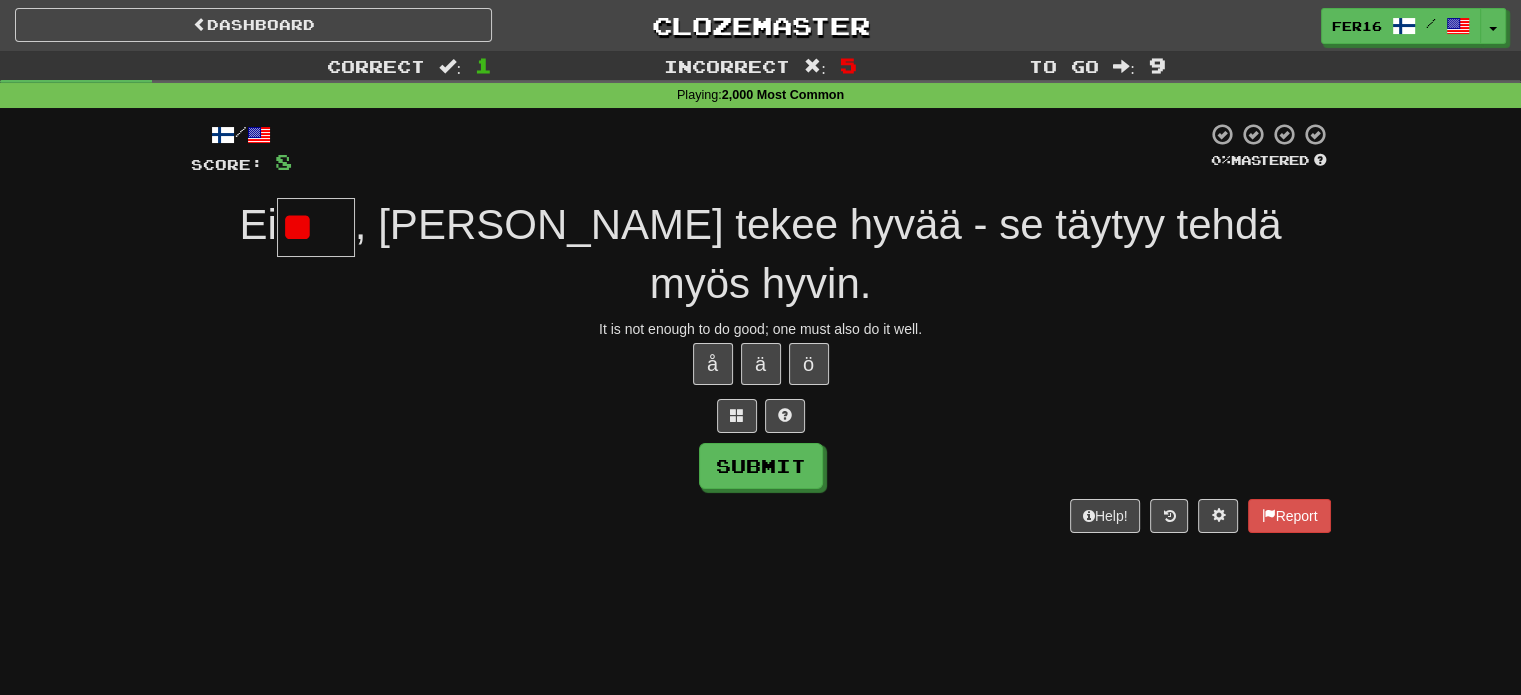 type on "*" 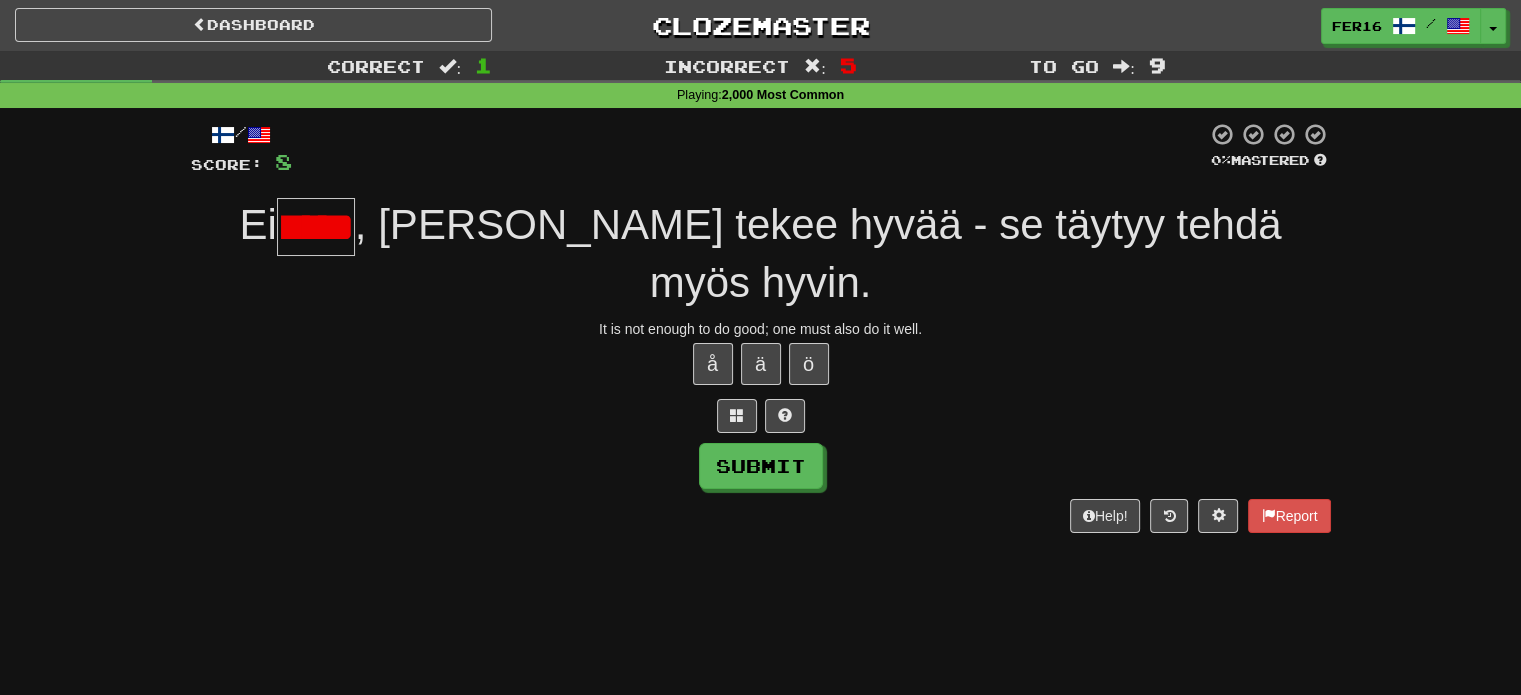 scroll, scrollTop: 0, scrollLeft: 0, axis: both 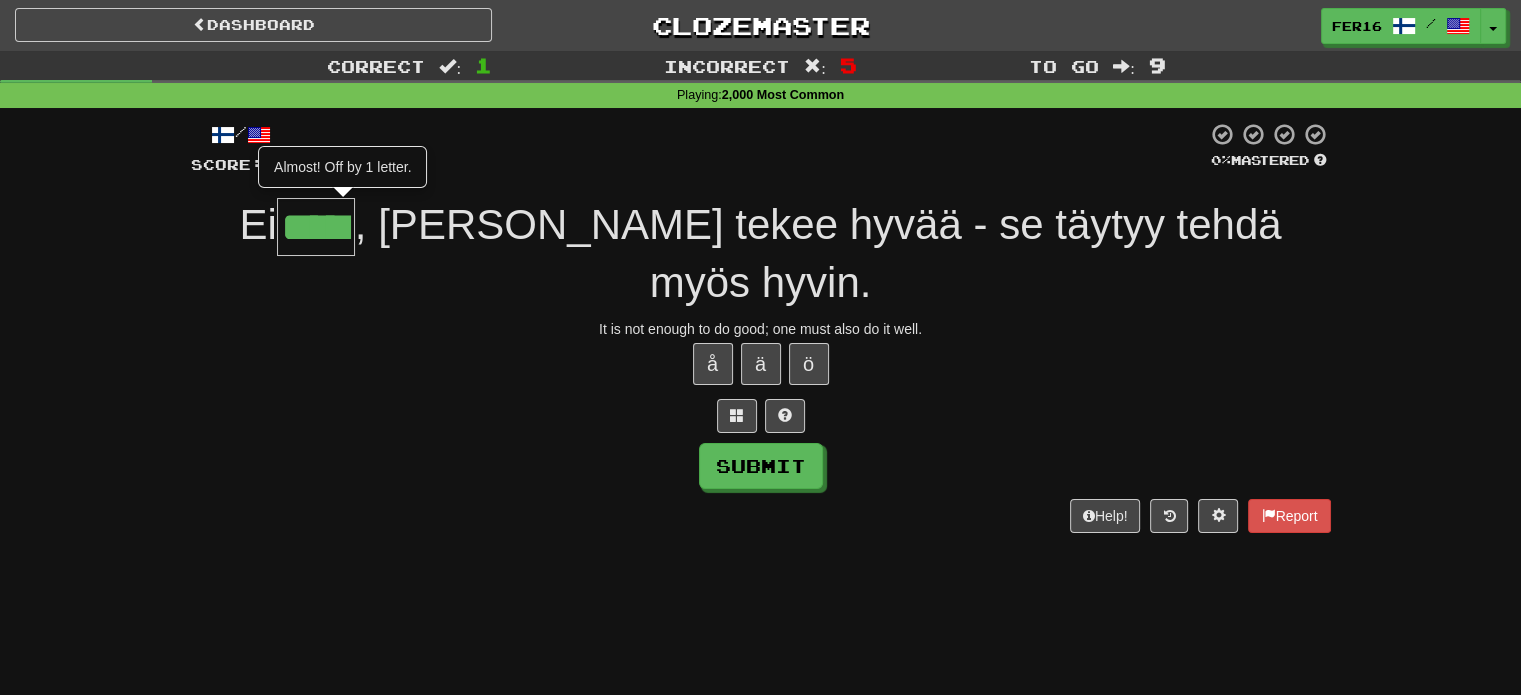 type on "*****" 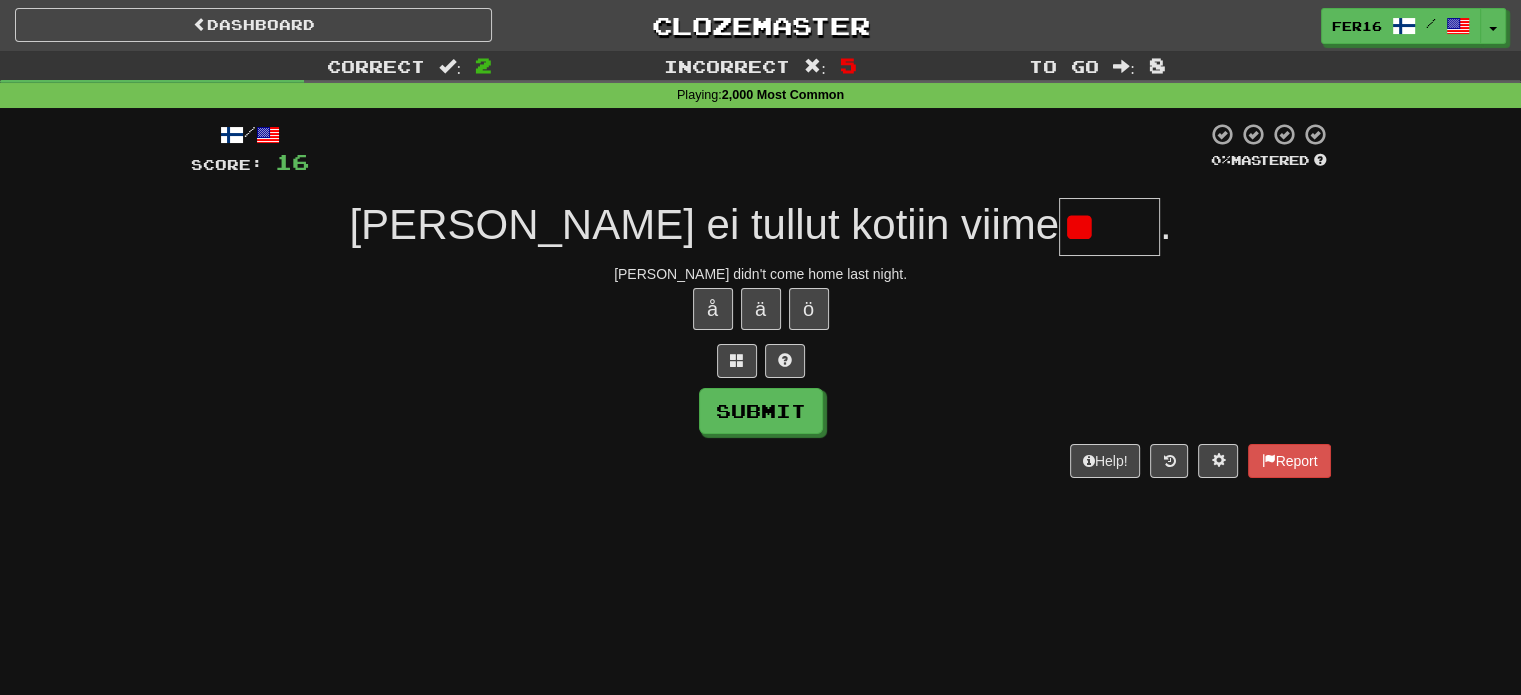 type on "*" 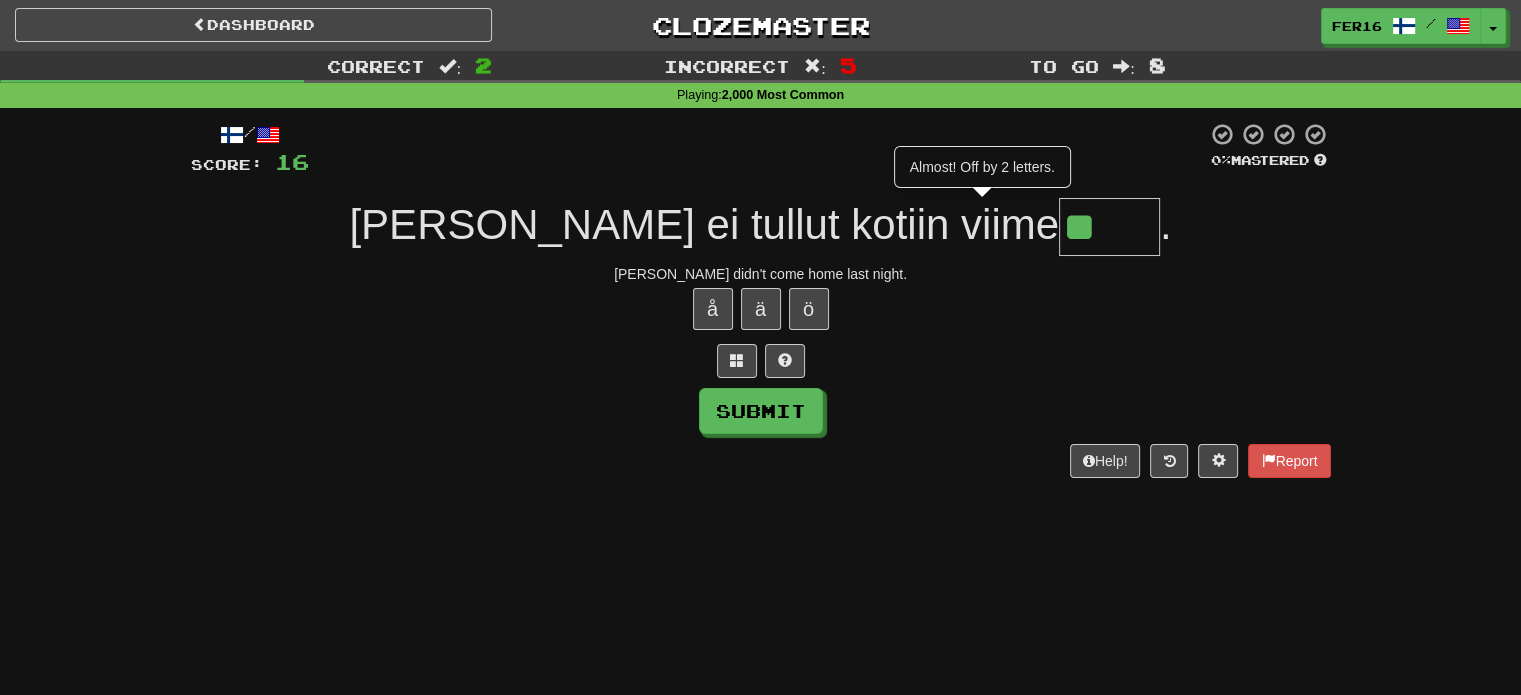 type on "****" 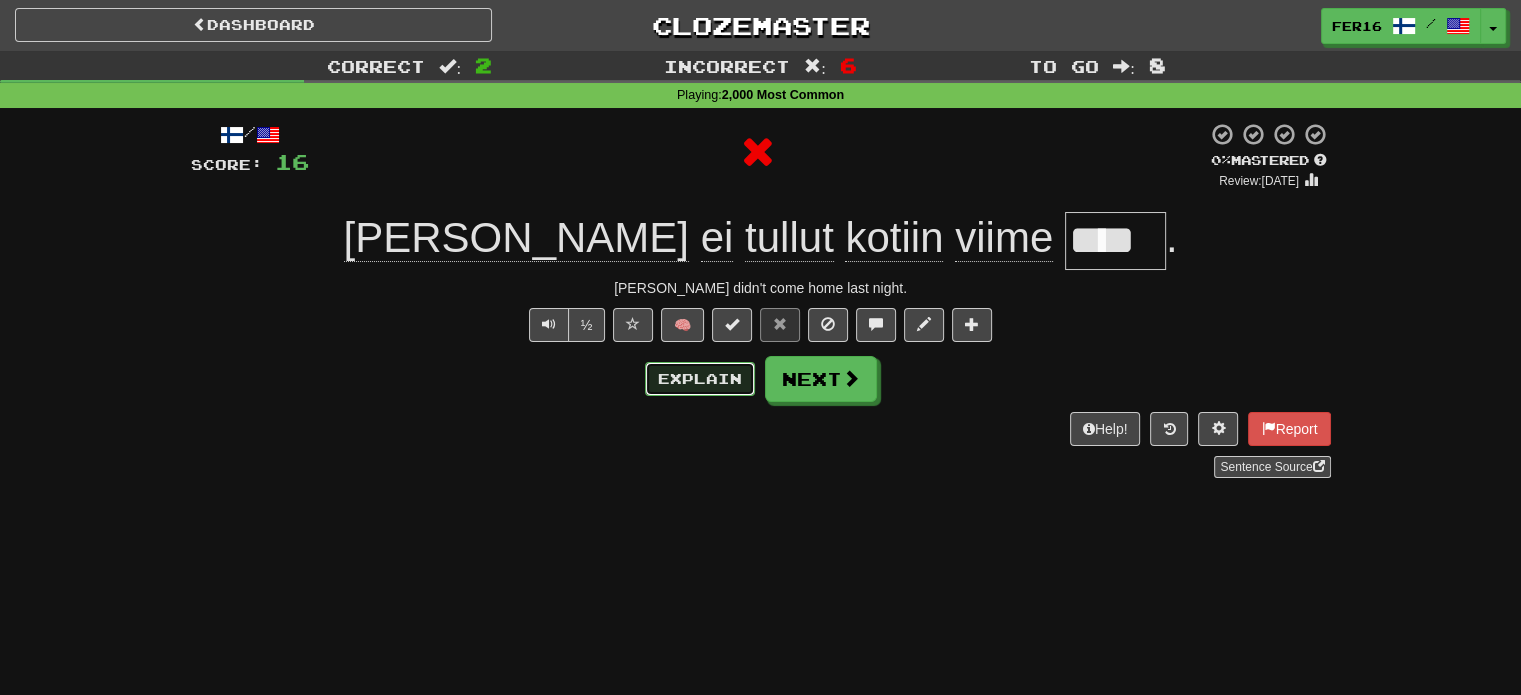 click on "Explain" at bounding box center [700, 379] 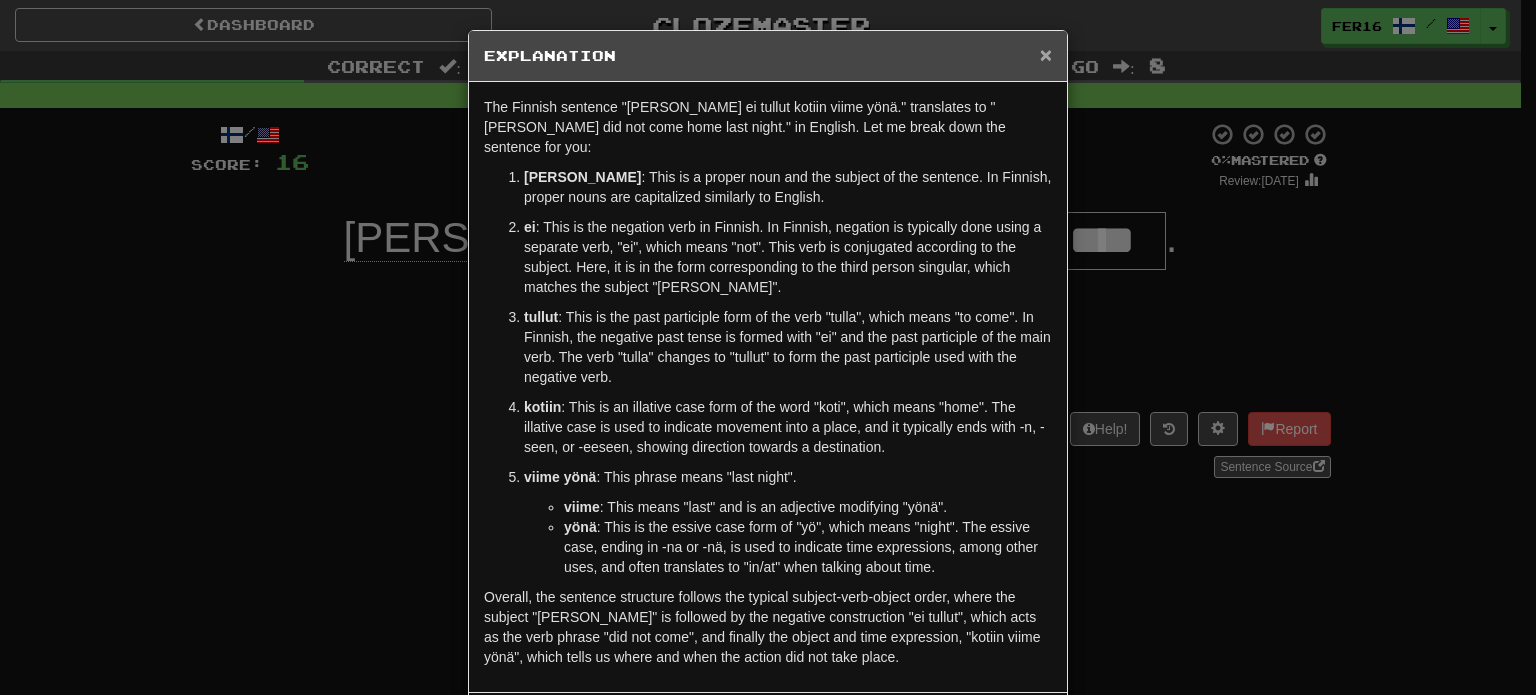 click on "×" at bounding box center [1046, 54] 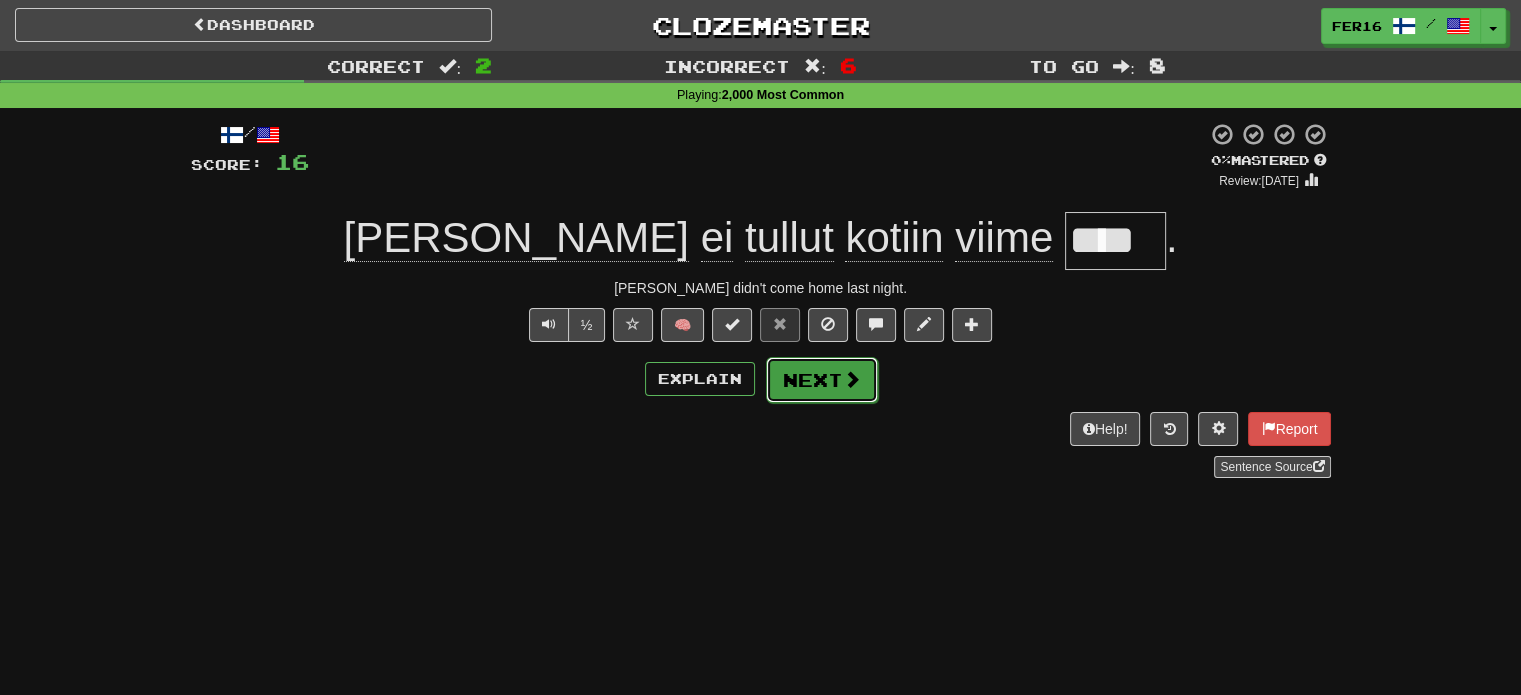 click on "Next" at bounding box center (822, 380) 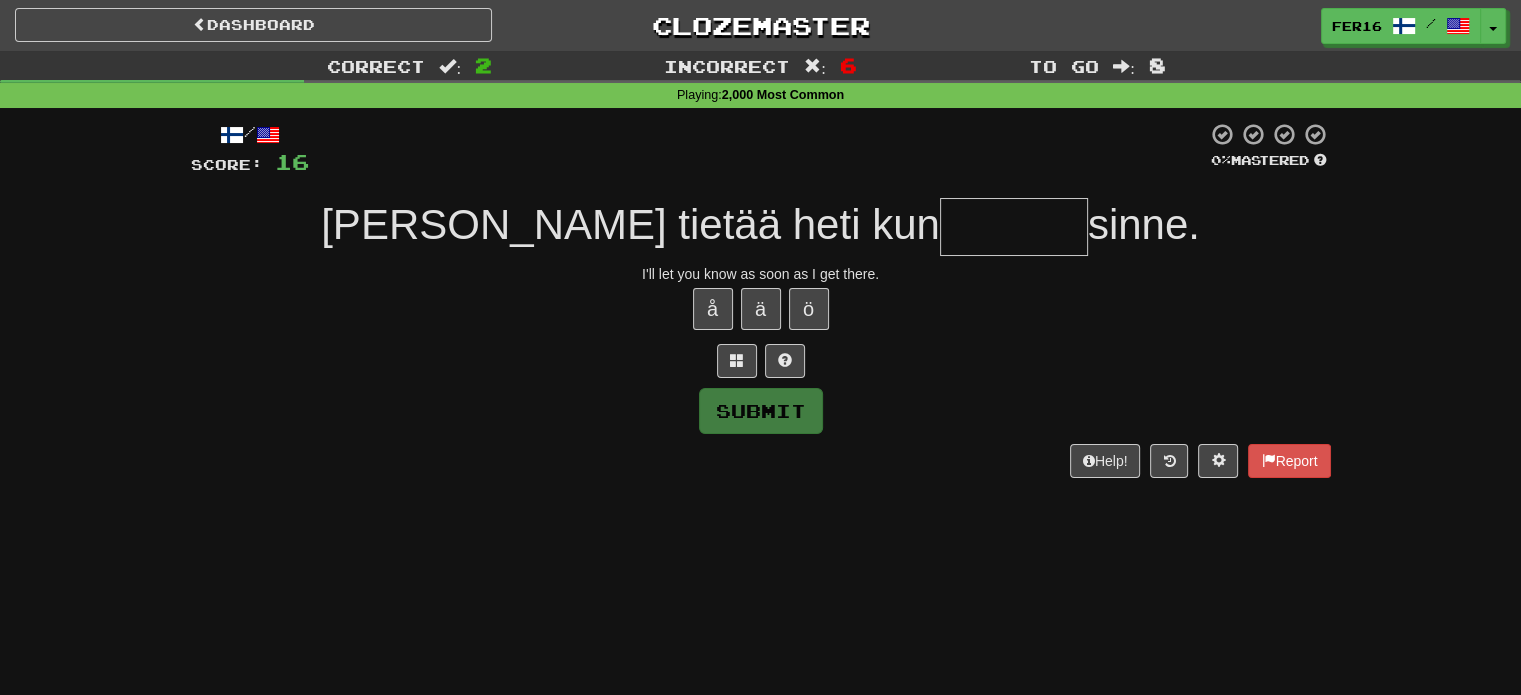 type on "*" 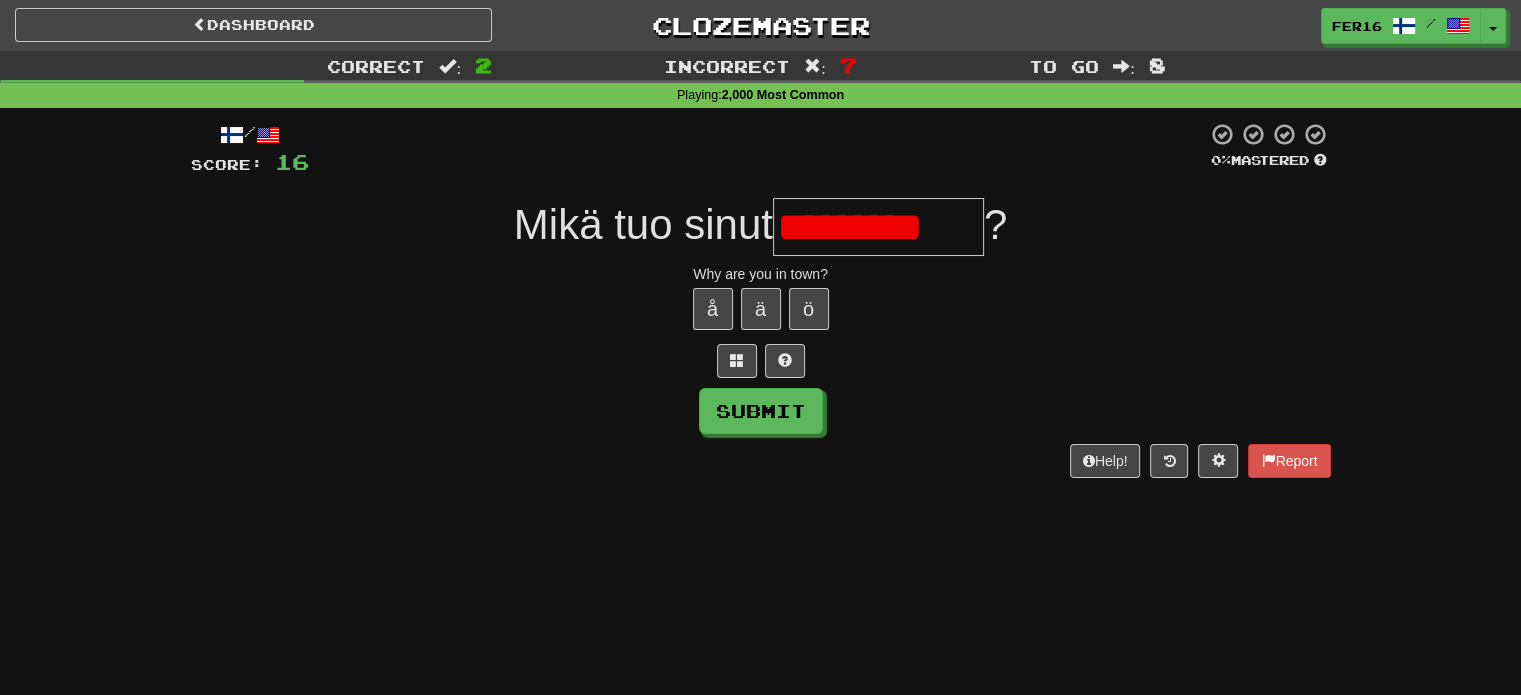 scroll, scrollTop: 0, scrollLeft: 0, axis: both 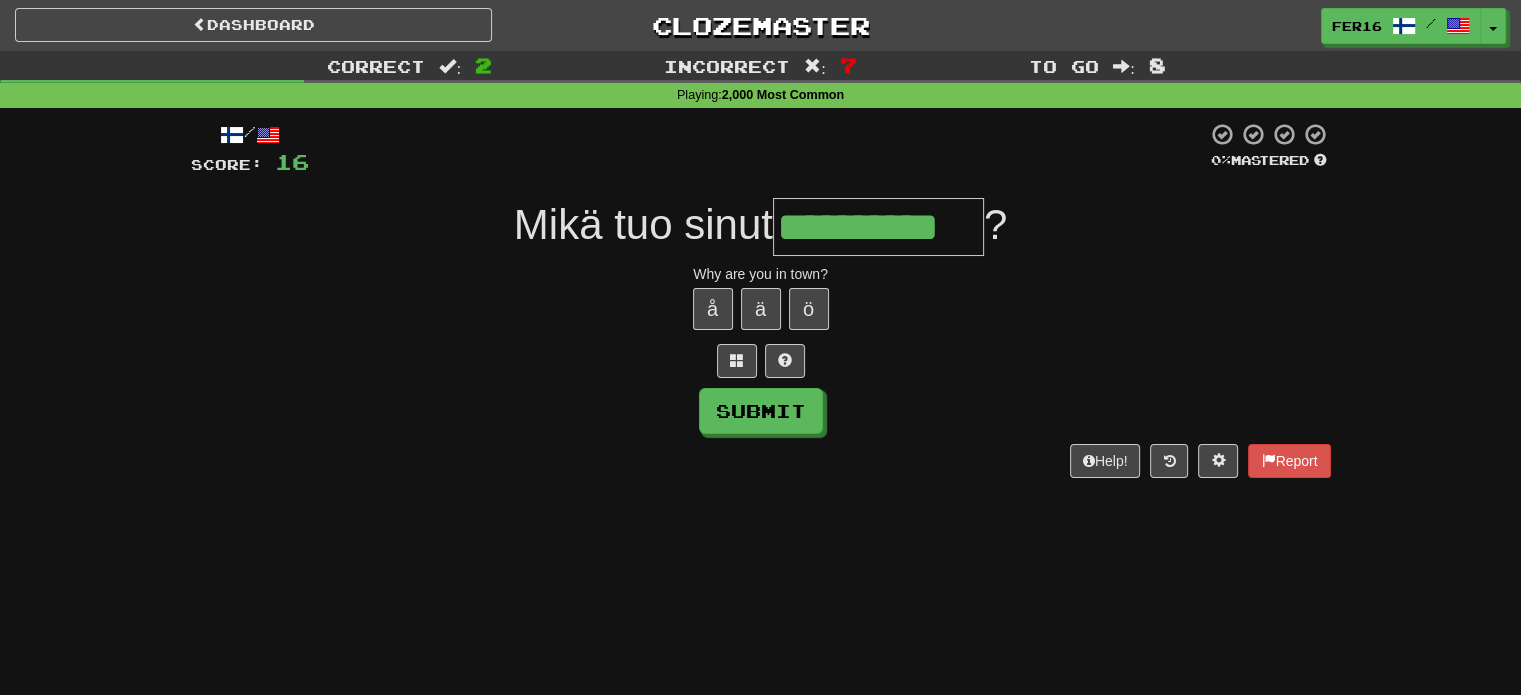 type on "**********" 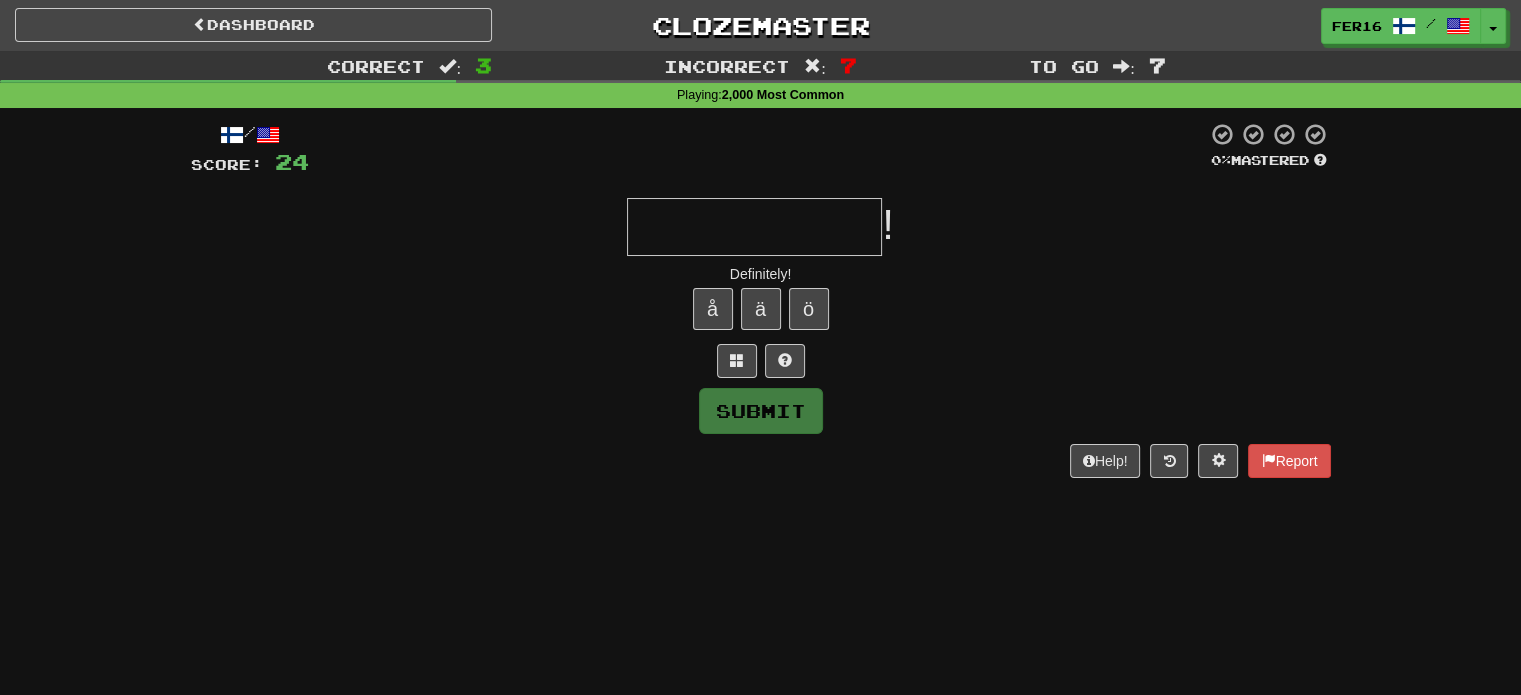 type on "**********" 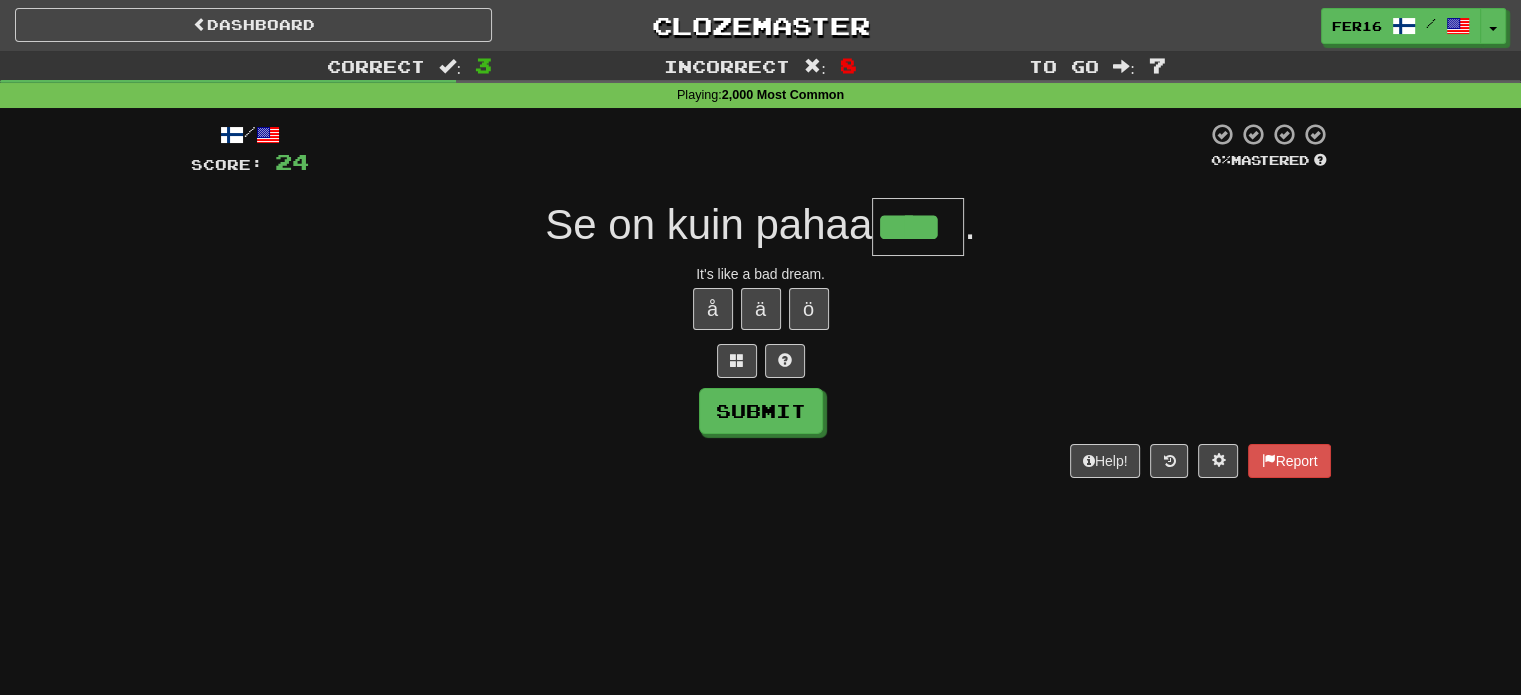 type on "****" 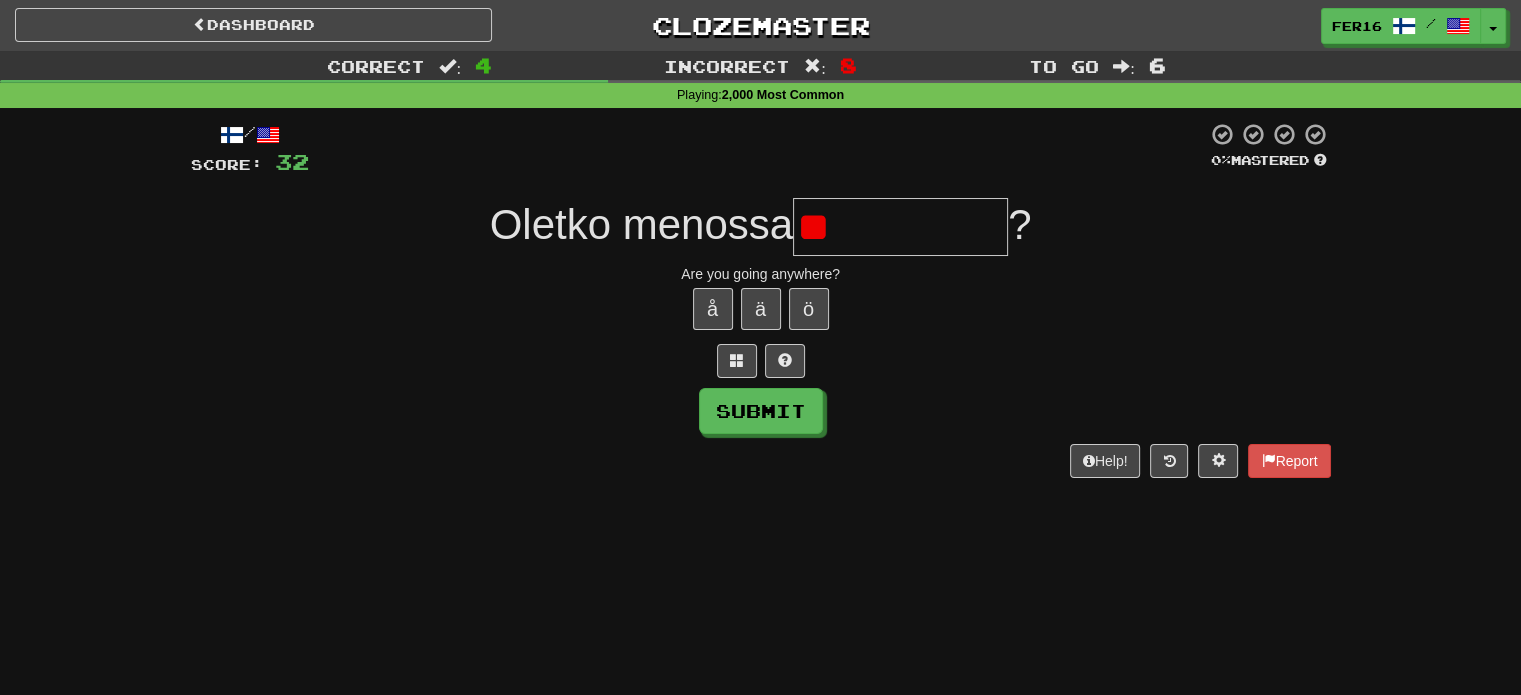 type on "*" 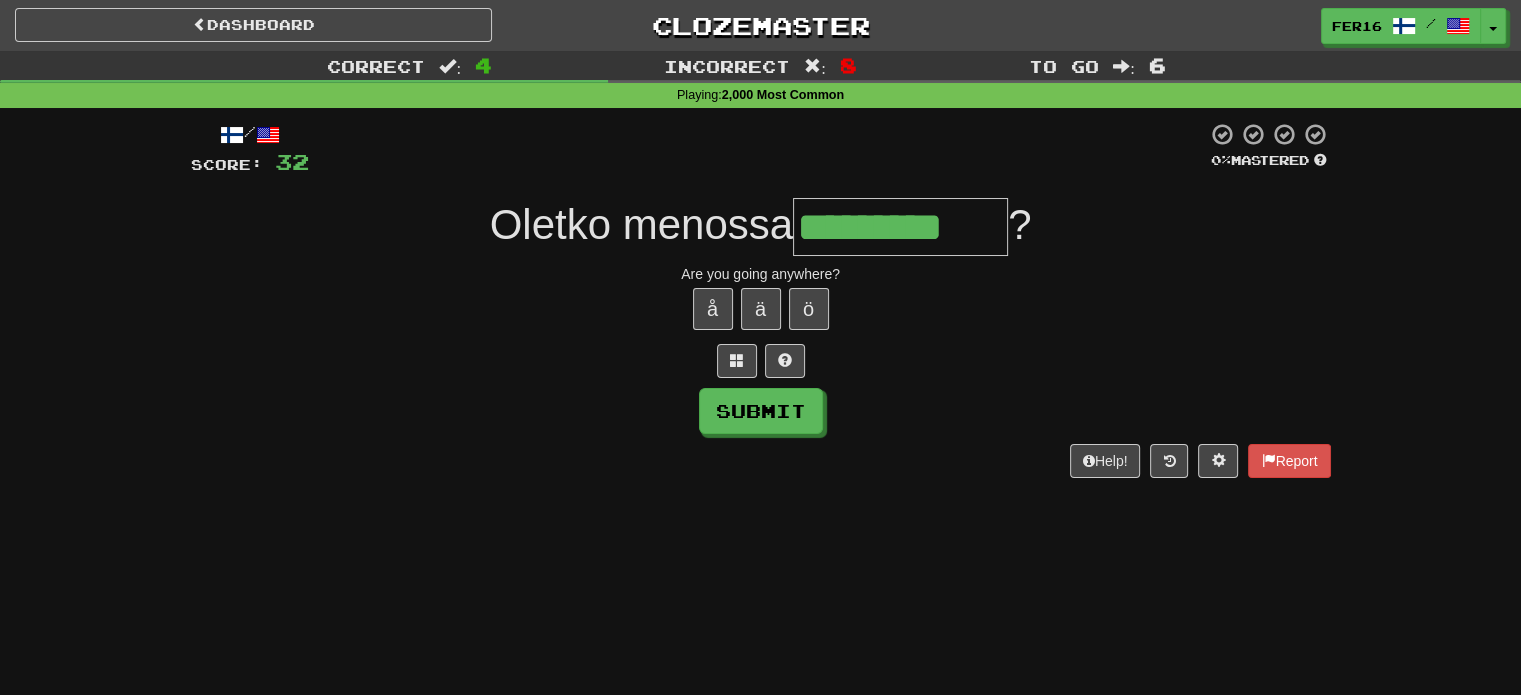 type on "*********" 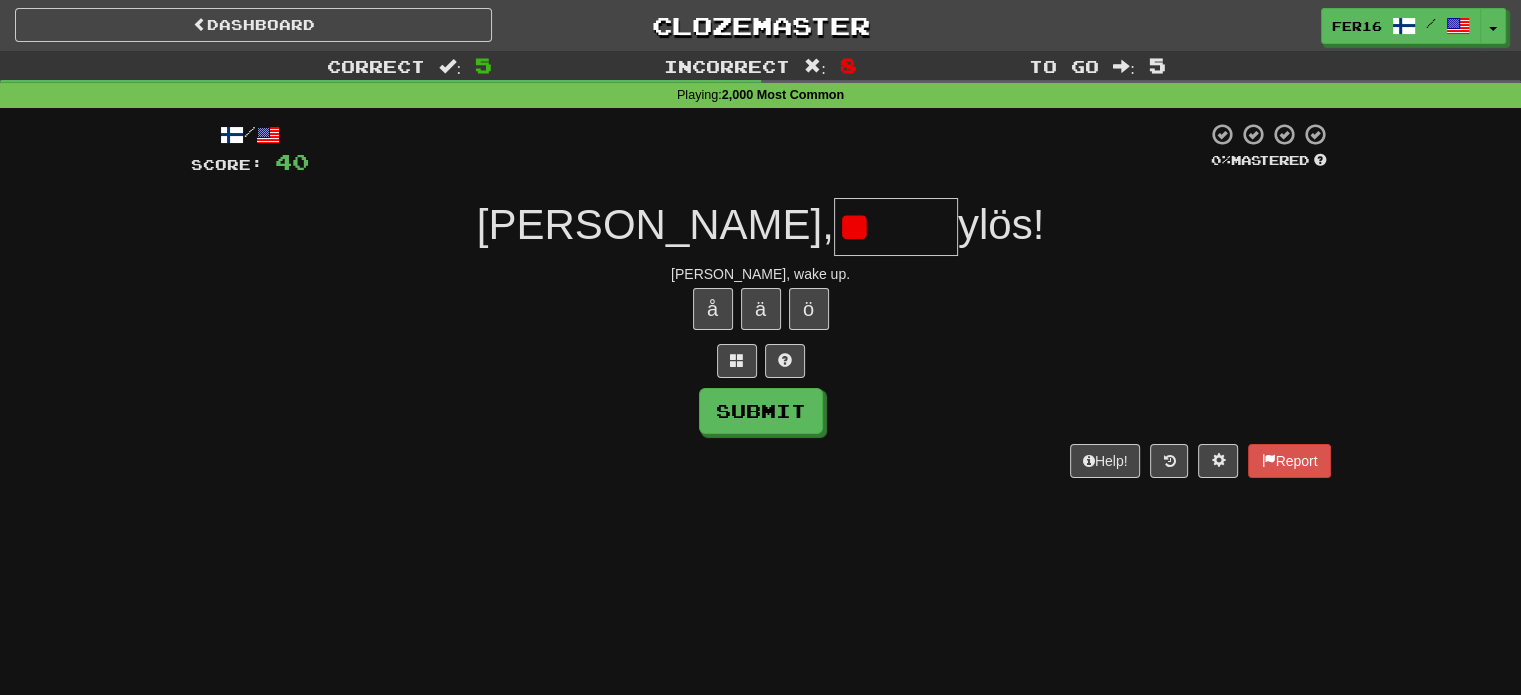 type on "*" 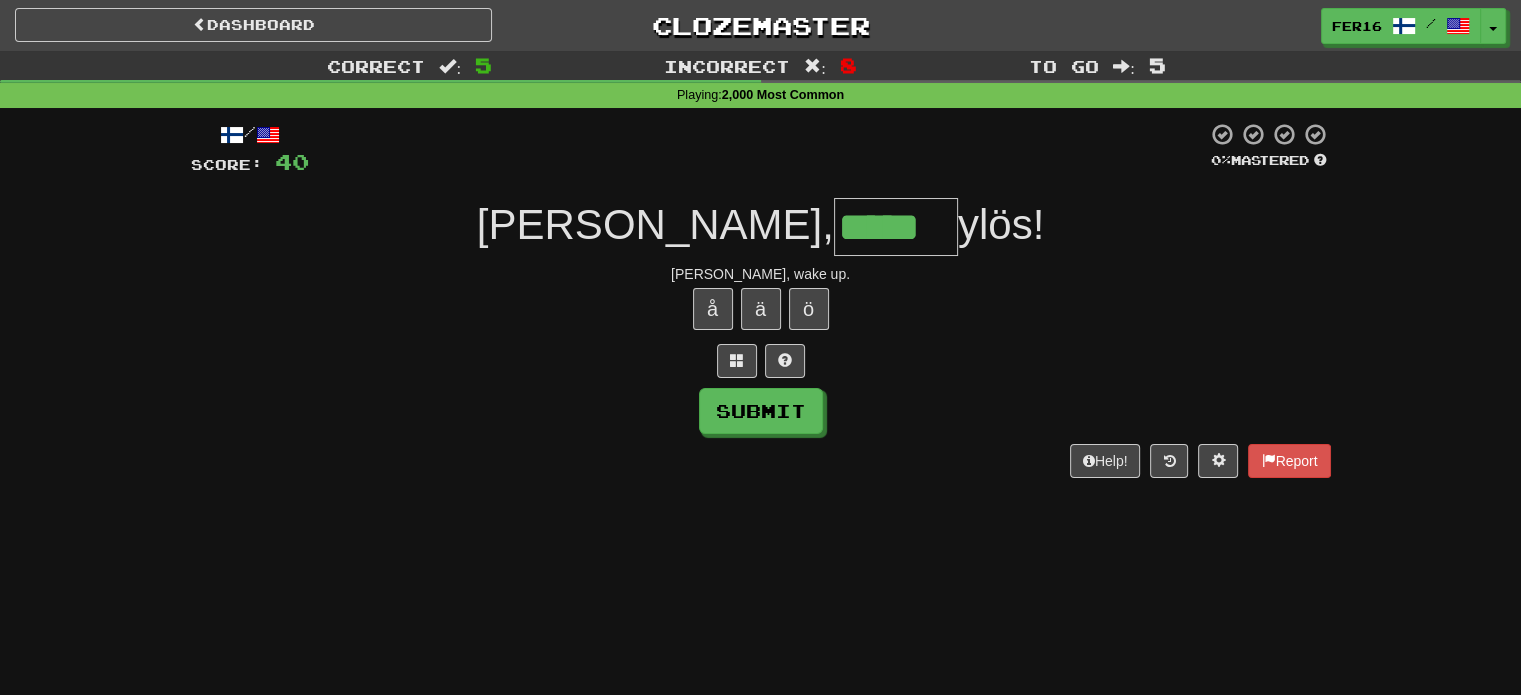 type on "*****" 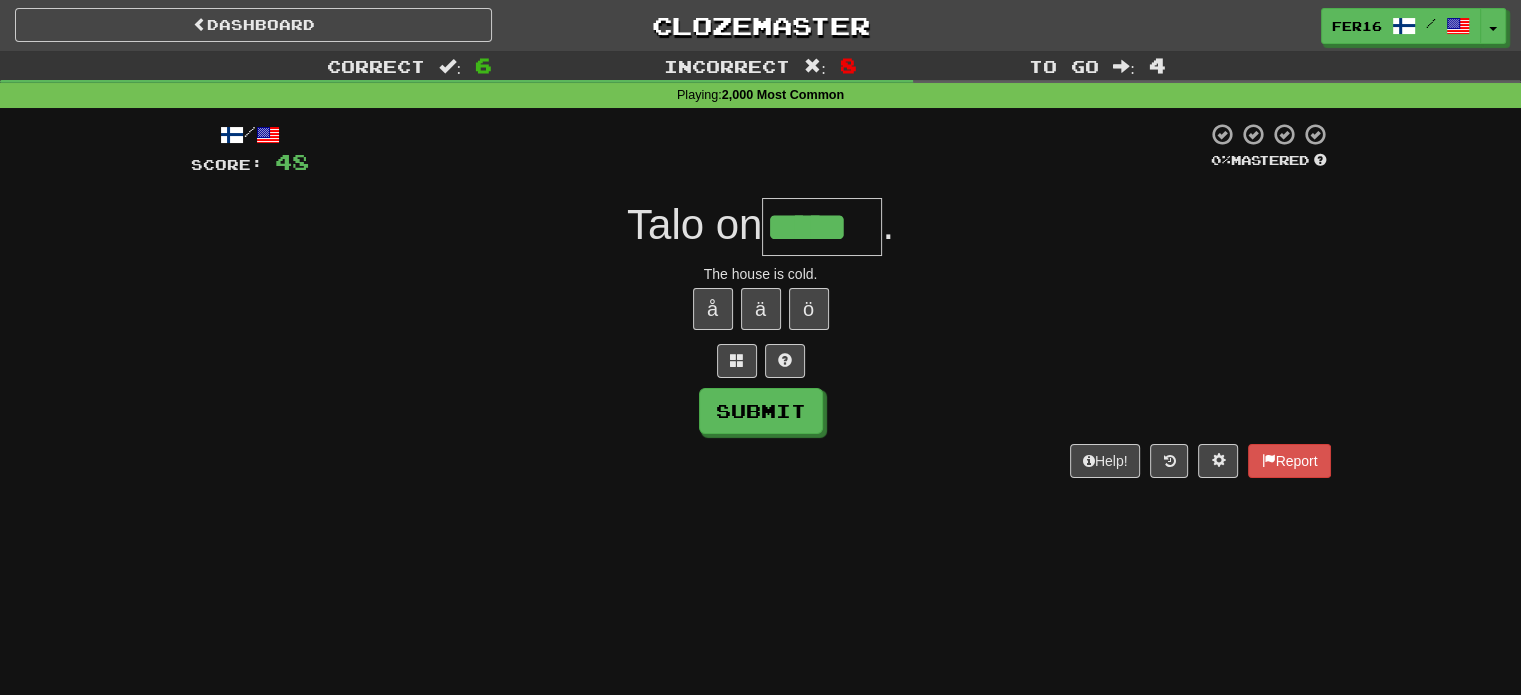 type on "*****" 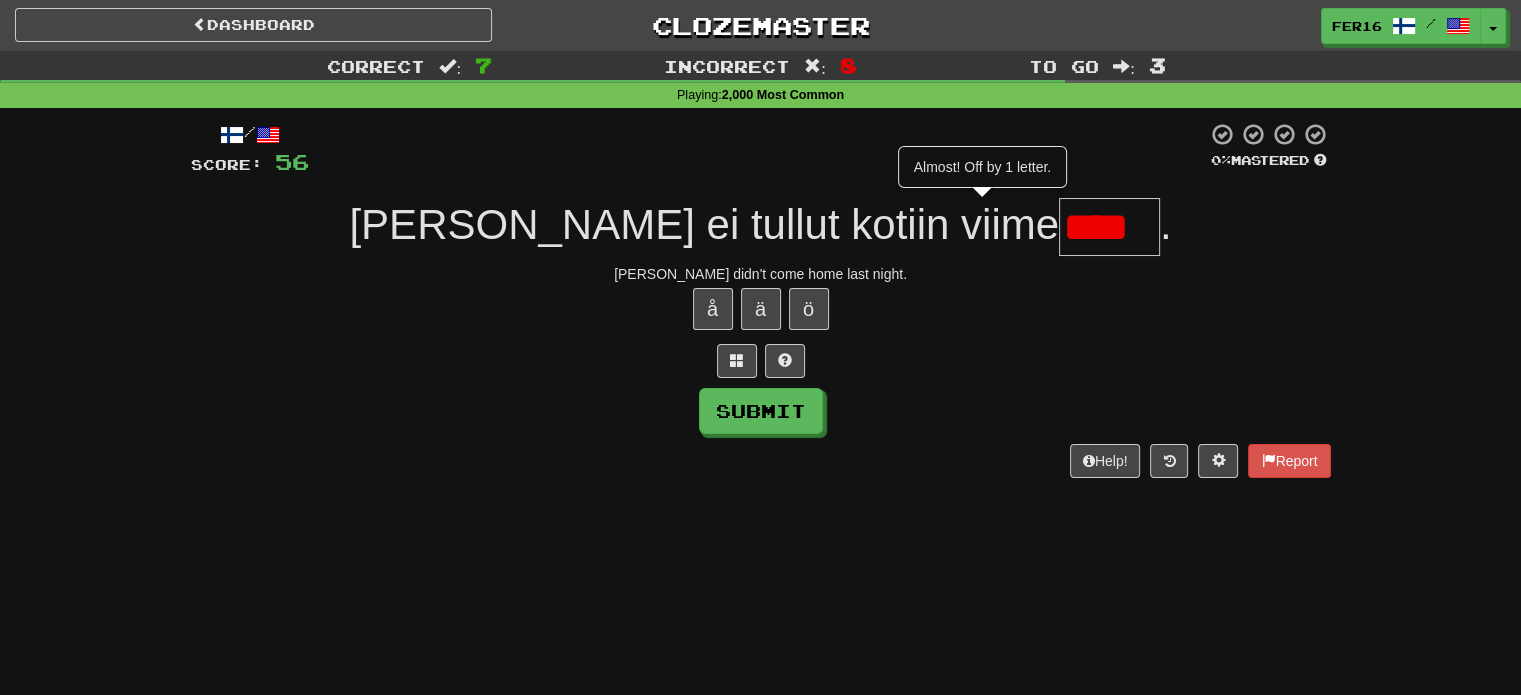 type on "****" 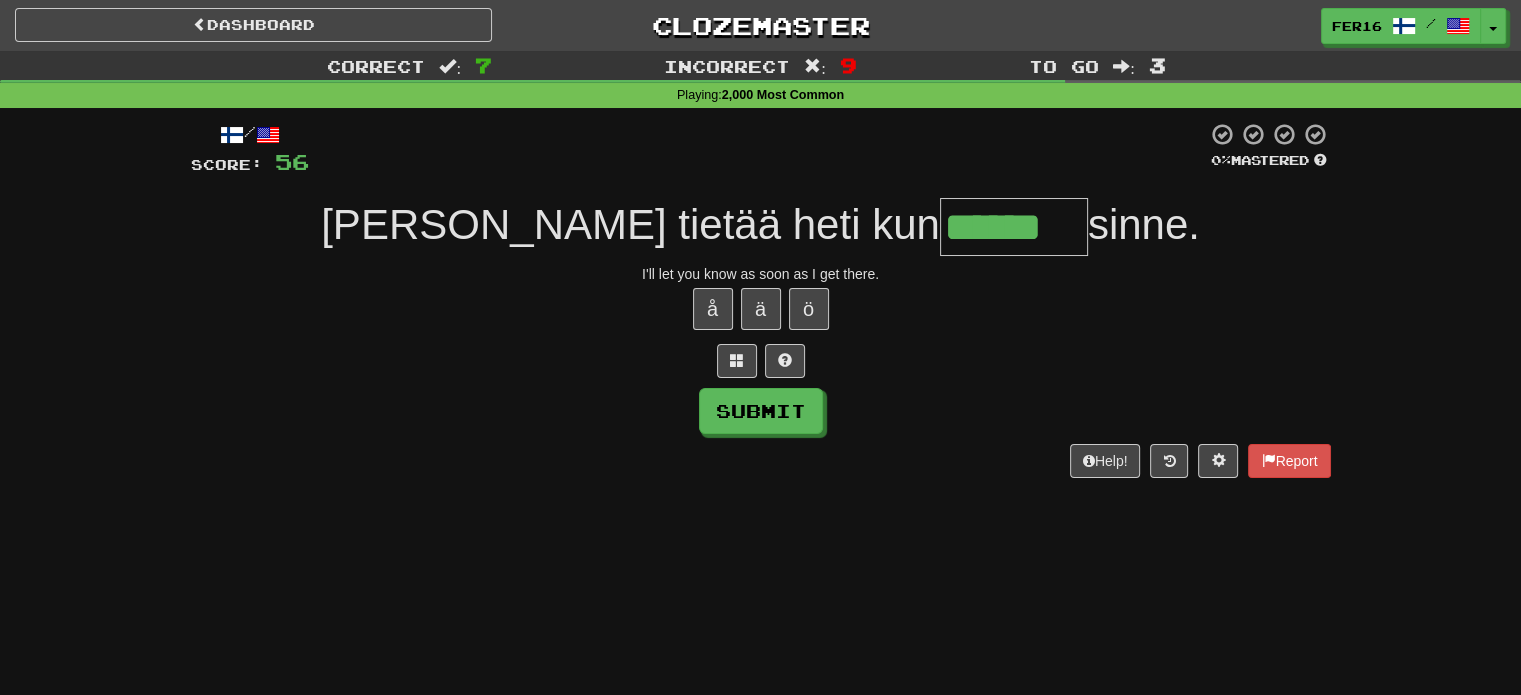 type on "******" 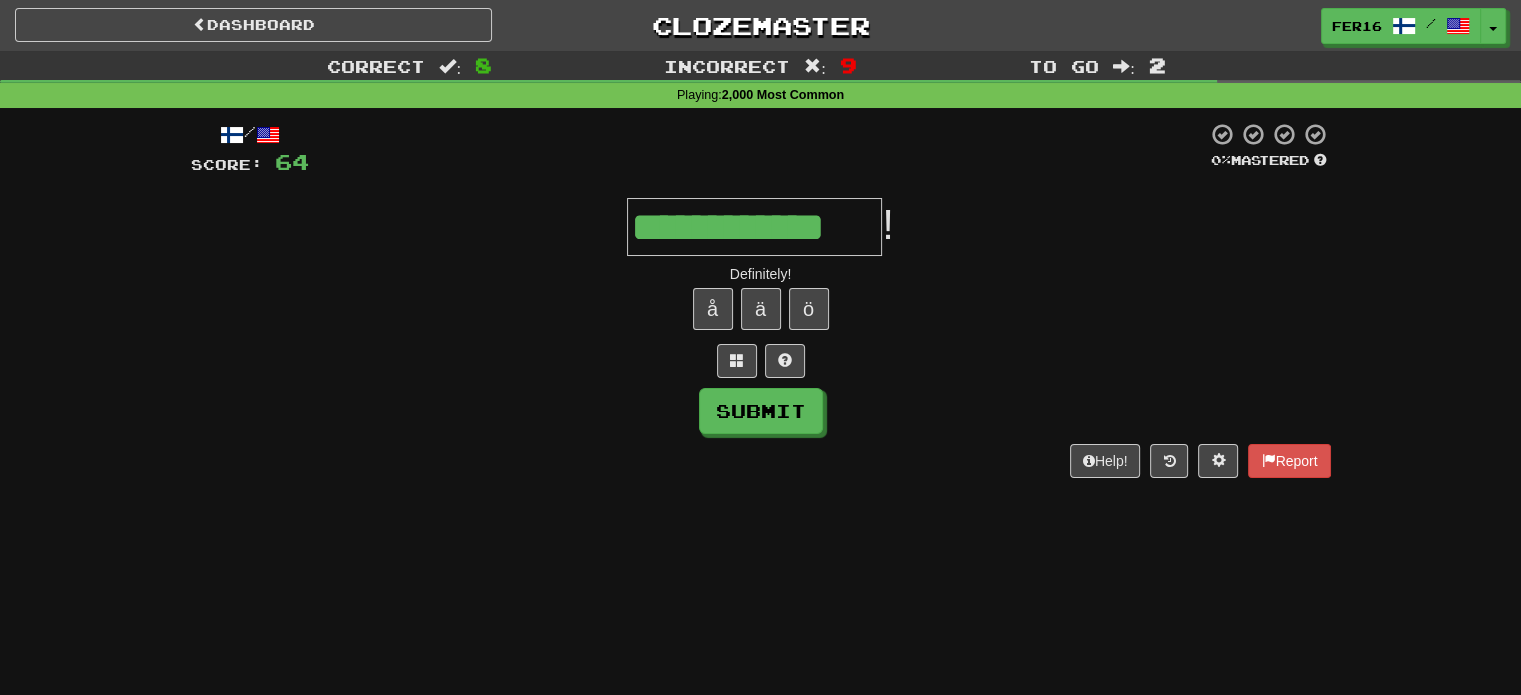 type on "**********" 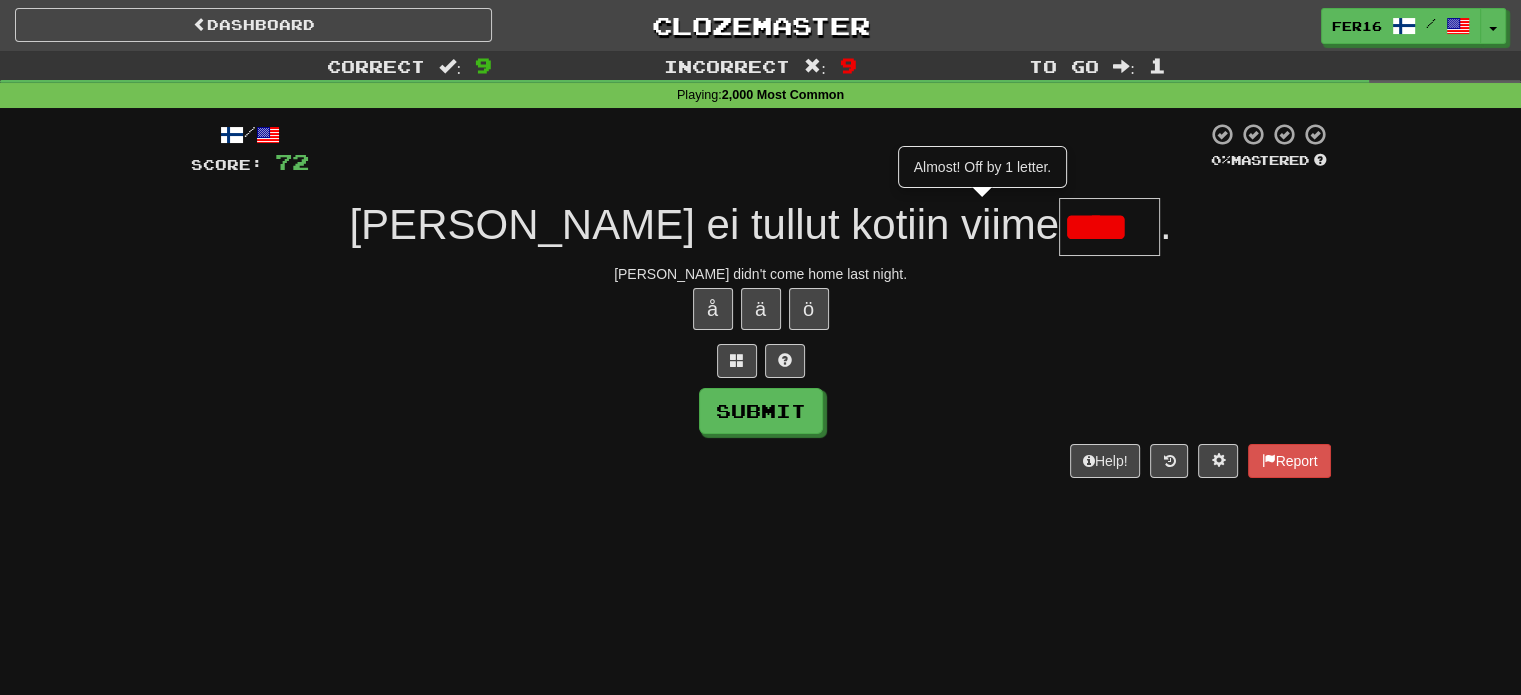 type on "****" 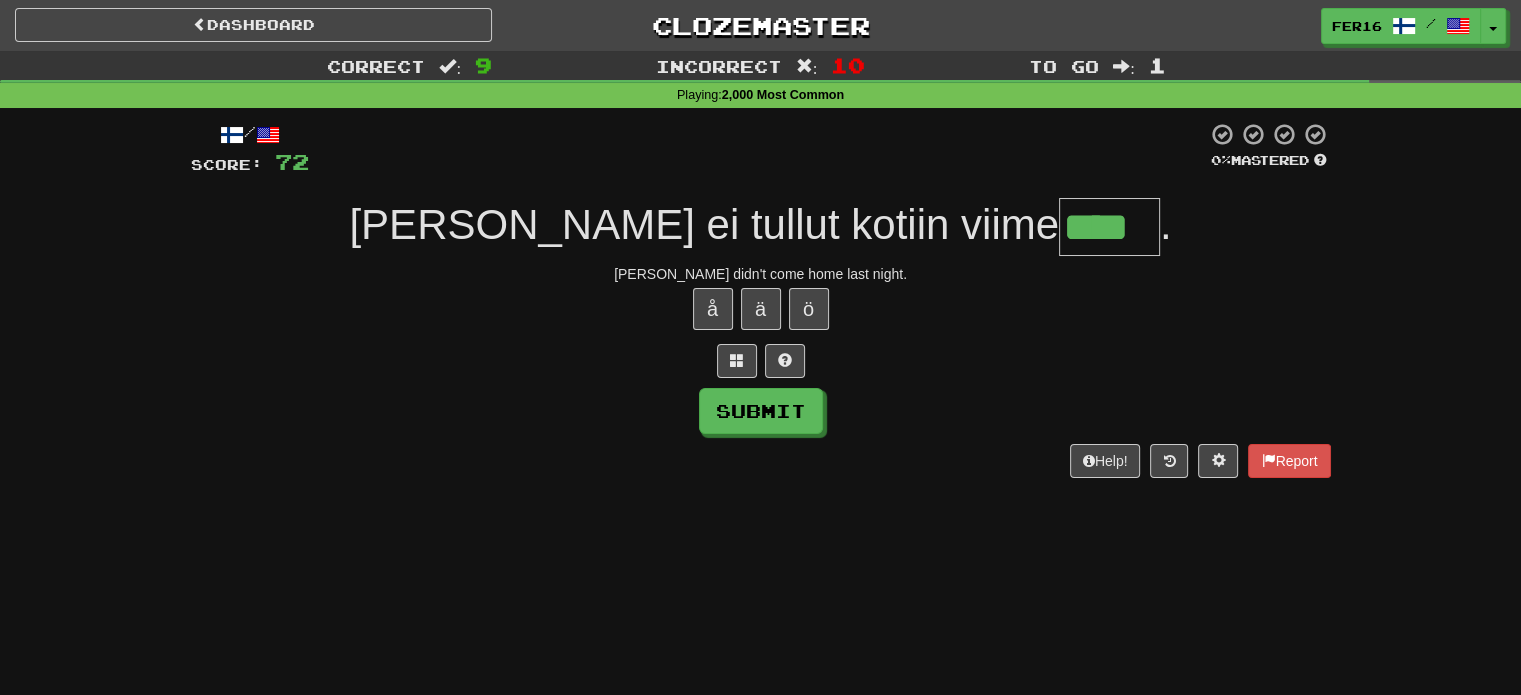 type on "****" 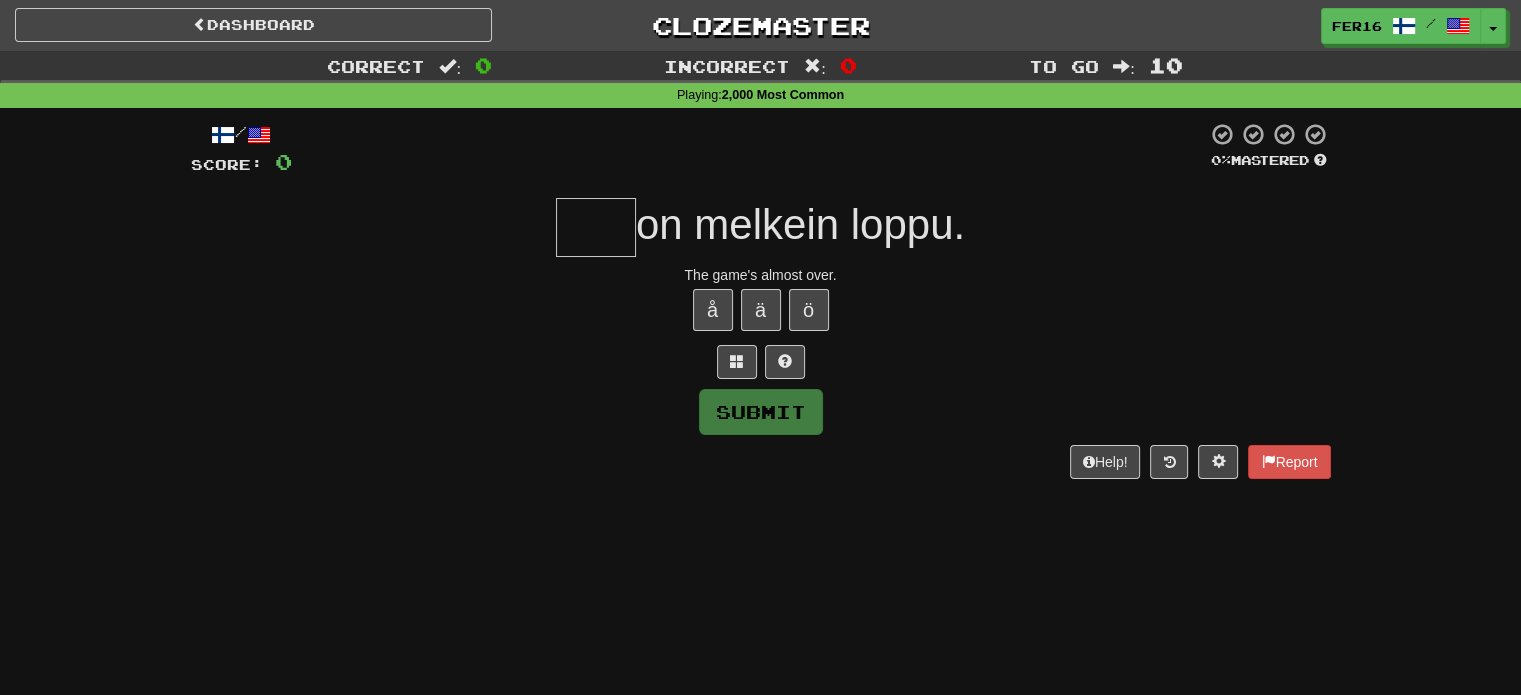 type on "****" 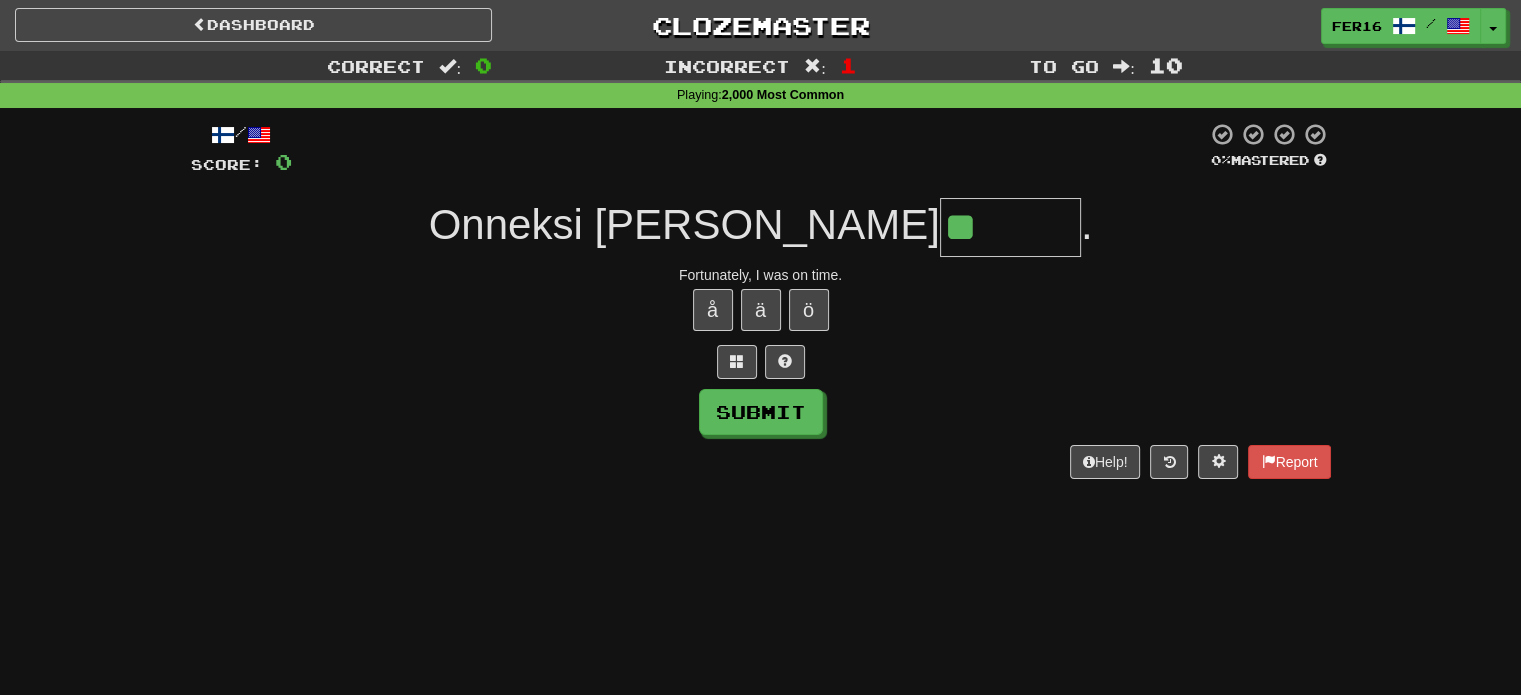 type on "*******" 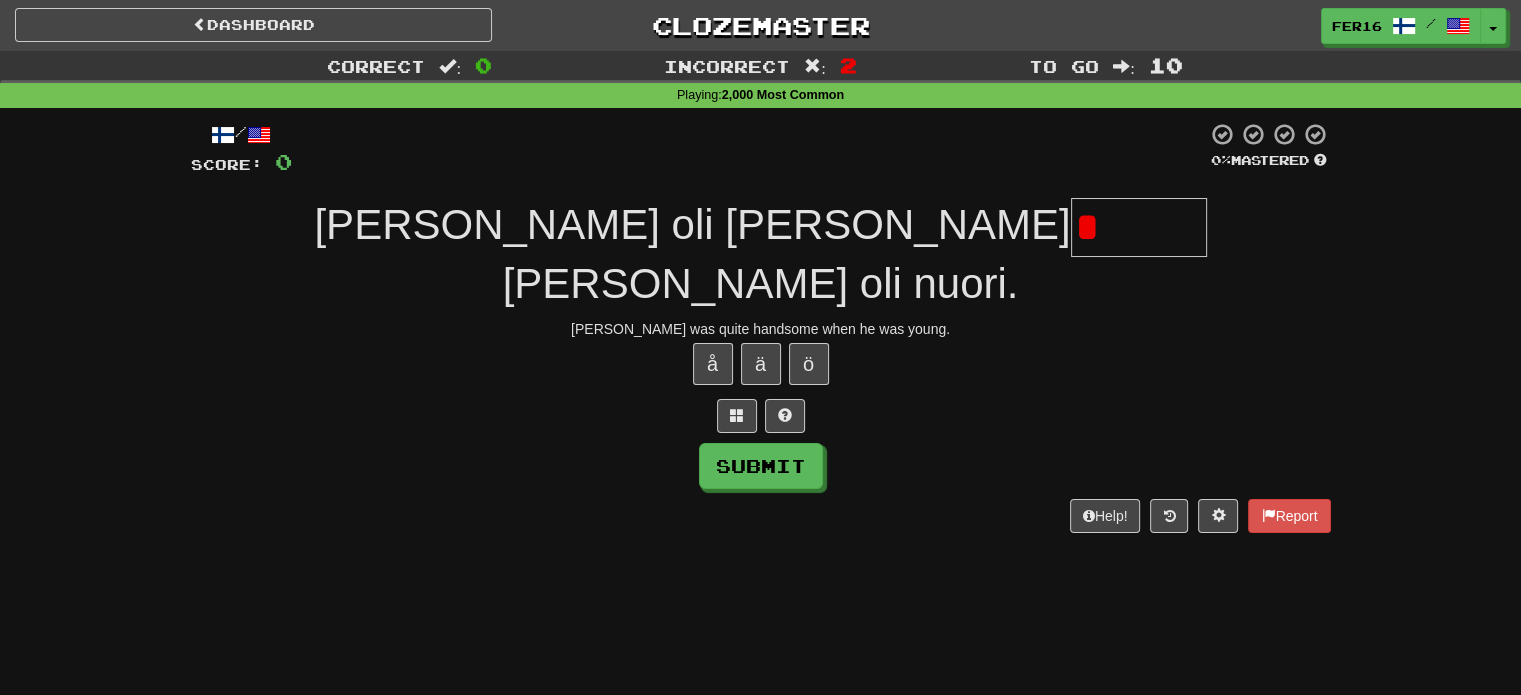 type on "*****" 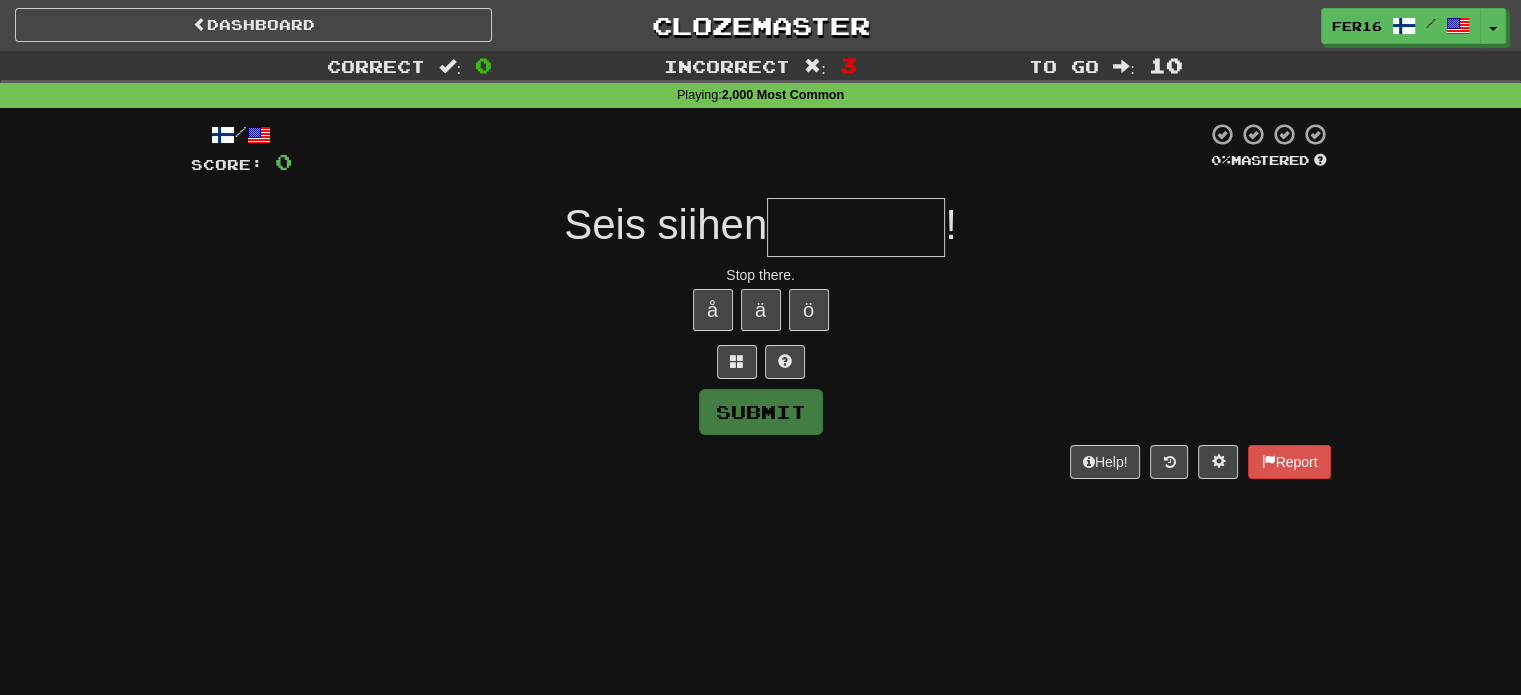 type on "********" 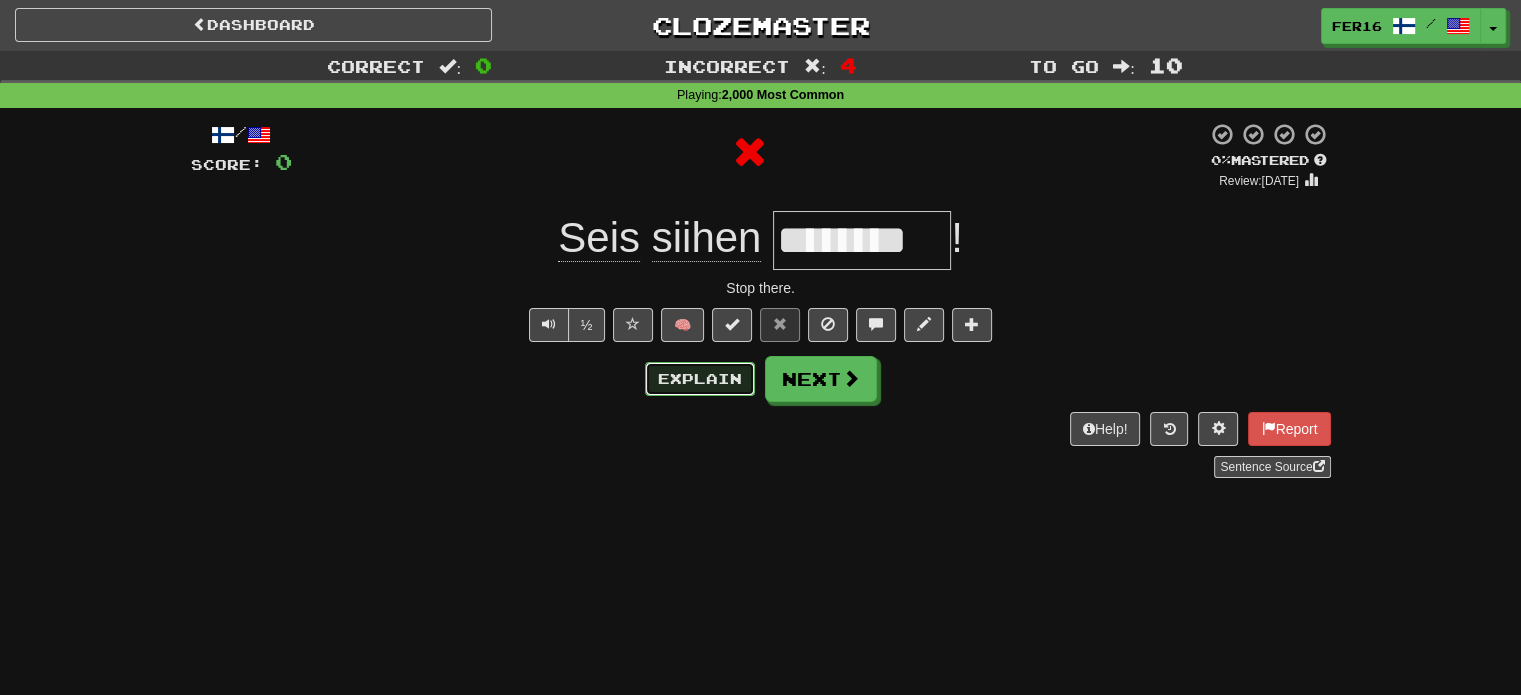 click on "Explain" at bounding box center (700, 379) 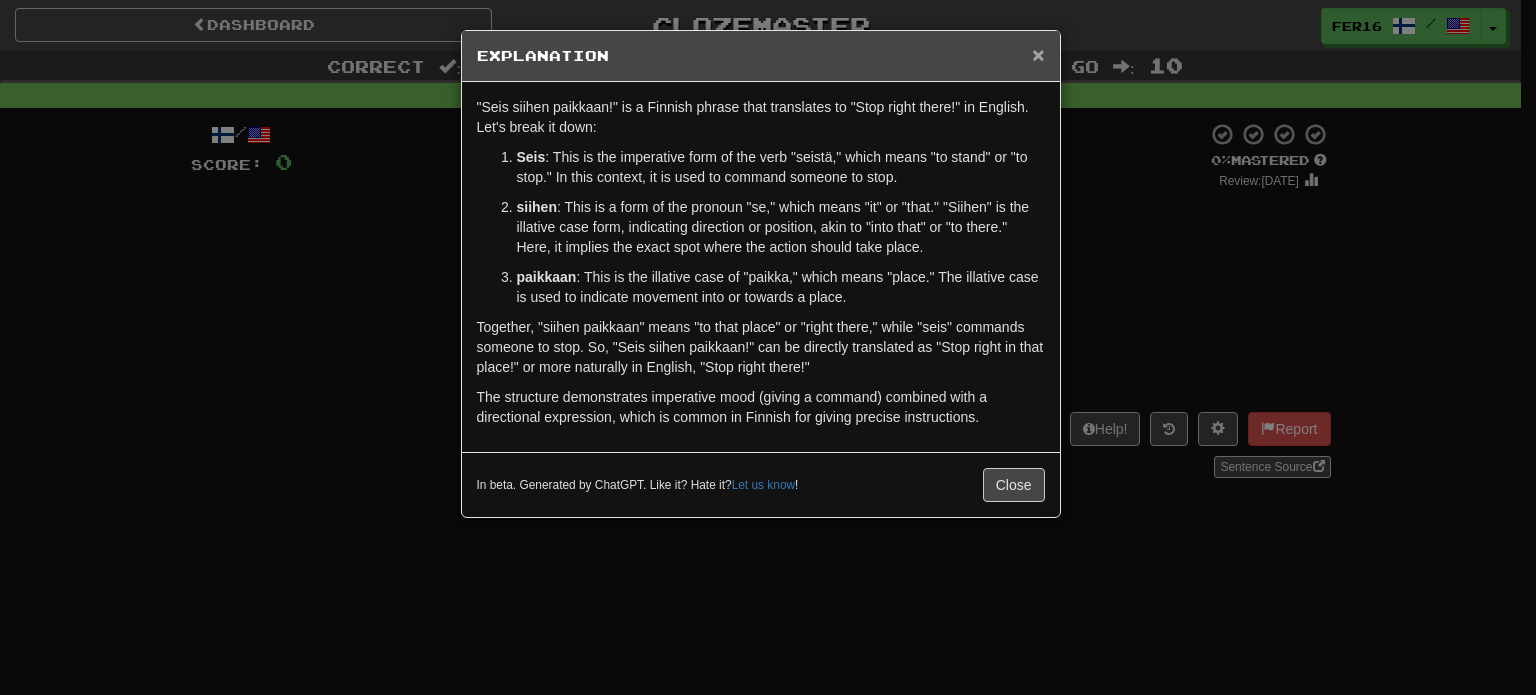 click on "×" at bounding box center [1038, 54] 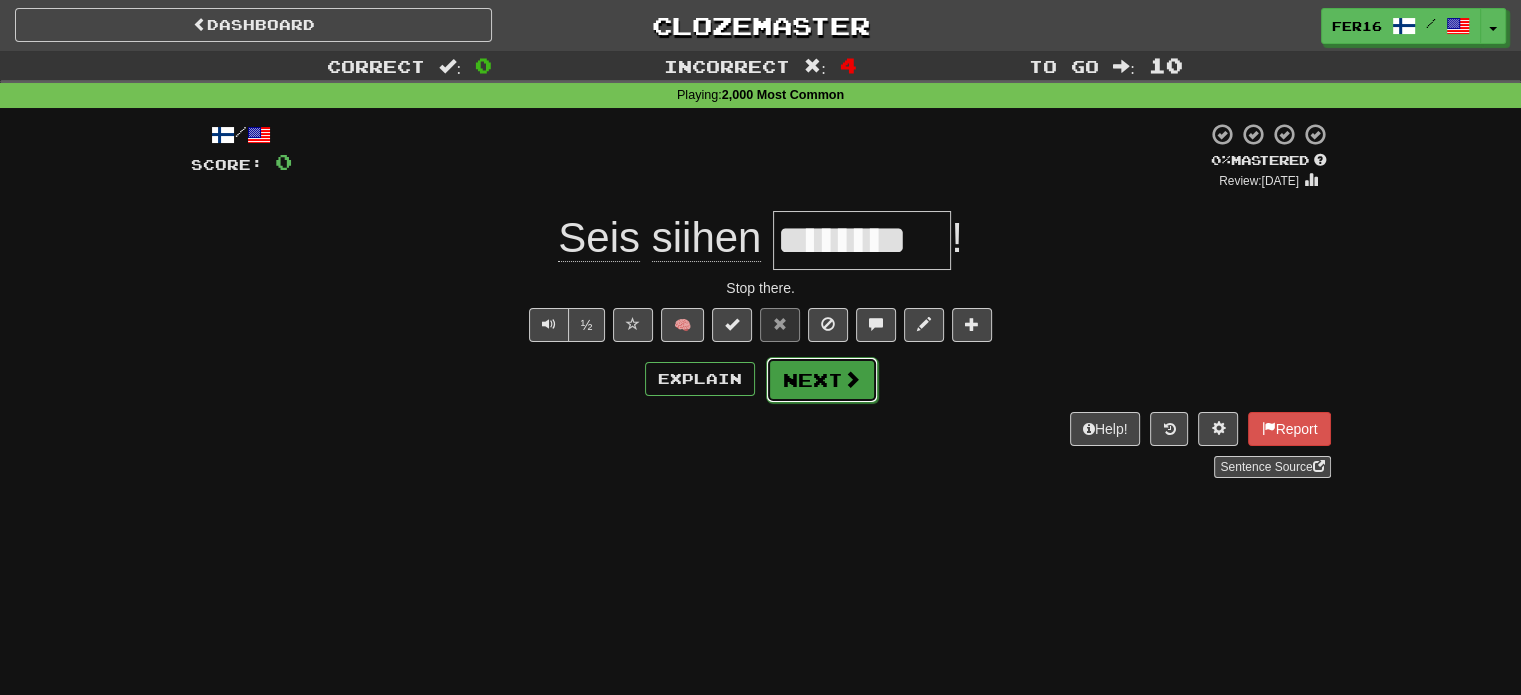 click on "Next" at bounding box center (822, 380) 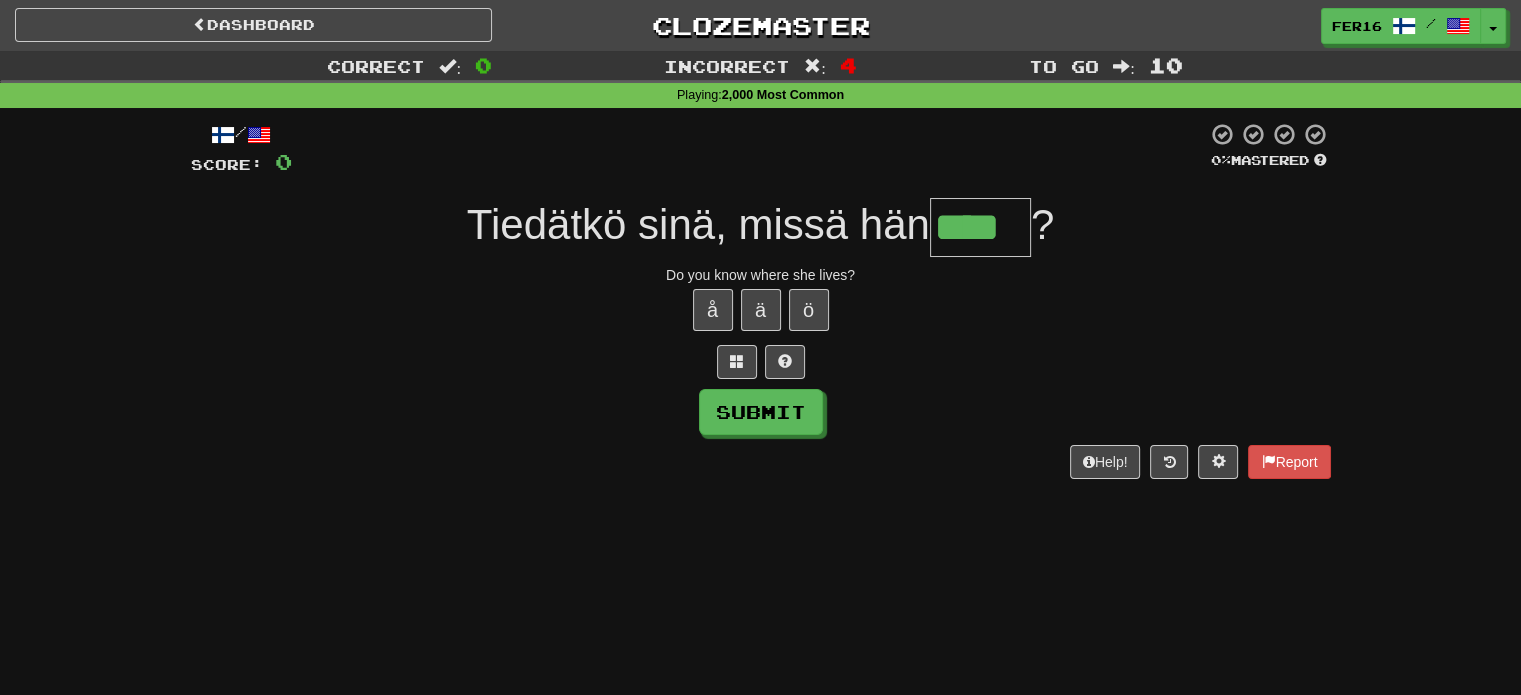 type on "****" 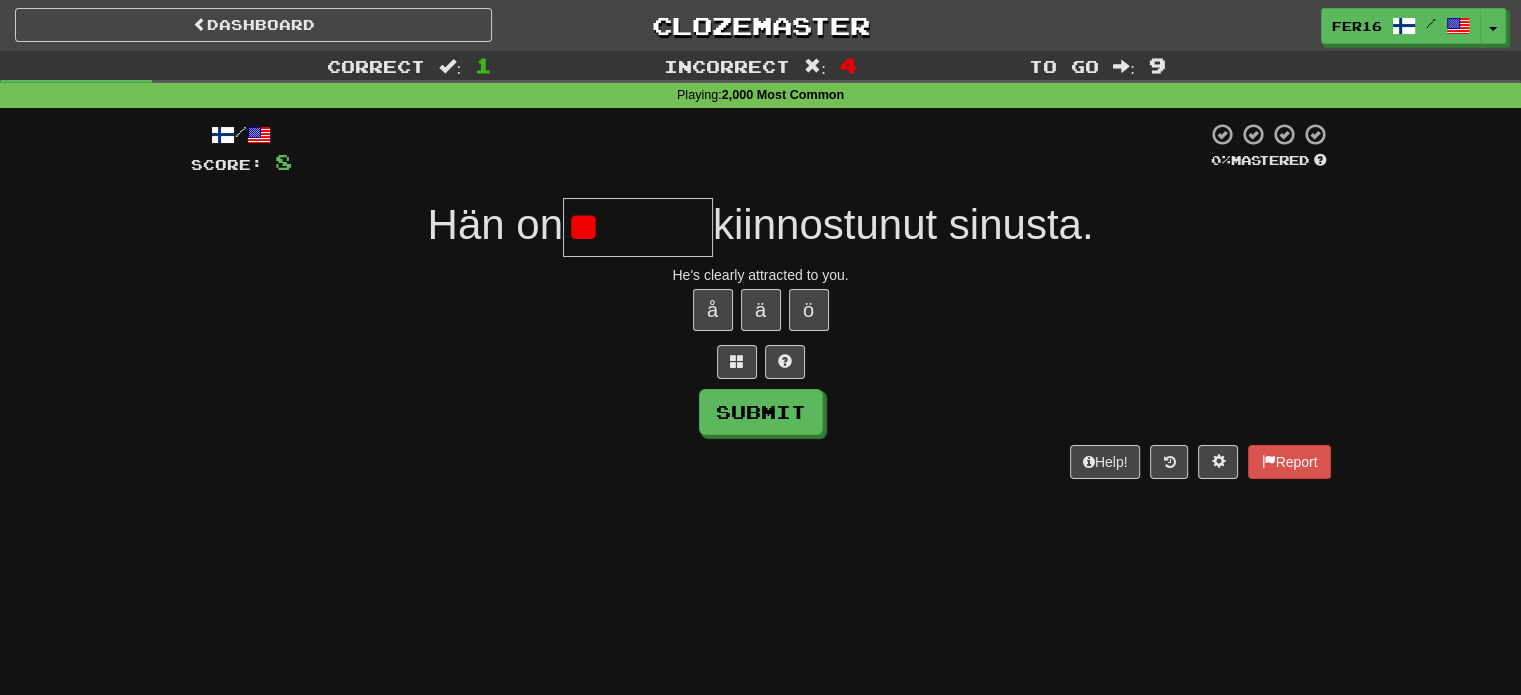 type on "*" 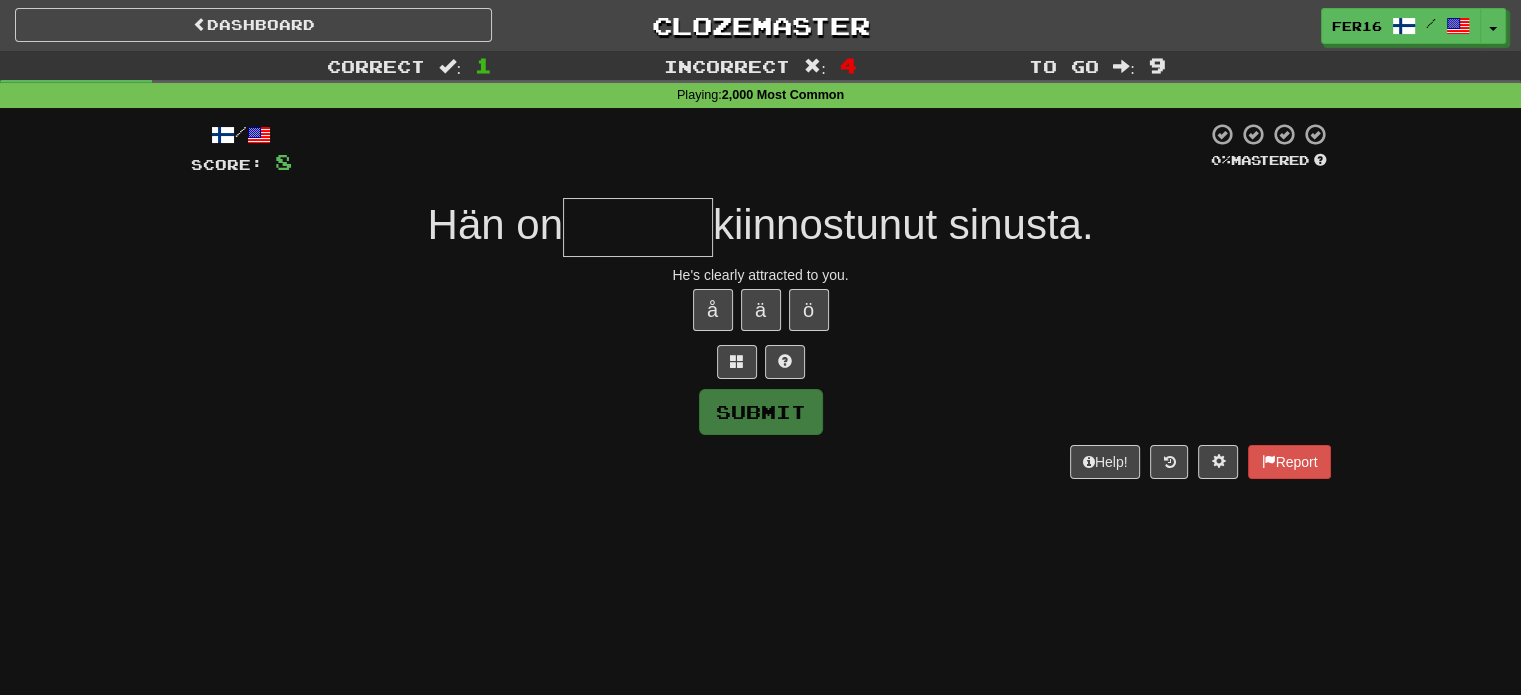 type on "********" 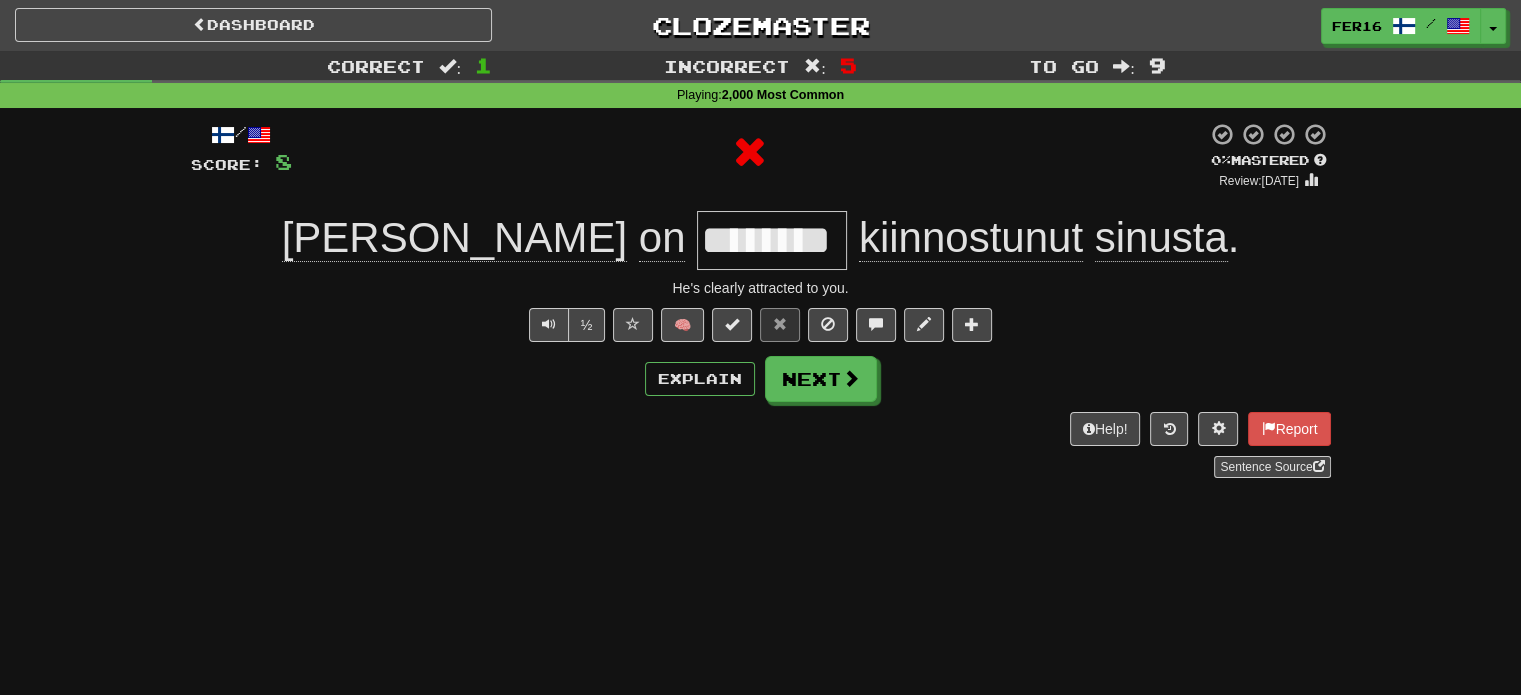 click on "/  Score:   8 0 %  Mastered Review:  2025-07-10 Hän   on   ********   kiinnostunut   sinusta . He's clearly attracted to you. ½ 🧠 Explain Next  Help!  Report Sentence Source" at bounding box center [761, 300] 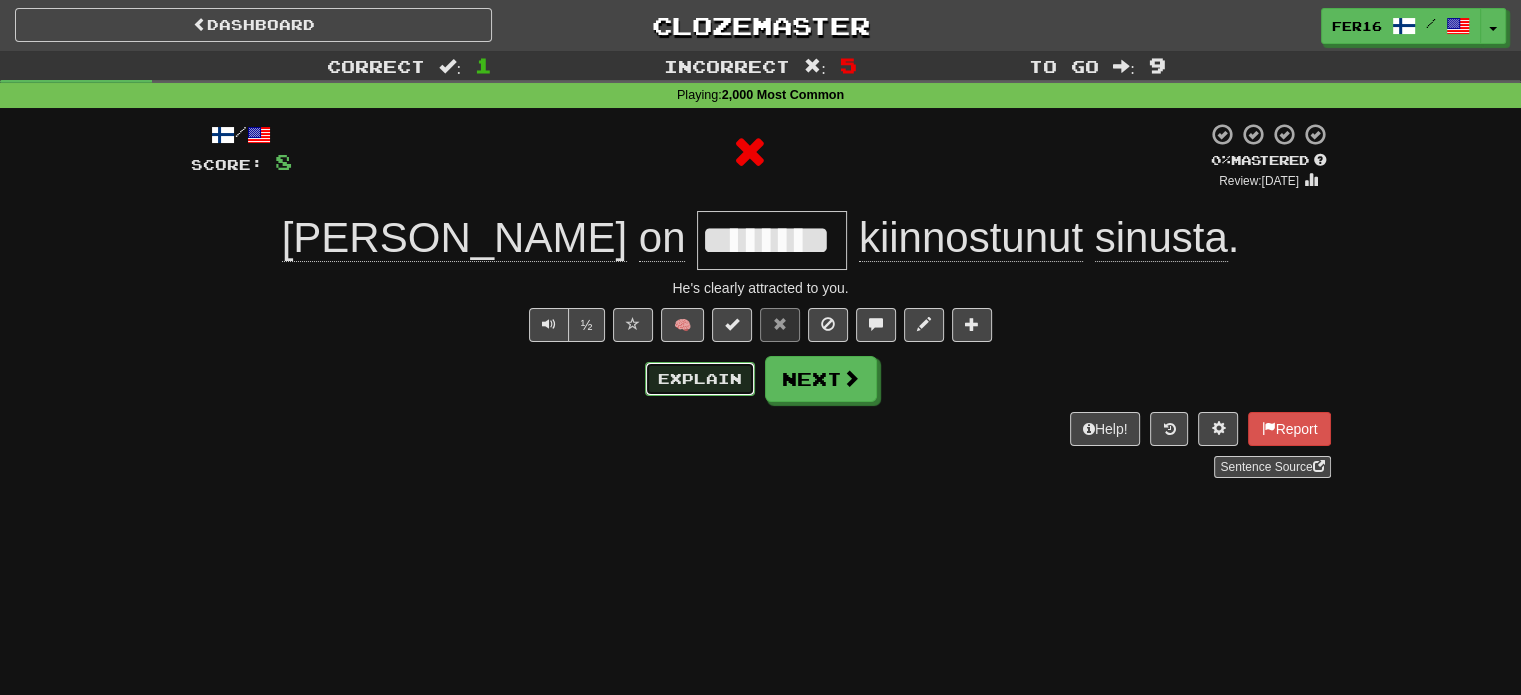 click on "Explain" at bounding box center (700, 379) 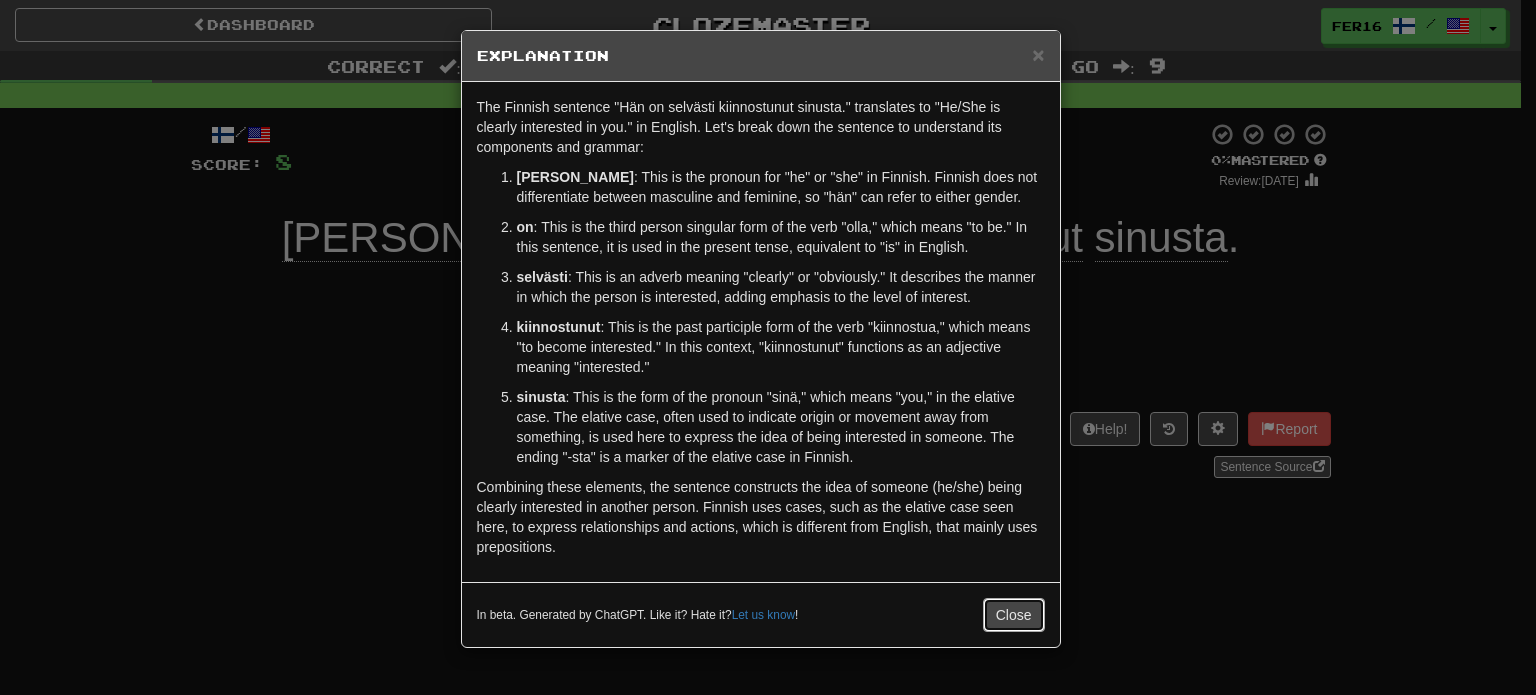 click on "Close" at bounding box center [1014, 615] 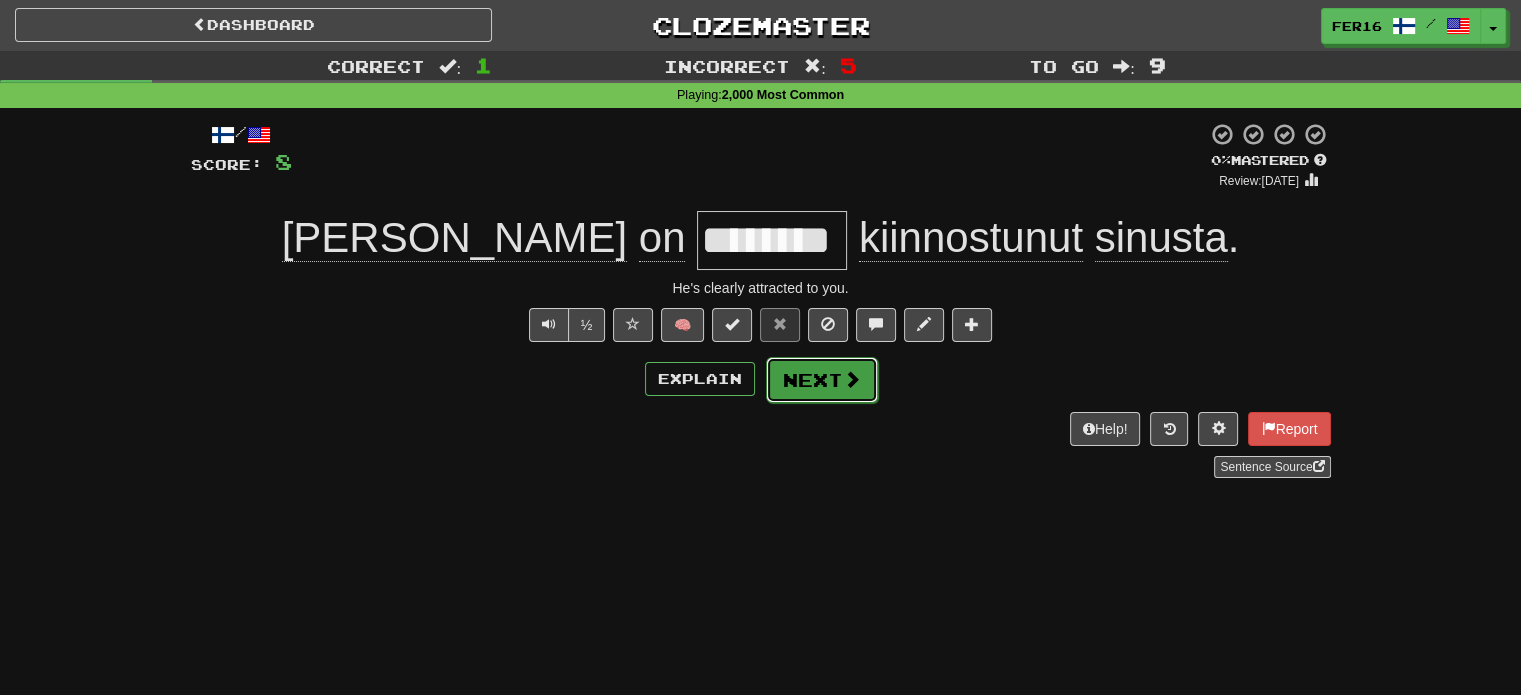 click at bounding box center [852, 379] 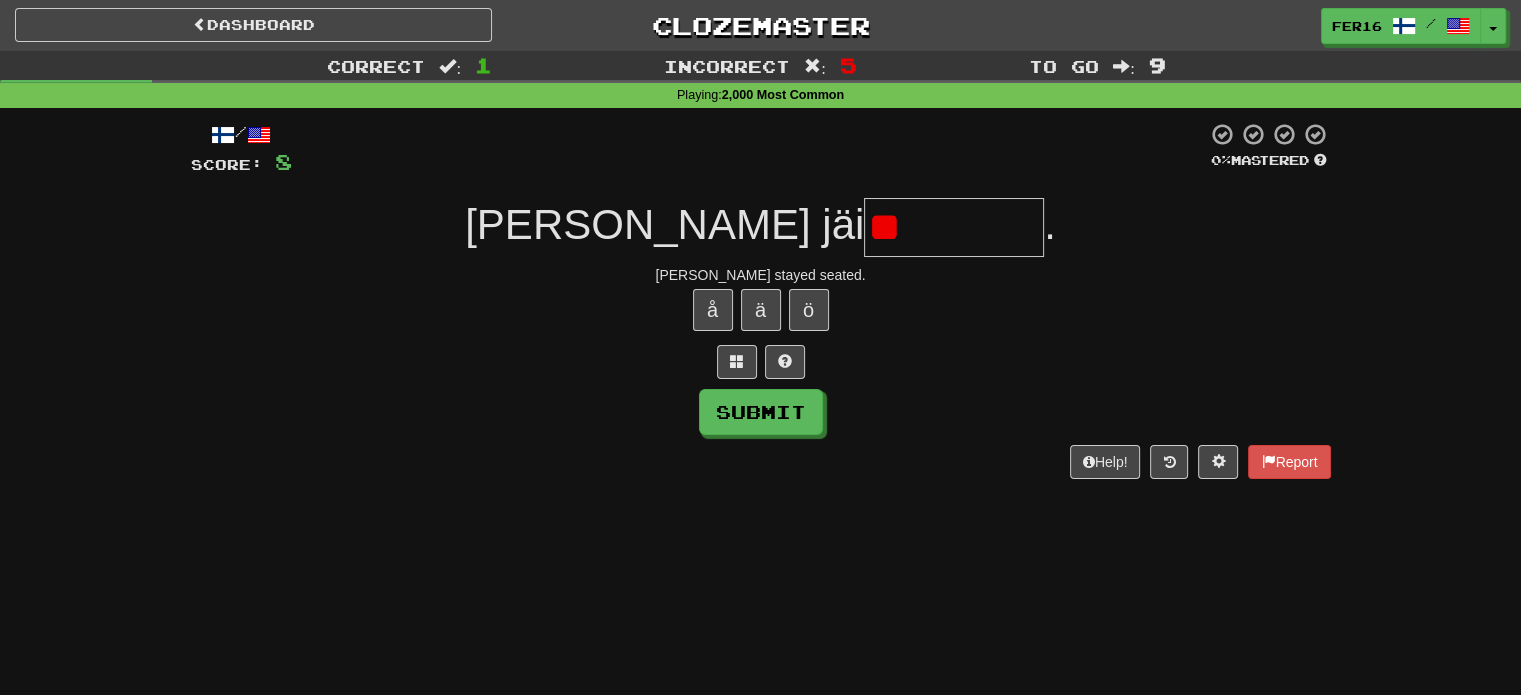 type on "*" 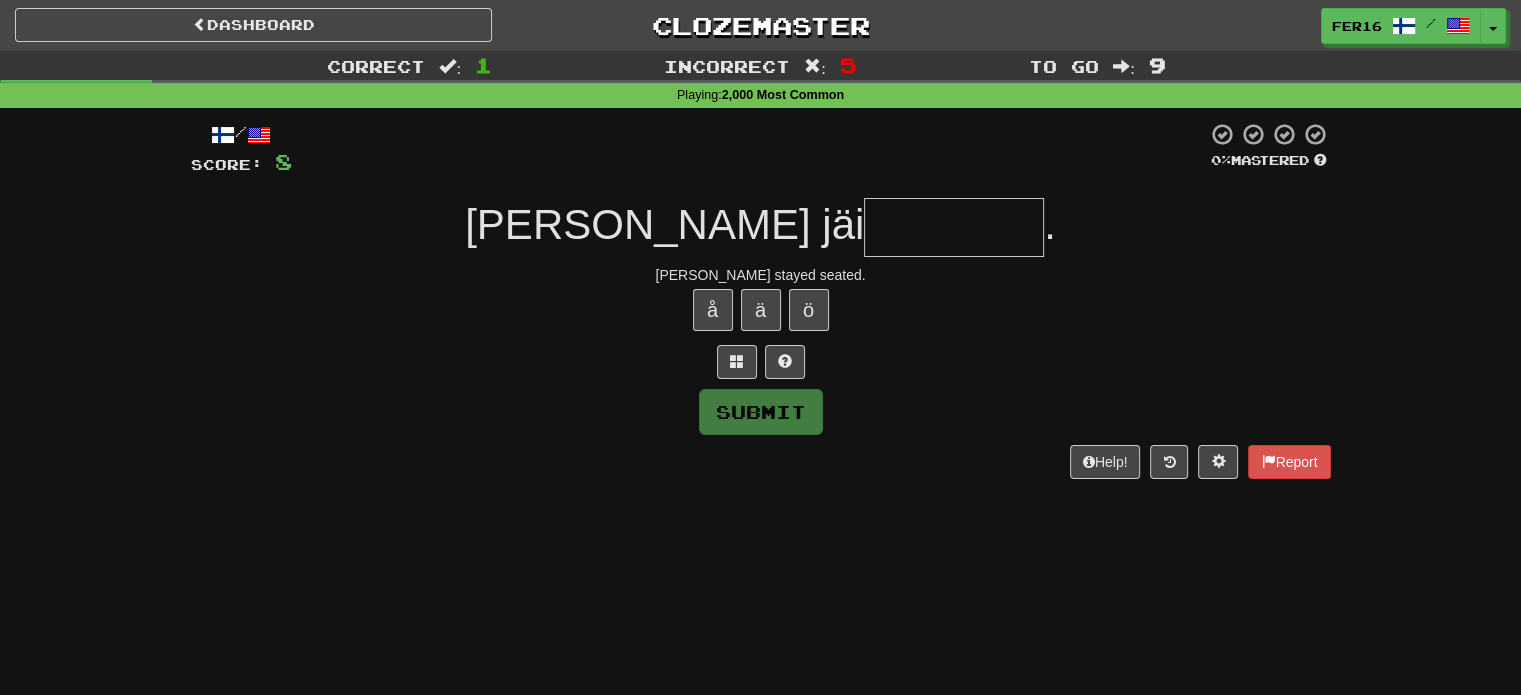 type on "********" 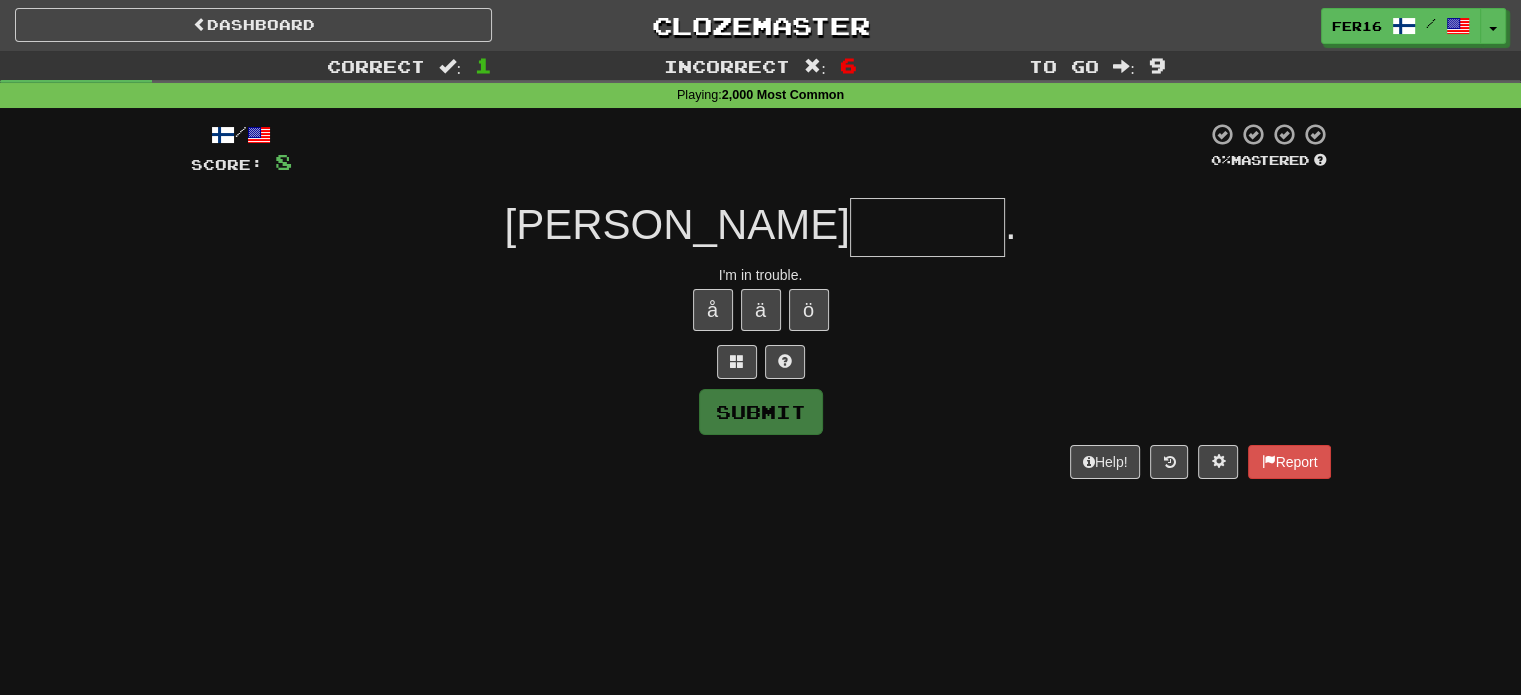 type on "*******" 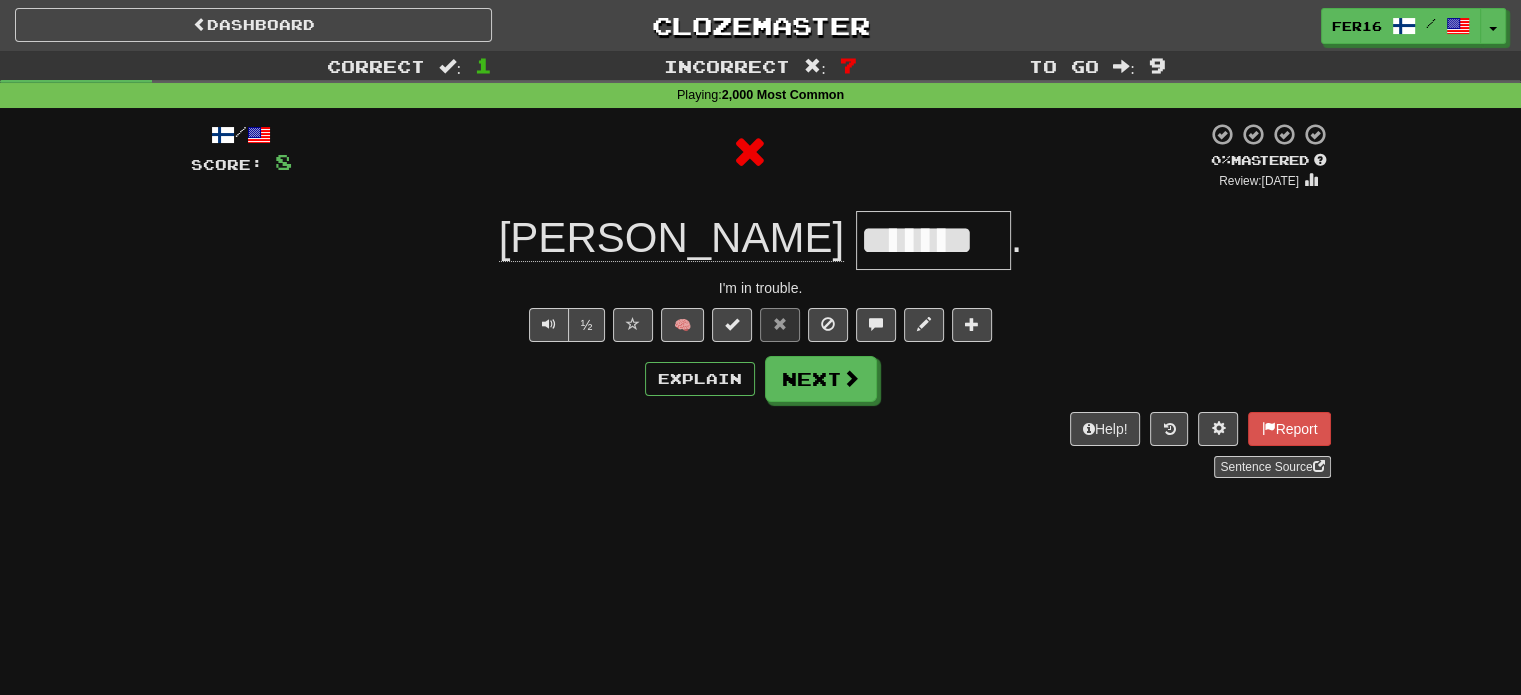 click on "/  Score:   8 0 %  Mastered Review:  2025-07-10 Olen   ******* . I'm in trouble. ½ 🧠 Explain Next  Help!  Report Sentence Source" at bounding box center [761, 300] 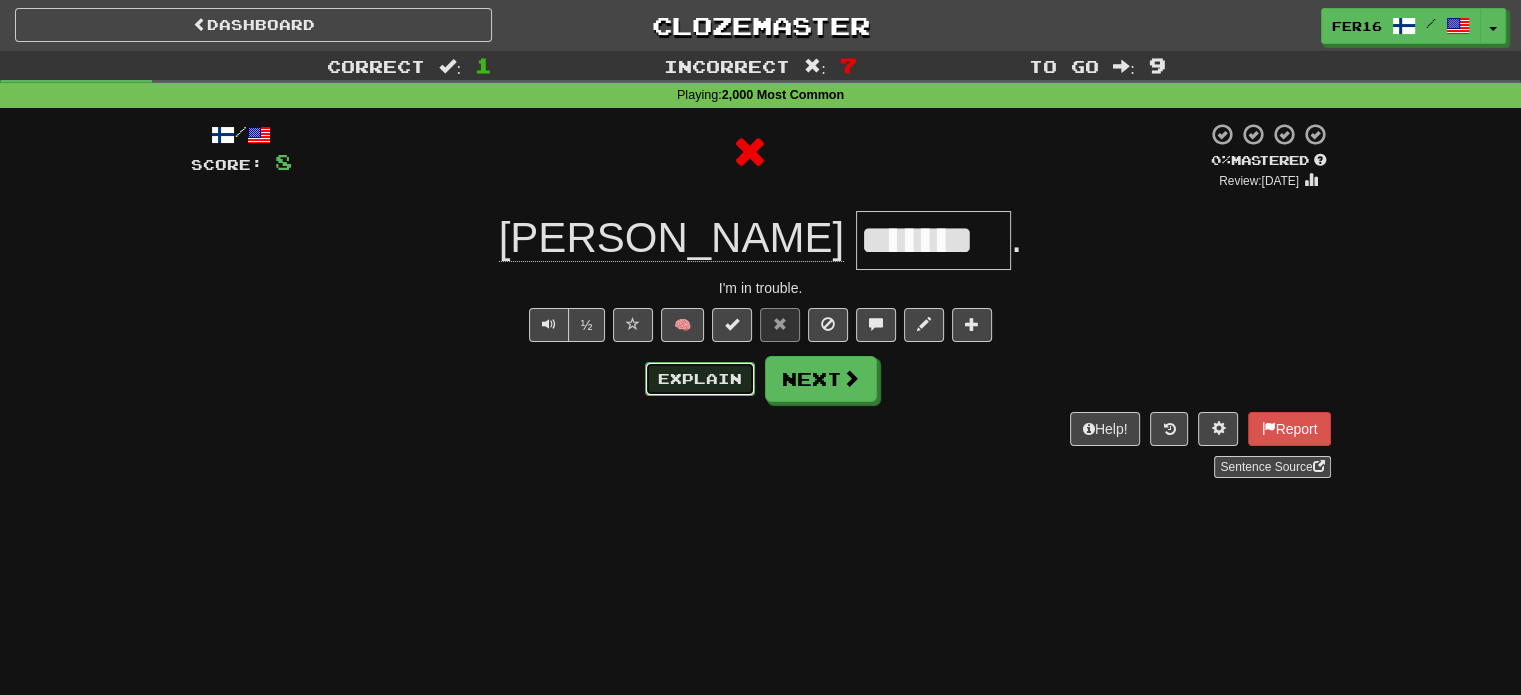 click on "Explain" at bounding box center (700, 379) 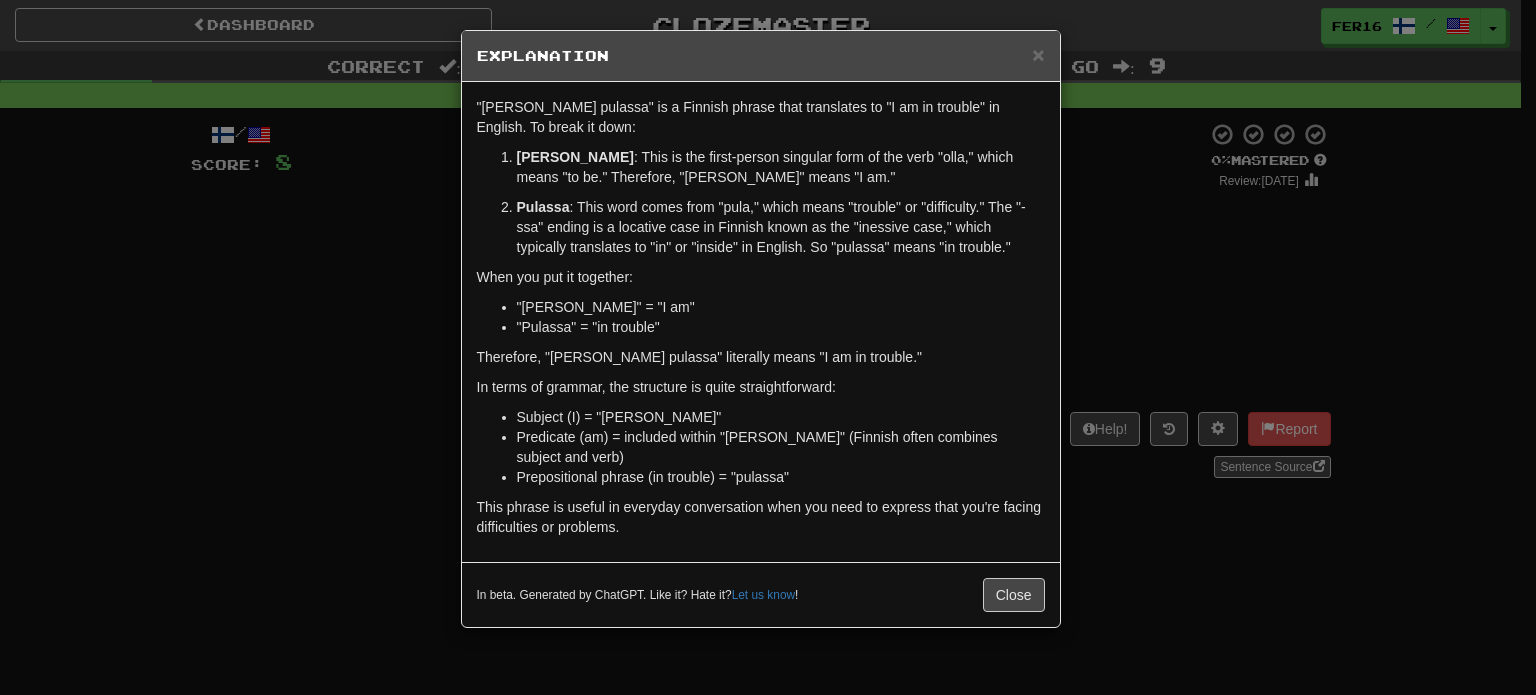 click on "Explanation" at bounding box center [761, 56] 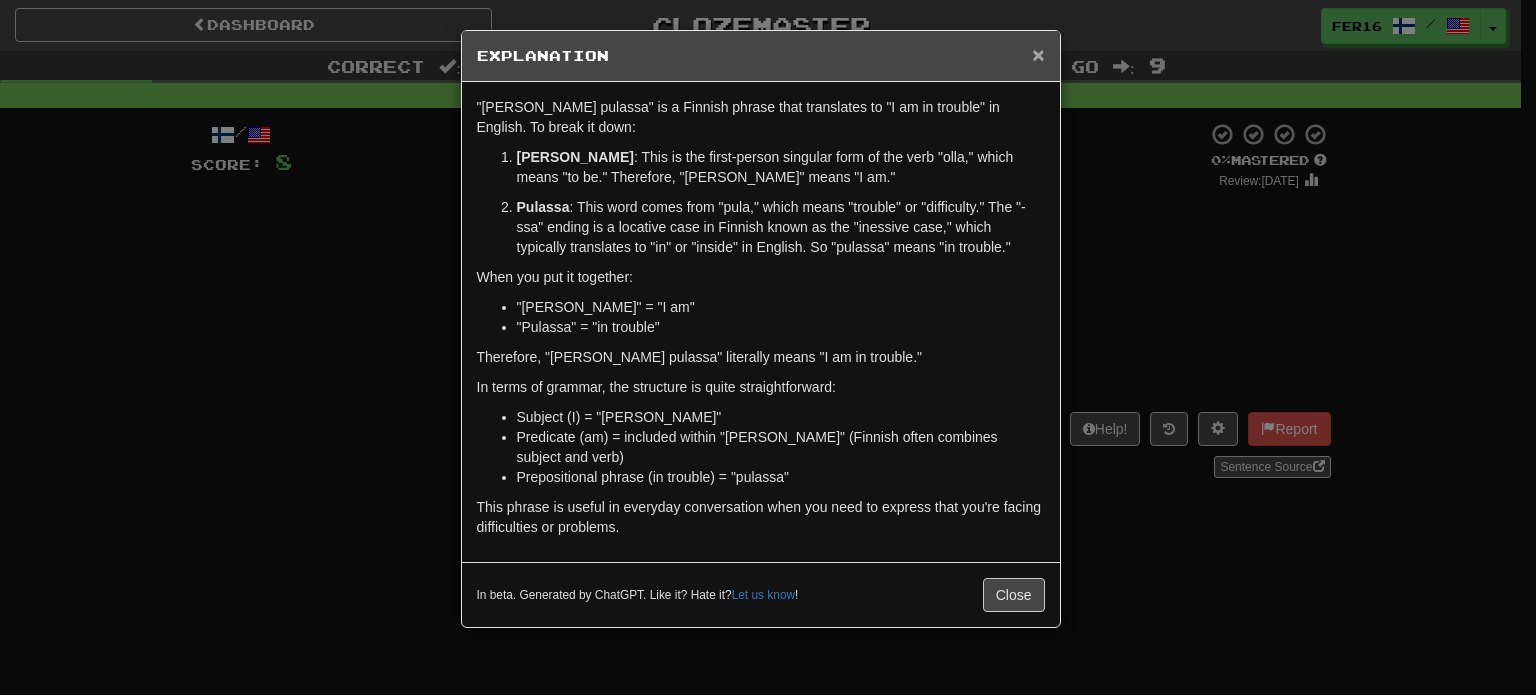 click on "×" at bounding box center [1038, 54] 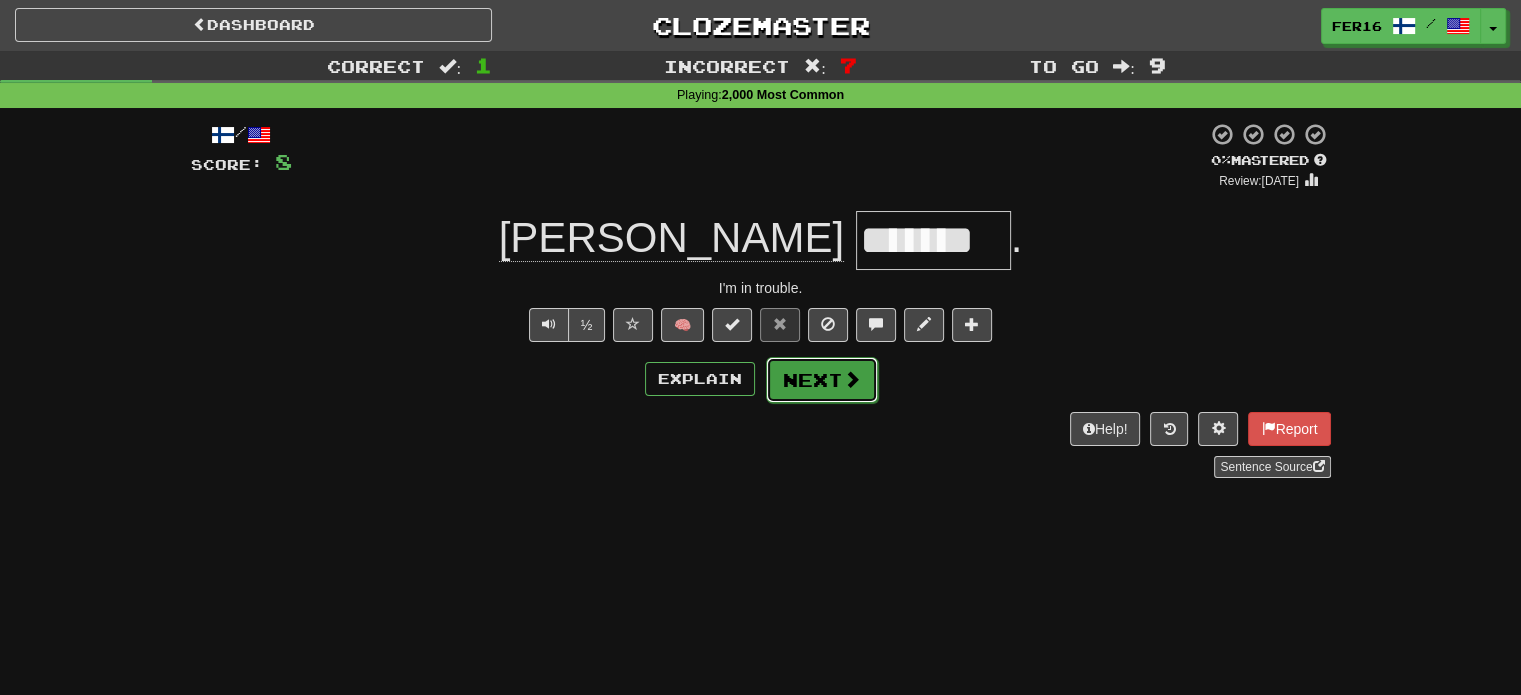 click on "Next" at bounding box center (822, 380) 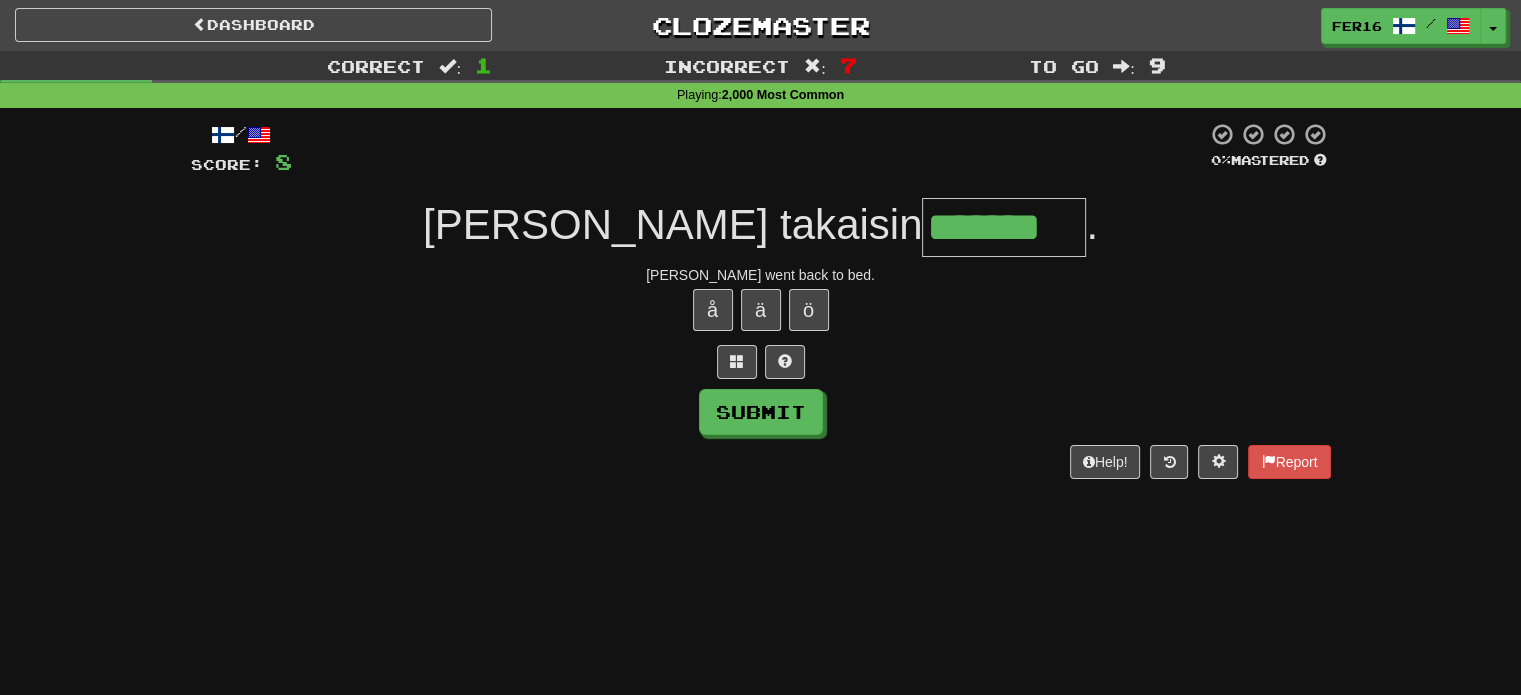 type on "*******" 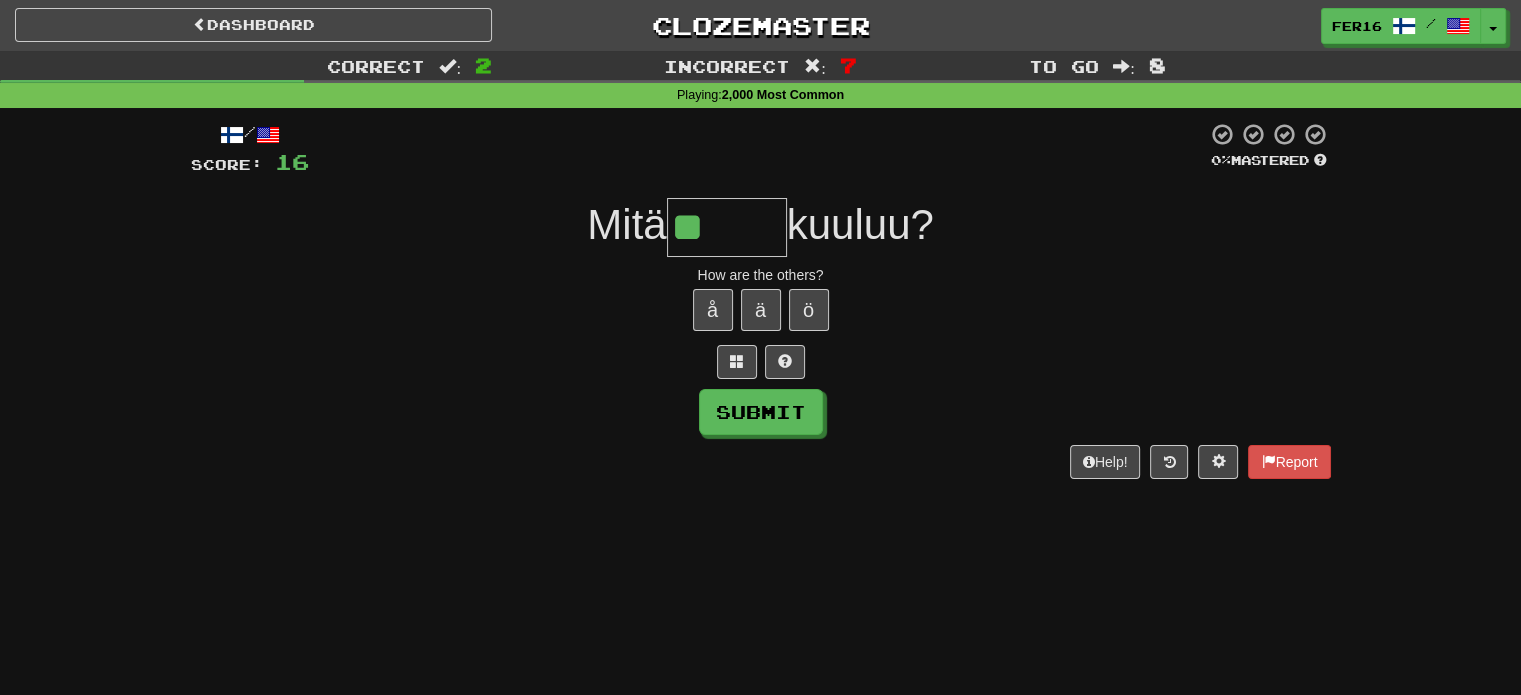 type on "******" 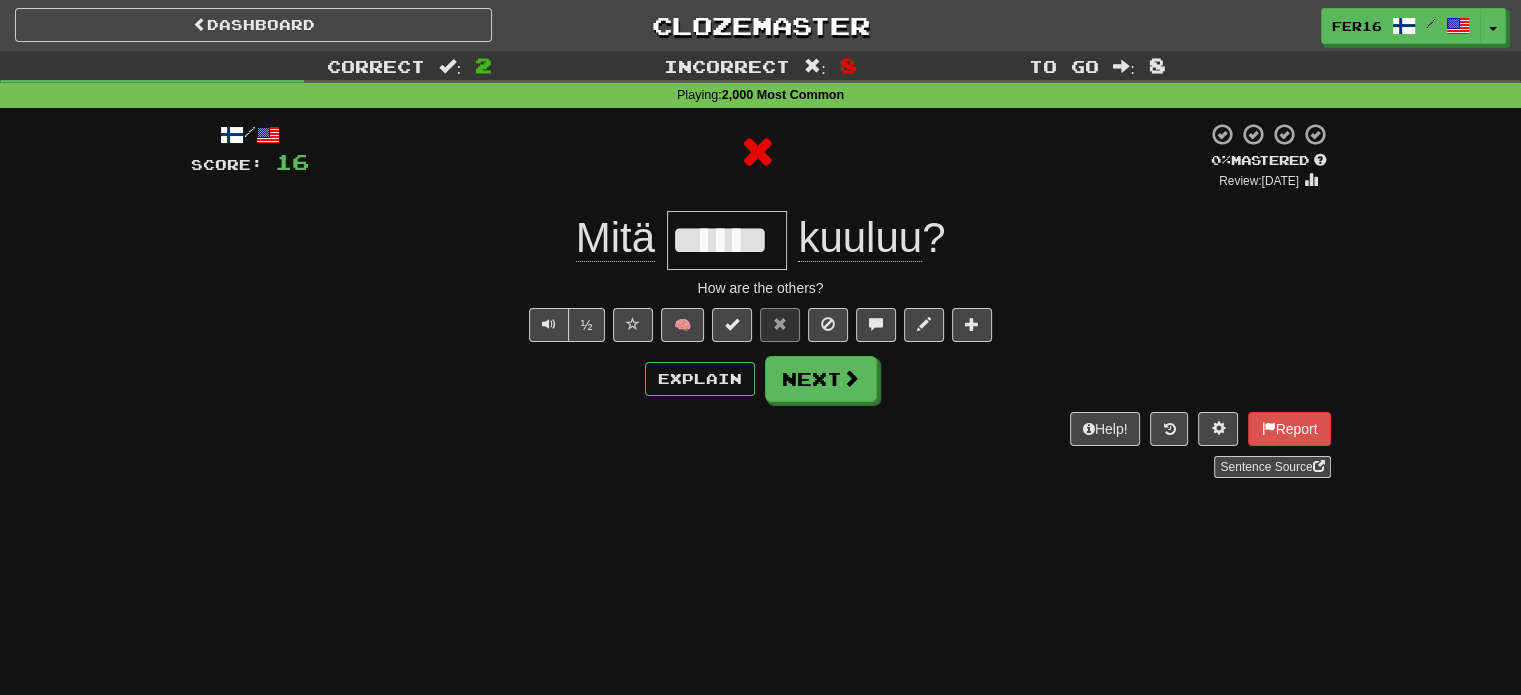click on "Help!  Report Sentence Source" at bounding box center (761, 445) 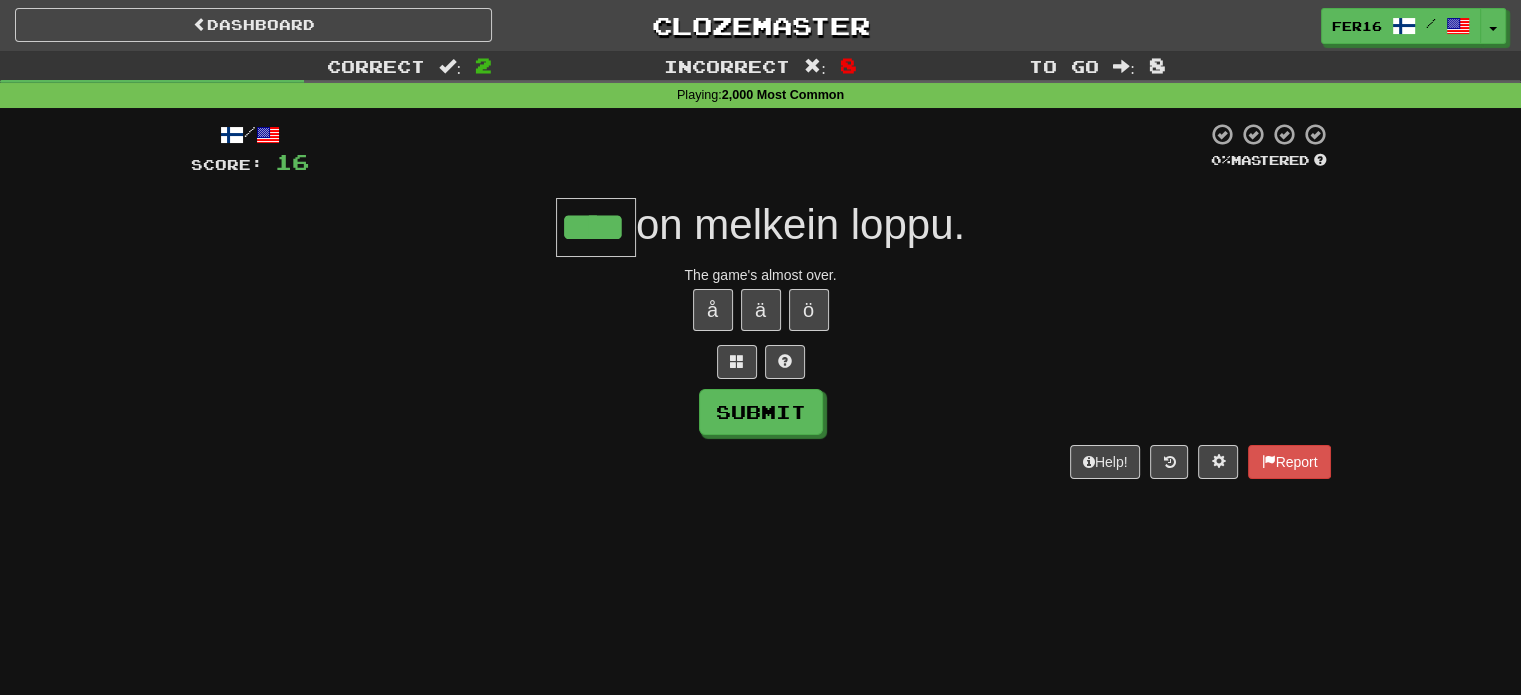 type on "****" 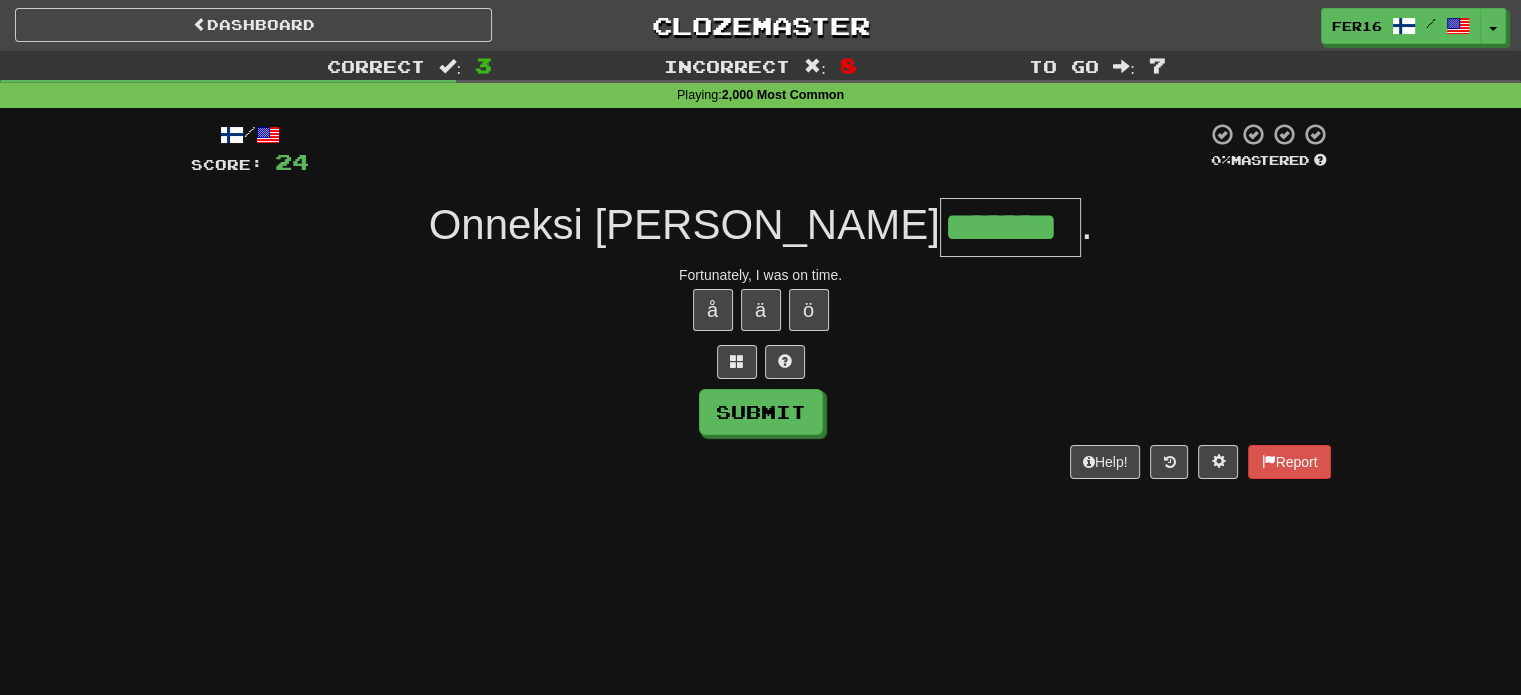 type on "*******" 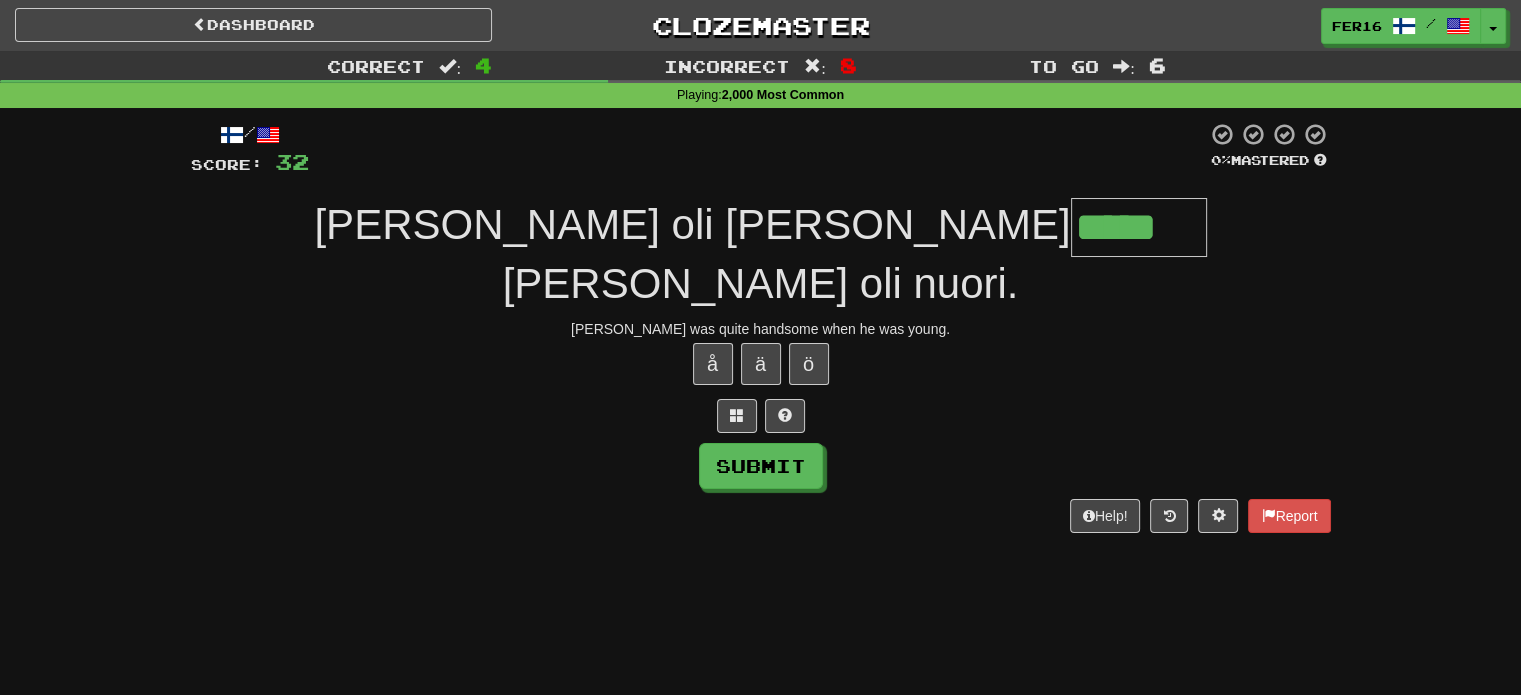 type on "*****" 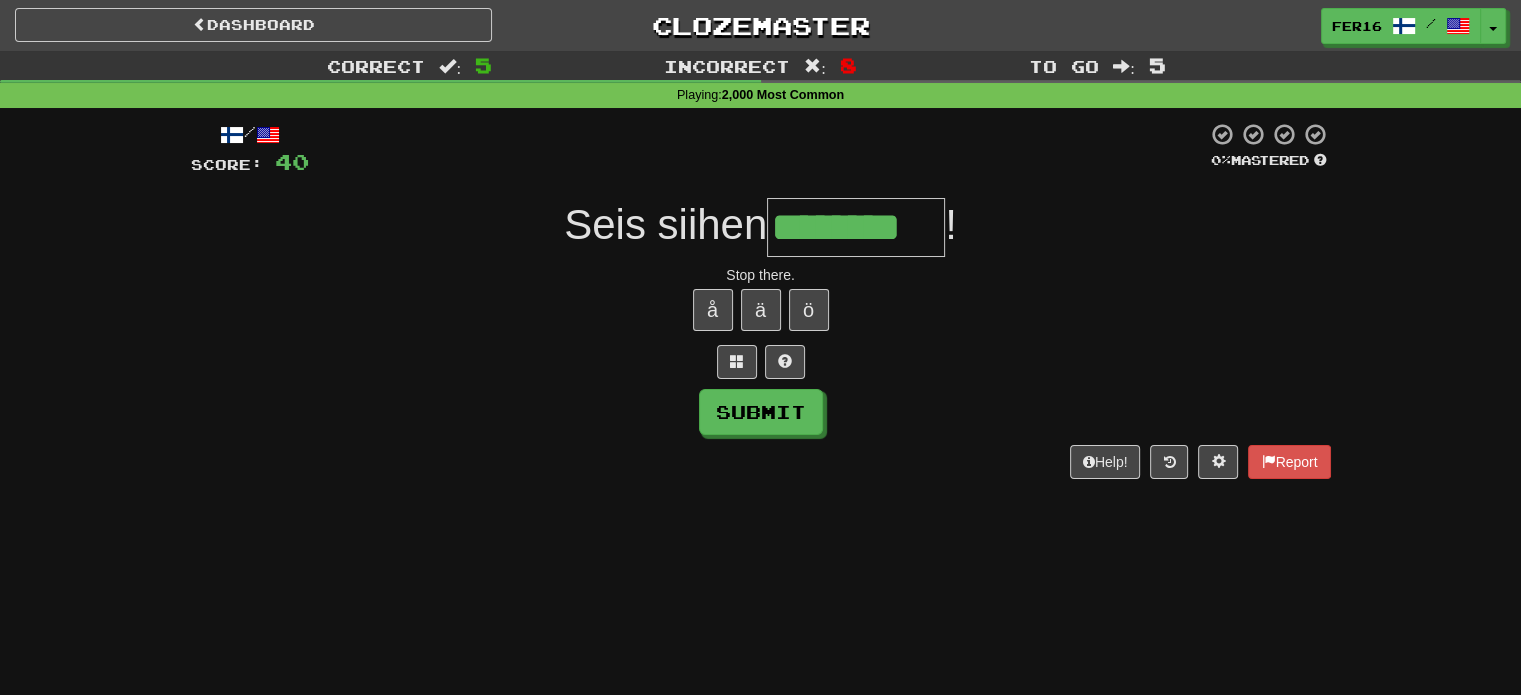 type on "********" 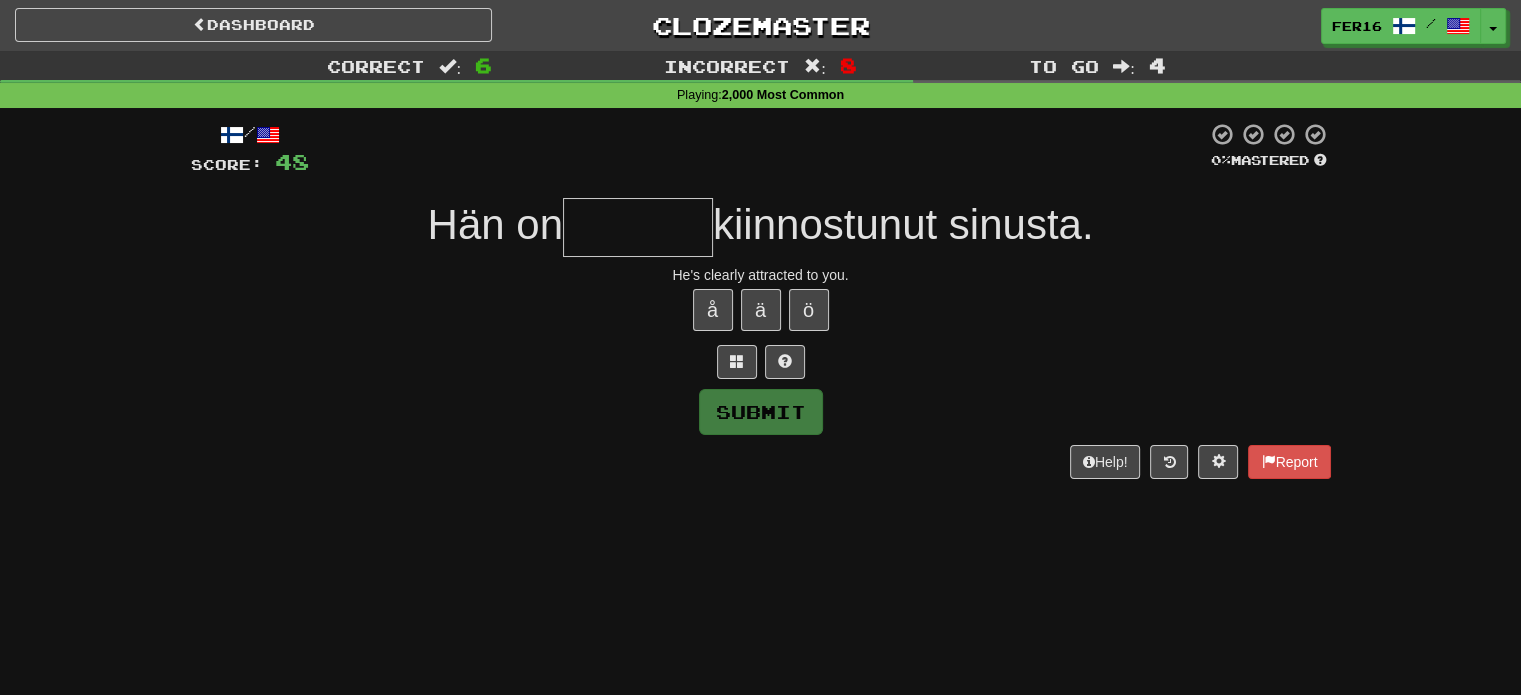 type on "********" 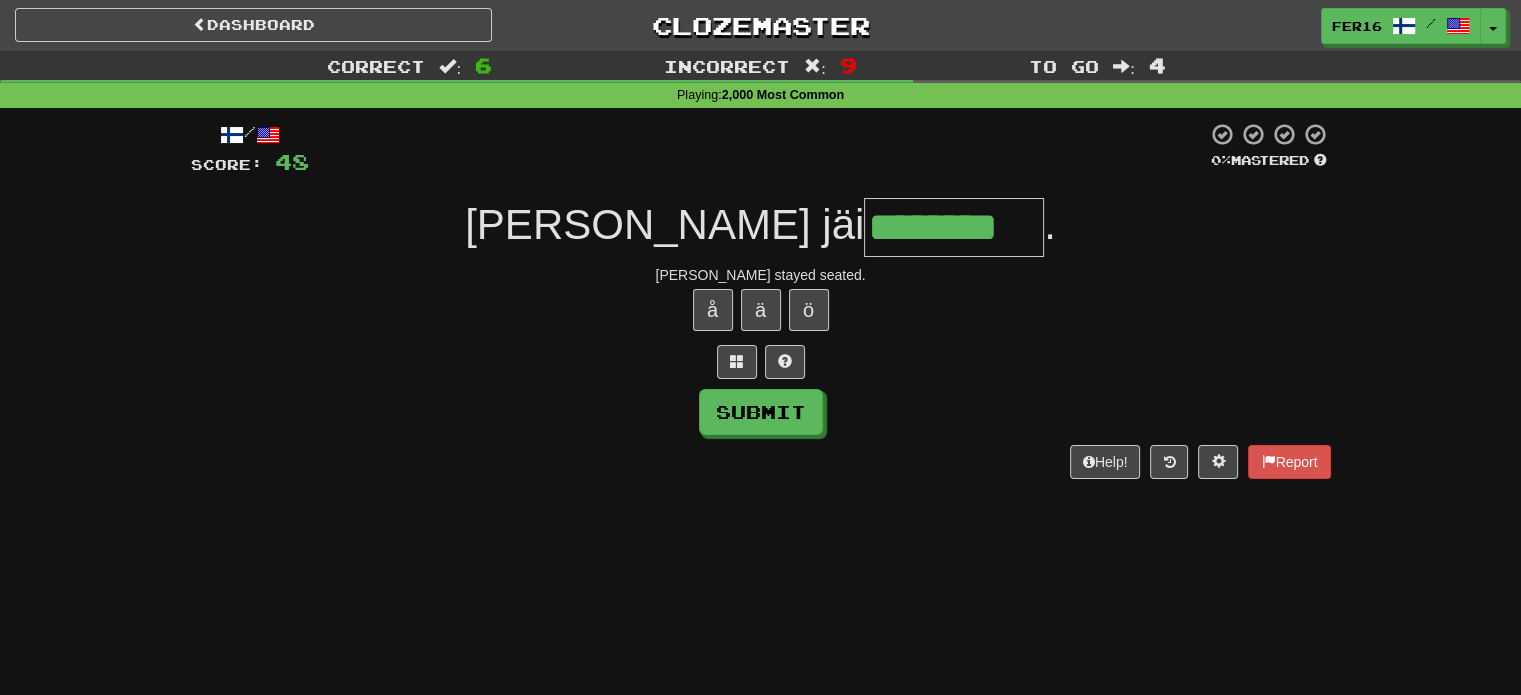 type on "********" 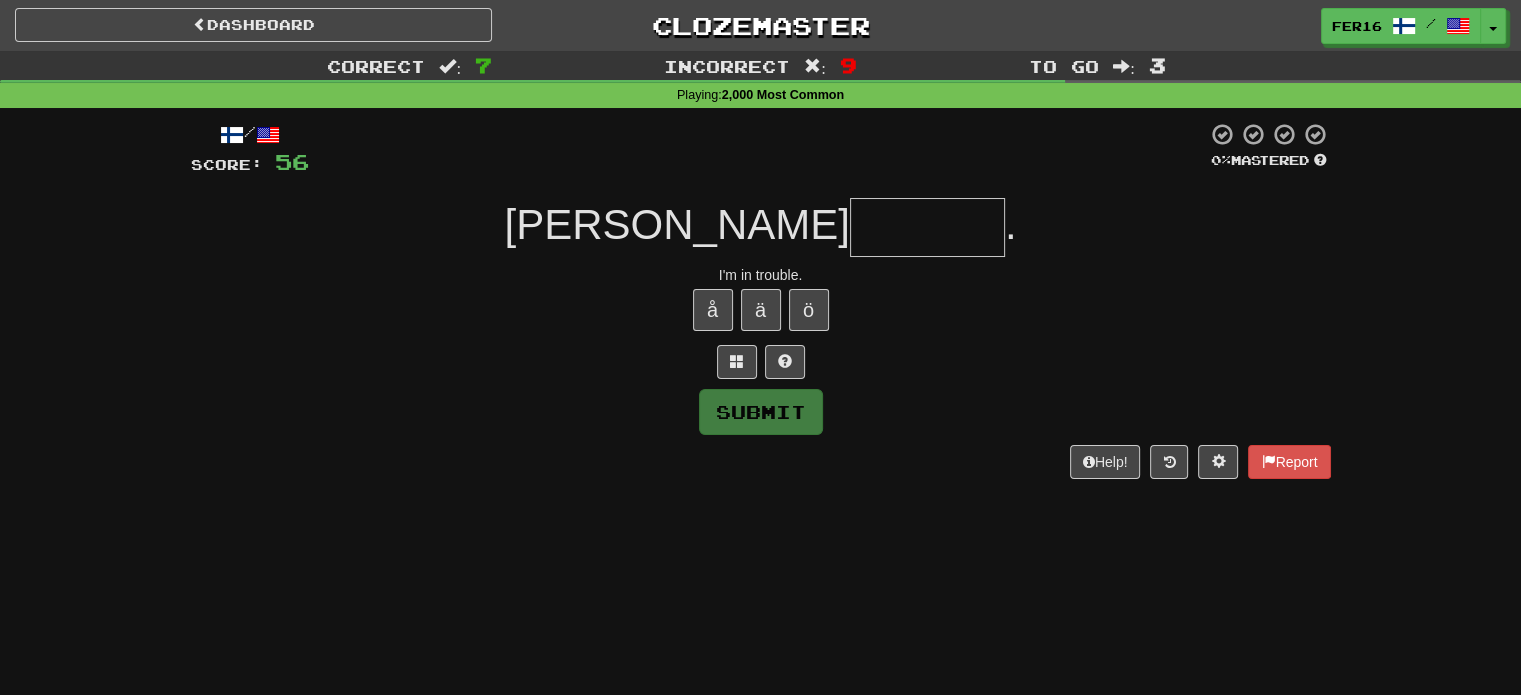 type on "*******" 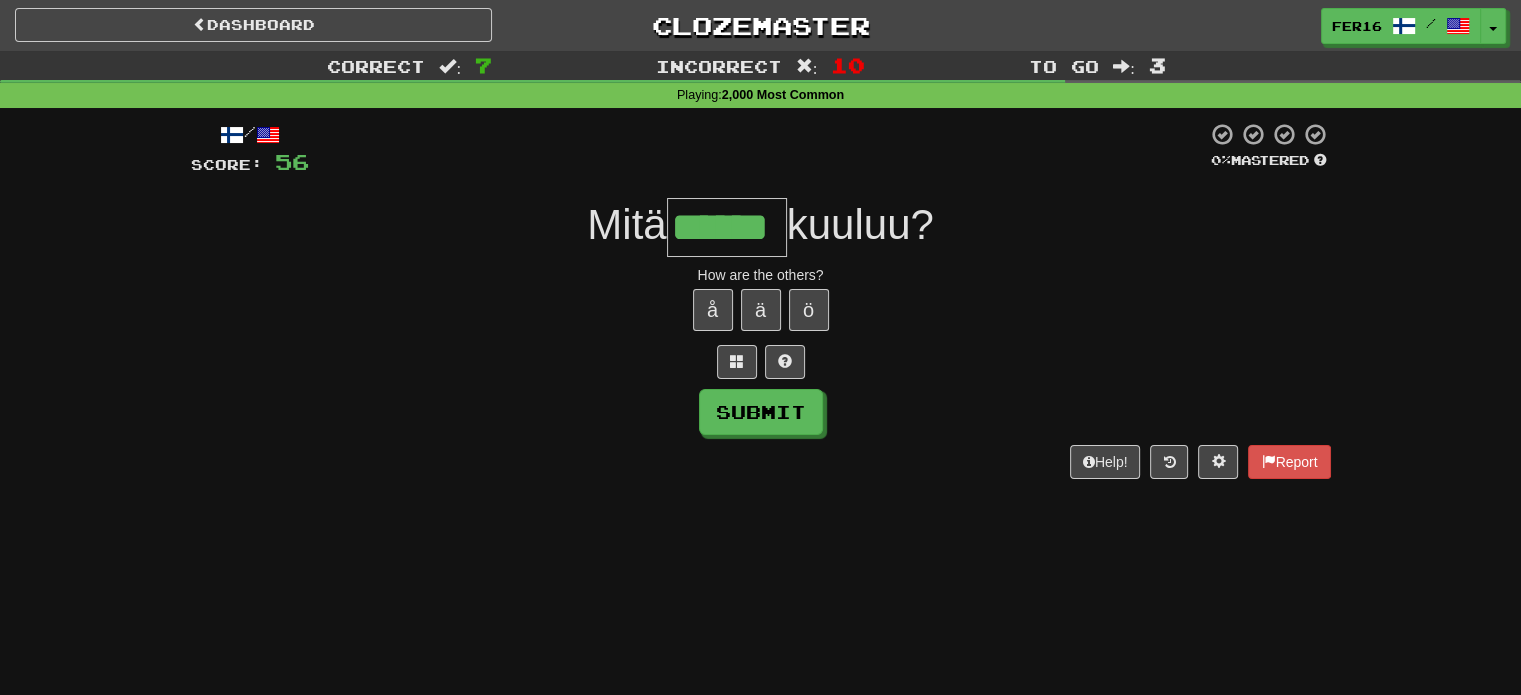 type on "******" 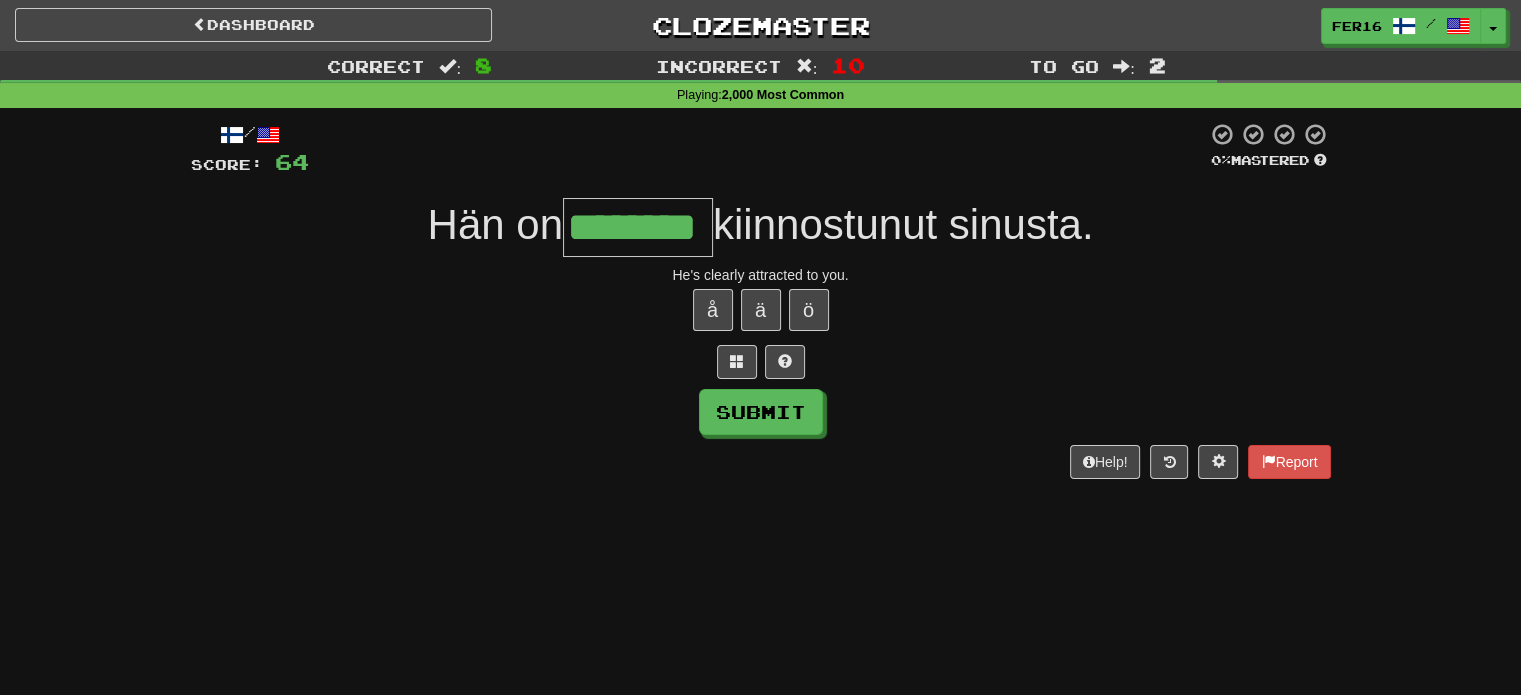 type on "********" 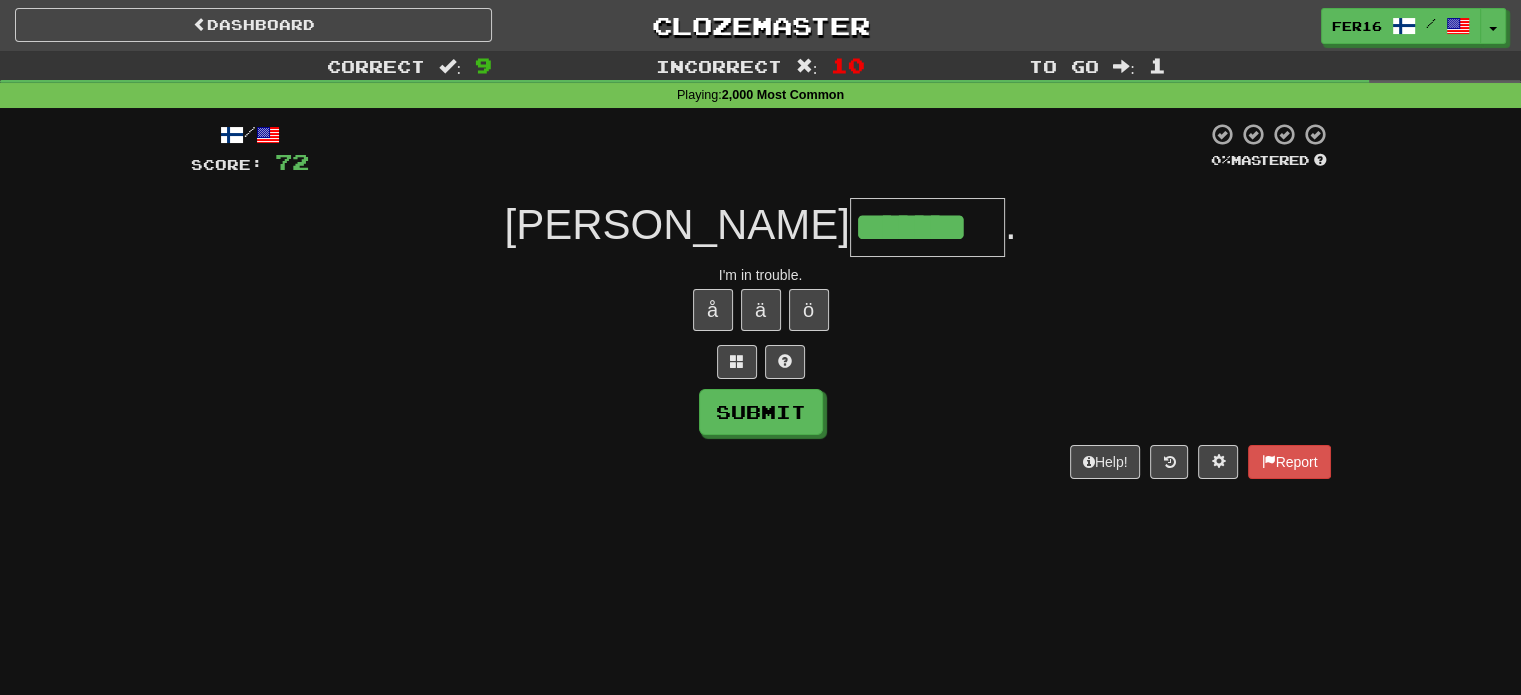 type on "*******" 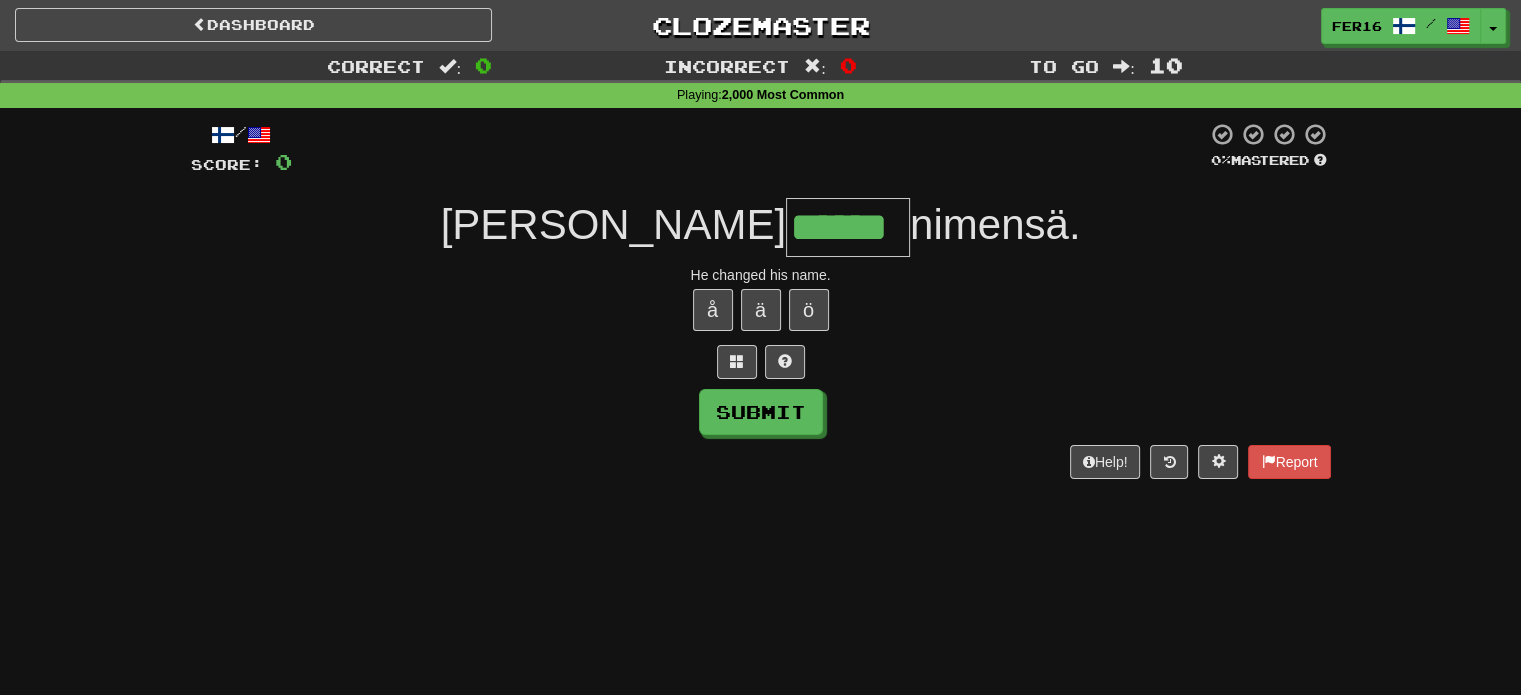 type on "******" 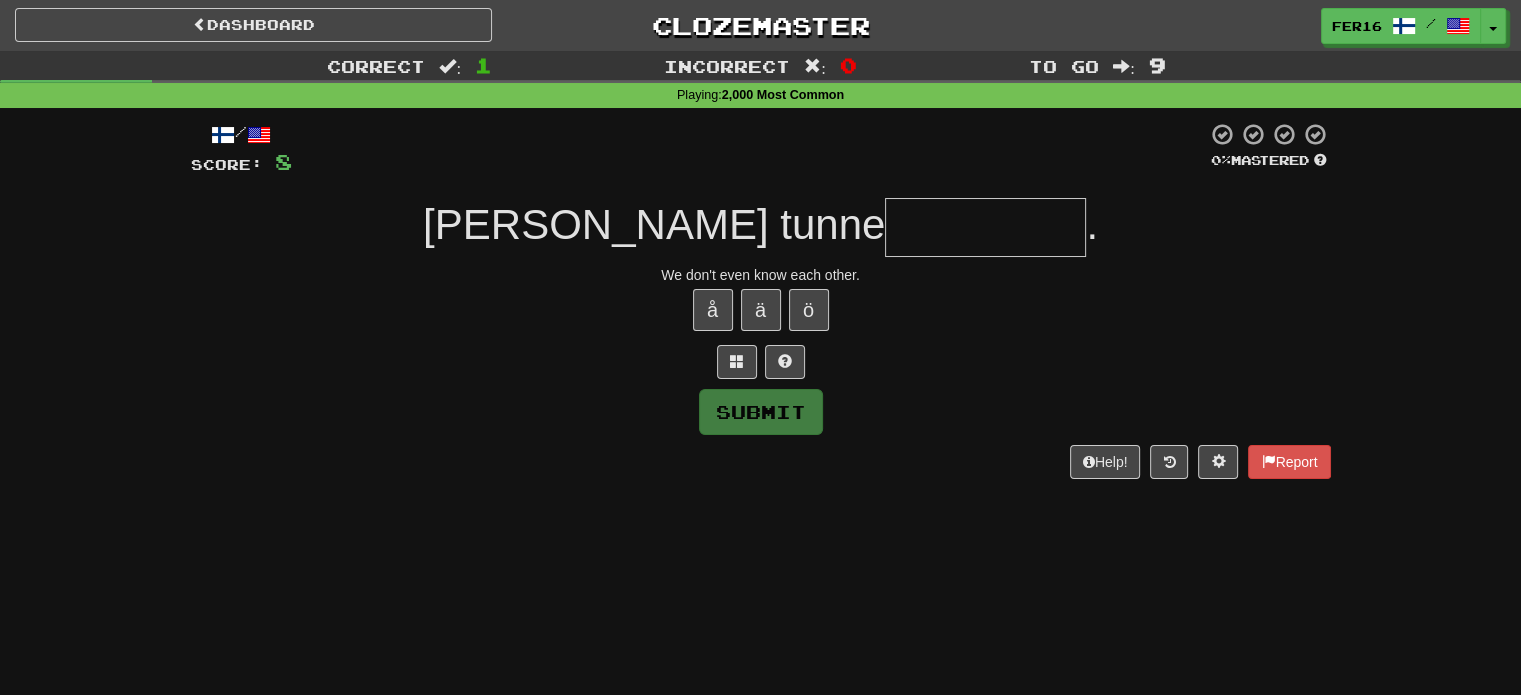 type on "*********" 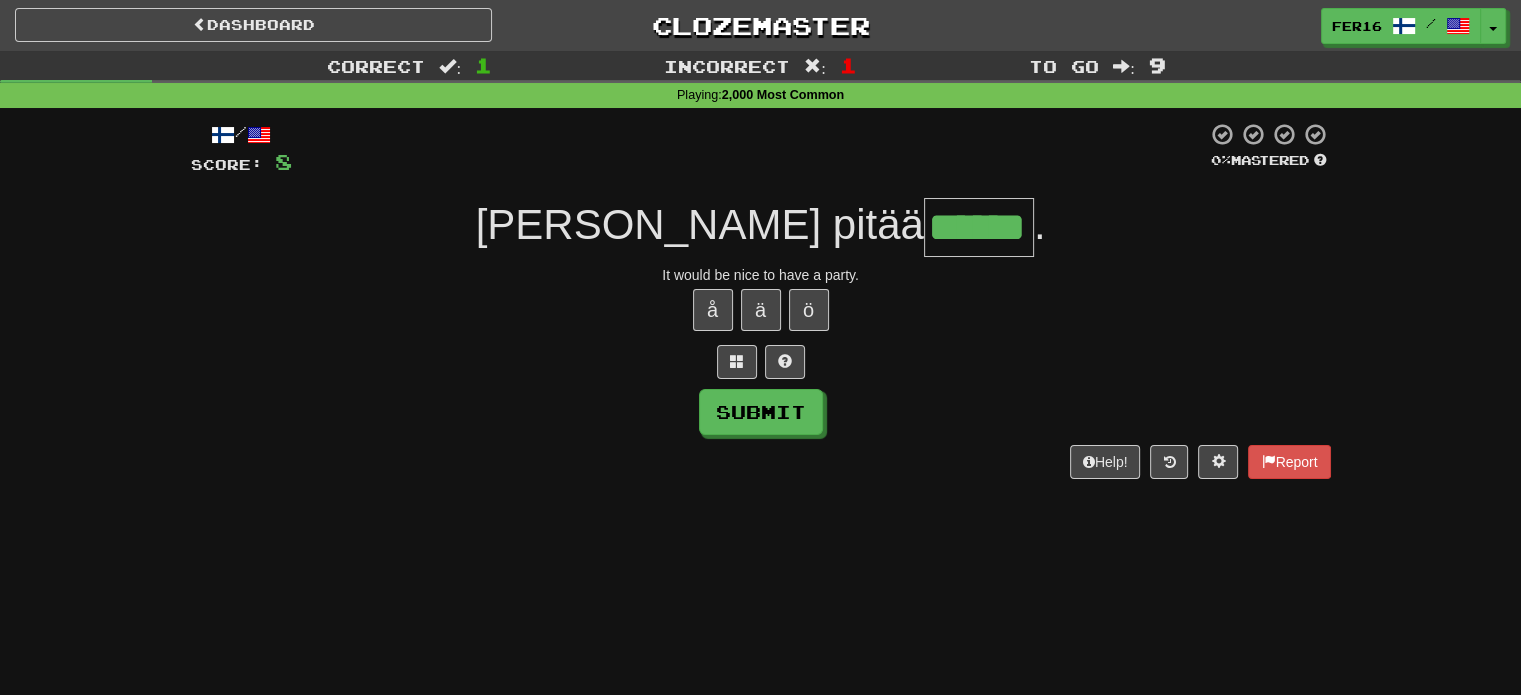 type on "******" 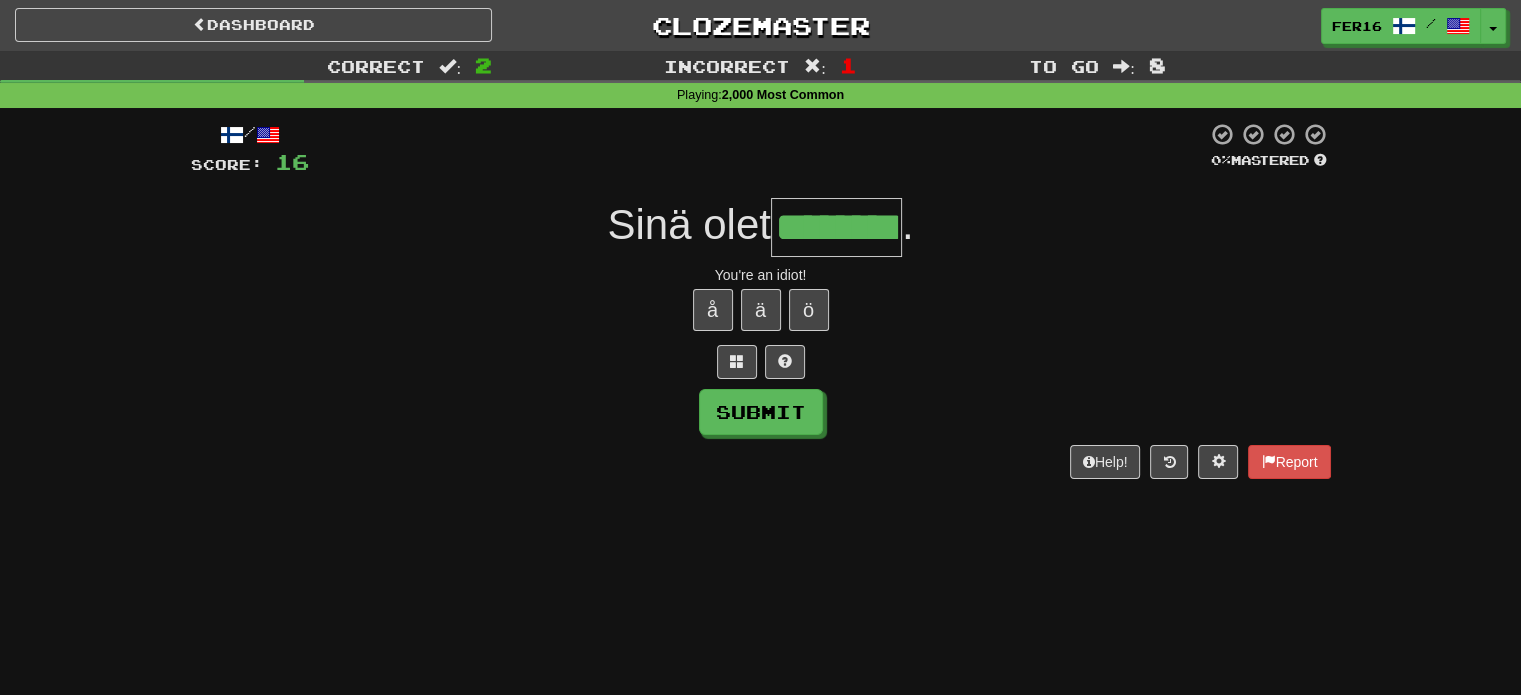 type on "********" 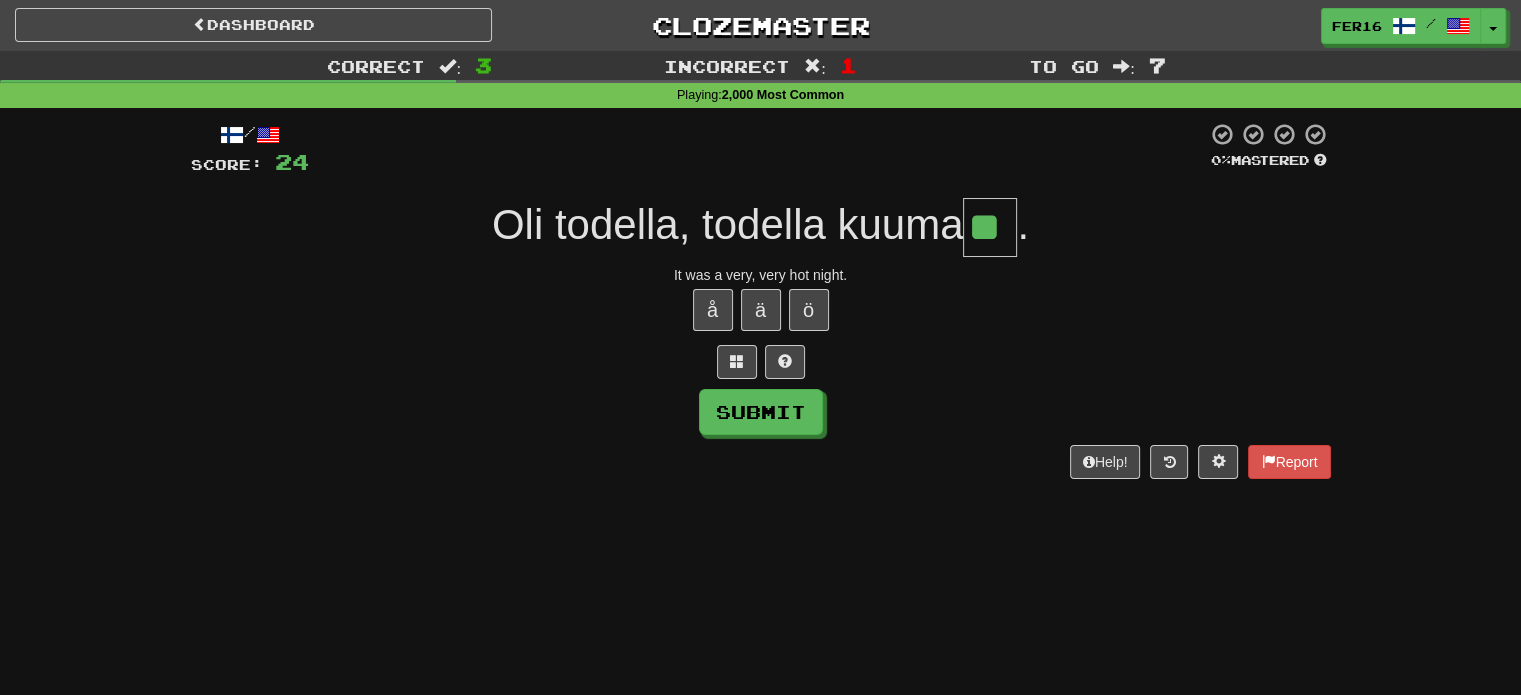 type on "**" 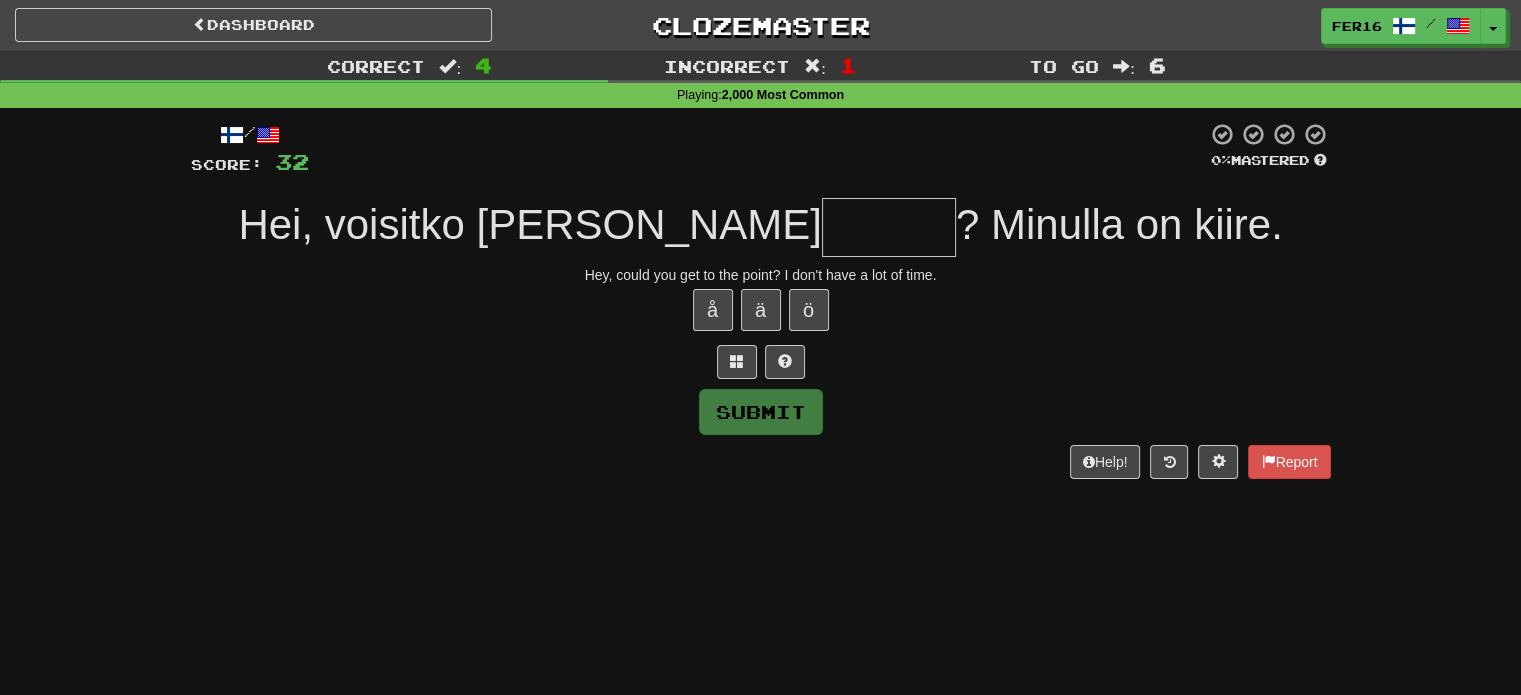 type on "******" 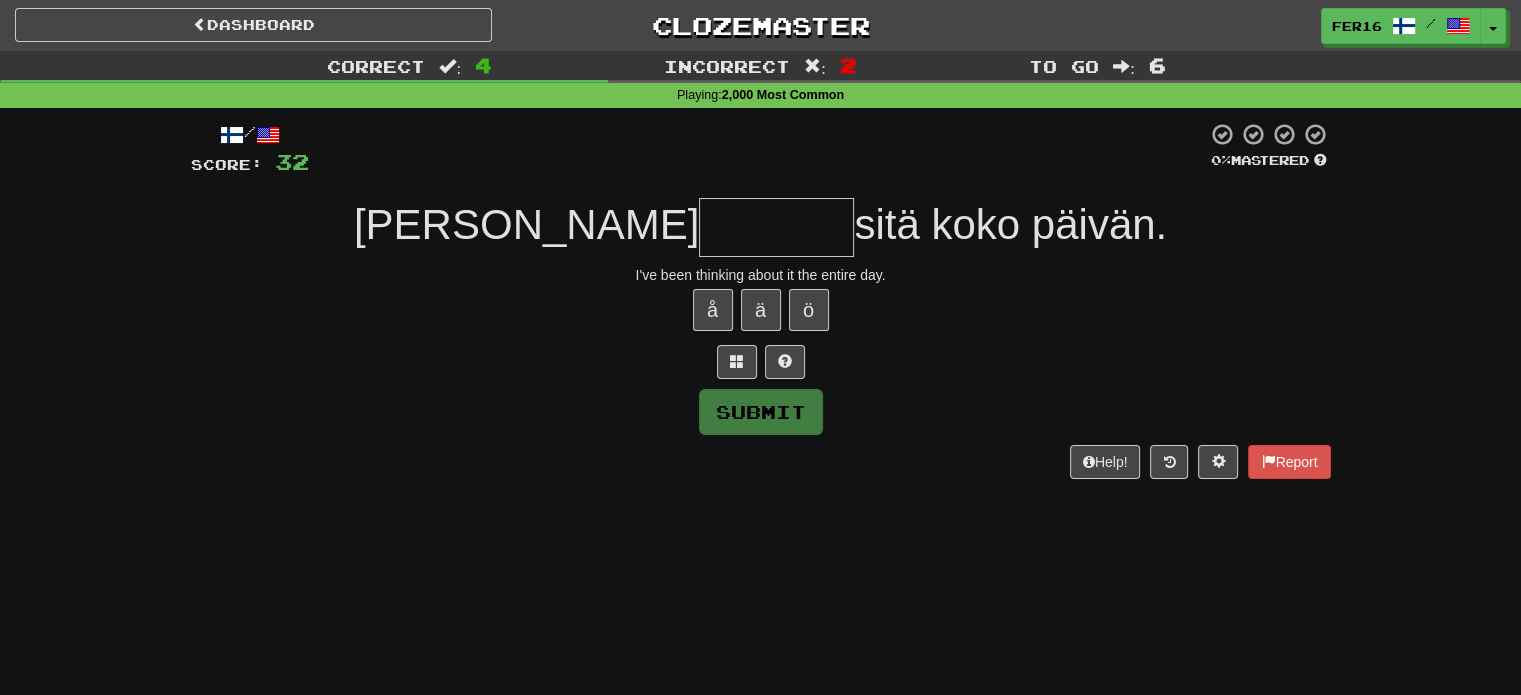 type on "*" 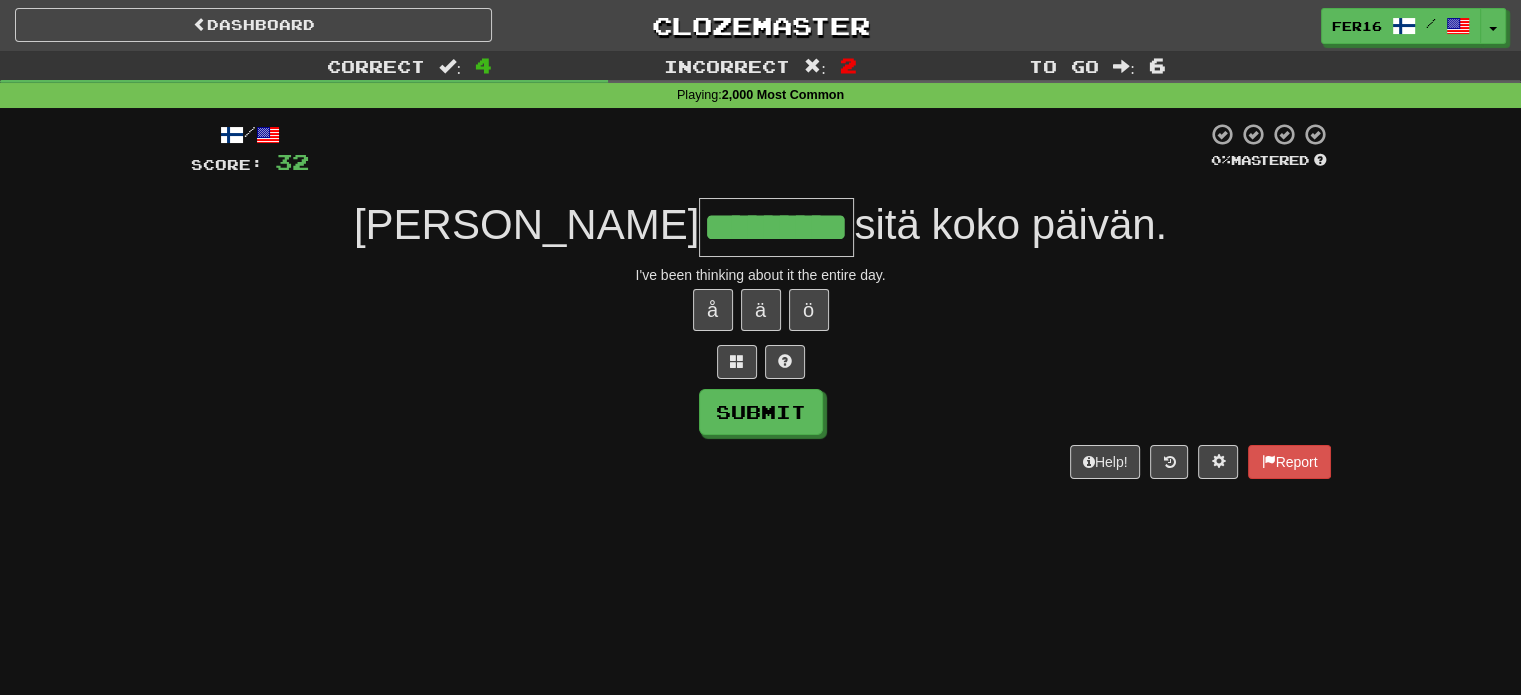 type on "*********" 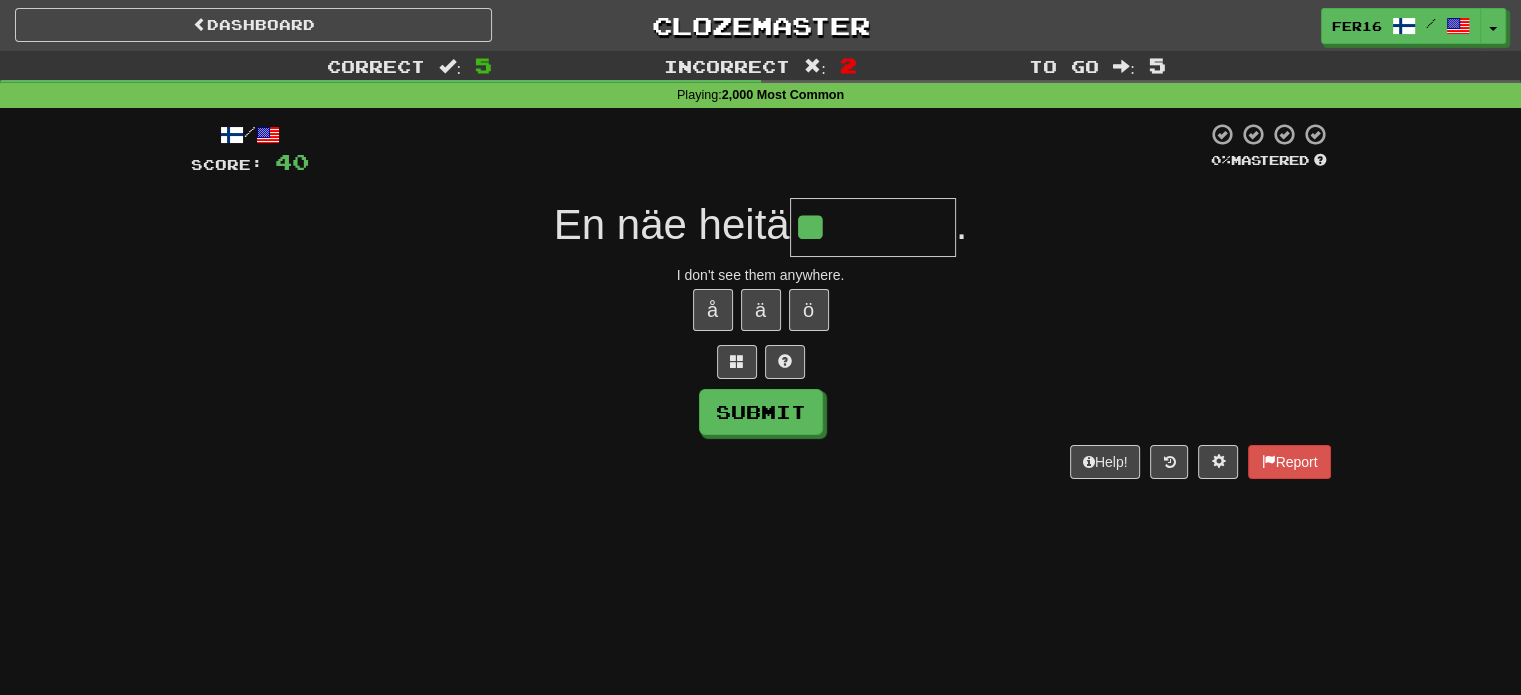 type on "*******" 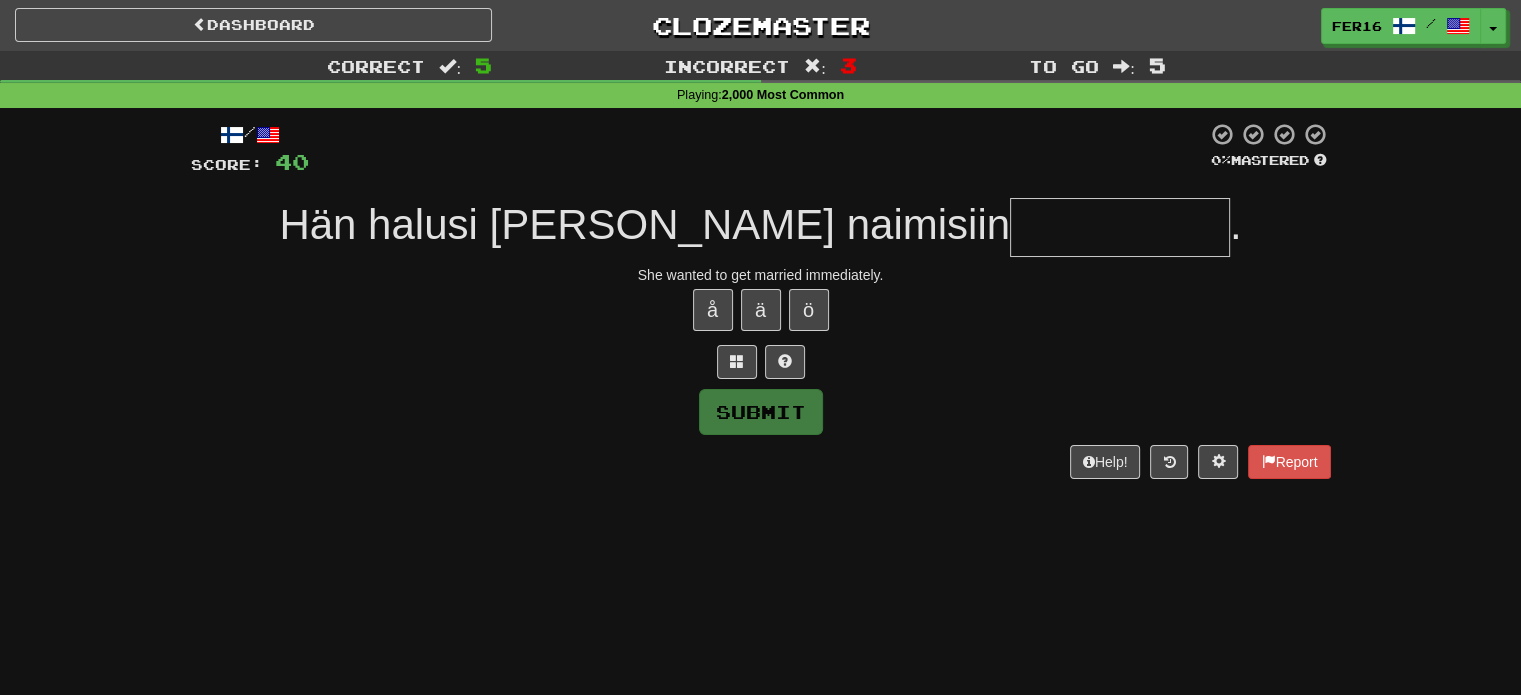 type on "**********" 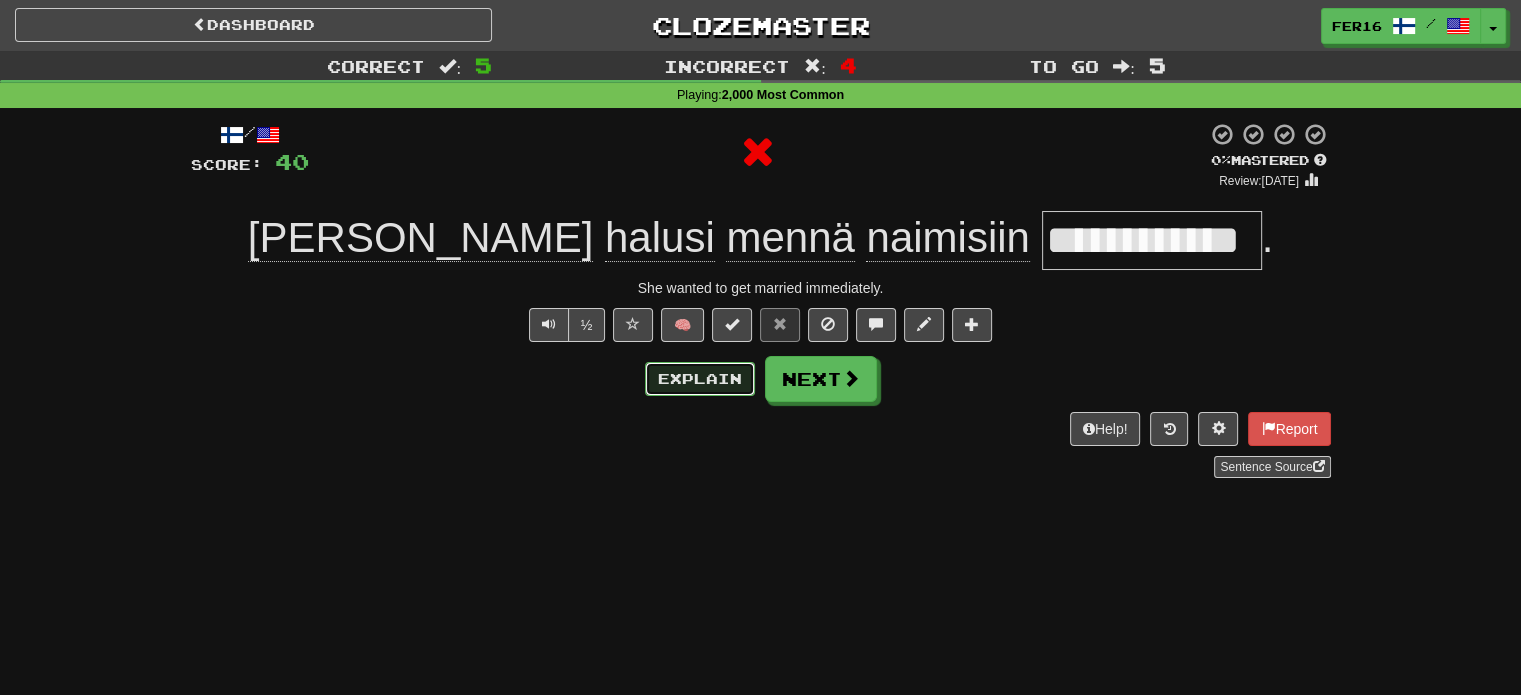 click on "Explain" at bounding box center [700, 379] 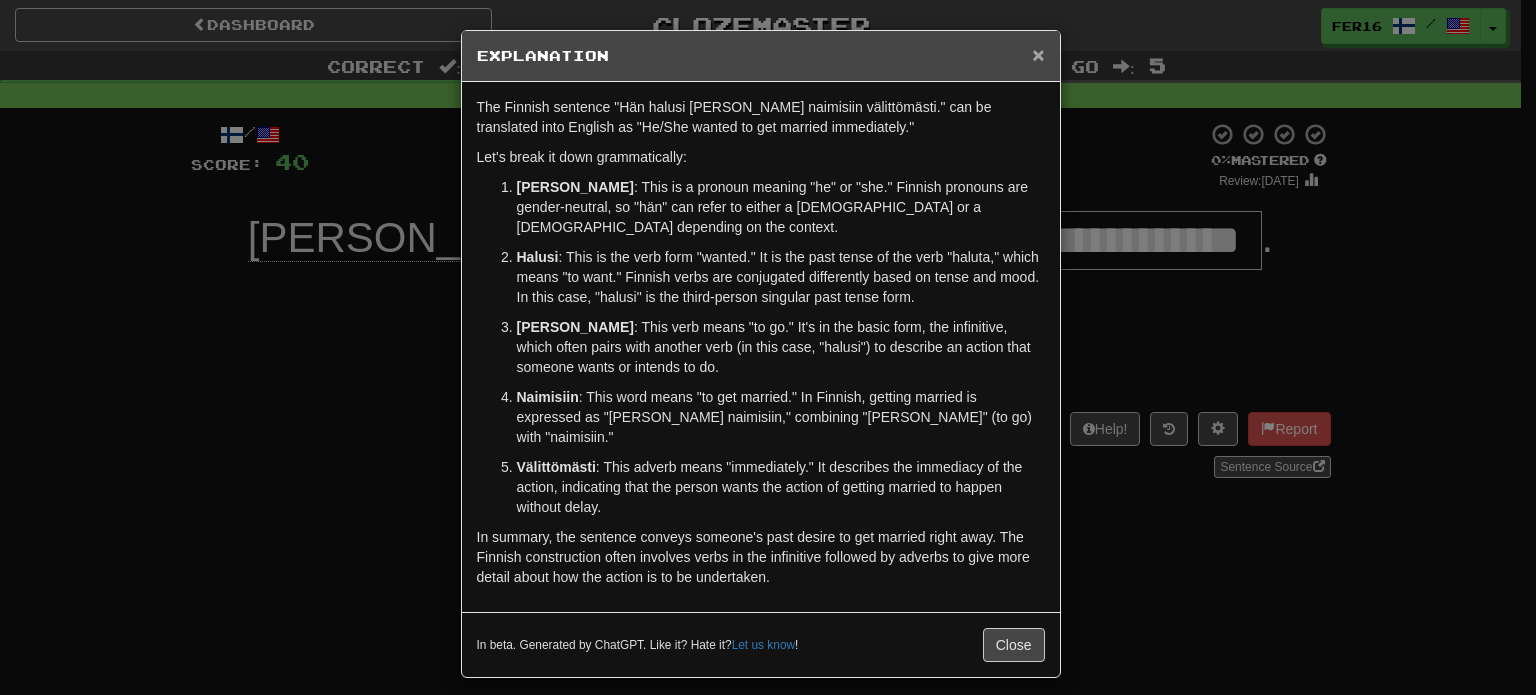 click on "×" at bounding box center [1038, 54] 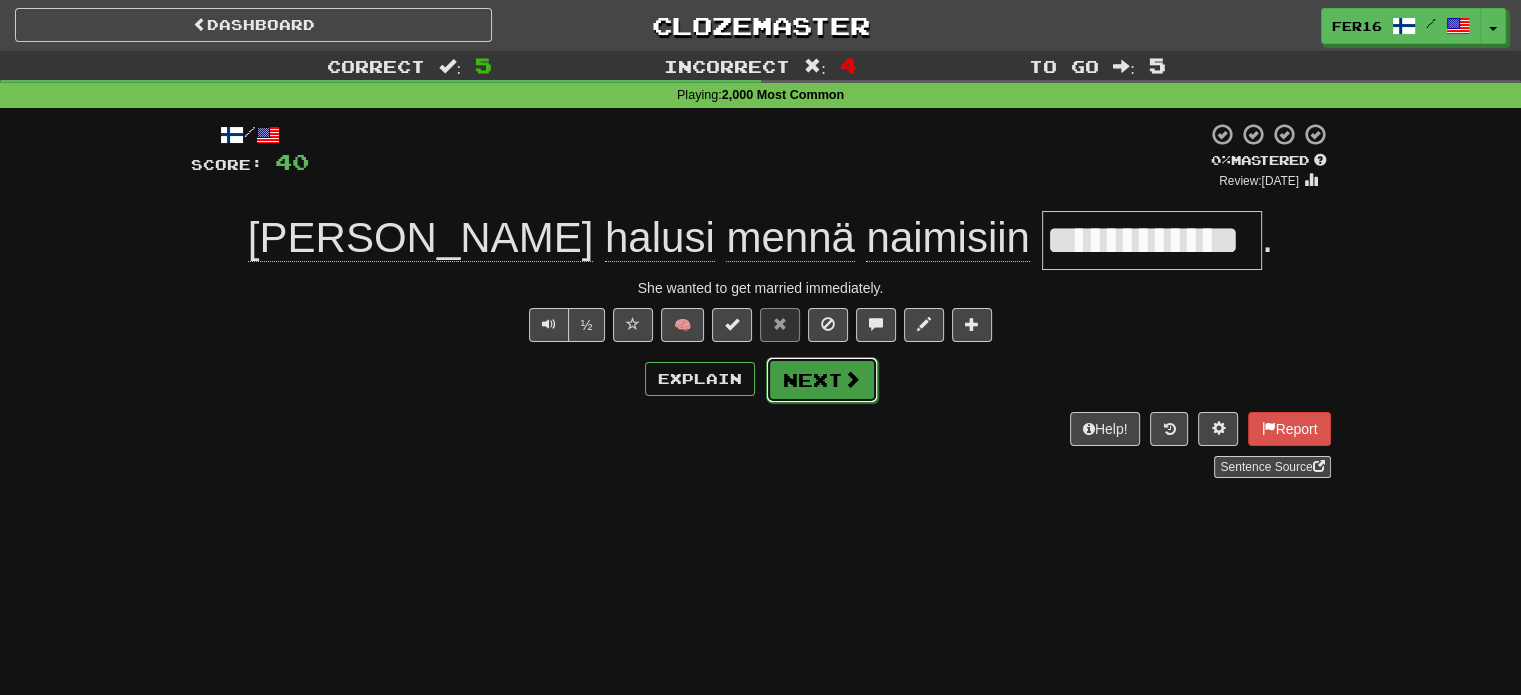 click on "Next" at bounding box center [822, 380] 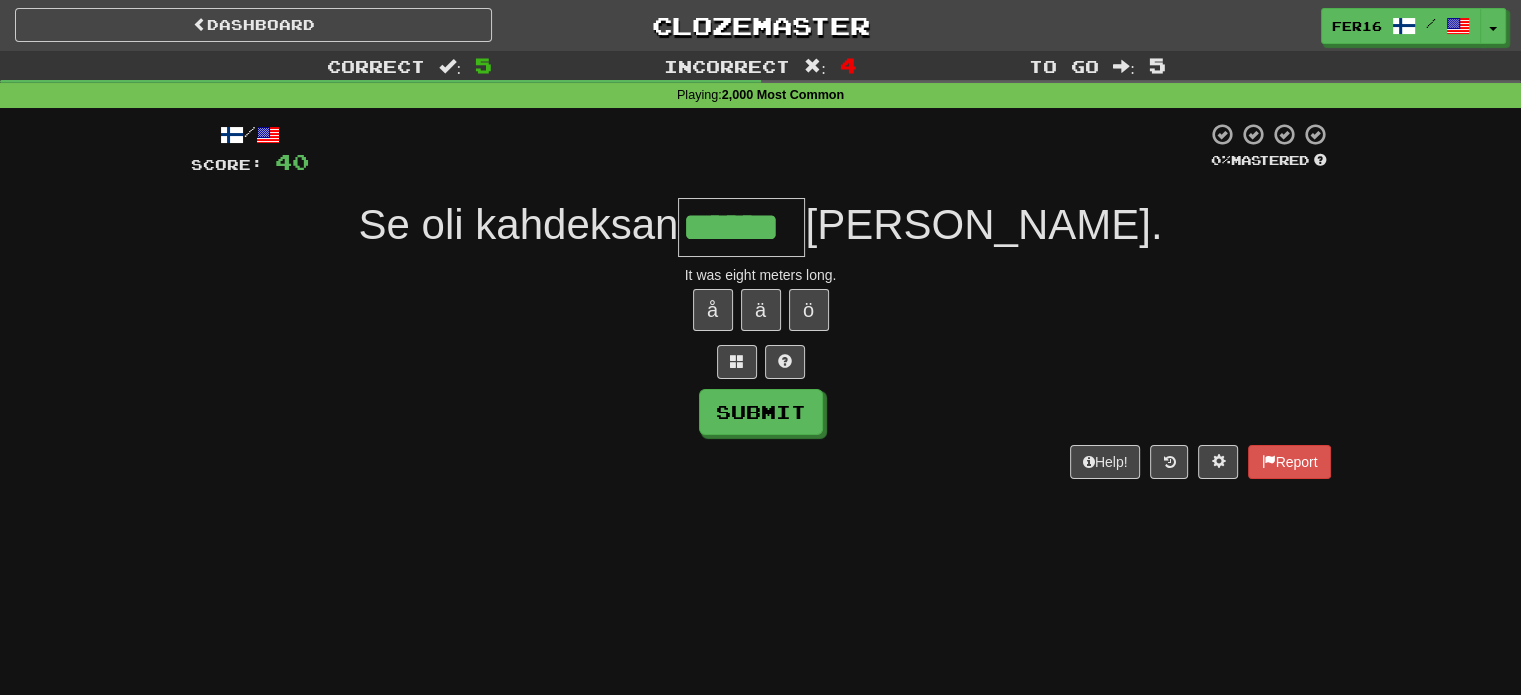 type on "******" 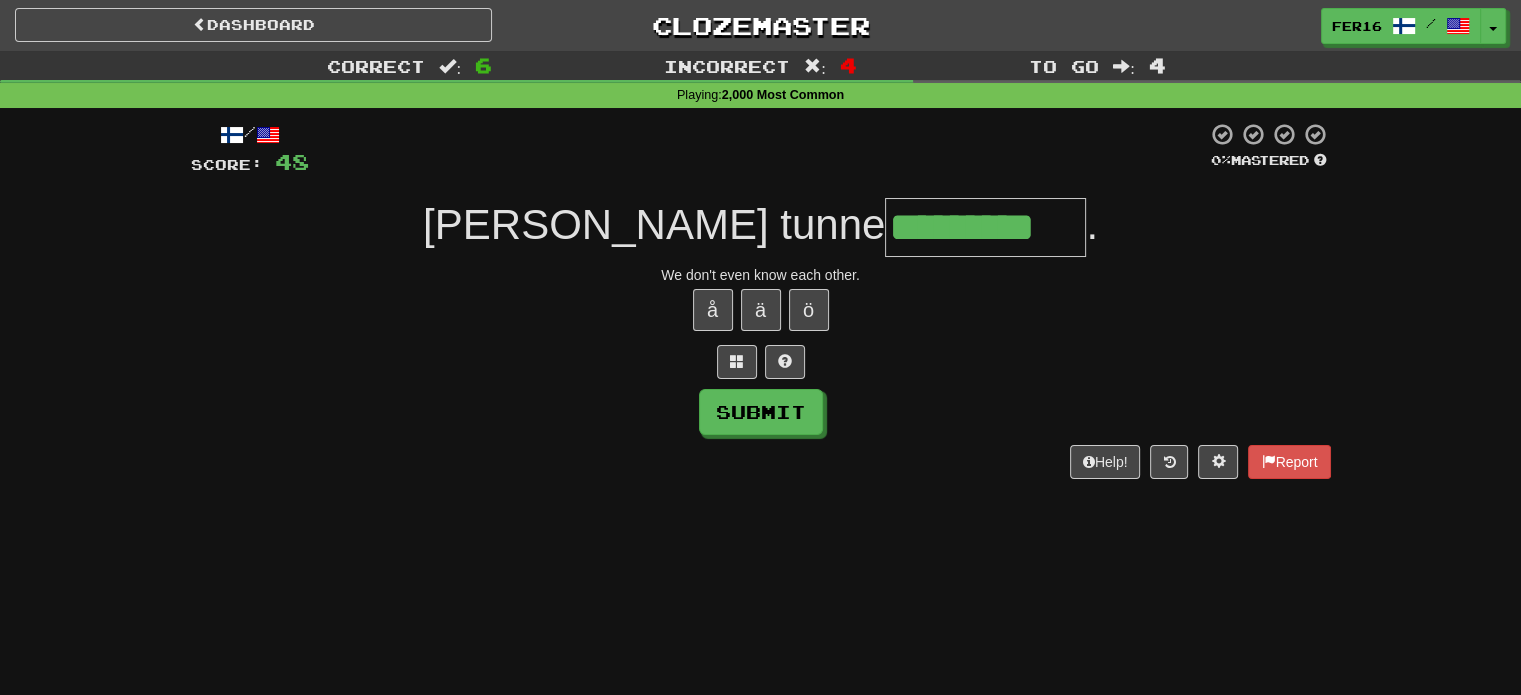 type on "*********" 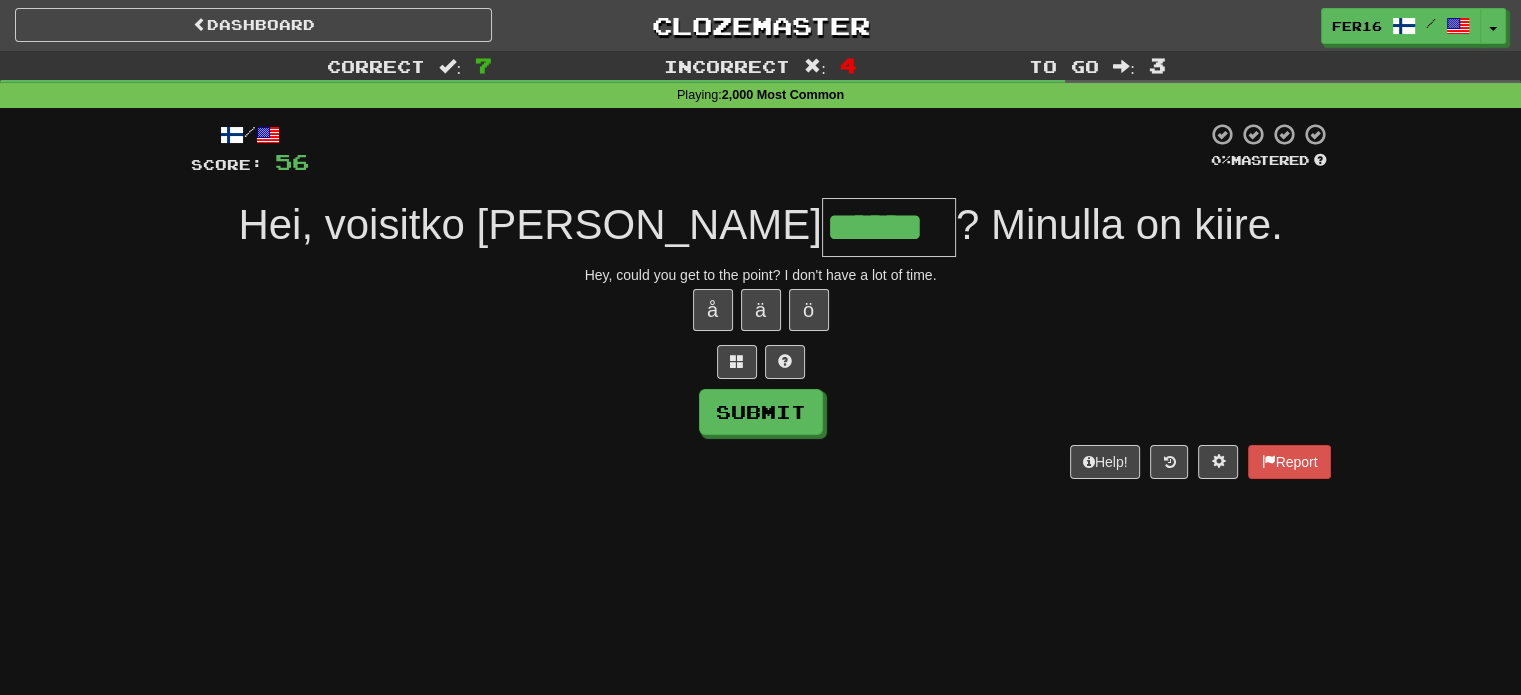 type on "******" 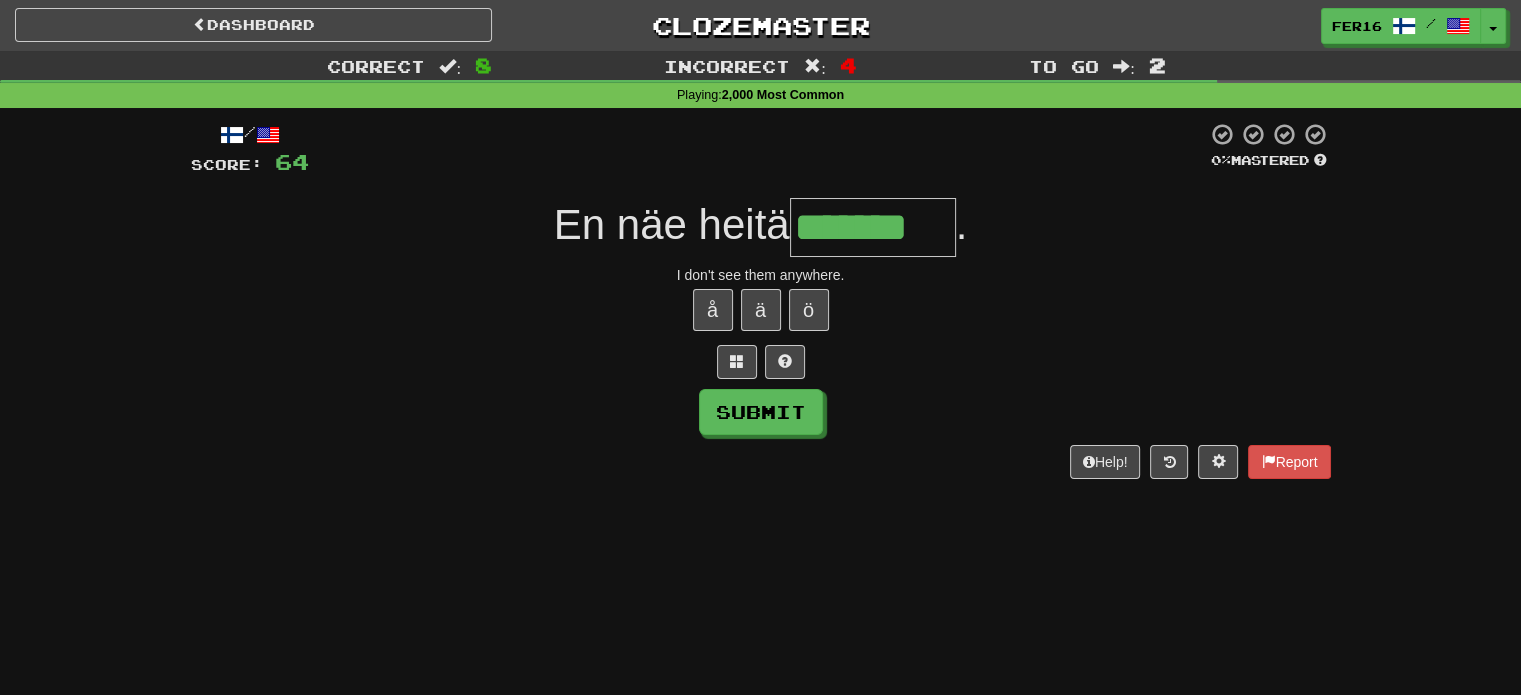 type on "*******" 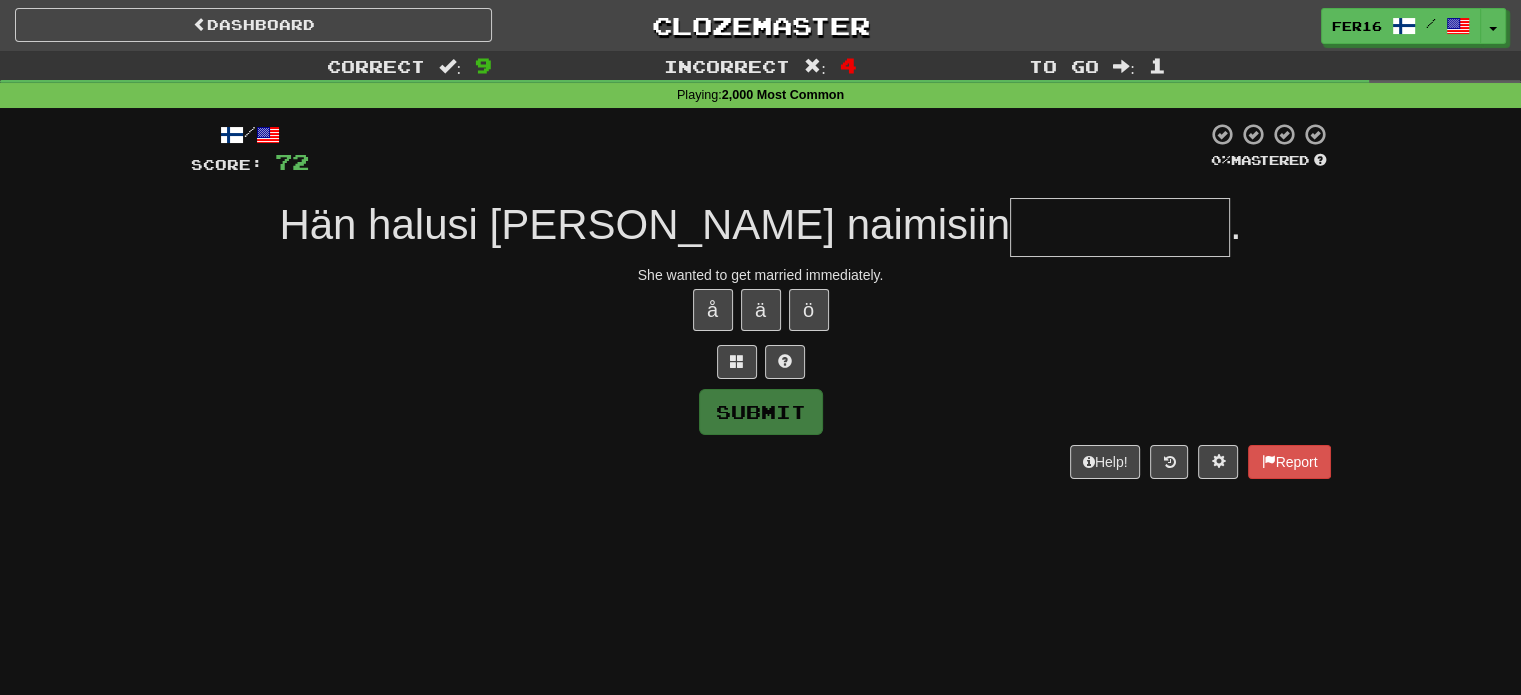 type on "**********" 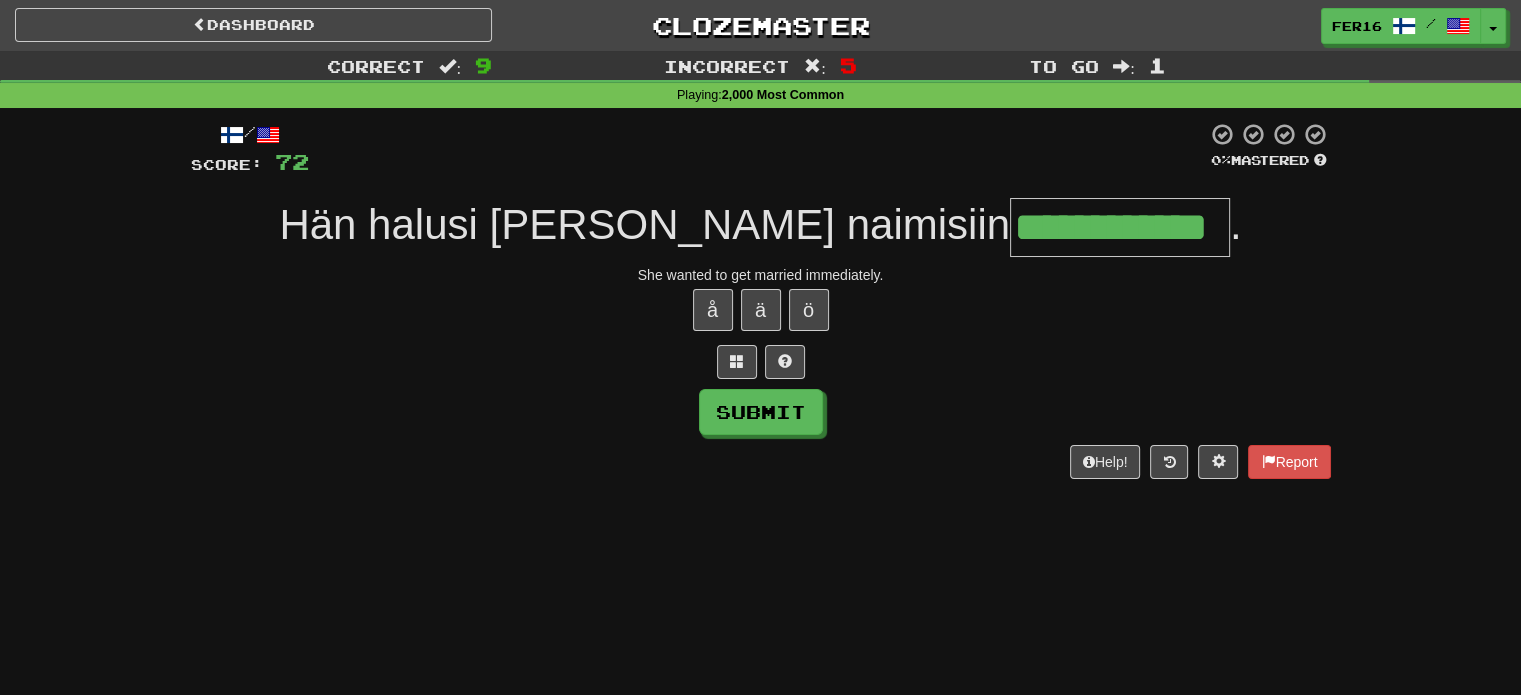 type on "**********" 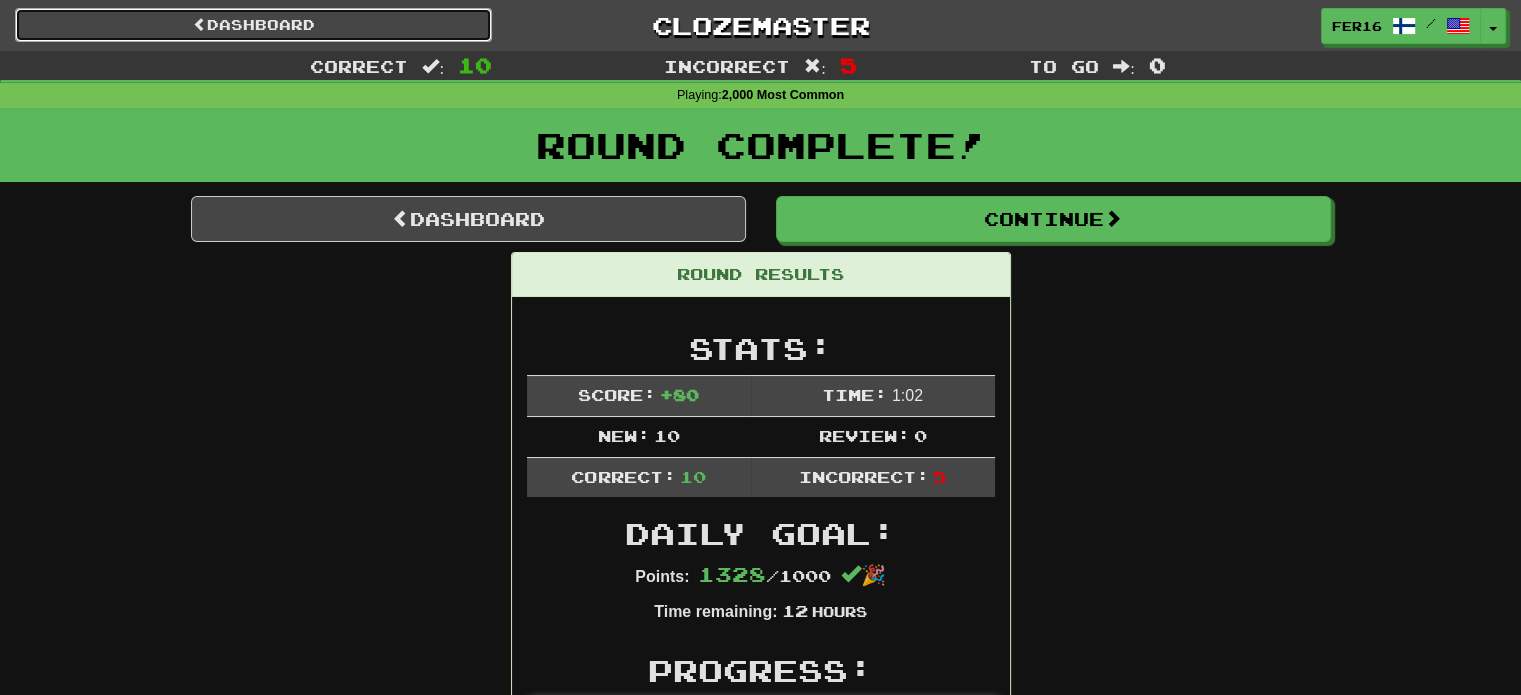 click on "Dashboard" at bounding box center (253, 25) 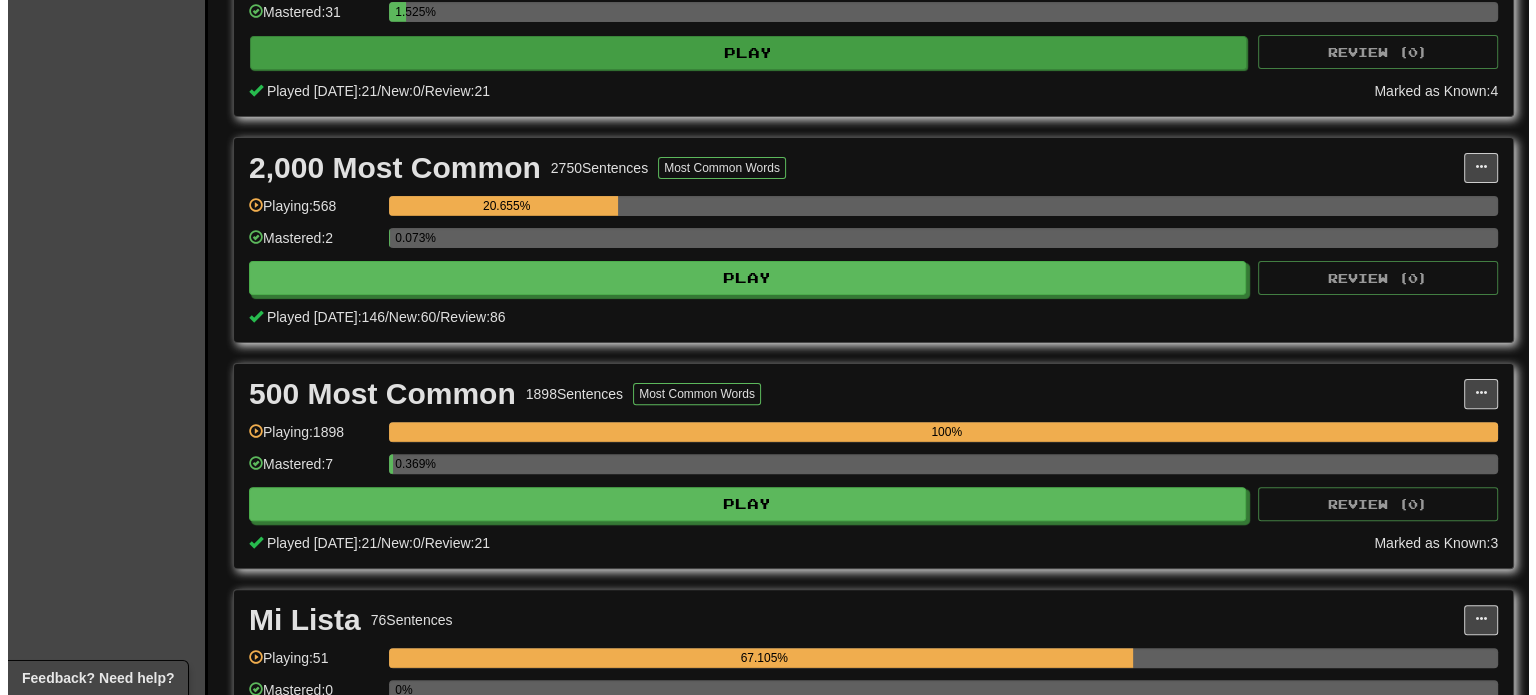 scroll, scrollTop: 604, scrollLeft: 0, axis: vertical 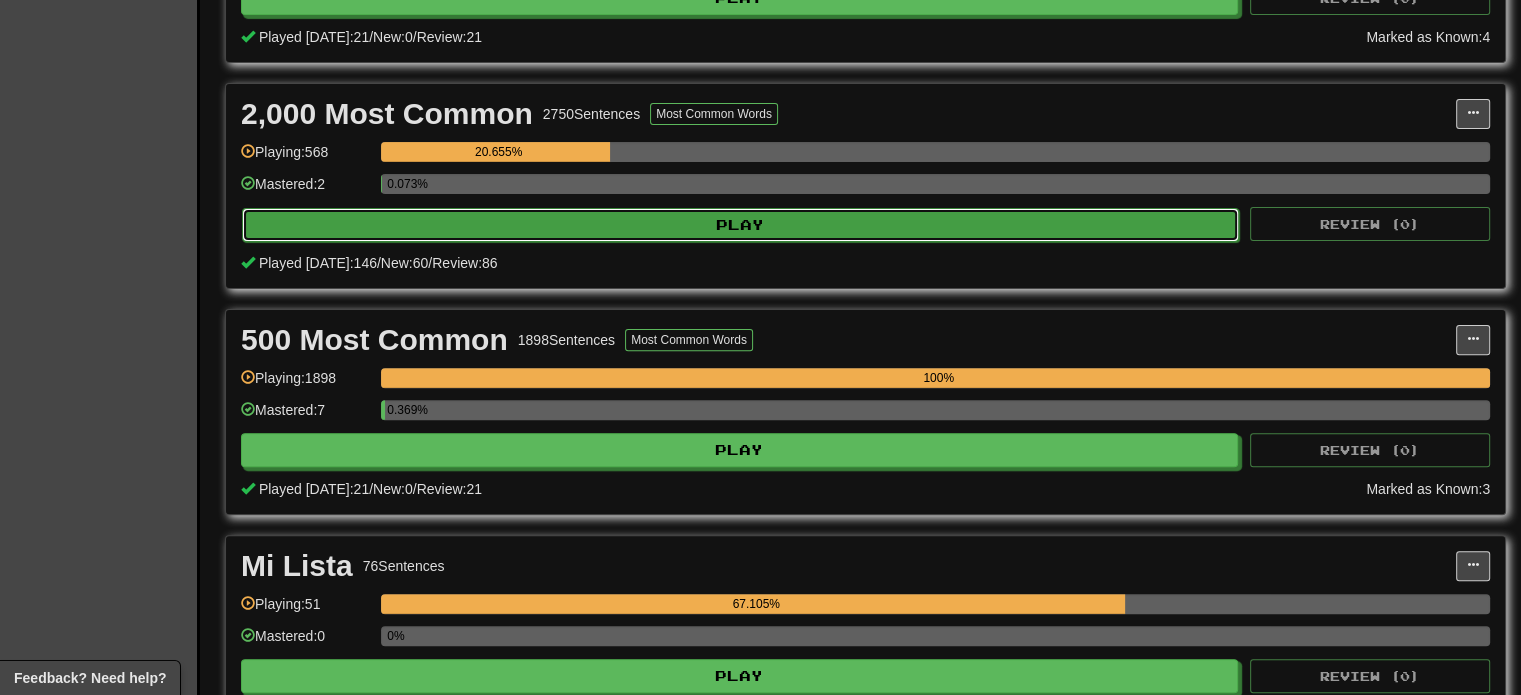 click on "Play" at bounding box center [740, 225] 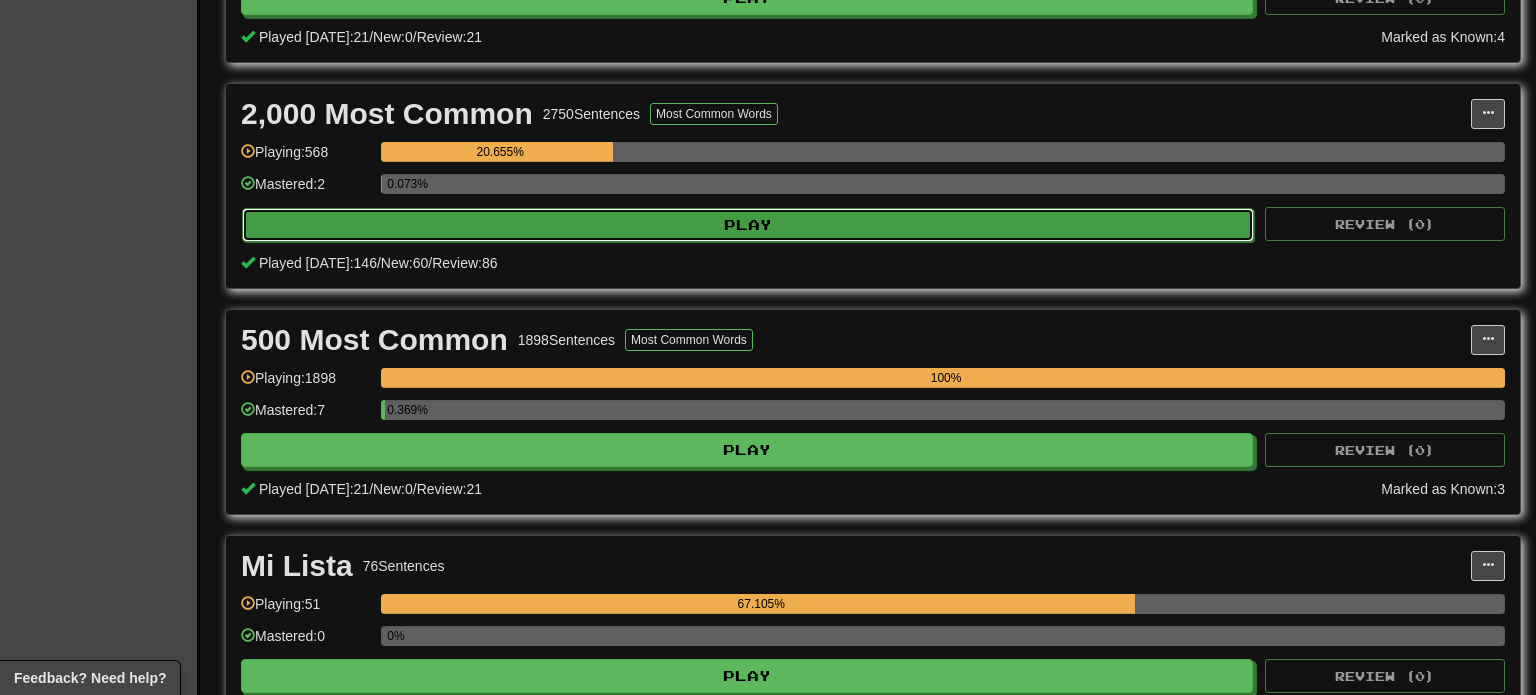 select on "**" 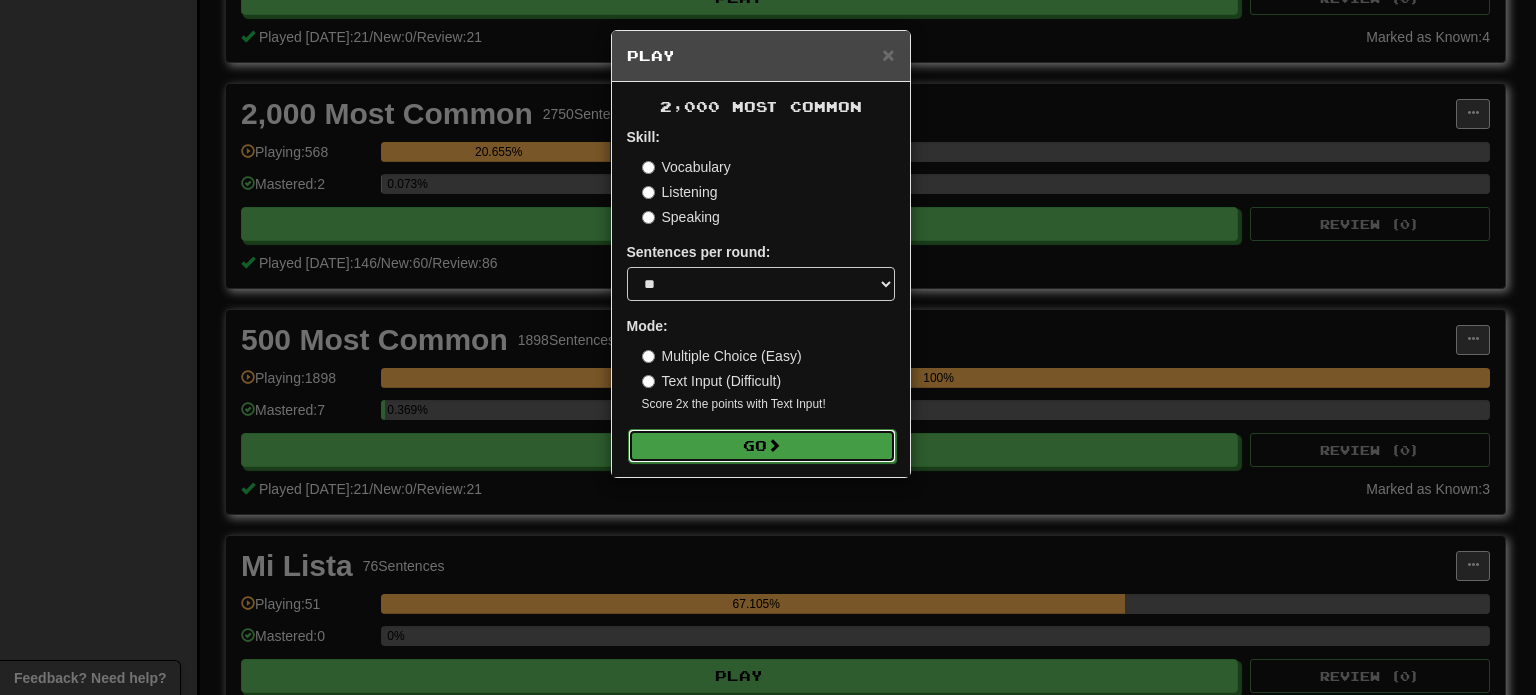 click on "Go" at bounding box center [762, 446] 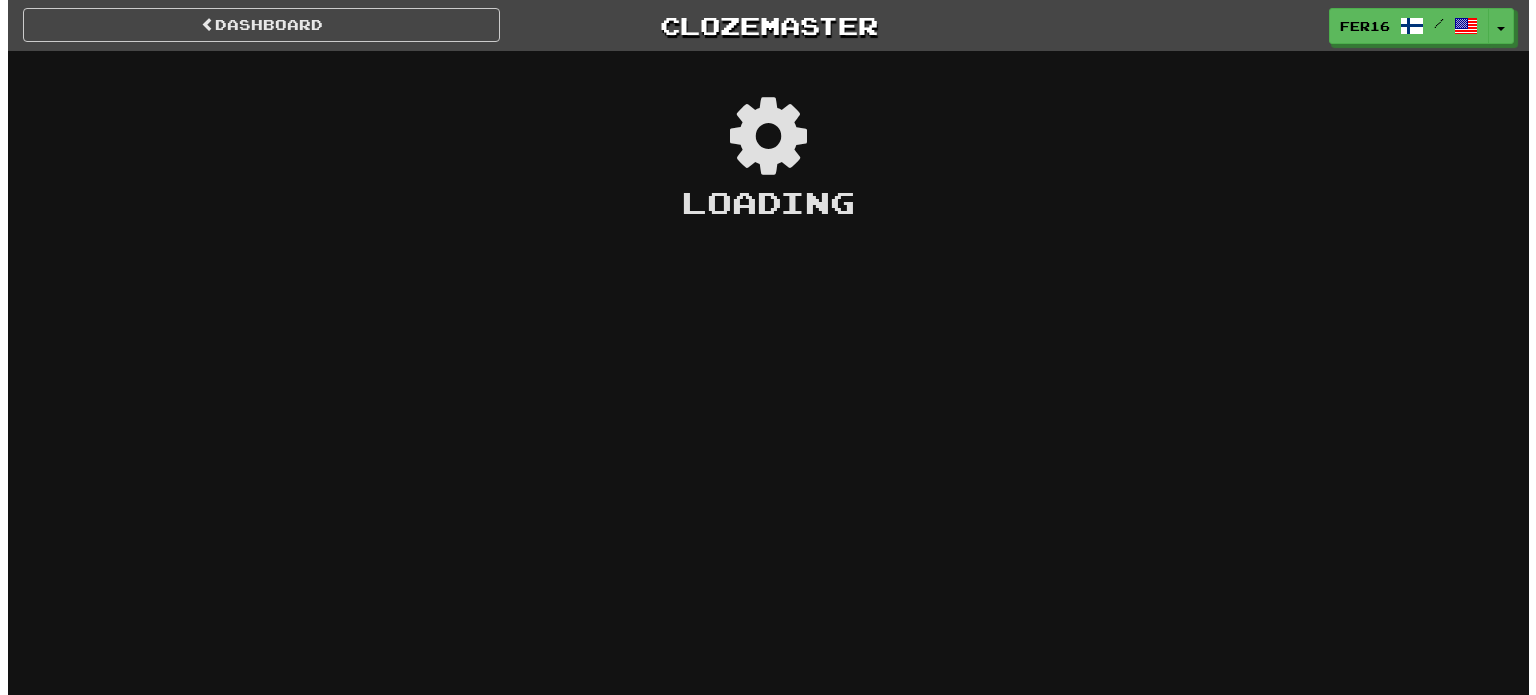 scroll, scrollTop: 0, scrollLeft: 0, axis: both 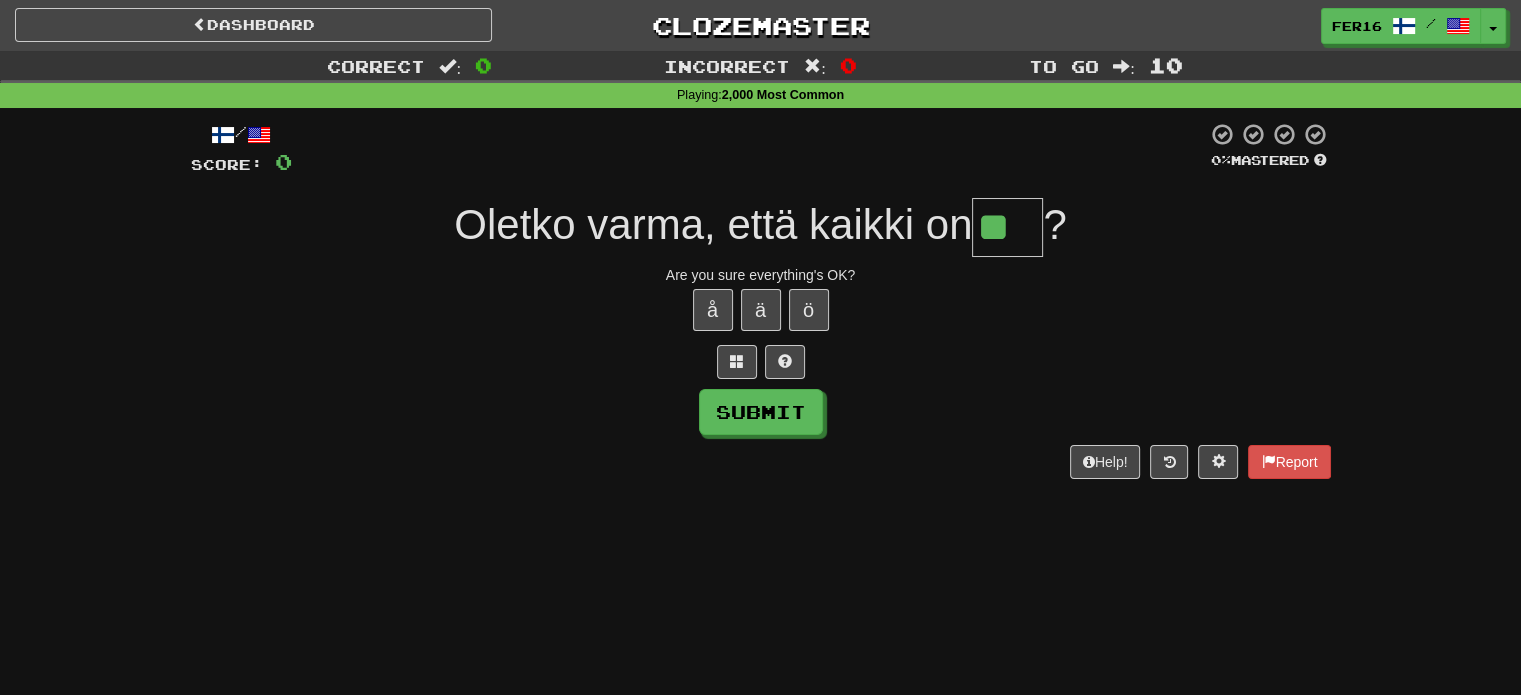 type on "**" 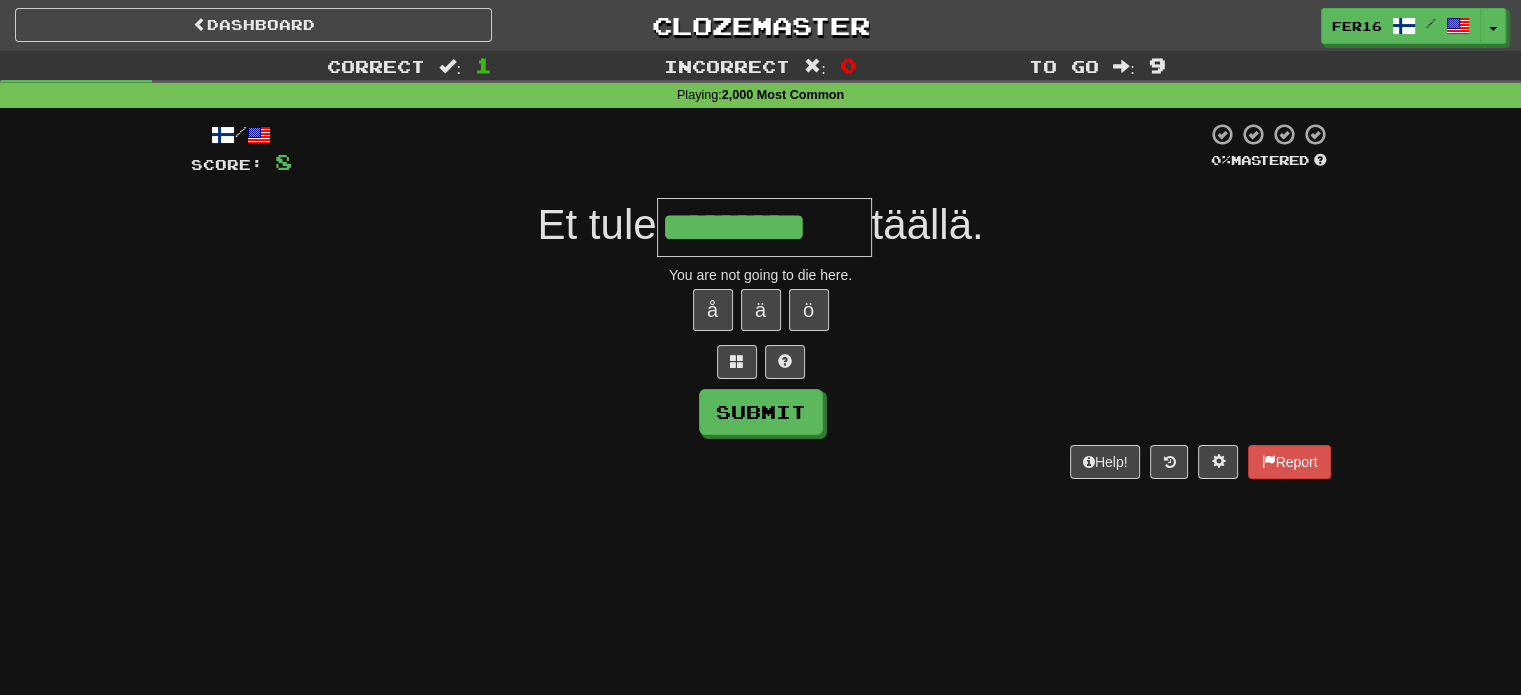 type on "*********" 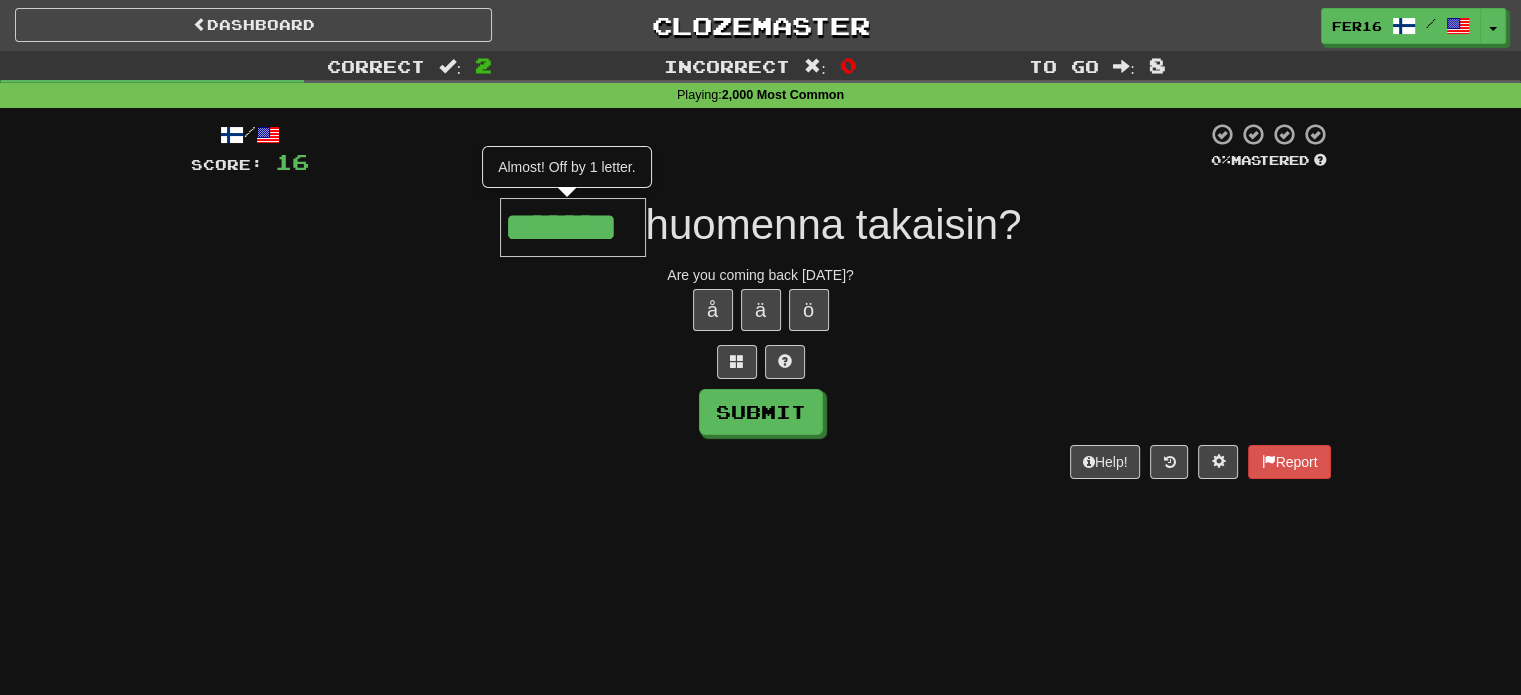 type on "*******" 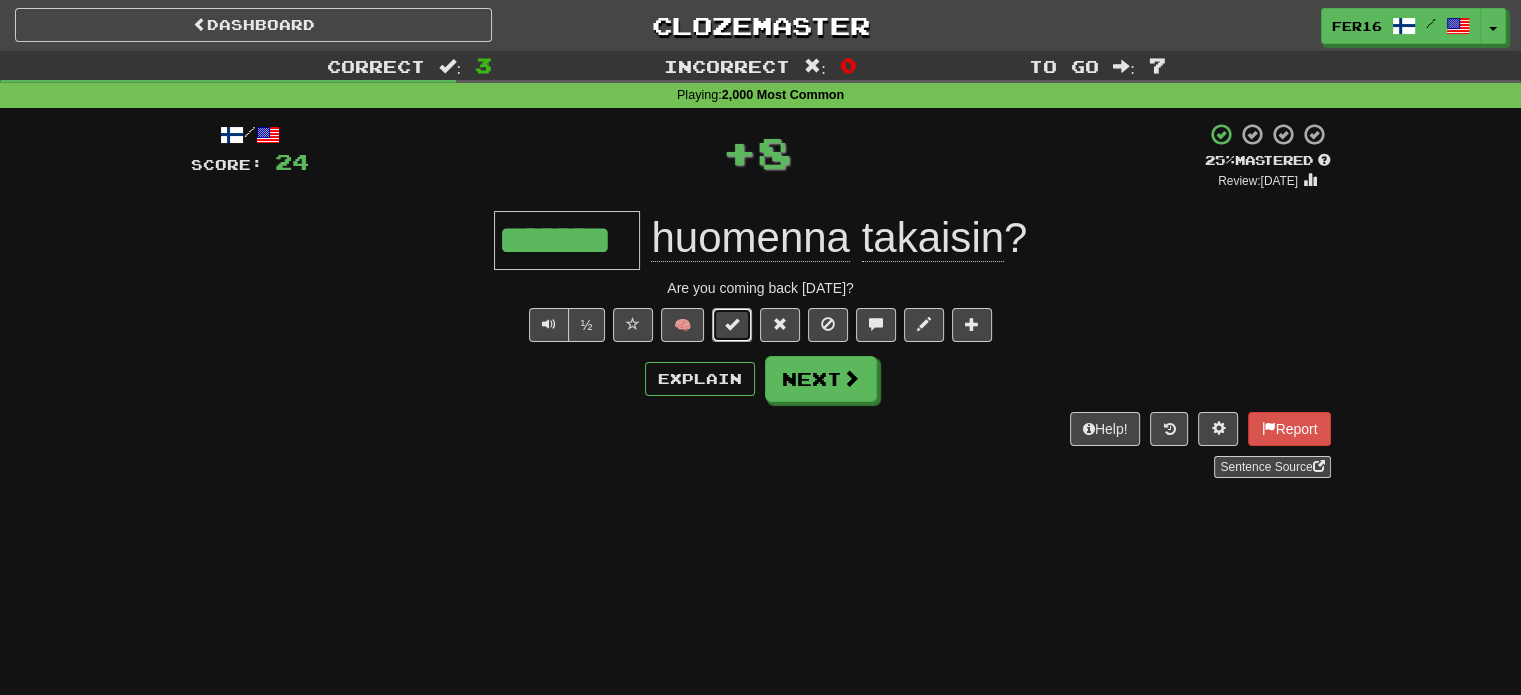 click at bounding box center [732, 324] 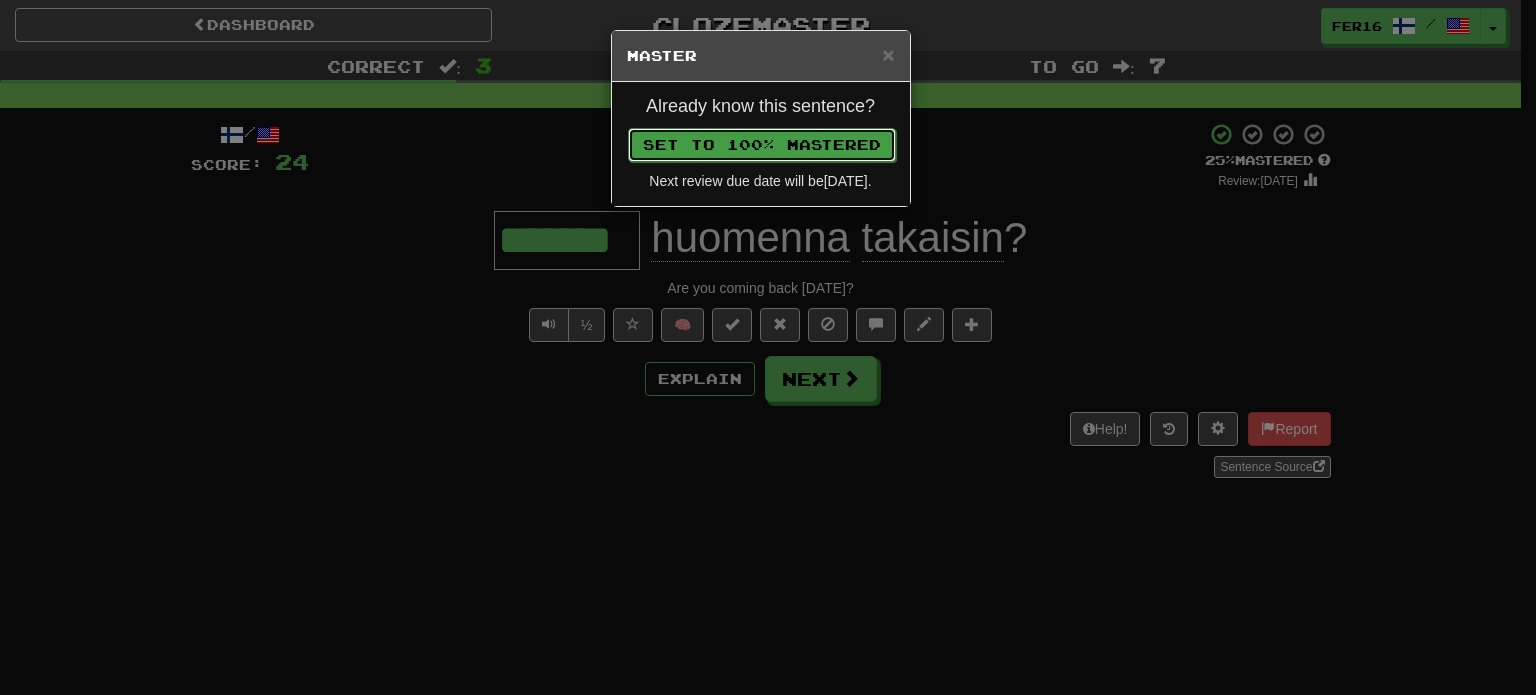 click on "Set to 100% Mastered" at bounding box center (762, 145) 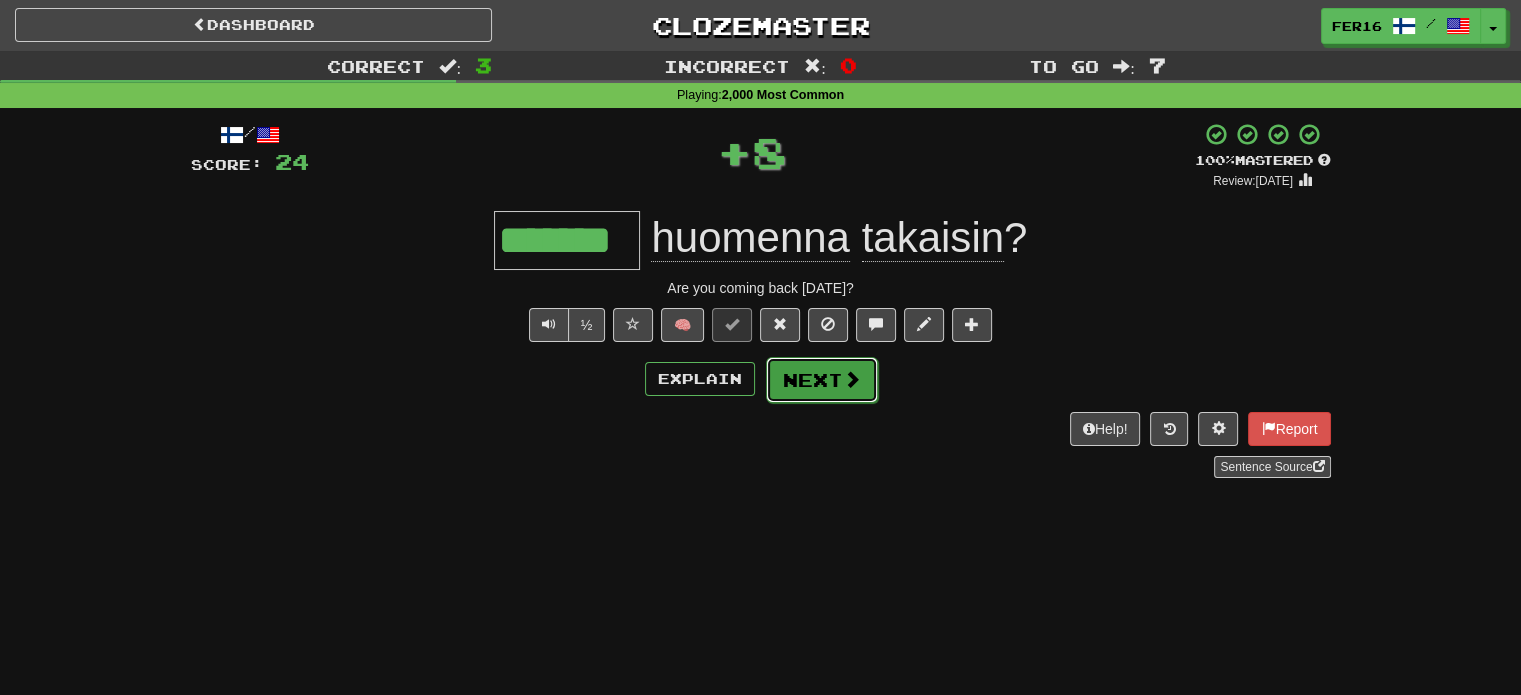 click on "Next" at bounding box center [822, 380] 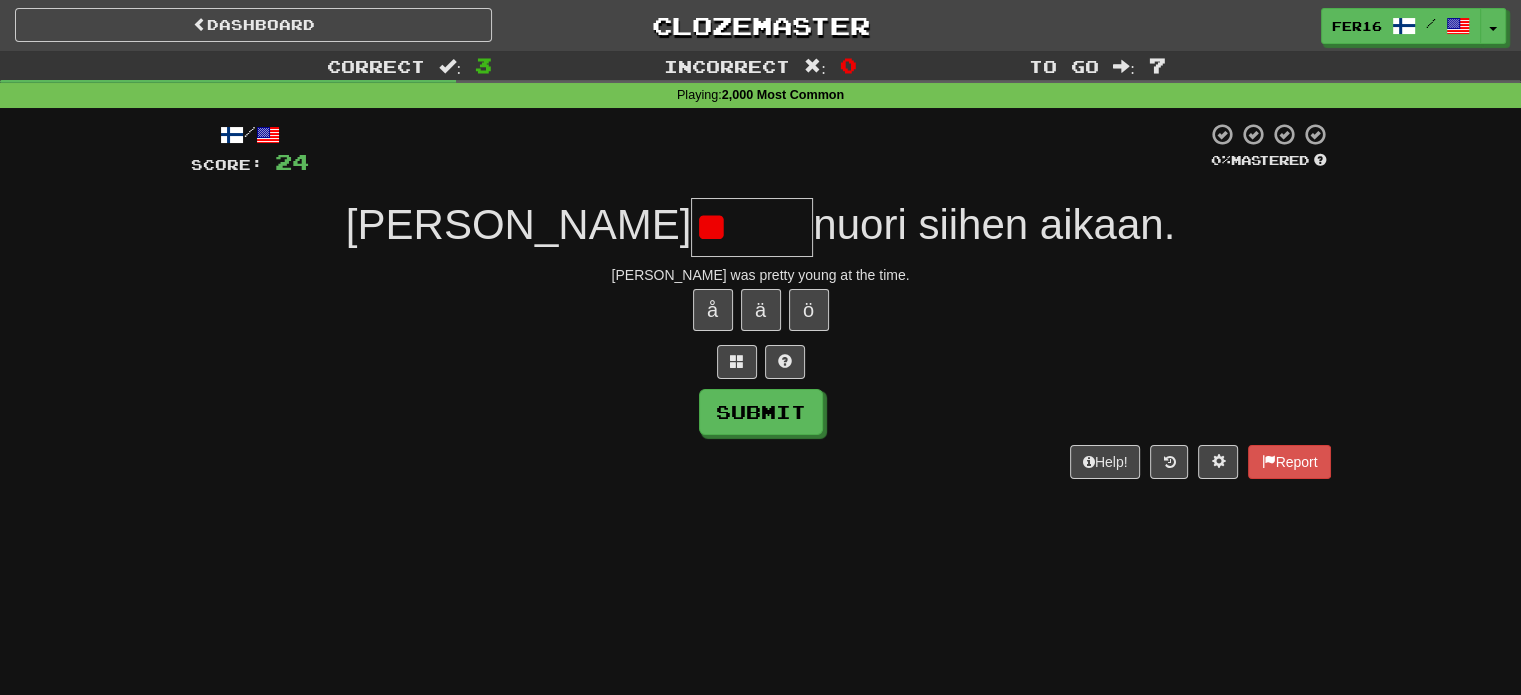 type on "*" 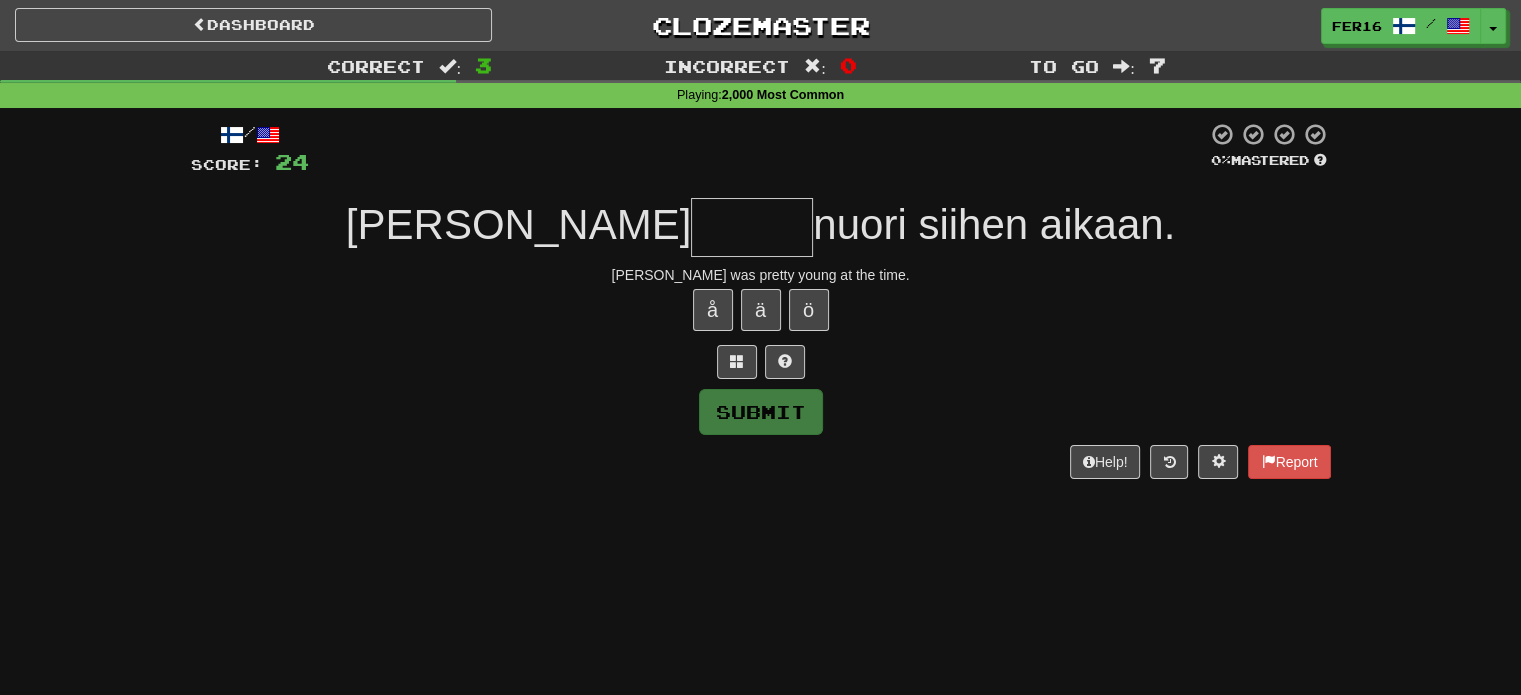 type on "*" 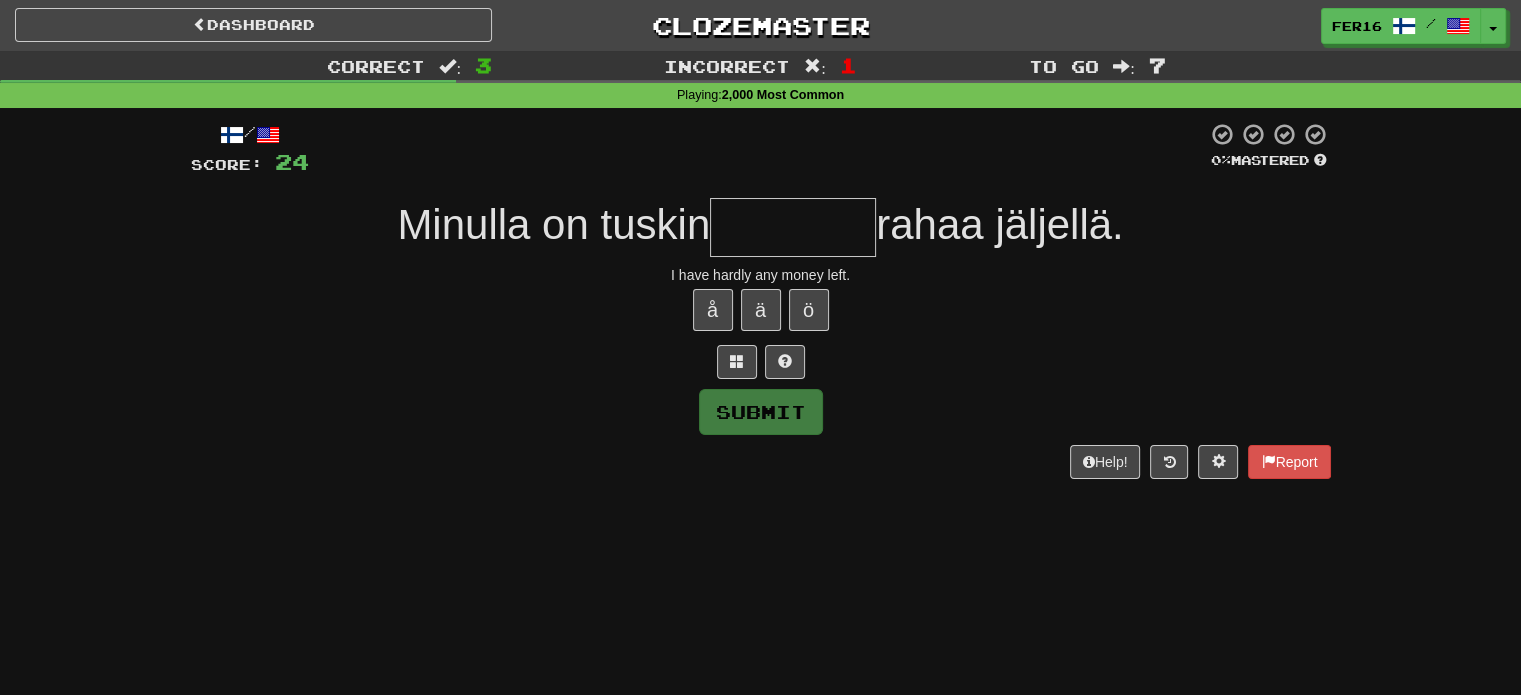 type on "********" 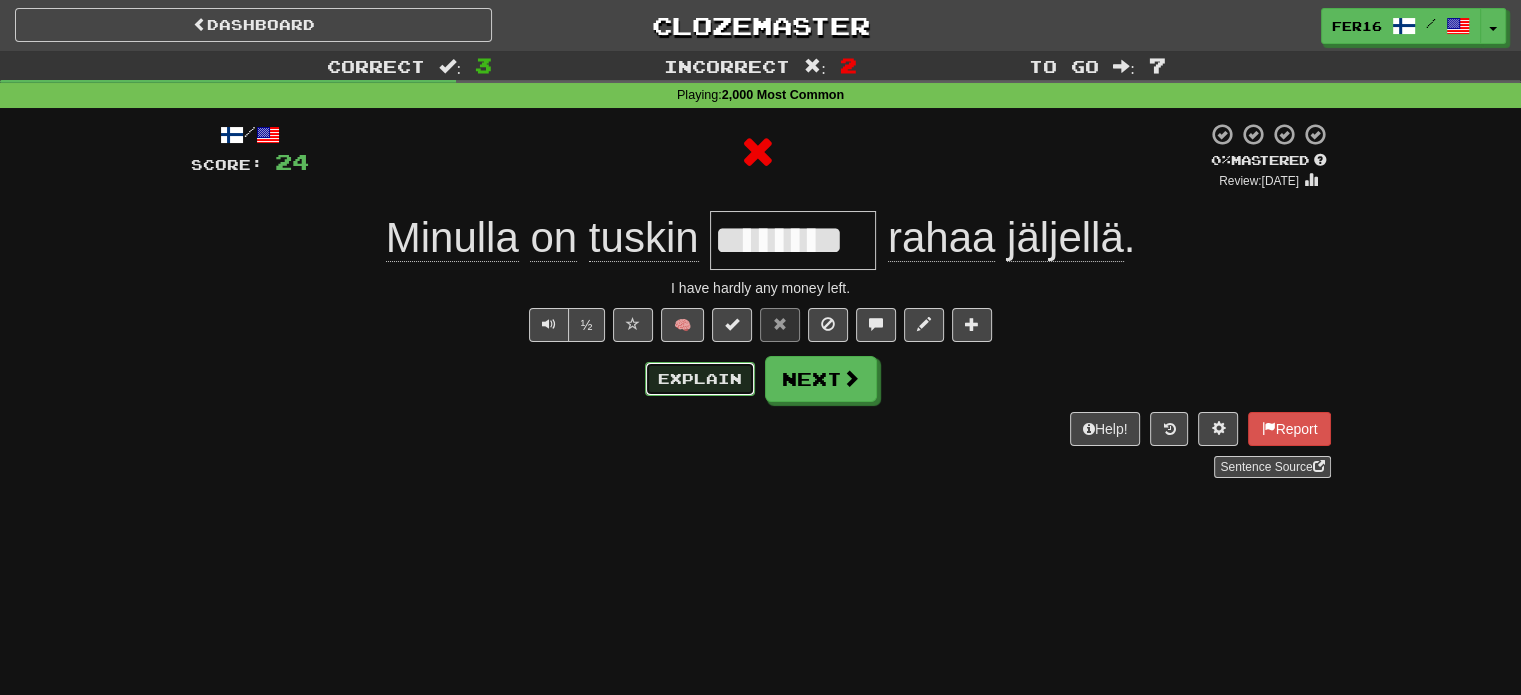 click on "Explain" at bounding box center [700, 379] 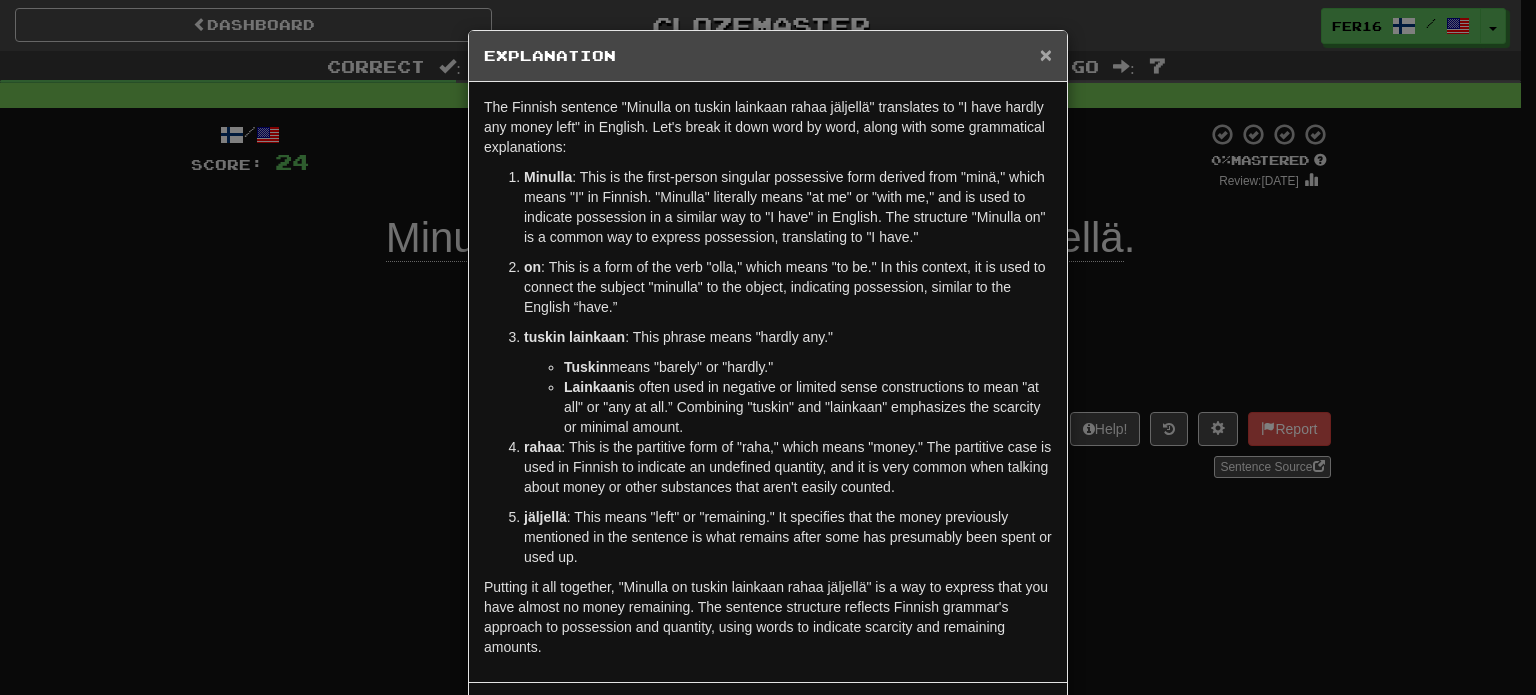 click on "×" at bounding box center (1046, 54) 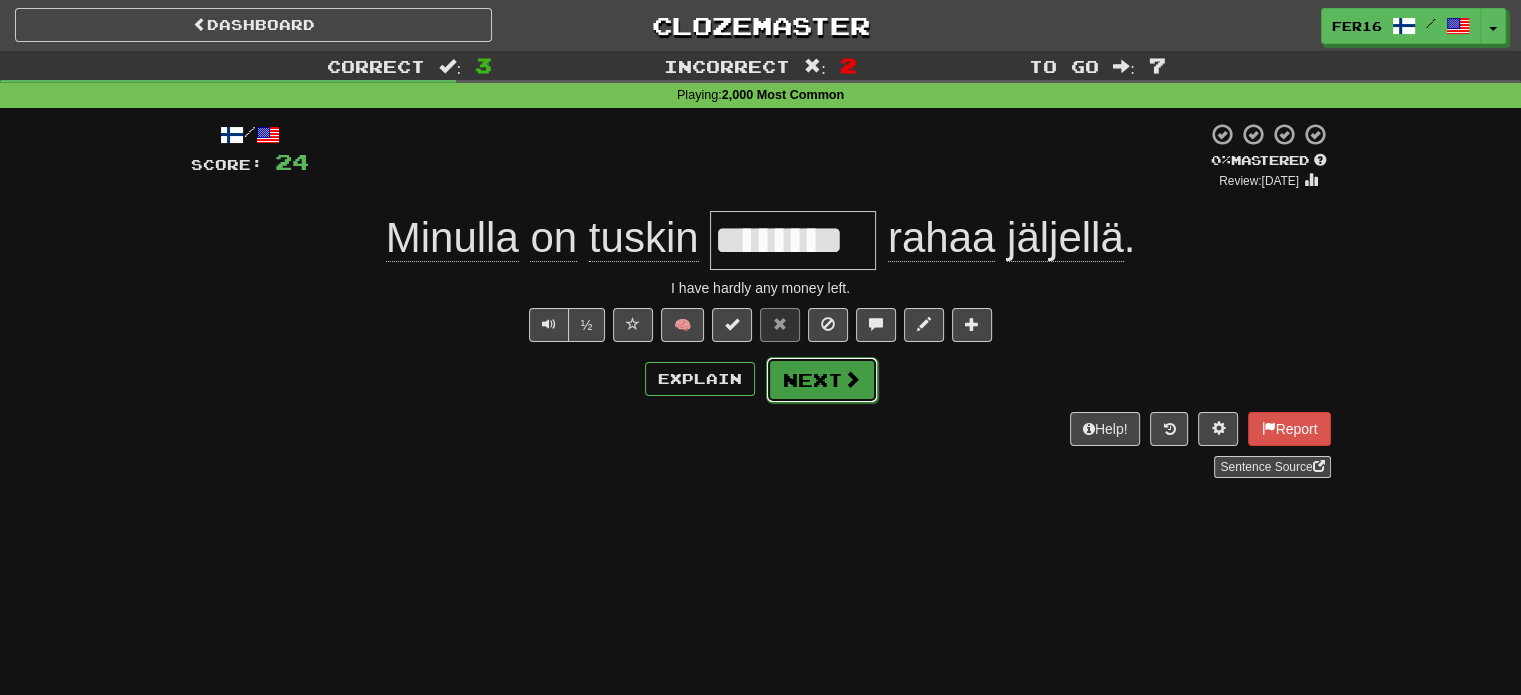 click at bounding box center (852, 379) 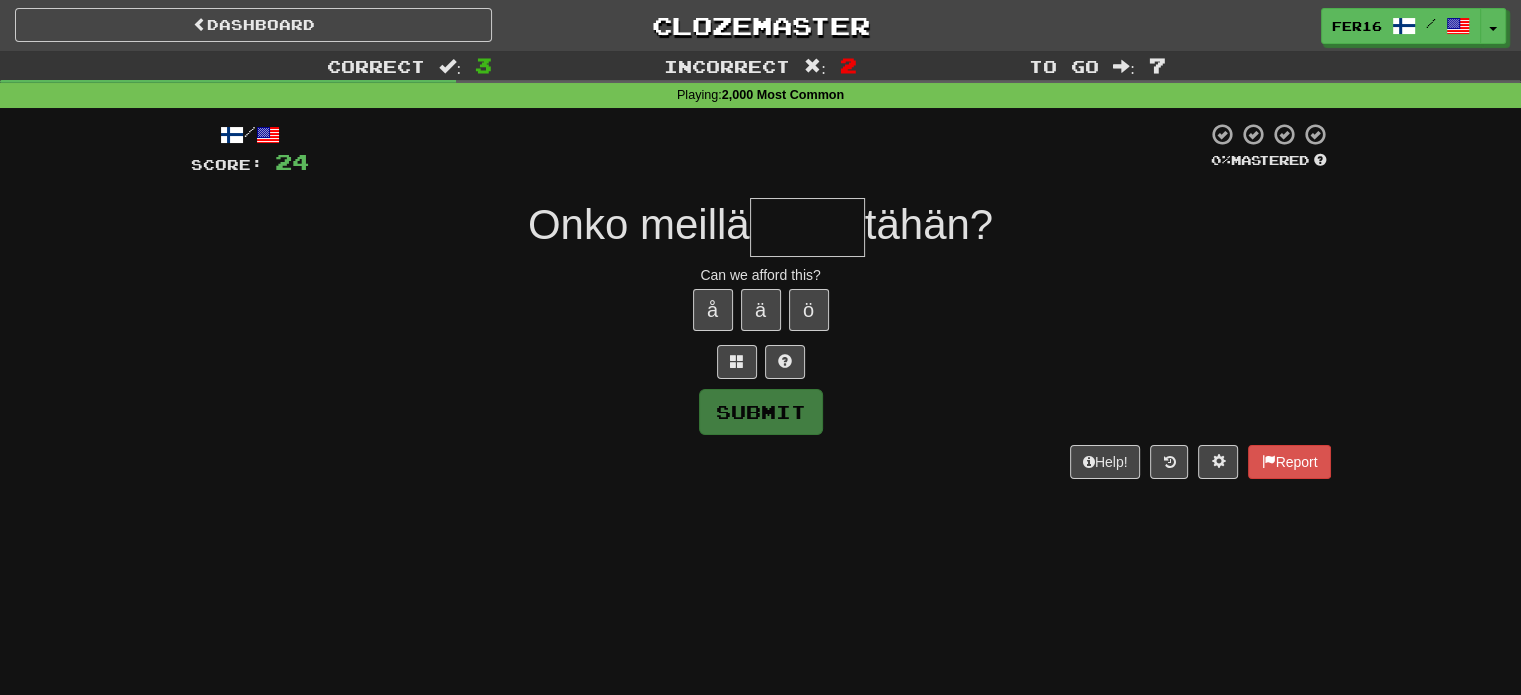 type on "*" 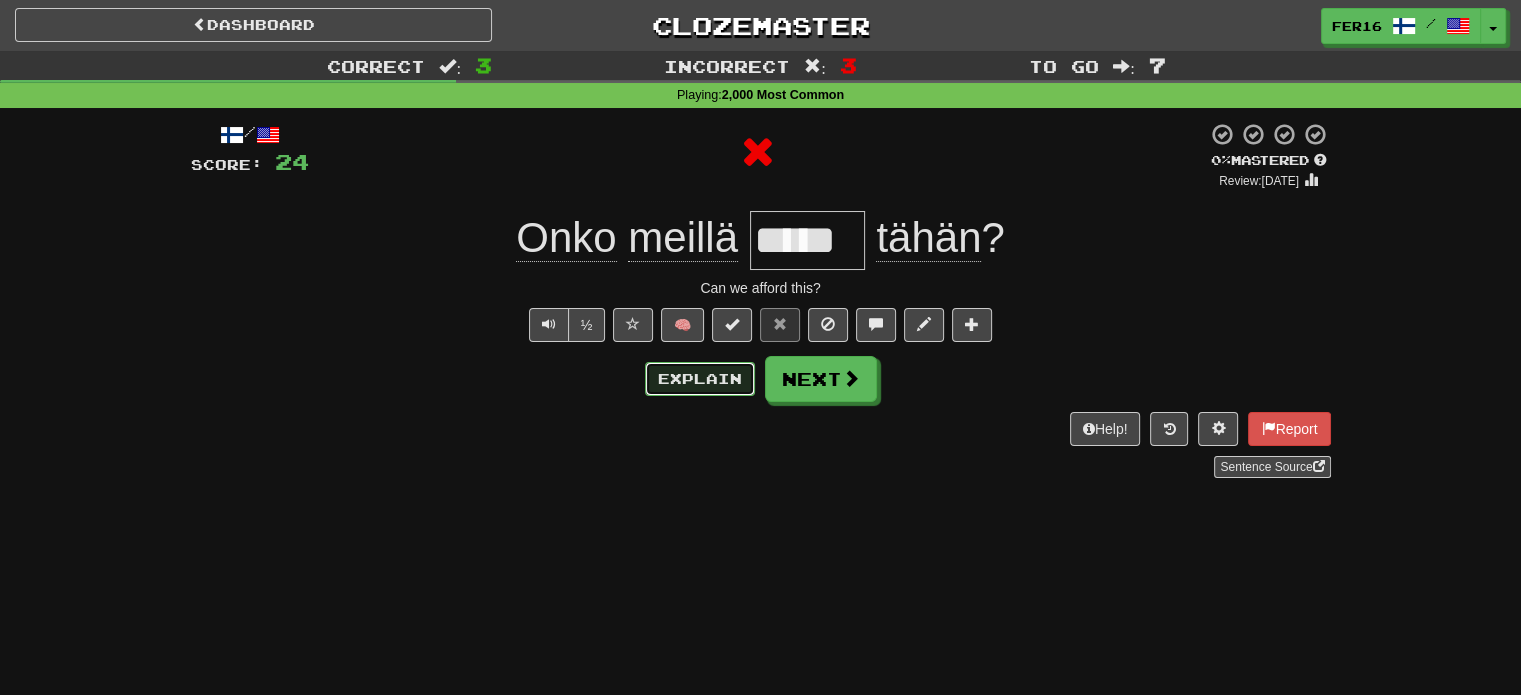 click on "Explain" at bounding box center (700, 379) 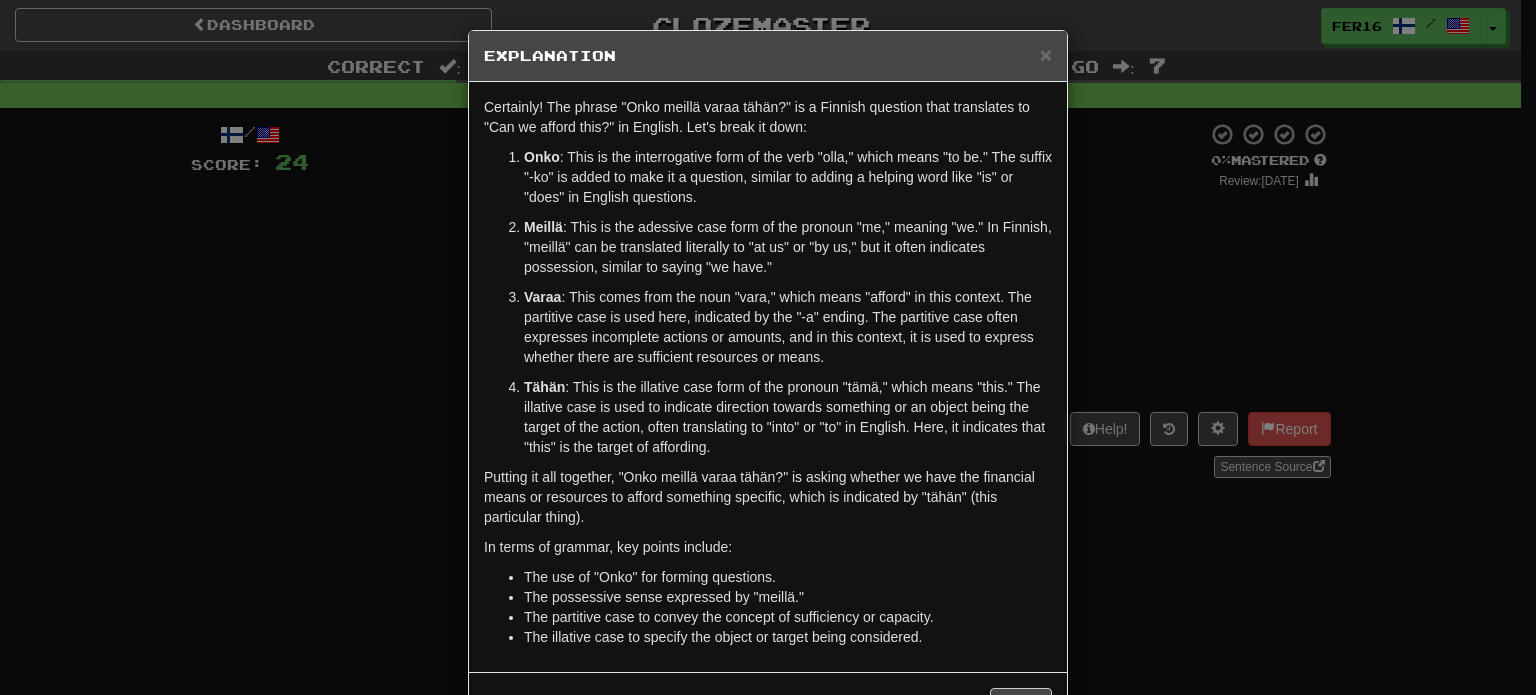 click on "Varaa : This comes from the noun "vara," which means "afford" in this context. The partitive case is used here, indicated by the "-a" ending. The partitive case often expresses incomplete actions or amounts, and in this context, it is used to express whether there are sufficient resources or means." at bounding box center (788, 327) 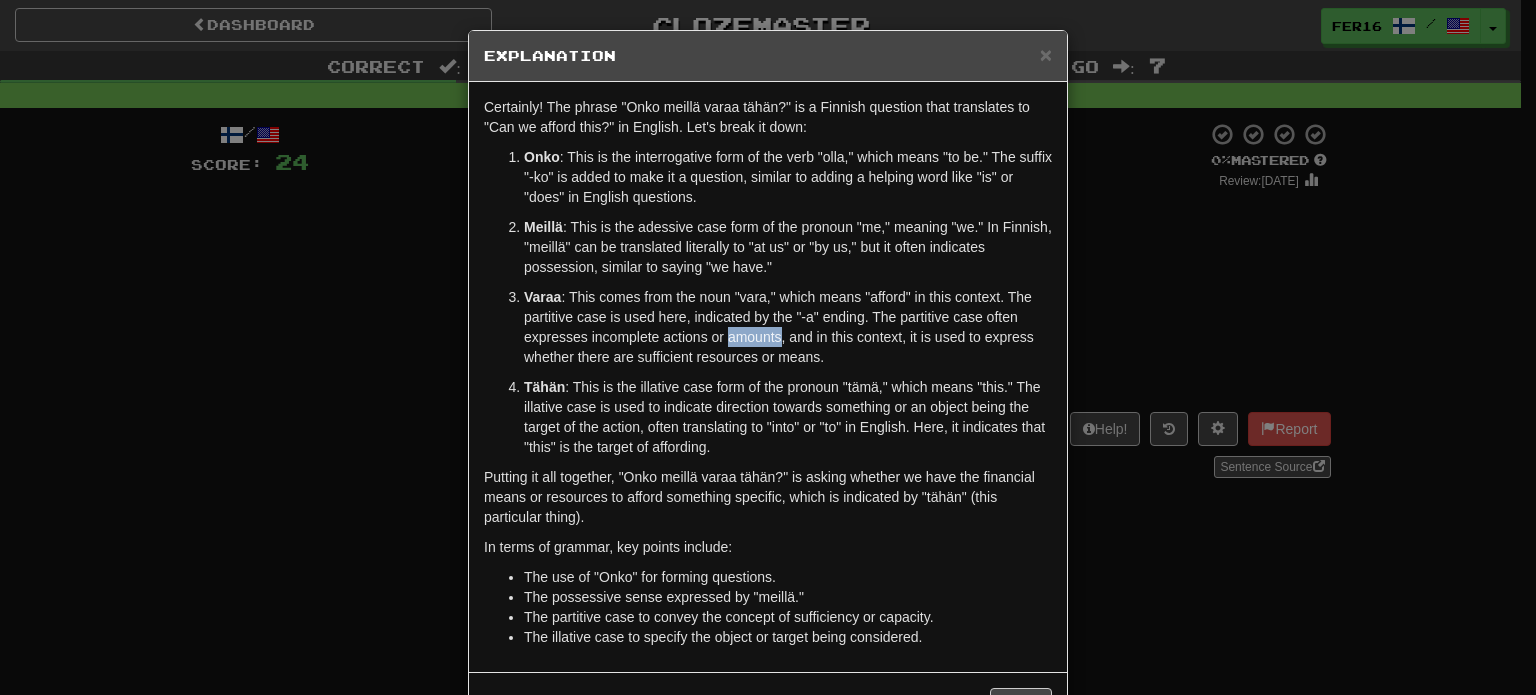 click on "Varaa : This comes from the noun "vara," which means "afford" in this context. The partitive case is used here, indicated by the "-a" ending. The partitive case often expresses incomplete actions or amounts, and in this context, it is used to express whether there are sufficient resources or means." at bounding box center [788, 327] 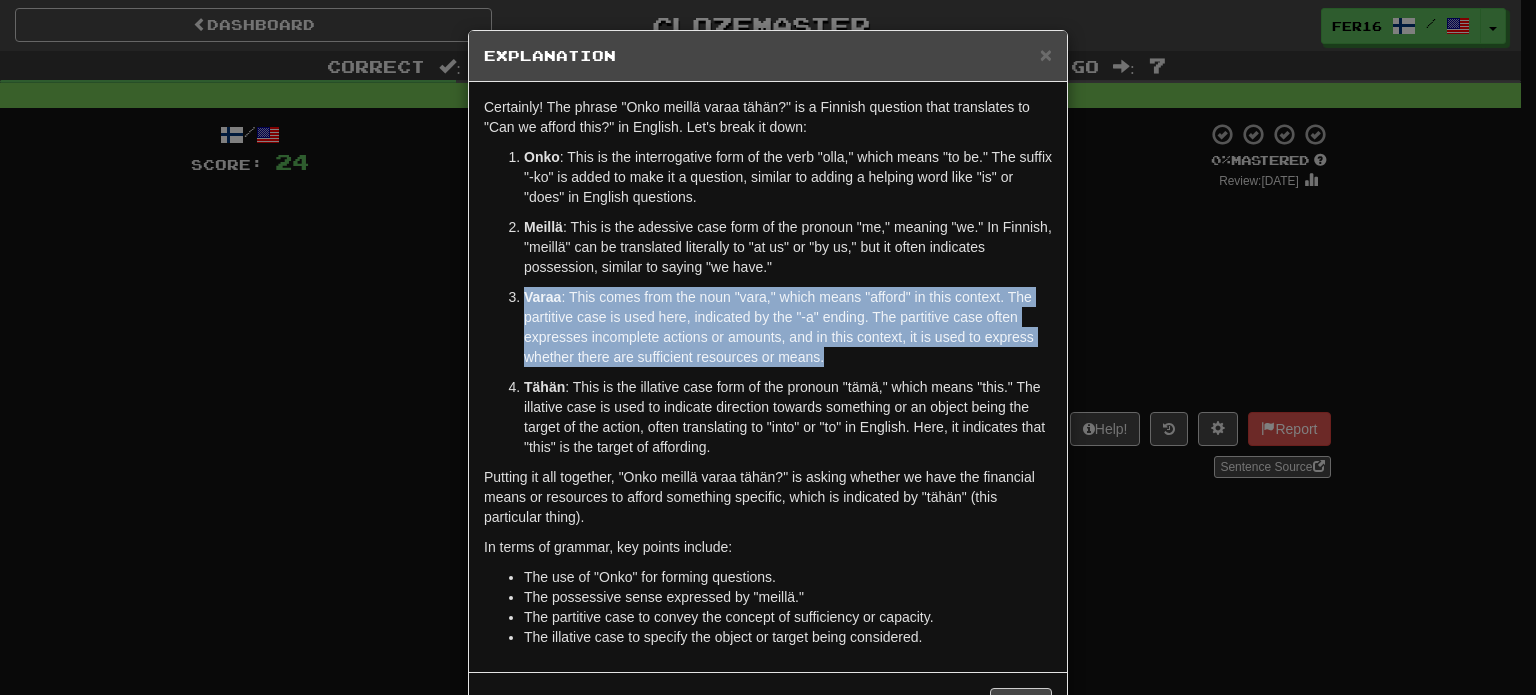 click on "Varaa : This comes from the noun "vara," which means "afford" in this context. The partitive case is used here, indicated by the "-a" ending. The partitive case often expresses incomplete actions or amounts, and in this context, it is used to express whether there are sufficient resources or means." at bounding box center (788, 327) 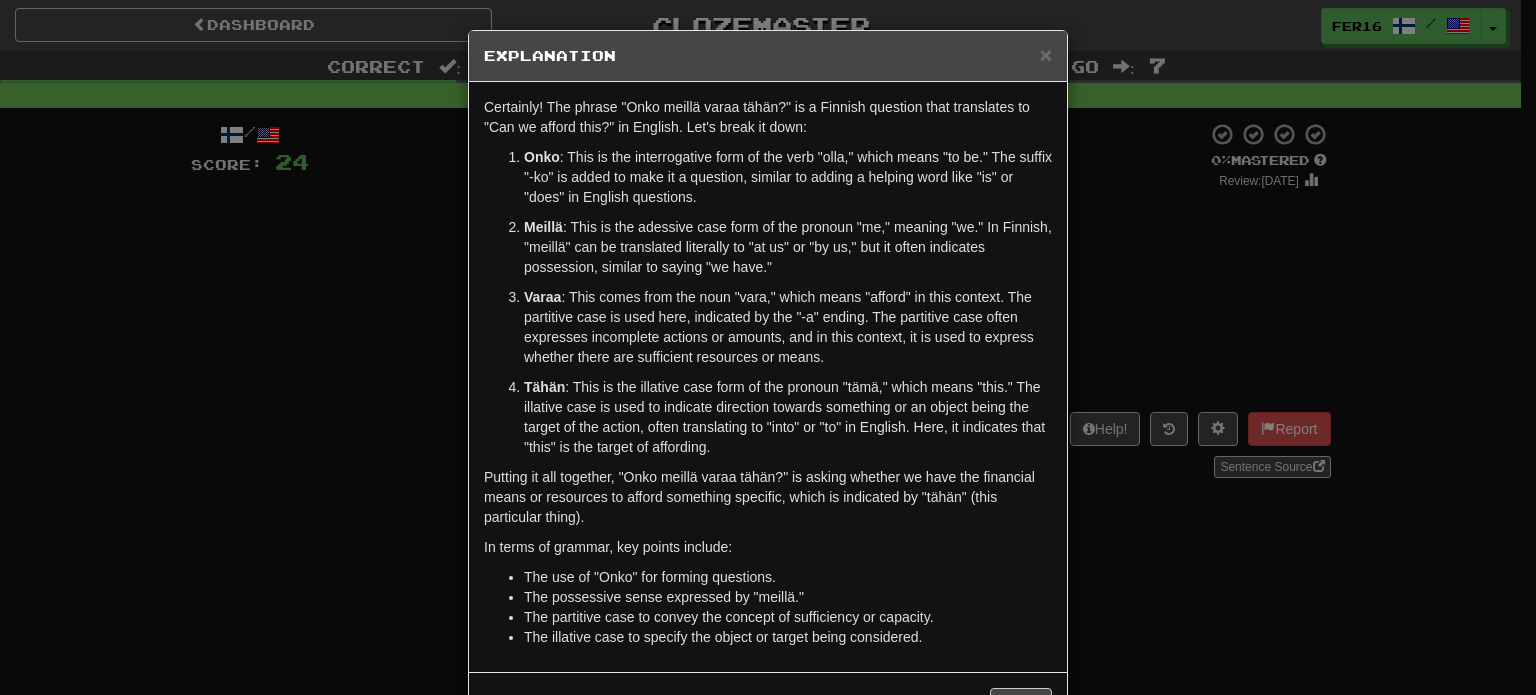 click on "Varaa : This comes from the noun "vara," which means "afford" in this context. The partitive case is used here, indicated by the "-a" ending. The partitive case often expresses incomplete actions or amounts, and in this context, it is used to express whether there are sufficient resources or means." at bounding box center (788, 327) 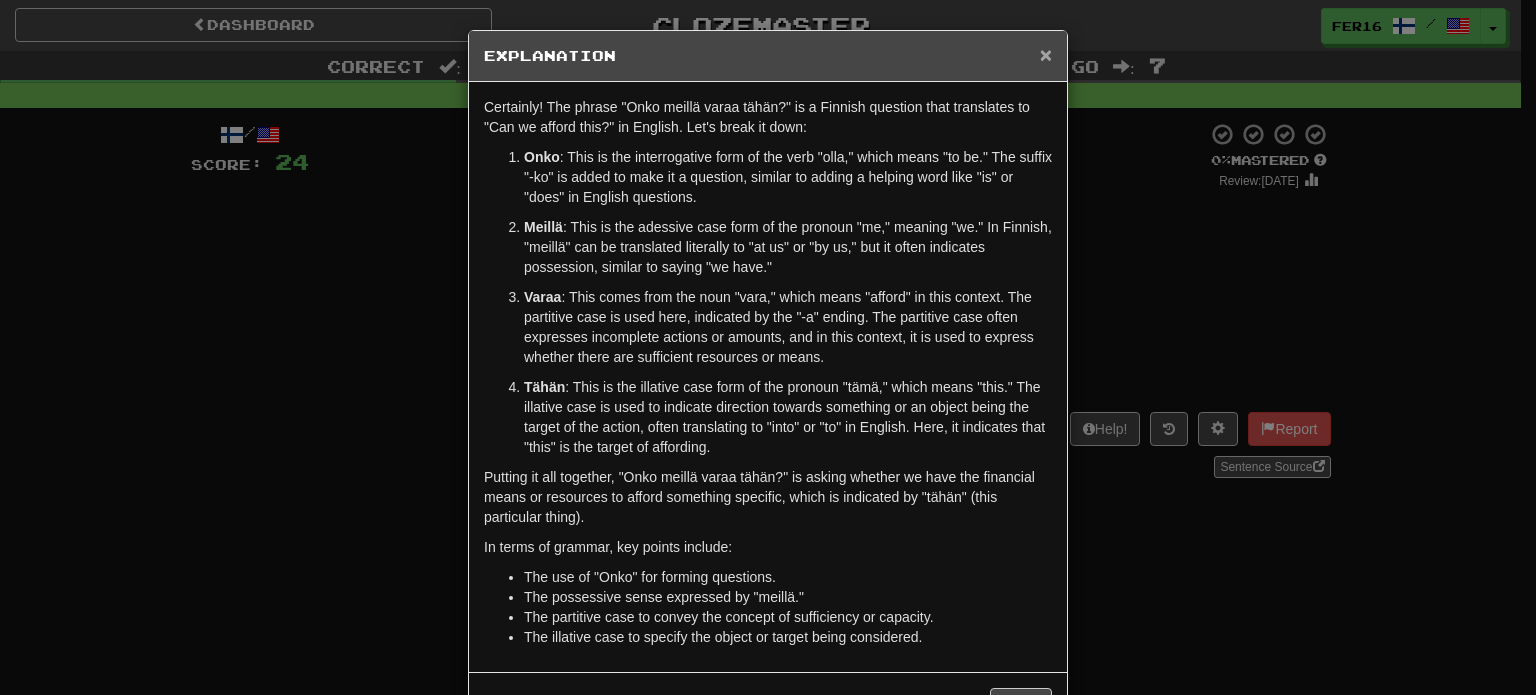 click on "×" at bounding box center (1046, 54) 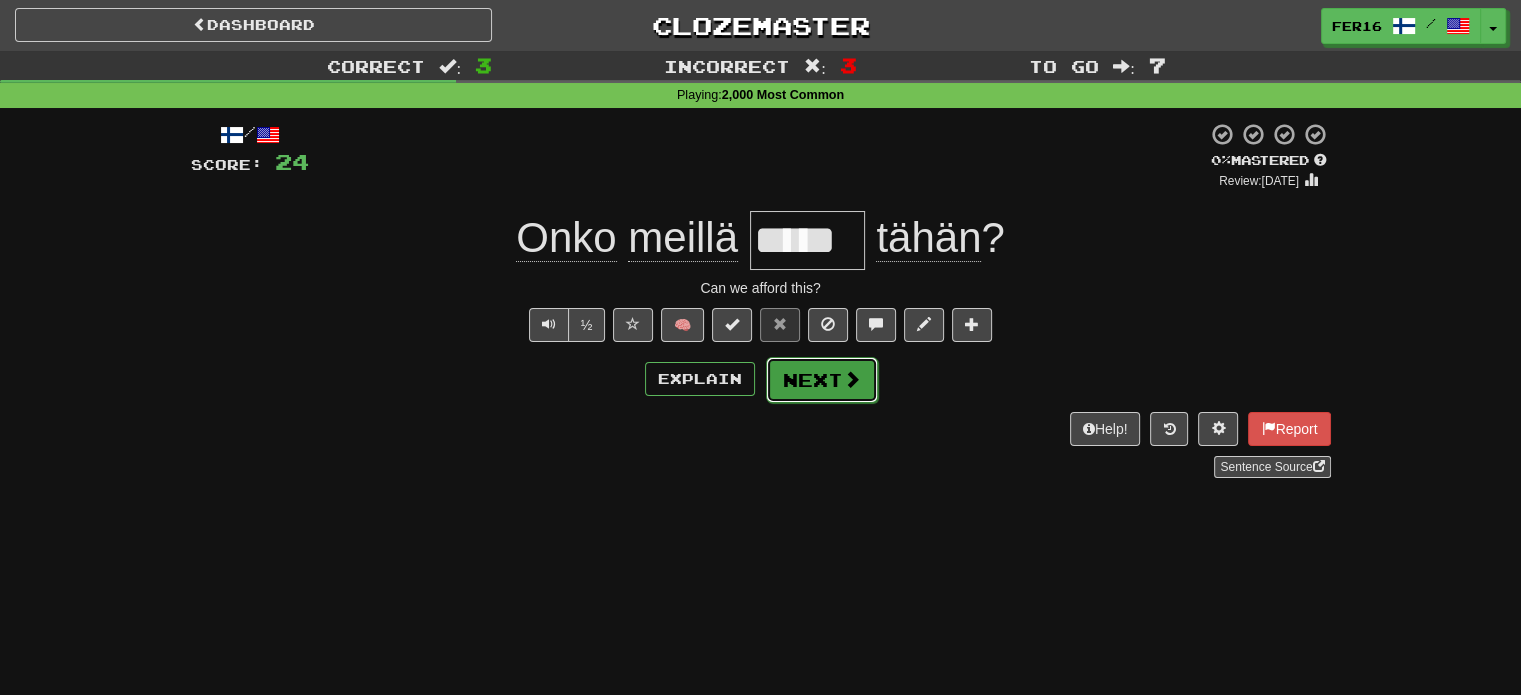 click on "Next" at bounding box center [822, 380] 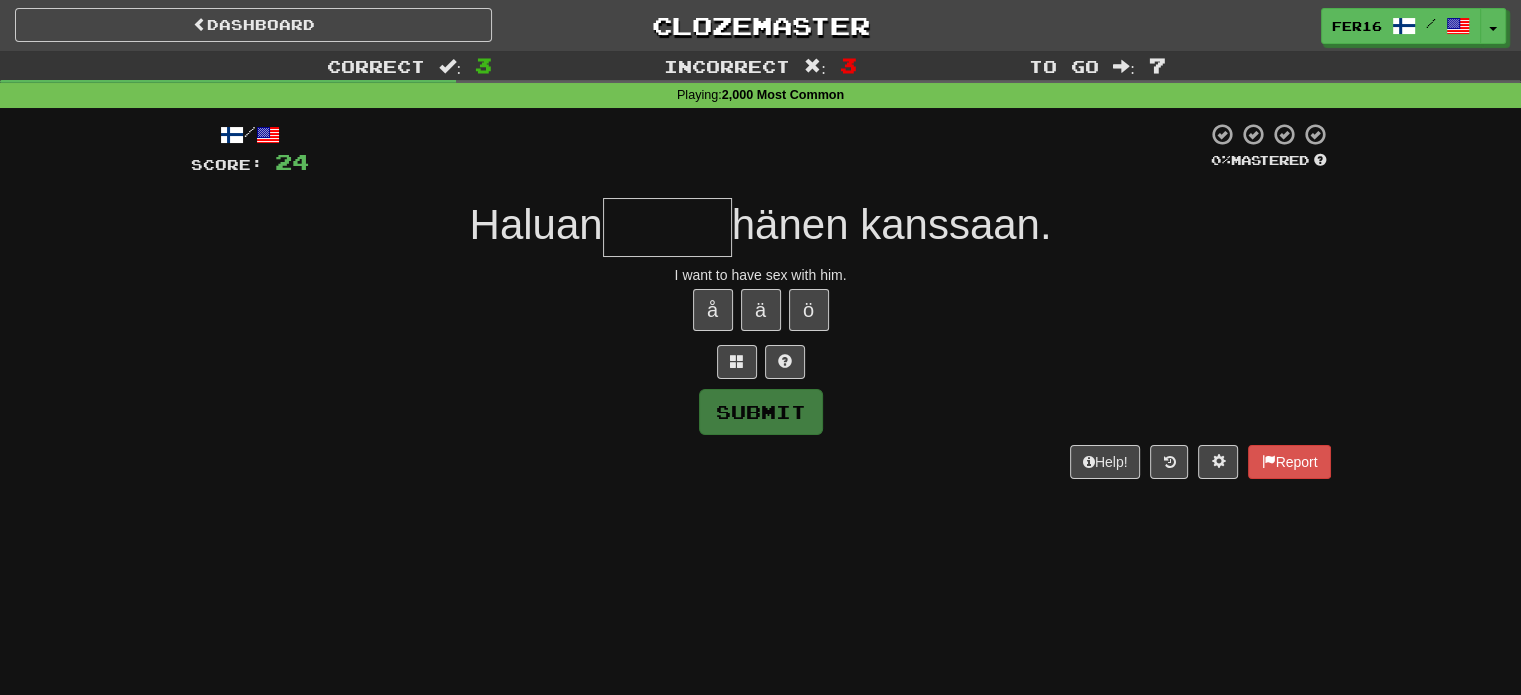 type on "*" 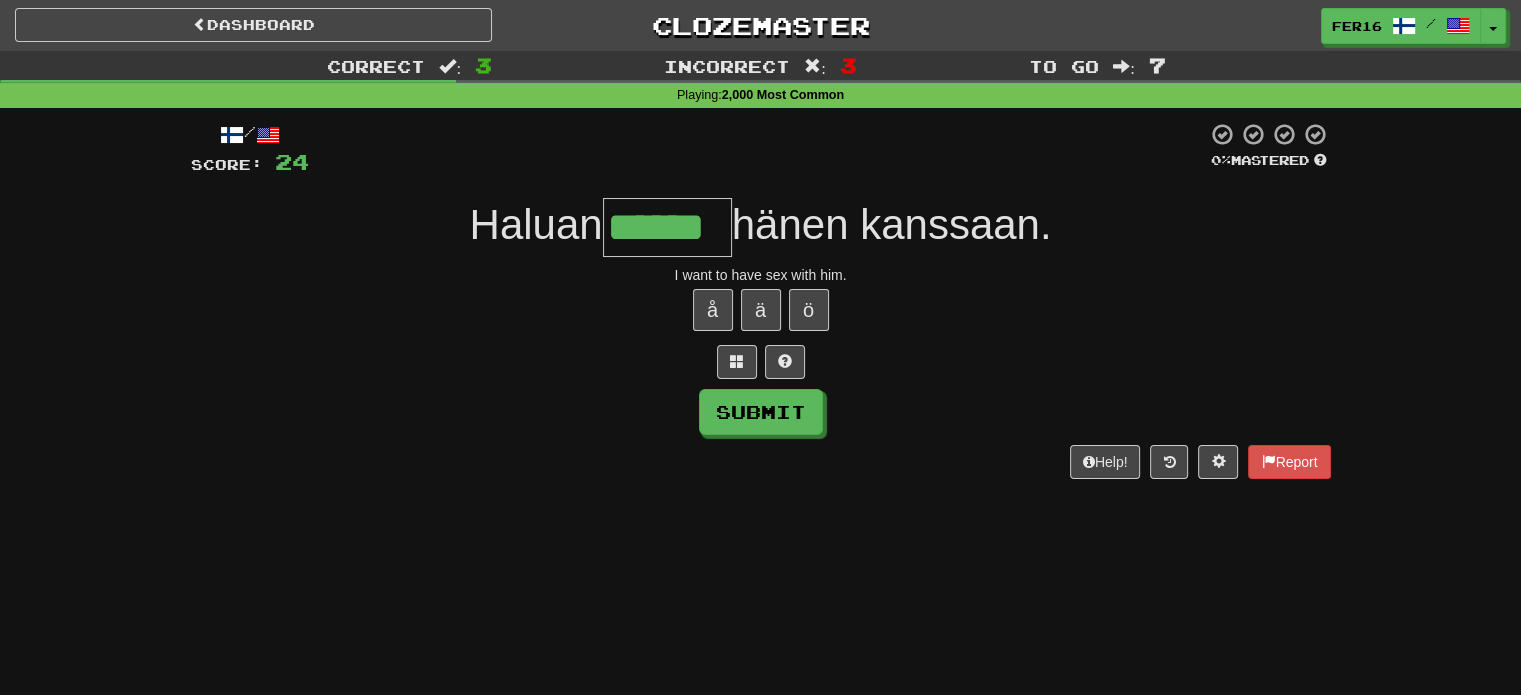 type on "******" 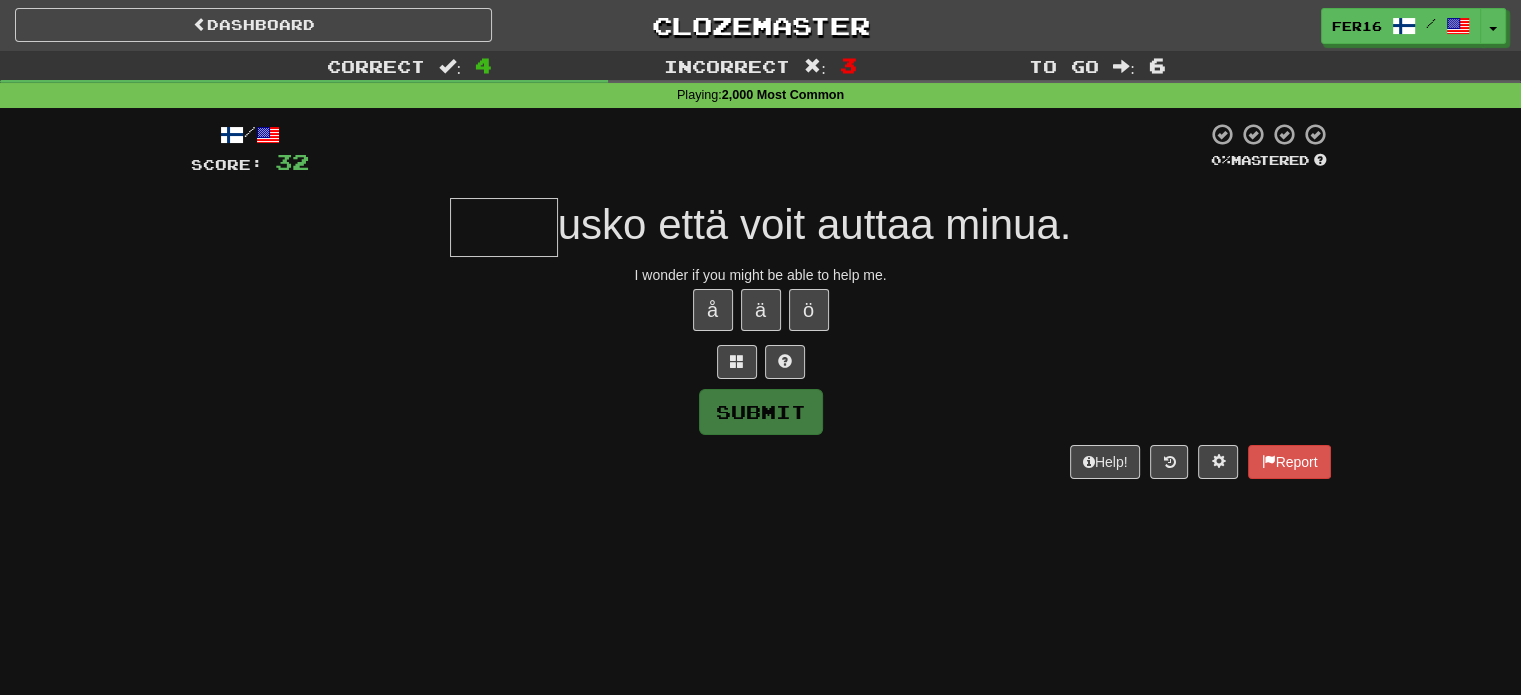 type on "*" 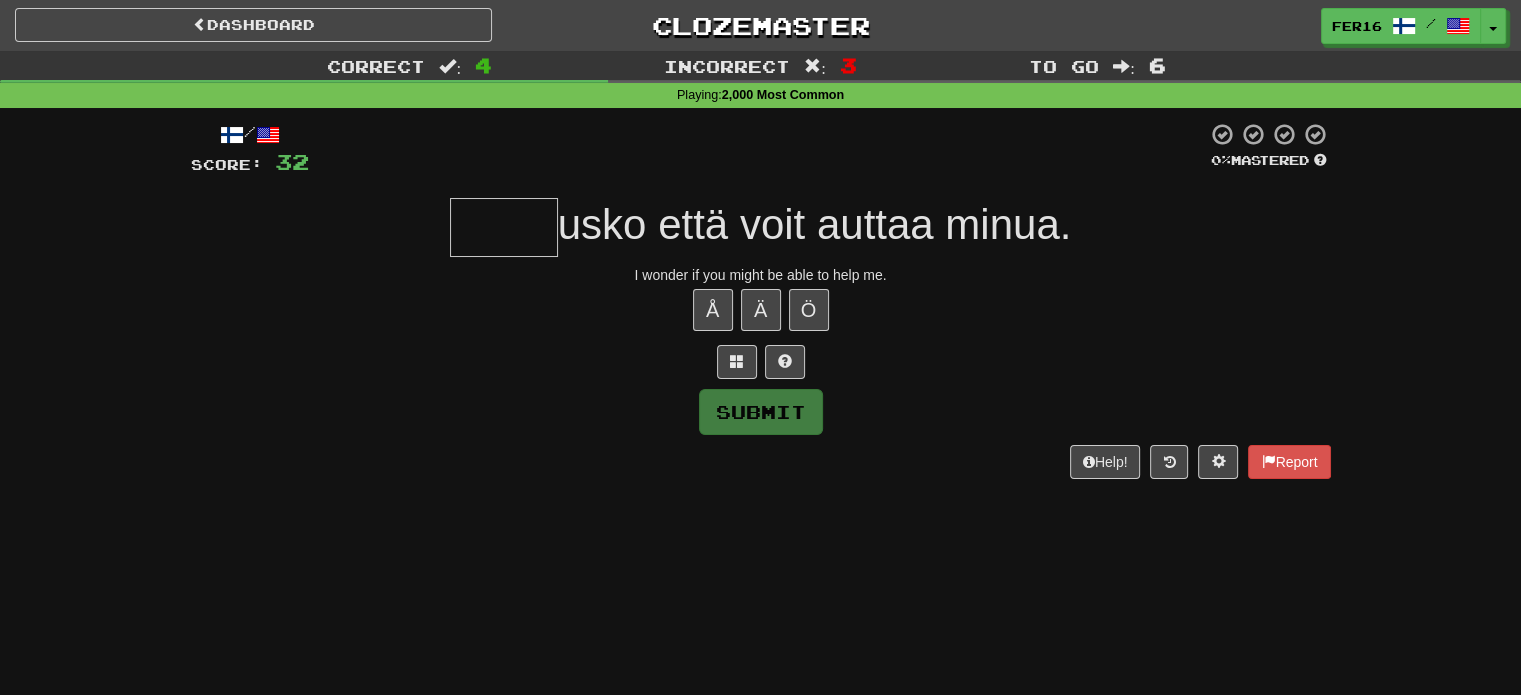 type on "*" 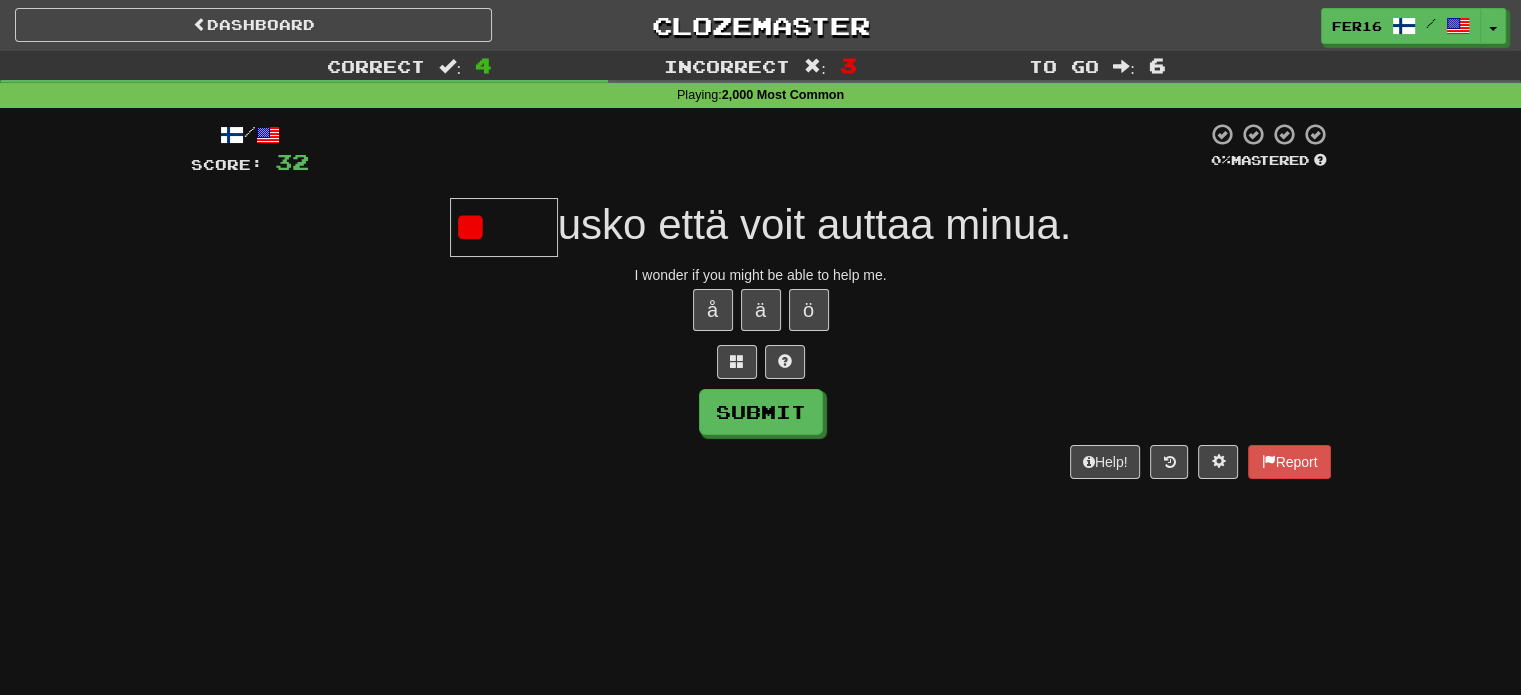 type on "*" 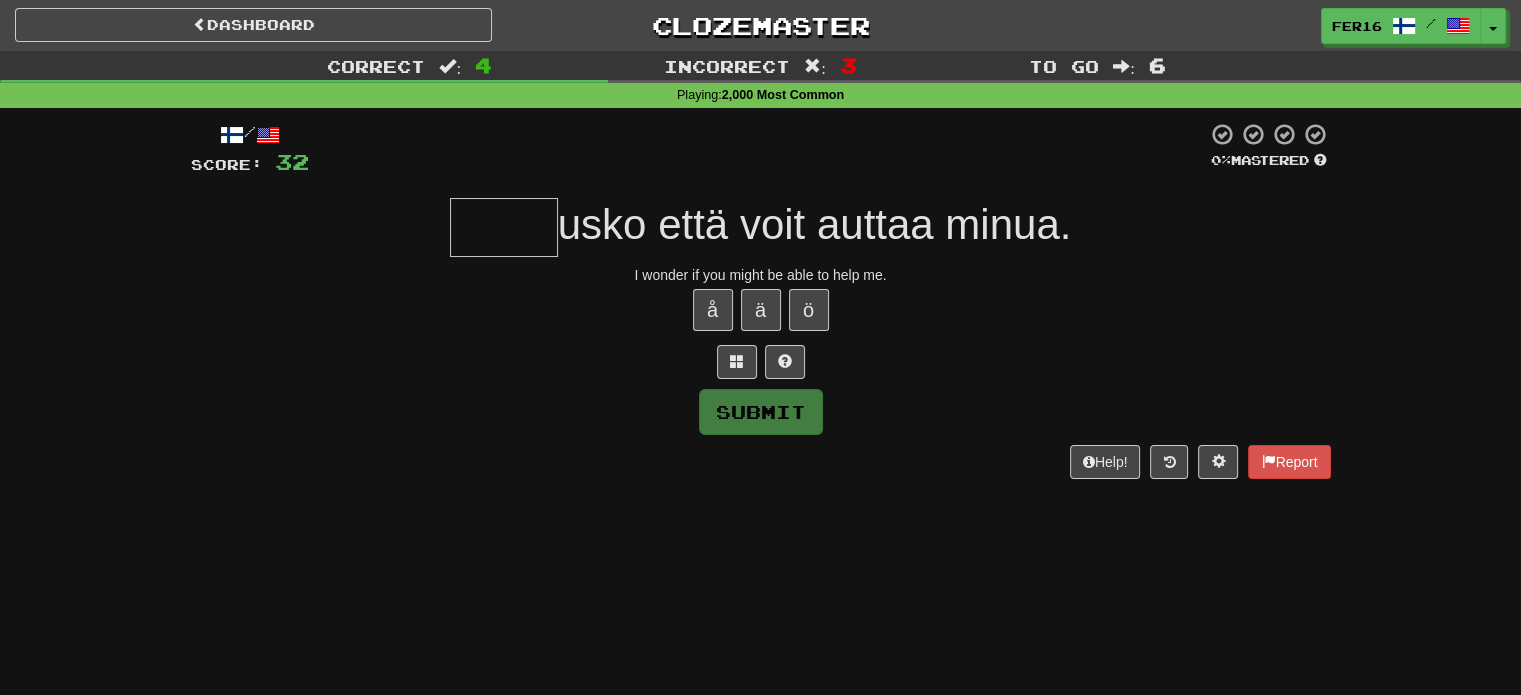 type on "****" 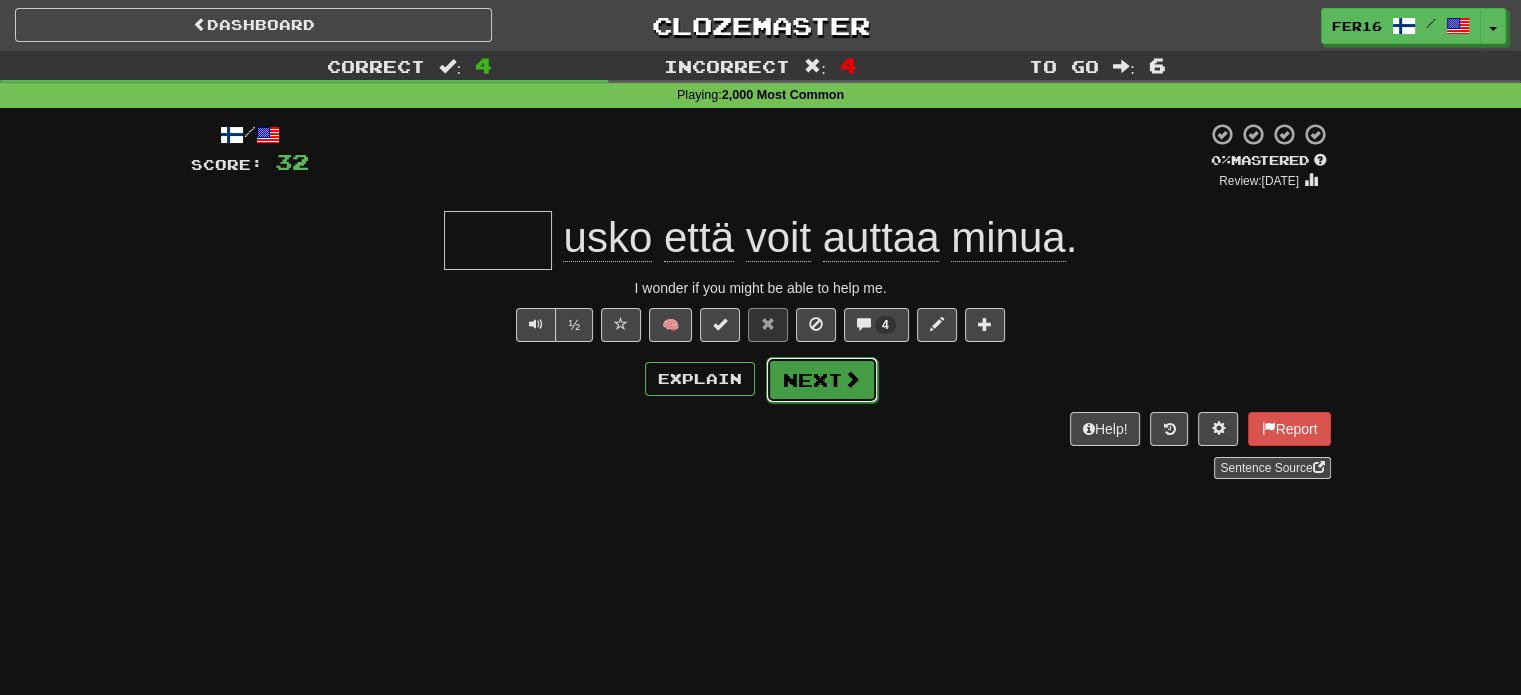 click on "Next" at bounding box center (822, 380) 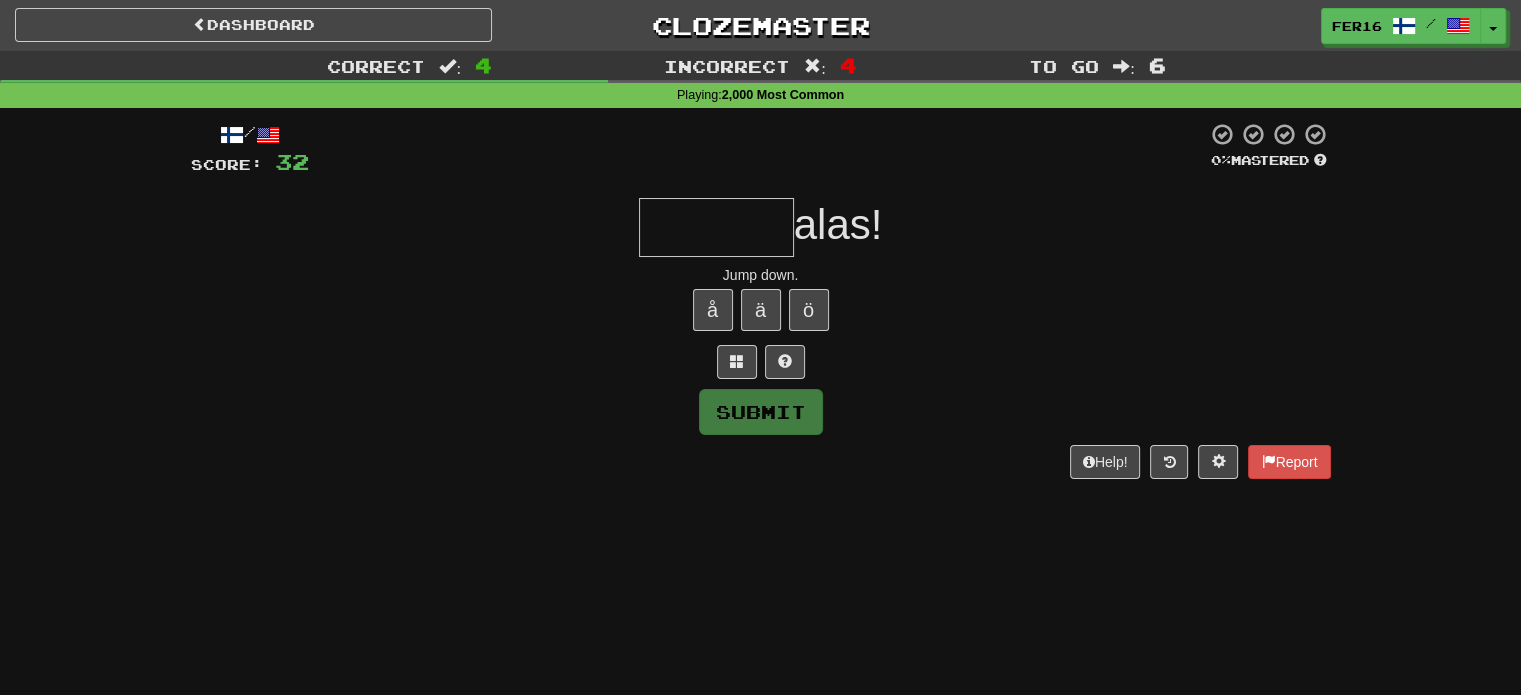 type on "******" 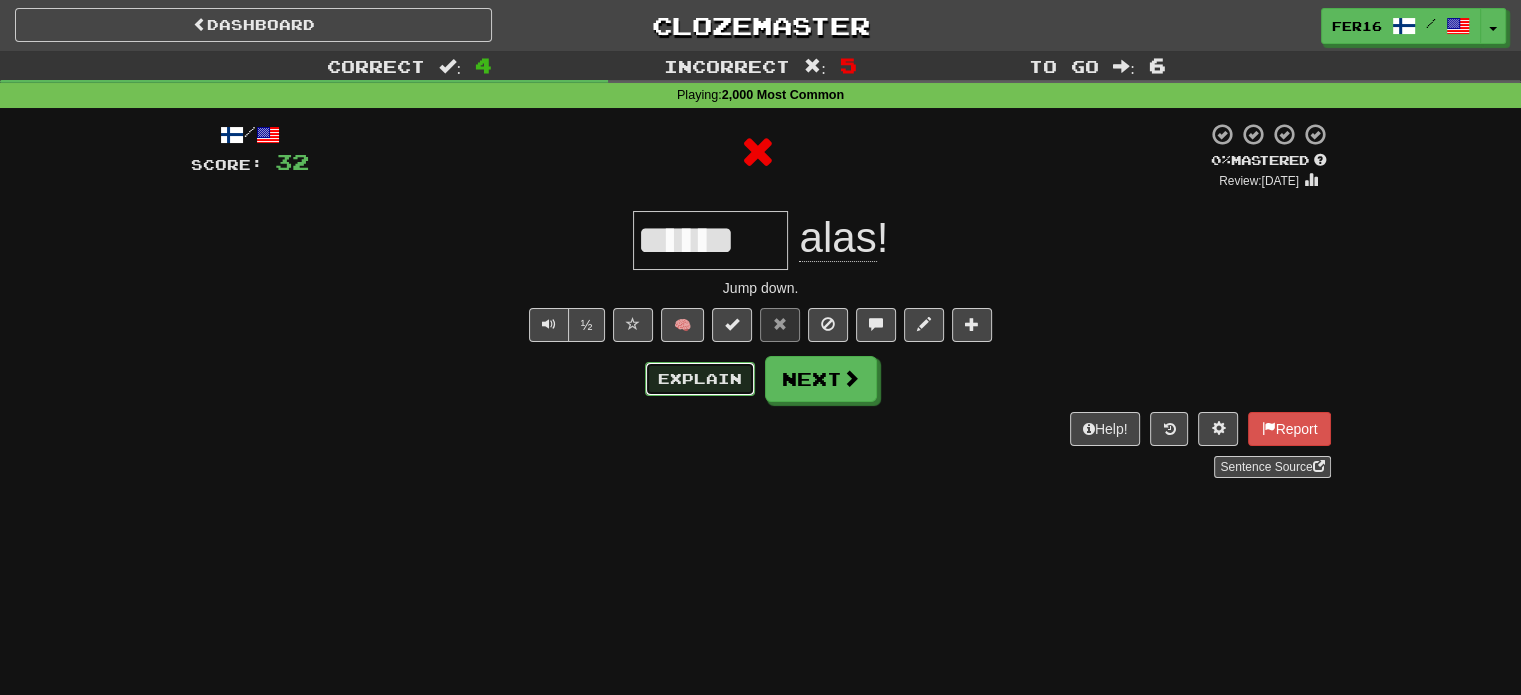 click on "Explain" at bounding box center (700, 379) 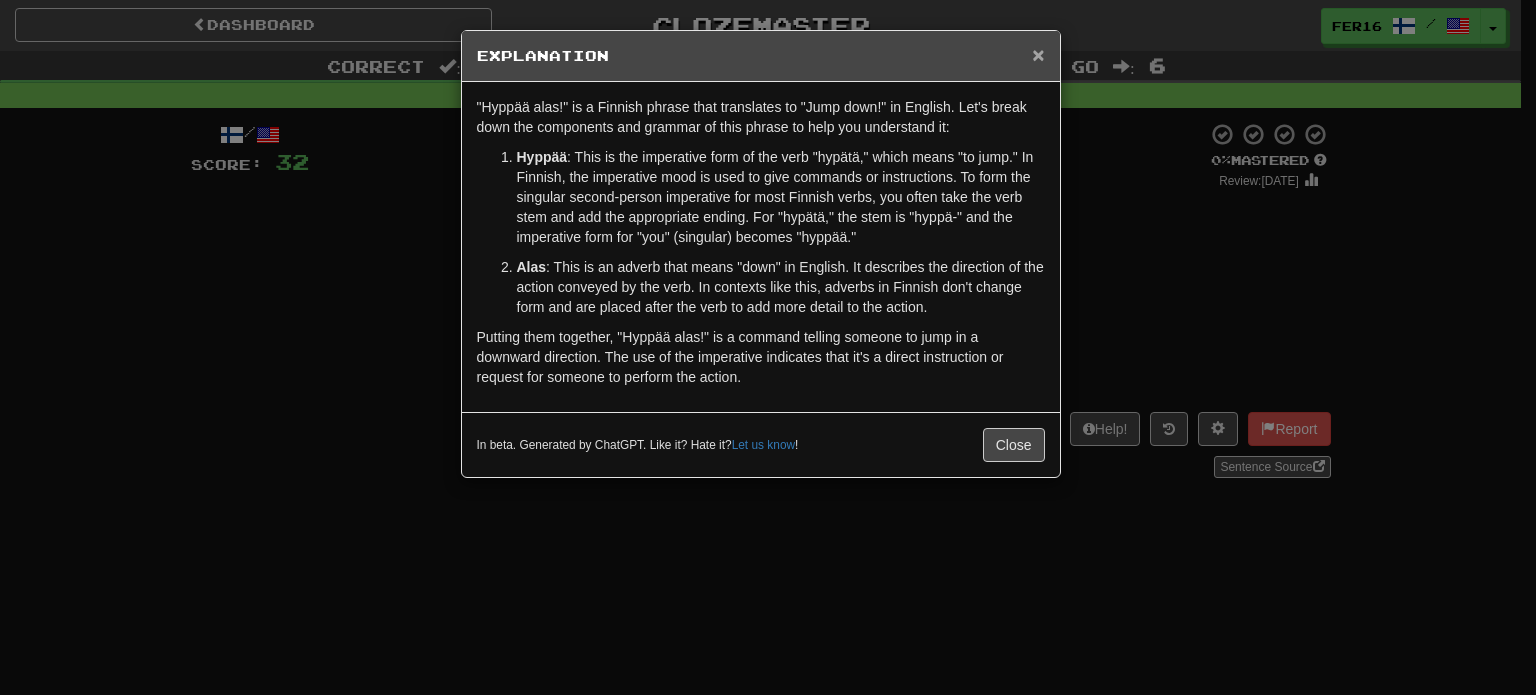 click on "×" at bounding box center (1038, 54) 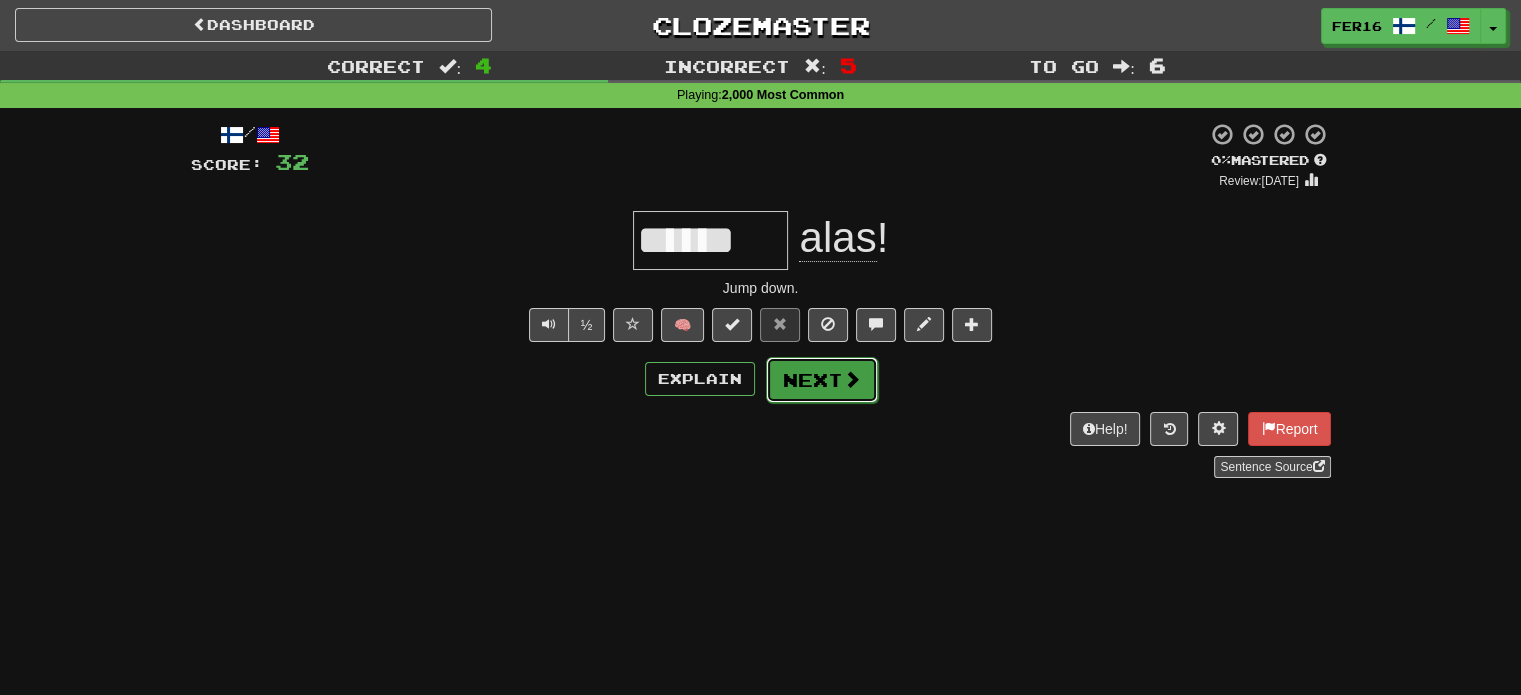 click on "Next" at bounding box center [822, 380] 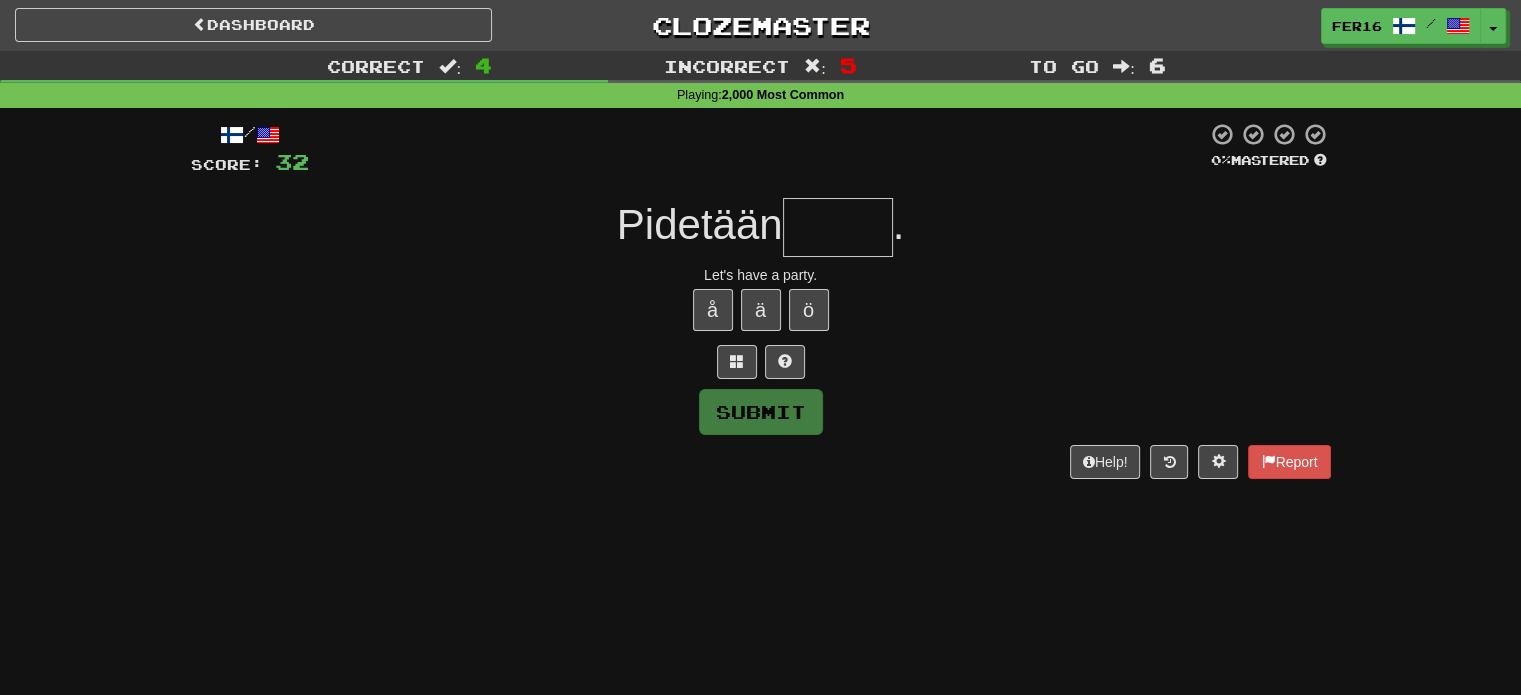 type on "******" 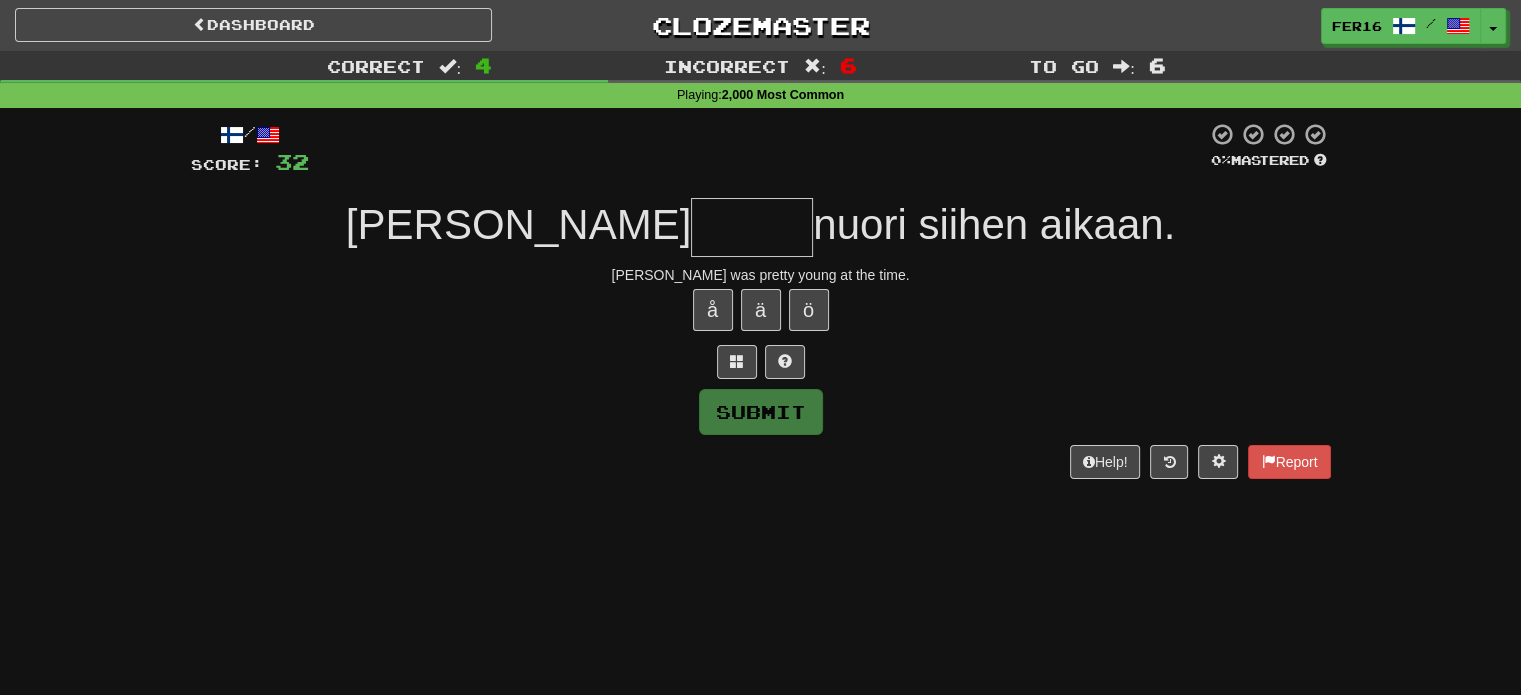 type on "*" 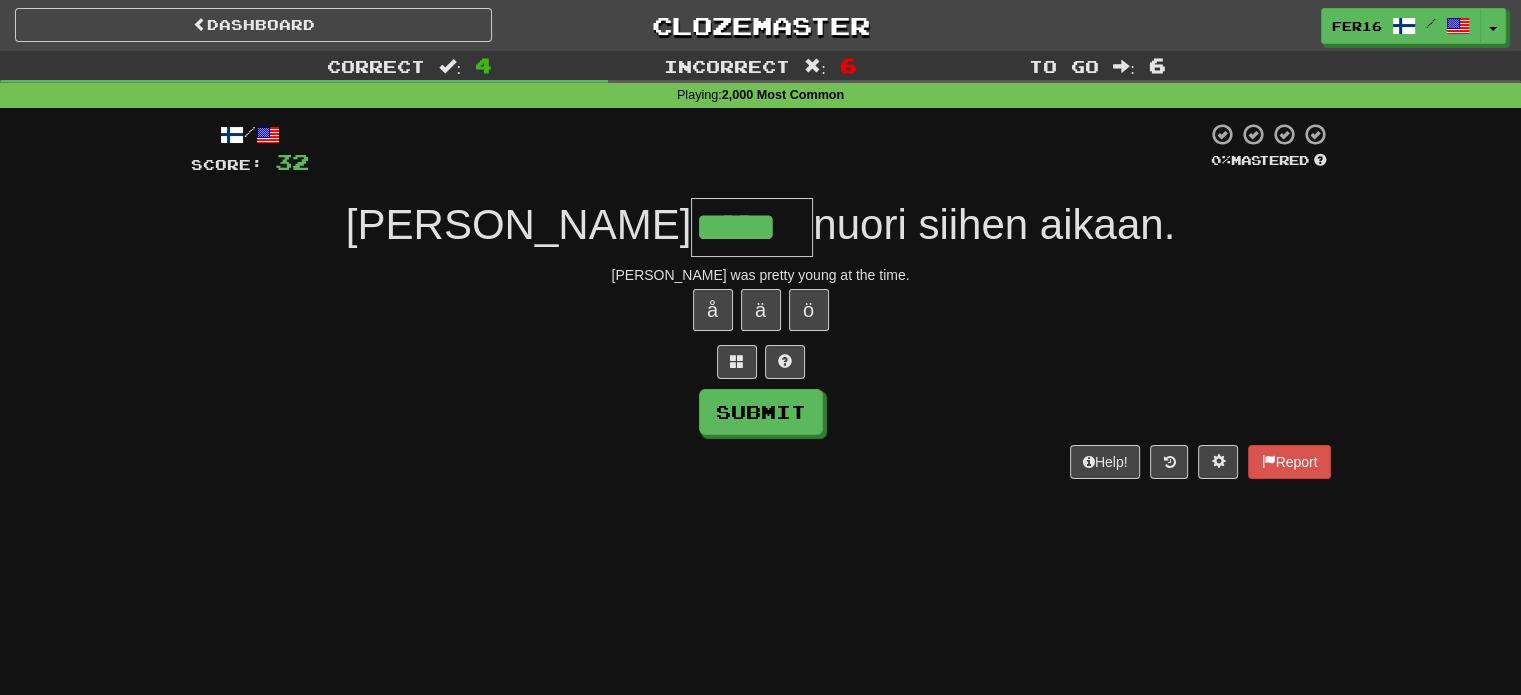 type on "*****" 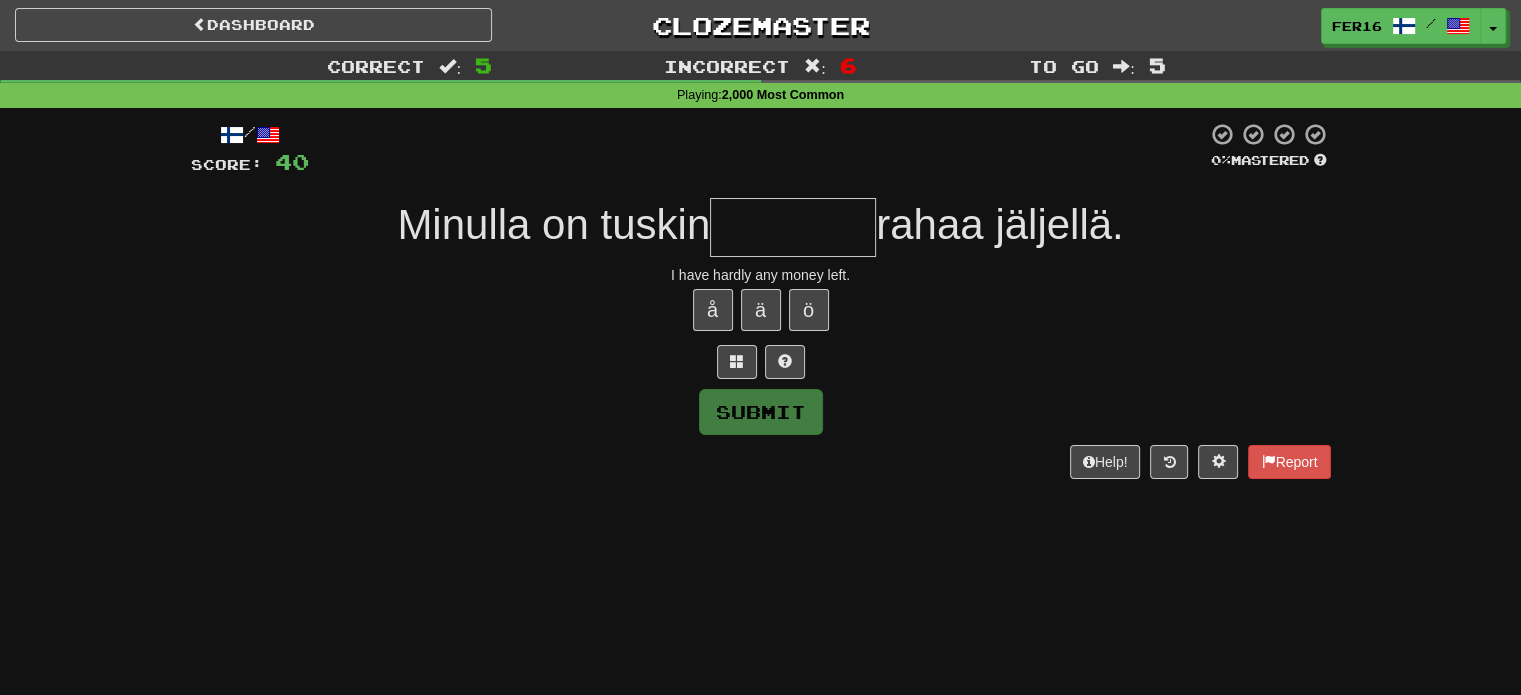 type on "********" 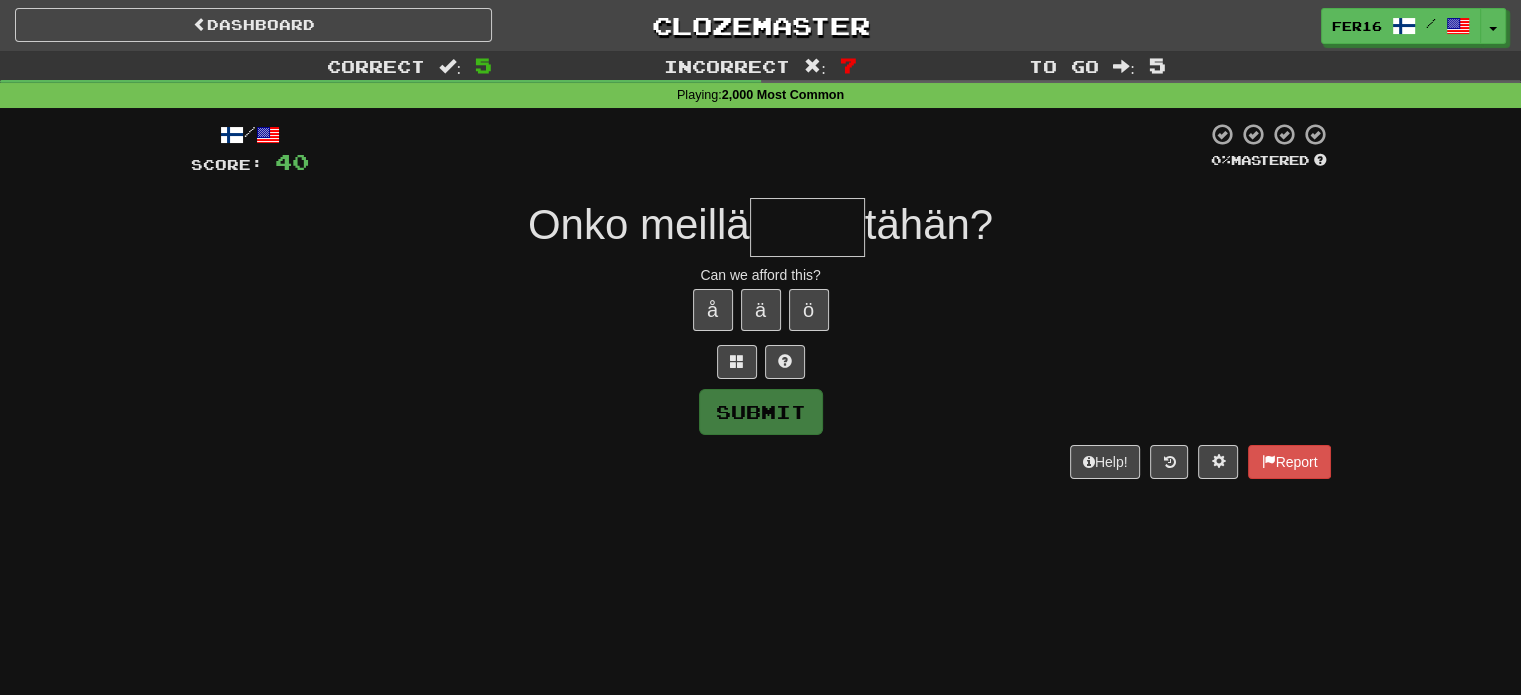 type on "*****" 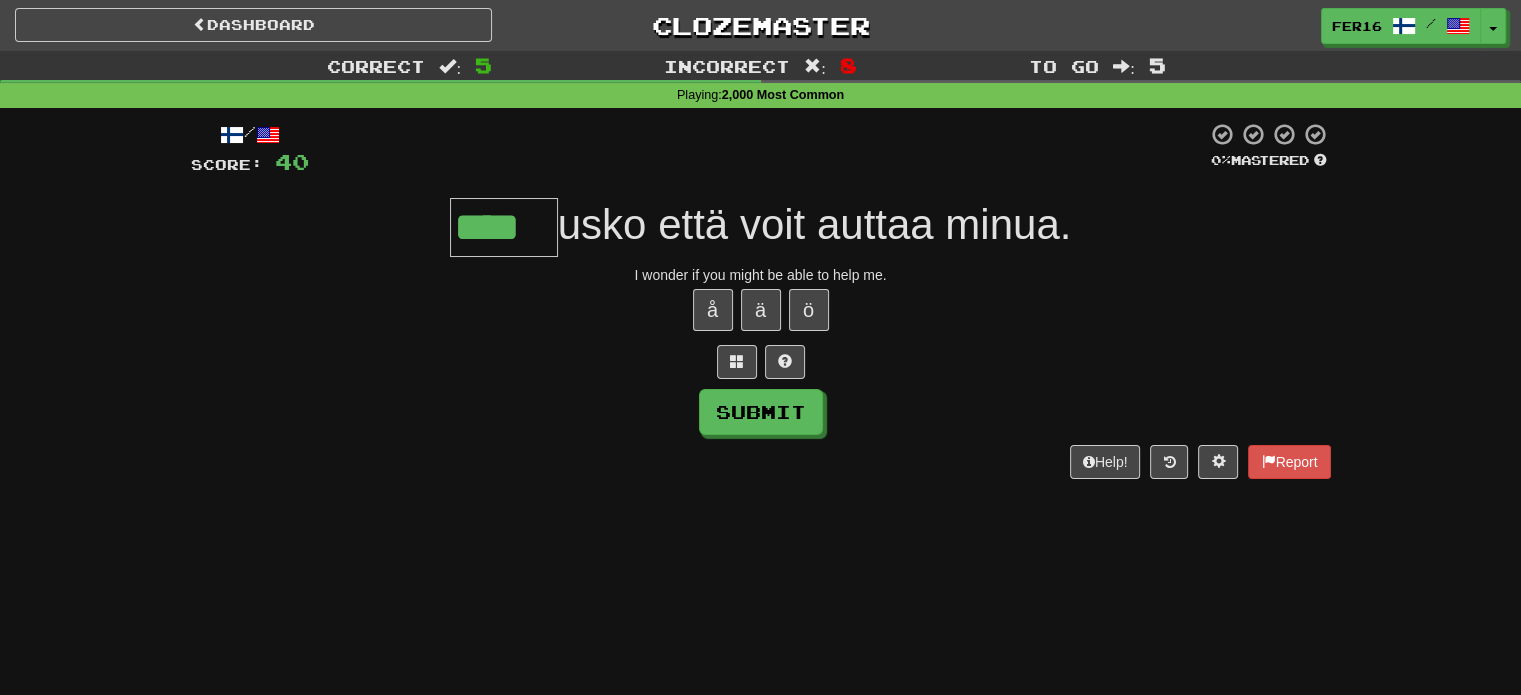 type on "****" 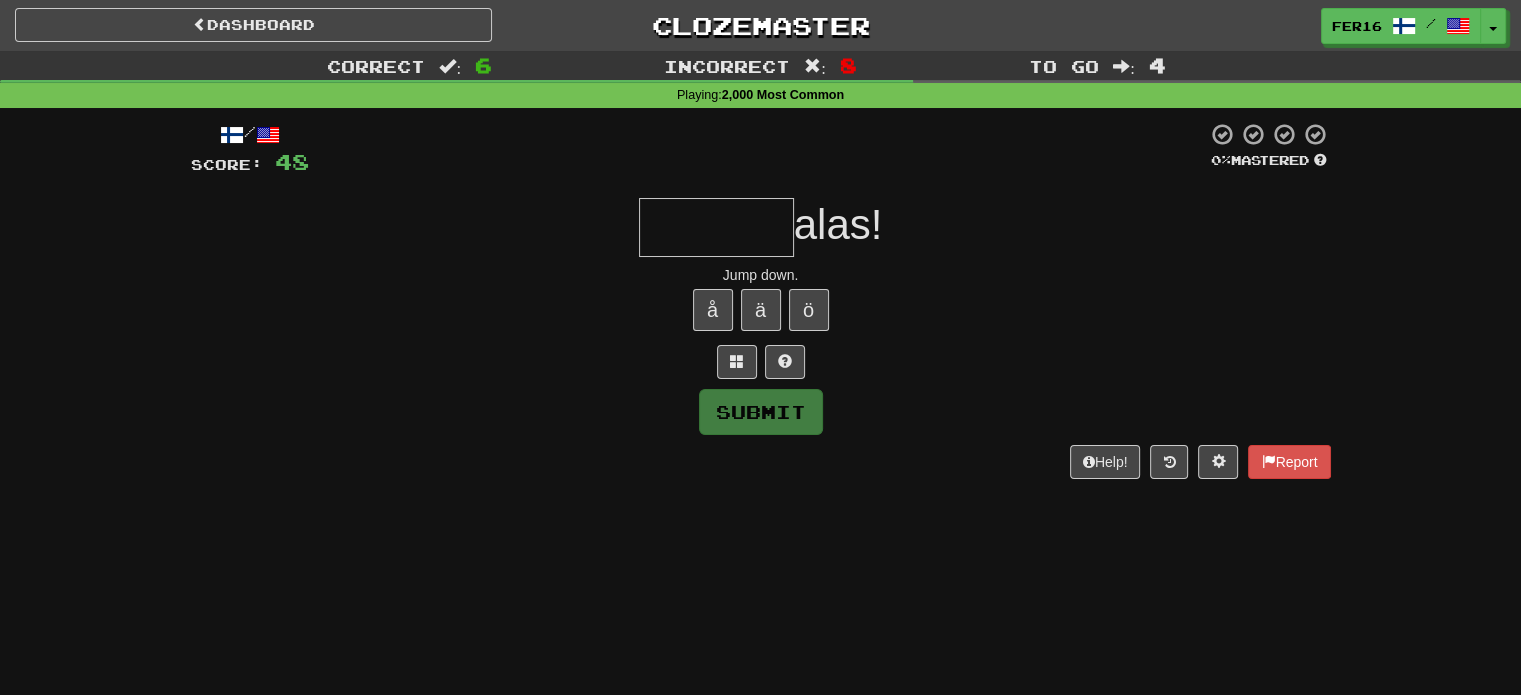 type on "******" 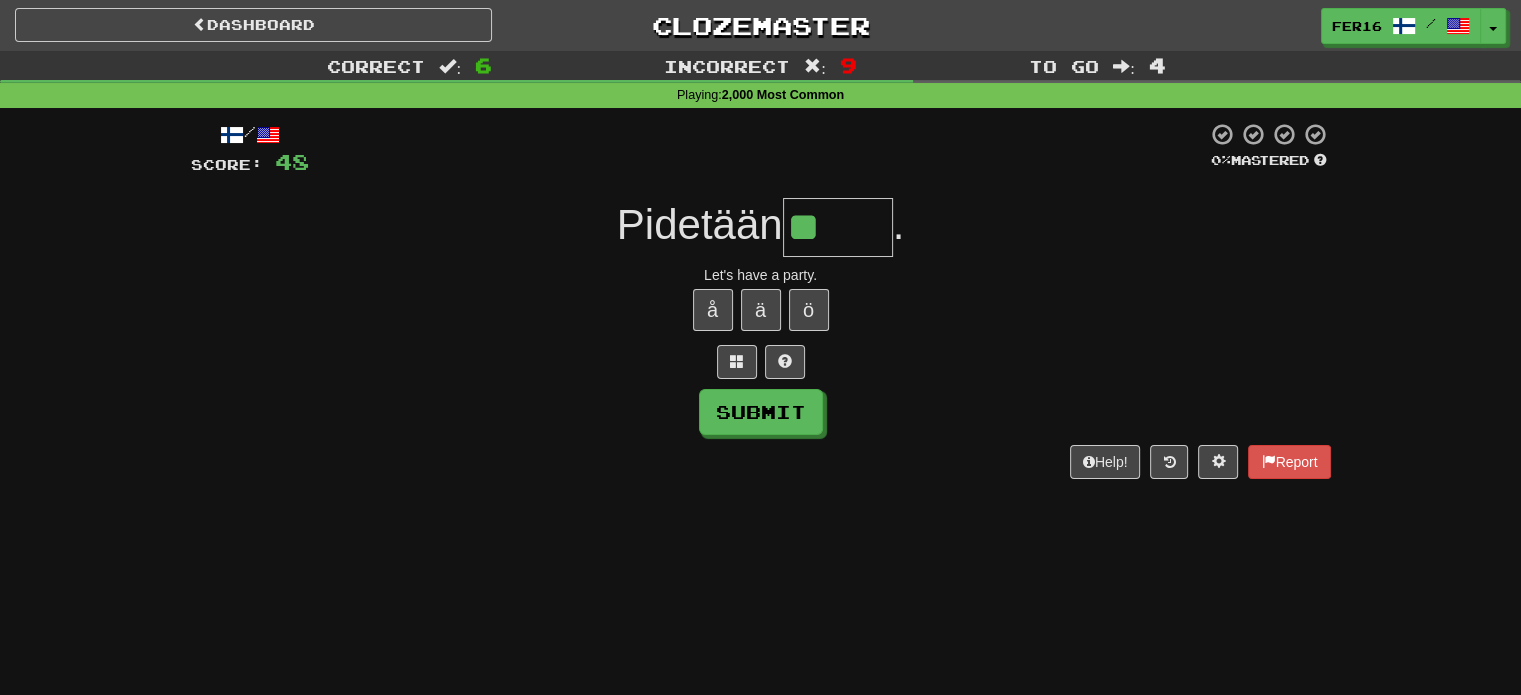 type on "******" 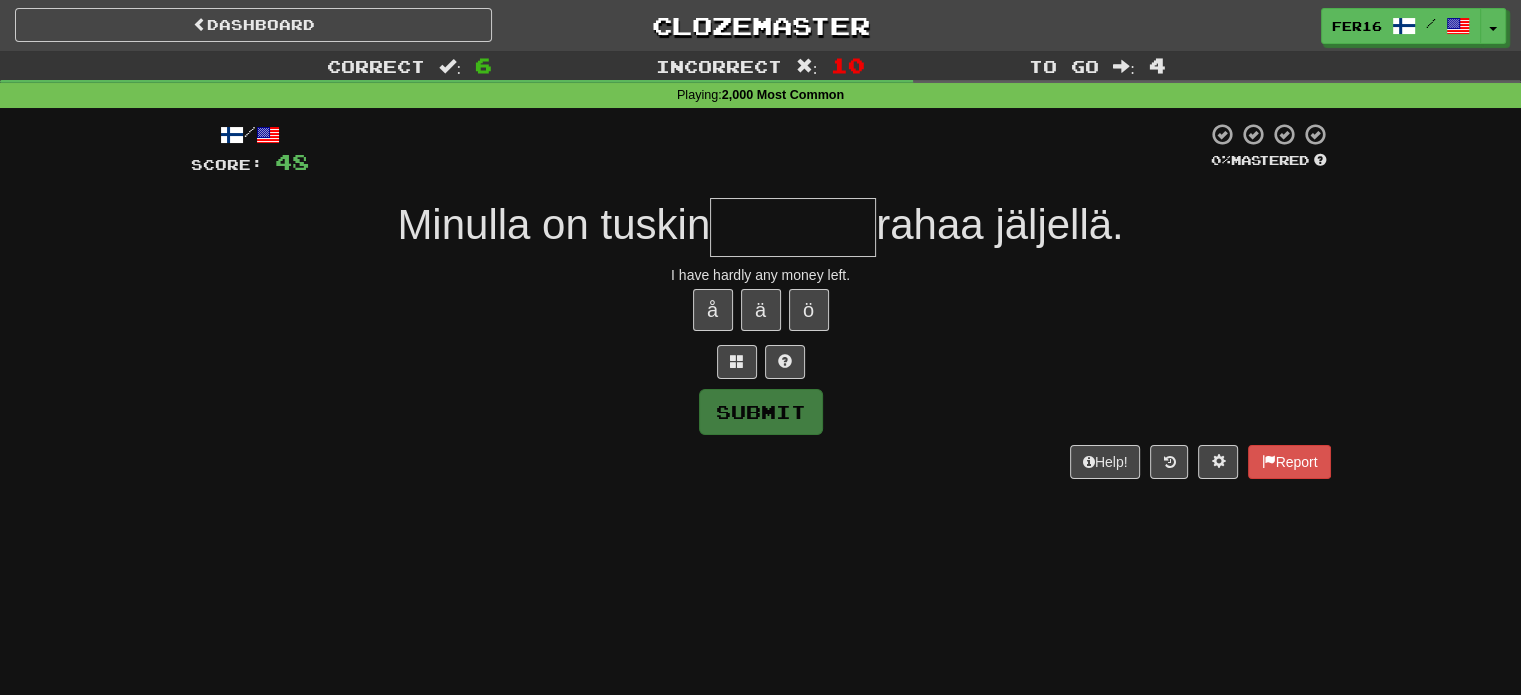type on "********" 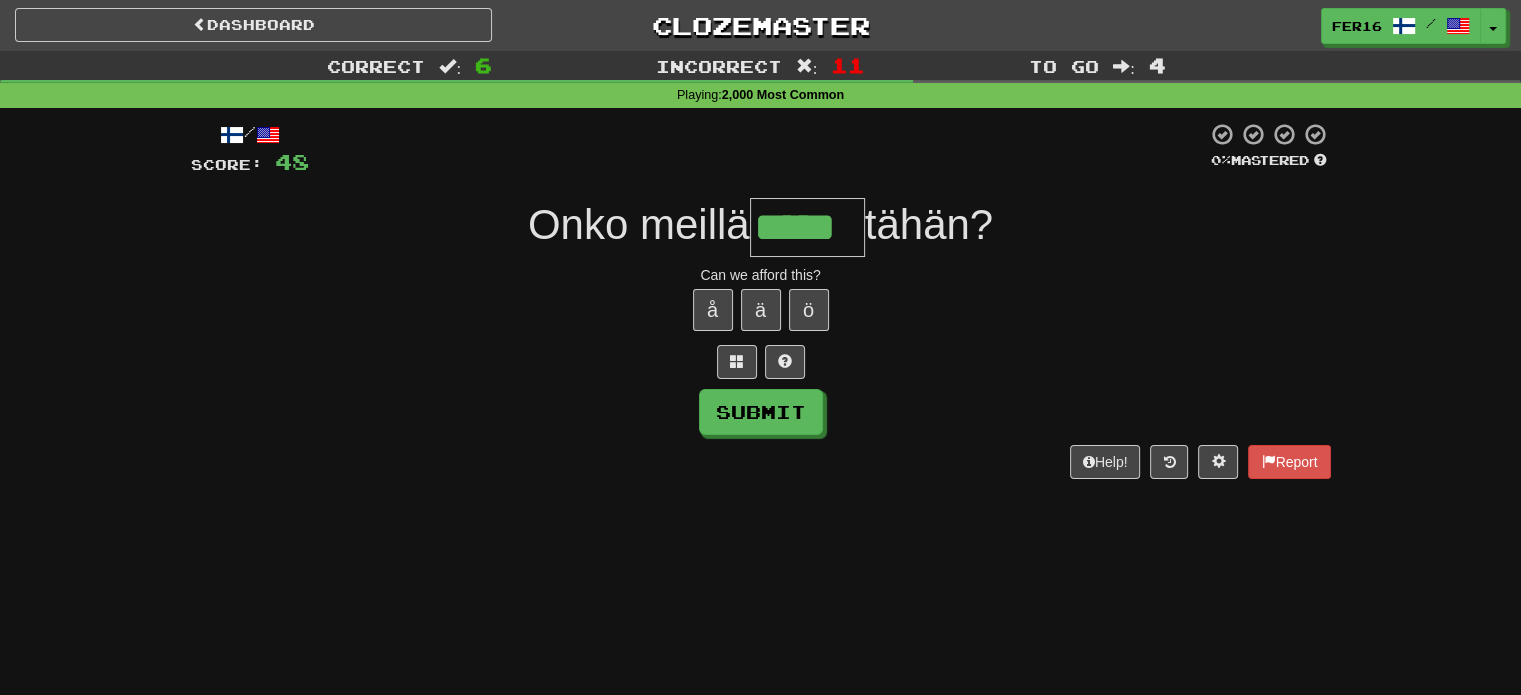 type on "*****" 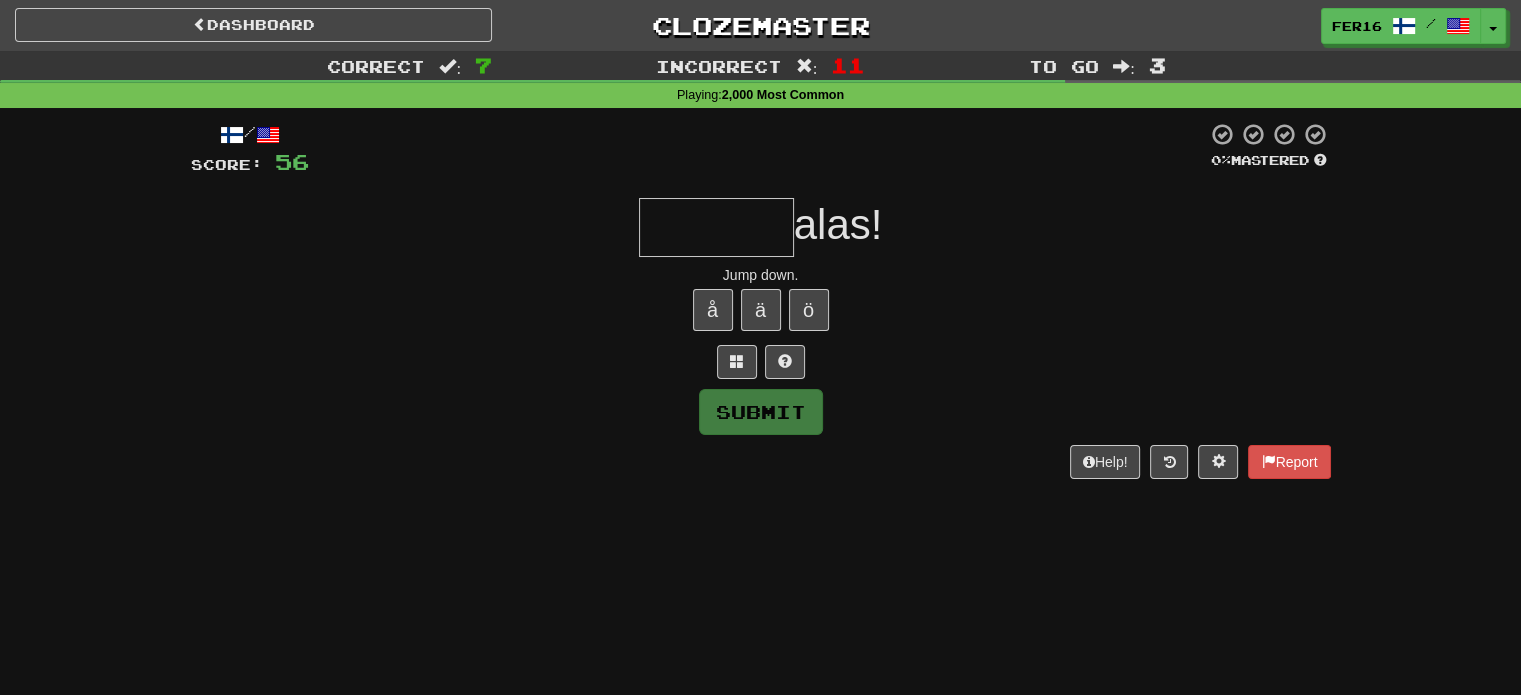 type on "******" 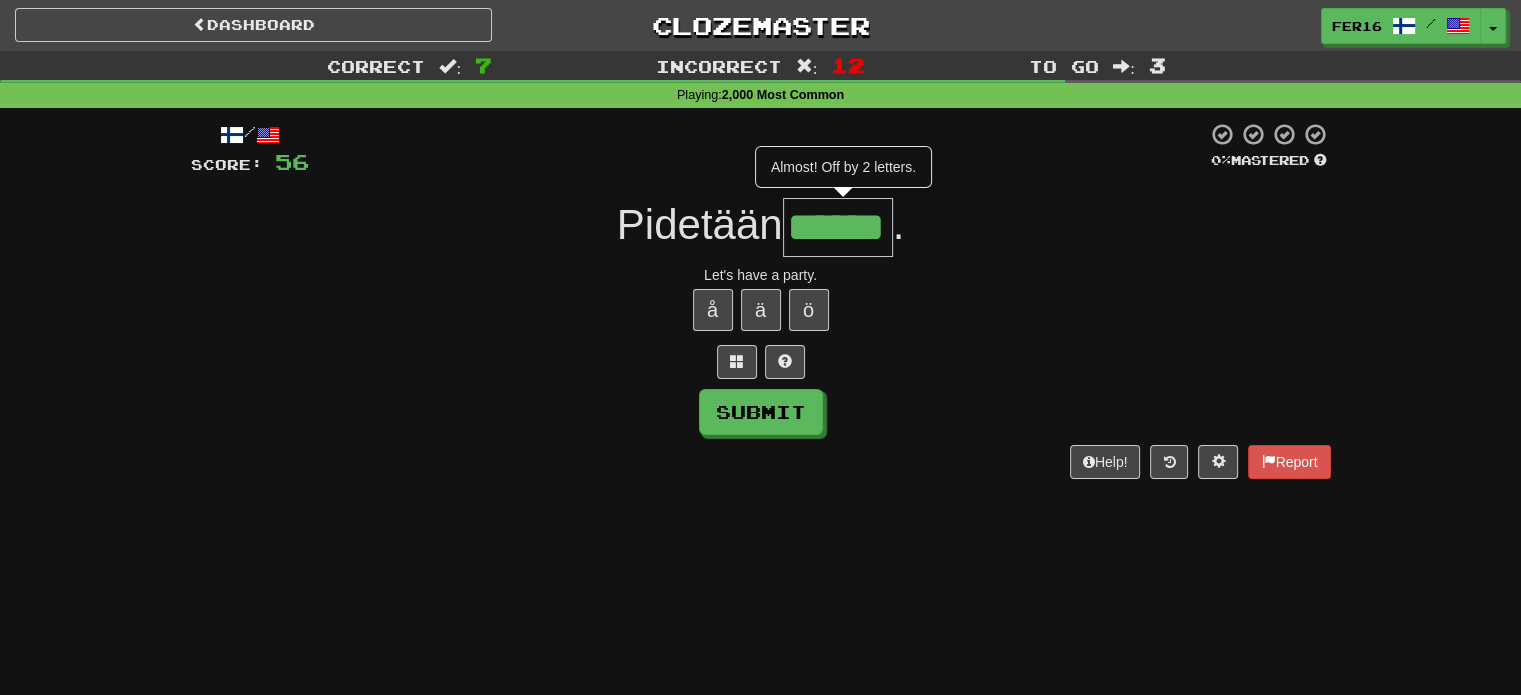type on "******" 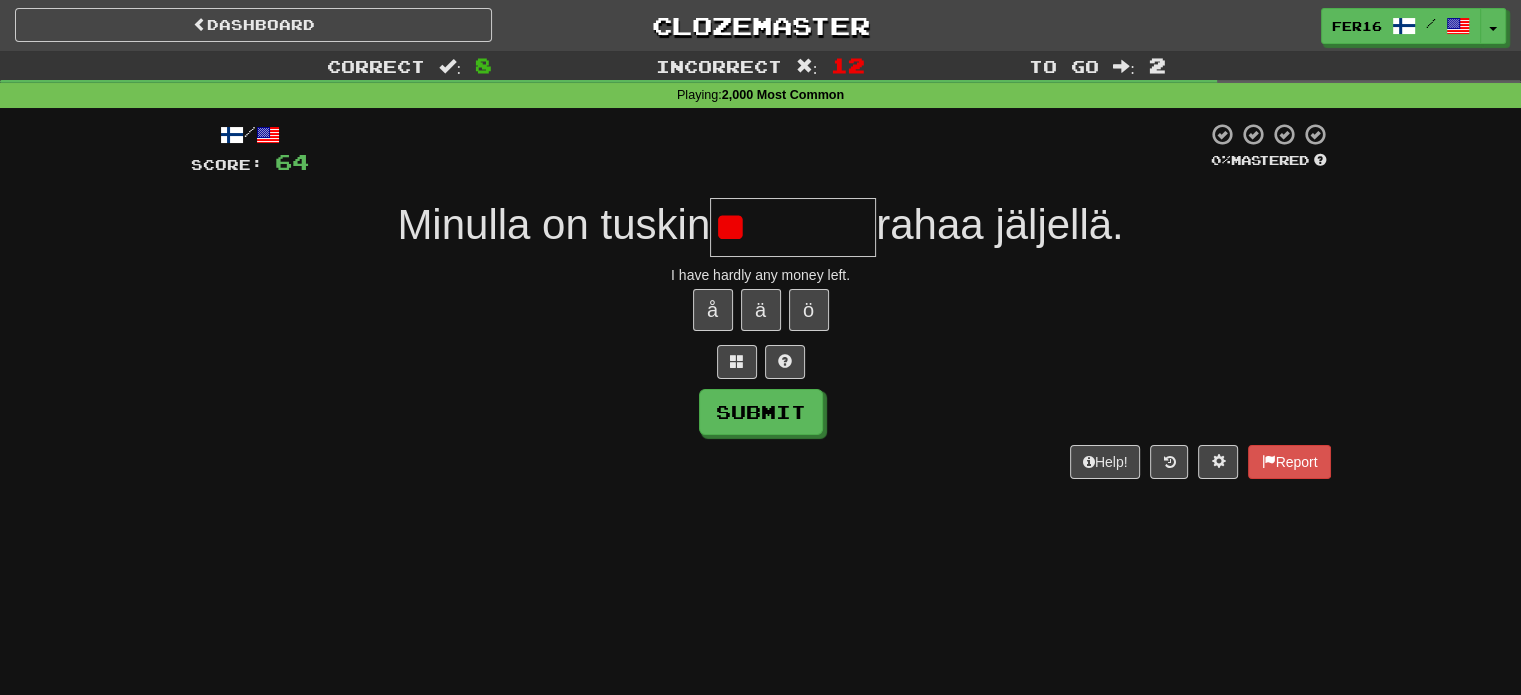 type on "*" 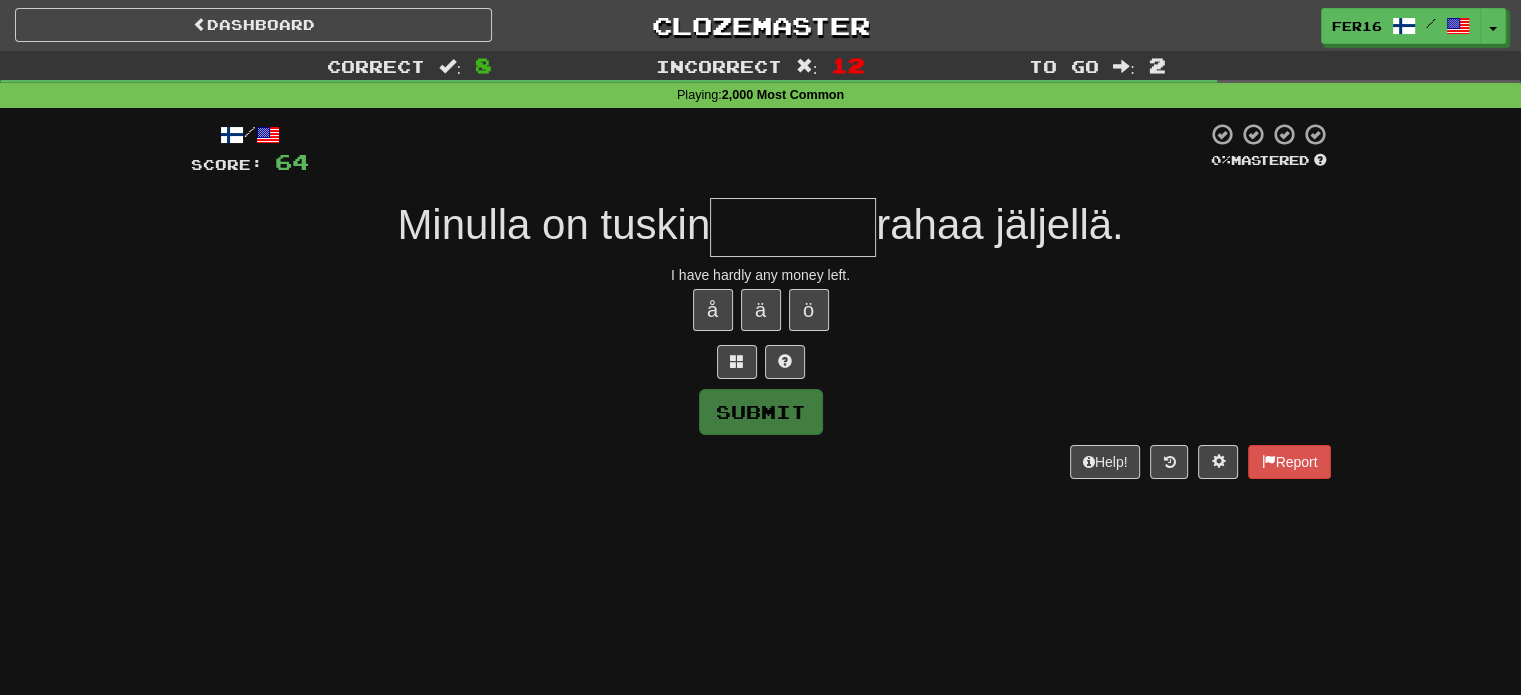 type on "********" 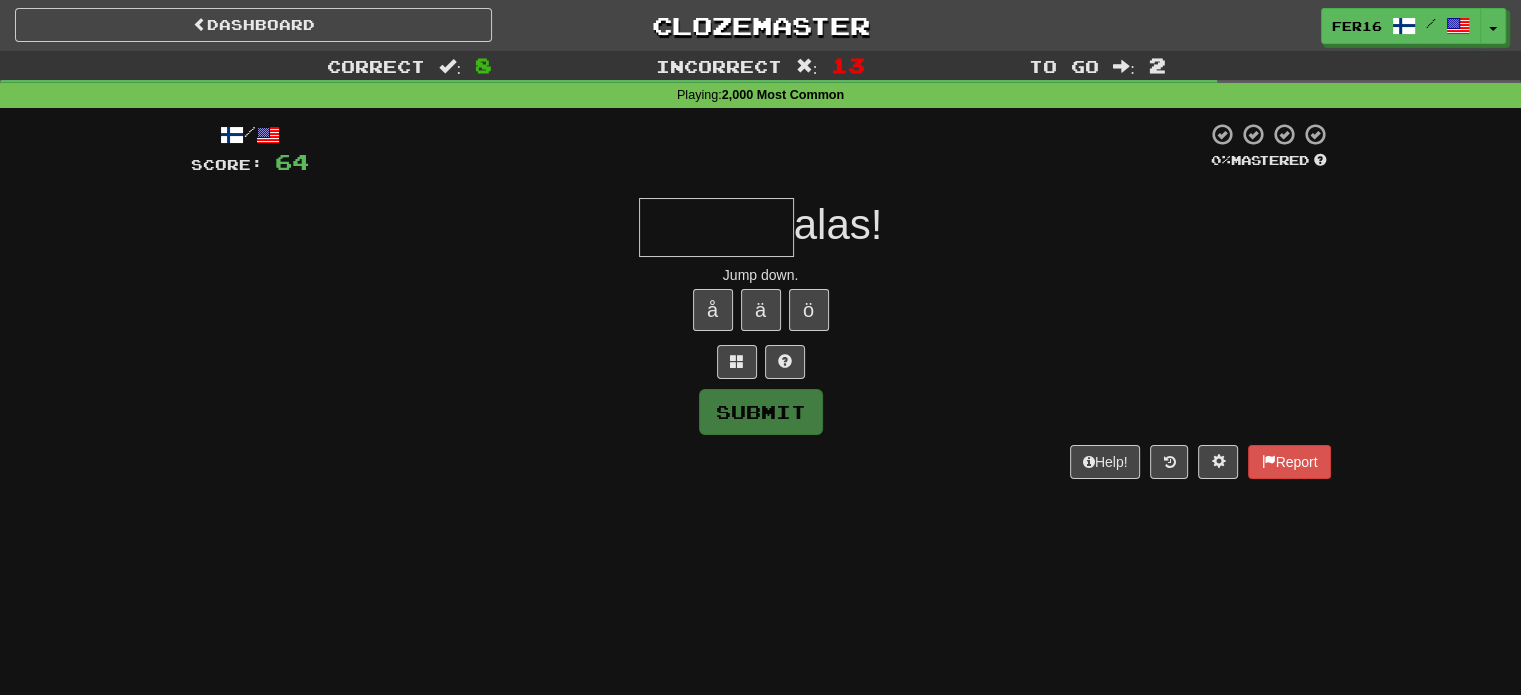 type on "******" 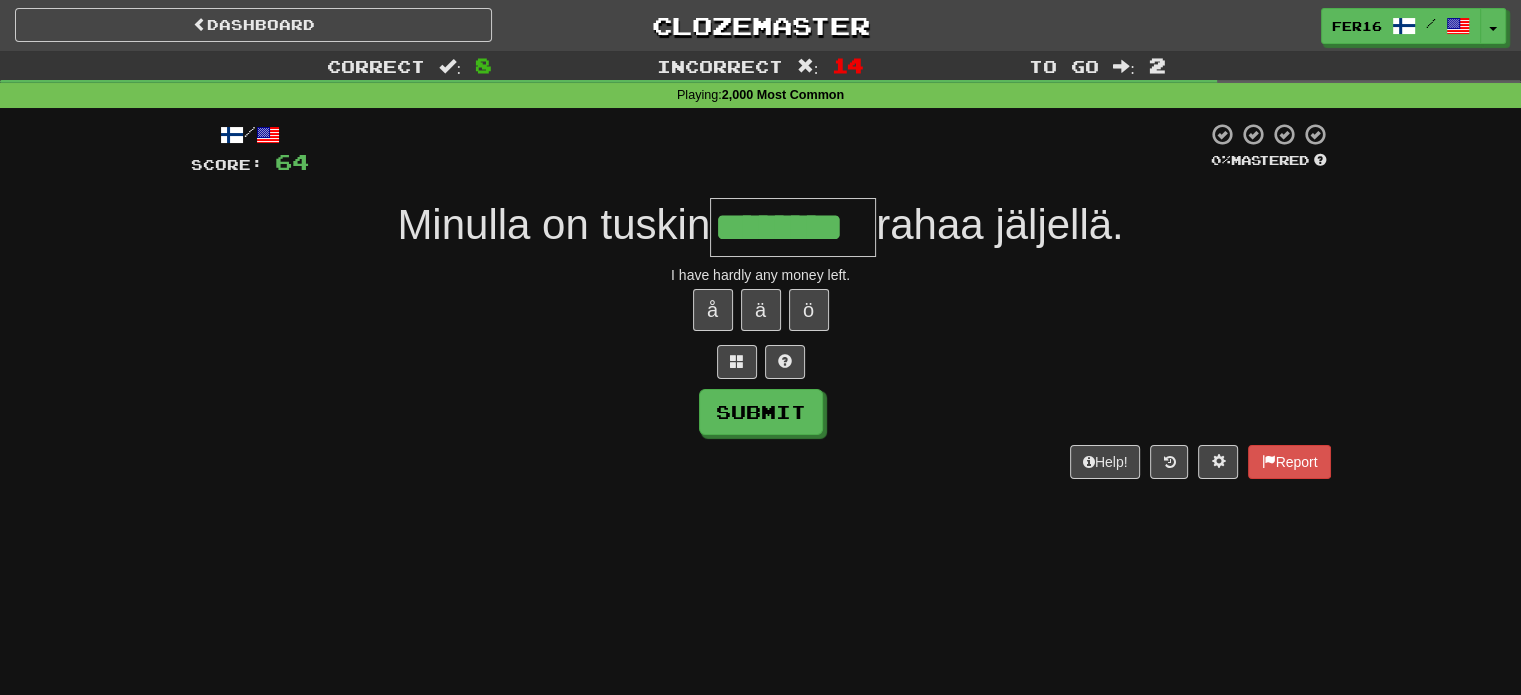 type on "********" 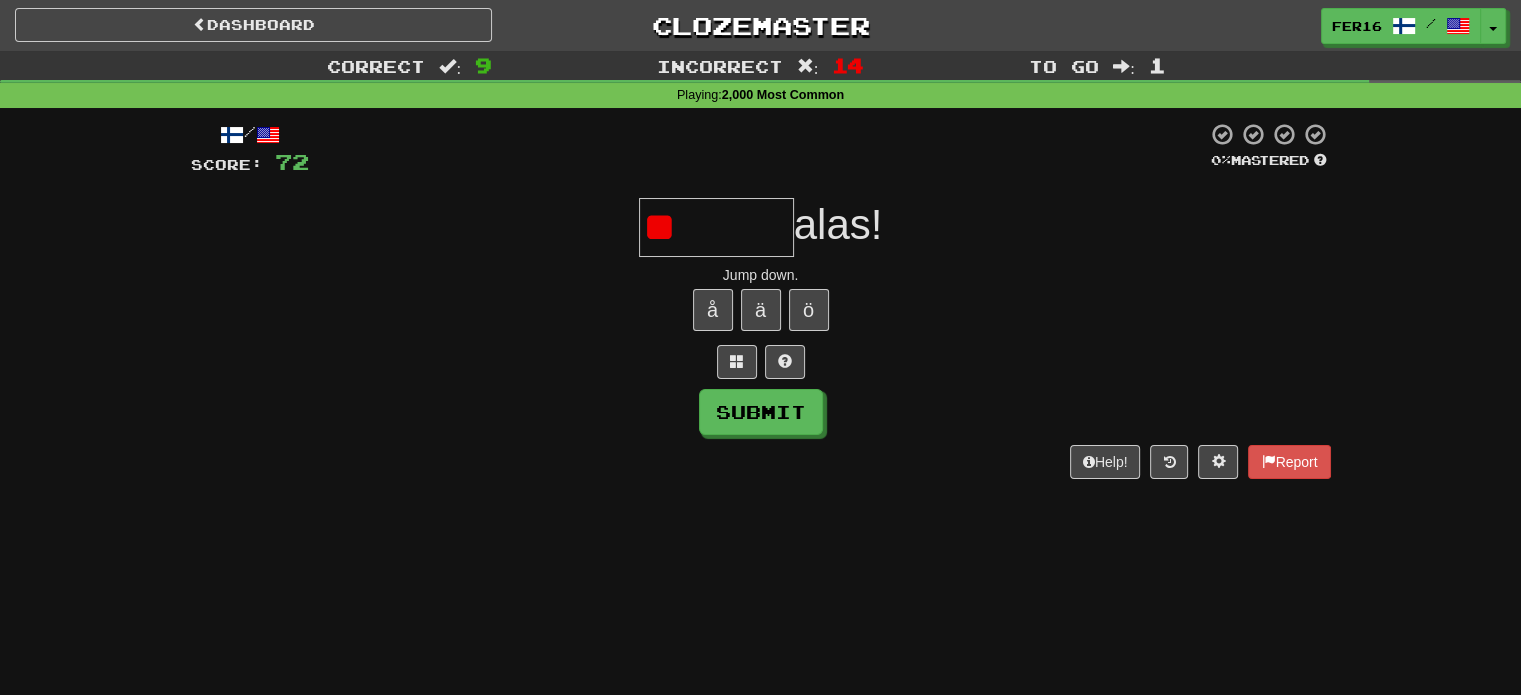 type on "*" 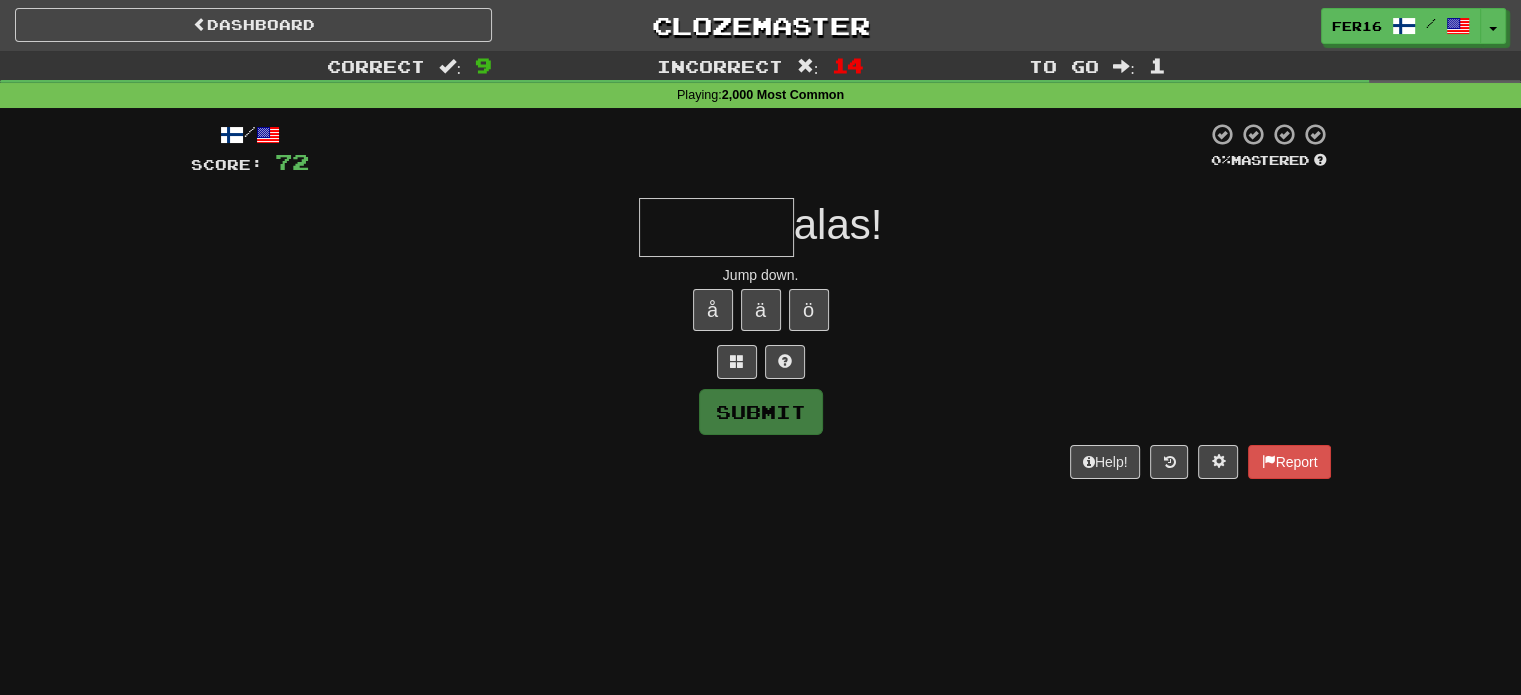 type on "******" 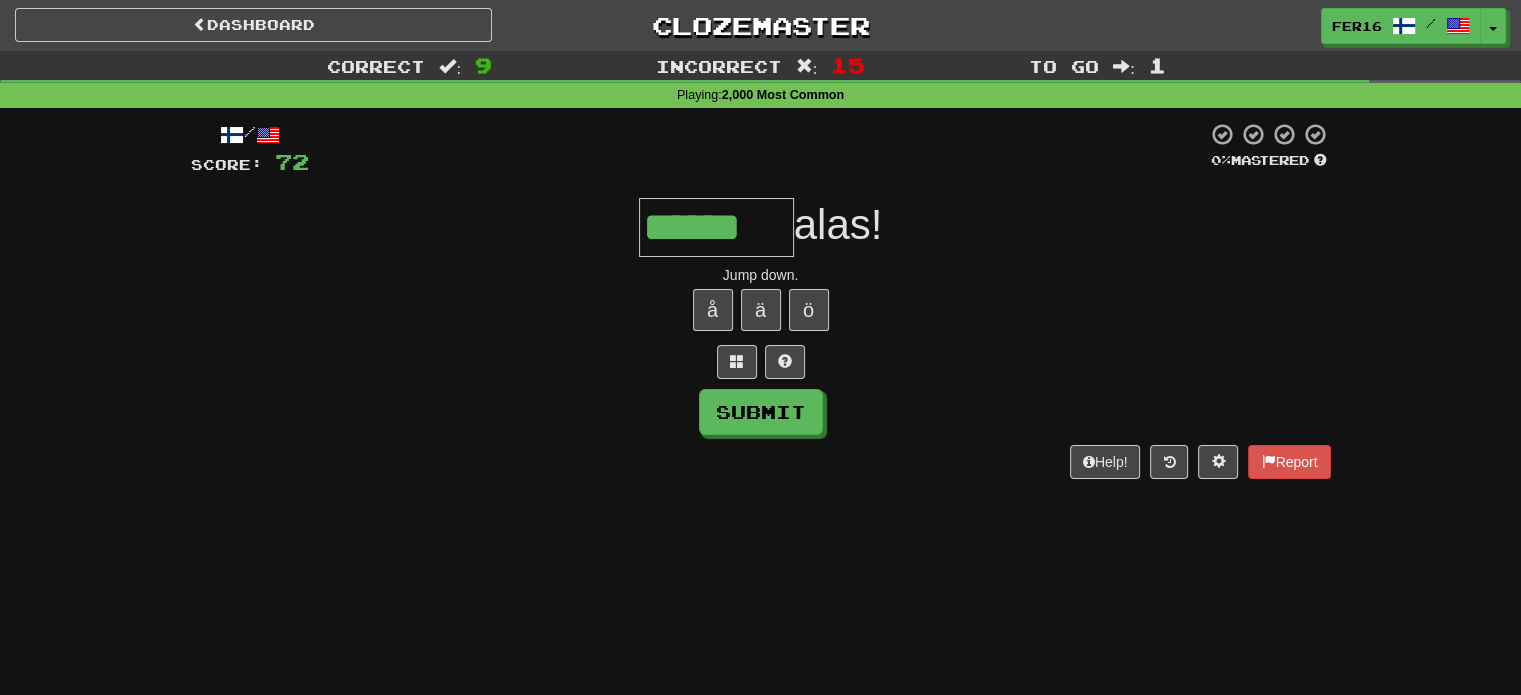 type on "******" 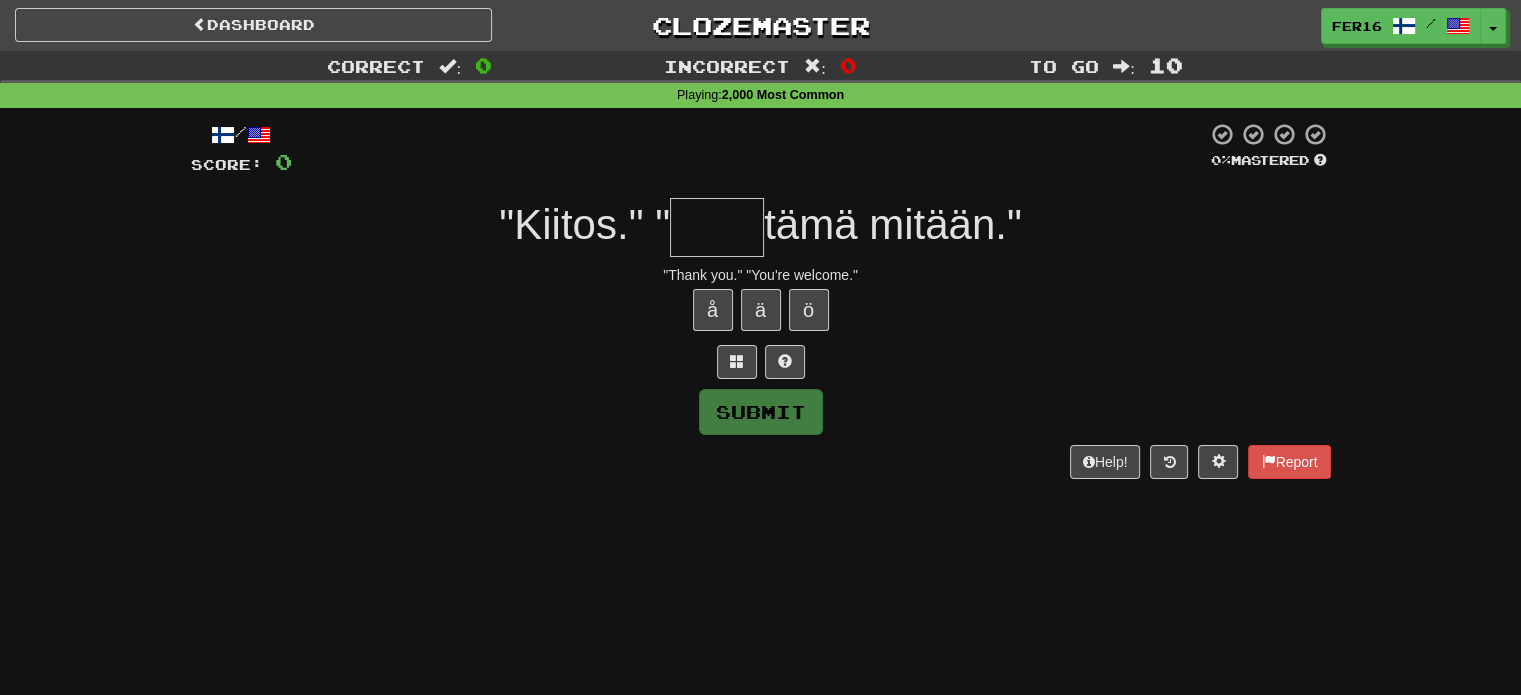 type on "****" 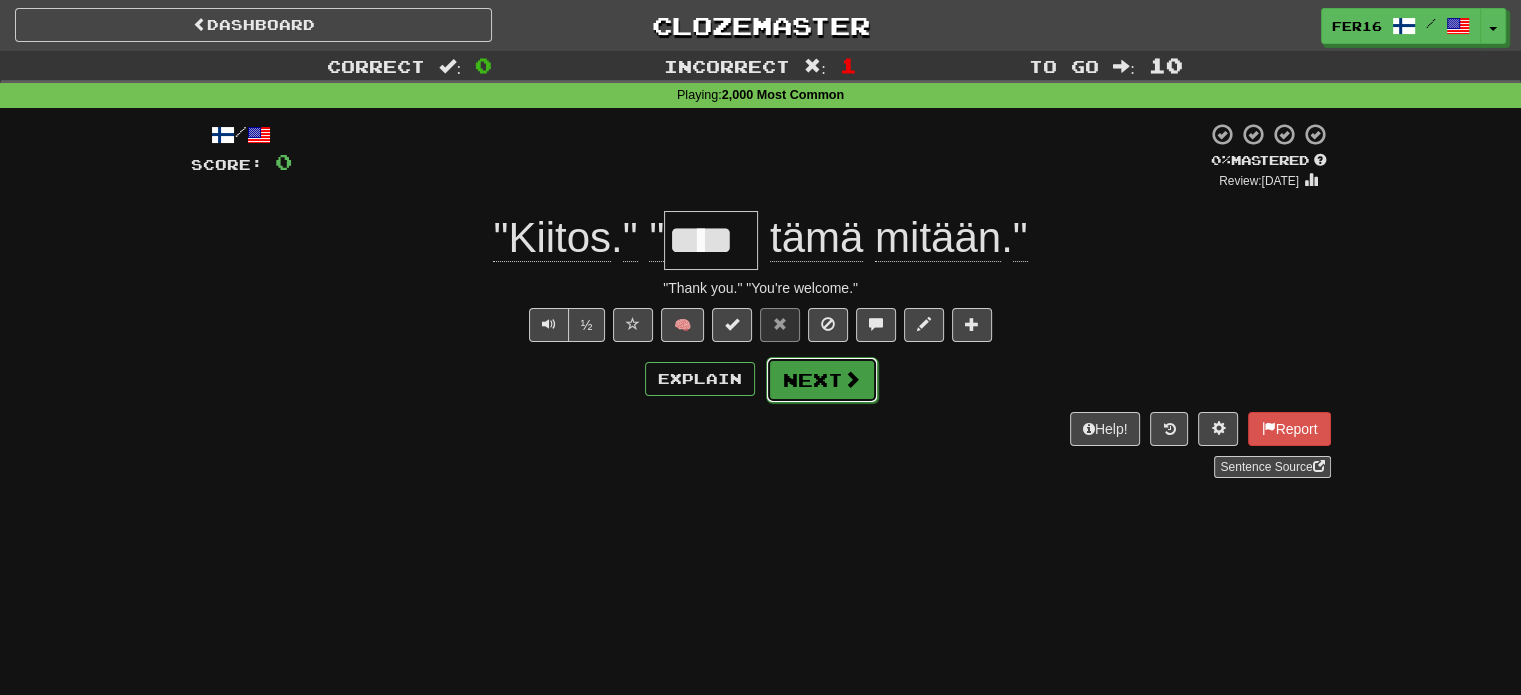 click on "Next" at bounding box center [822, 380] 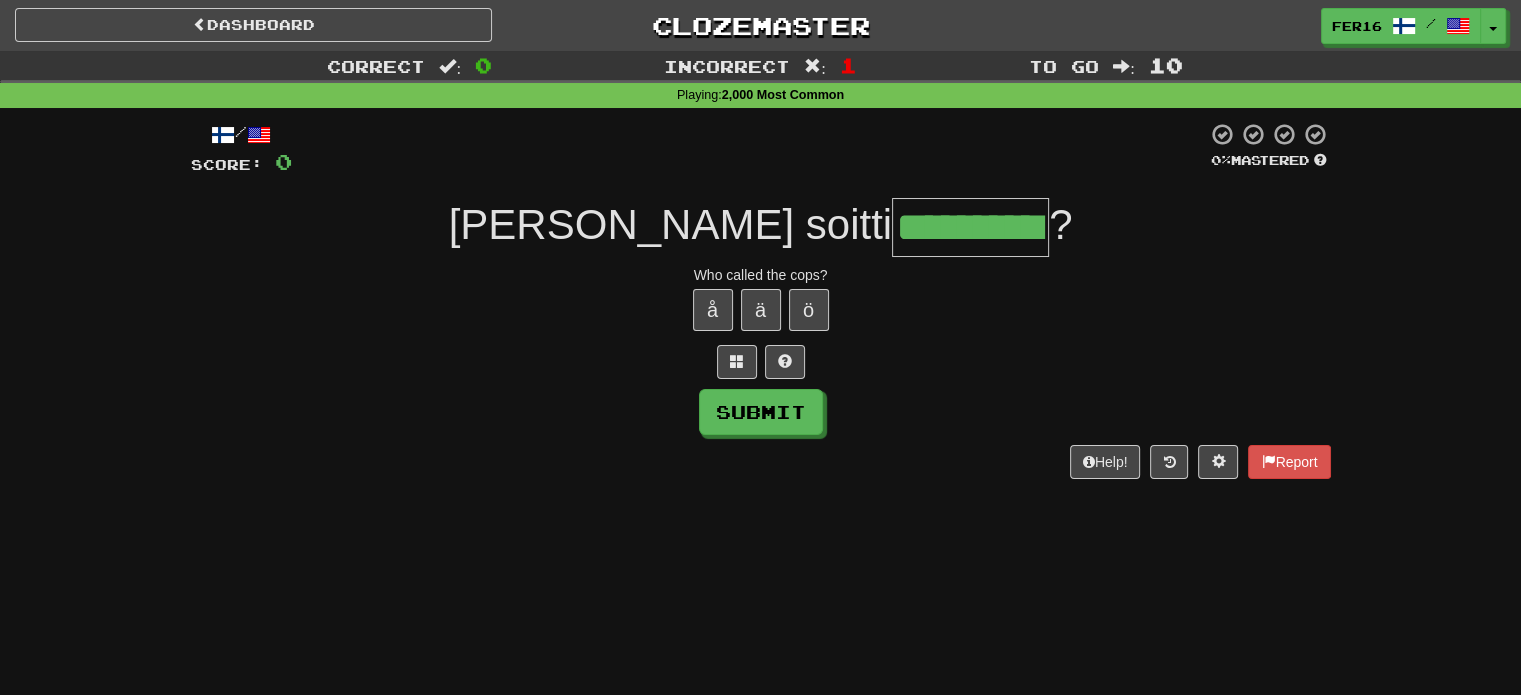 type on "**********" 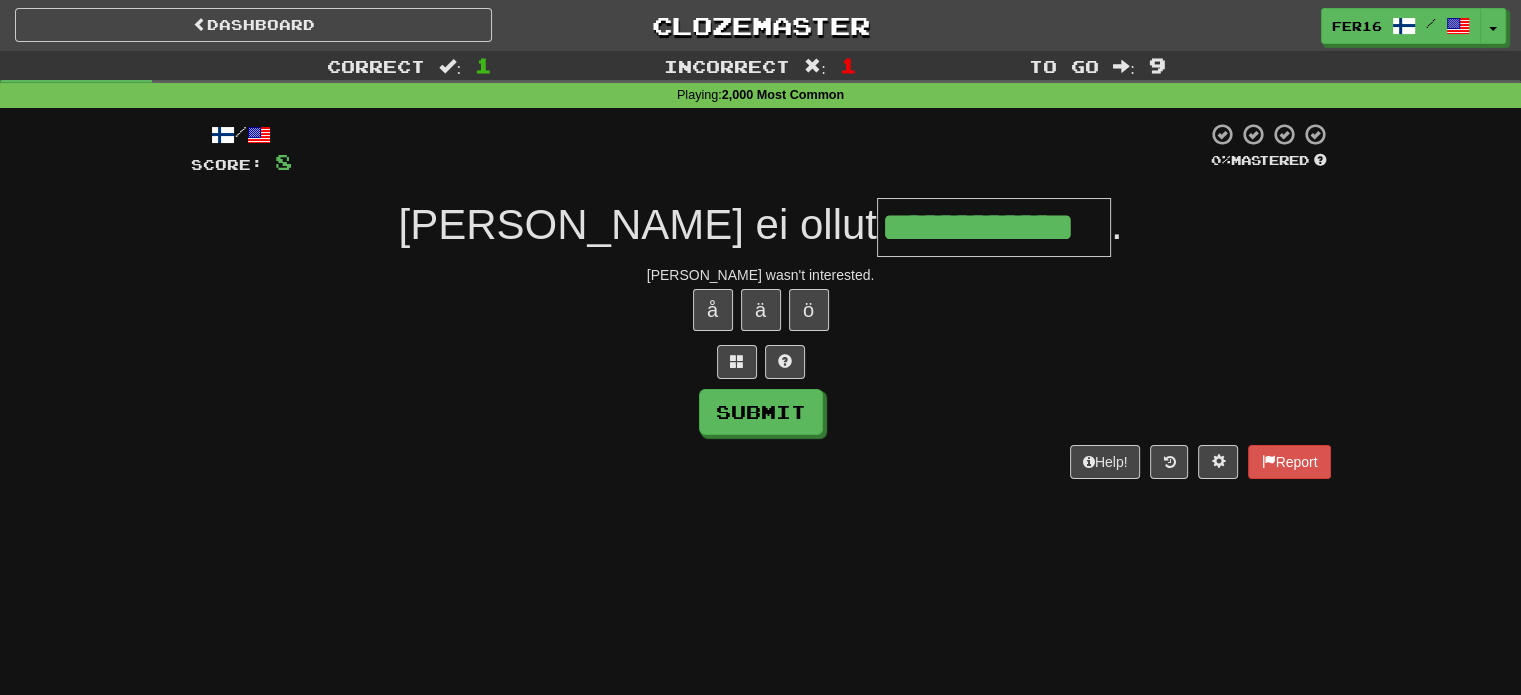 type on "**********" 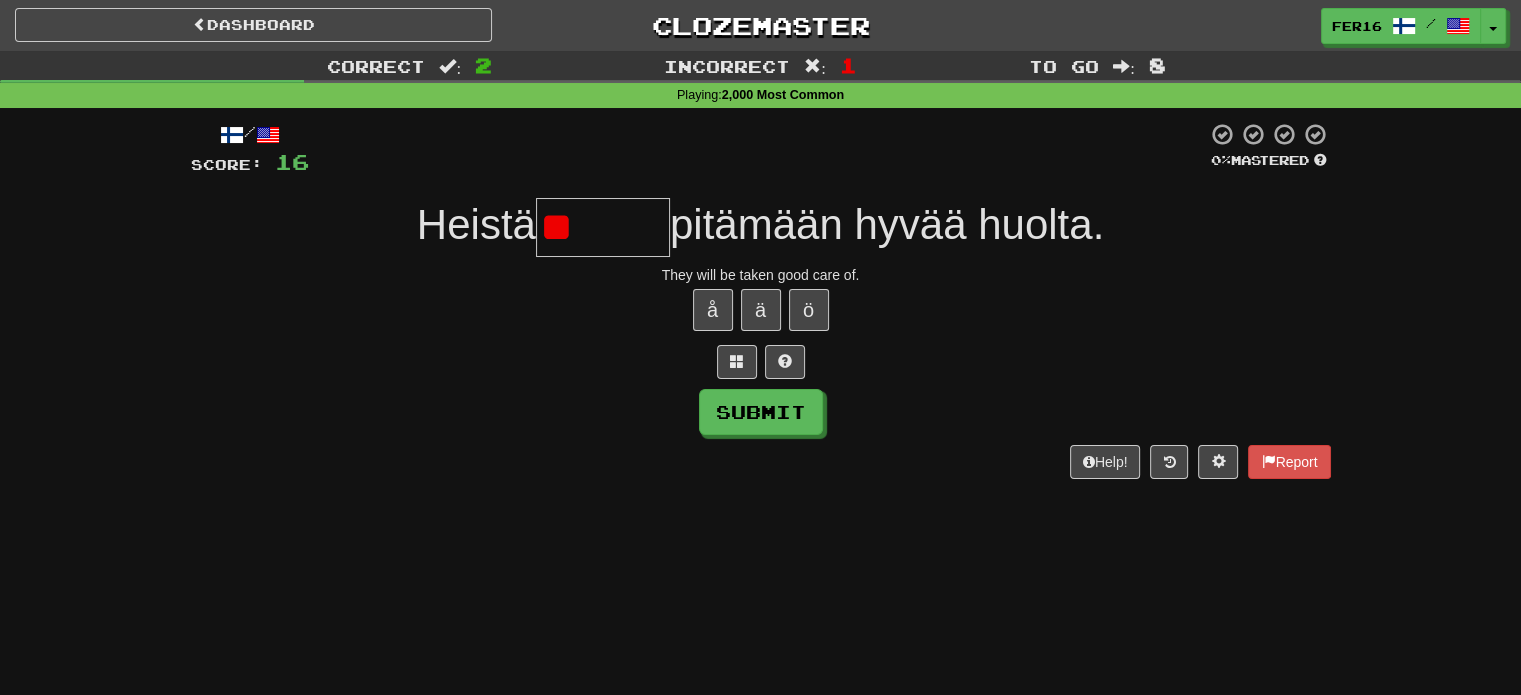 type on "*" 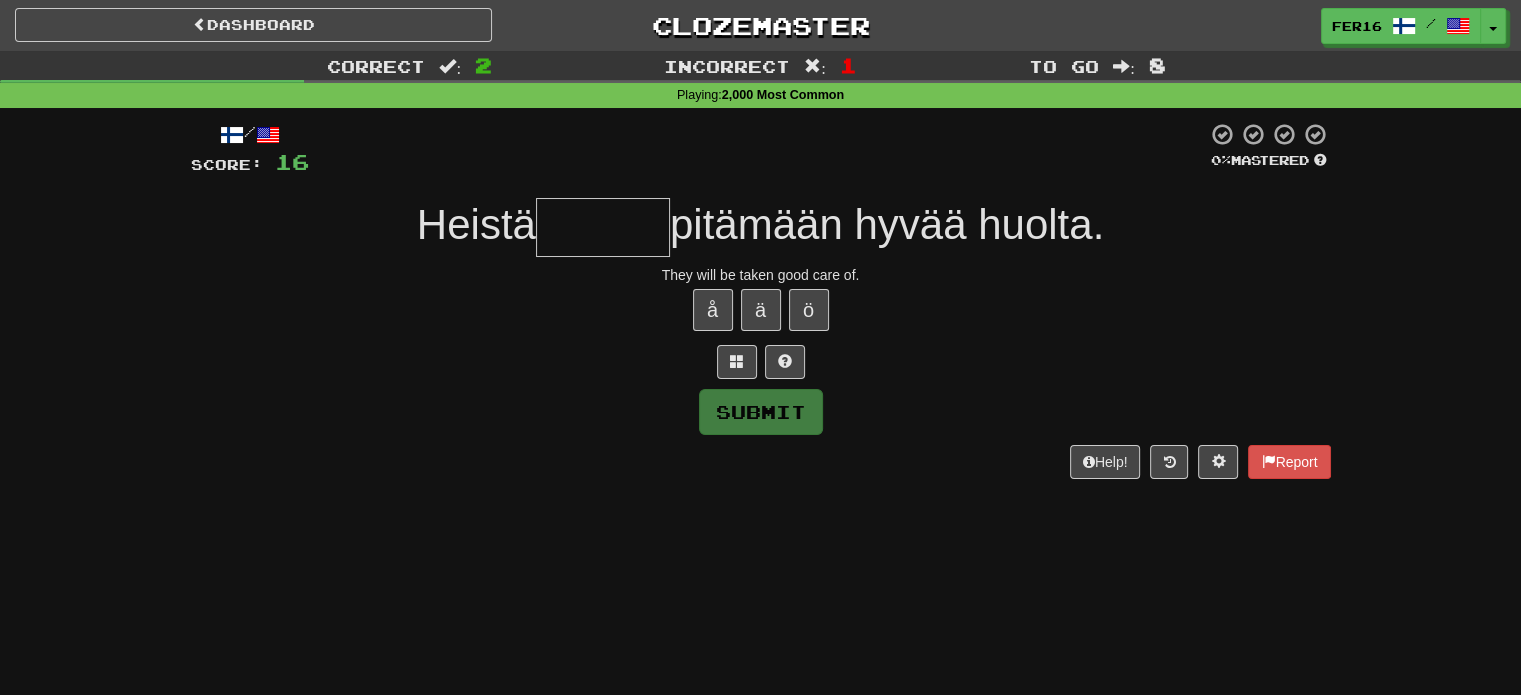 type on "*******" 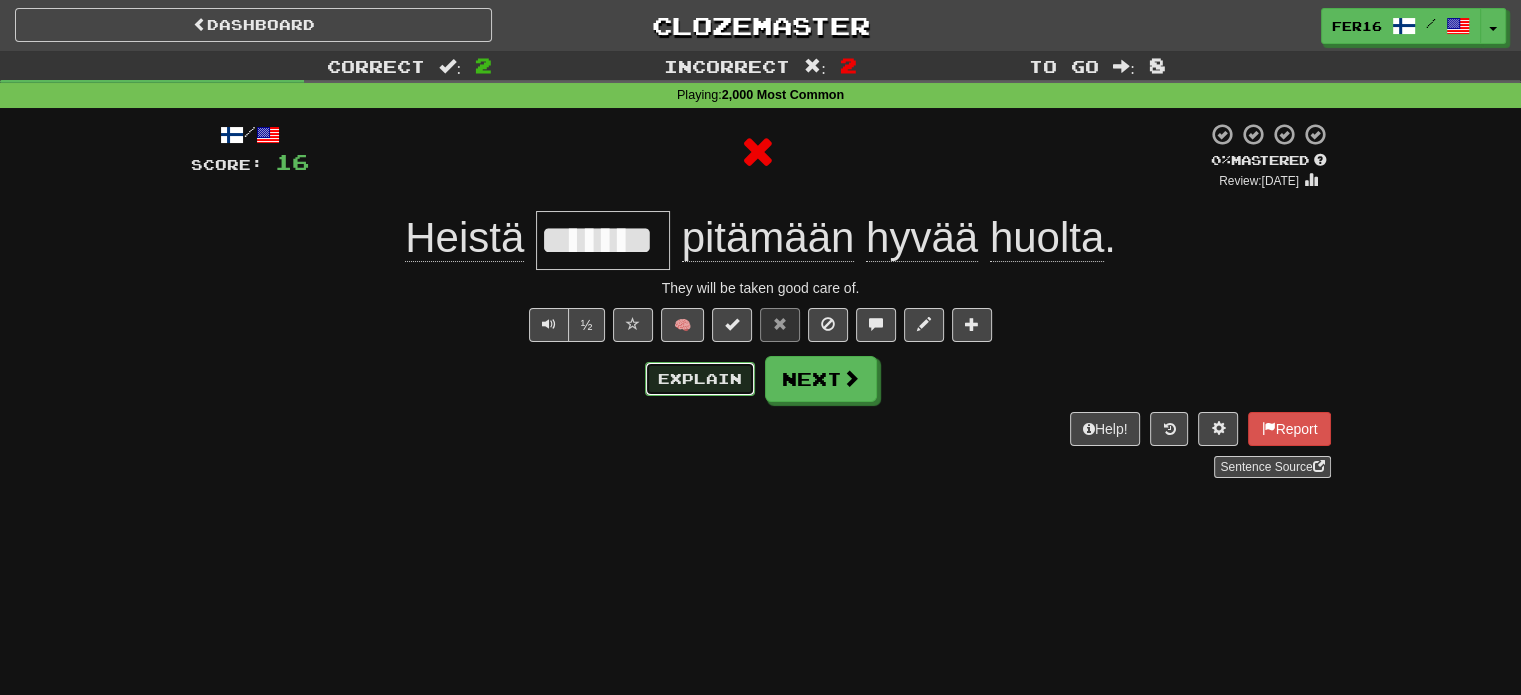click on "Explain" at bounding box center (700, 379) 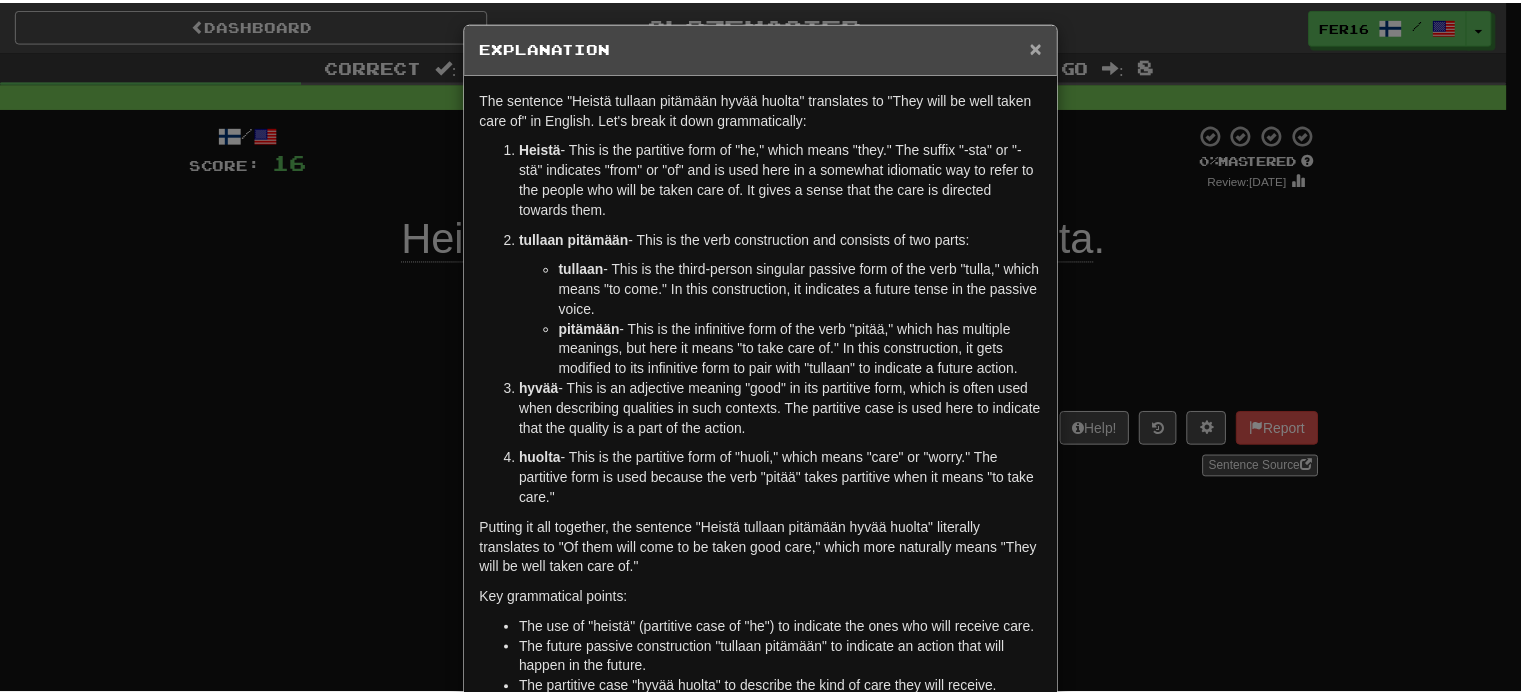 scroll, scrollTop: 6, scrollLeft: 0, axis: vertical 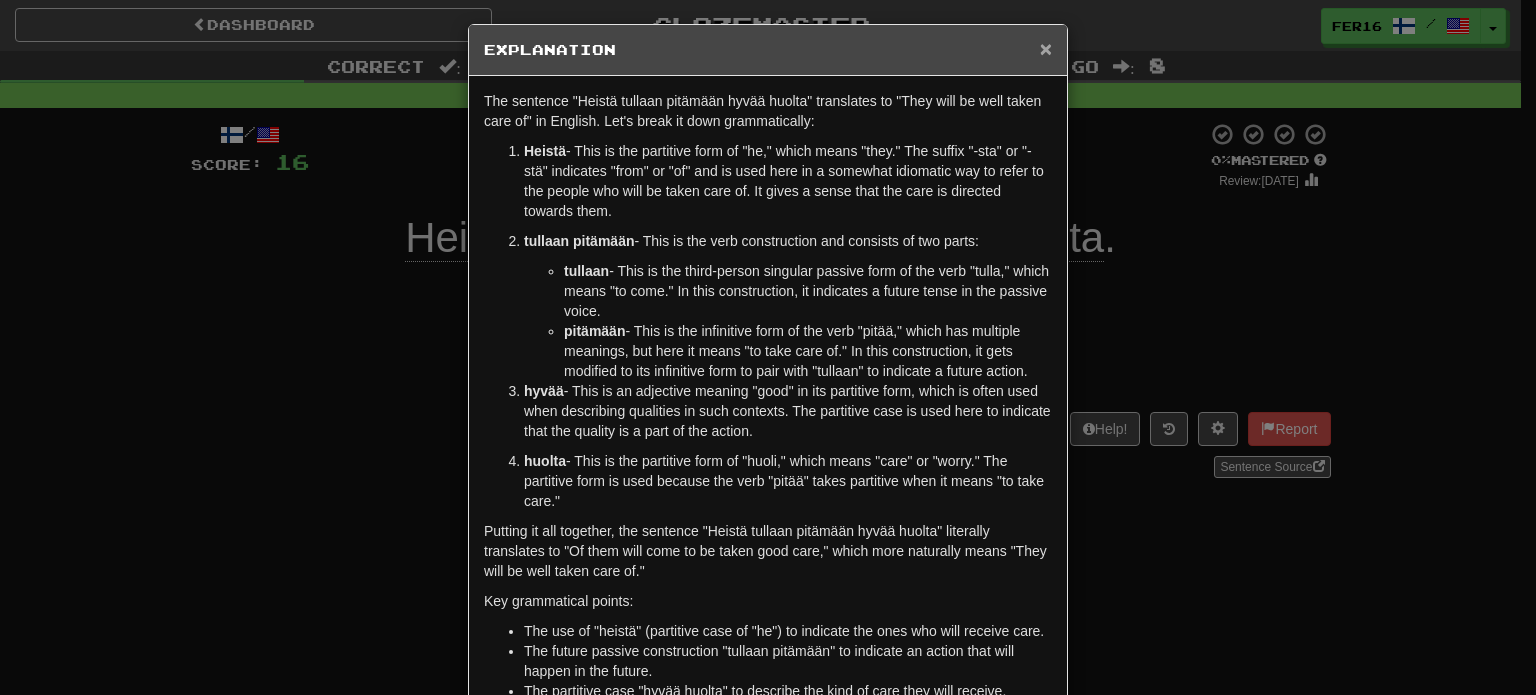 click on "×" at bounding box center (1046, 48) 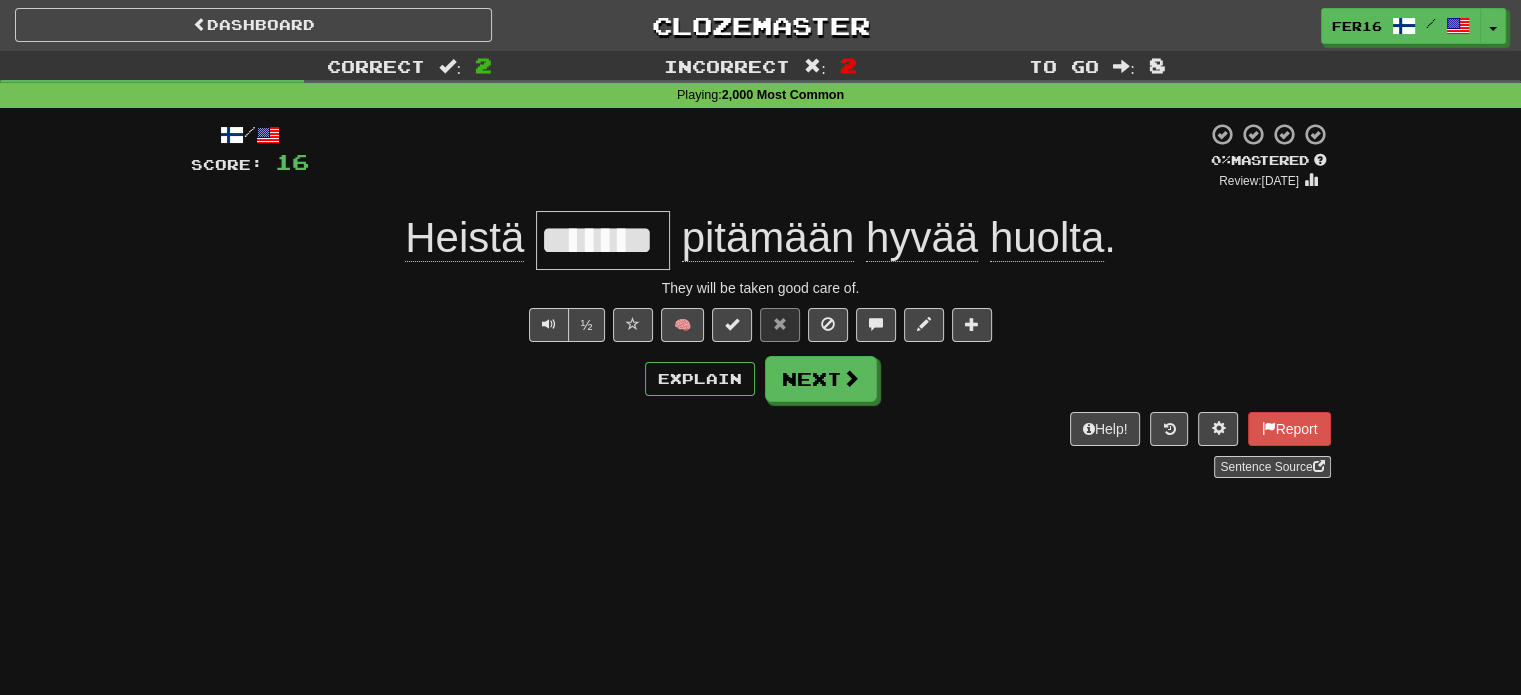 click on "Help!  Report Sentence Source" at bounding box center (761, 445) 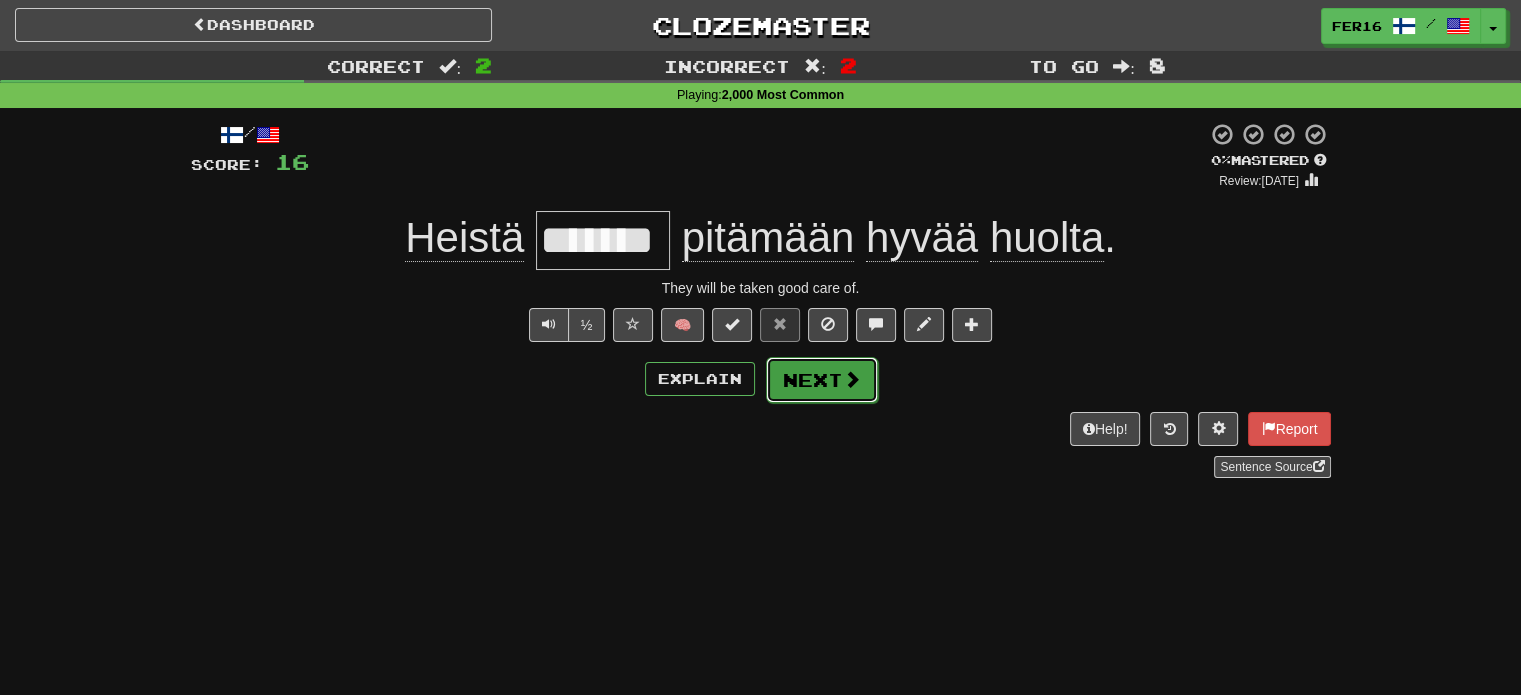 click at bounding box center (852, 379) 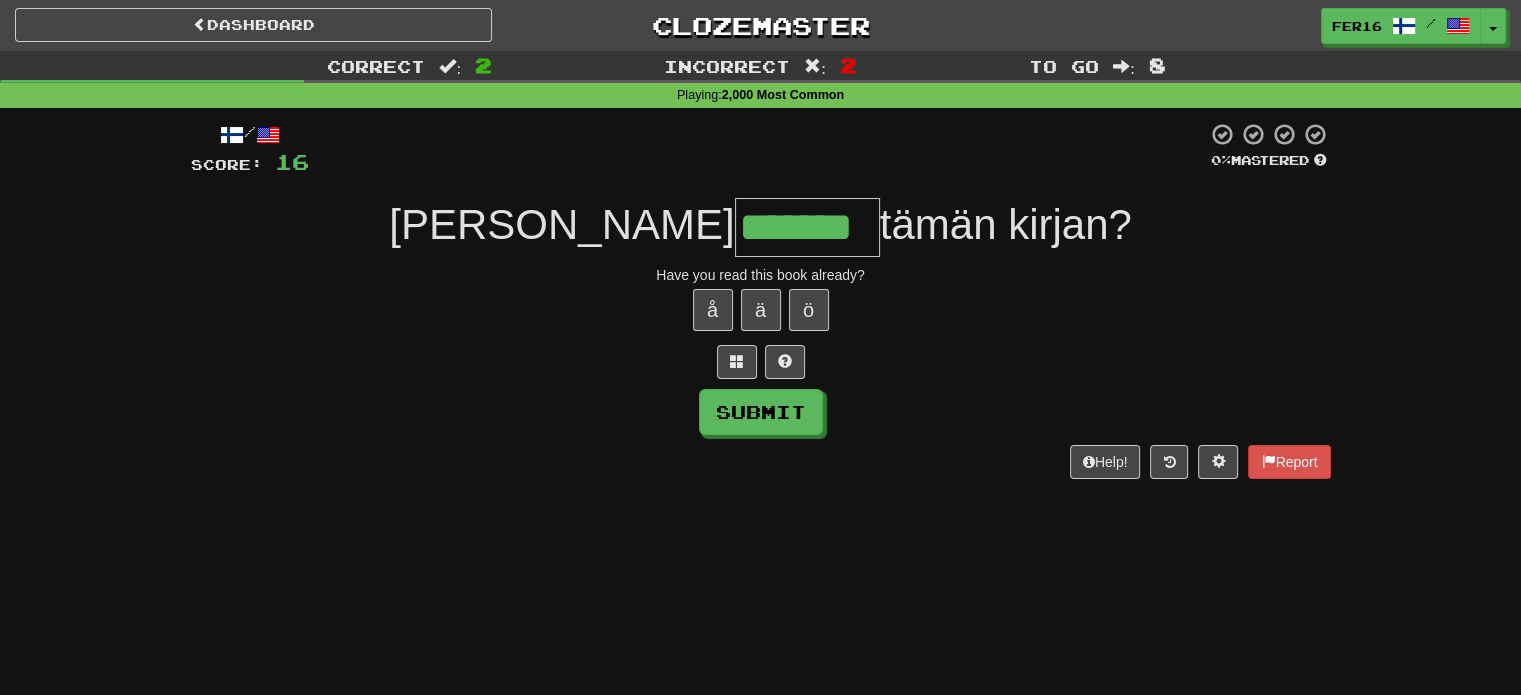type on "*******" 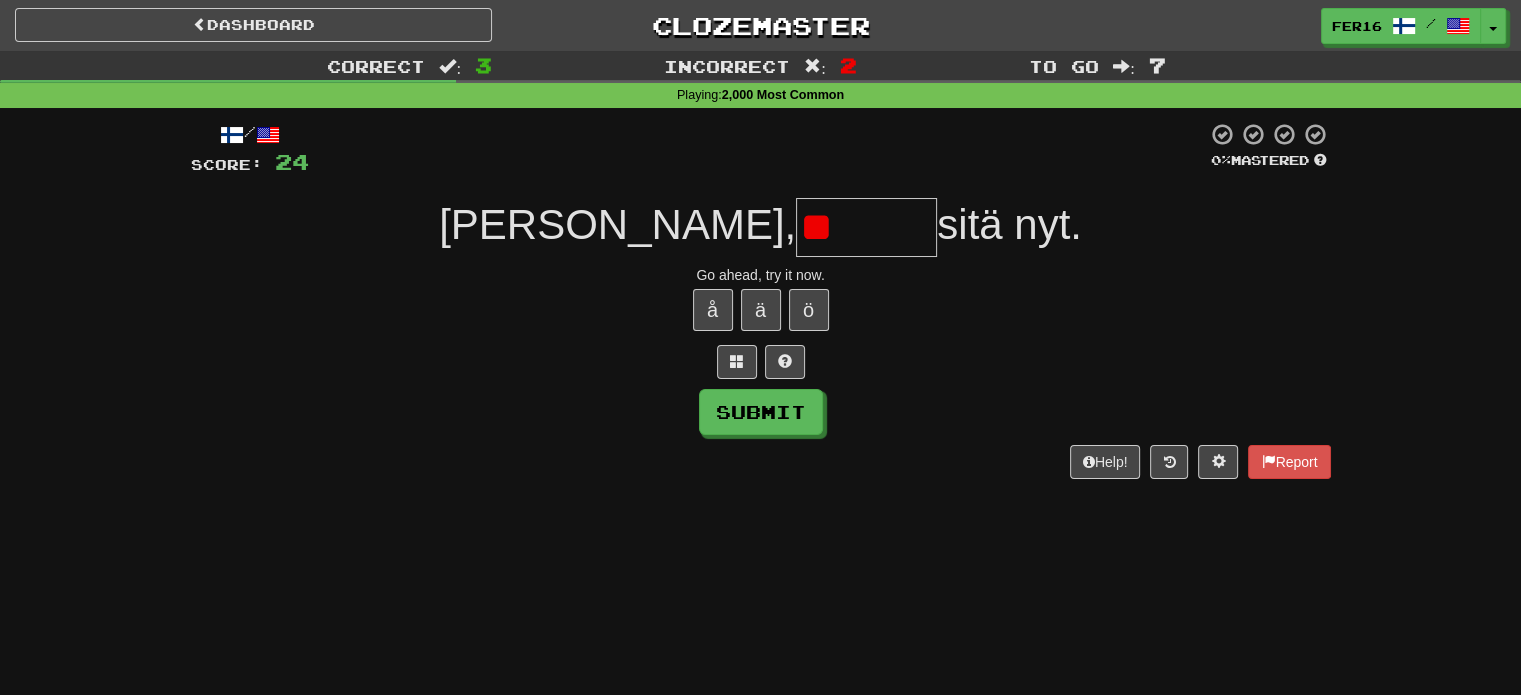 type on "*" 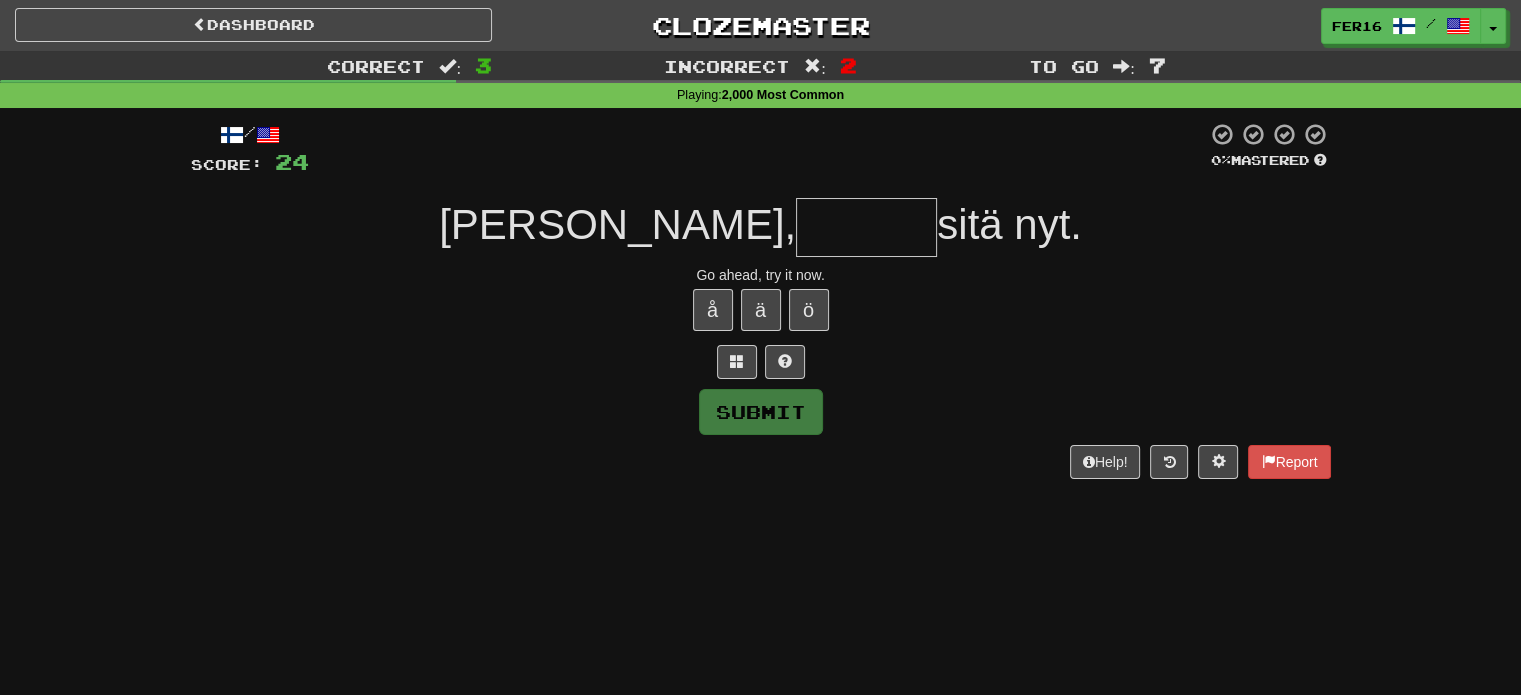 type on "*******" 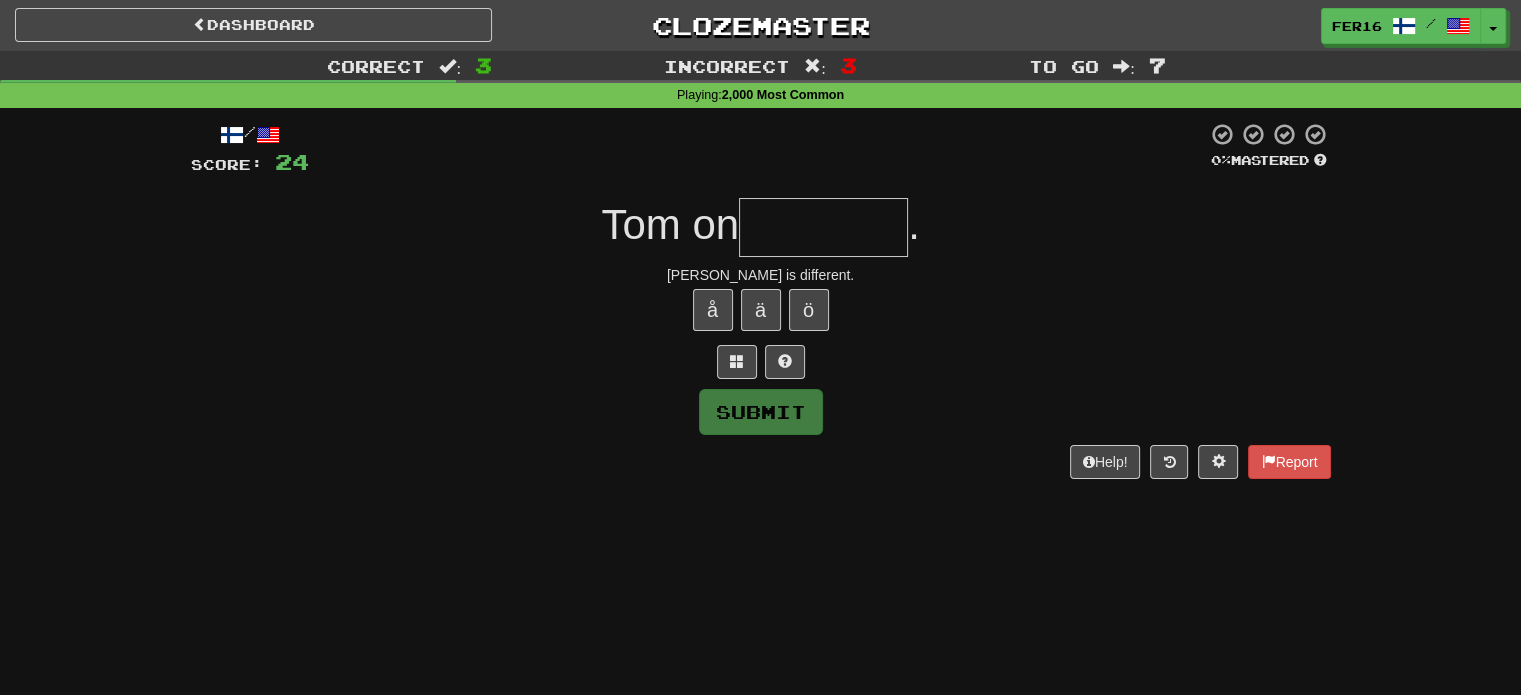 type on "*********" 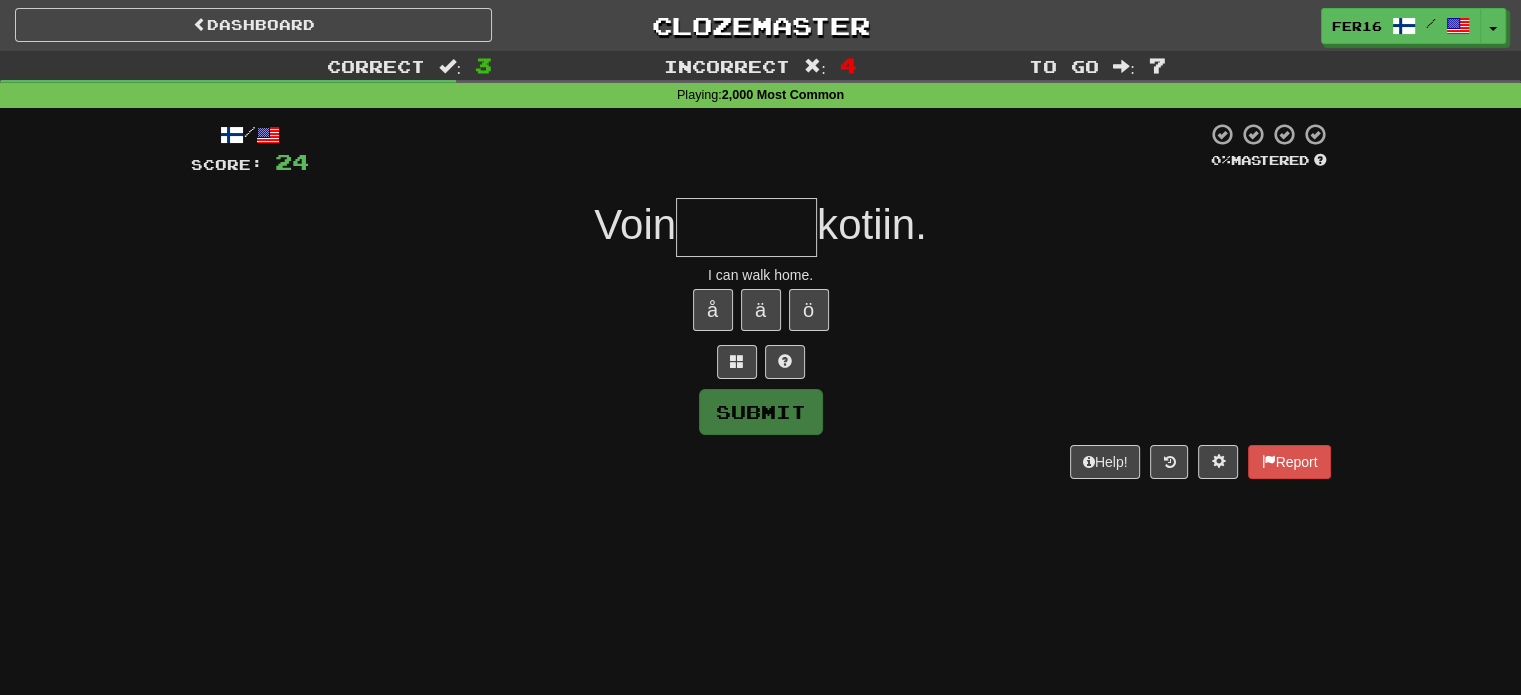 type on "*******" 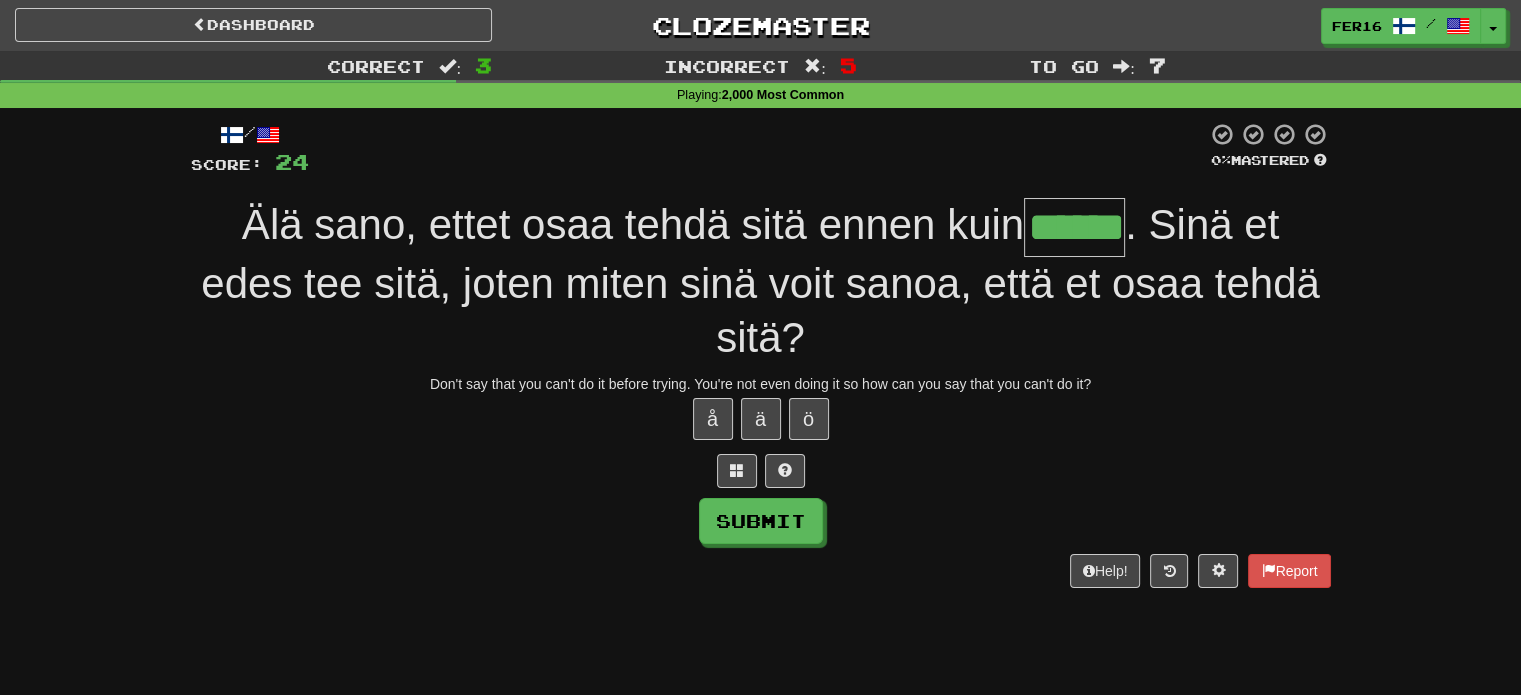 type on "******" 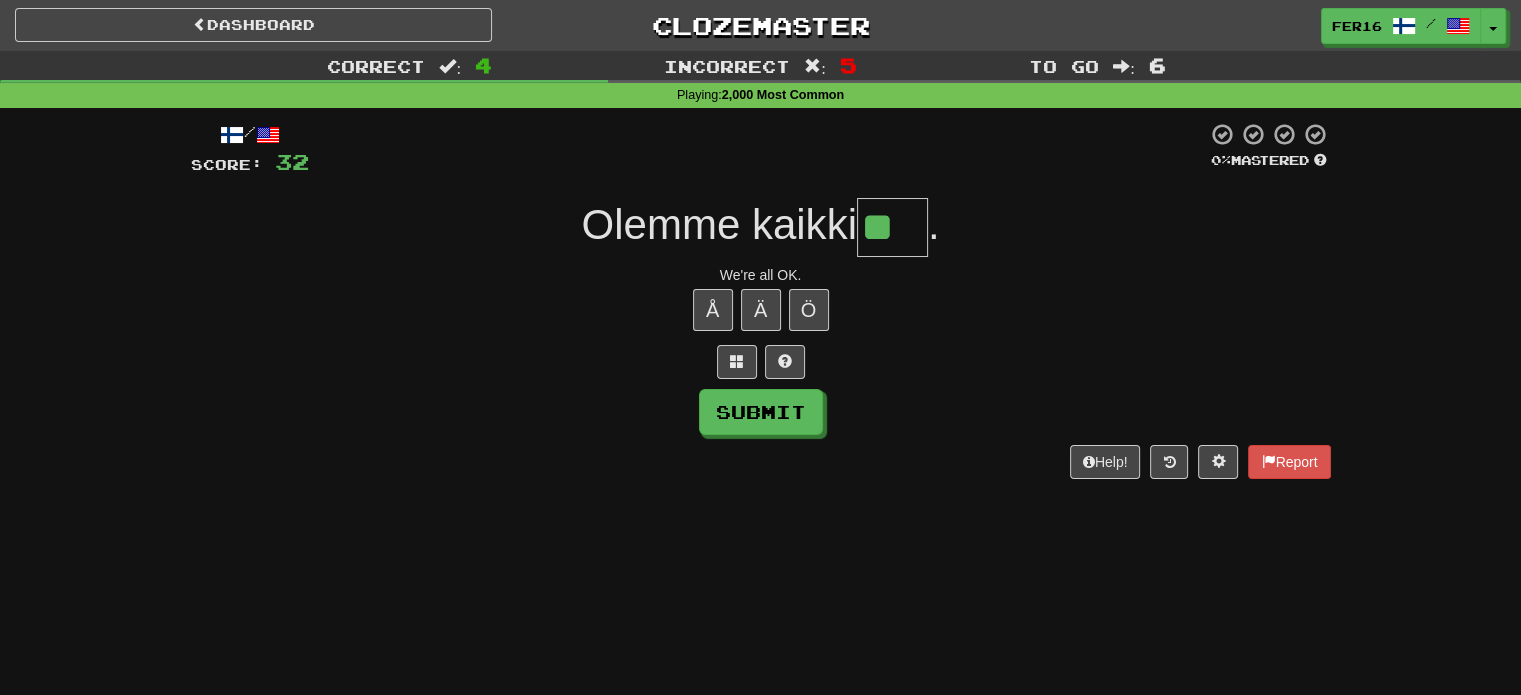 type on "**" 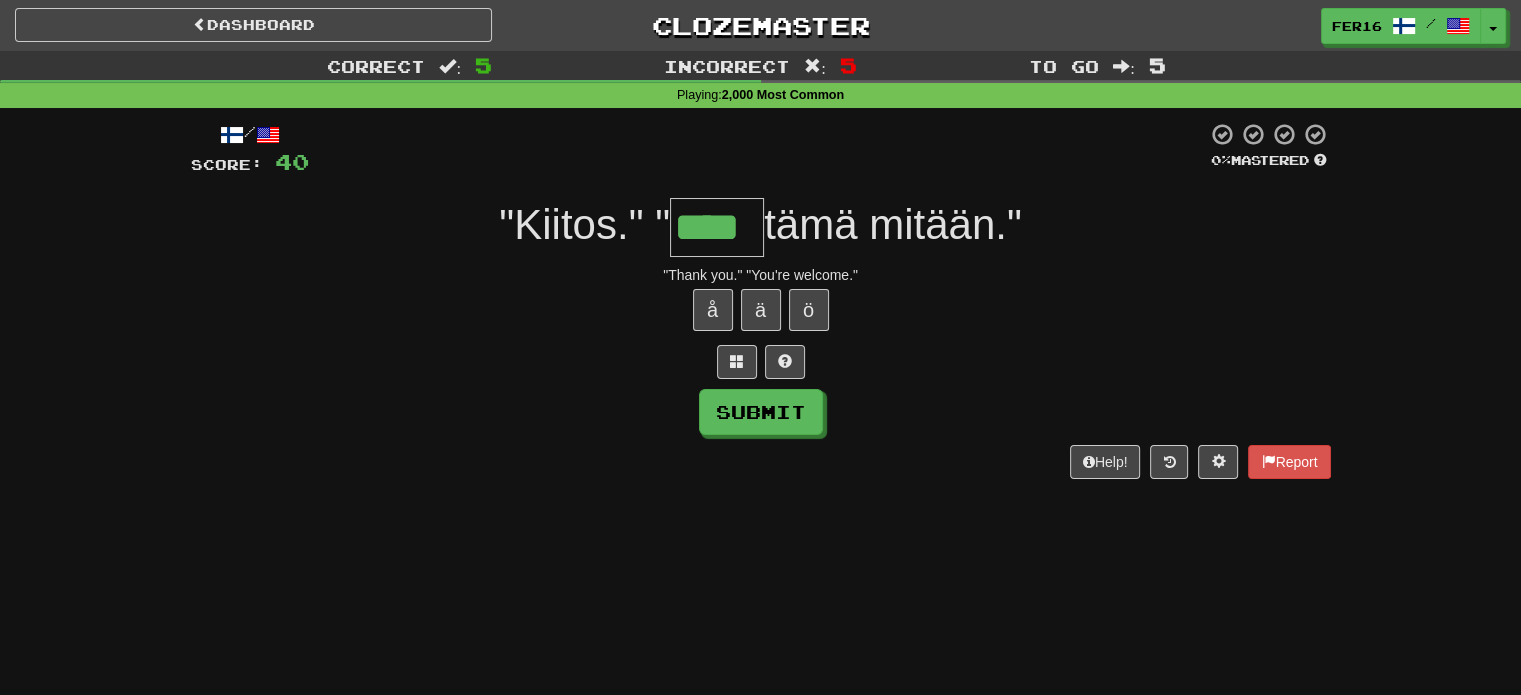 type on "****" 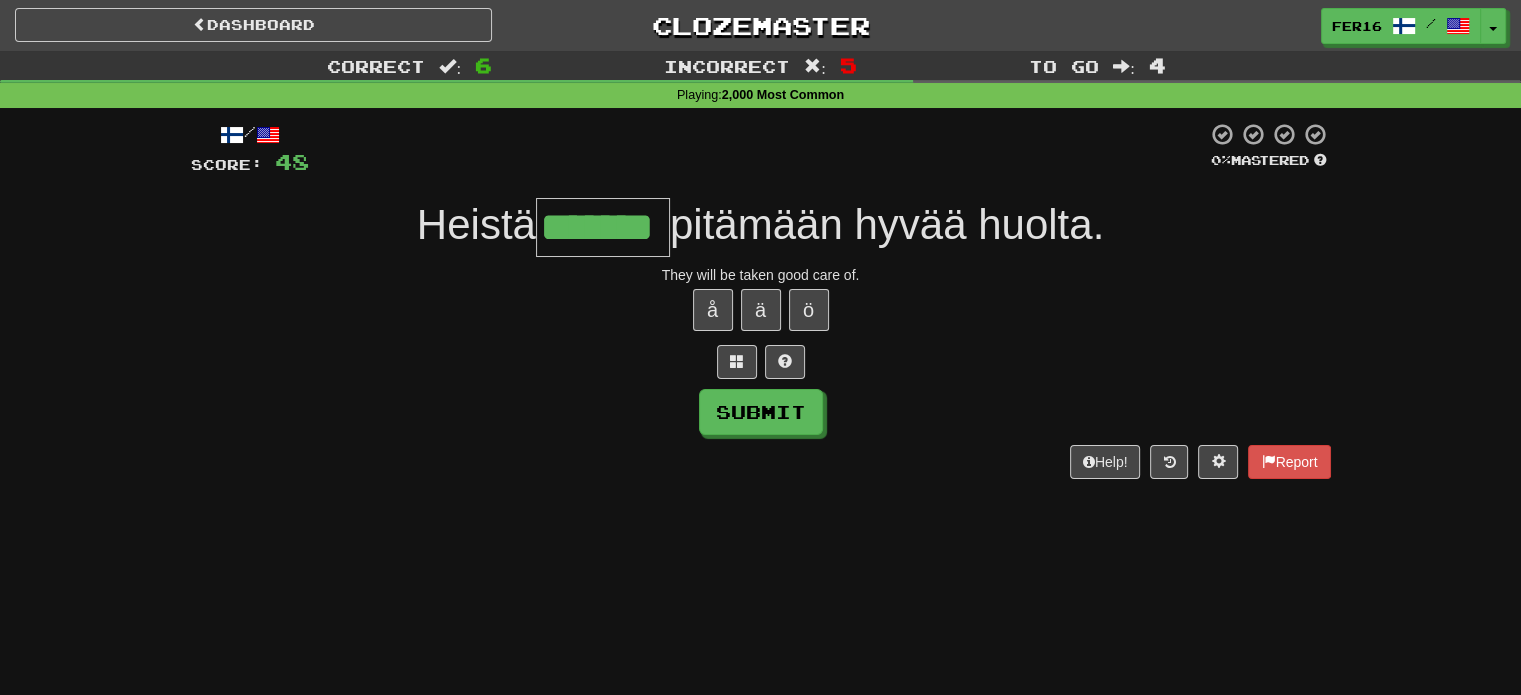 type on "*******" 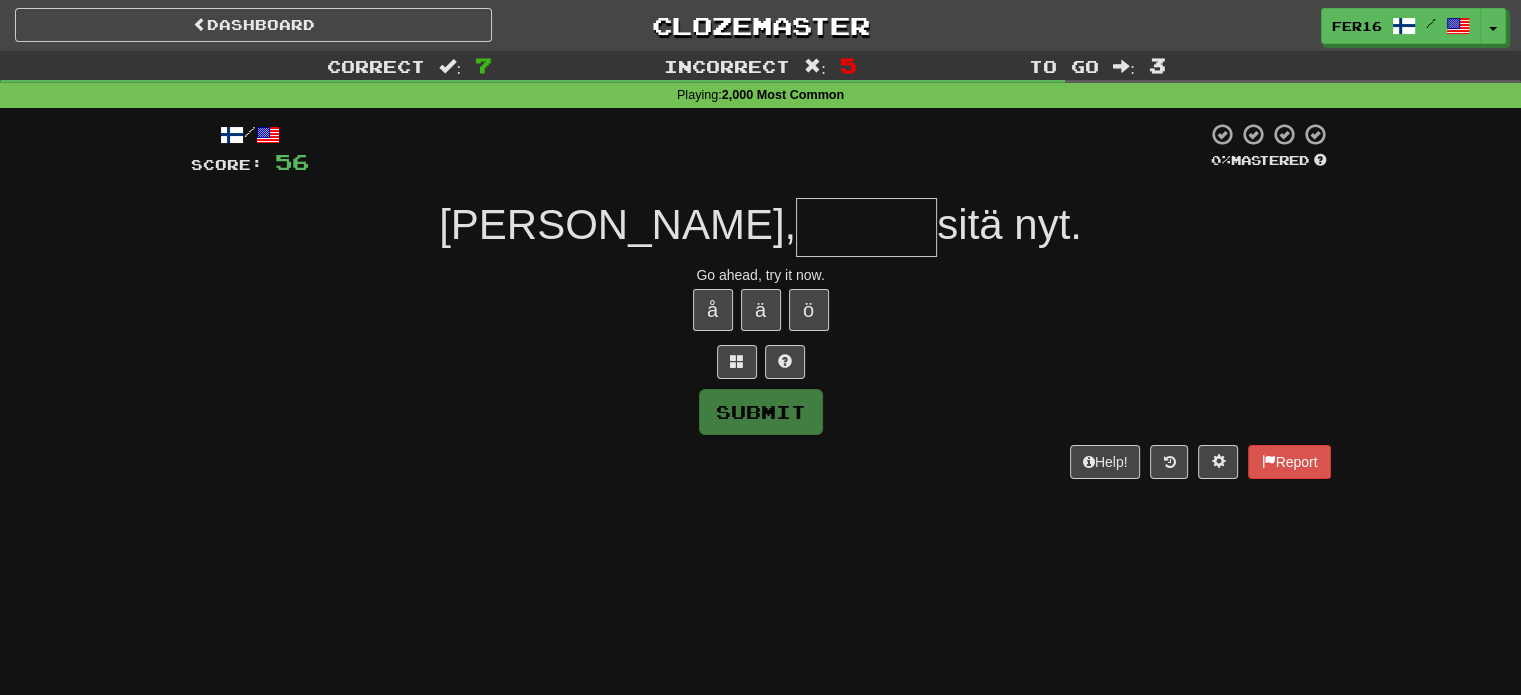 type on "*" 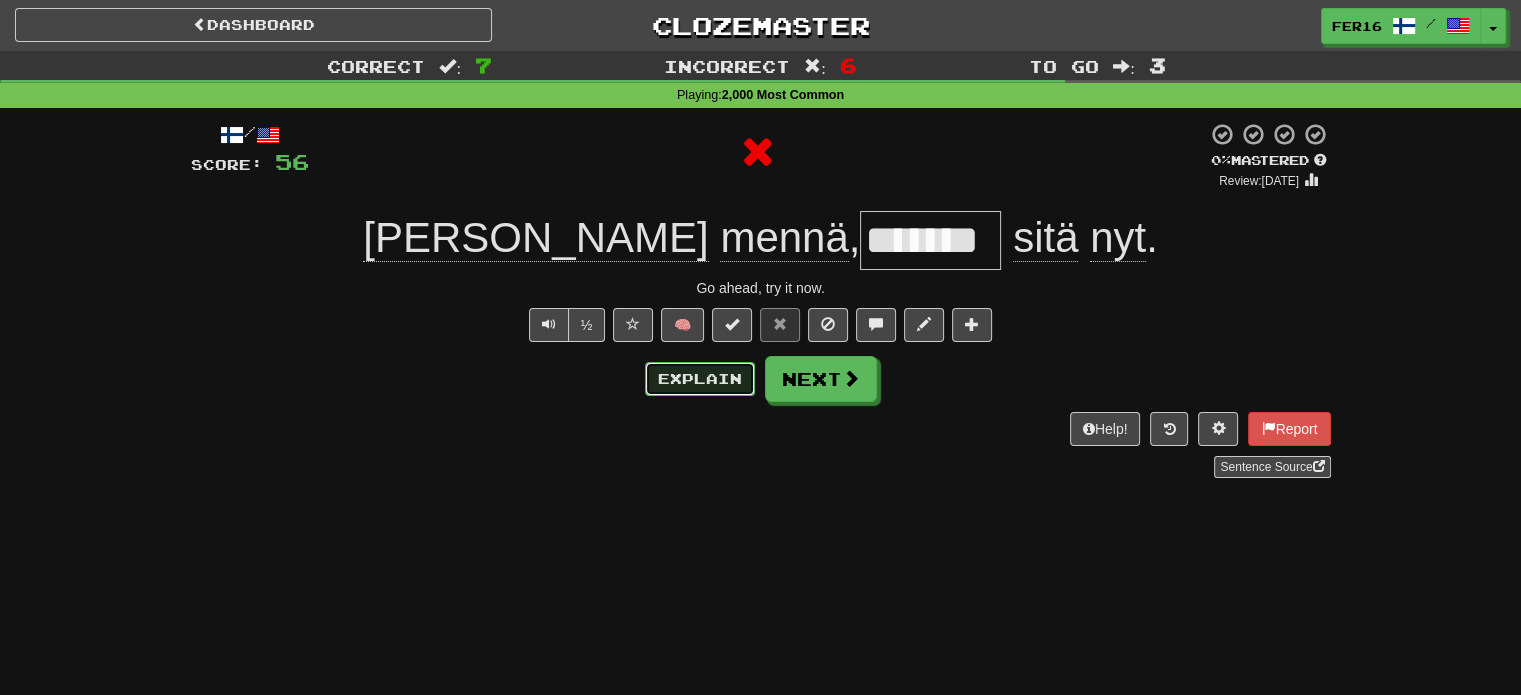 click on "Explain" at bounding box center (700, 379) 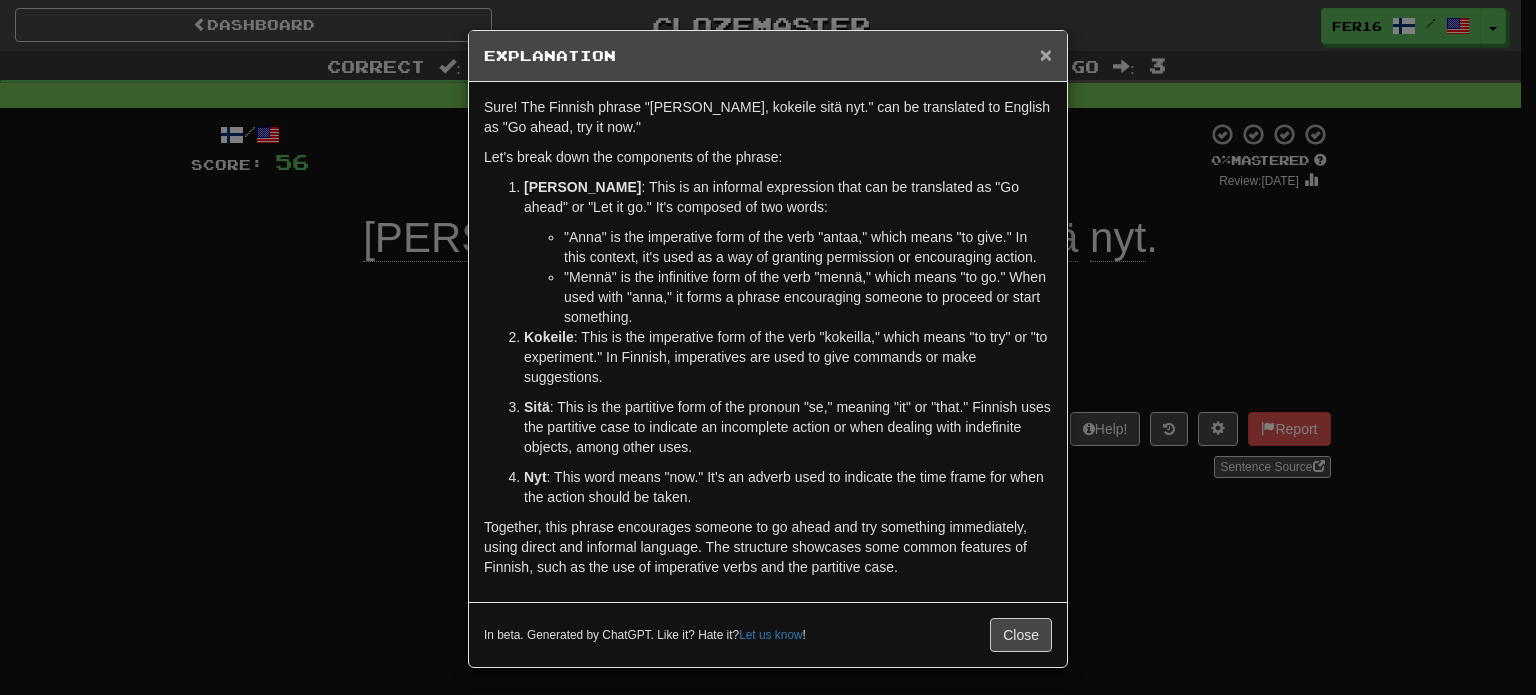 click on "×" at bounding box center (1046, 54) 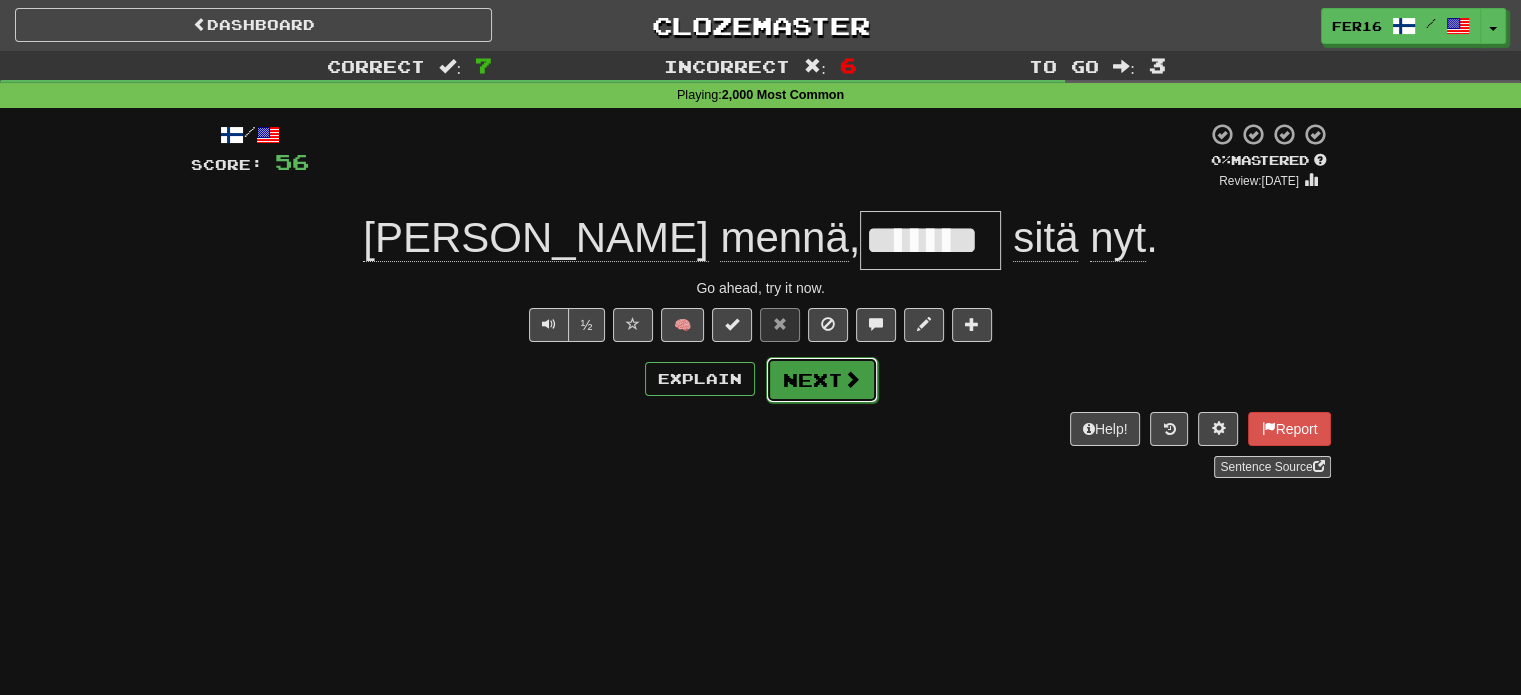 click on "Next" at bounding box center (822, 380) 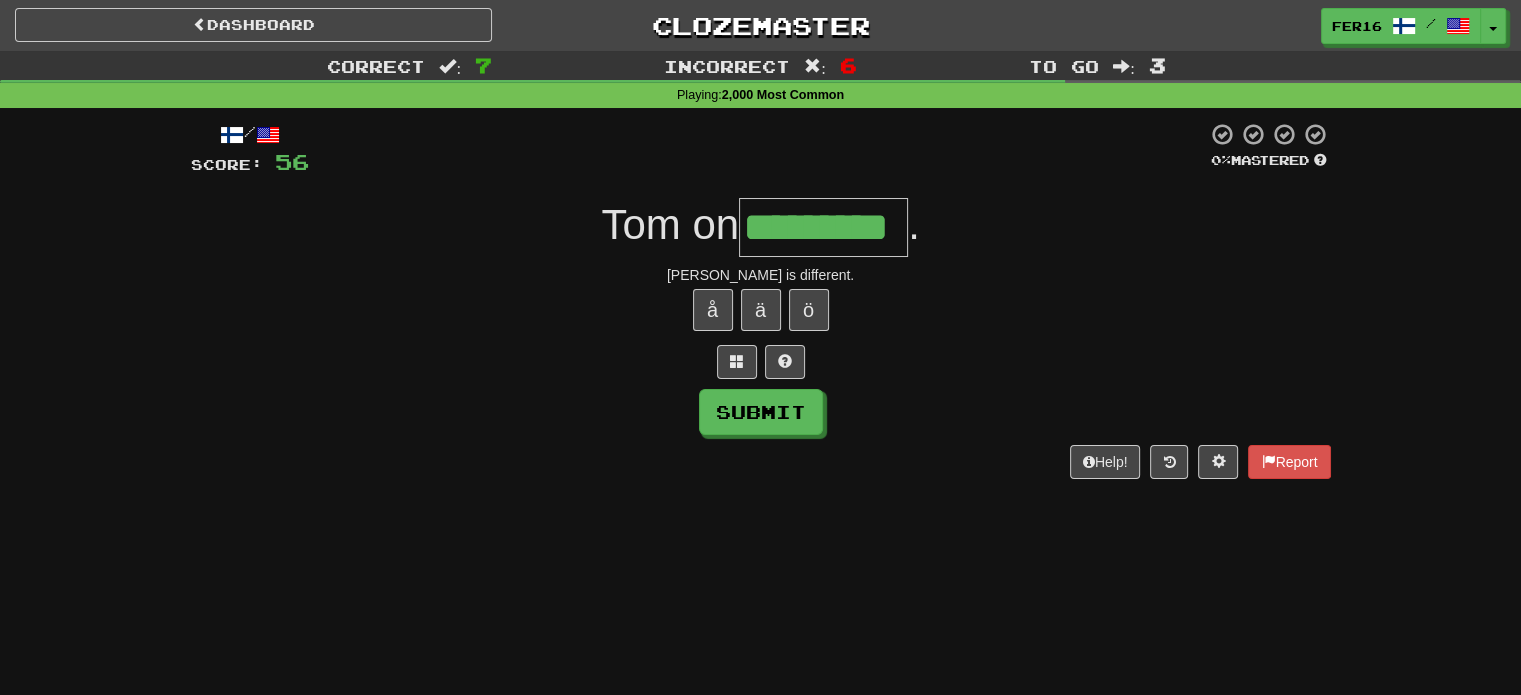 type on "*********" 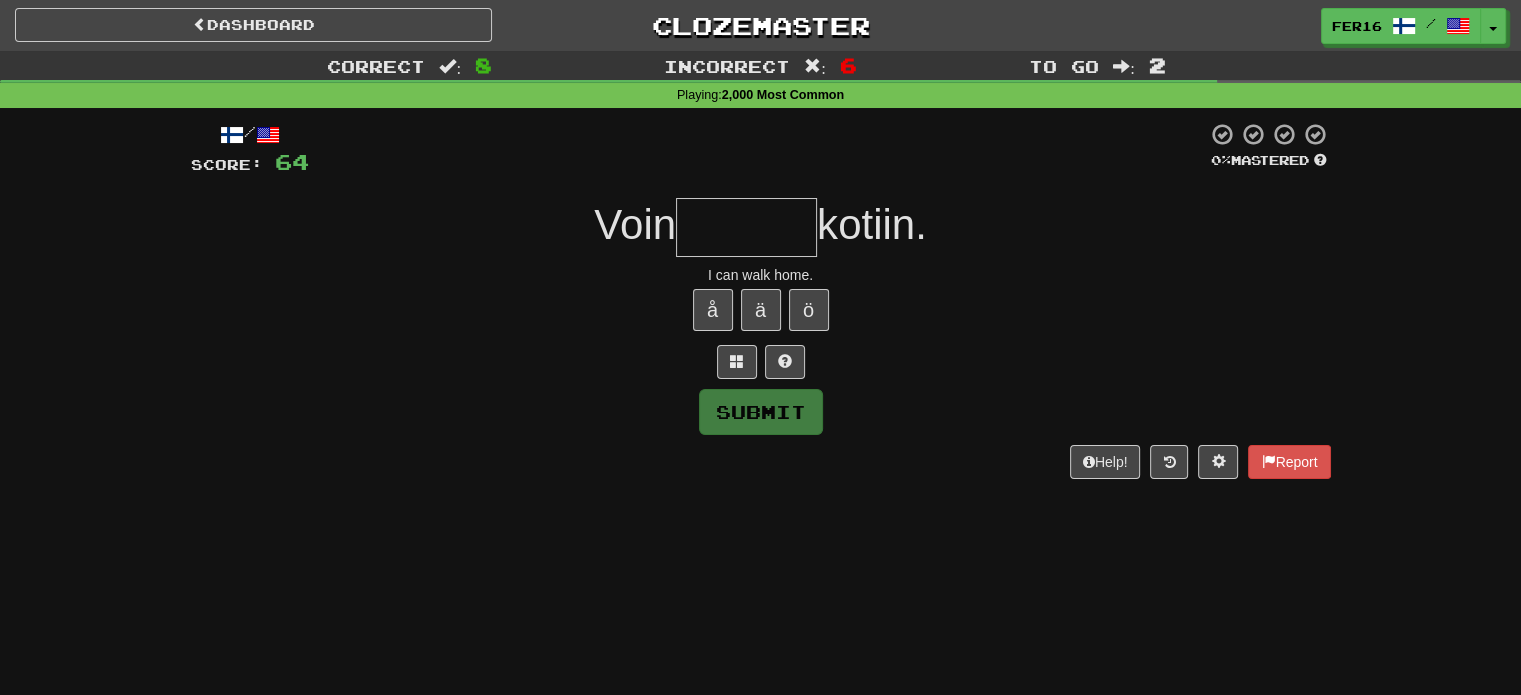 type on "*******" 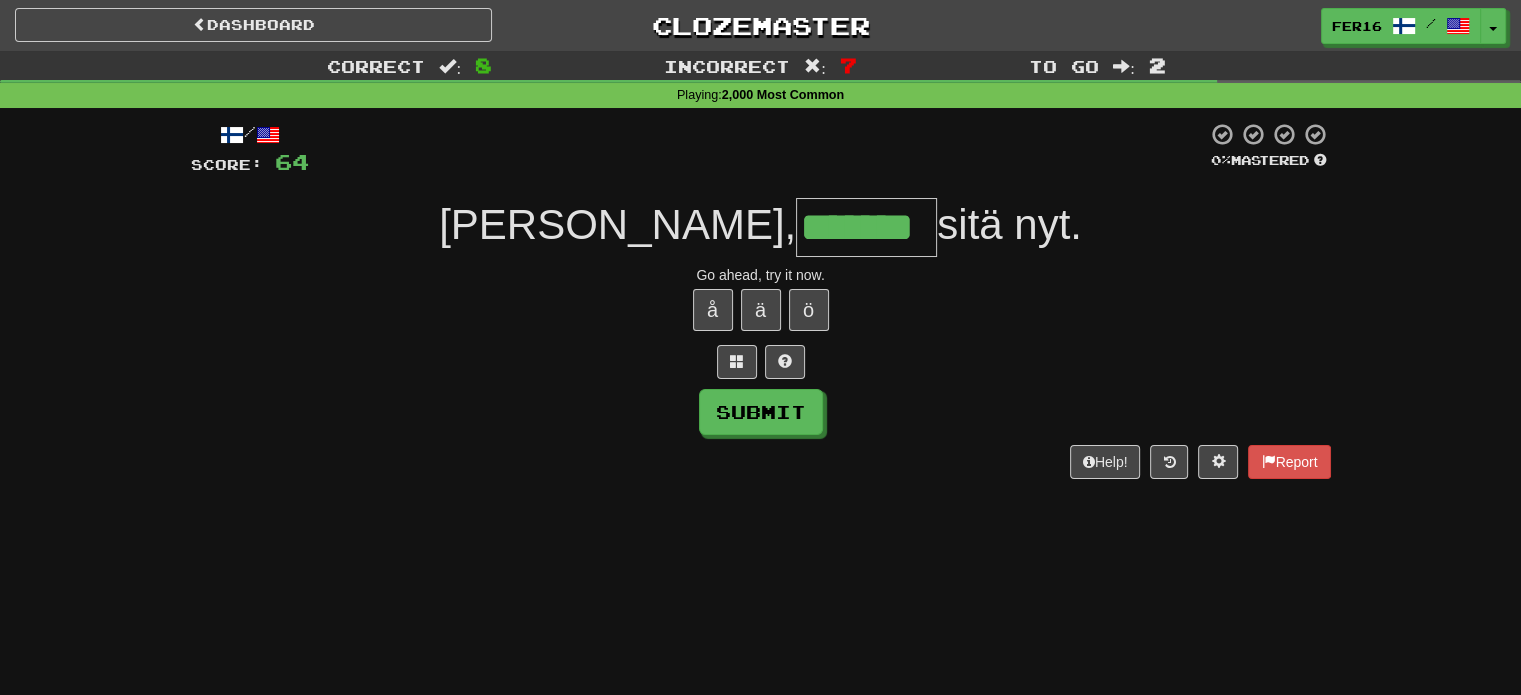 type on "*******" 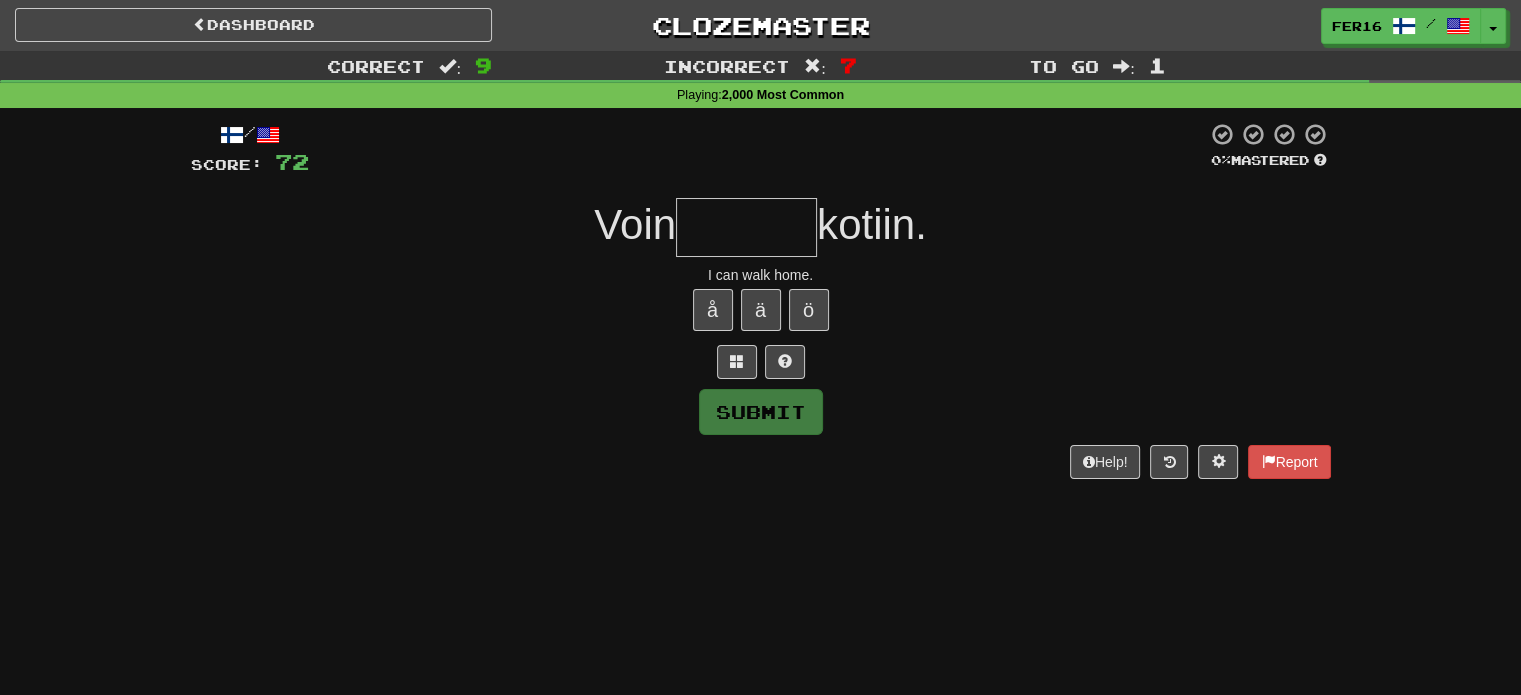 type on "*******" 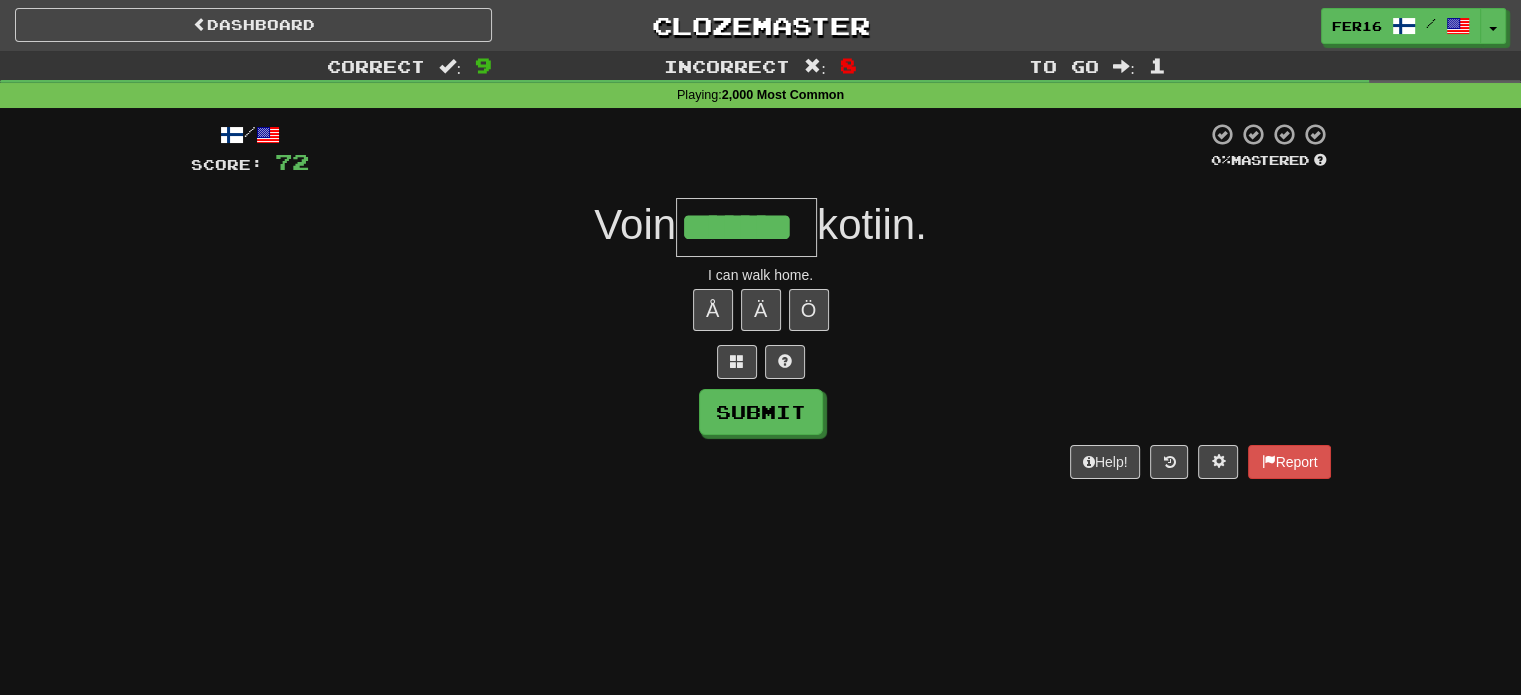 type on "*******" 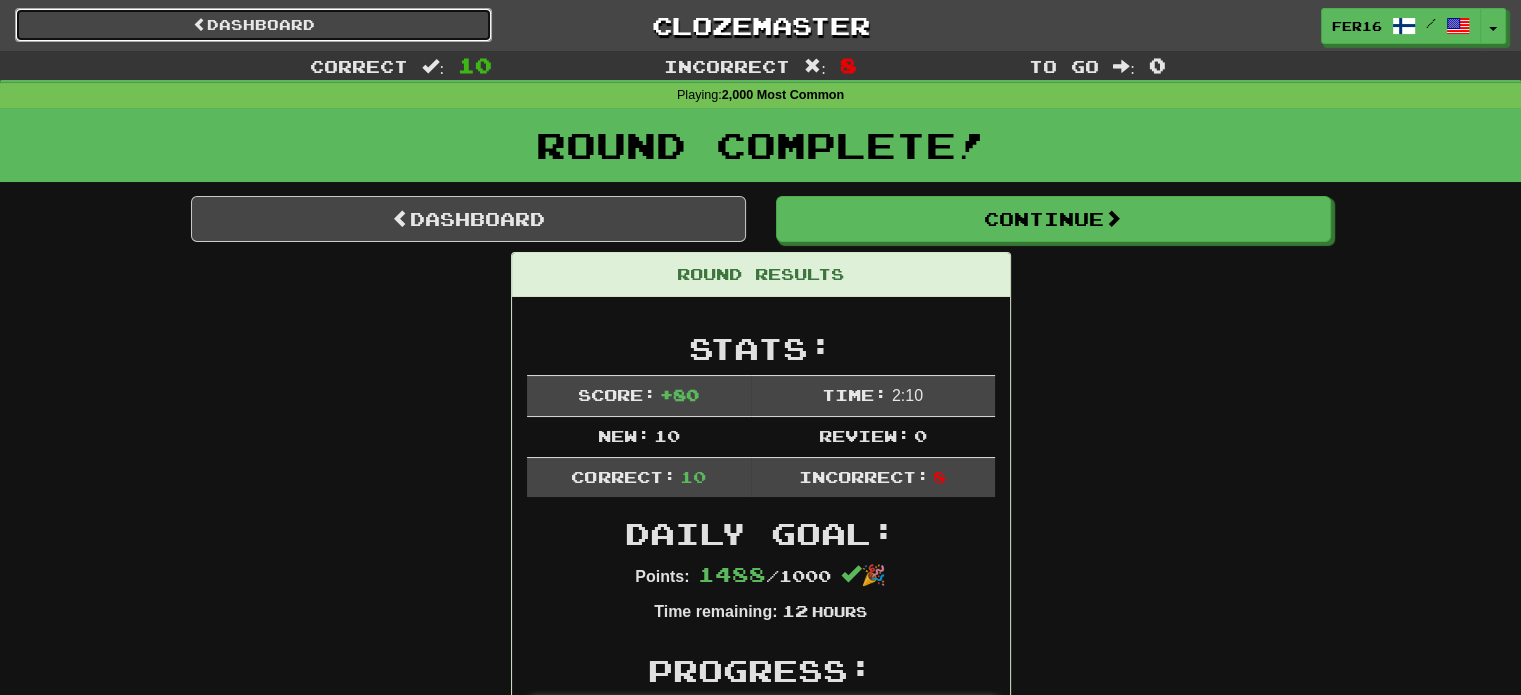 click on "Dashboard" at bounding box center (253, 25) 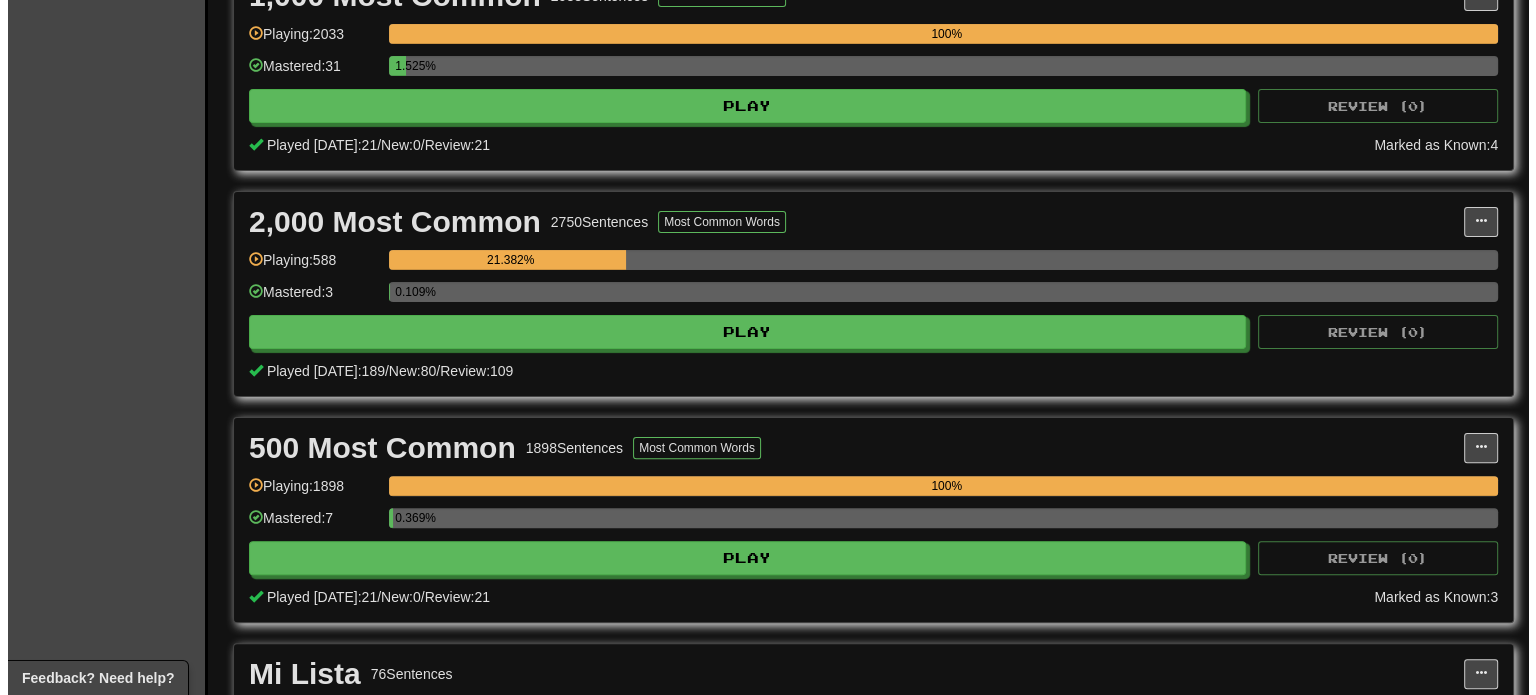 scroll, scrollTop: 498, scrollLeft: 0, axis: vertical 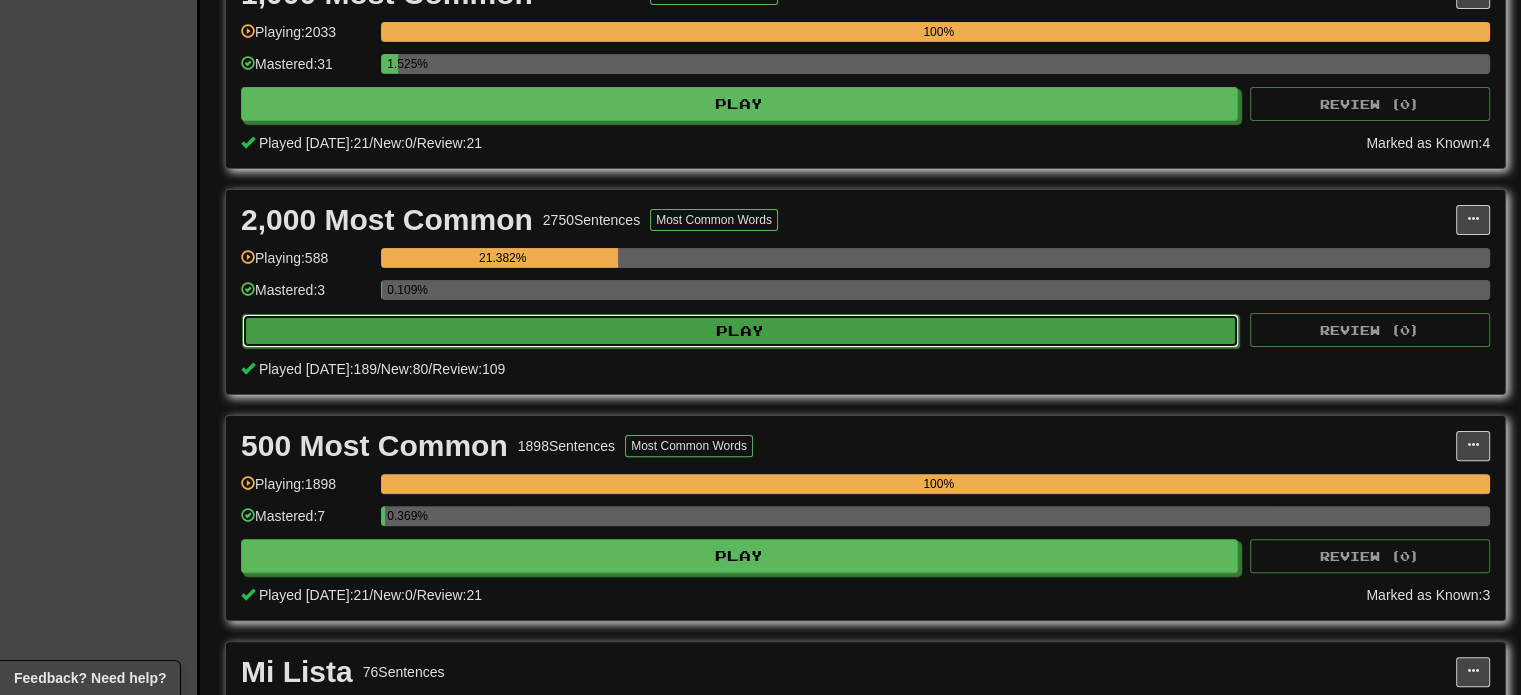 click on "Play" at bounding box center [740, 331] 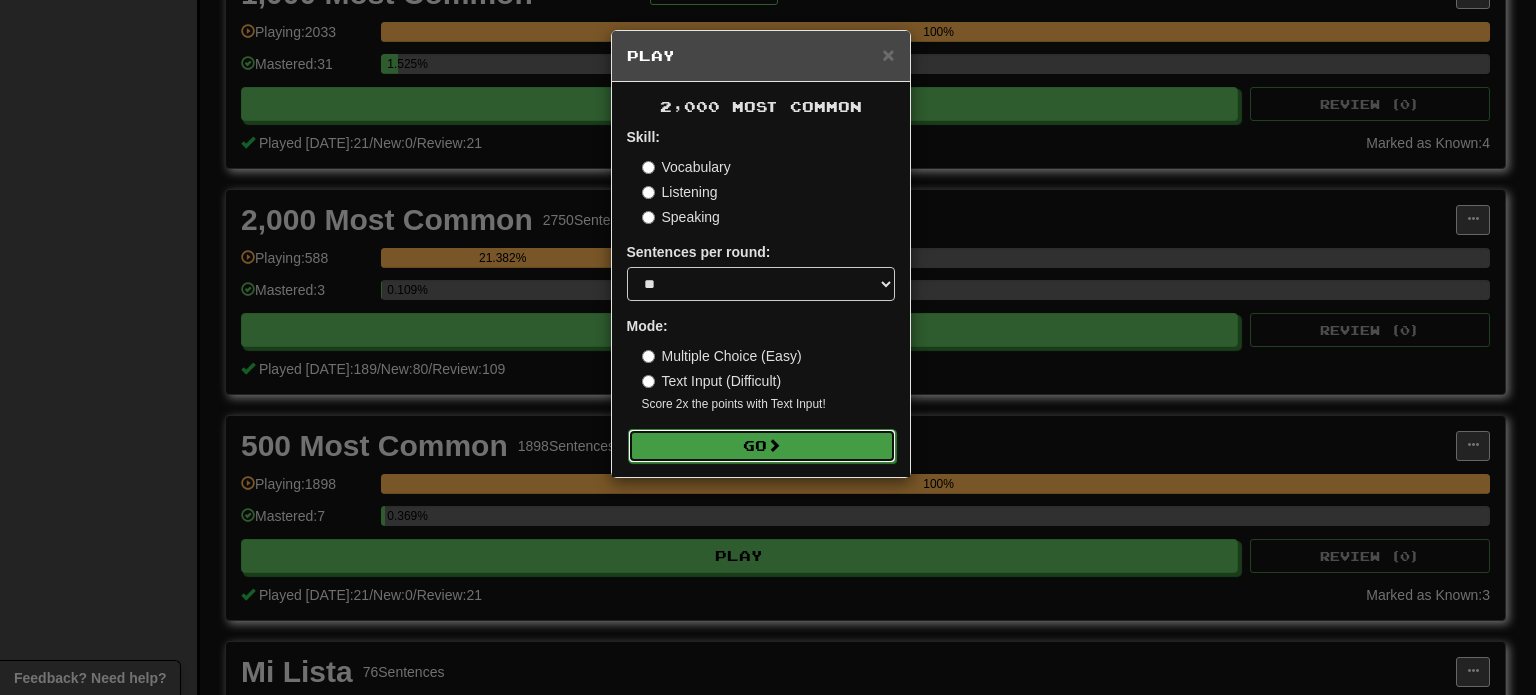 click on "Go" at bounding box center [762, 446] 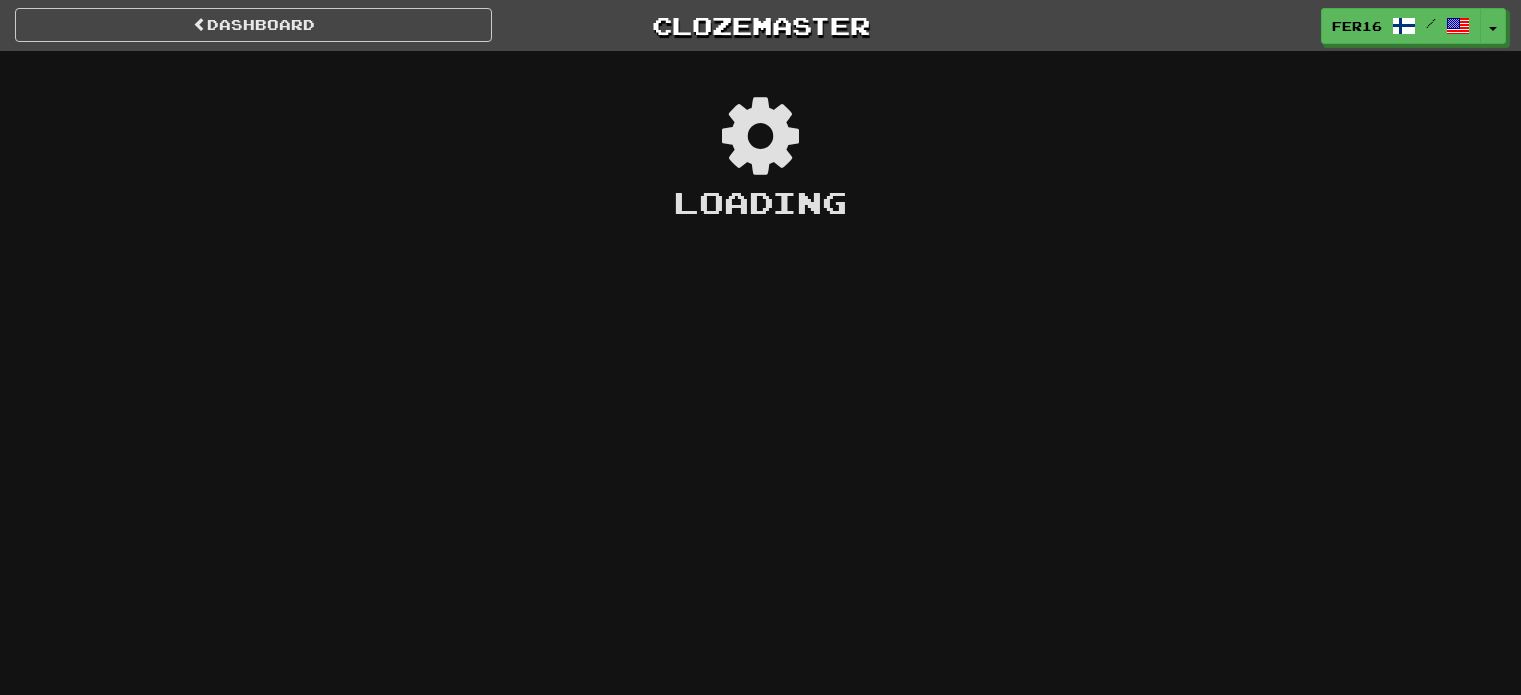 scroll, scrollTop: 0, scrollLeft: 0, axis: both 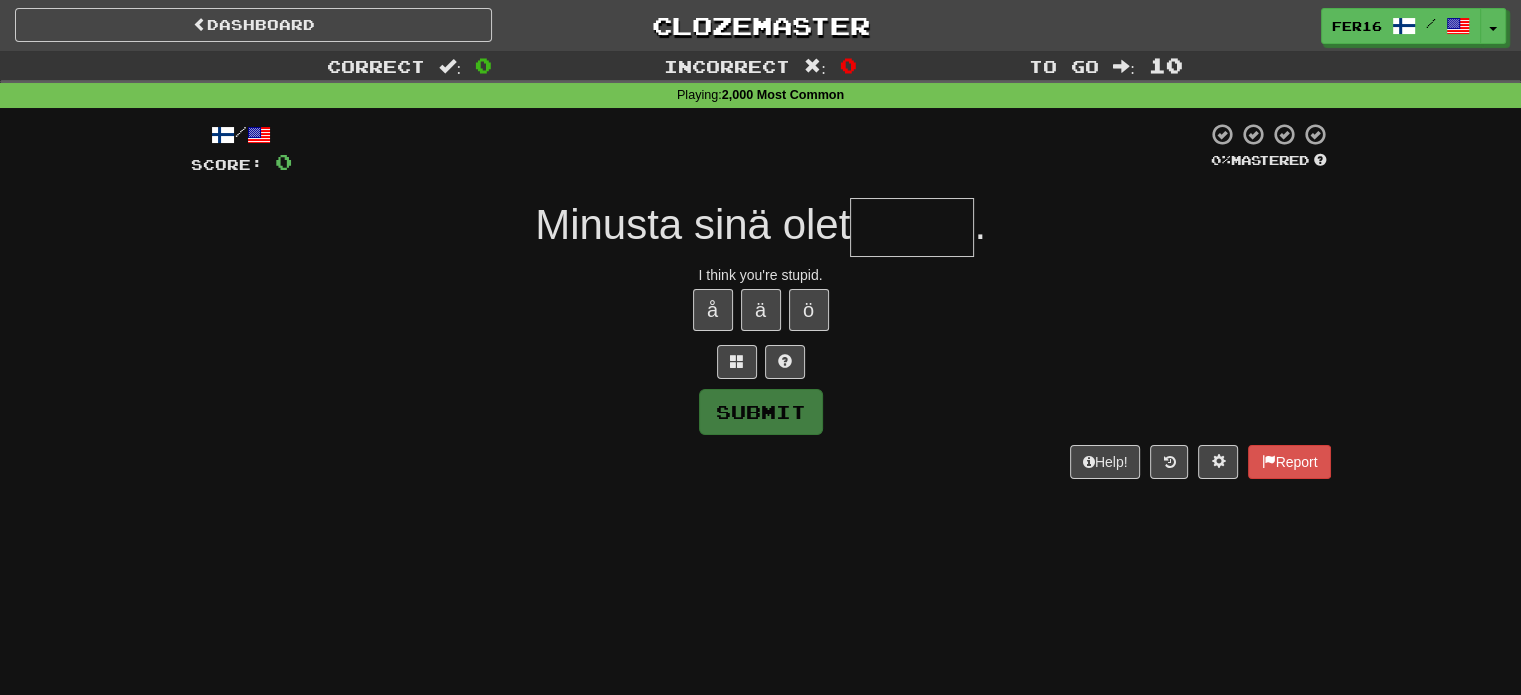 type on "*****" 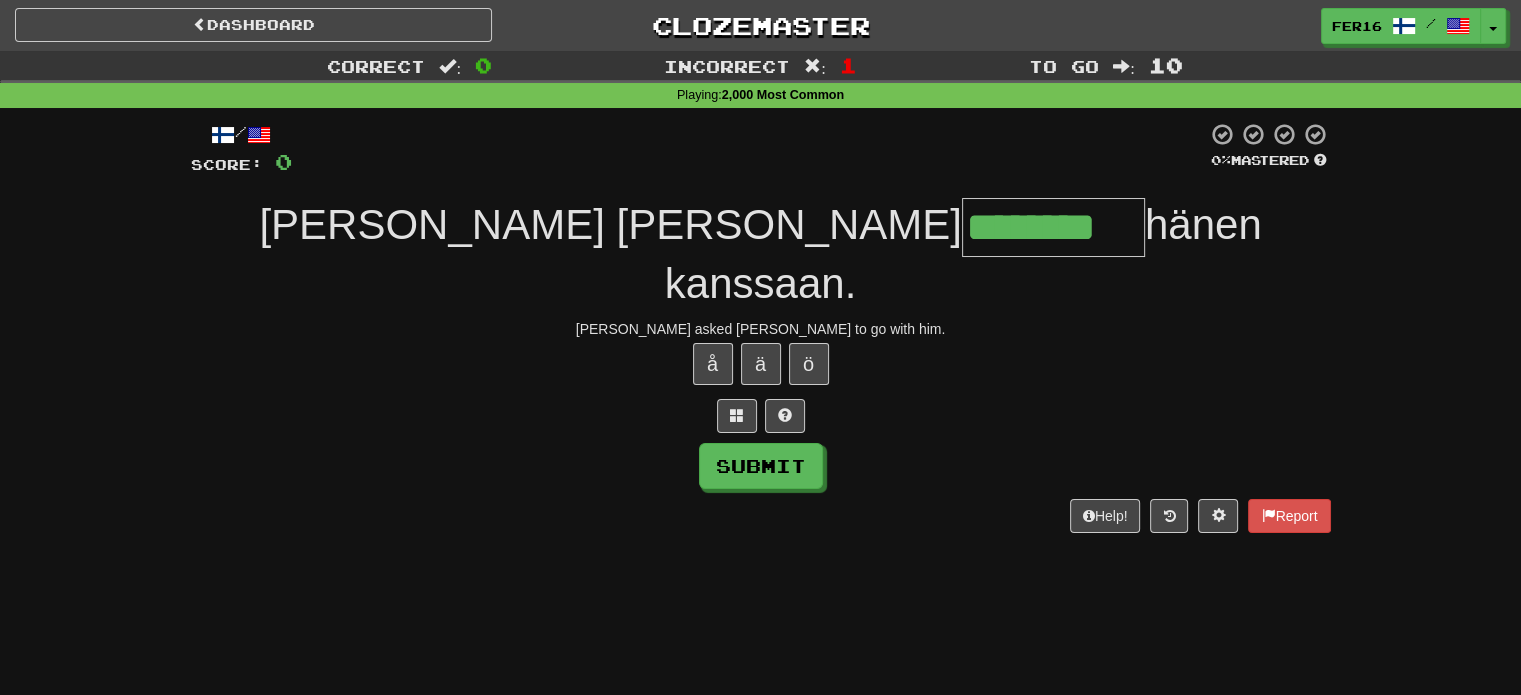type on "********" 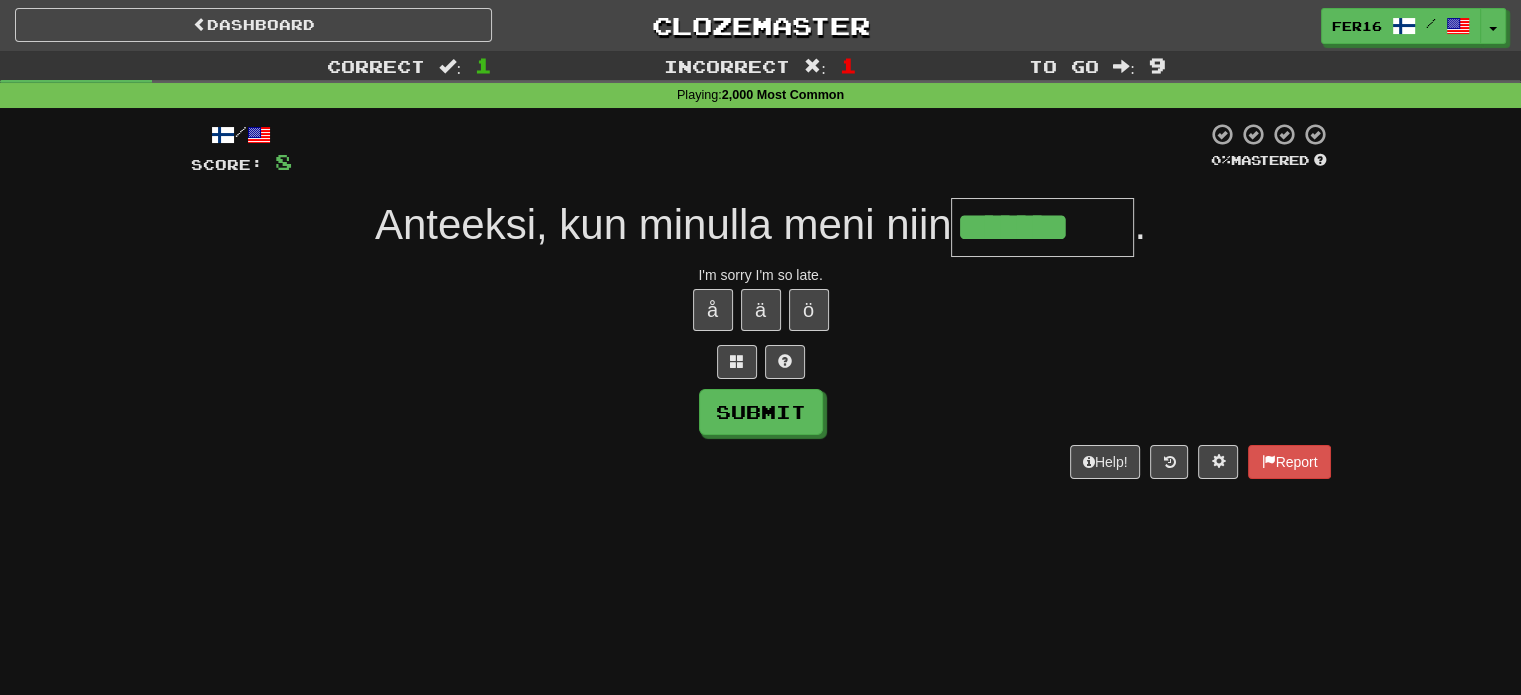 type on "*******" 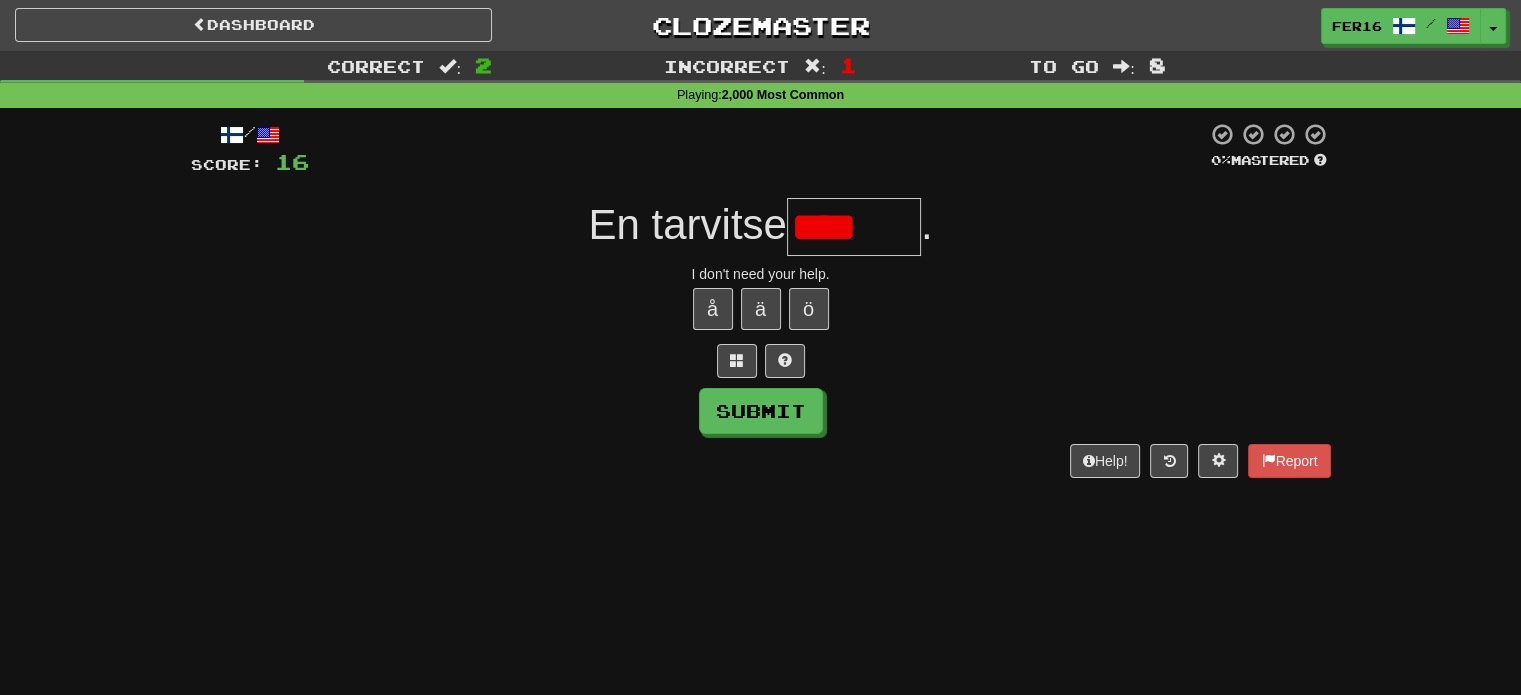scroll, scrollTop: 0, scrollLeft: 0, axis: both 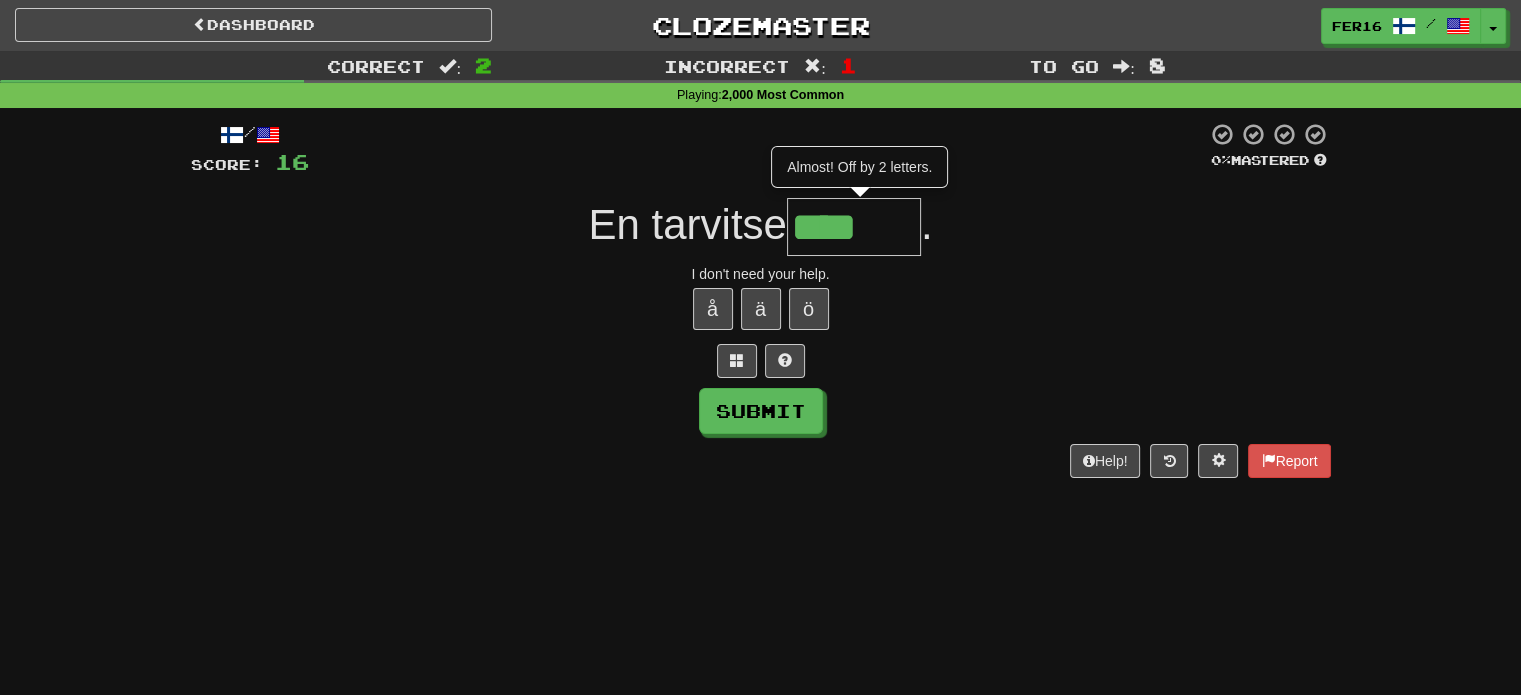 type on "******" 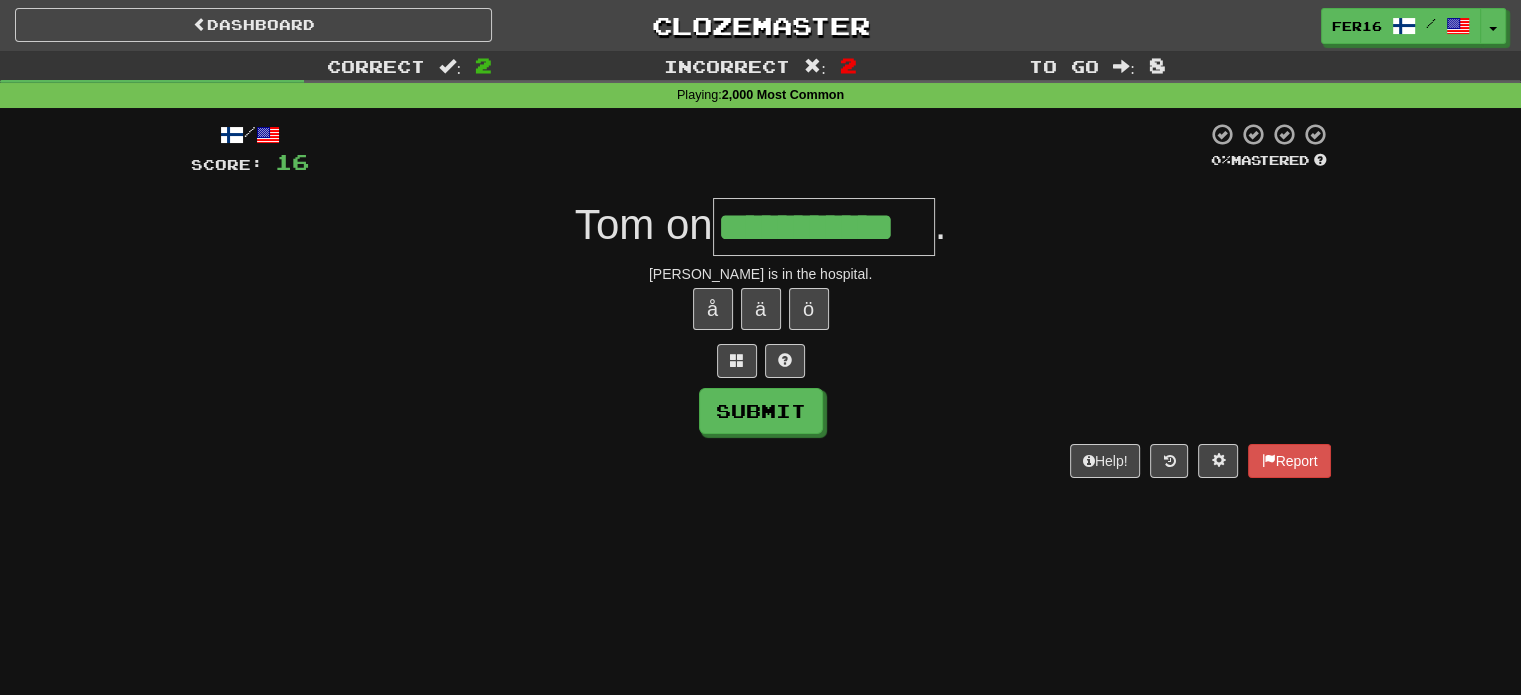 type on "**********" 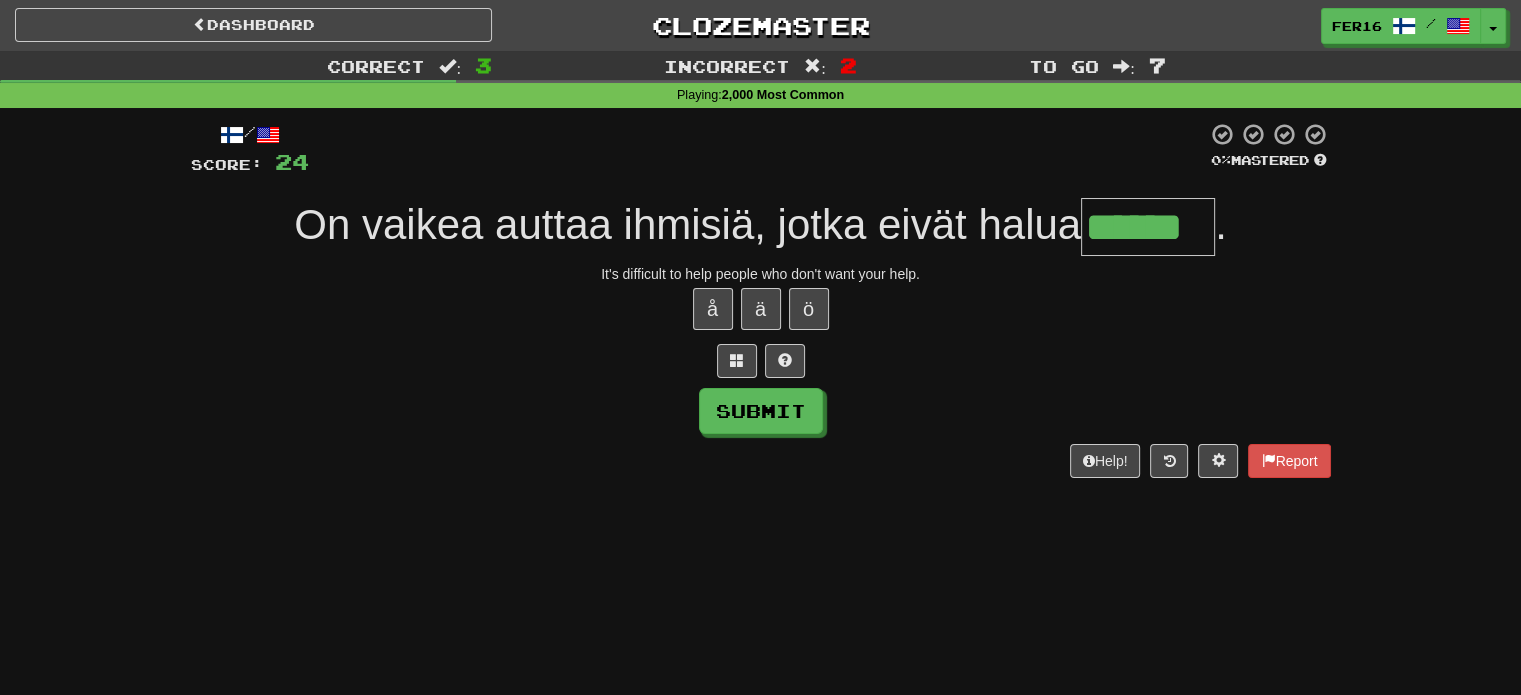 type on "******" 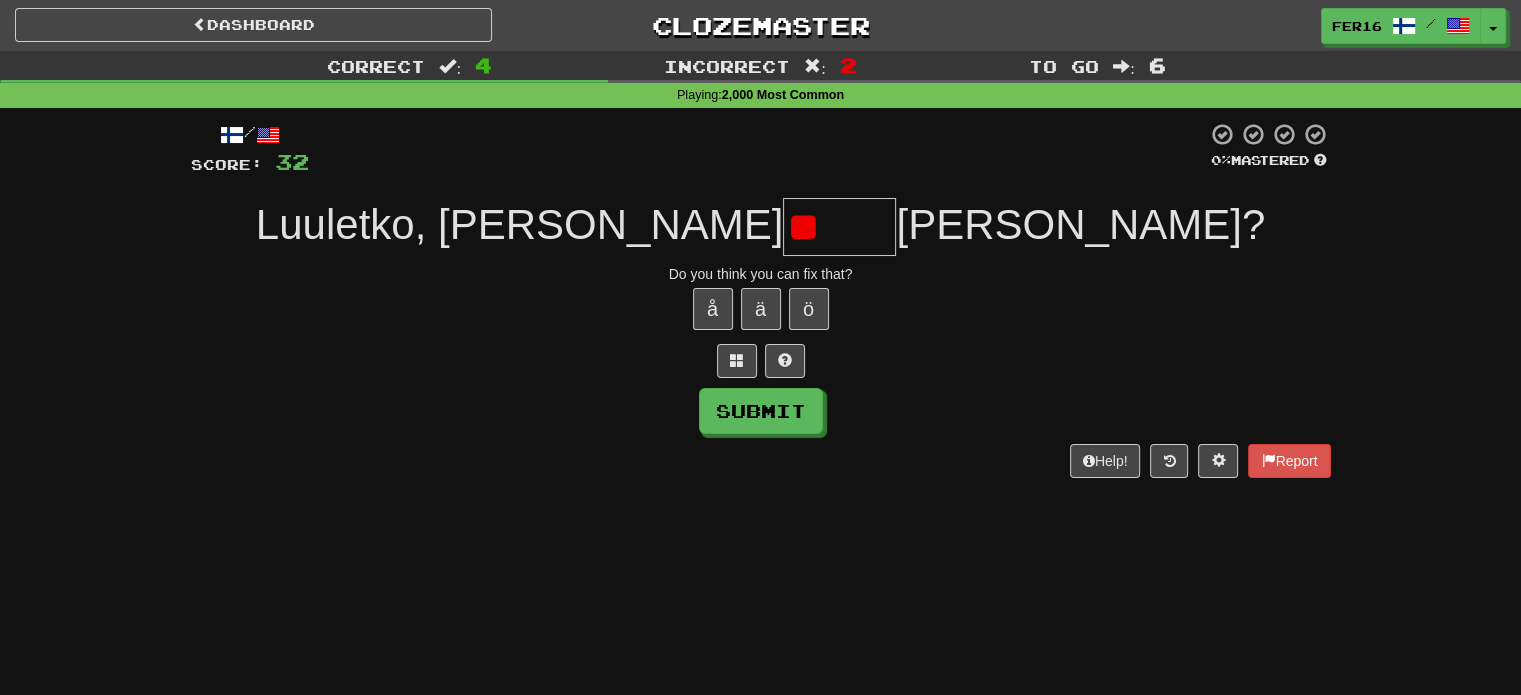 type on "*" 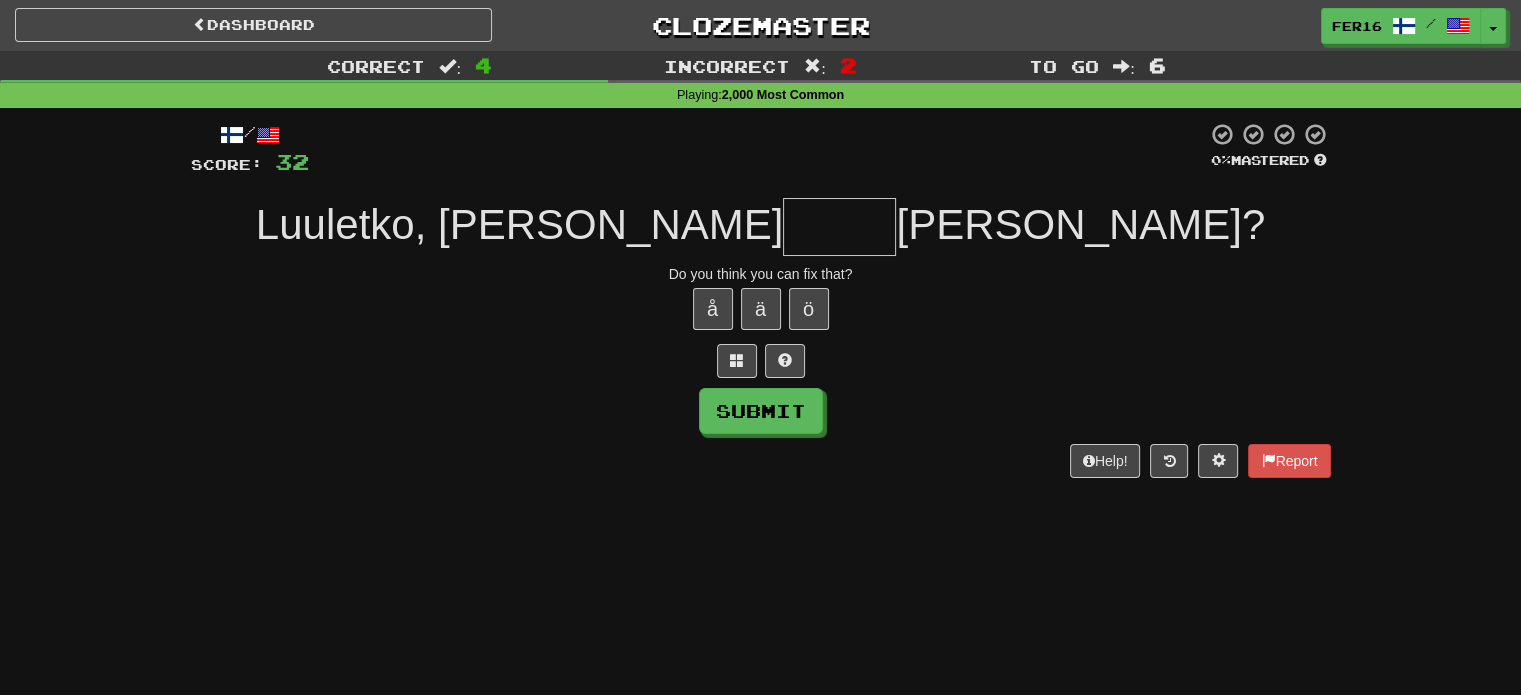 type on "*" 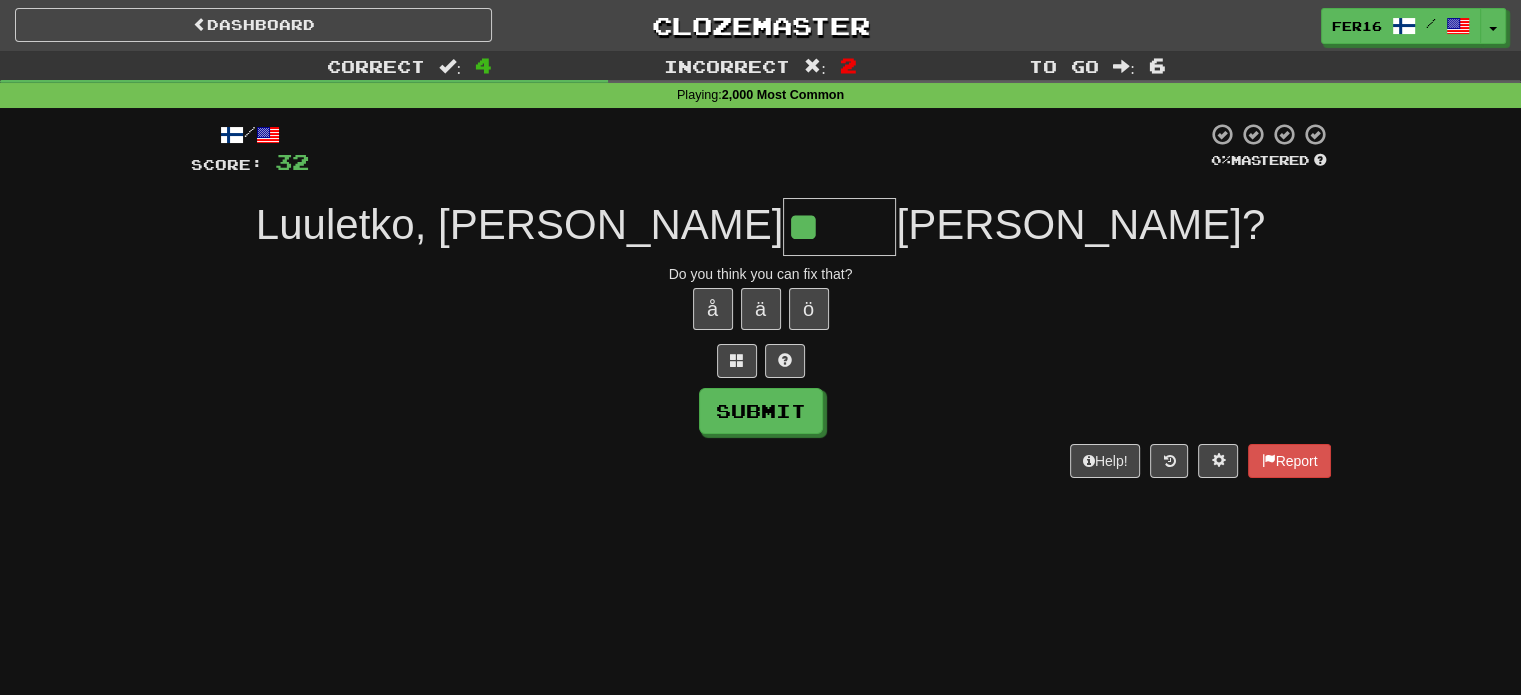 type on "*****" 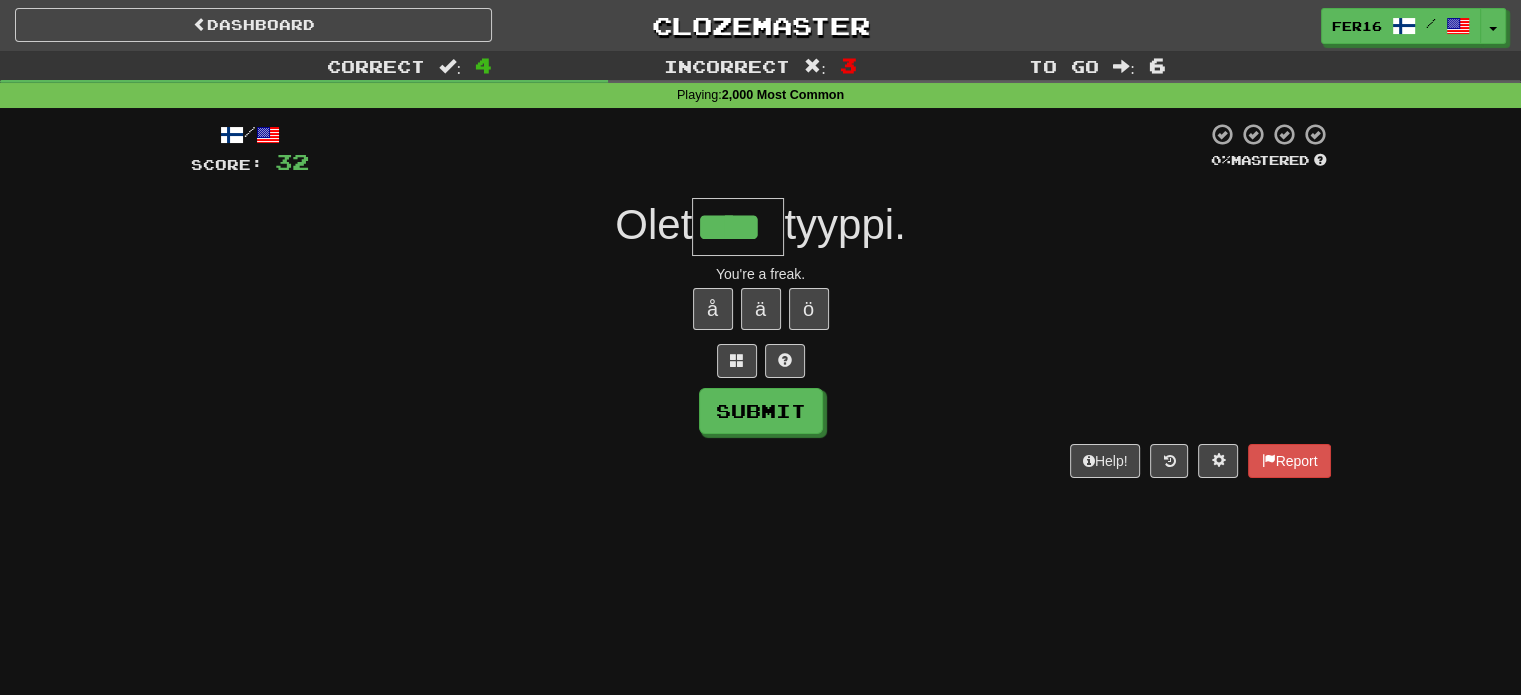 type on "****" 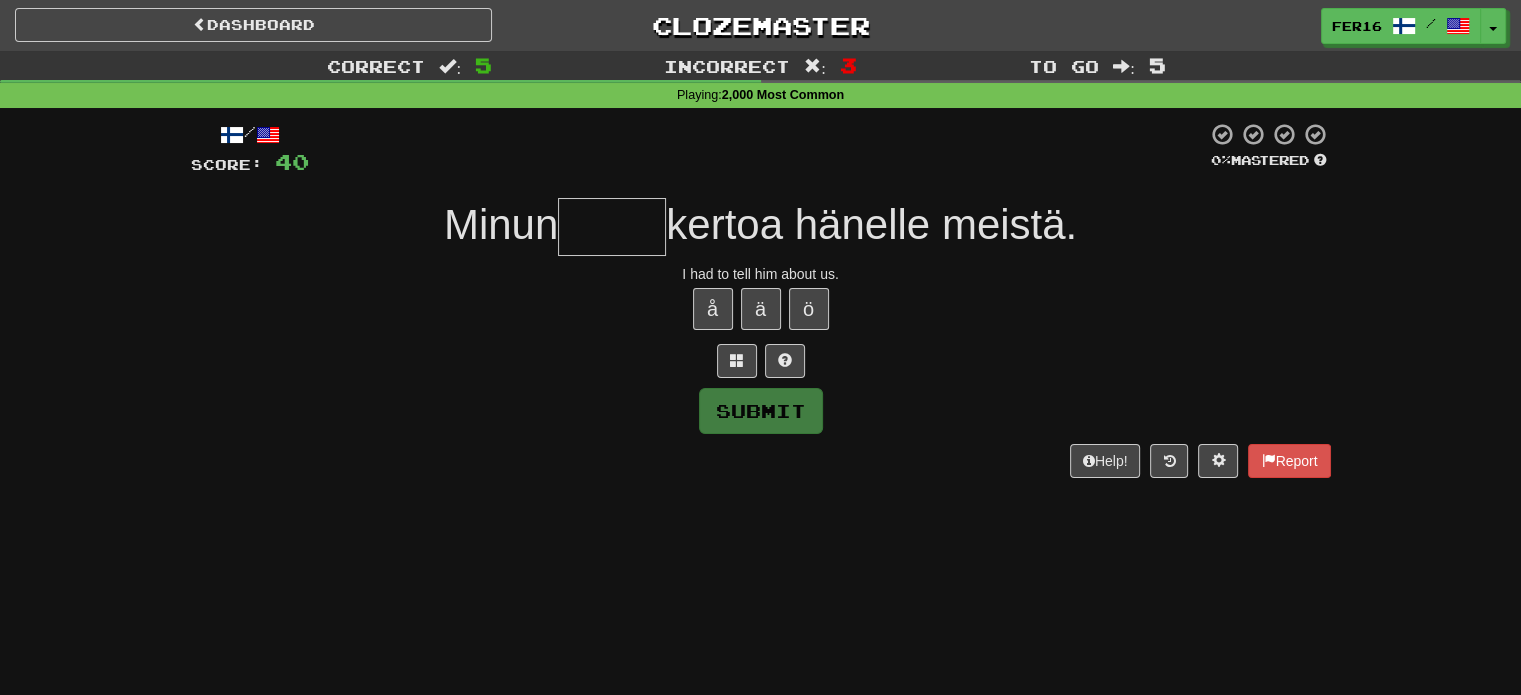 type on "******" 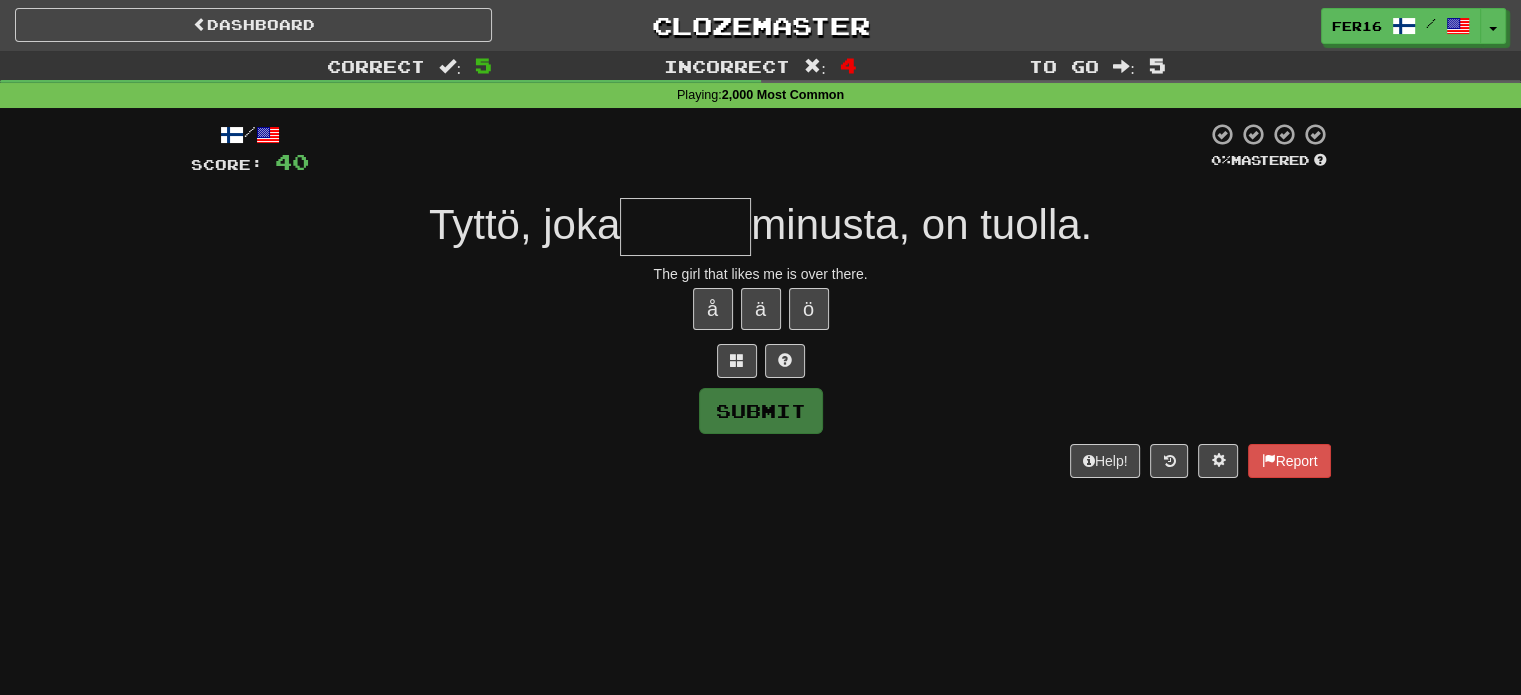 type on "******" 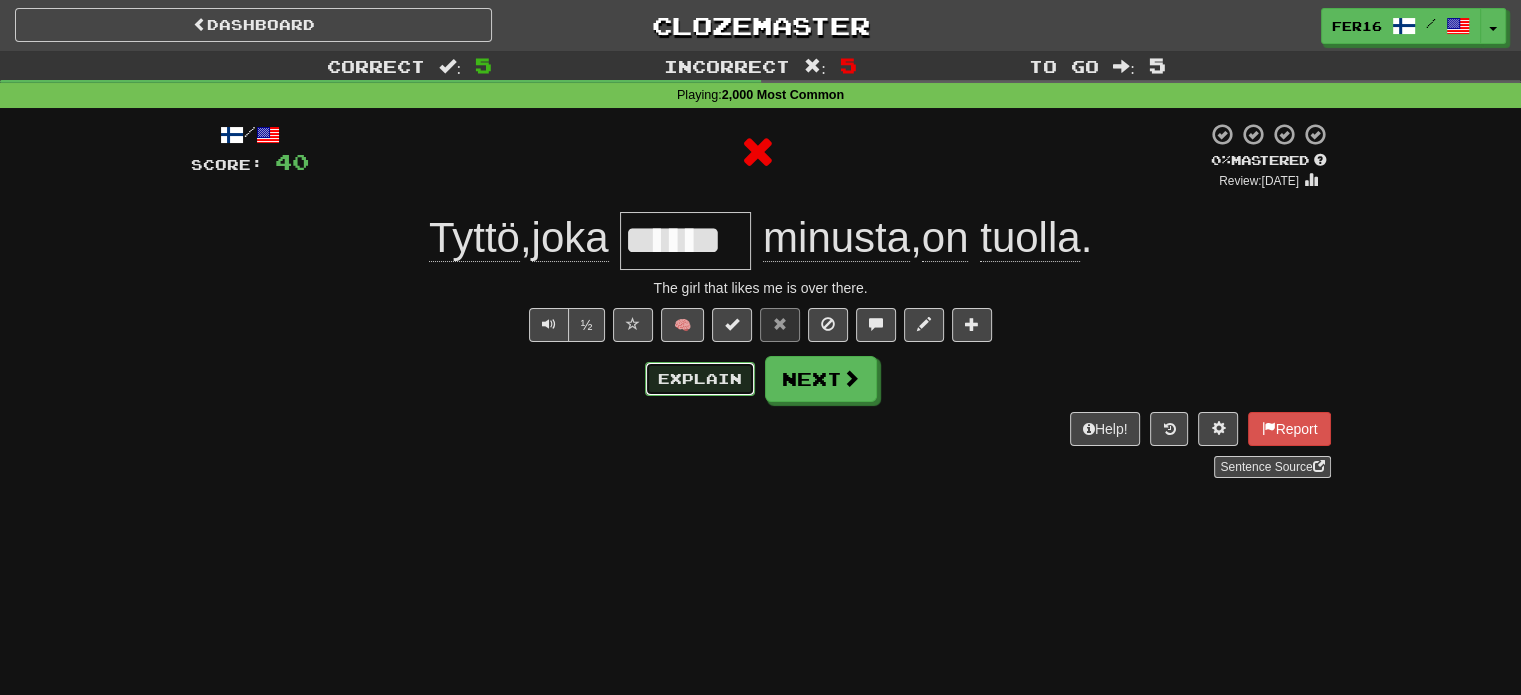 click on "Explain" at bounding box center [700, 379] 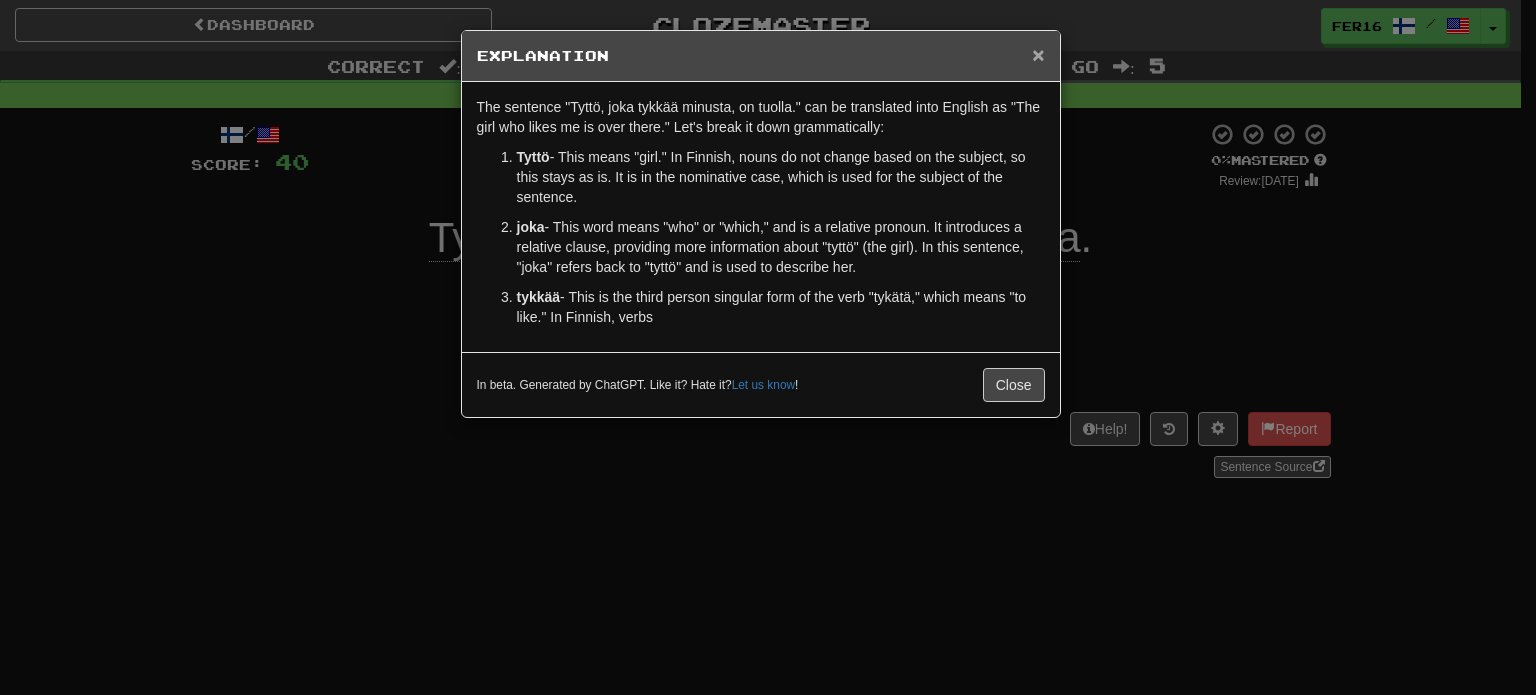 click on "×" at bounding box center [1038, 54] 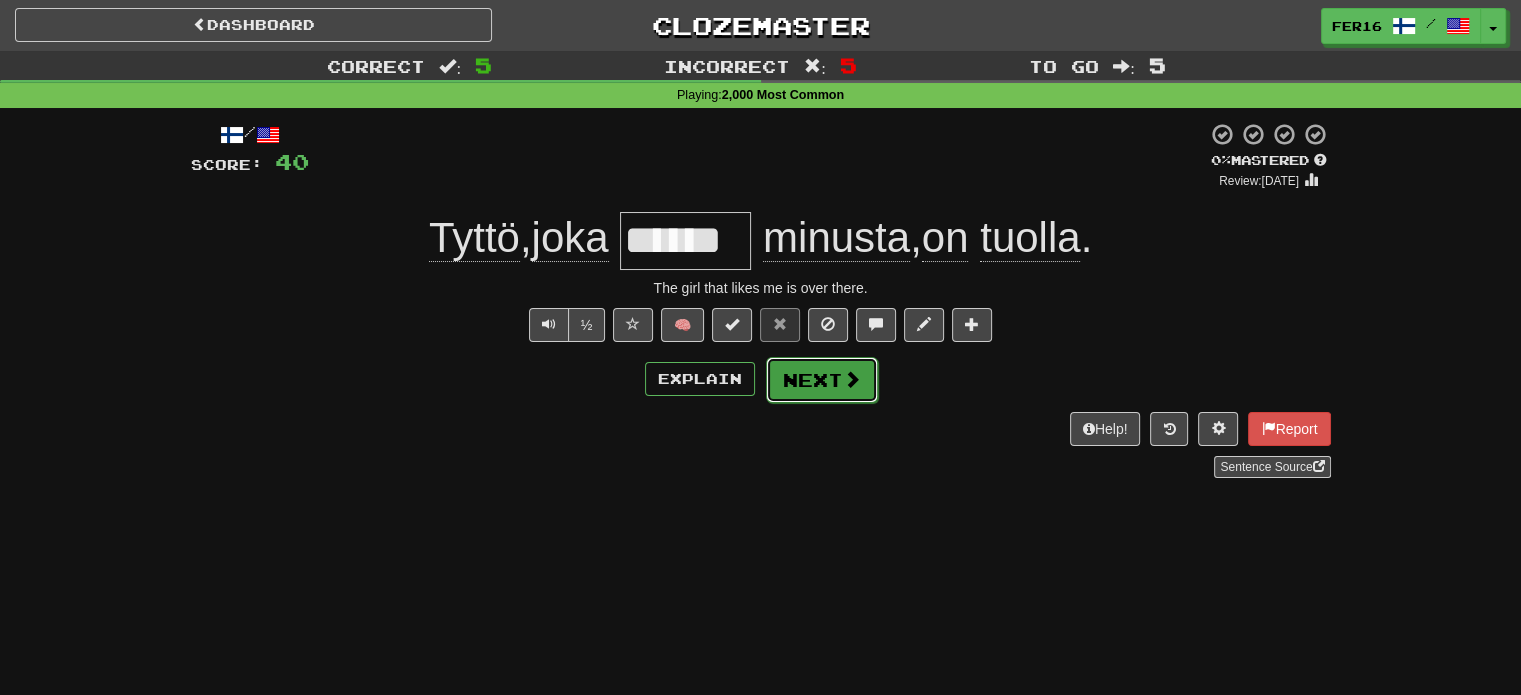 click on "Next" at bounding box center [822, 380] 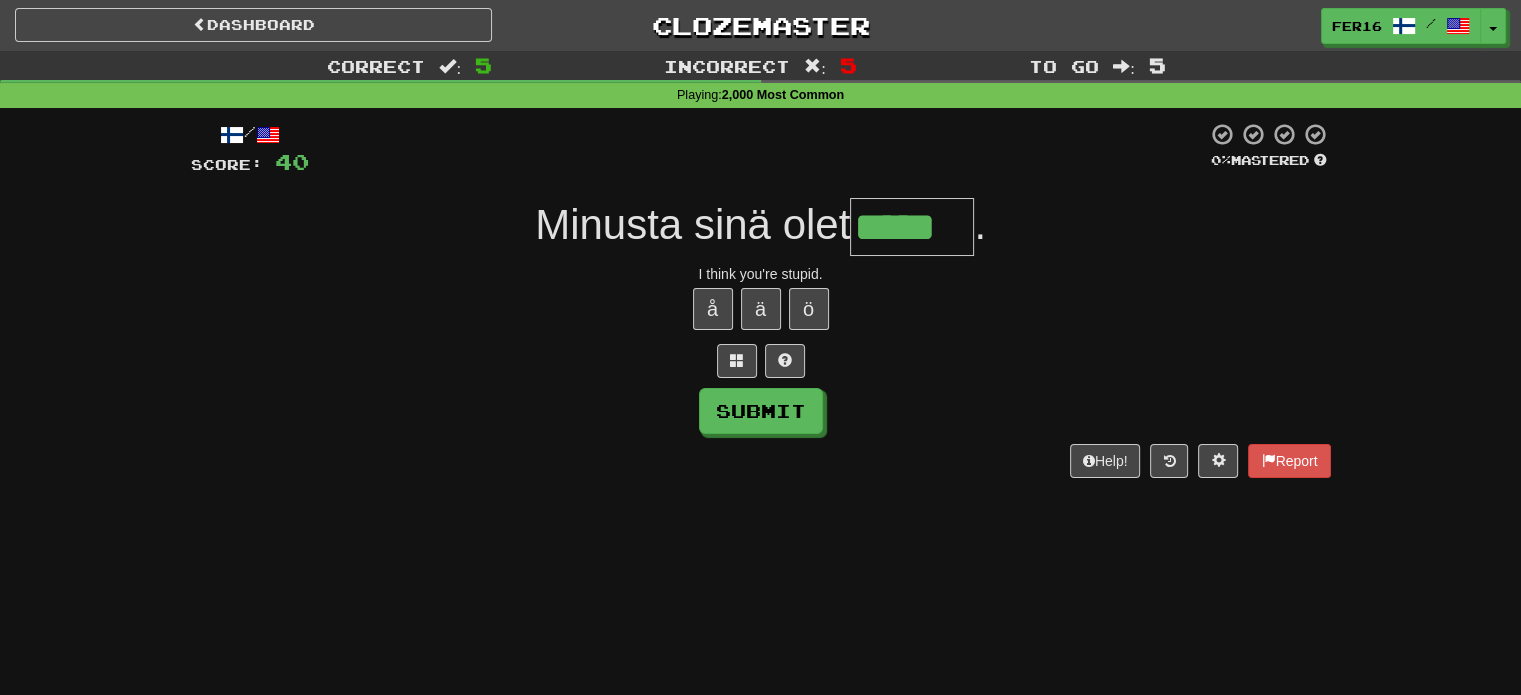 type on "*****" 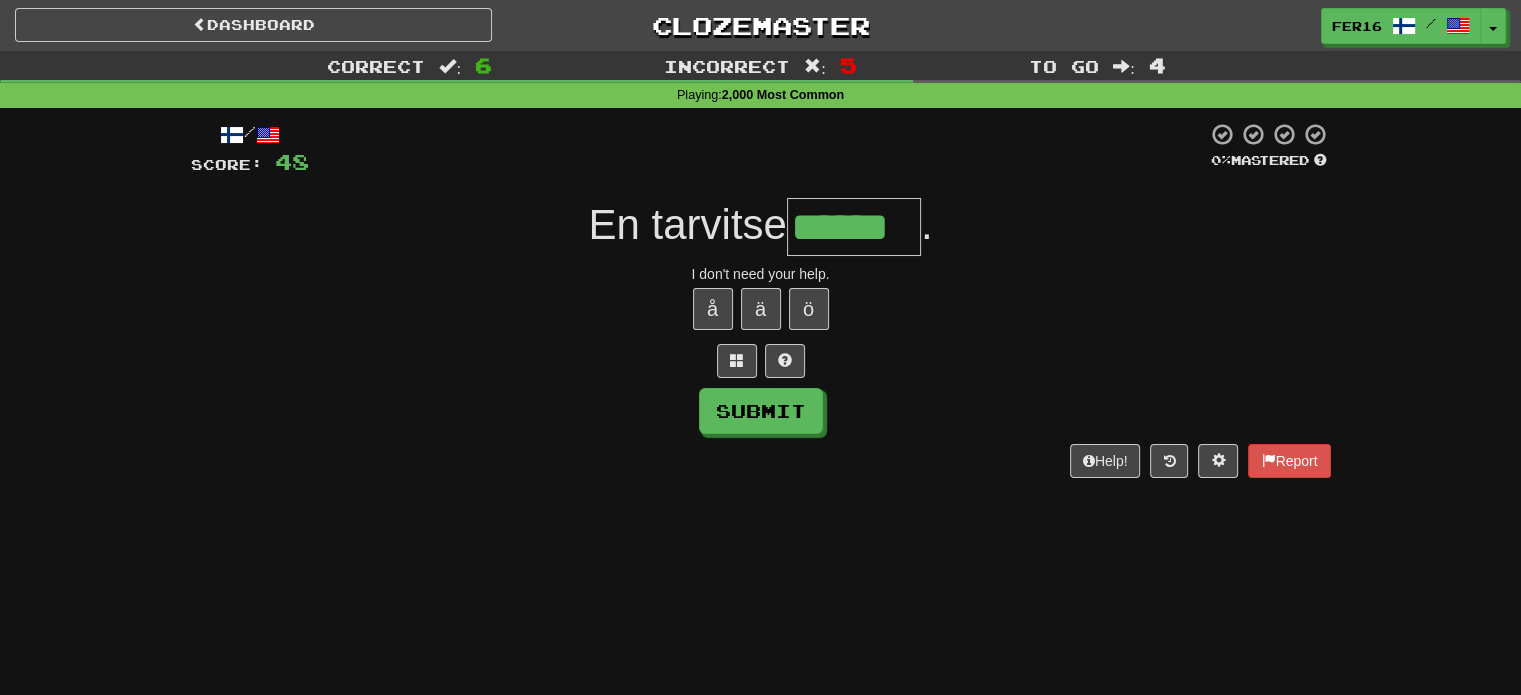 type on "******" 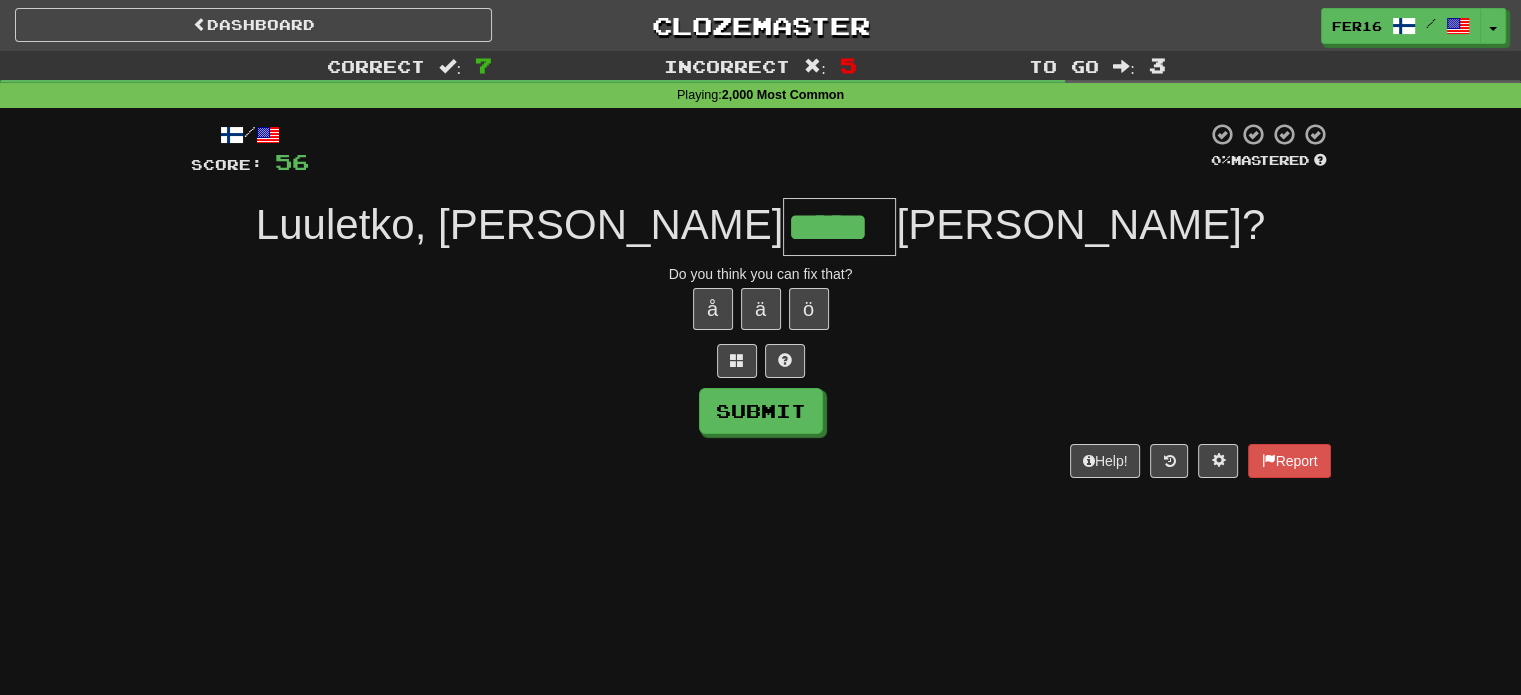 type on "*****" 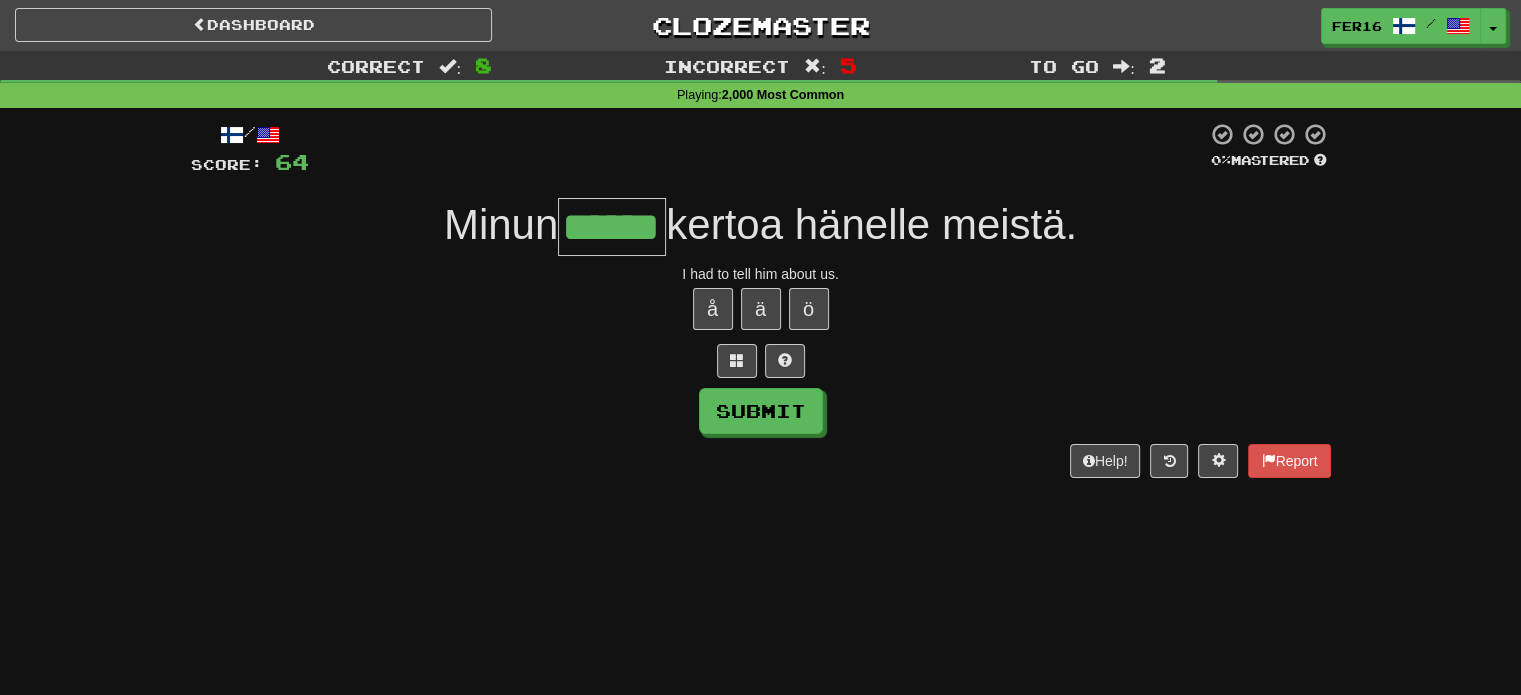 type on "******" 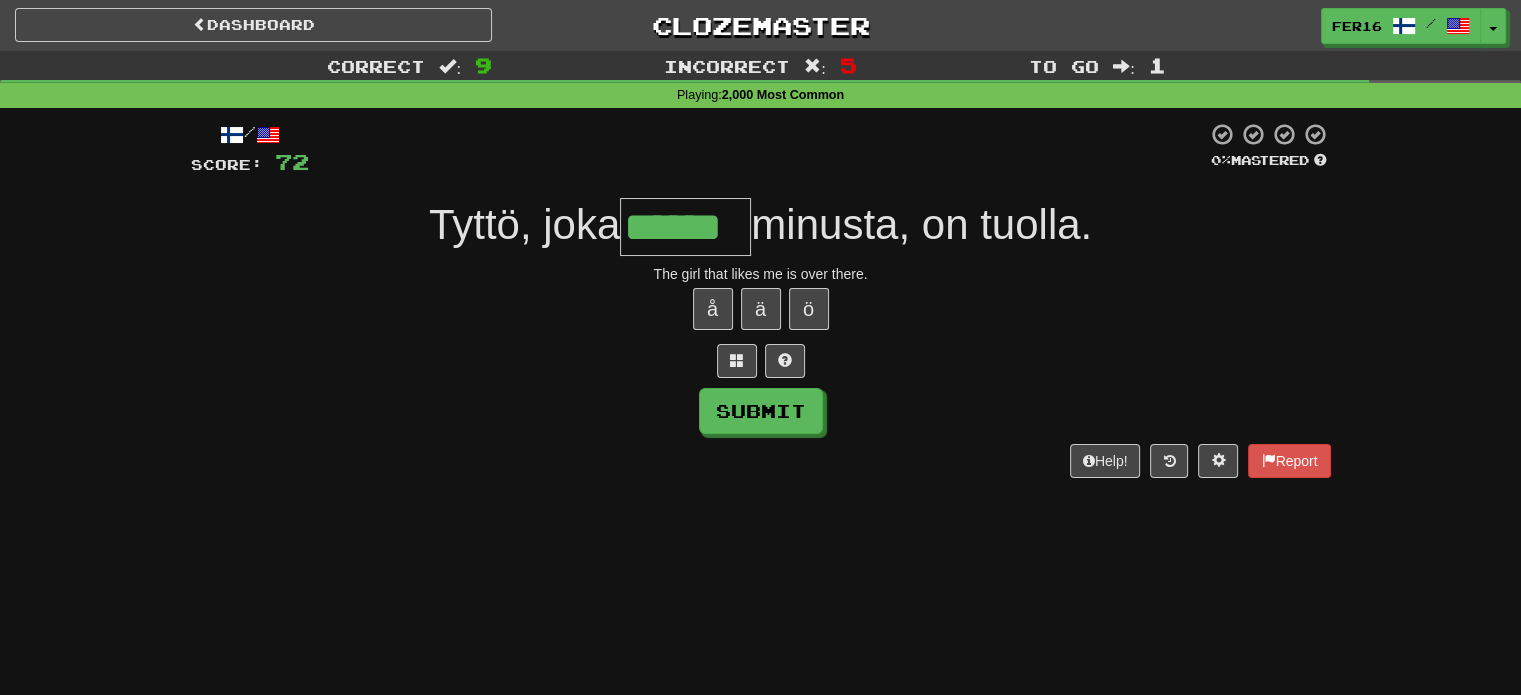 type on "******" 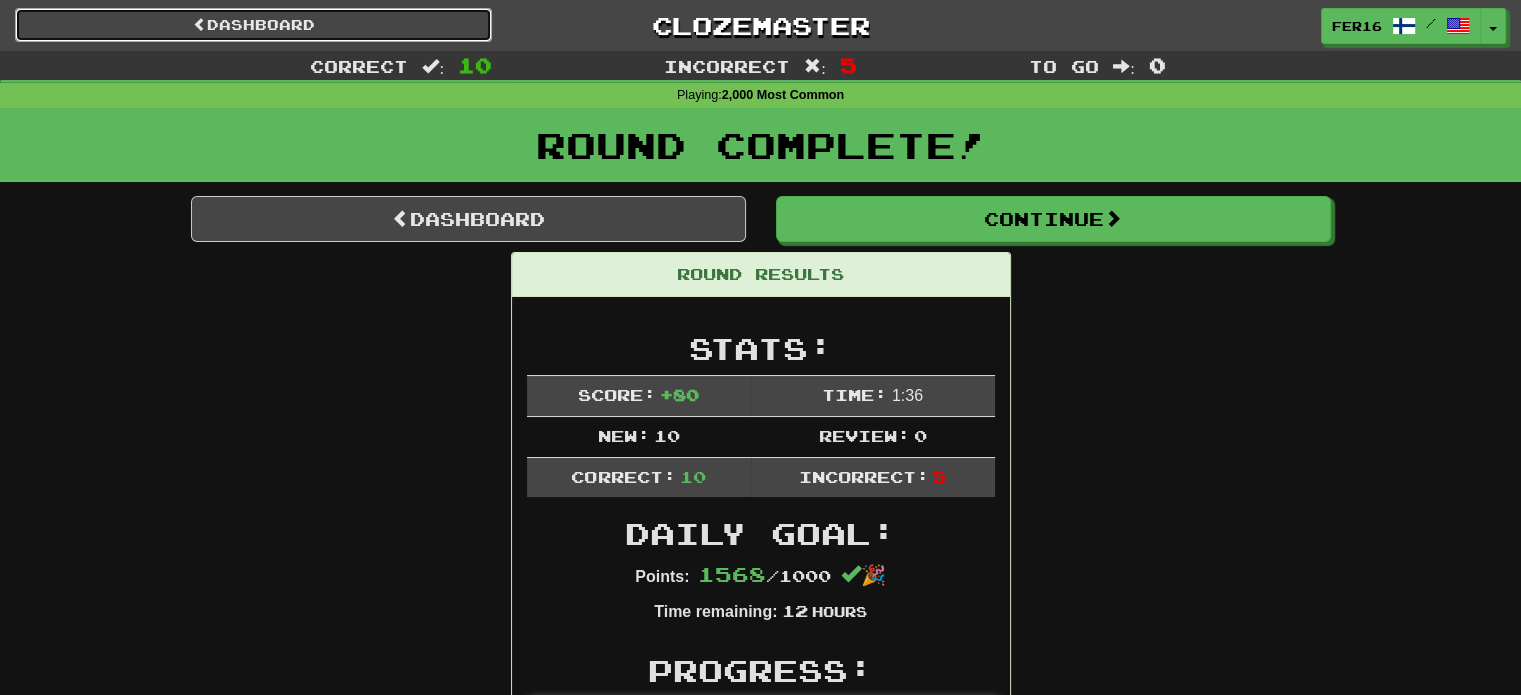 click on "Dashboard" at bounding box center [253, 25] 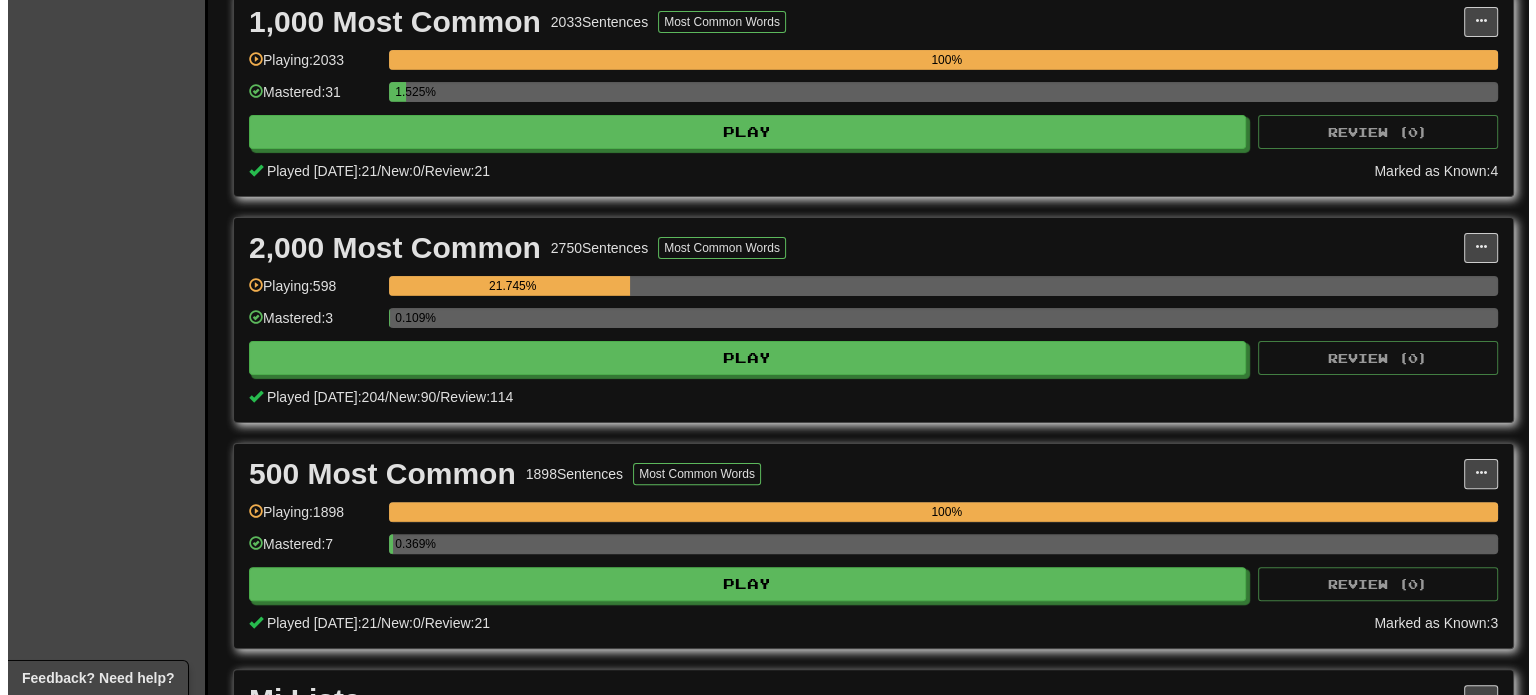 scroll, scrollTop: 468, scrollLeft: 0, axis: vertical 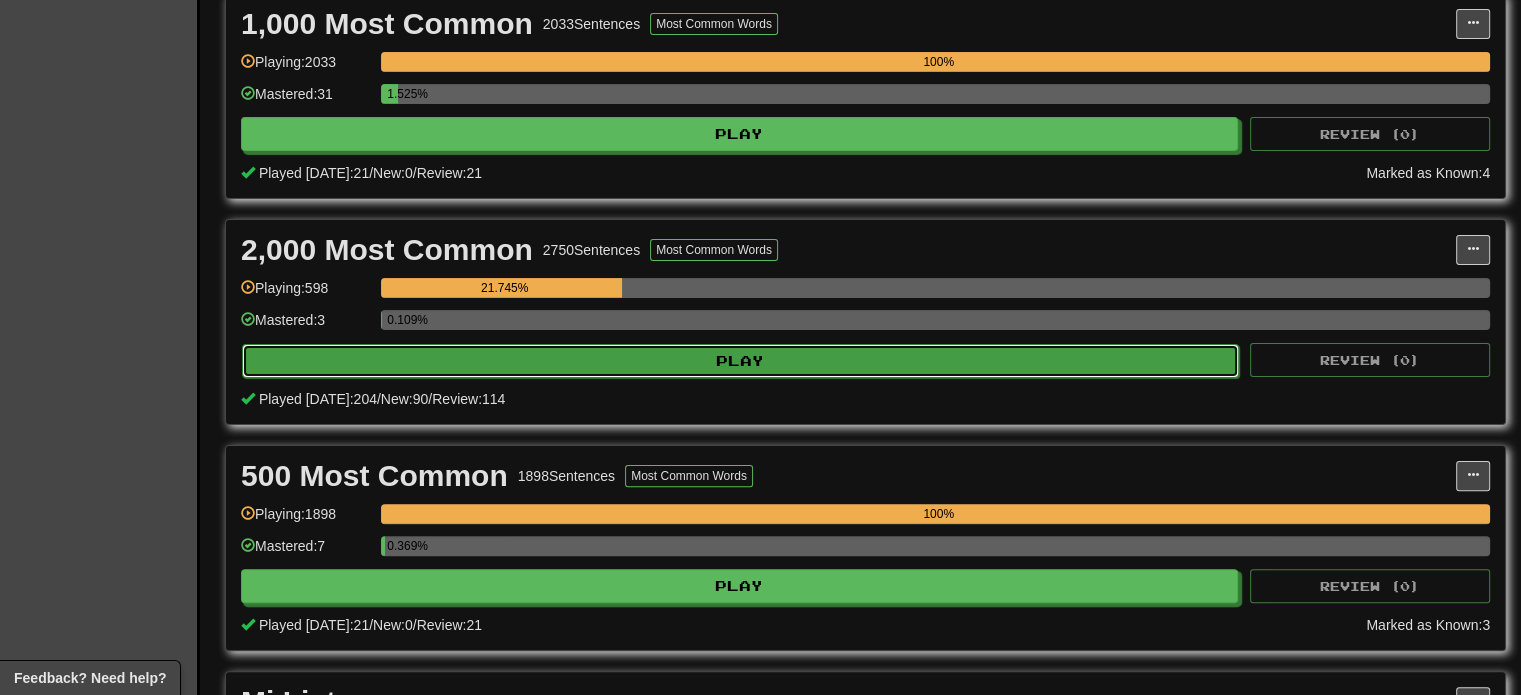 click on "Play" at bounding box center [740, 361] 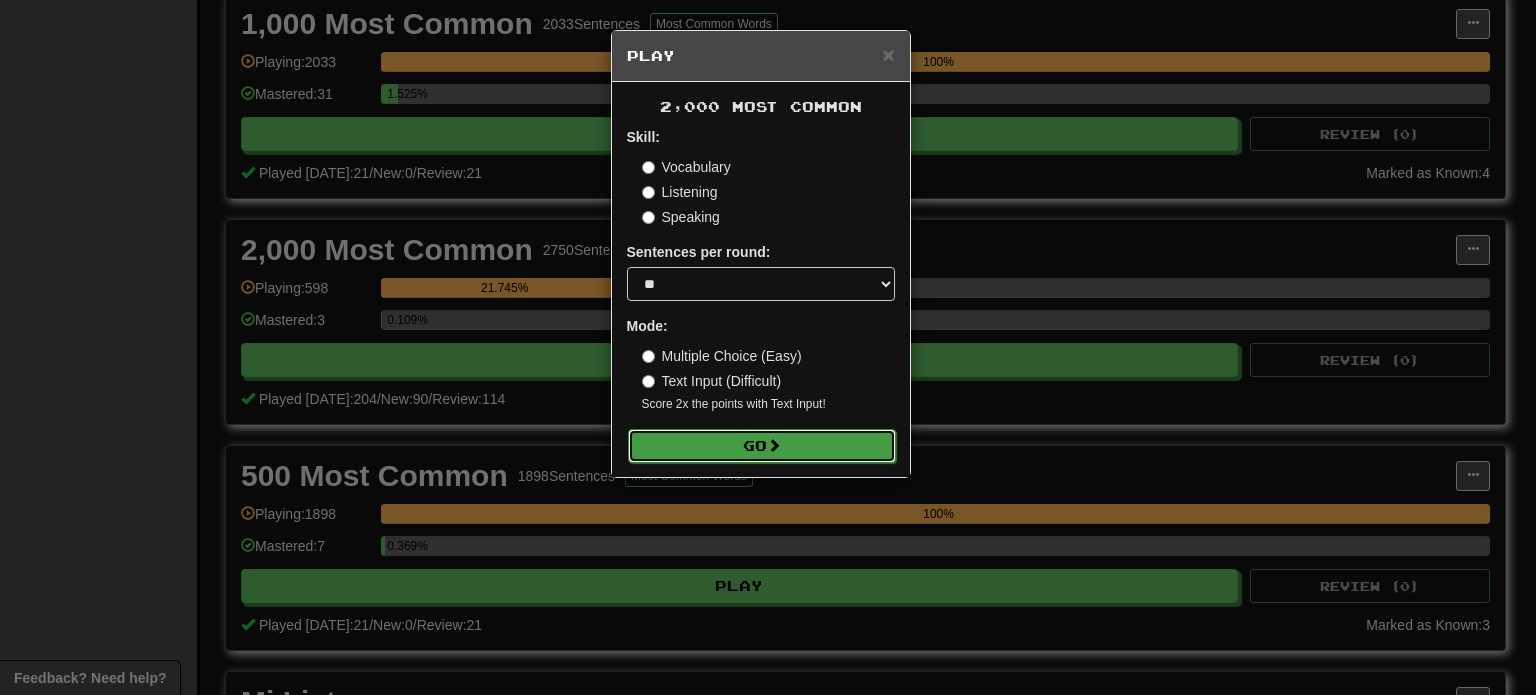 click on "Go" at bounding box center [762, 446] 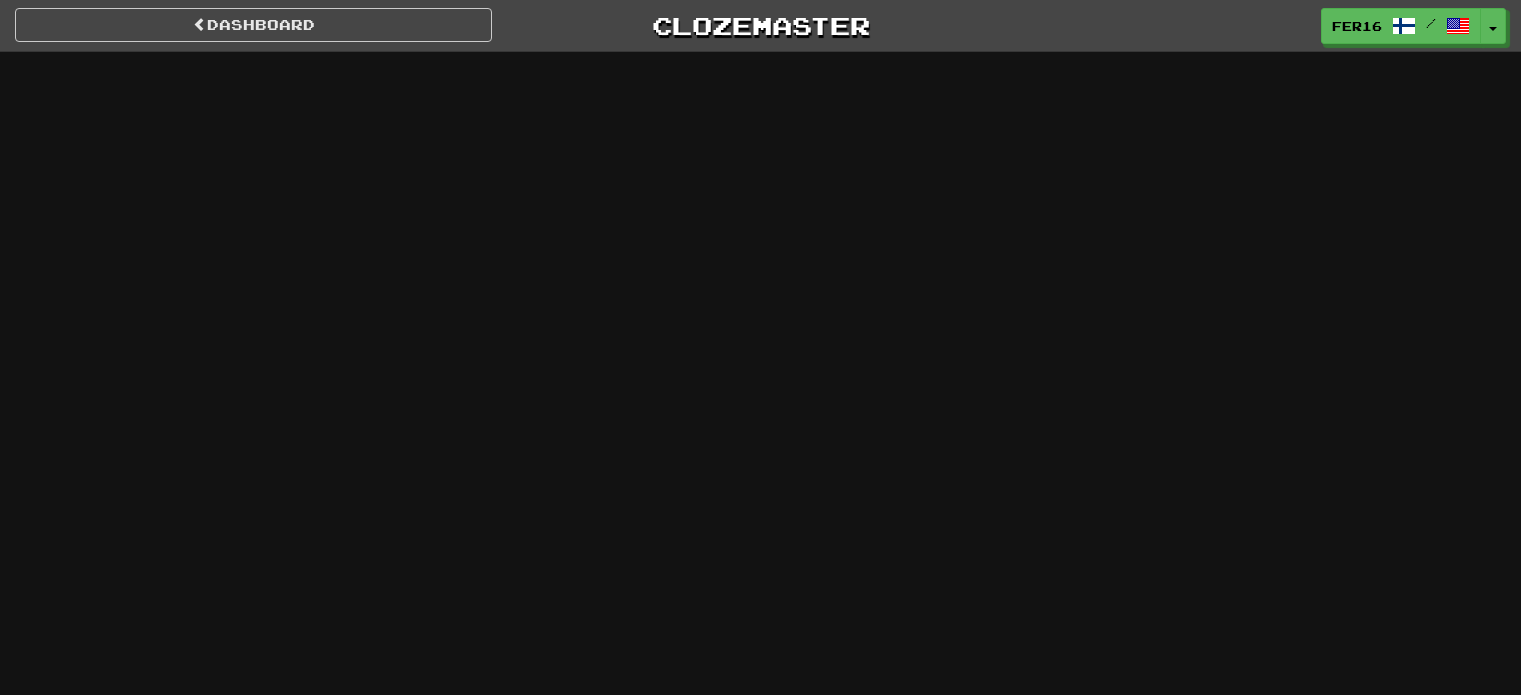 scroll, scrollTop: 0, scrollLeft: 0, axis: both 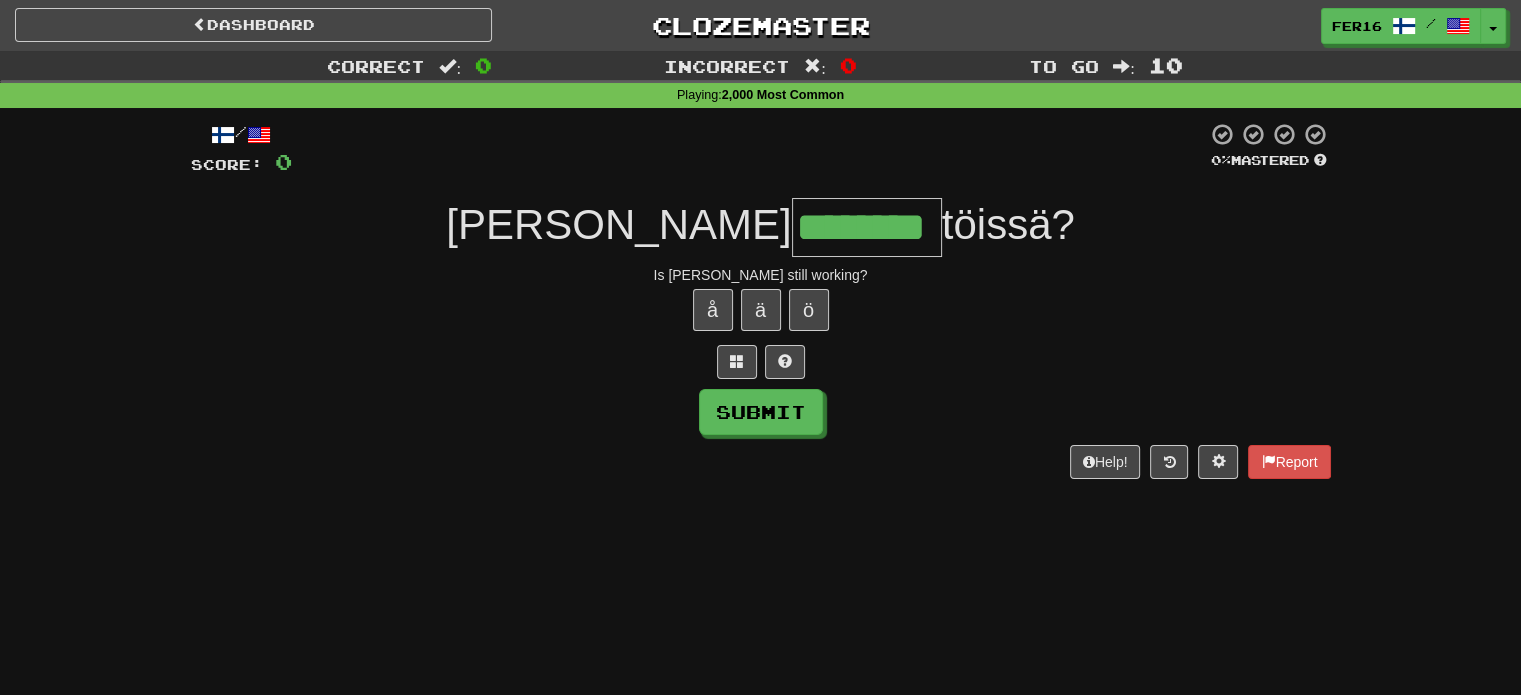 type on "********" 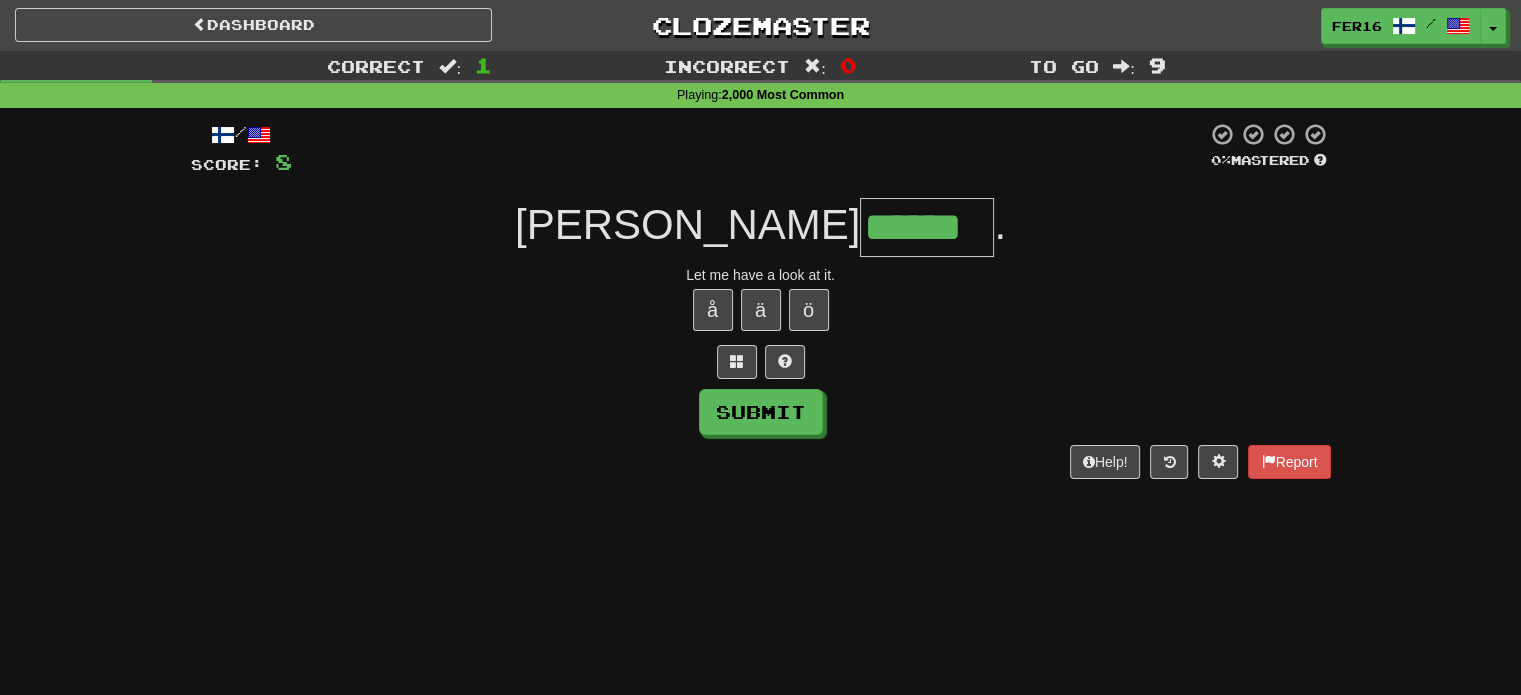 type on "******" 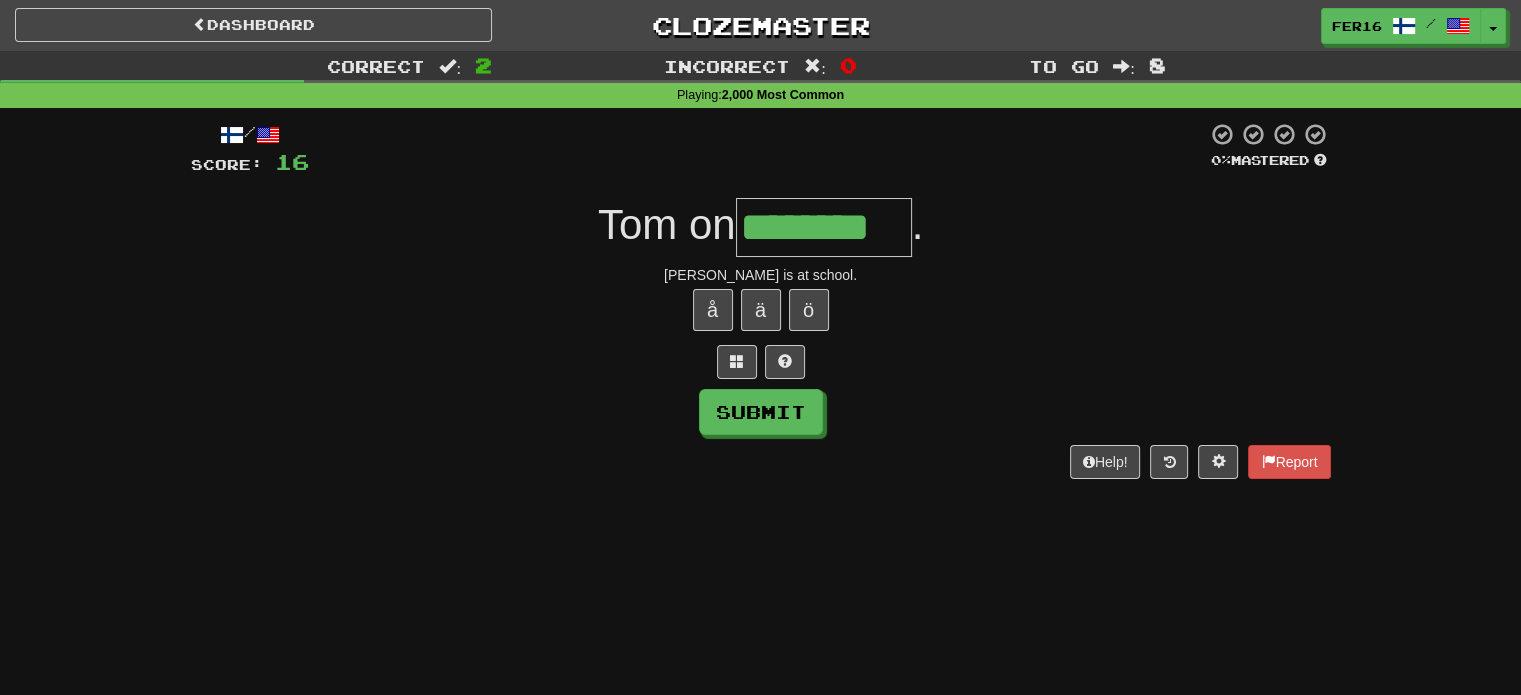 type on "********" 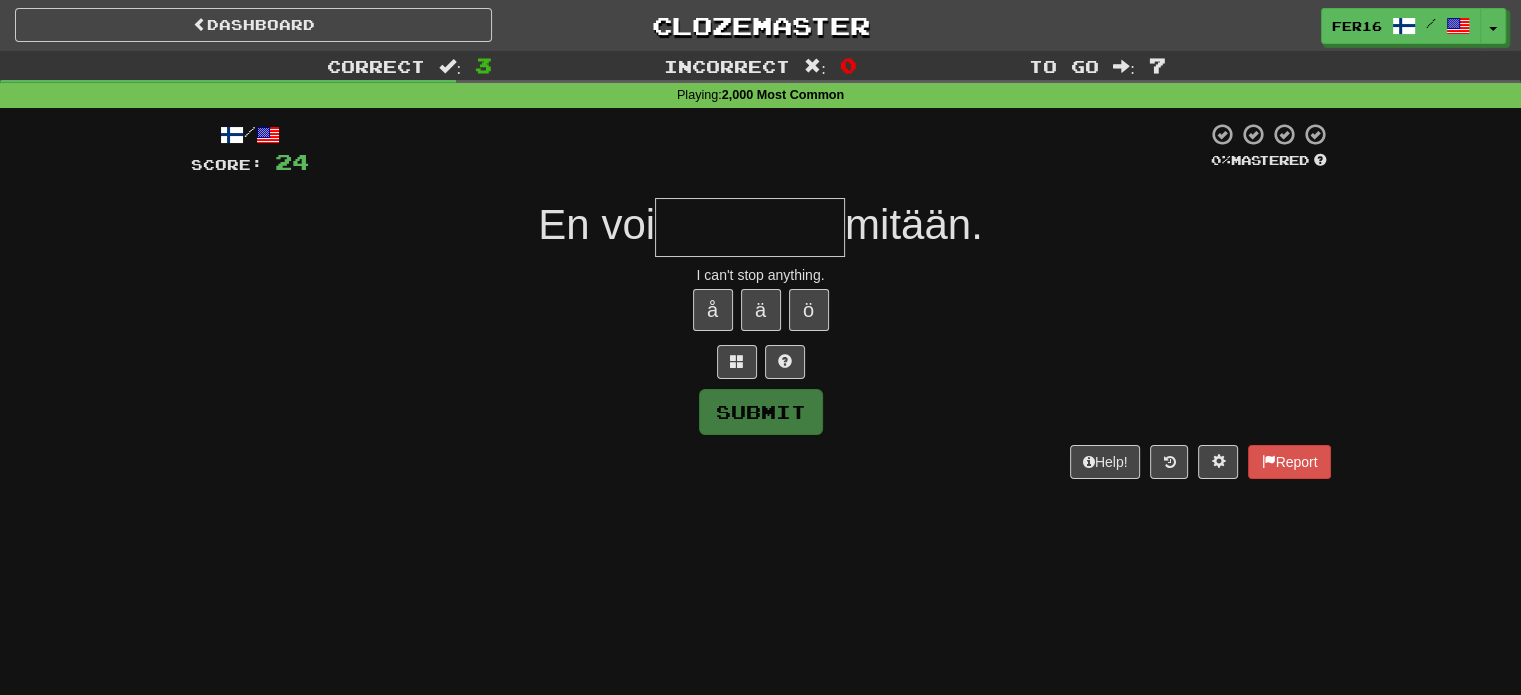type on "*" 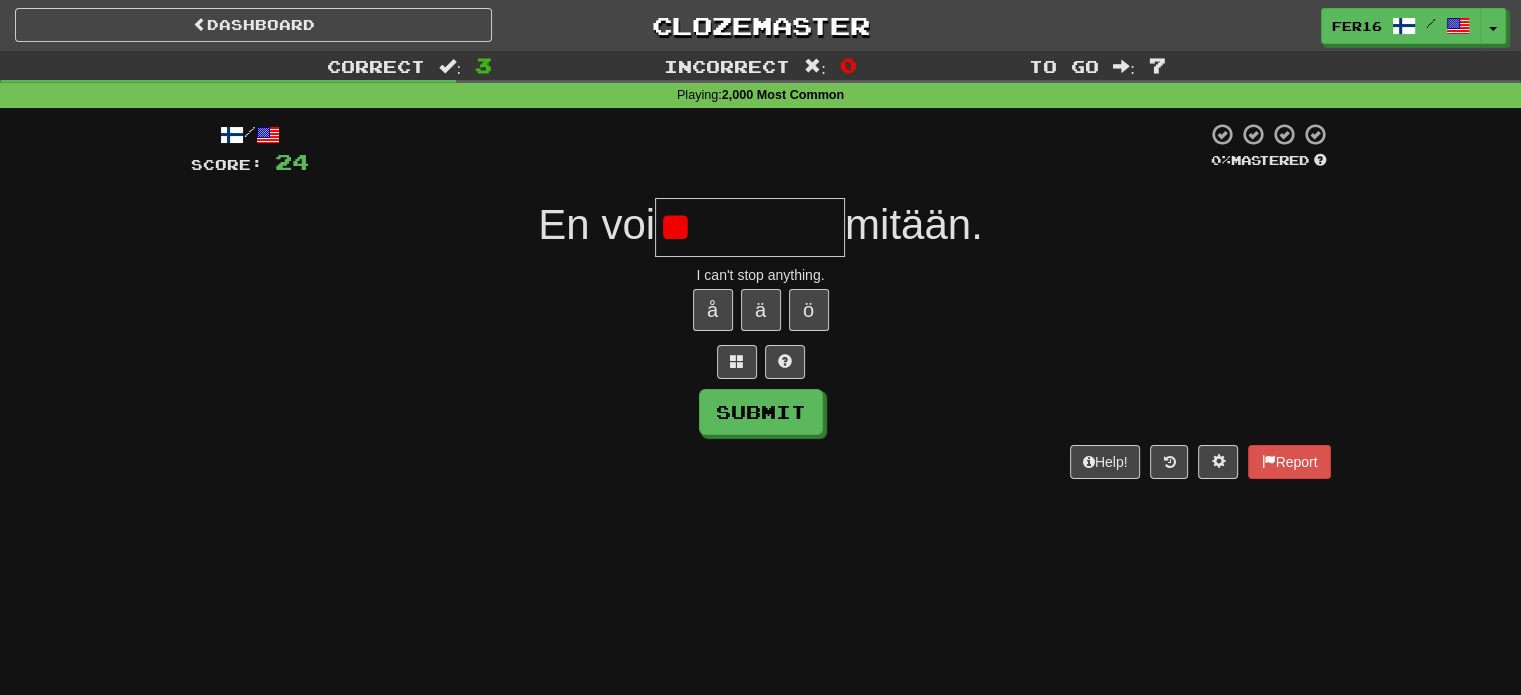 type on "*" 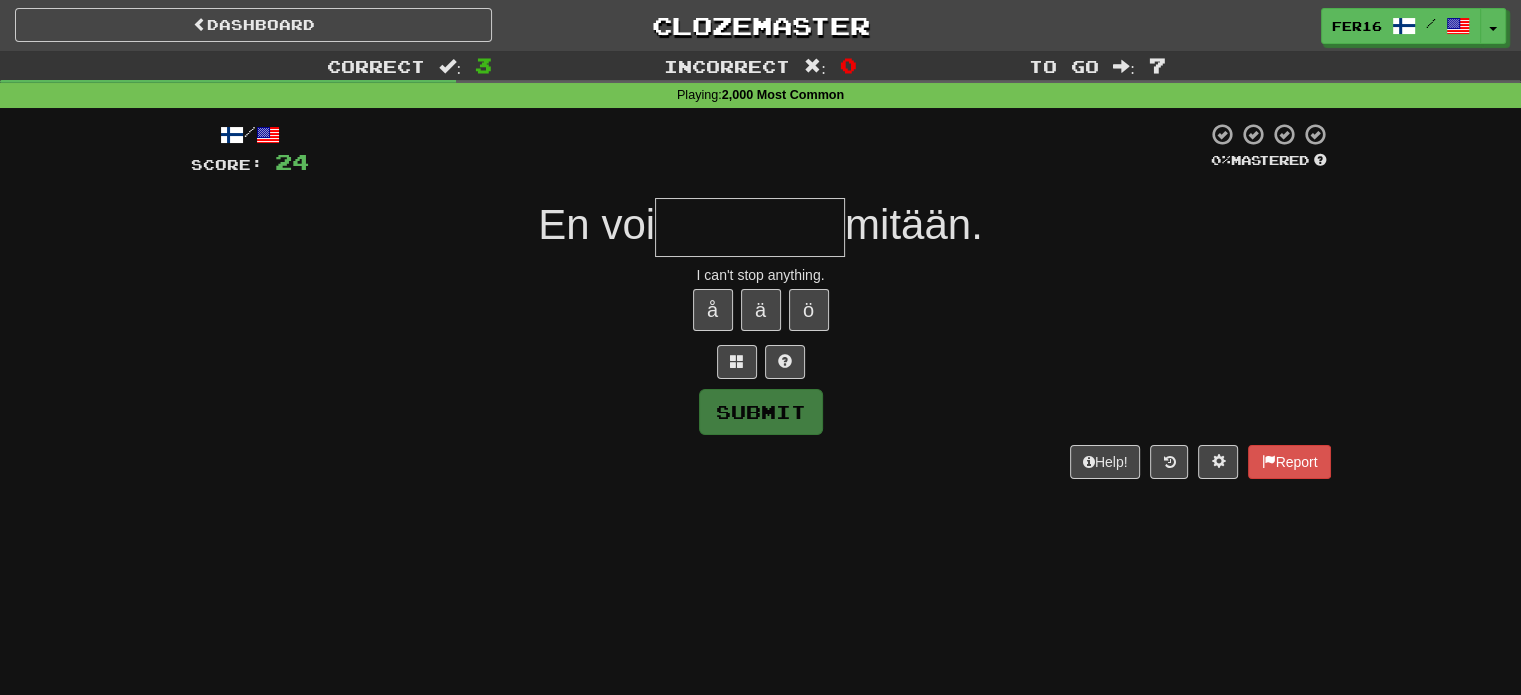 type on "*********" 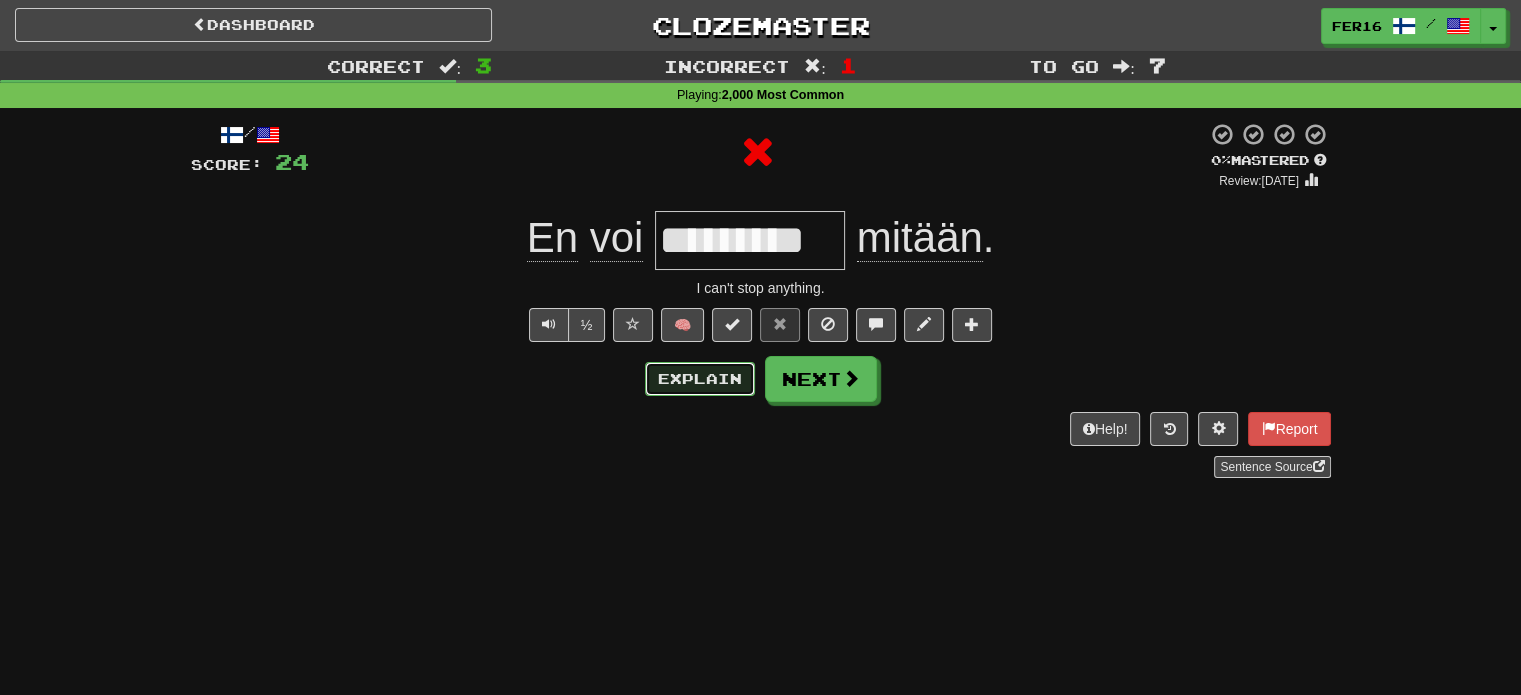 click on "Explain" at bounding box center (700, 379) 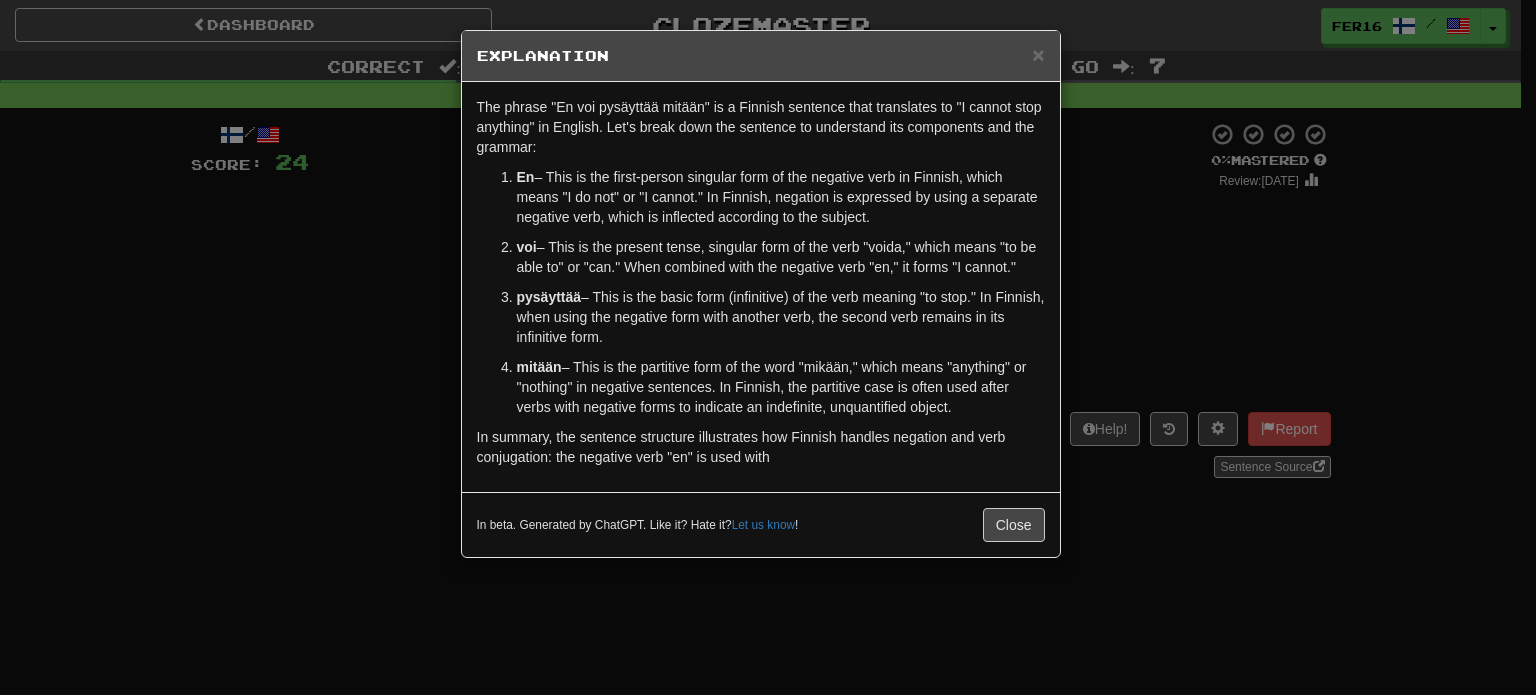 click on "× Explanation" at bounding box center [761, 56] 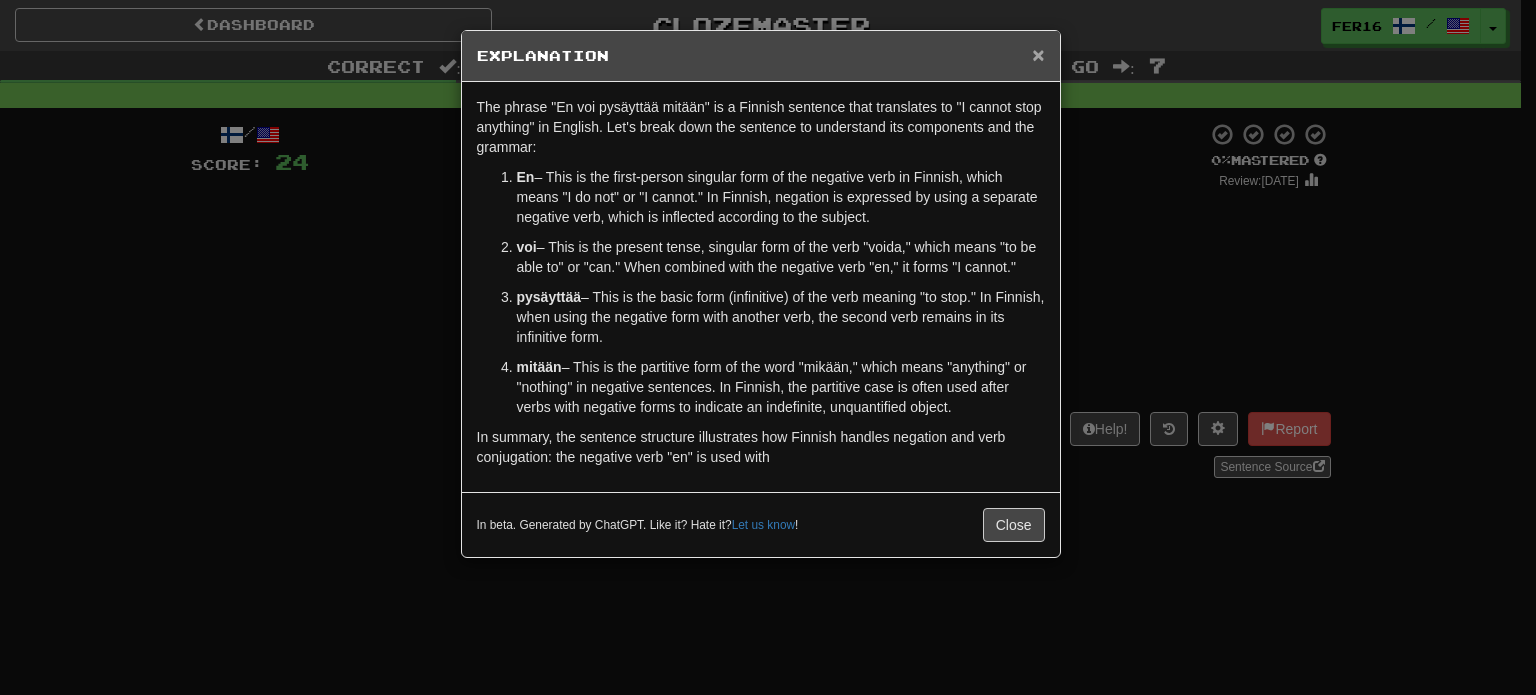 click on "×" at bounding box center [1038, 54] 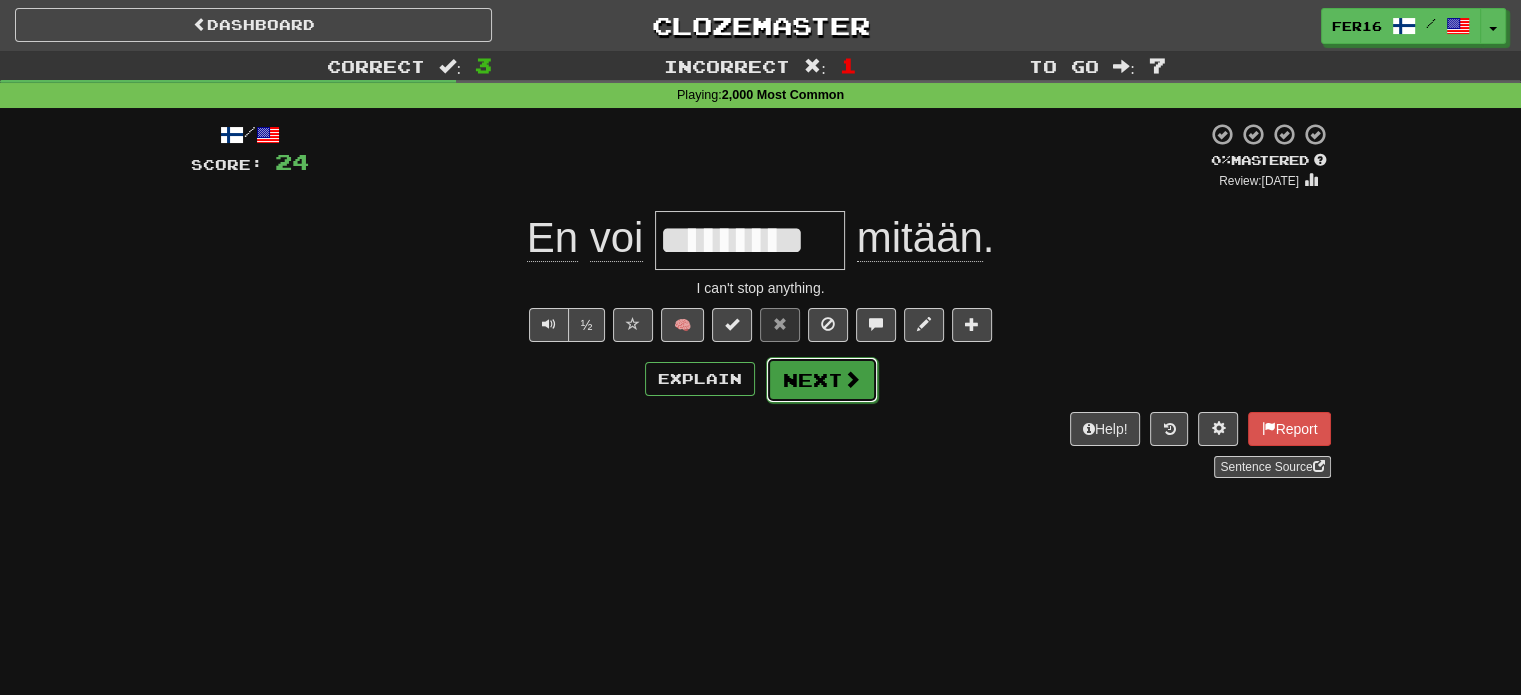 click on "Next" at bounding box center [822, 380] 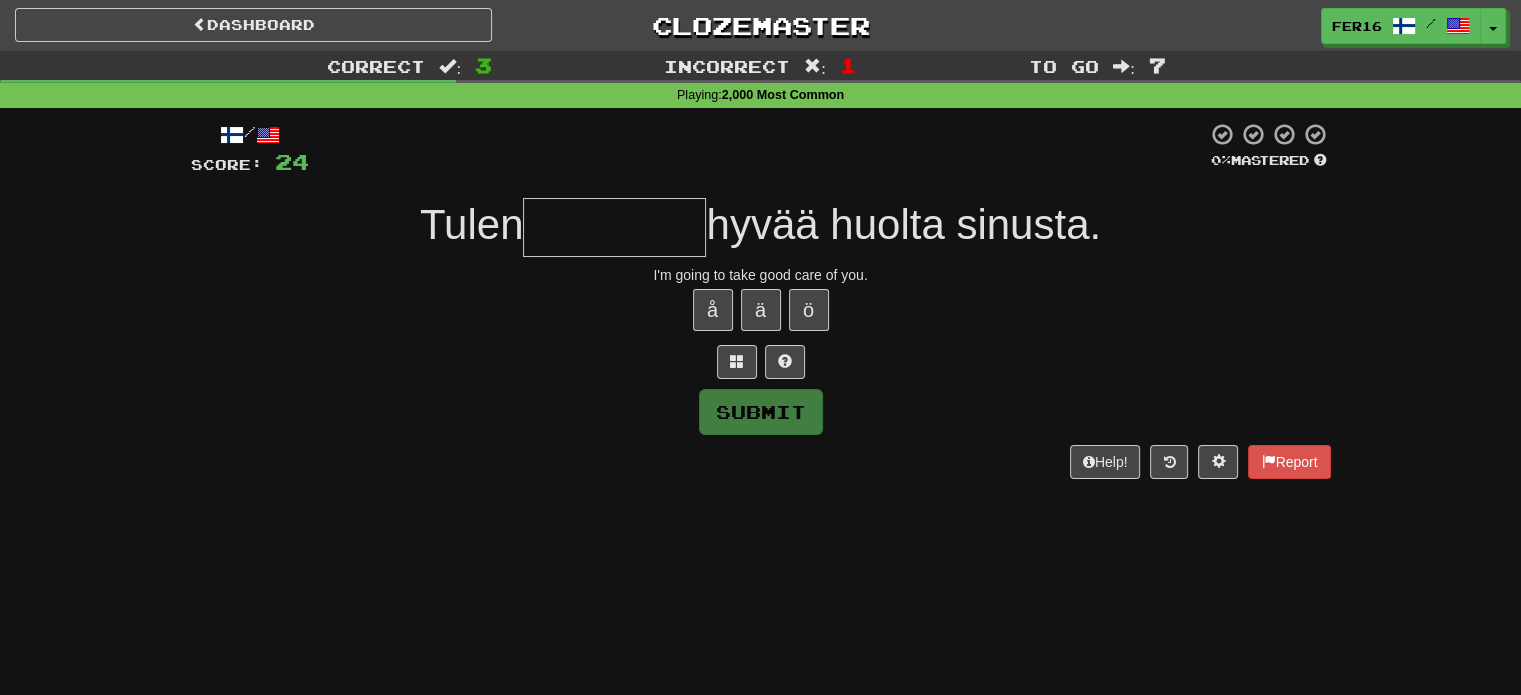 click at bounding box center [614, 227] 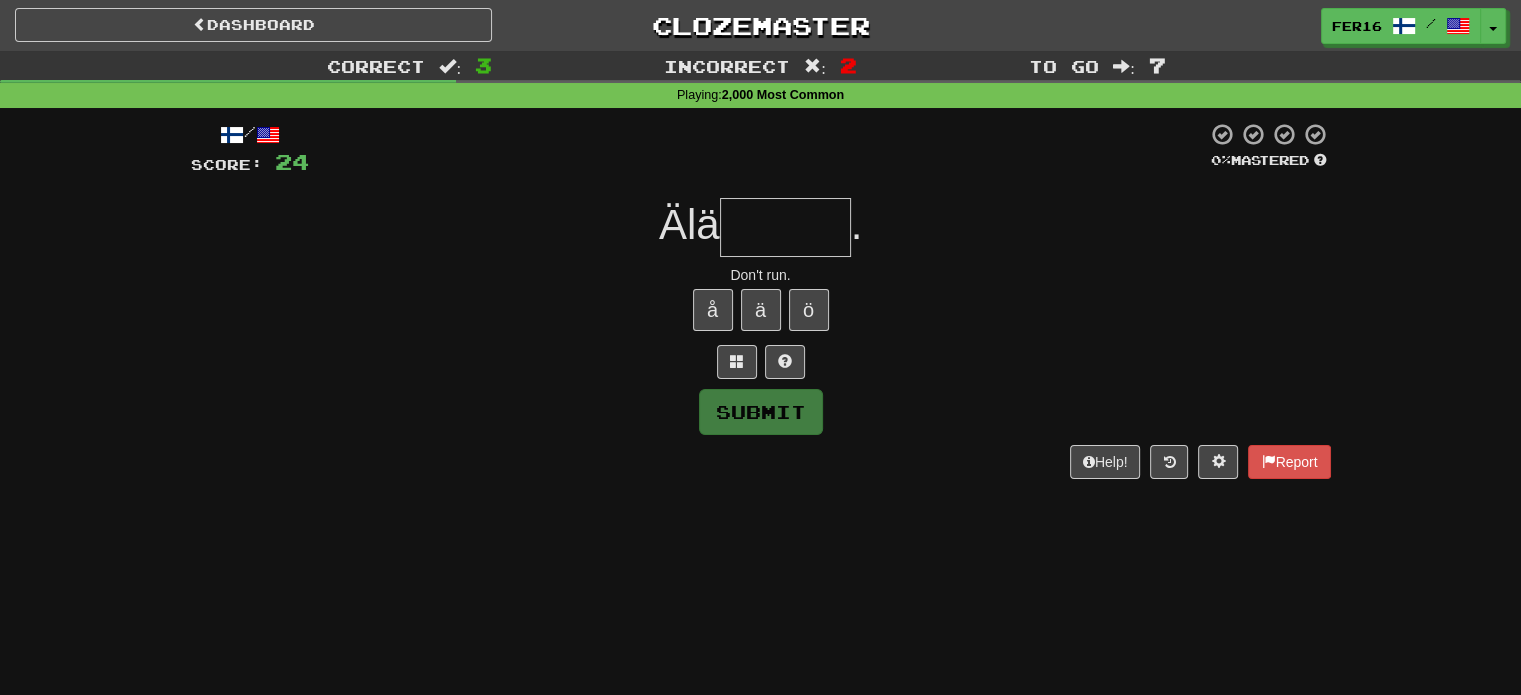 type on "******" 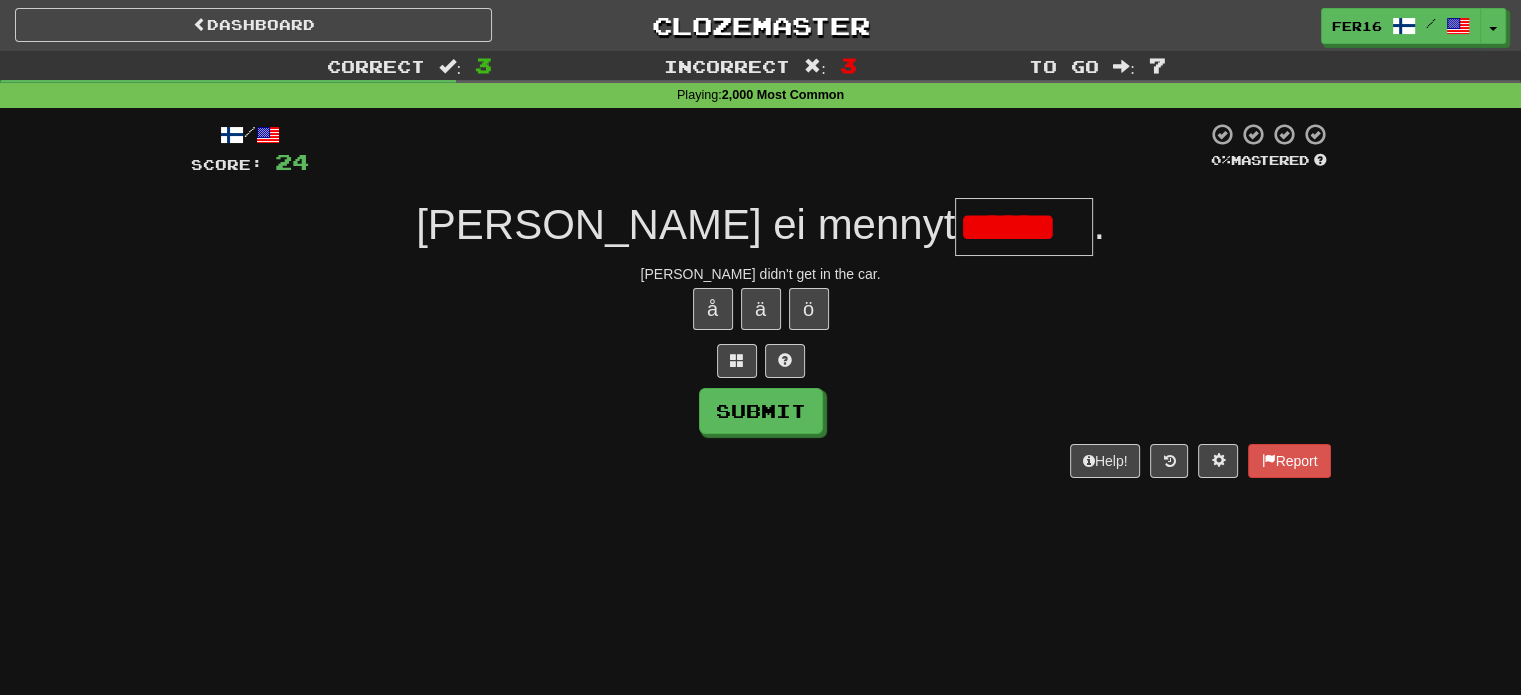 scroll, scrollTop: 0, scrollLeft: 0, axis: both 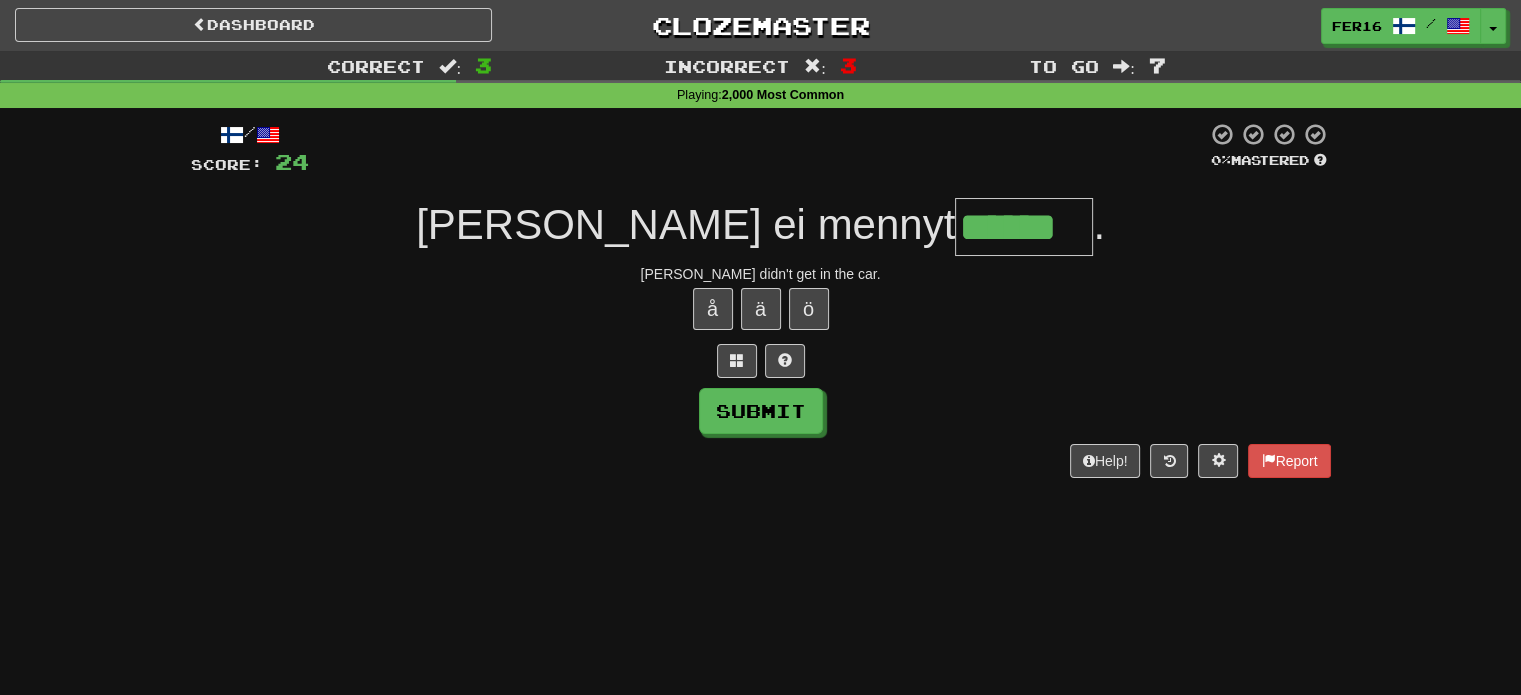 type on "******" 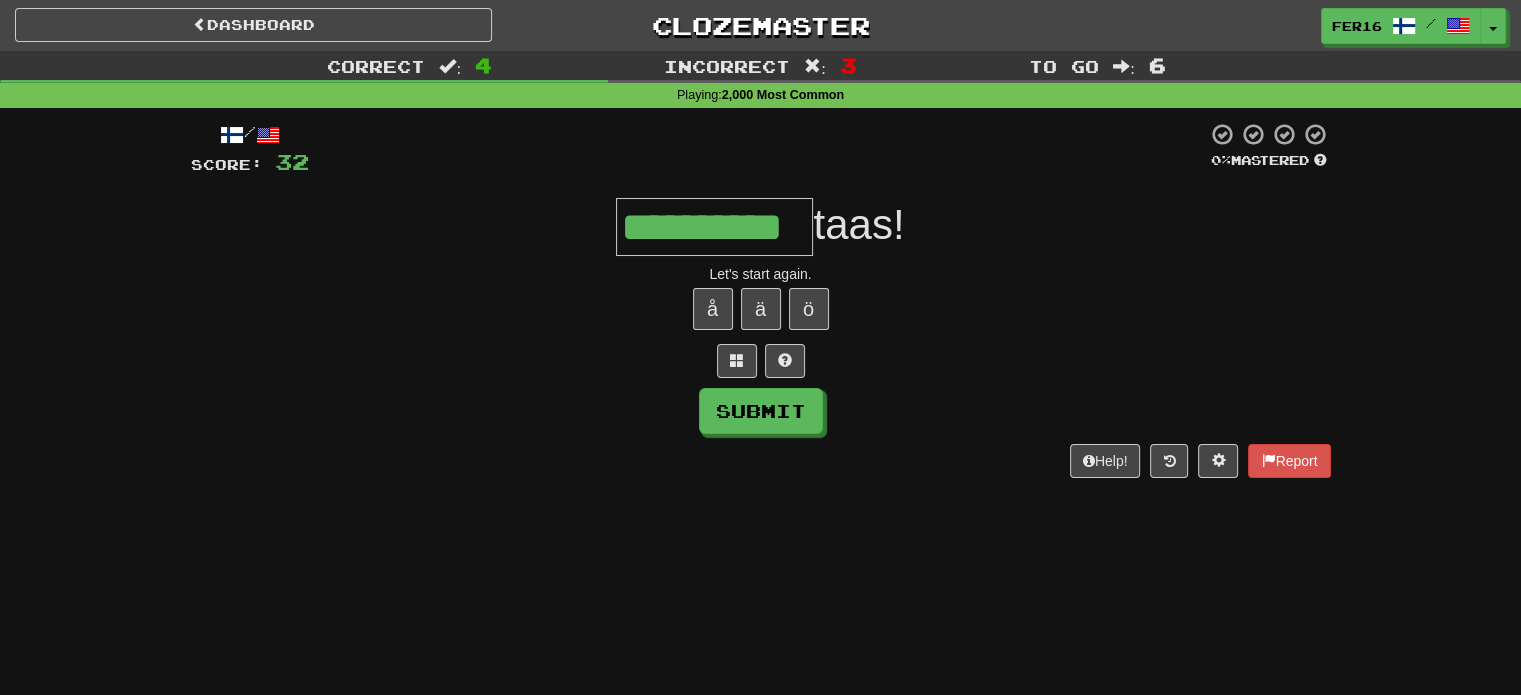 type on "**********" 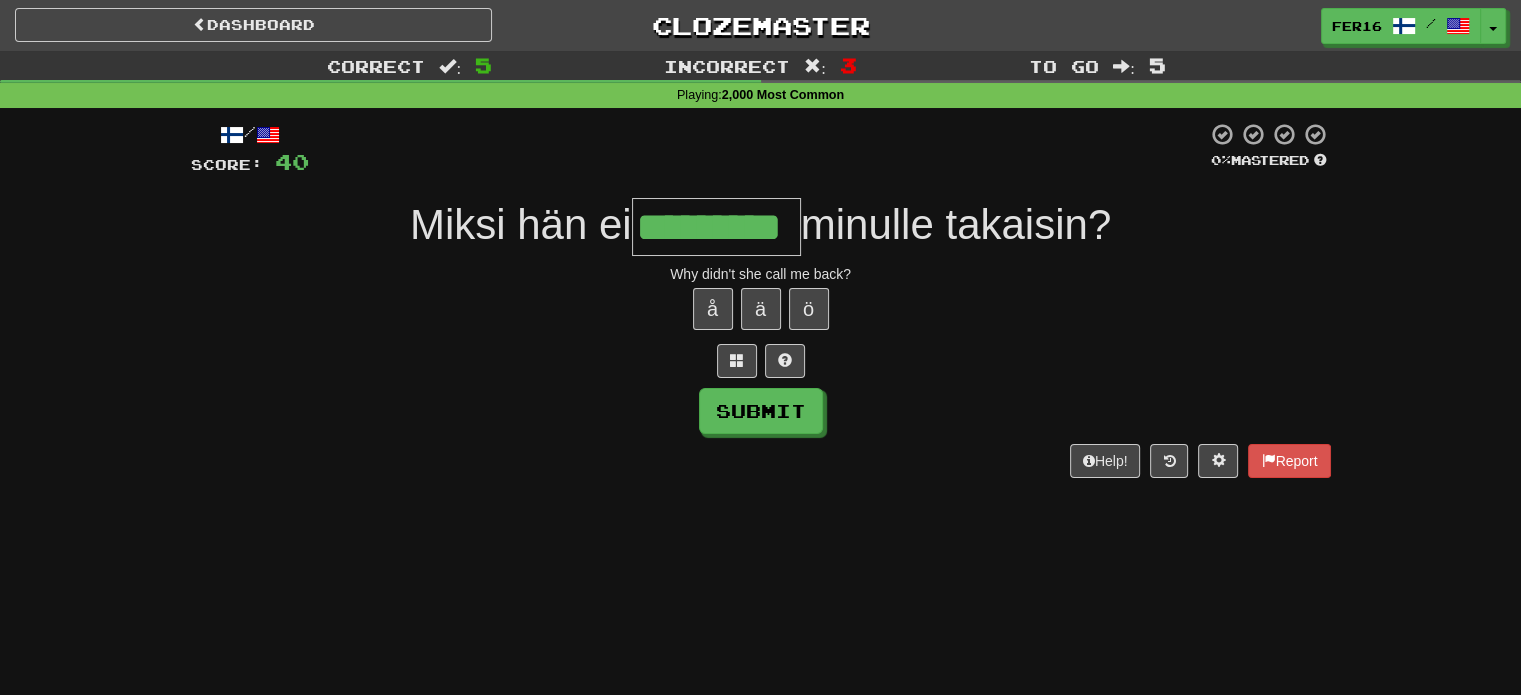 type on "*********" 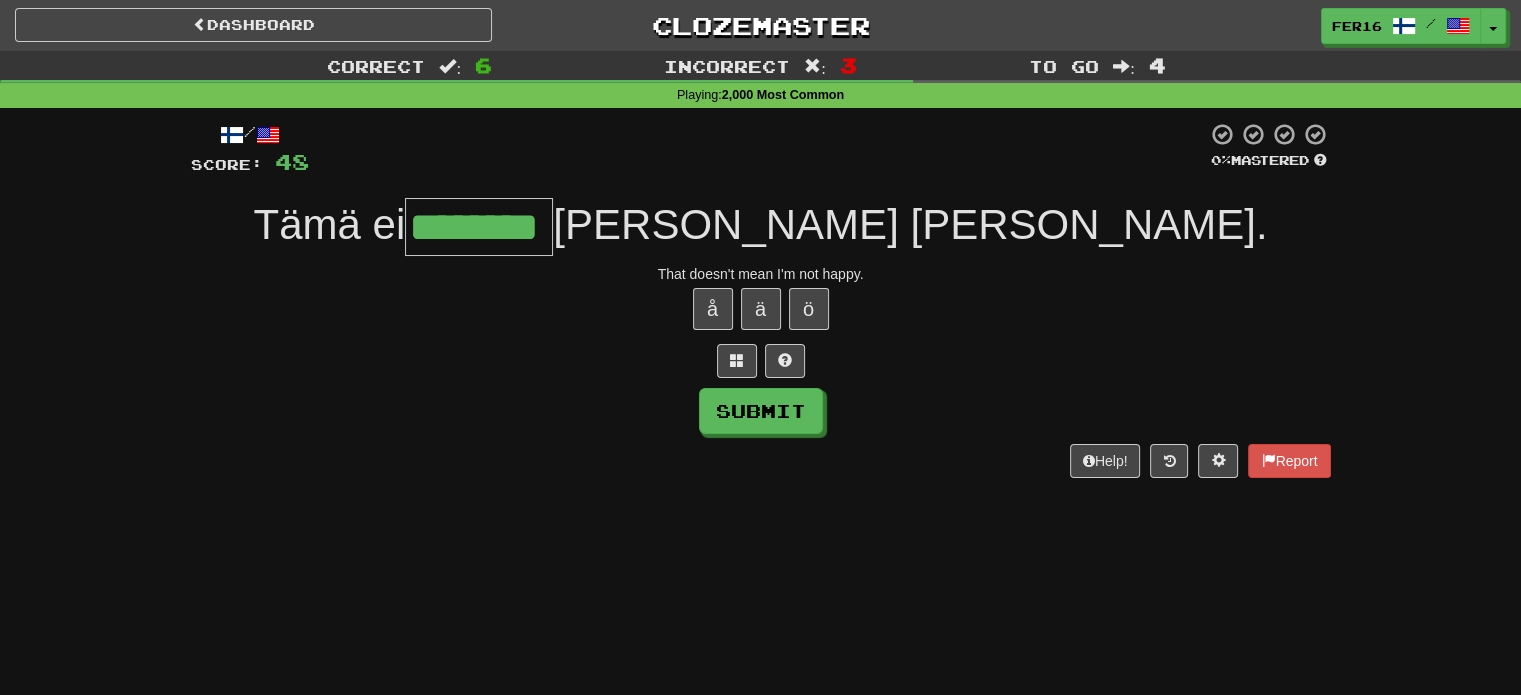 type on "********" 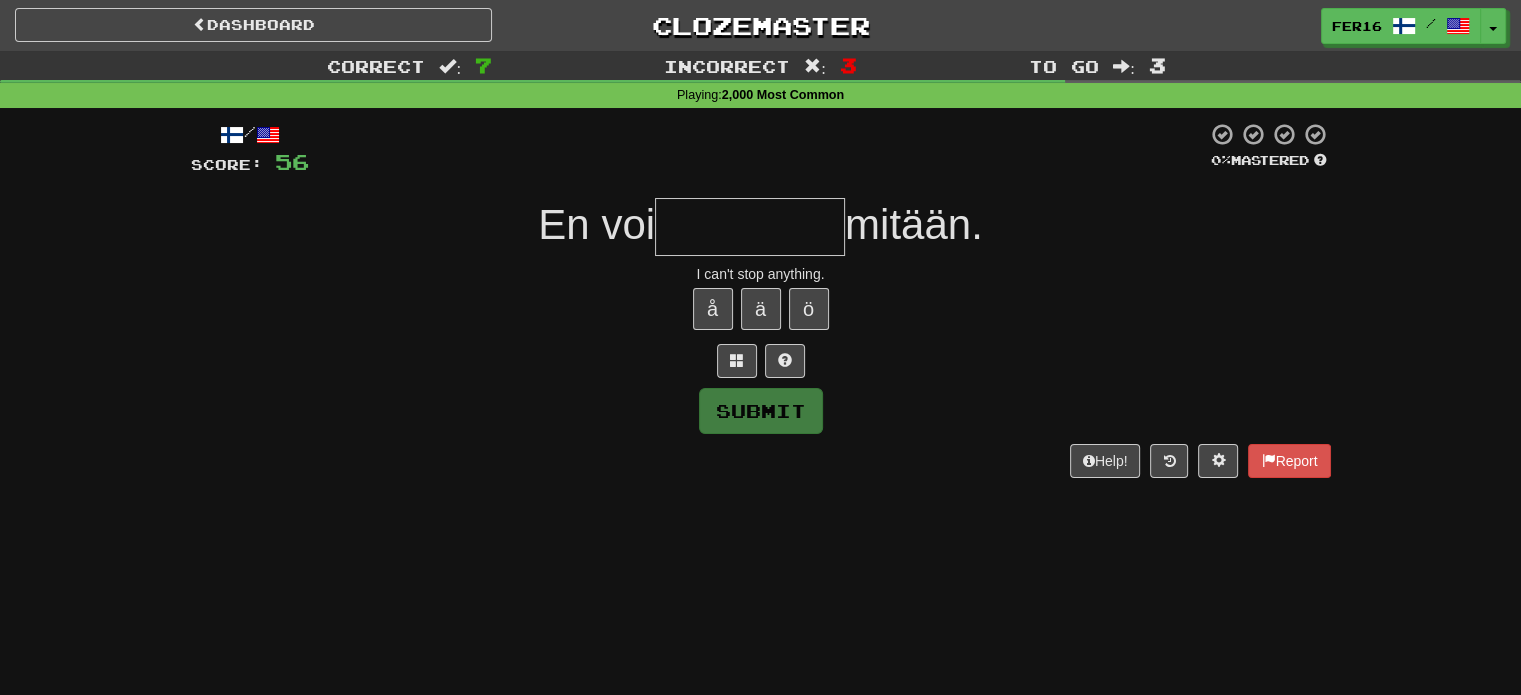 type on "*" 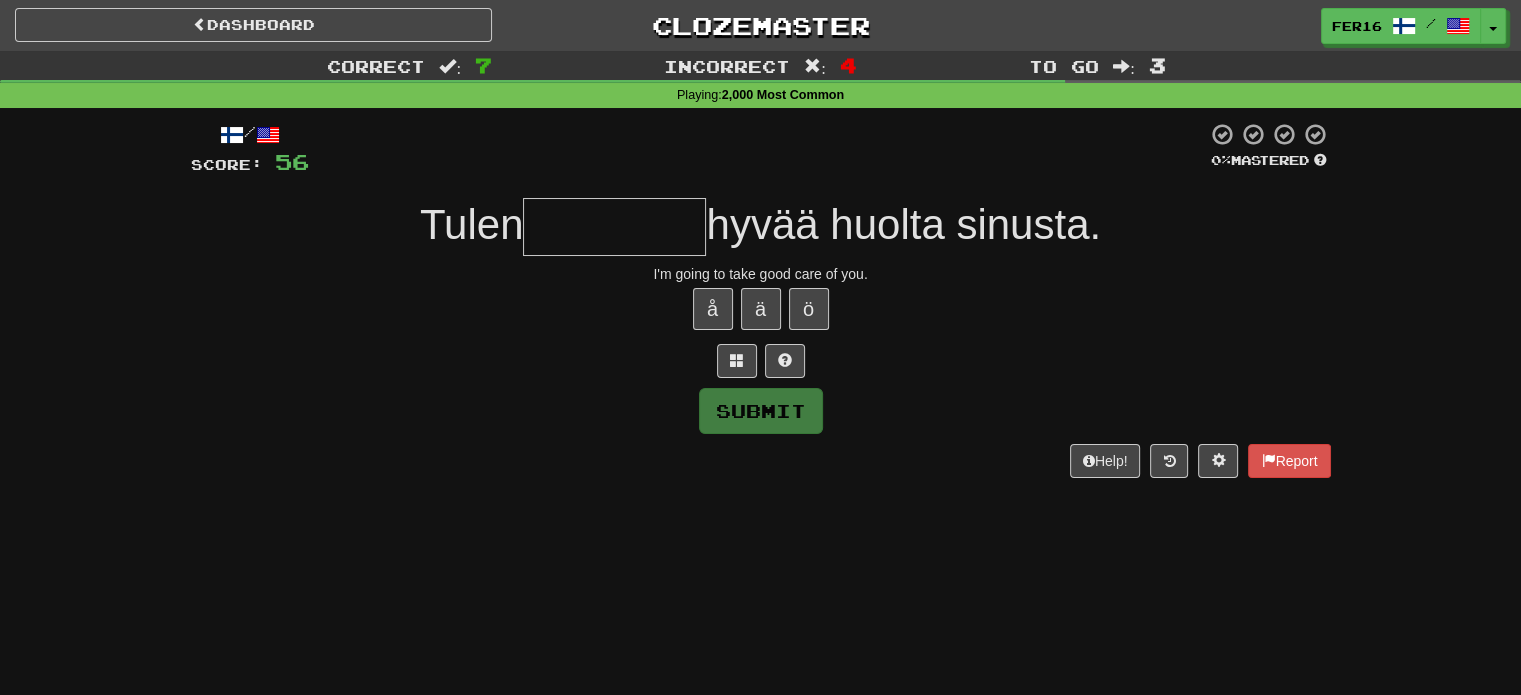 type on "********" 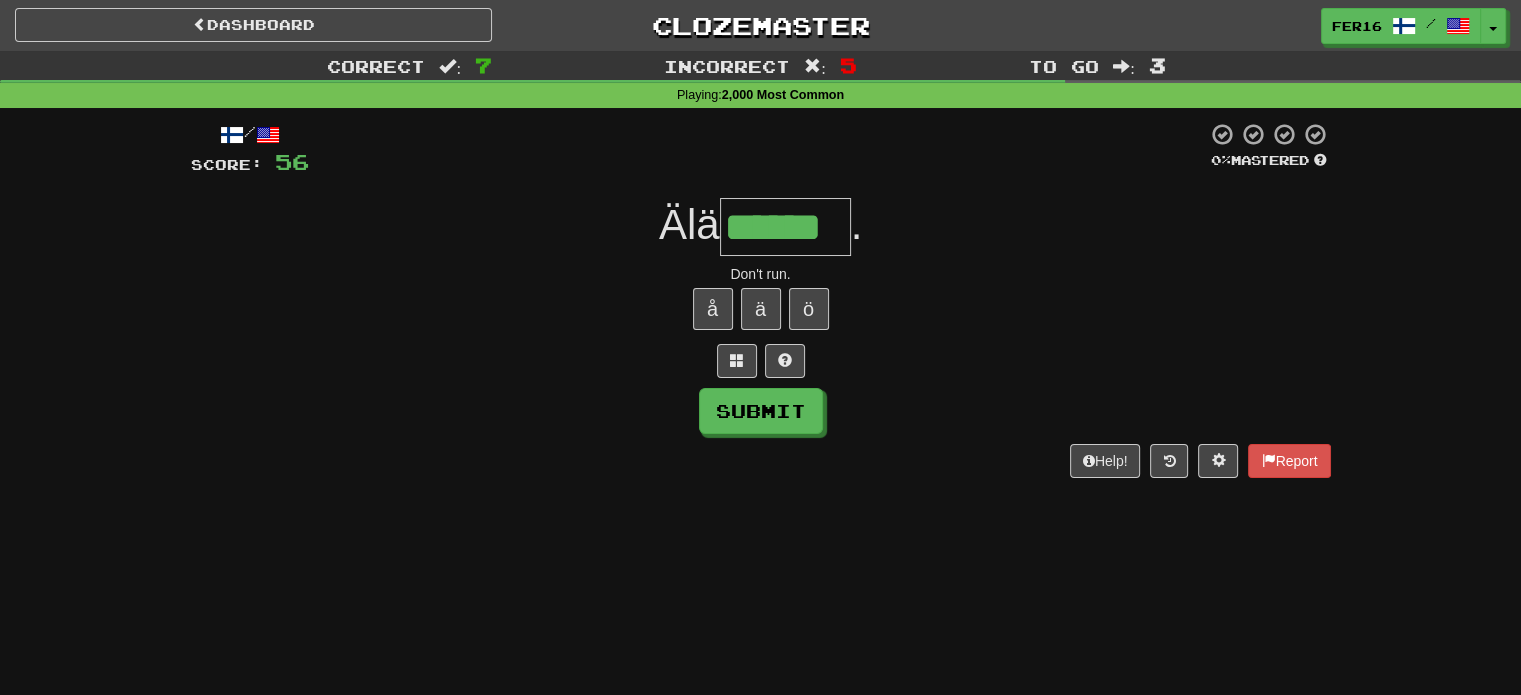 type on "******" 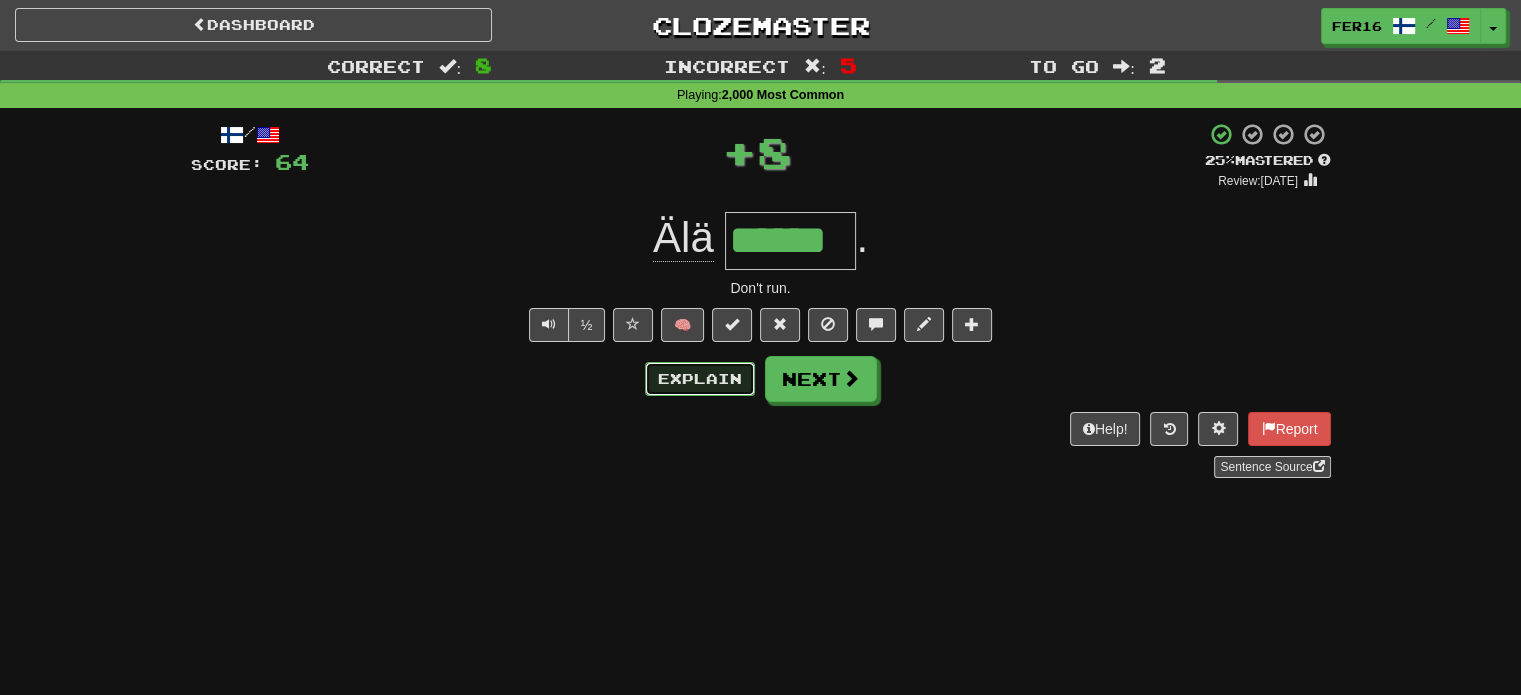 click on "Explain" at bounding box center [700, 379] 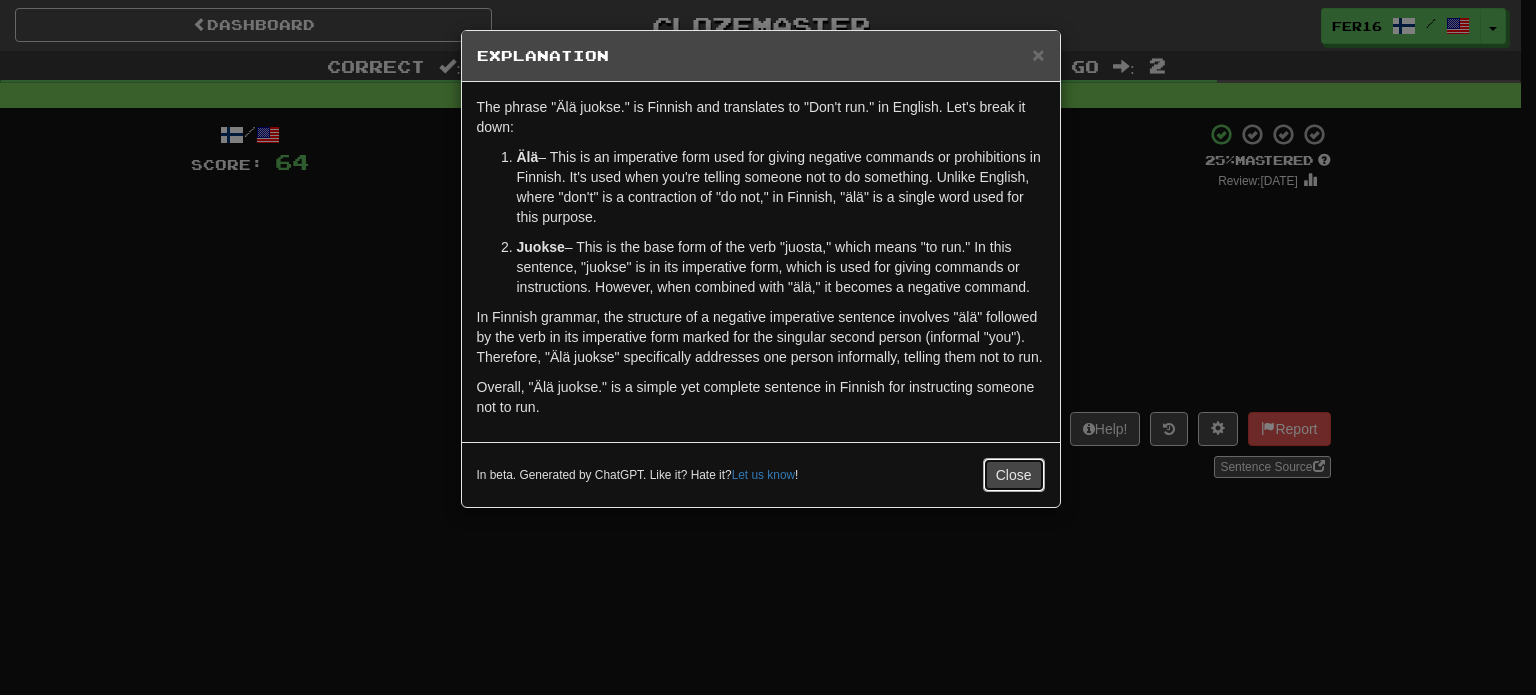 click on "Close" at bounding box center [1014, 475] 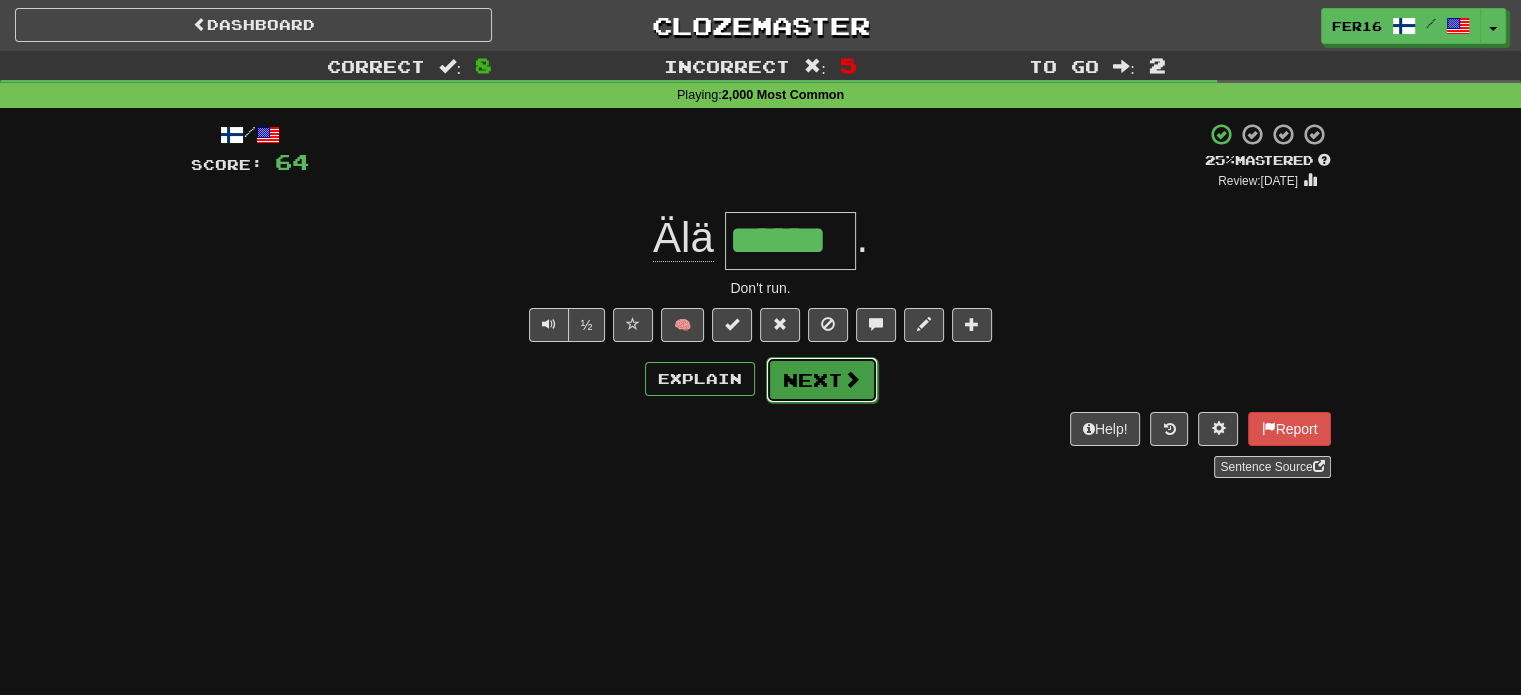 click on "Next" at bounding box center [822, 380] 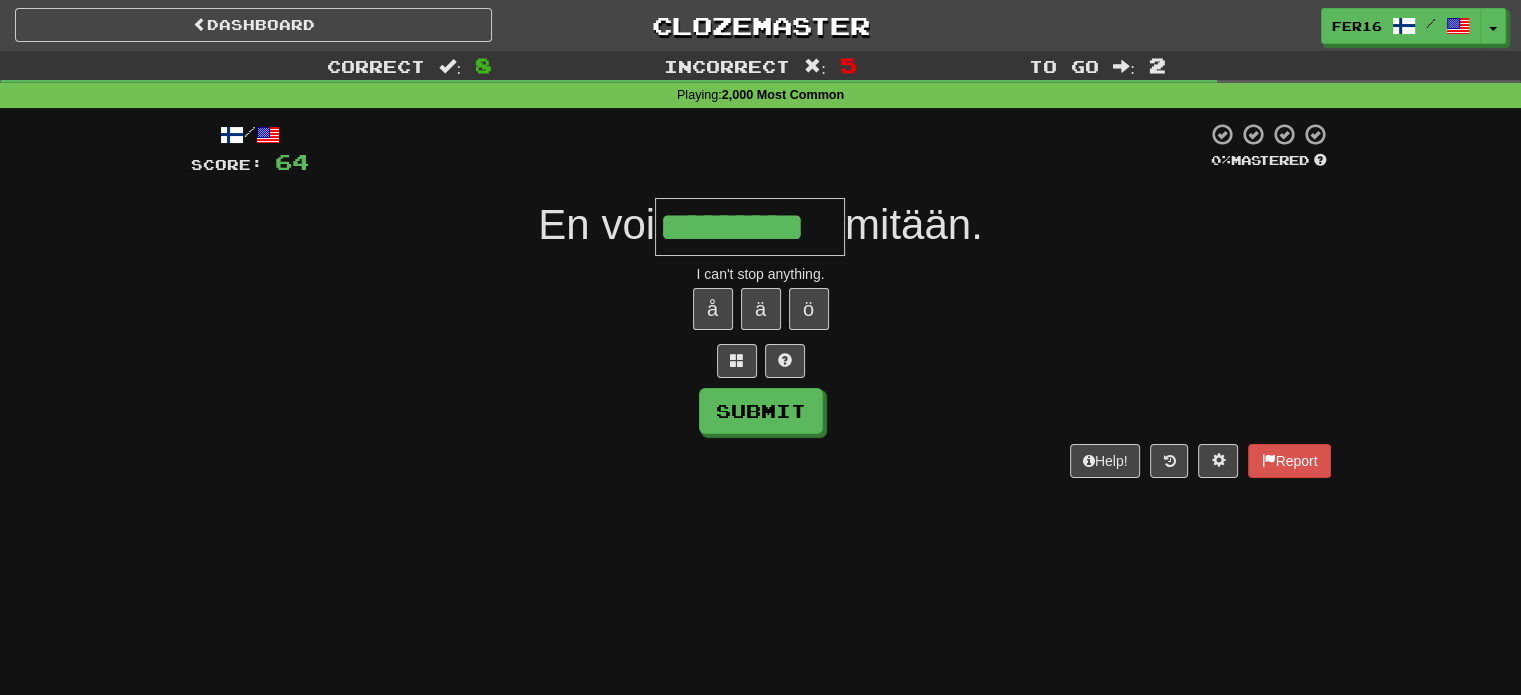 type on "*********" 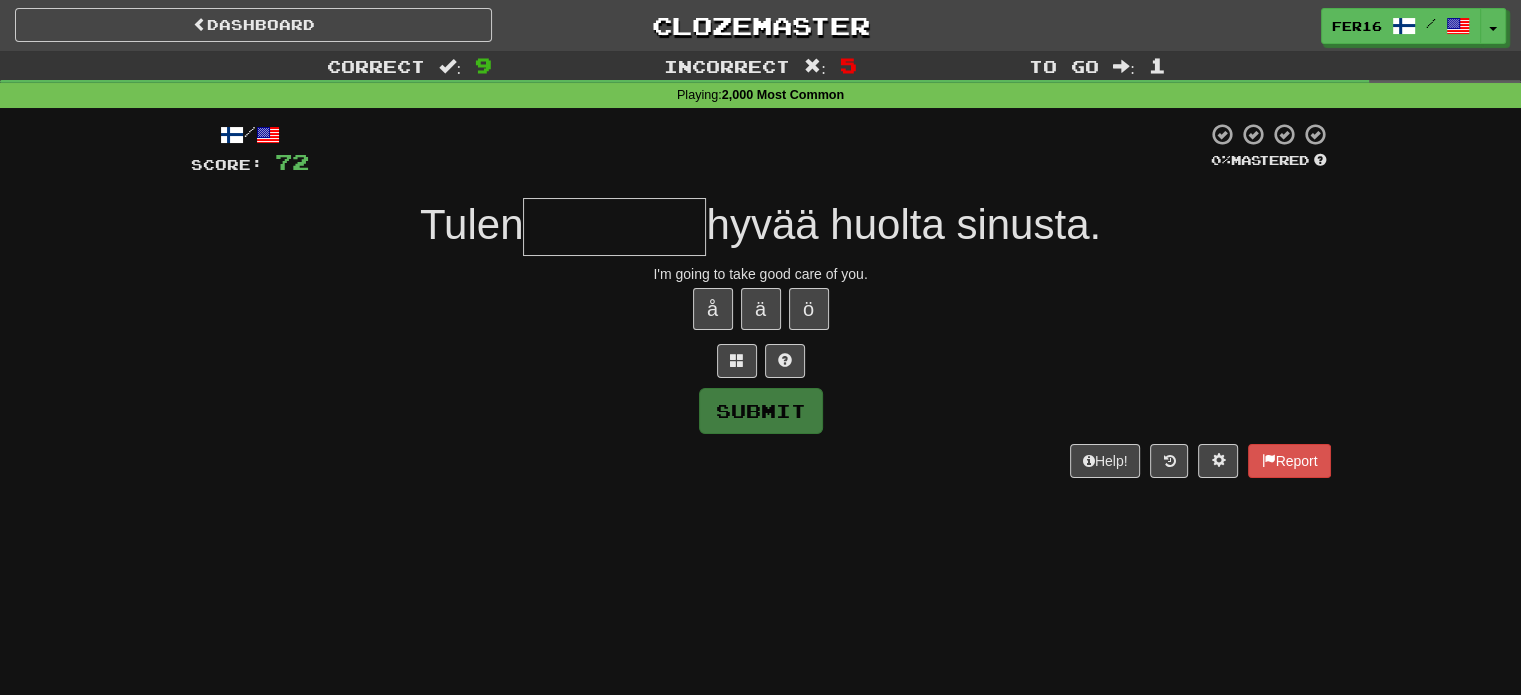 type on "********" 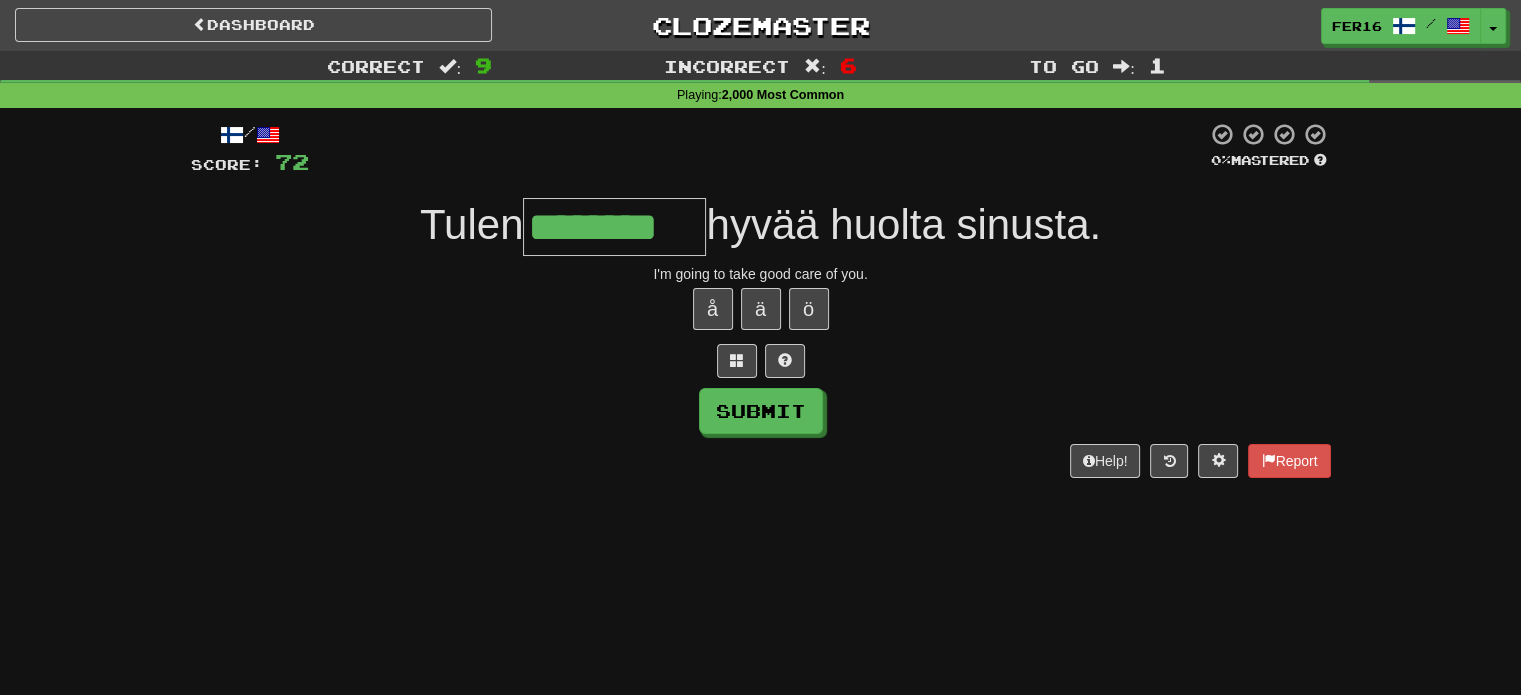 type on "********" 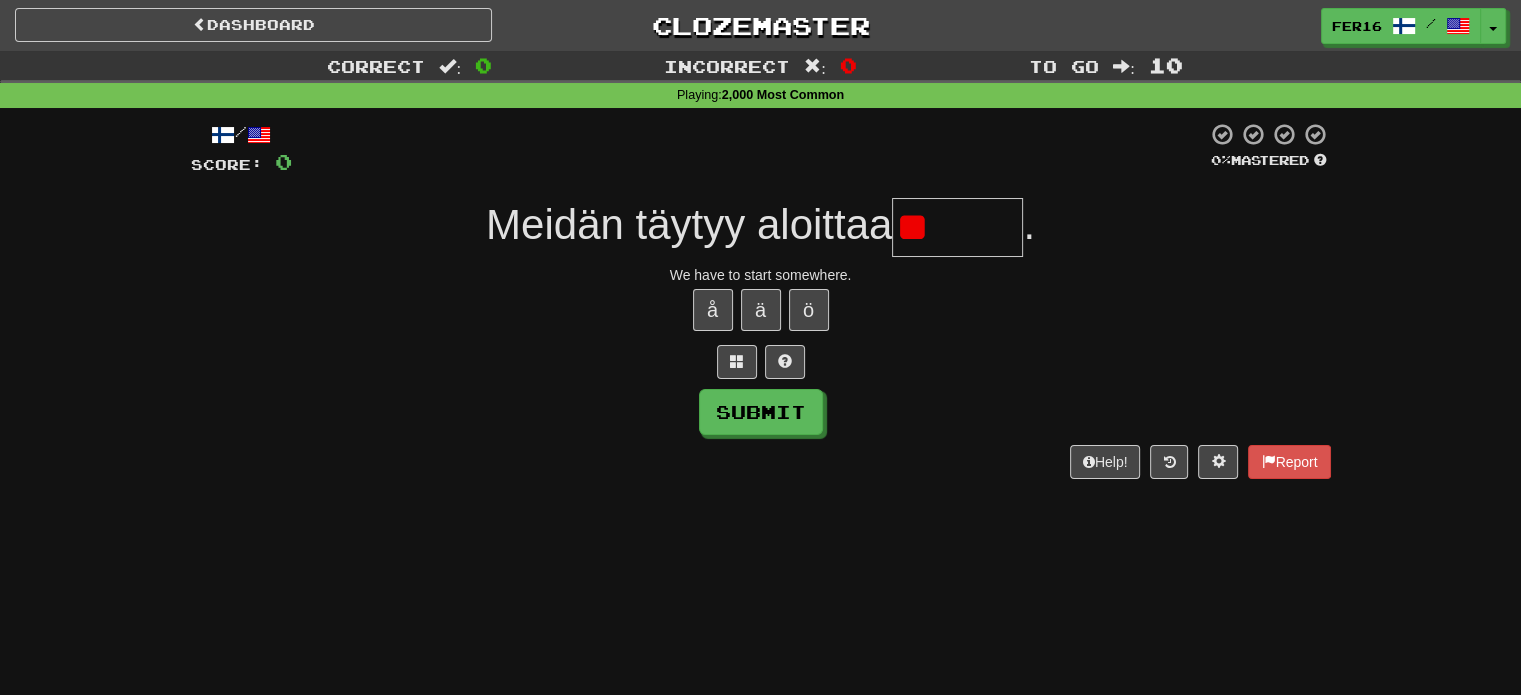 type on "*" 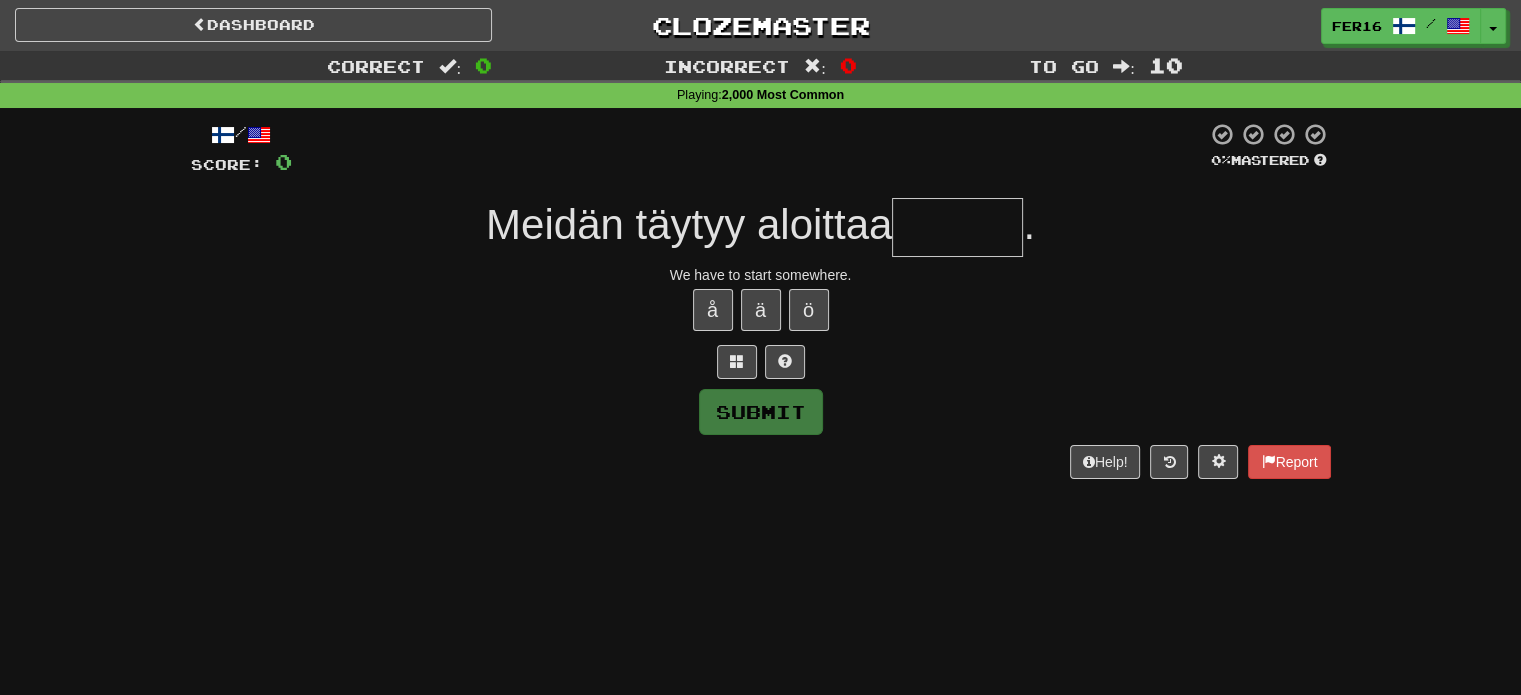 type on "*" 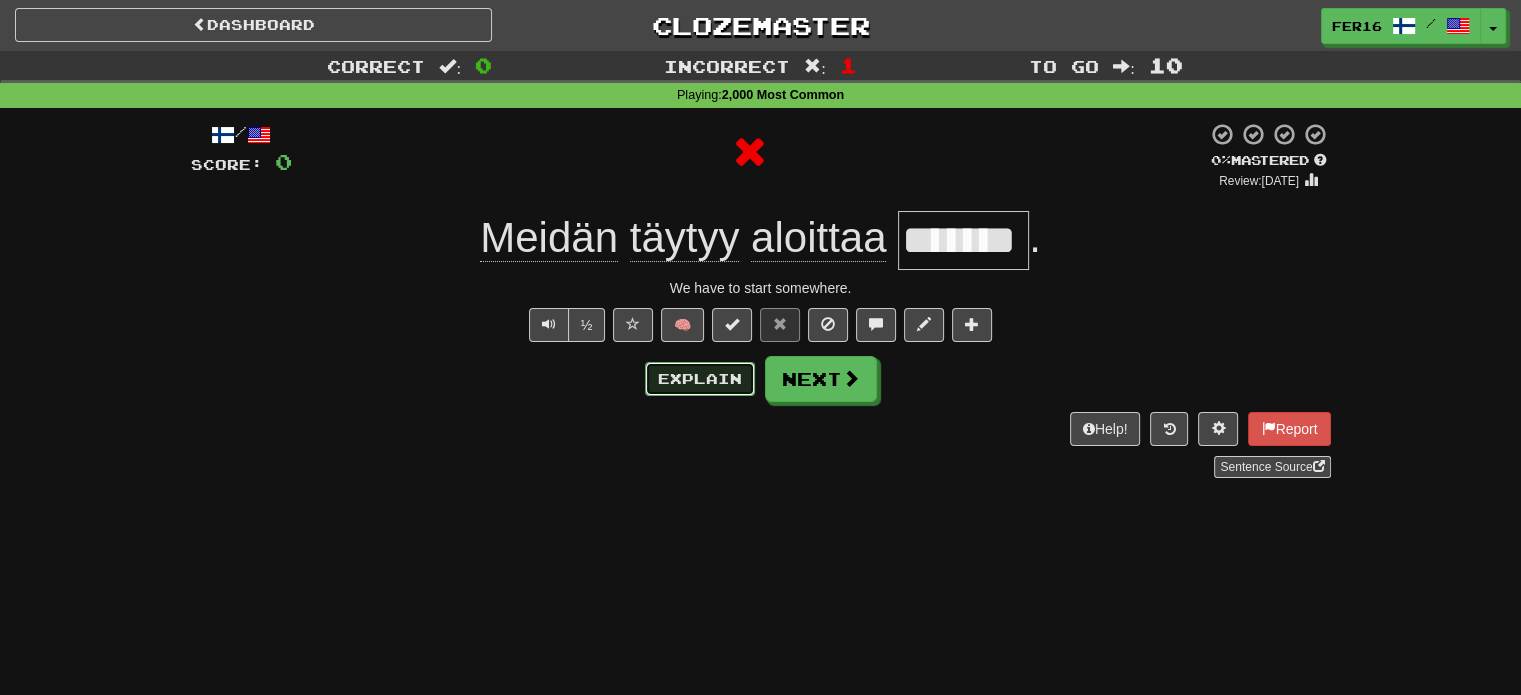 click on "Explain" at bounding box center [700, 379] 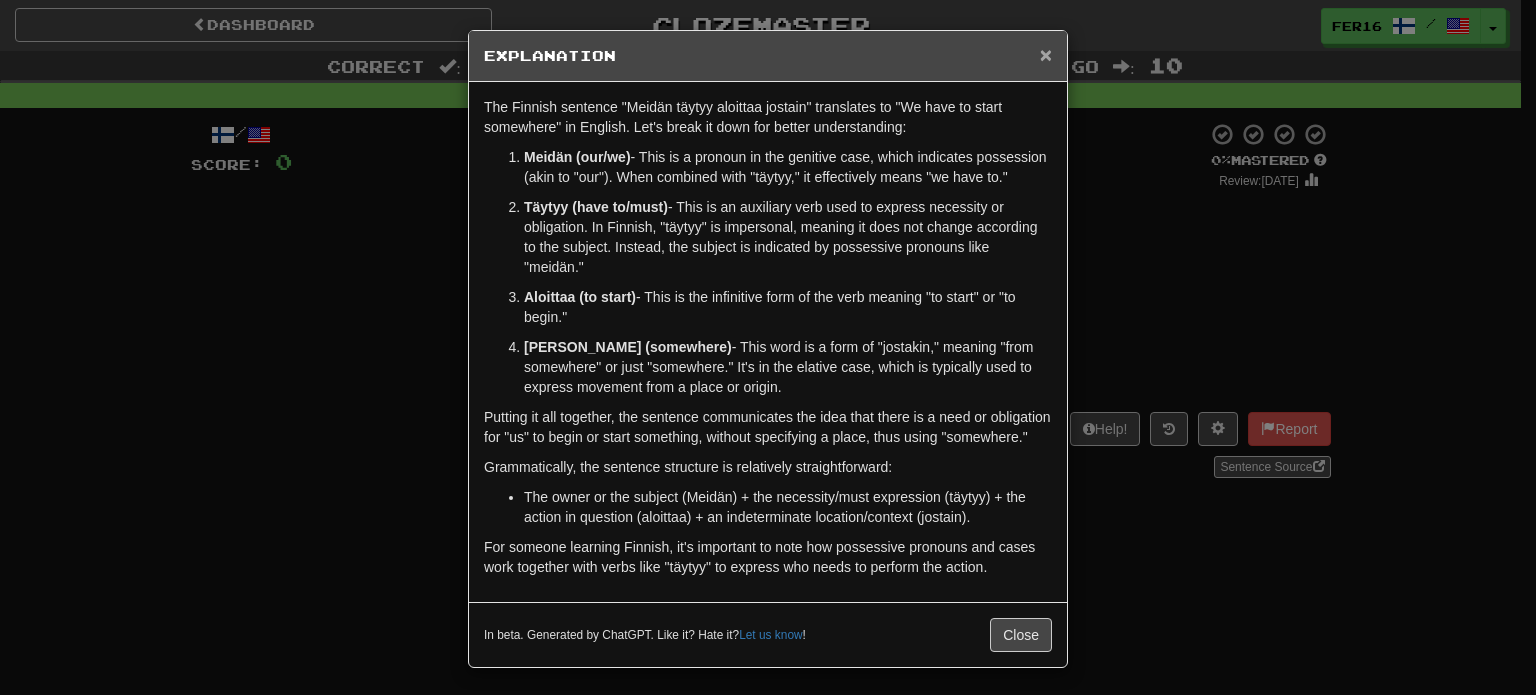 click on "×" at bounding box center [1046, 54] 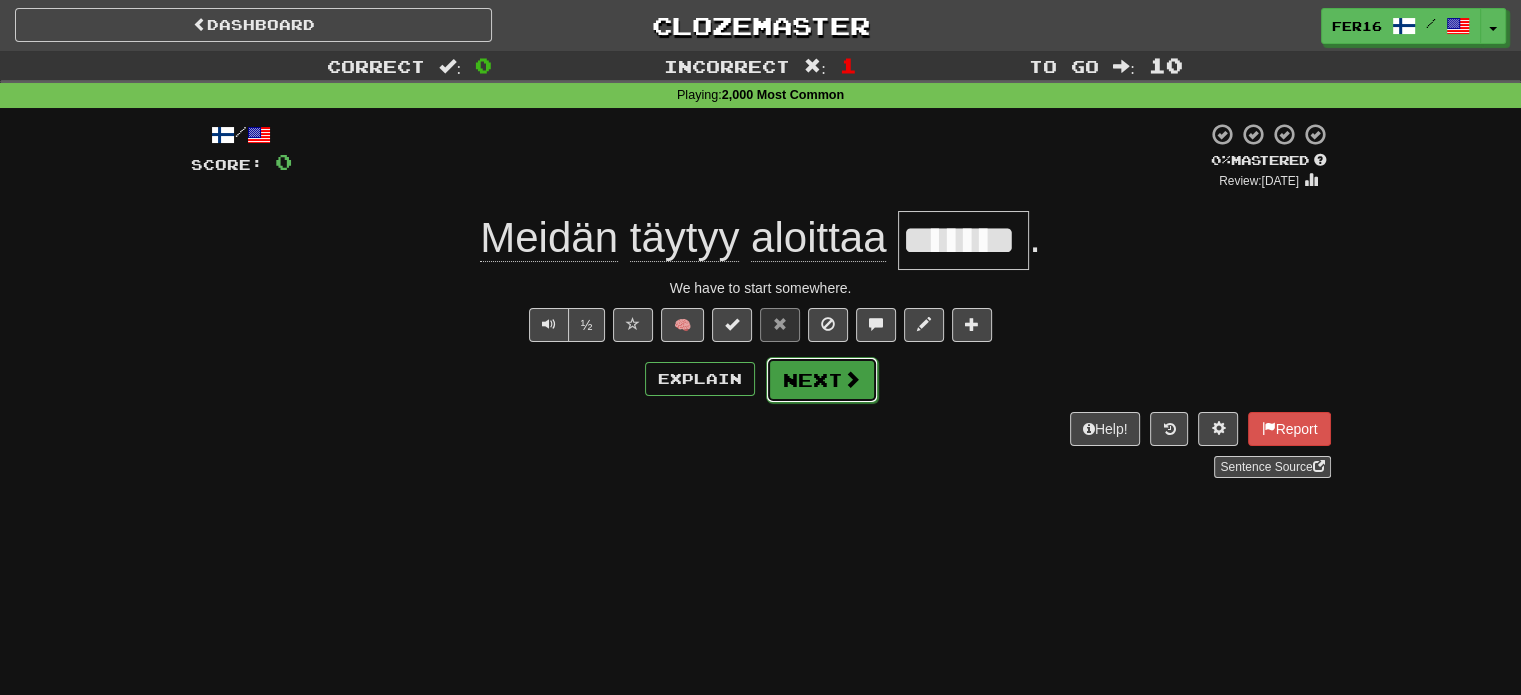 click on "Next" at bounding box center [822, 380] 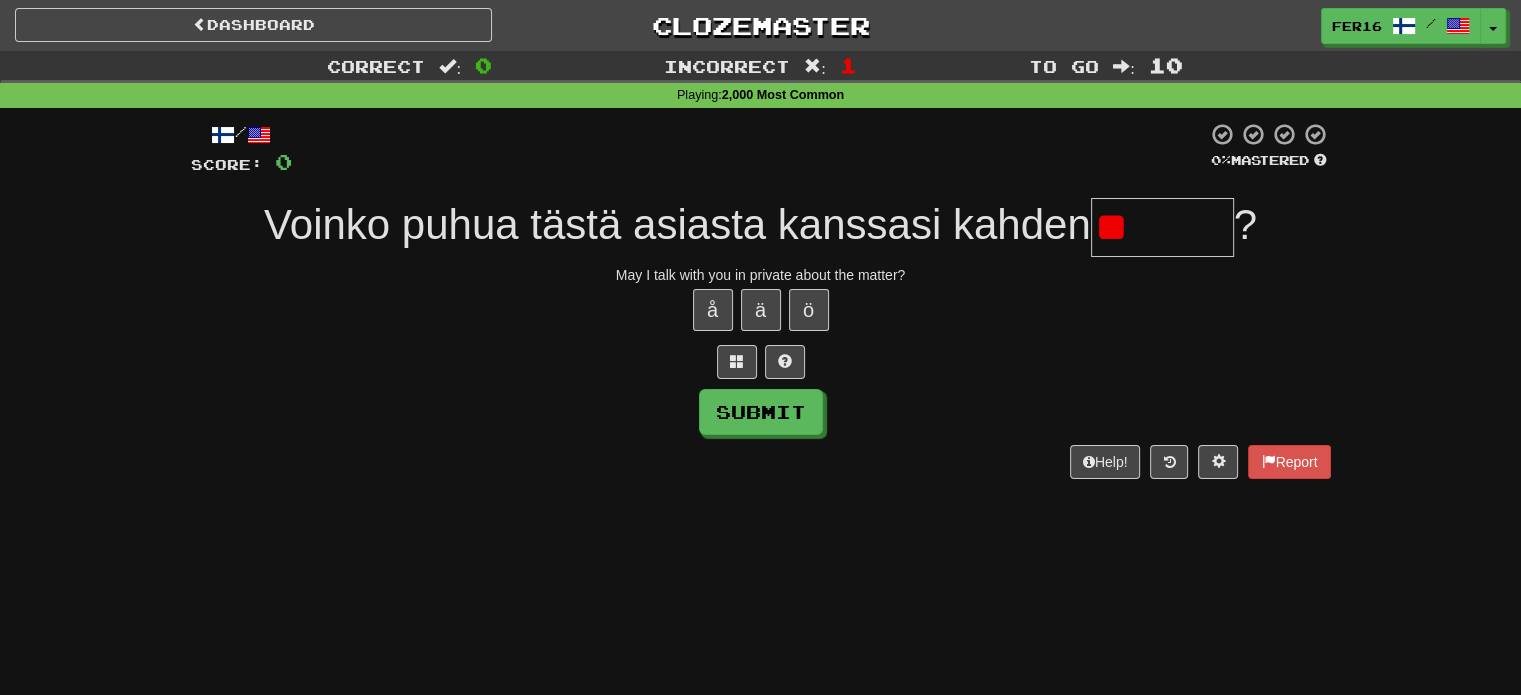 type on "*" 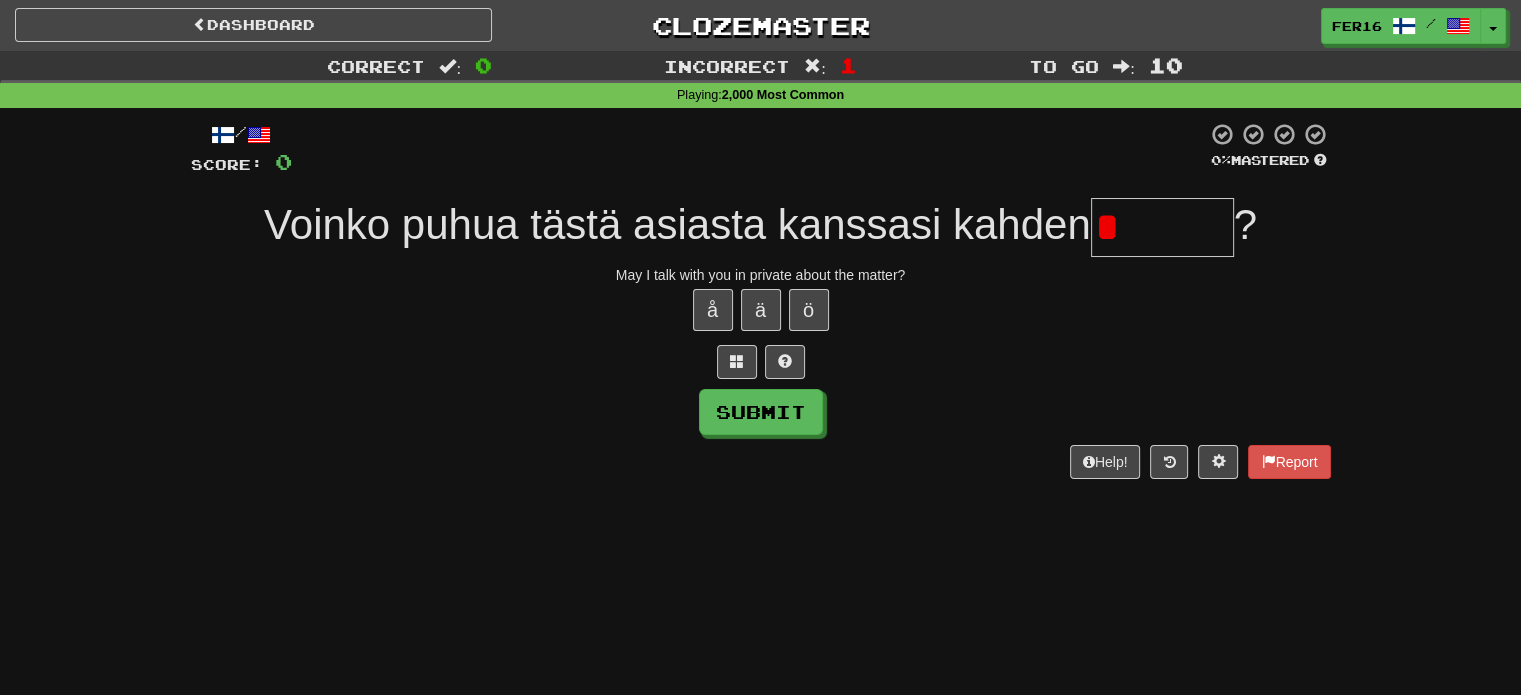 type 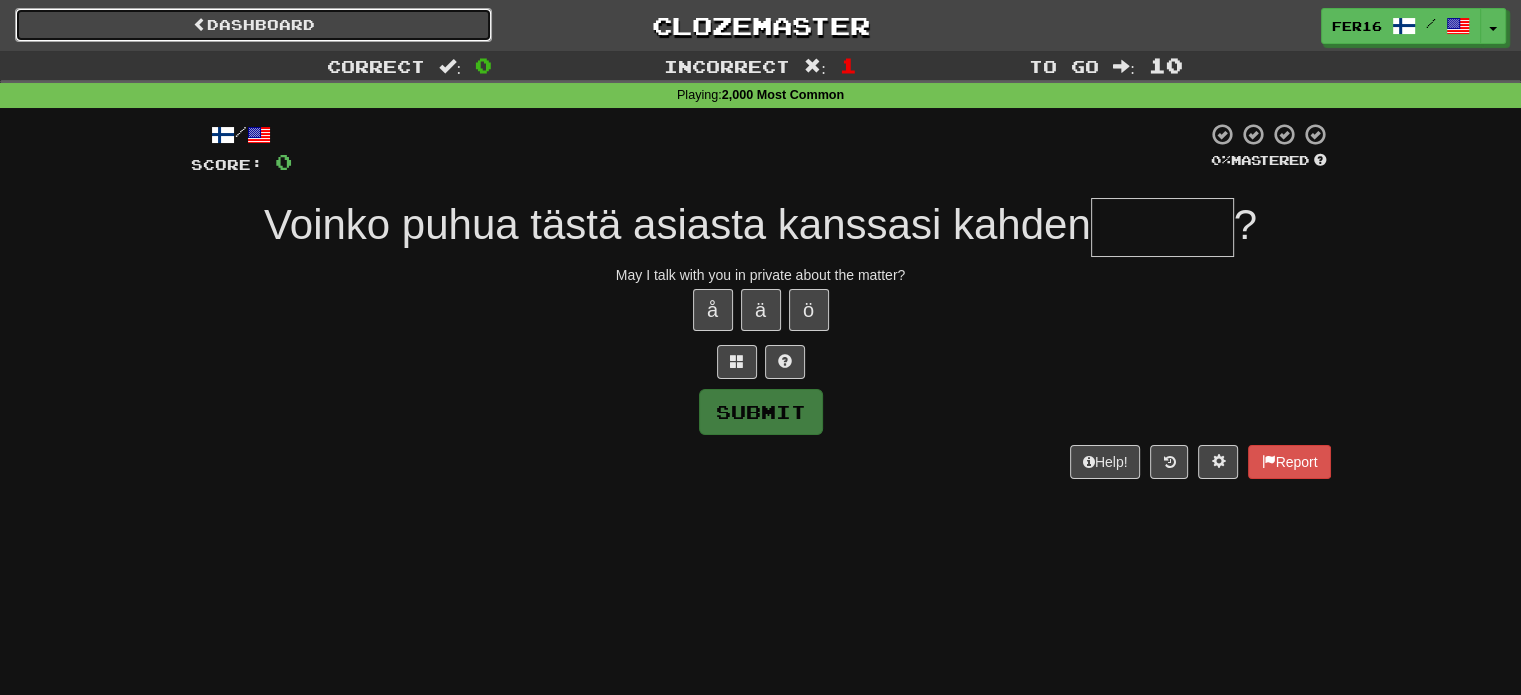 click on "Dashboard" at bounding box center [253, 25] 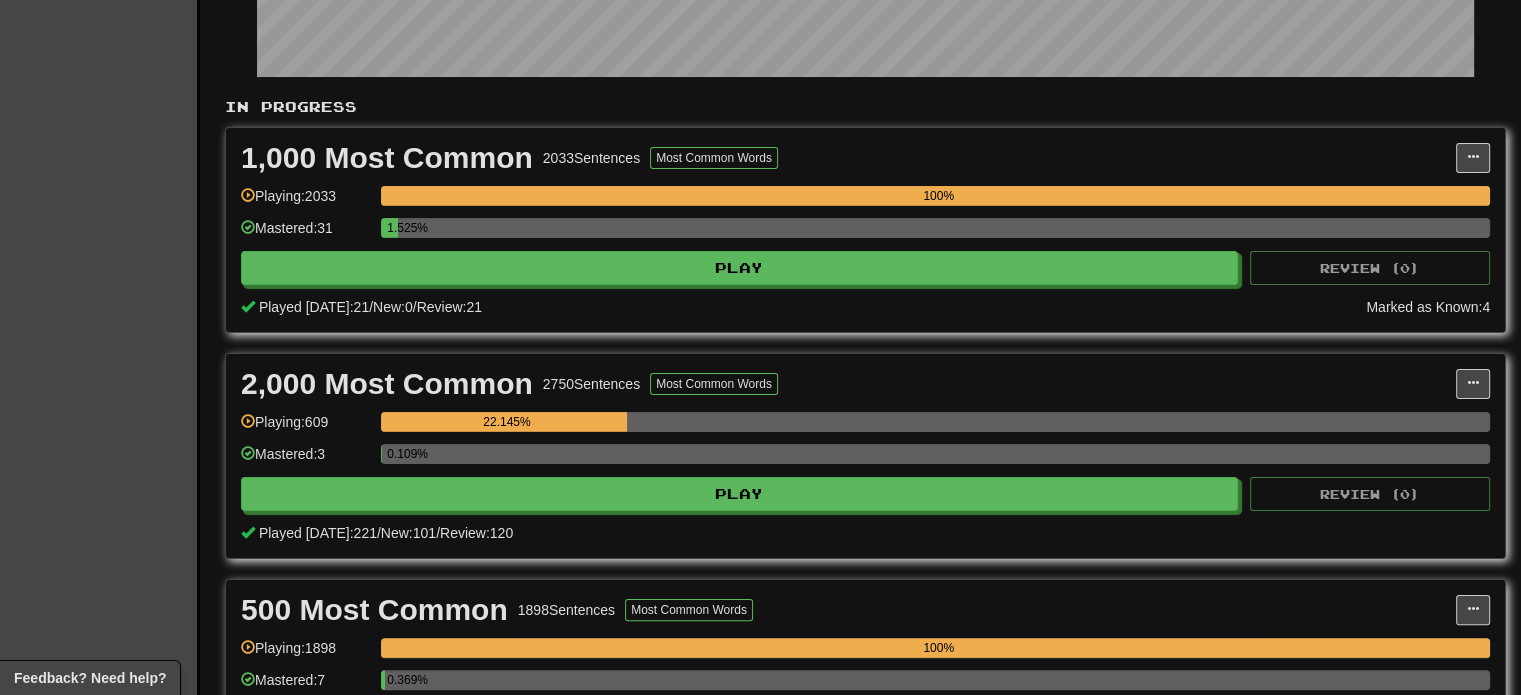 scroll, scrollTop: 332, scrollLeft: 0, axis: vertical 